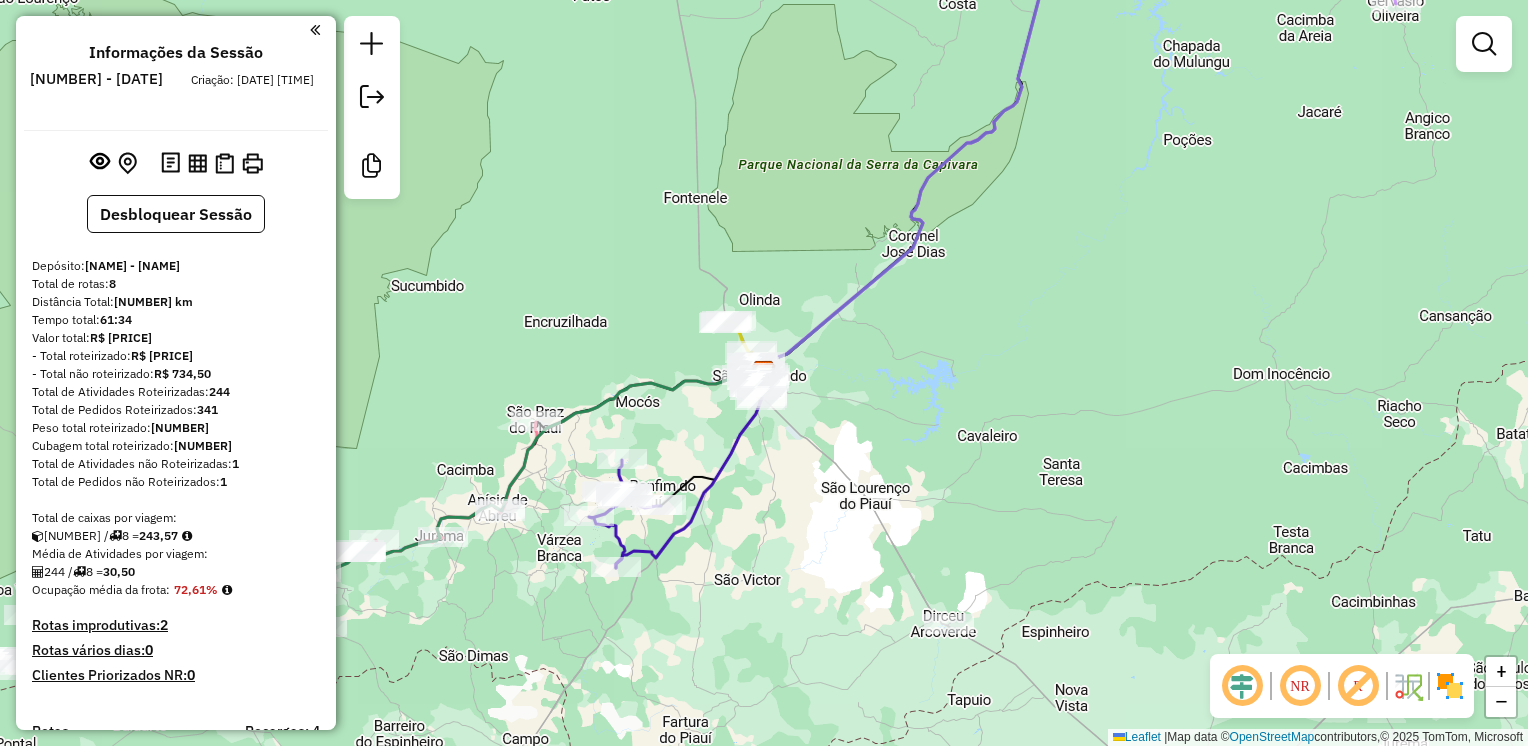 scroll, scrollTop: 0, scrollLeft: 0, axis: both 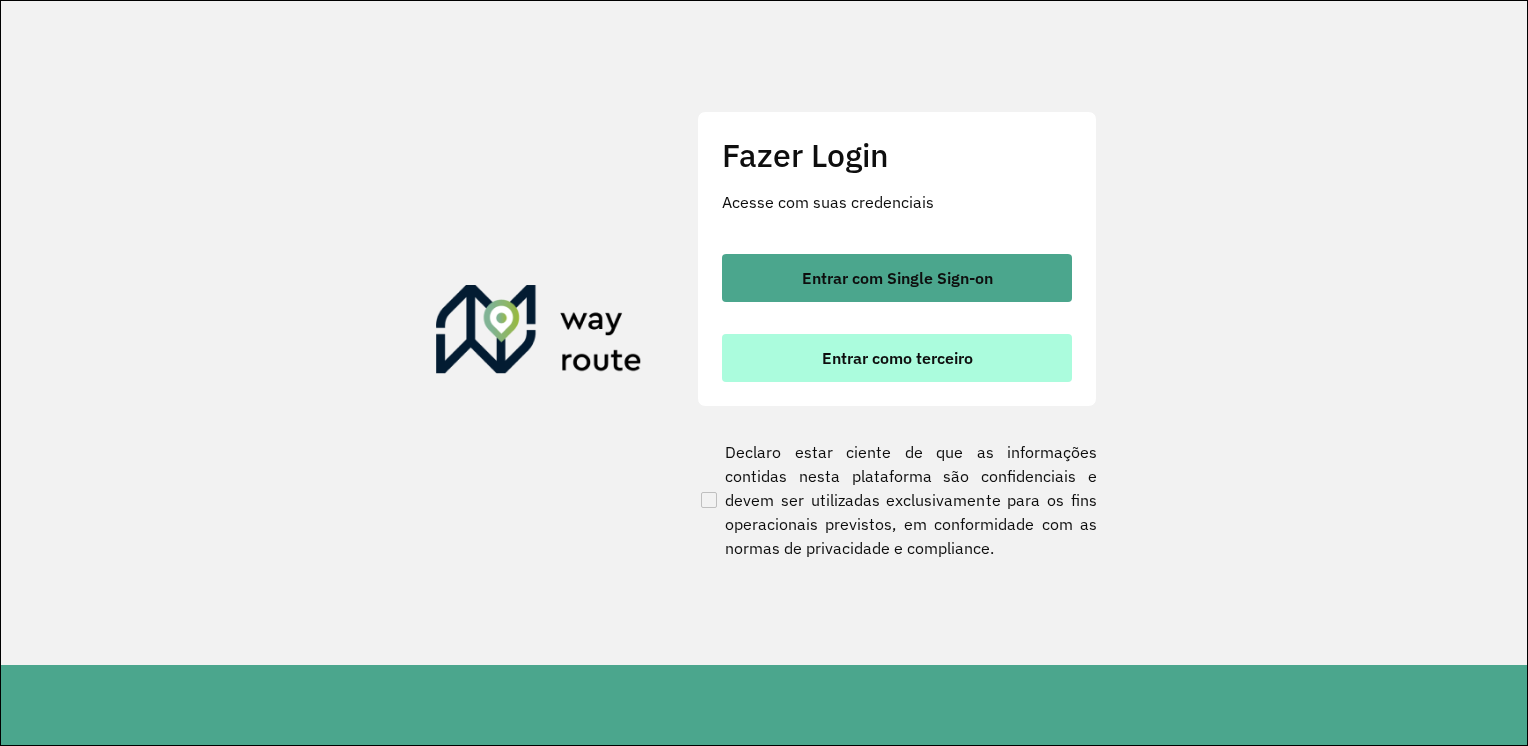 click on "Entrar como terceiro" at bounding box center (897, 358) 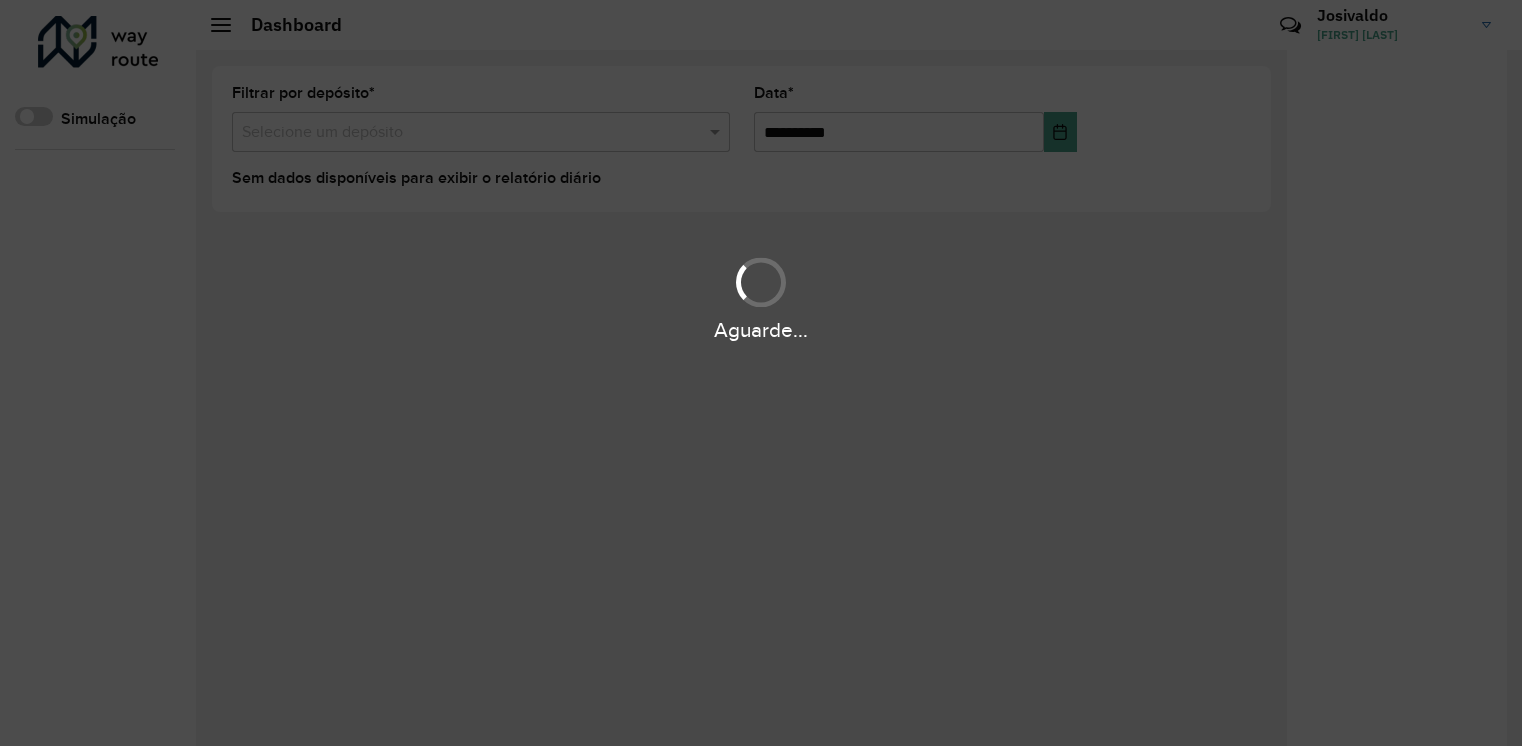 scroll, scrollTop: 0, scrollLeft: 0, axis: both 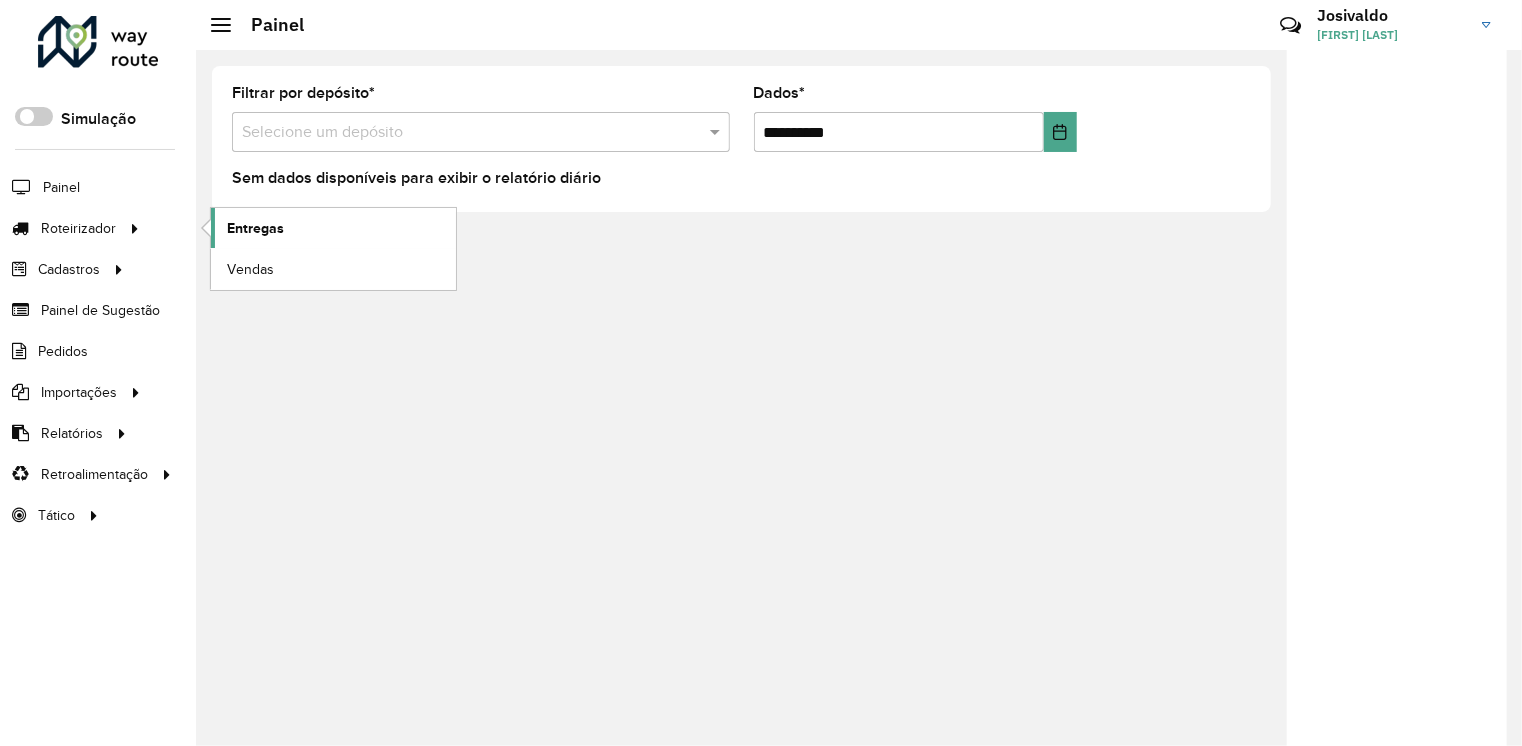 click on "Entregas" 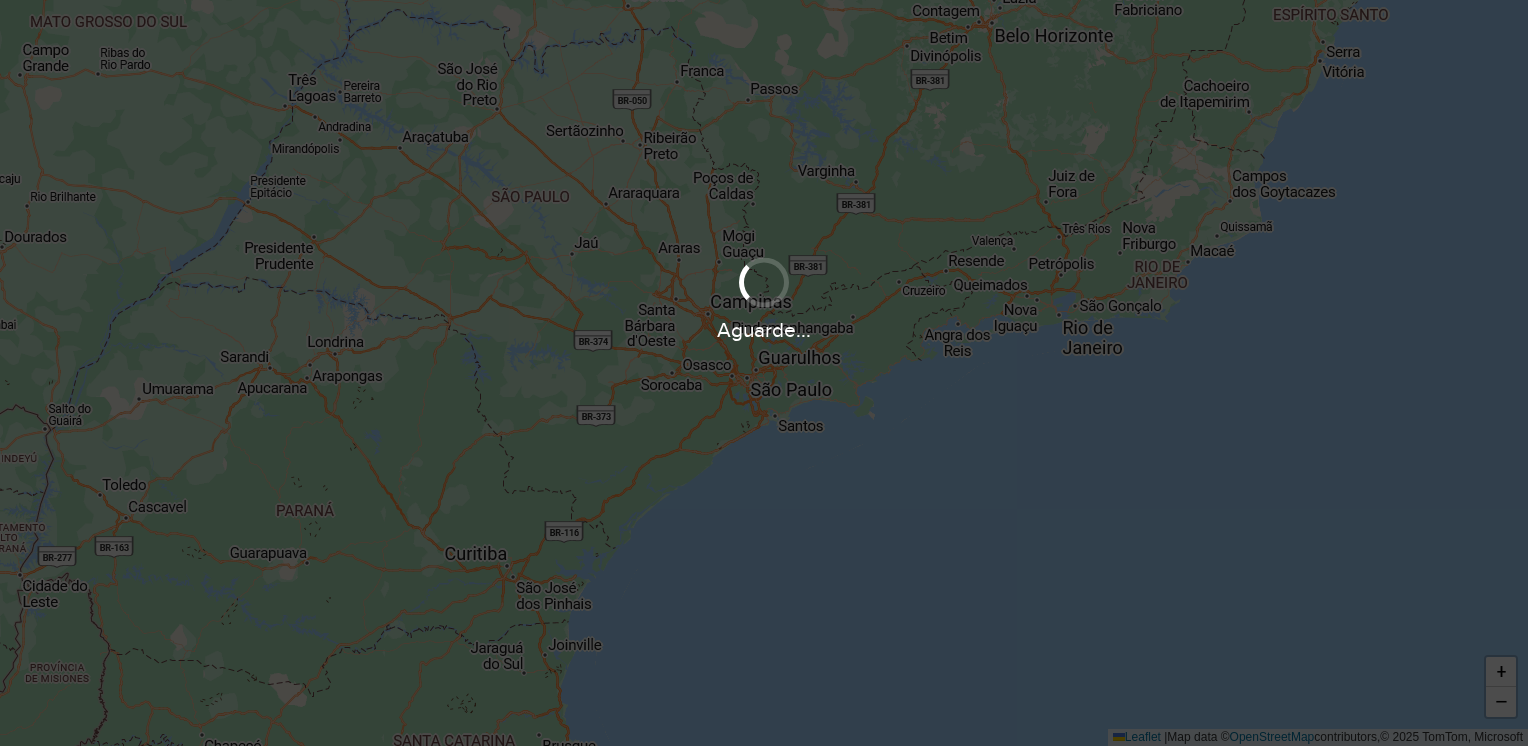 scroll, scrollTop: 0, scrollLeft: 0, axis: both 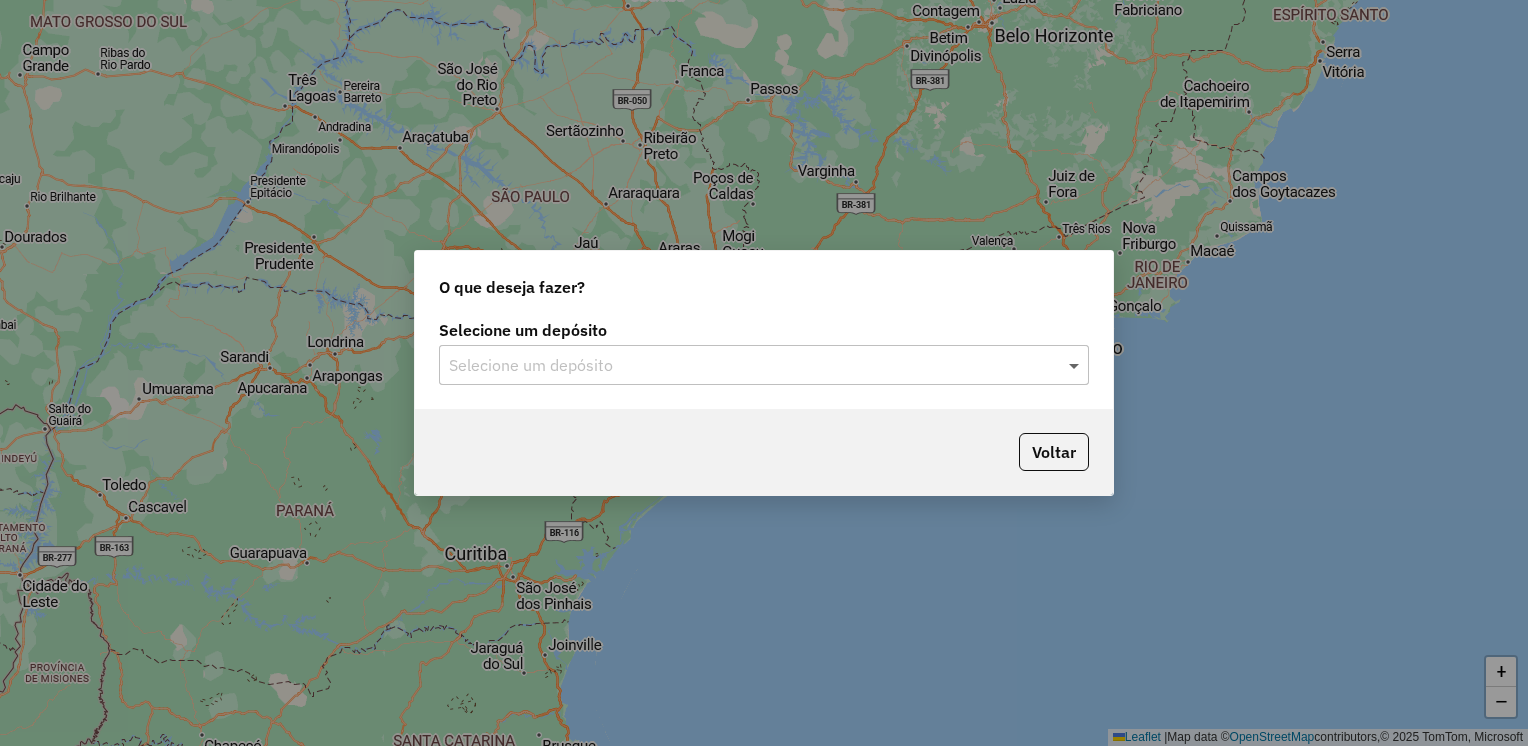 click 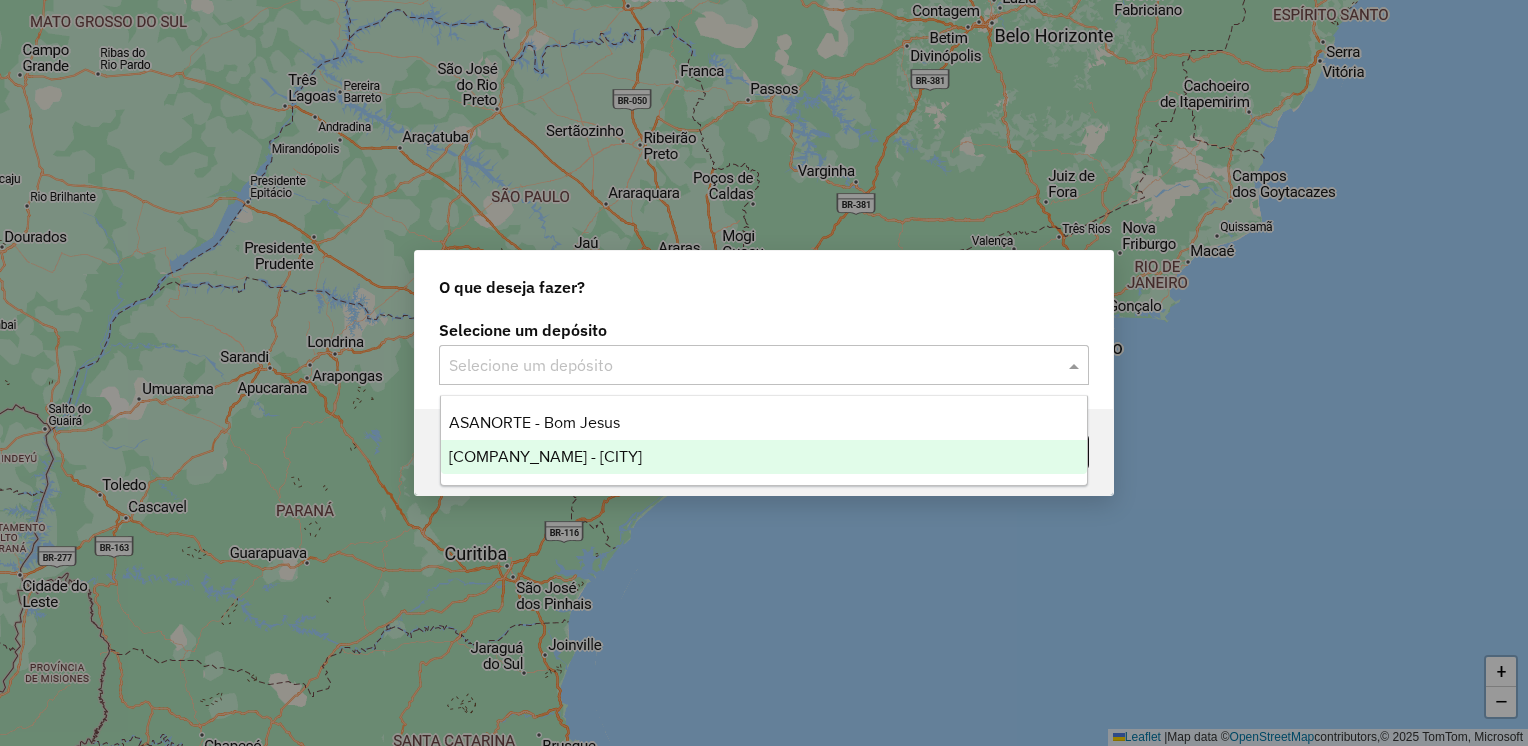 click on "[COMPANY_NAME] - [CITY]" at bounding box center [764, 457] 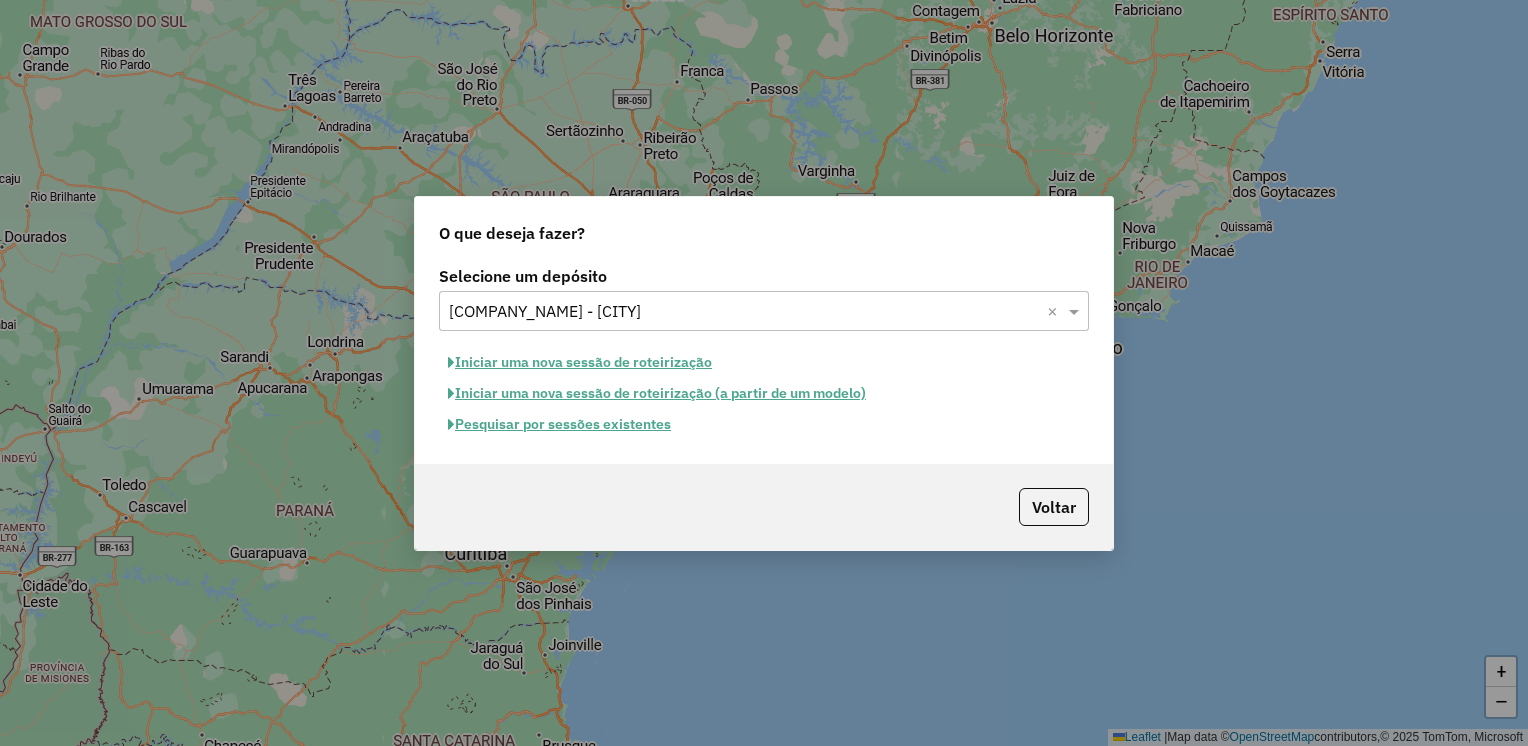 click on "Iniciar uma nova sessão de roteirização" 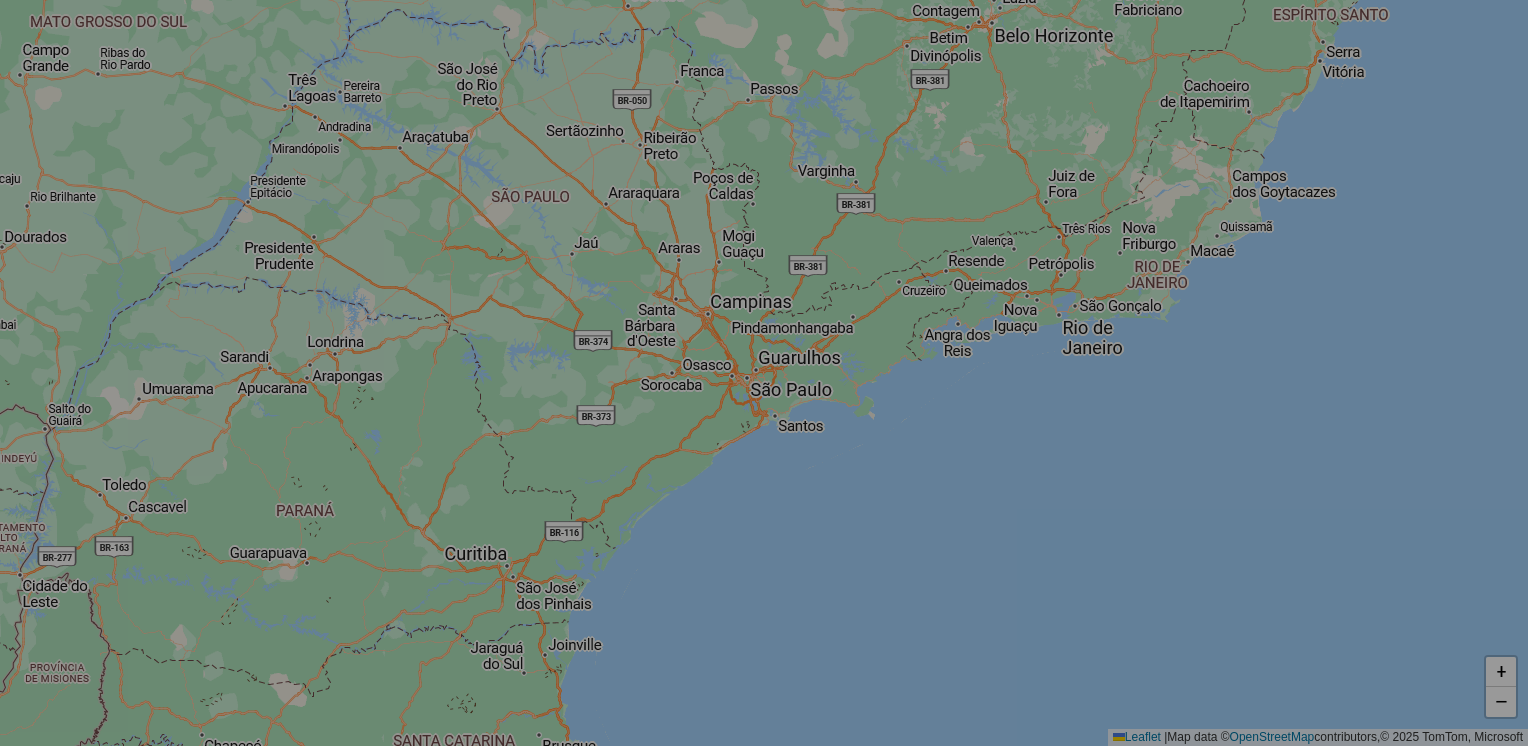 select on "*" 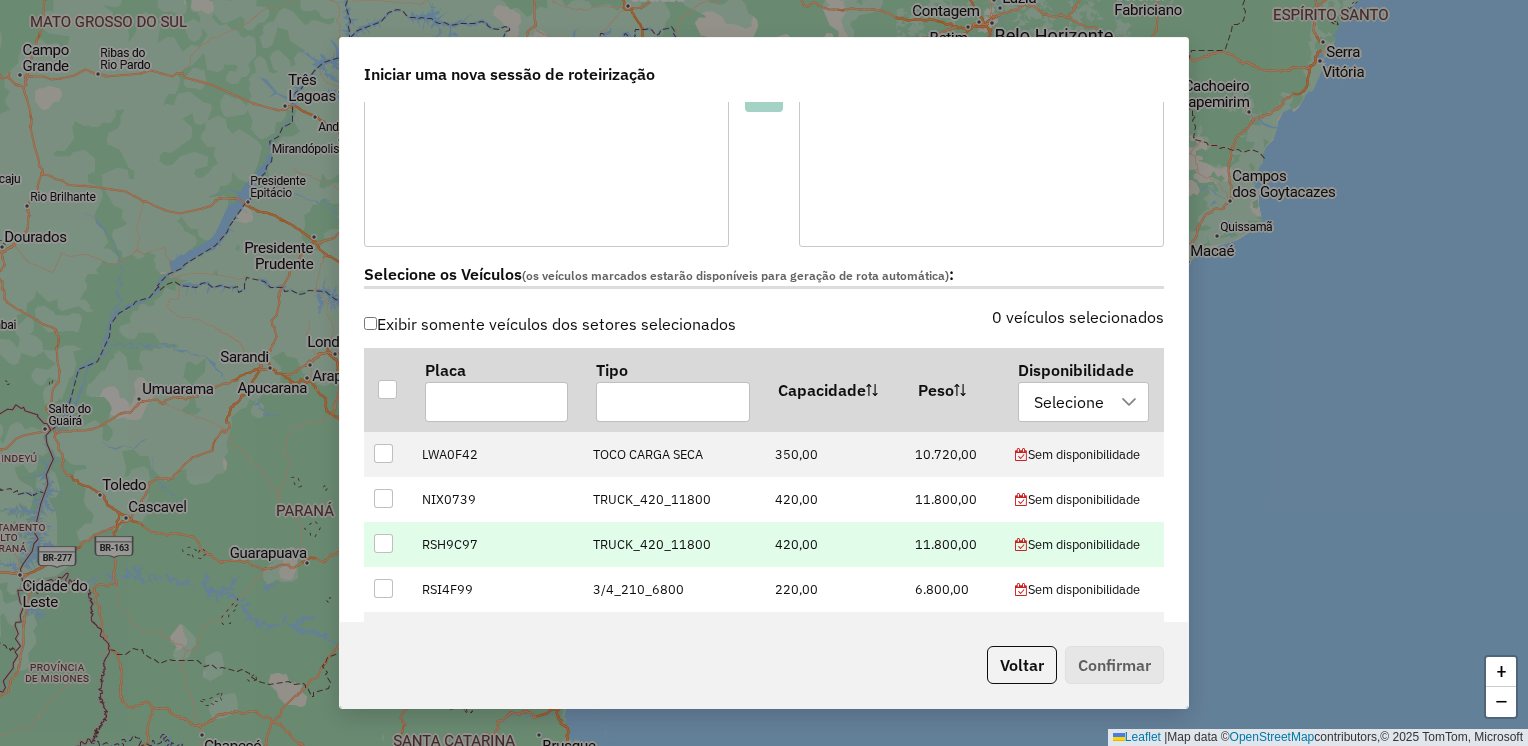 scroll, scrollTop: 600, scrollLeft: 0, axis: vertical 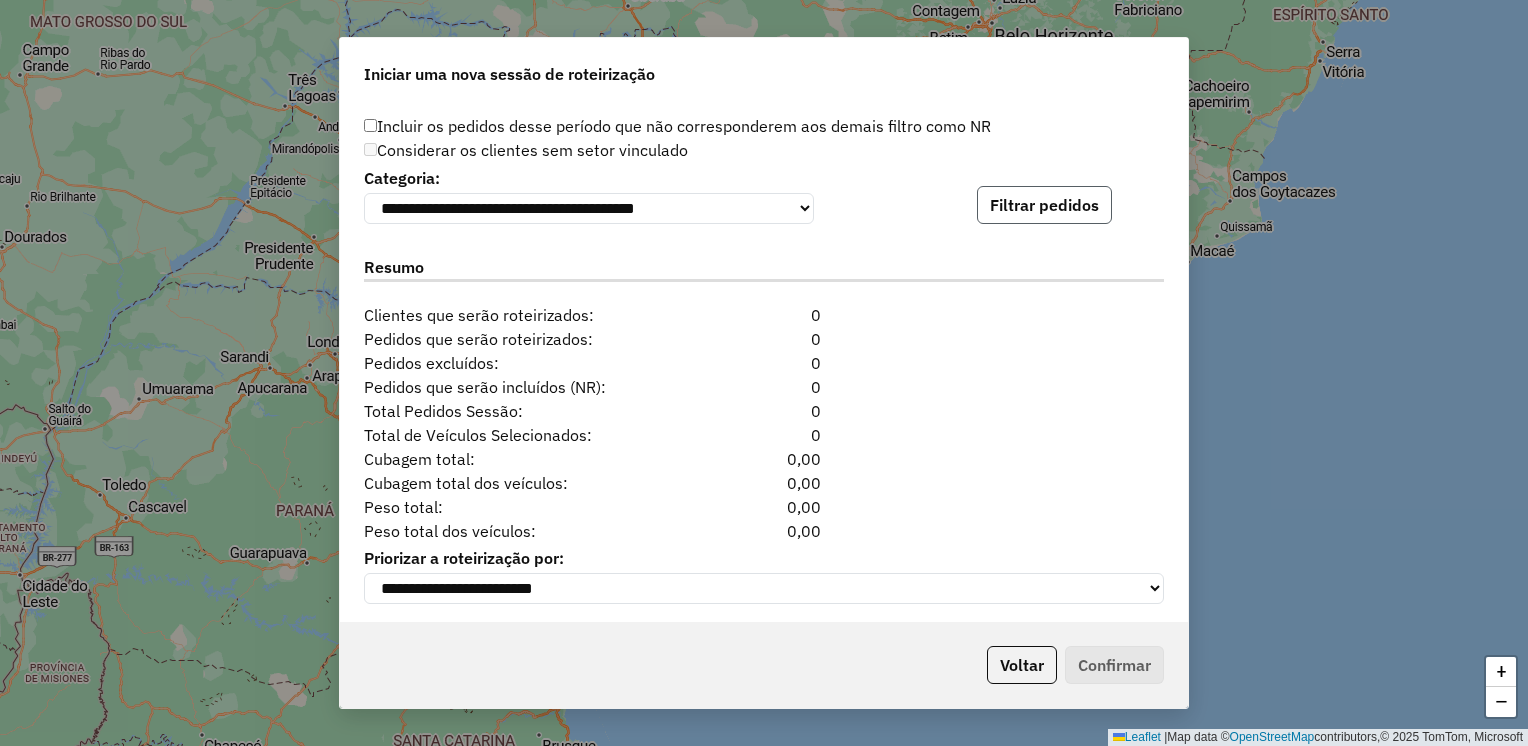 click on "Filtrar pedidos" 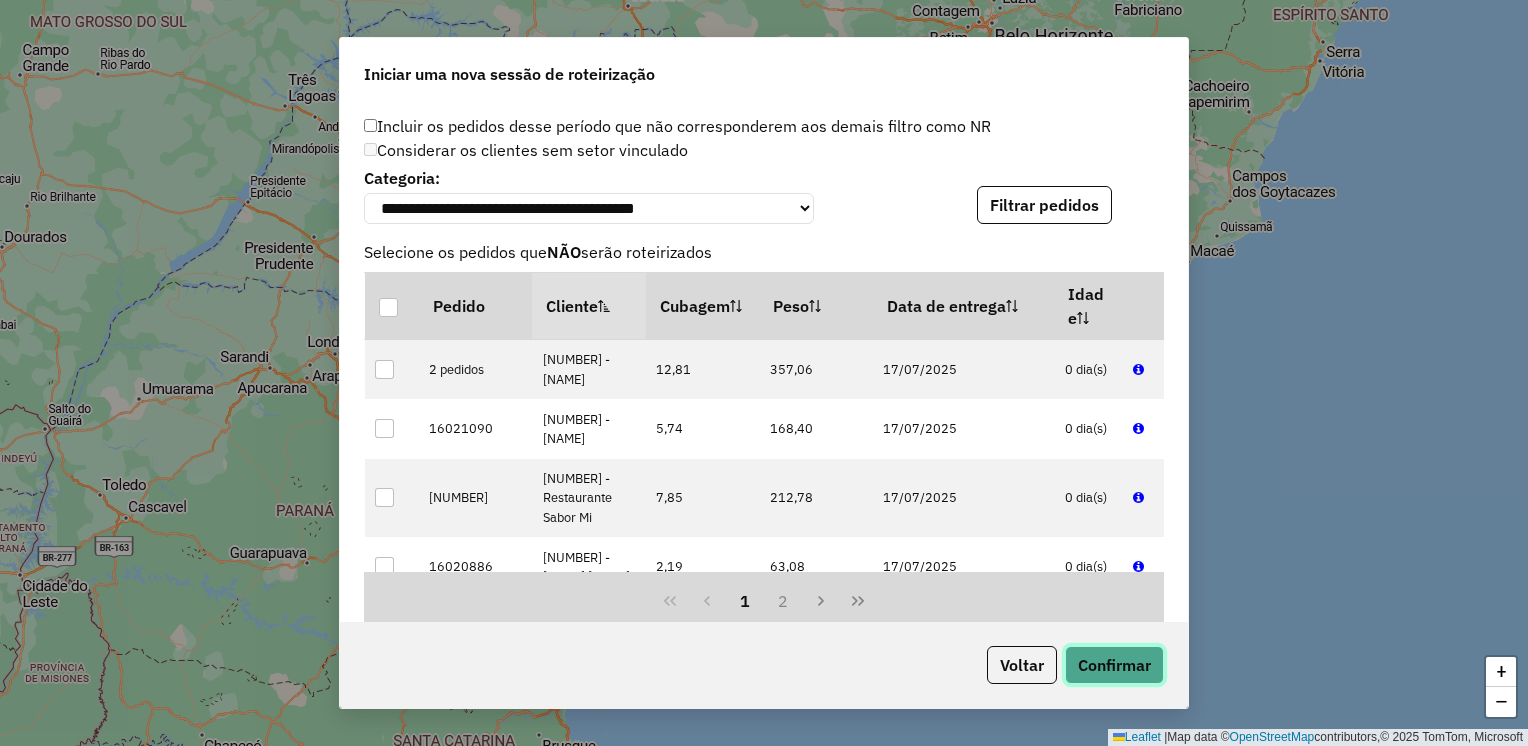 click on "Confirmar" 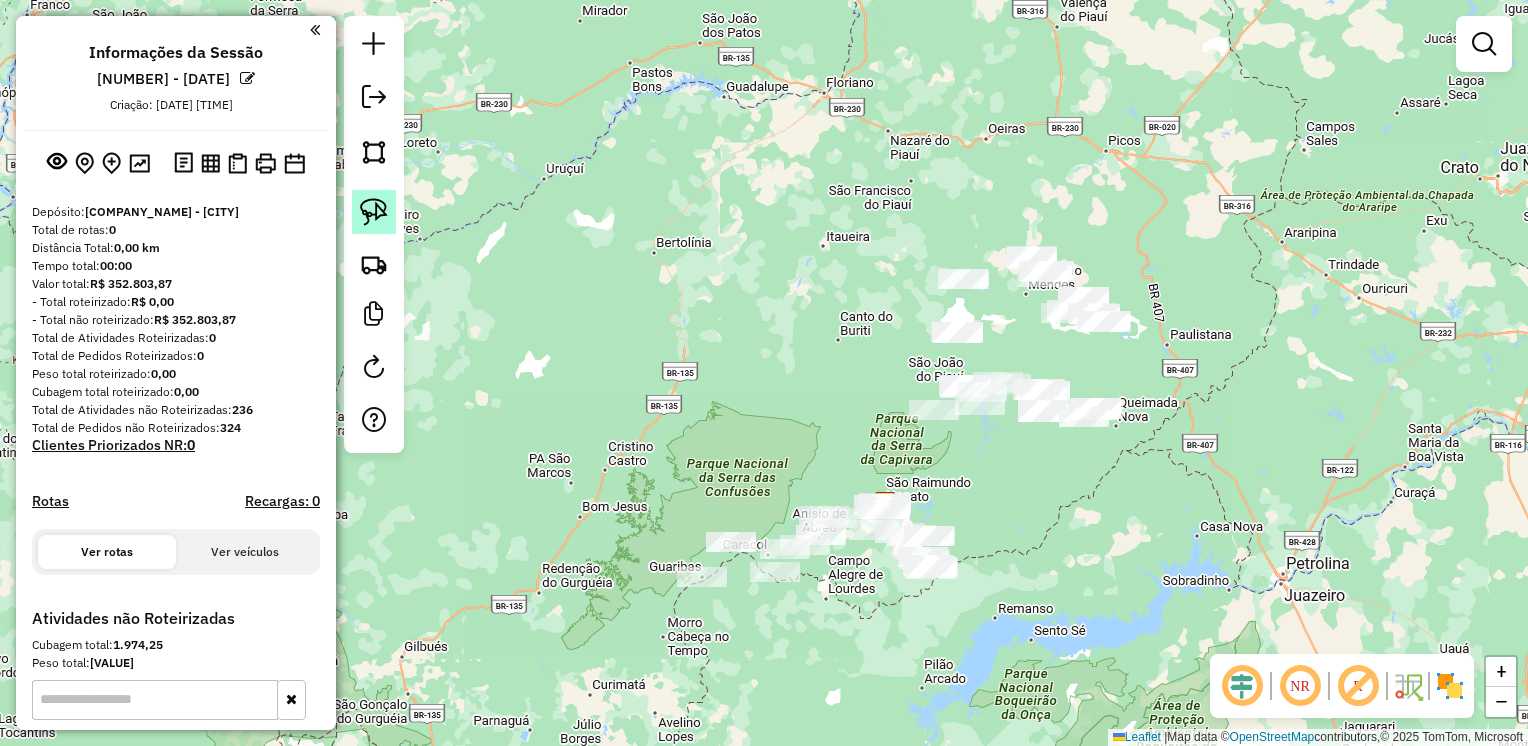 click 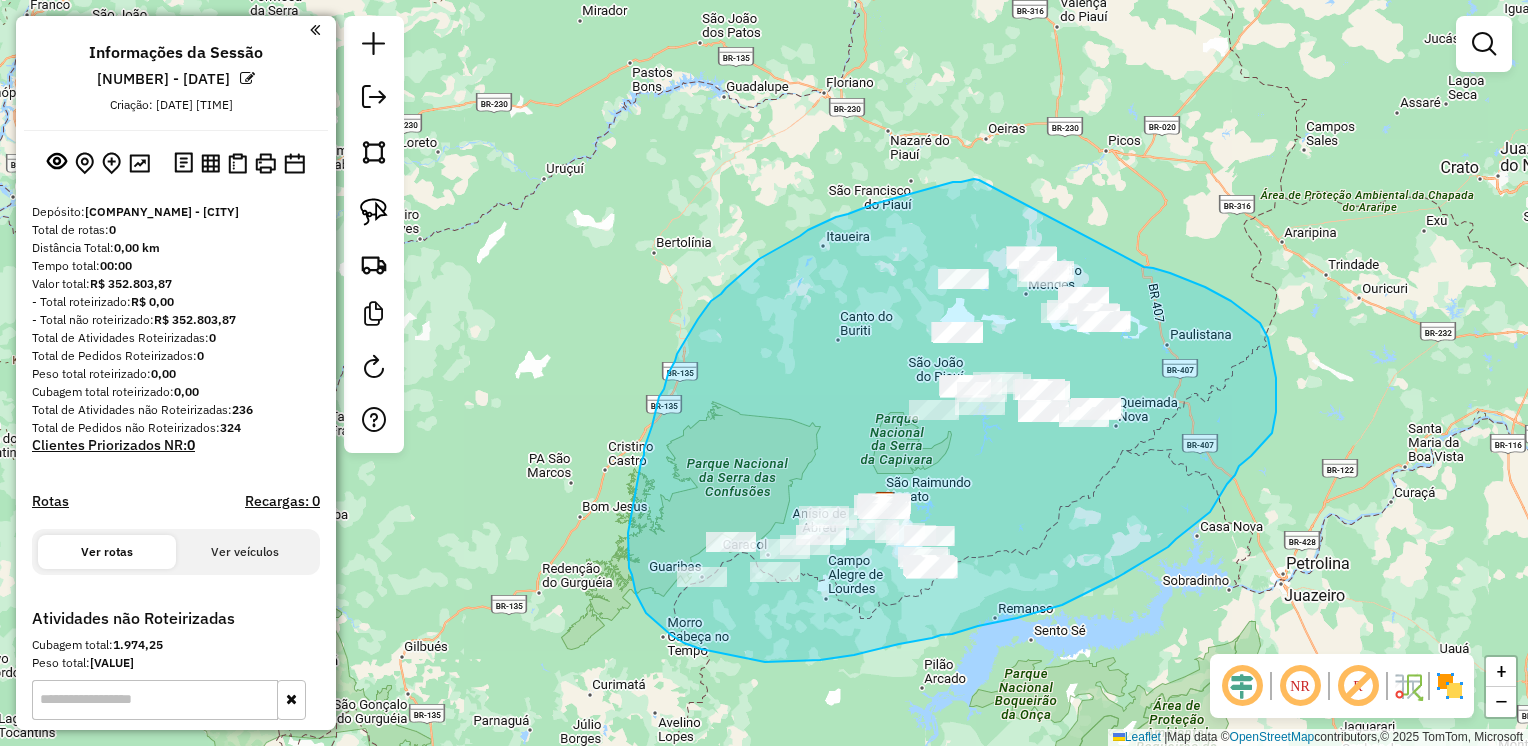 drag, startPoint x: 979, startPoint y: 180, endPoint x: 1139, endPoint y: 266, distance: 181.64801 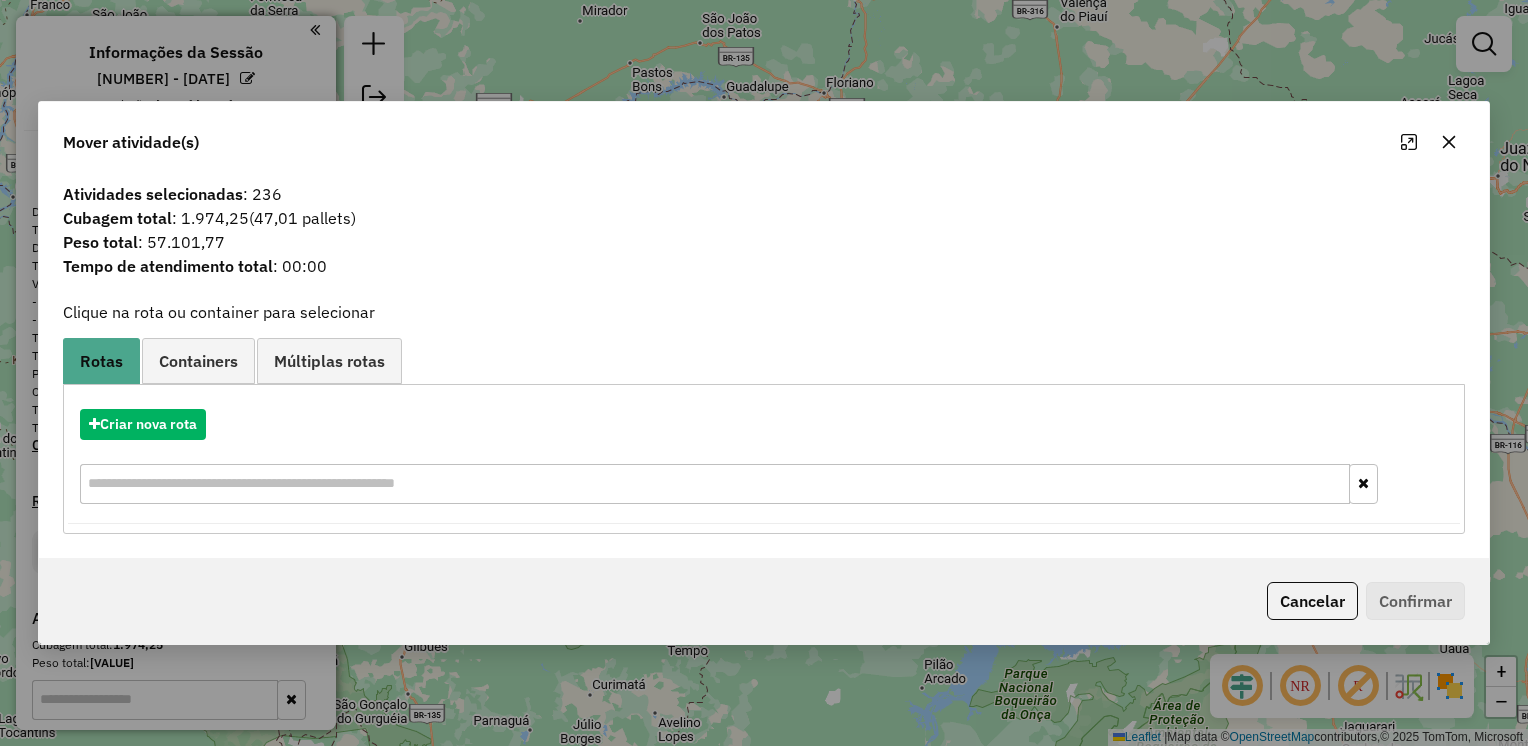click 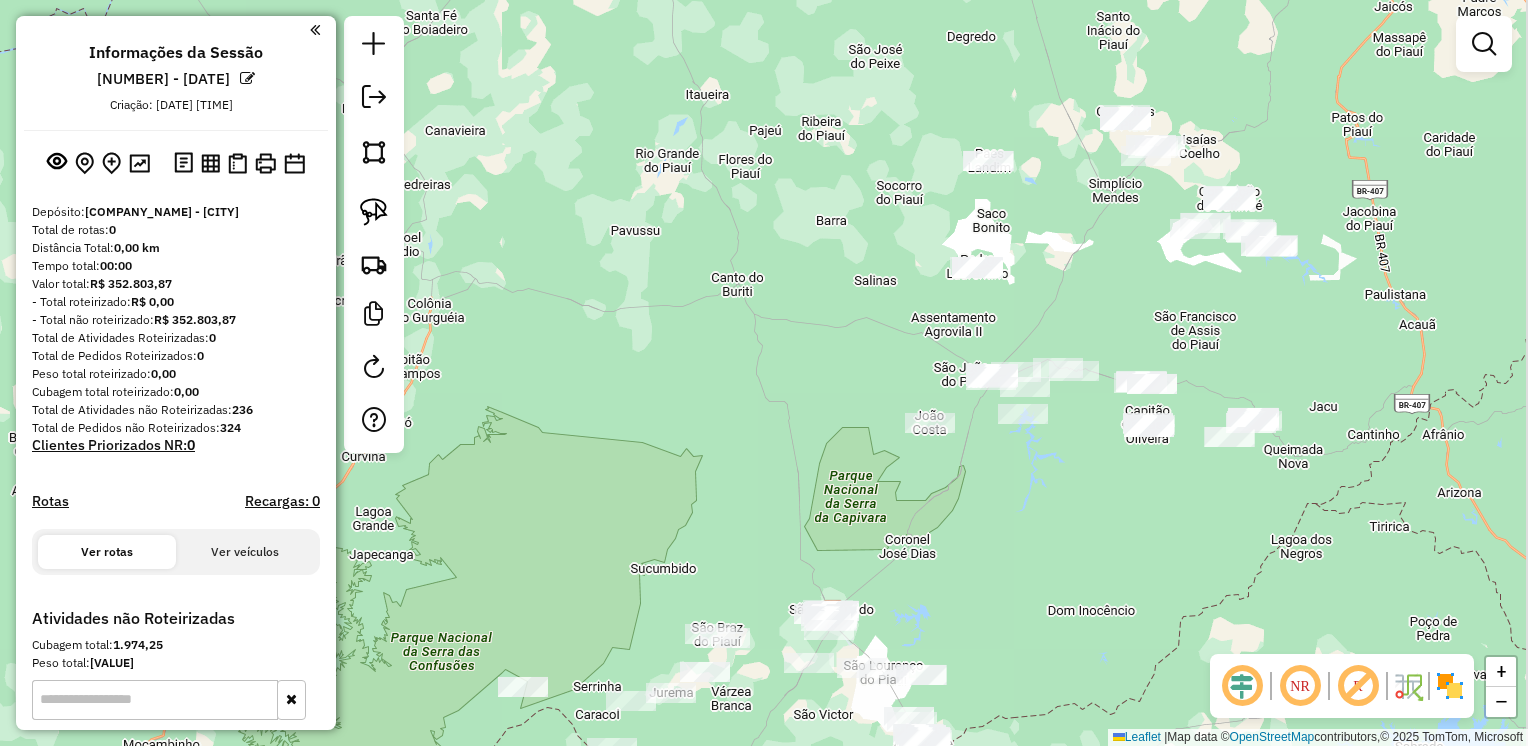 drag, startPoint x: 1044, startPoint y: 310, endPoint x: 944, endPoint y: 419, distance: 147.92227 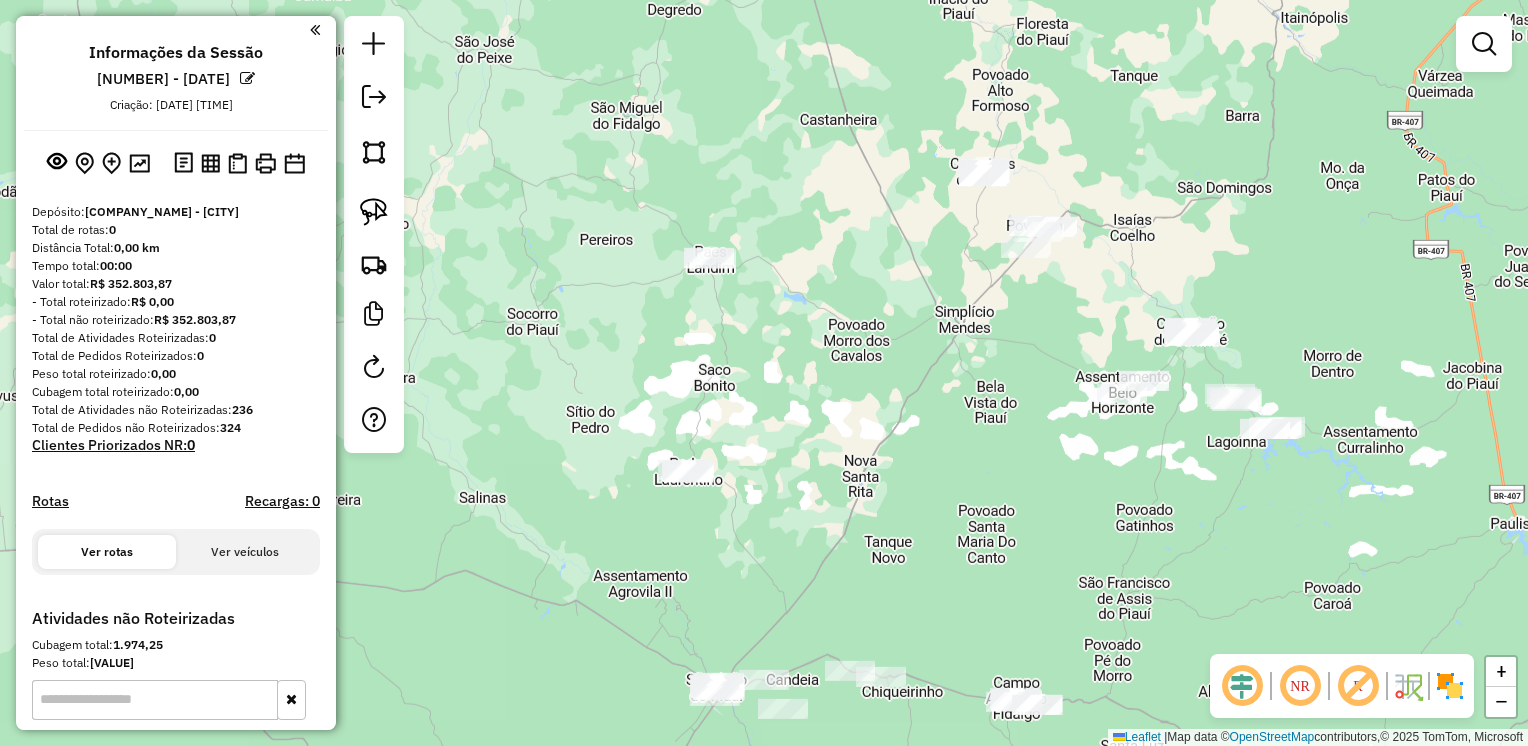drag, startPoint x: 1089, startPoint y: 348, endPoint x: 947, endPoint y: 496, distance: 205.10486 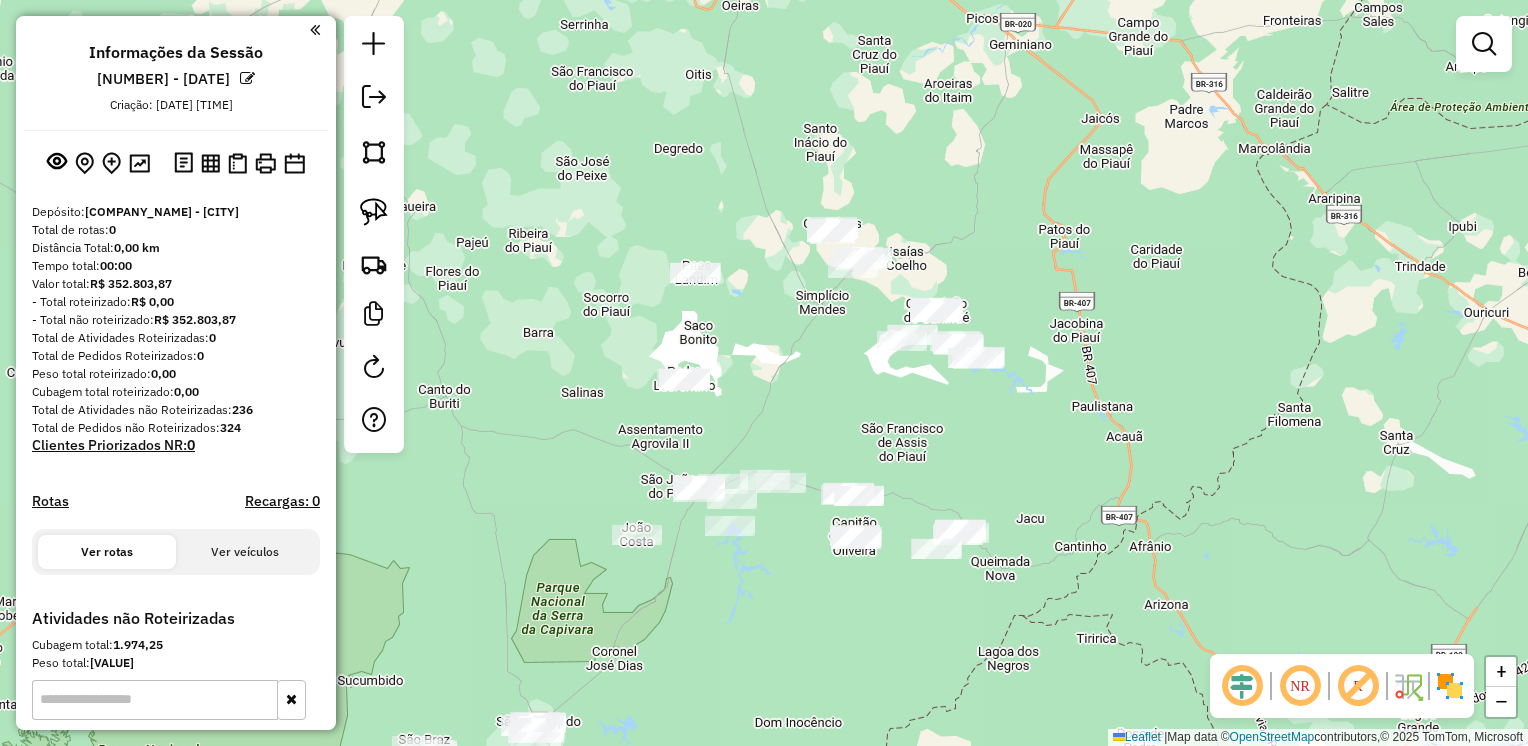 drag, startPoint x: 868, startPoint y: 463, endPoint x: 708, endPoint y: 432, distance: 162.97546 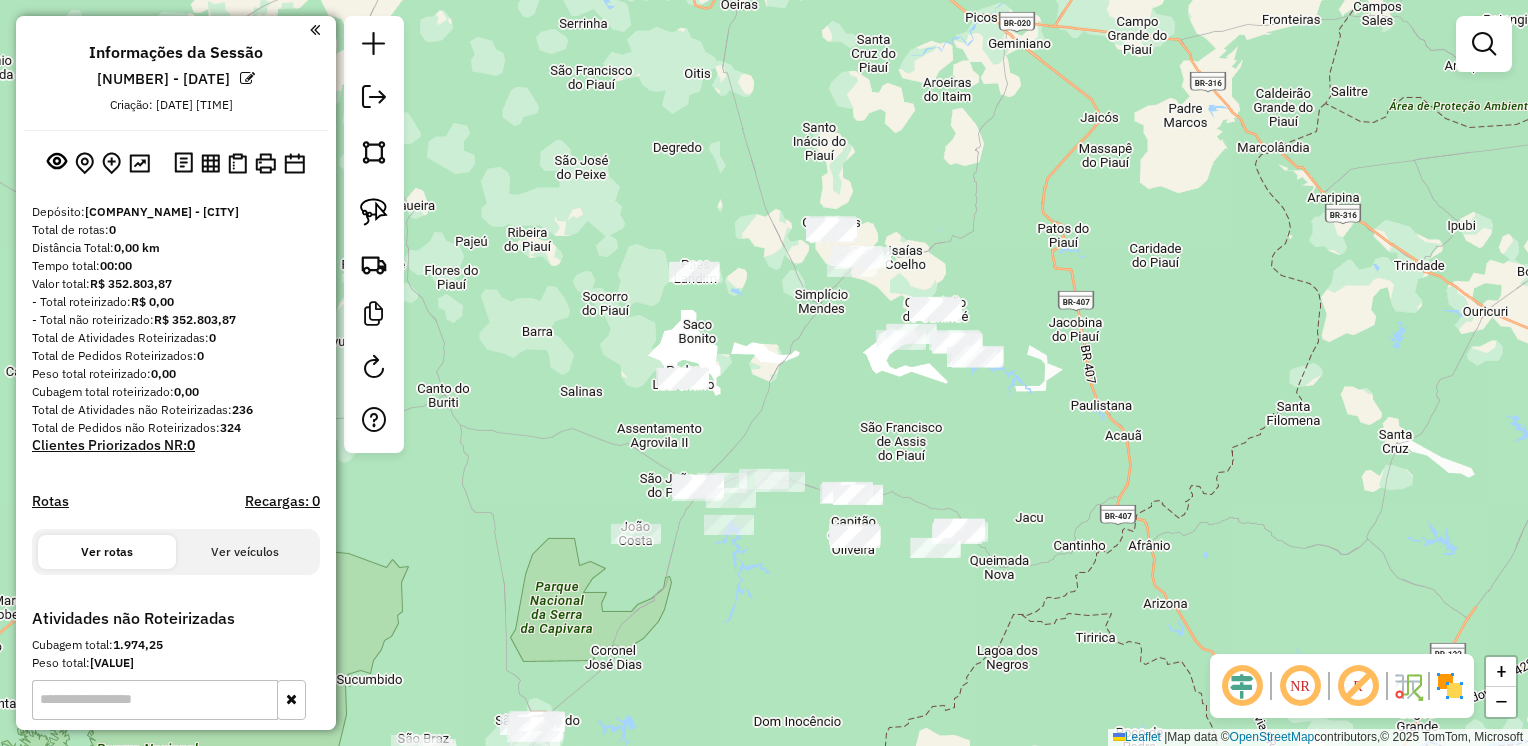 drag, startPoint x: 376, startPoint y: 201, endPoint x: 440, endPoint y: 250, distance: 80.60397 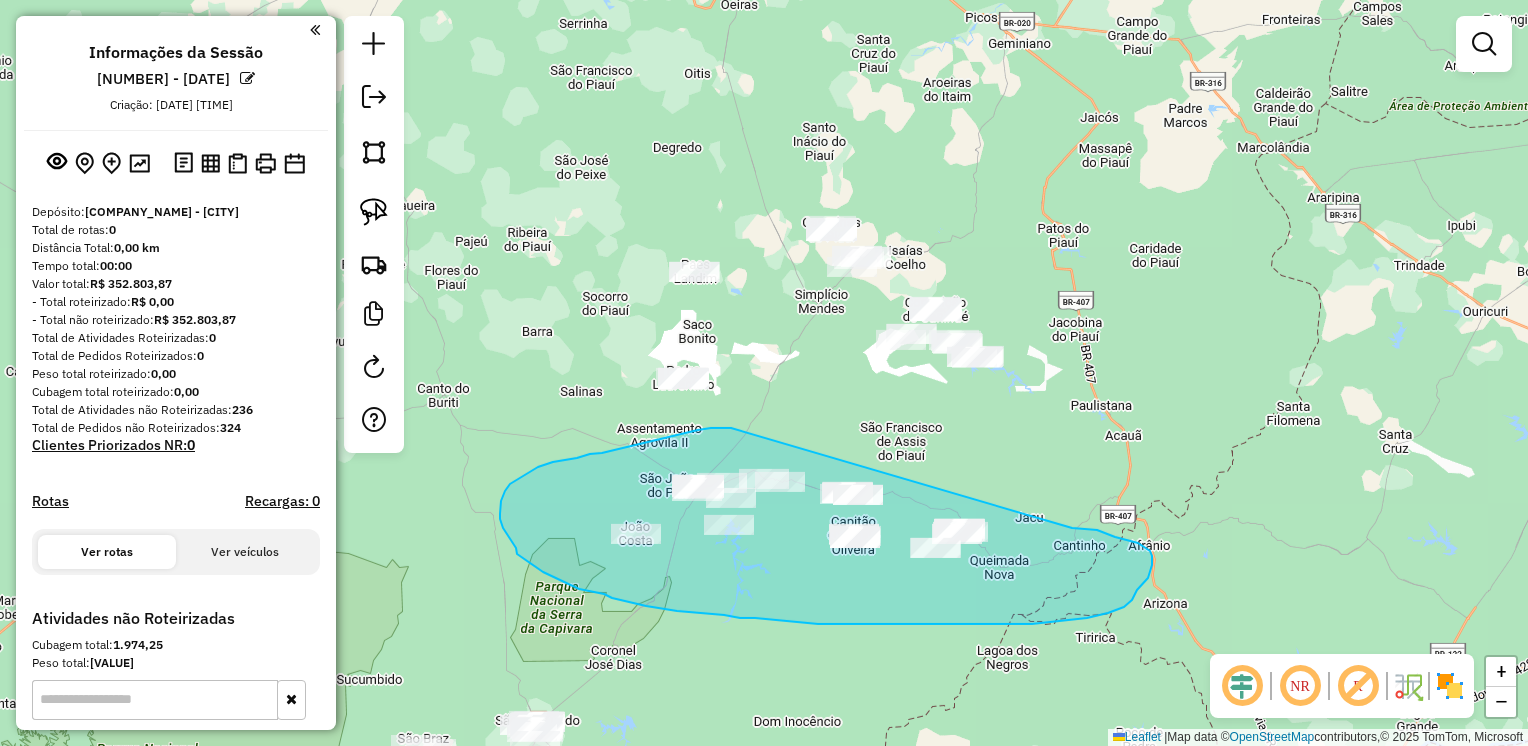 drag, startPoint x: 698, startPoint y: 430, endPoint x: 1072, endPoint y: 528, distance: 386.62643 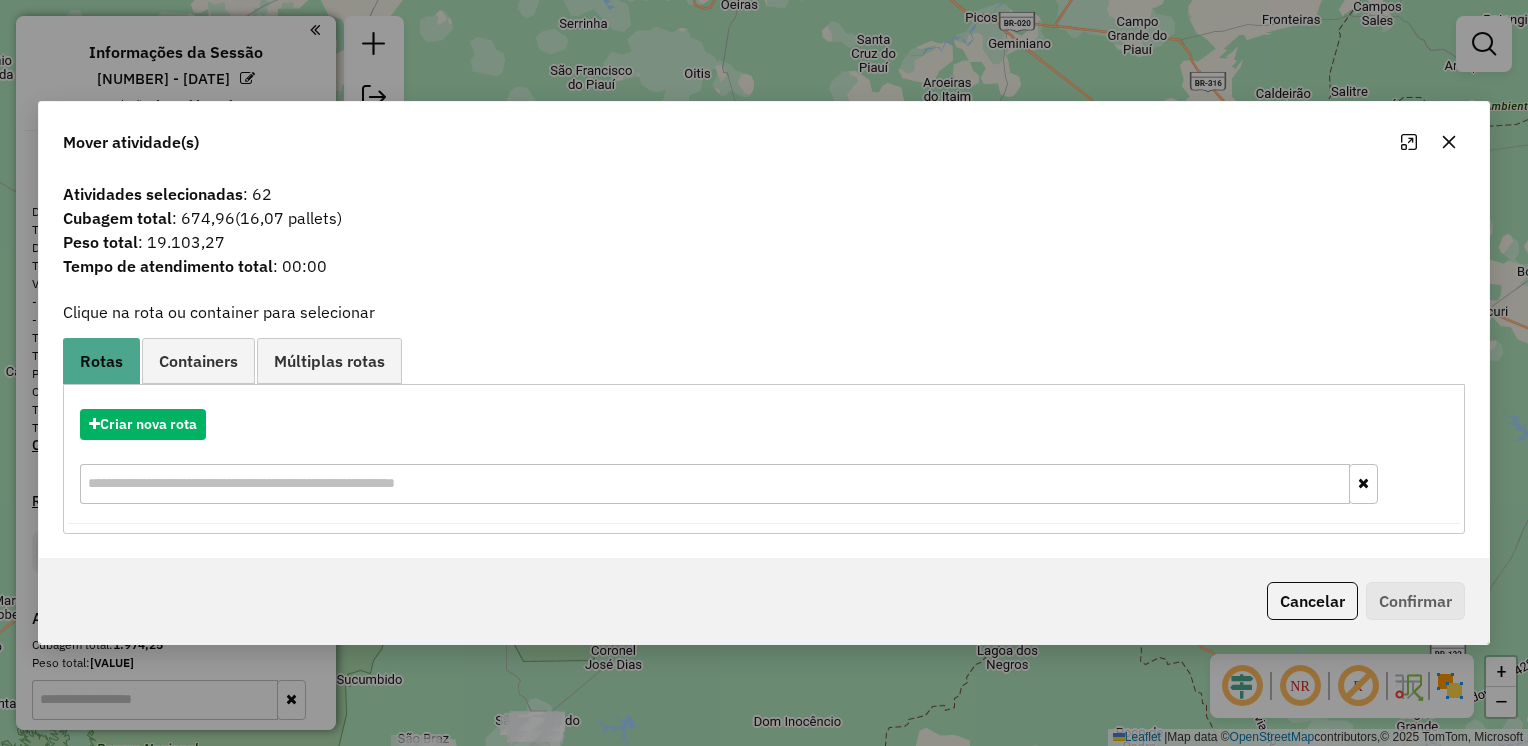 click 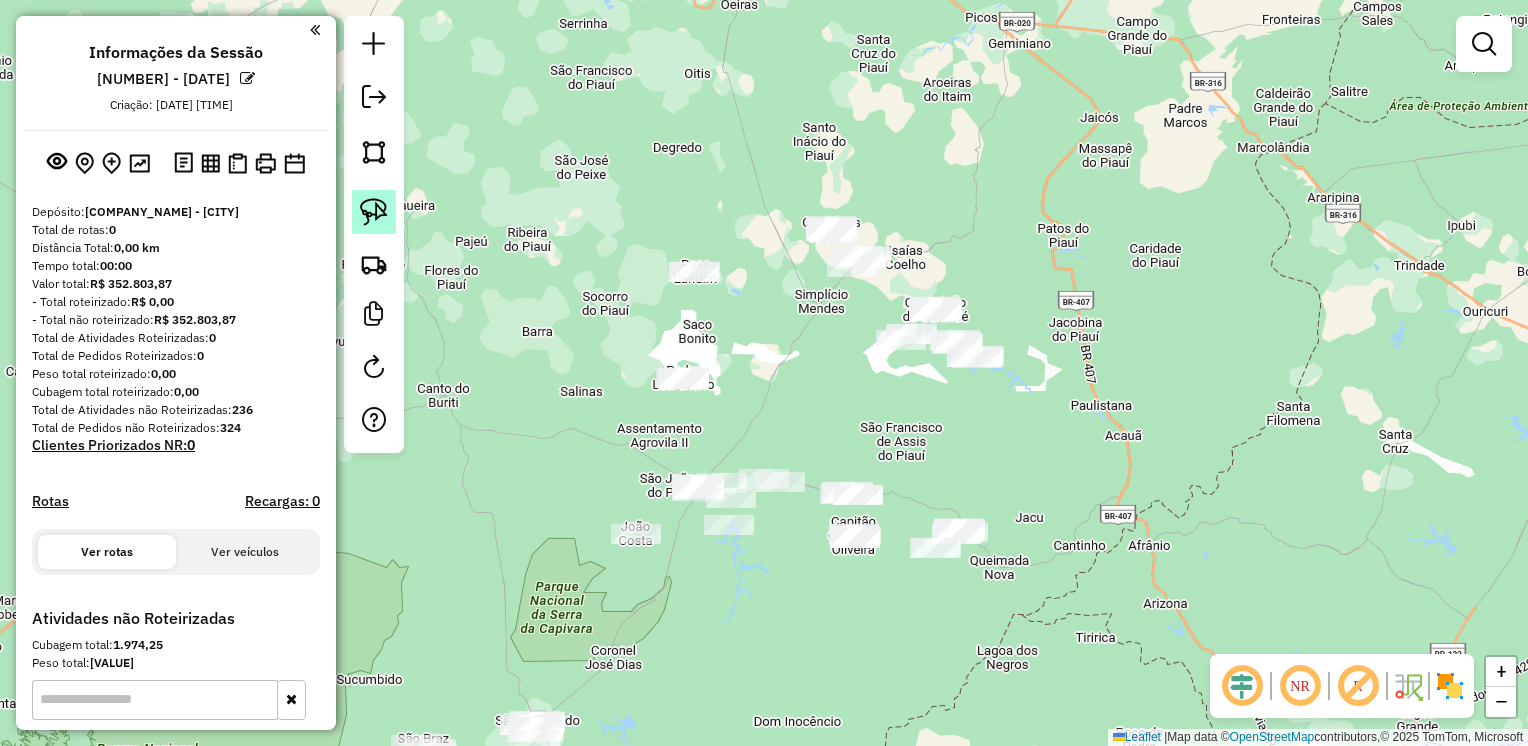 click 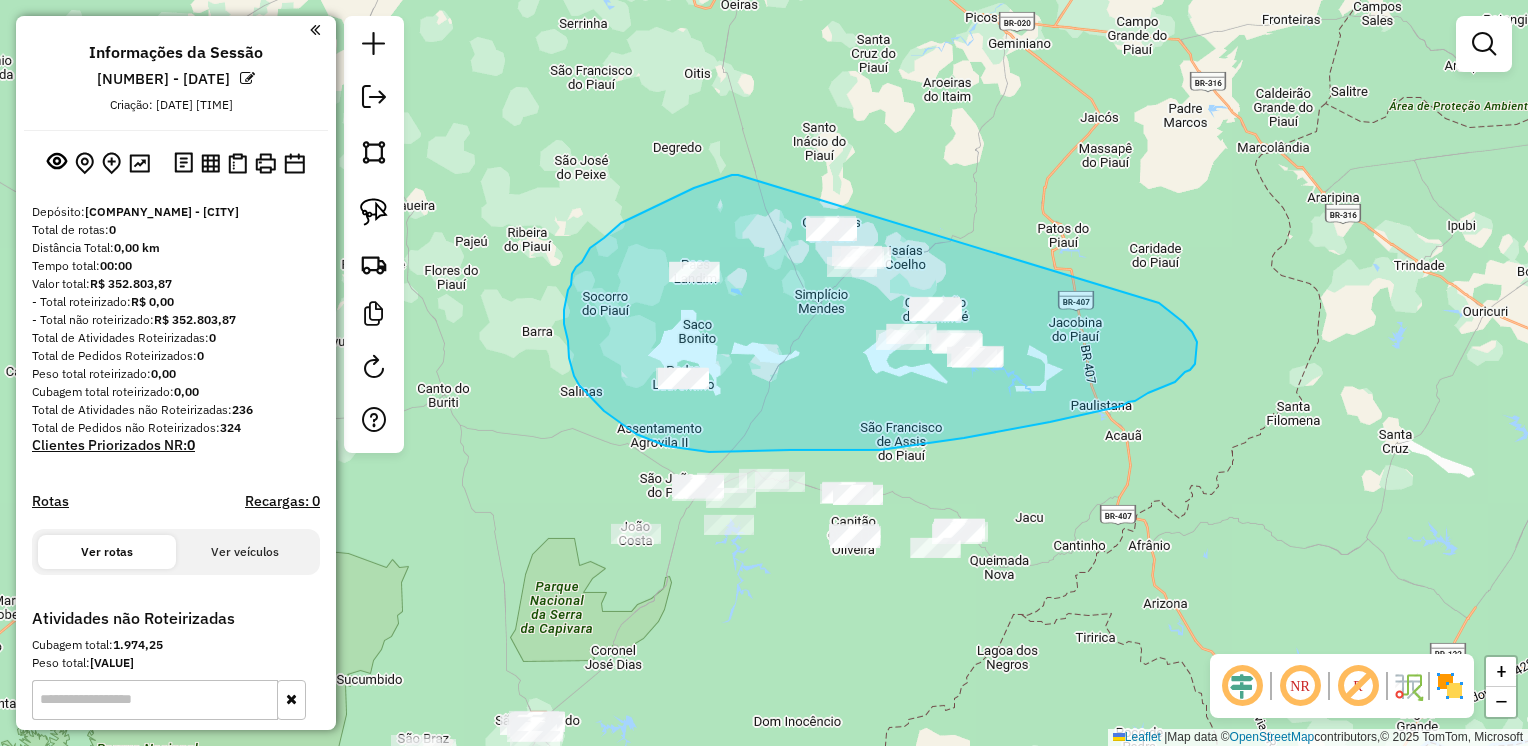 drag, startPoint x: 684, startPoint y: 193, endPoint x: 985, endPoint y: 221, distance: 302.29953 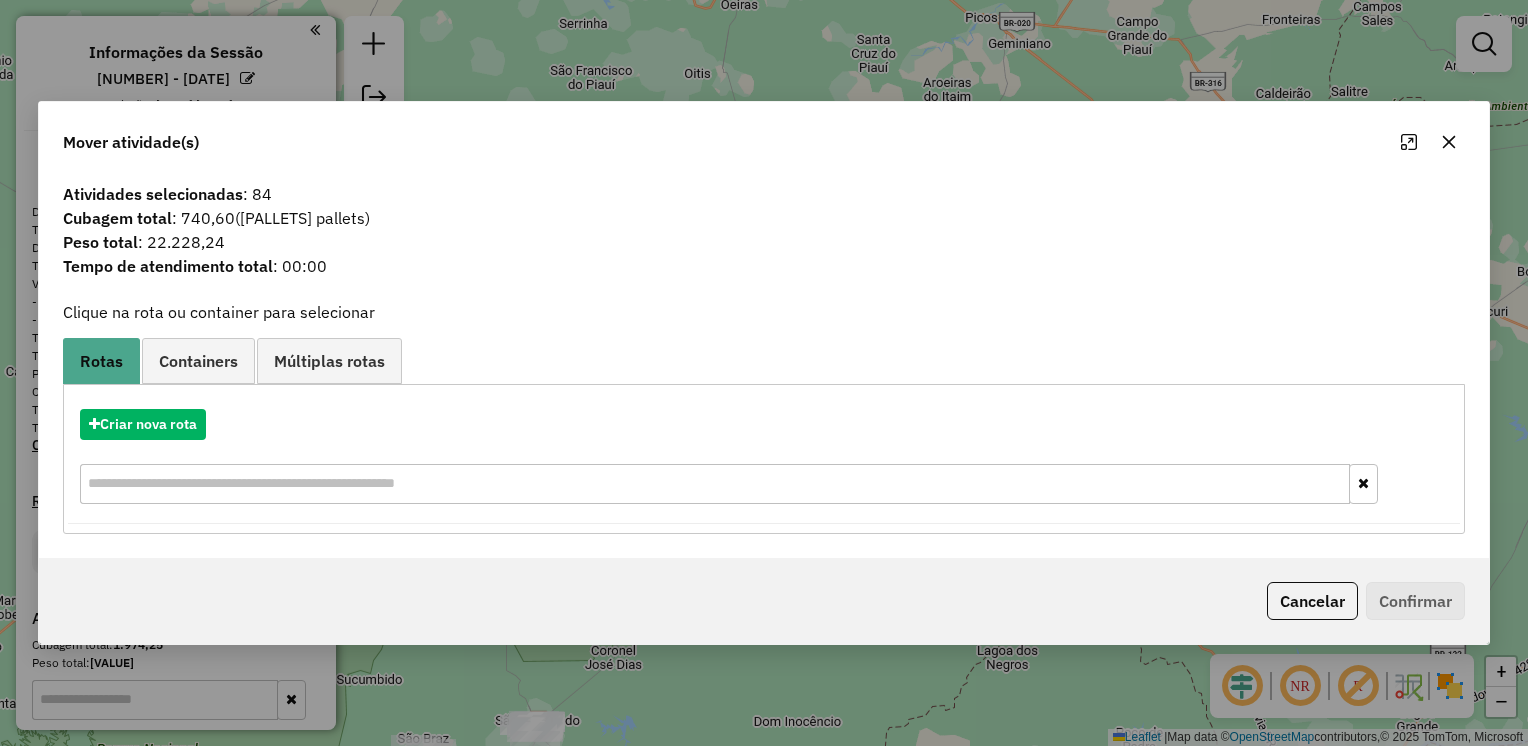 click 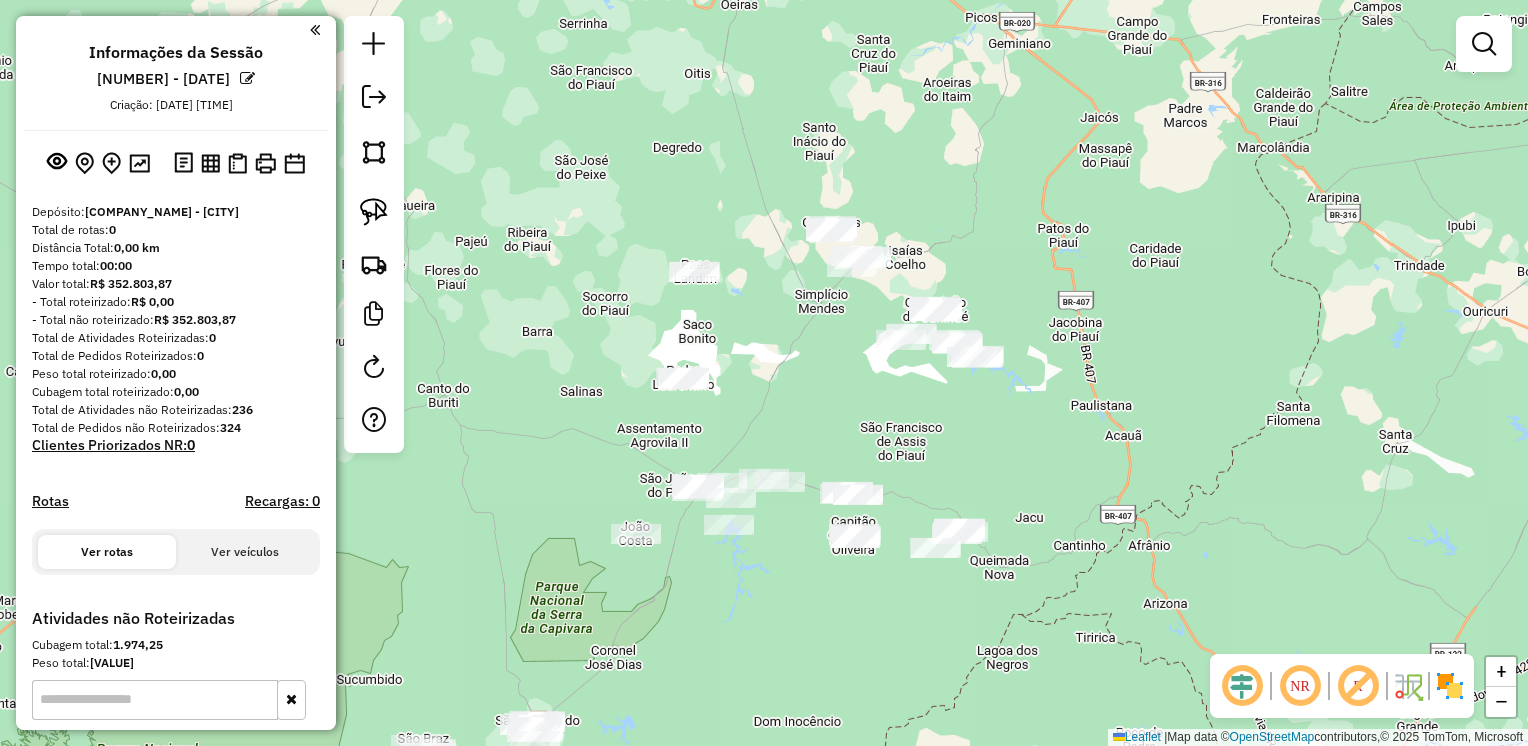 click on "Janela de atendimento Grade de atendimento Capacidade Transportadoras Veículos Cliente Pedidos  Rotas Selecione os dias de semana para filtrar as janelas de atendimento  Seg   Ter   Qua   Qui   Sex   Sáb   Dom  Informe o período da janela de atendimento: De: Até:  Filtrar exatamente a janela do cliente  Considerar janela de atendimento padrão  Selecione os dias de semana para filtrar as grades de atendimento  Seg   Ter   Qua   Qui   Sex   Sáb   Dom   Considerar clientes sem dia de atendimento cadastrado  Clientes fora do dia de atendimento selecionado Filtrar as atividades entre os valores definidos abaixo:  Peso mínimo:   Peso máximo:   Cubagem mínima:   Cubagem máxima:   De:   Até:  Filtrar as atividades entre o tempo de atendimento definido abaixo:  De:   Até:   Considerar capacidade total dos clientes não roteirizados Transportadora: Selecione um ou mais itens Tipo de veículo: Selecione um ou mais itens Veículo: Selecione um ou mais itens Motorista: Selecione um ou mais itens Nome: Rótulo:" 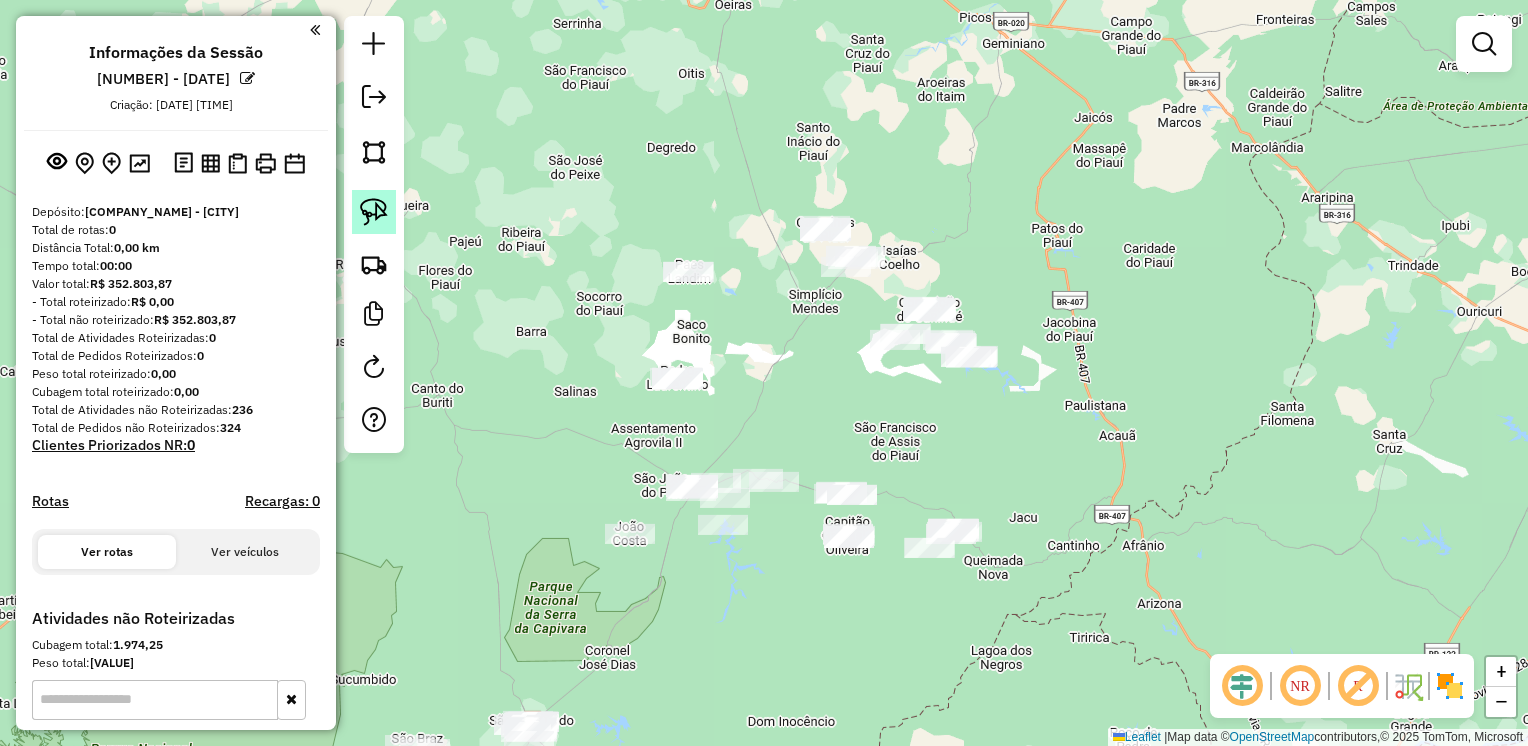 click 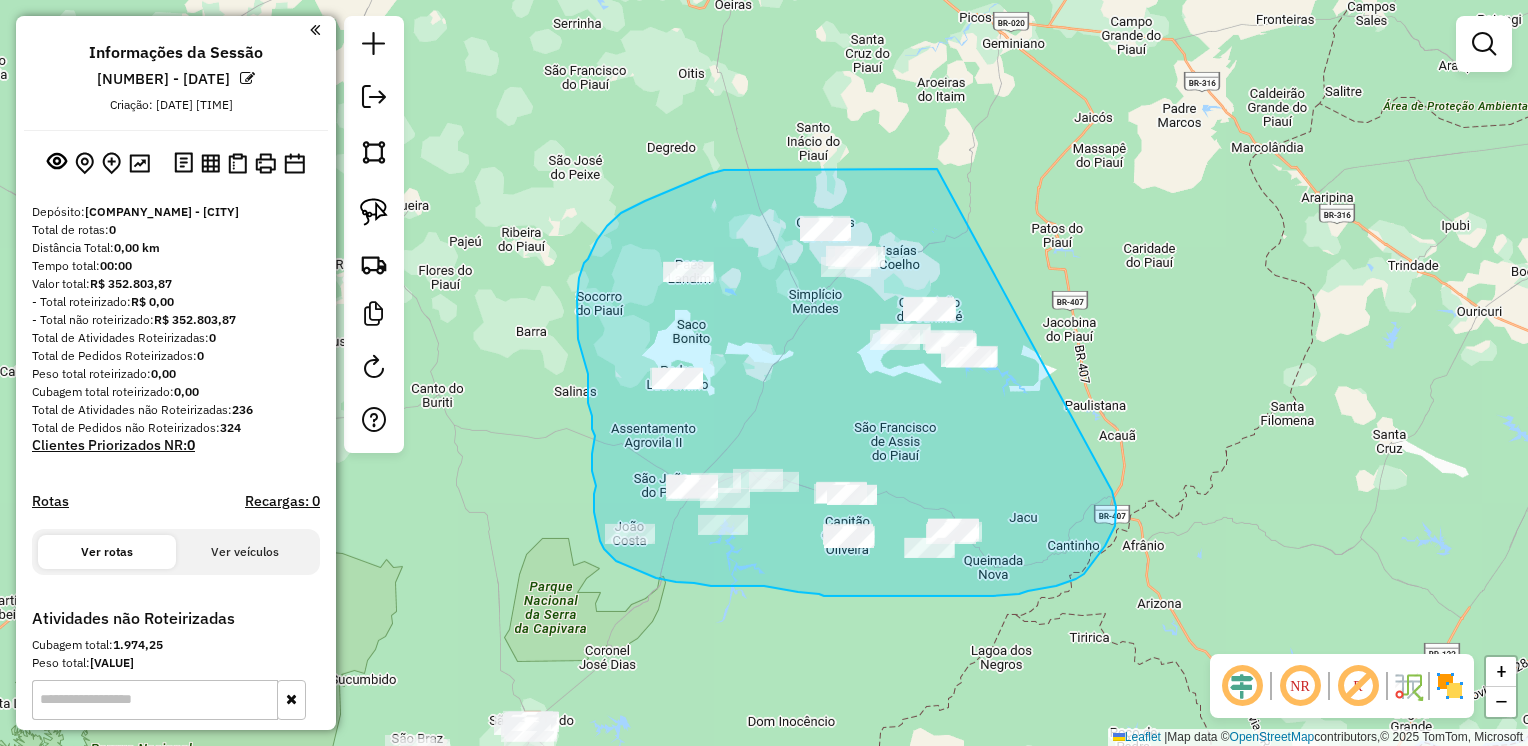 drag, startPoint x: 807, startPoint y: 169, endPoint x: 1112, endPoint y: 491, distance: 443.5189 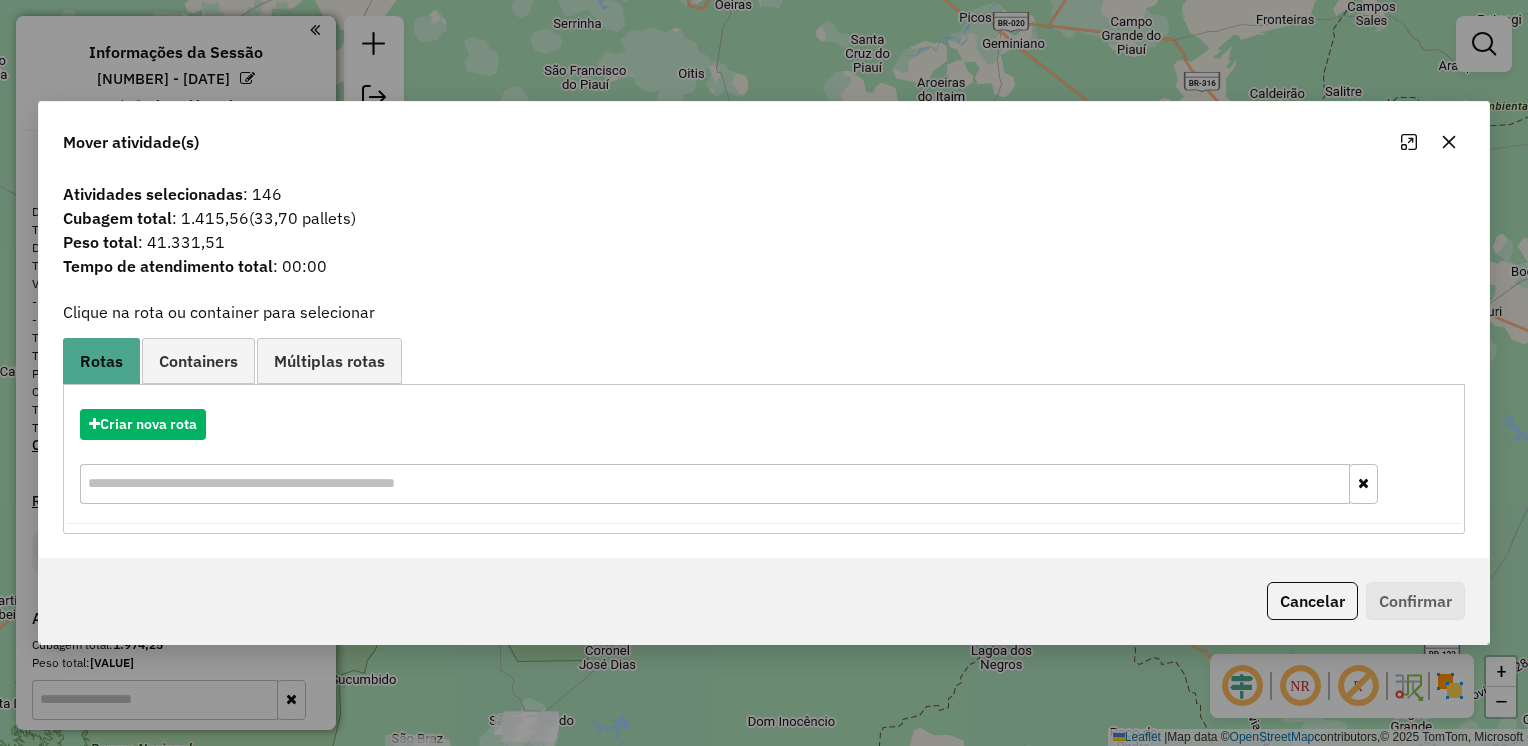 click 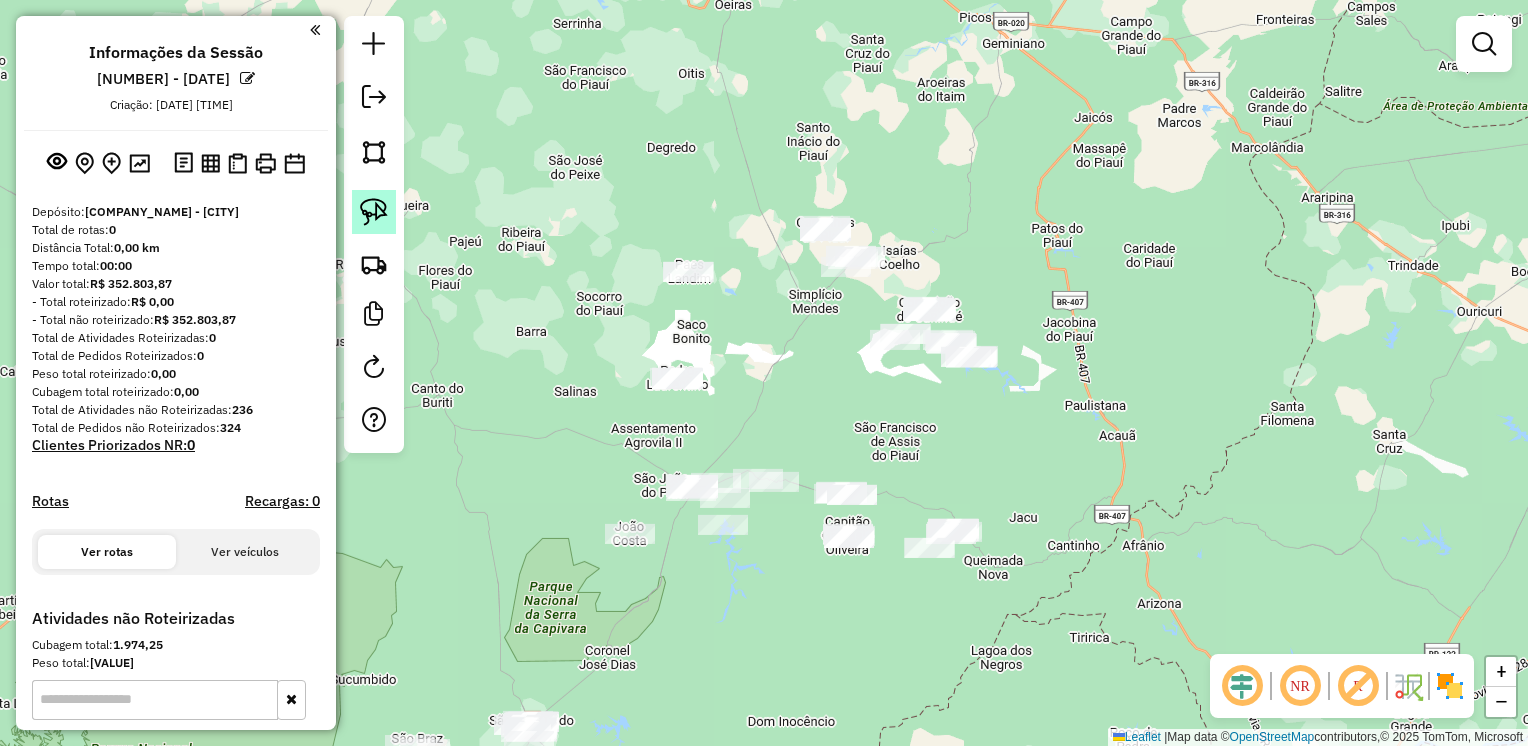 click 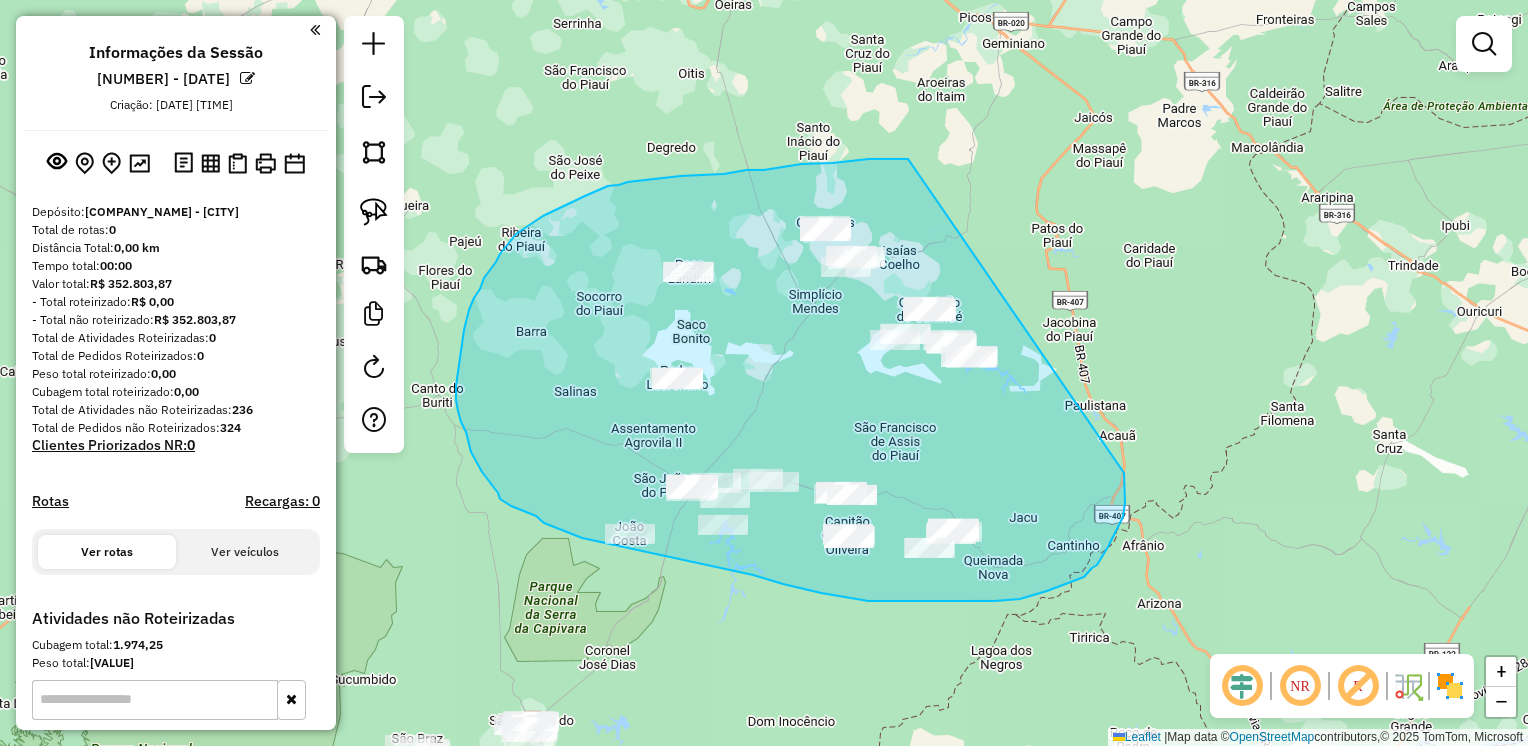 drag, startPoint x: 764, startPoint y: 170, endPoint x: 1124, endPoint y: 473, distance: 470.54117 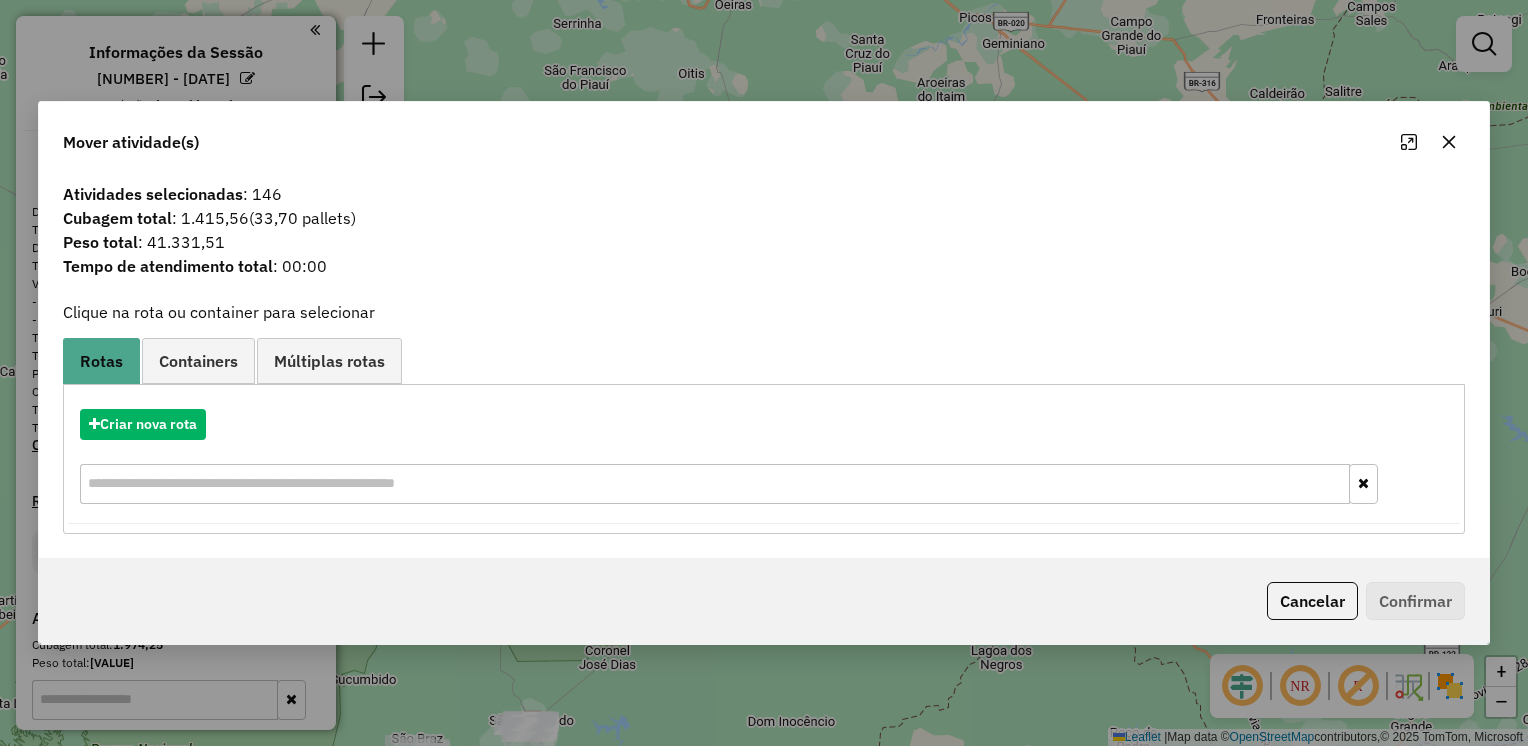 click 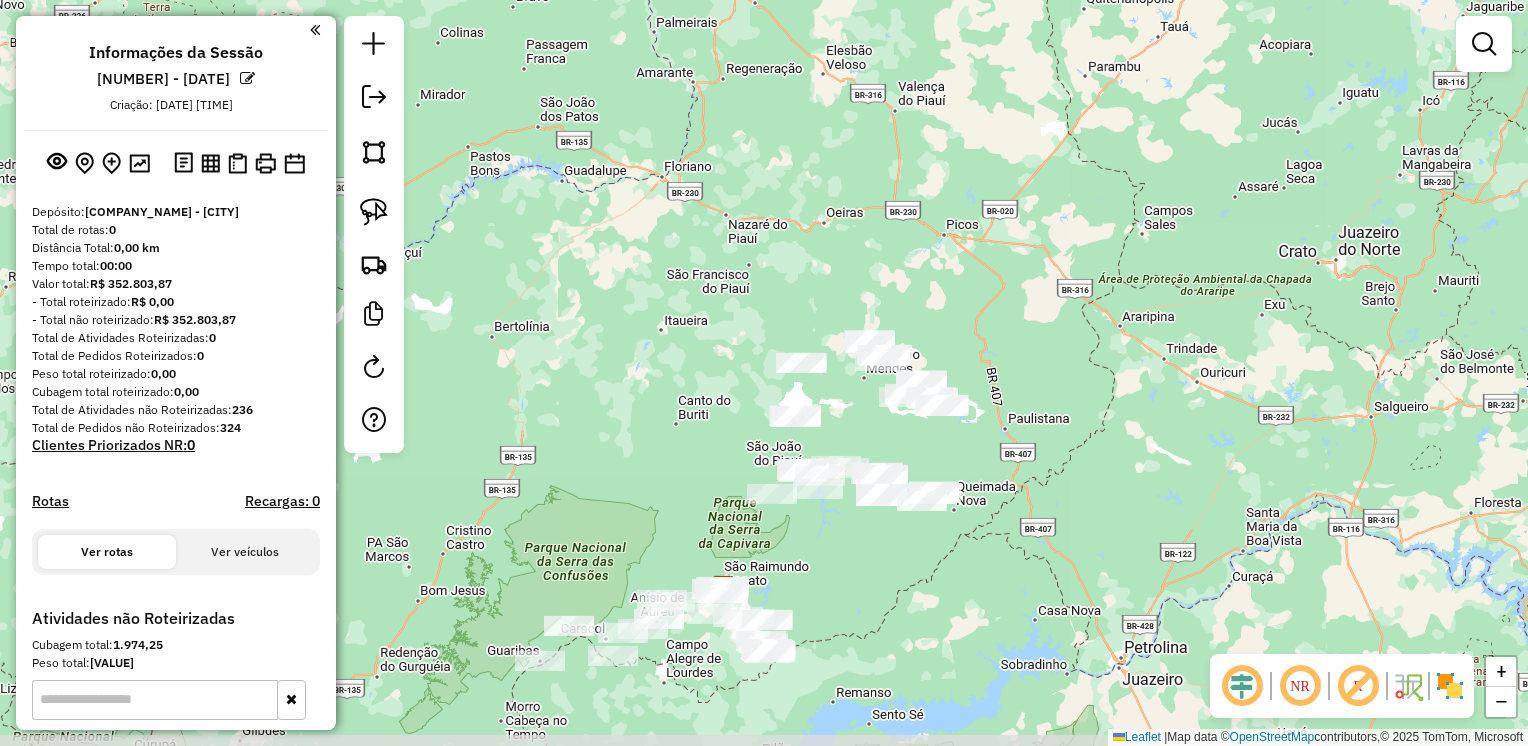 drag, startPoint x: 815, startPoint y: 590, endPoint x: 830, endPoint y: 560, distance: 33.54102 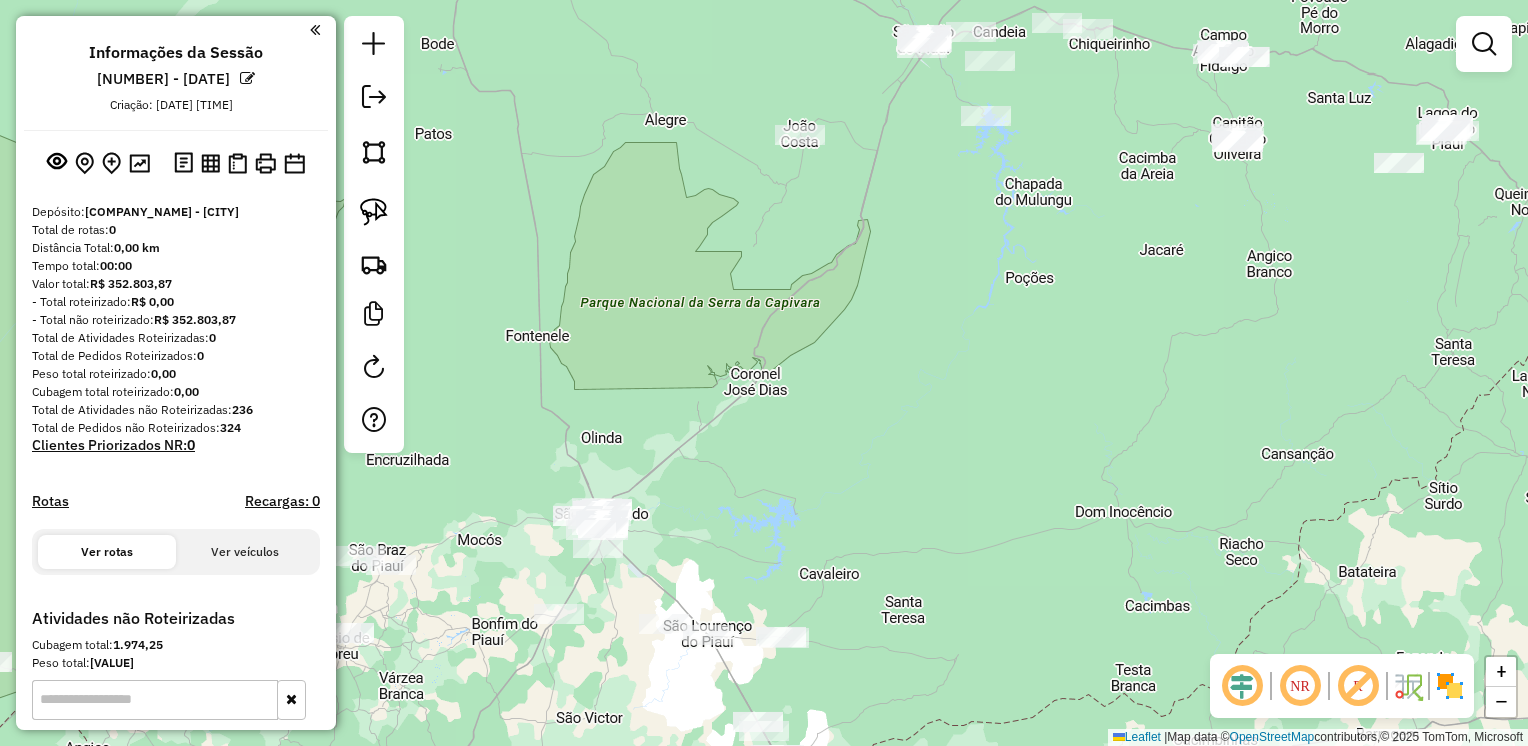 drag, startPoint x: 736, startPoint y: 597, endPoint x: 708, endPoint y: 397, distance: 201.95049 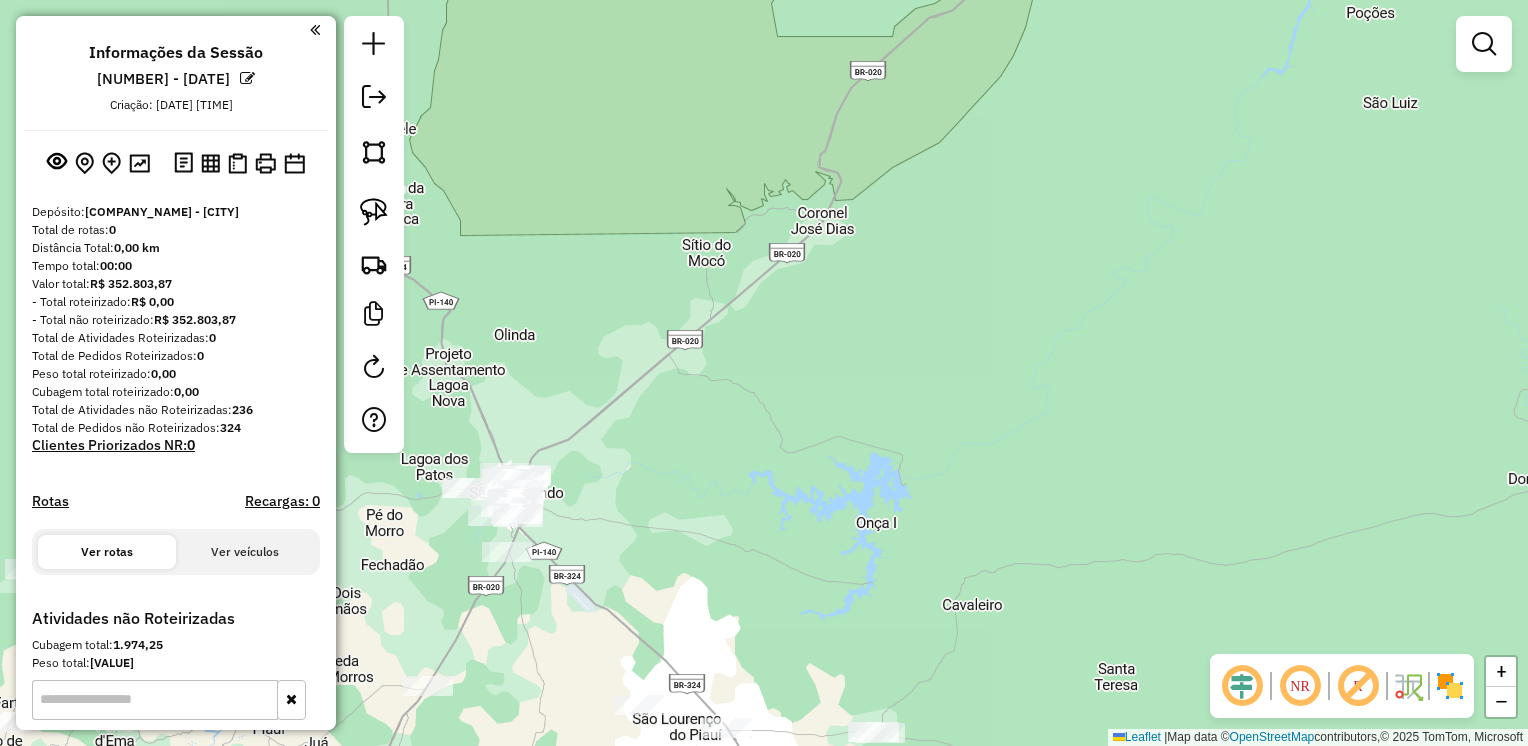 drag, startPoint x: 689, startPoint y: 554, endPoint x: 762, endPoint y: 430, distance: 143.89232 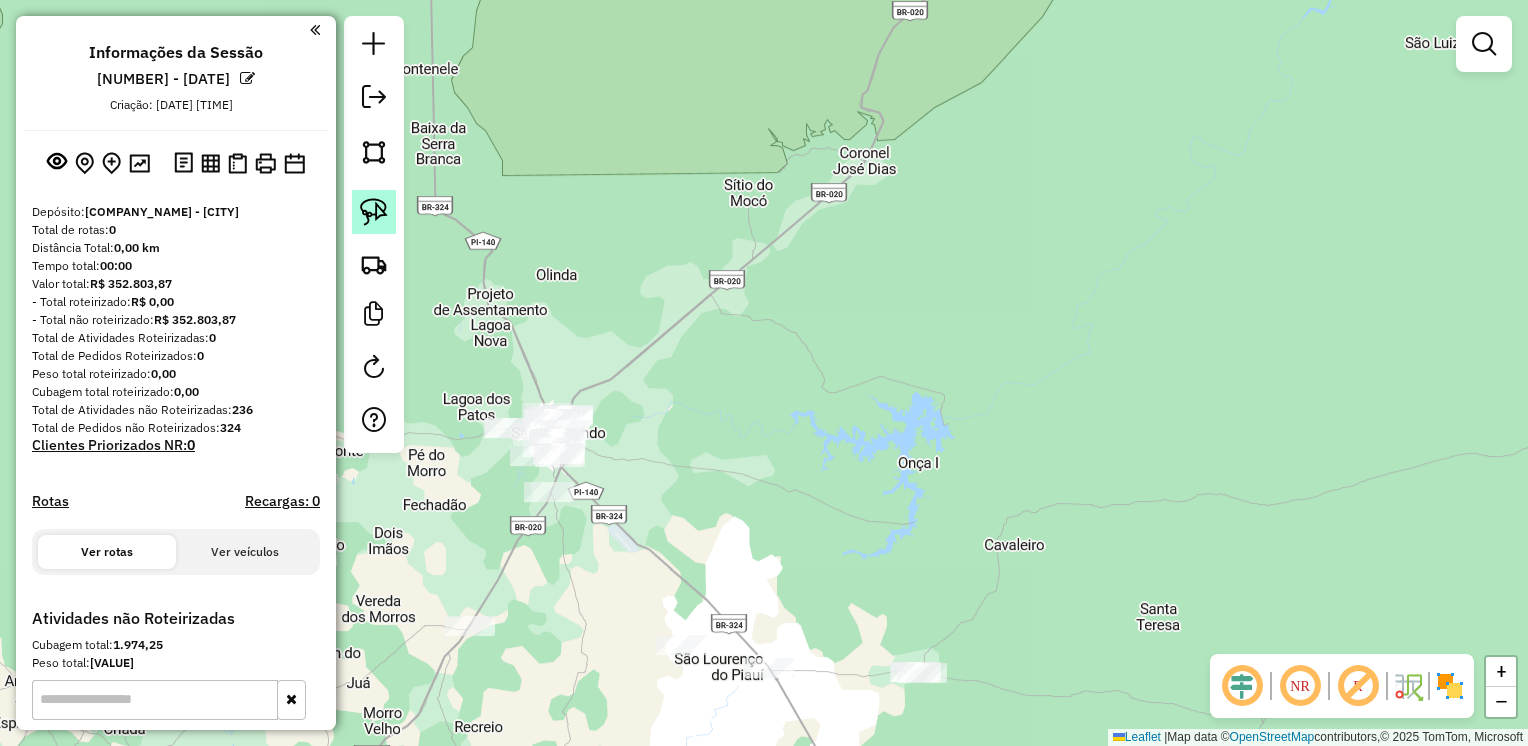 click 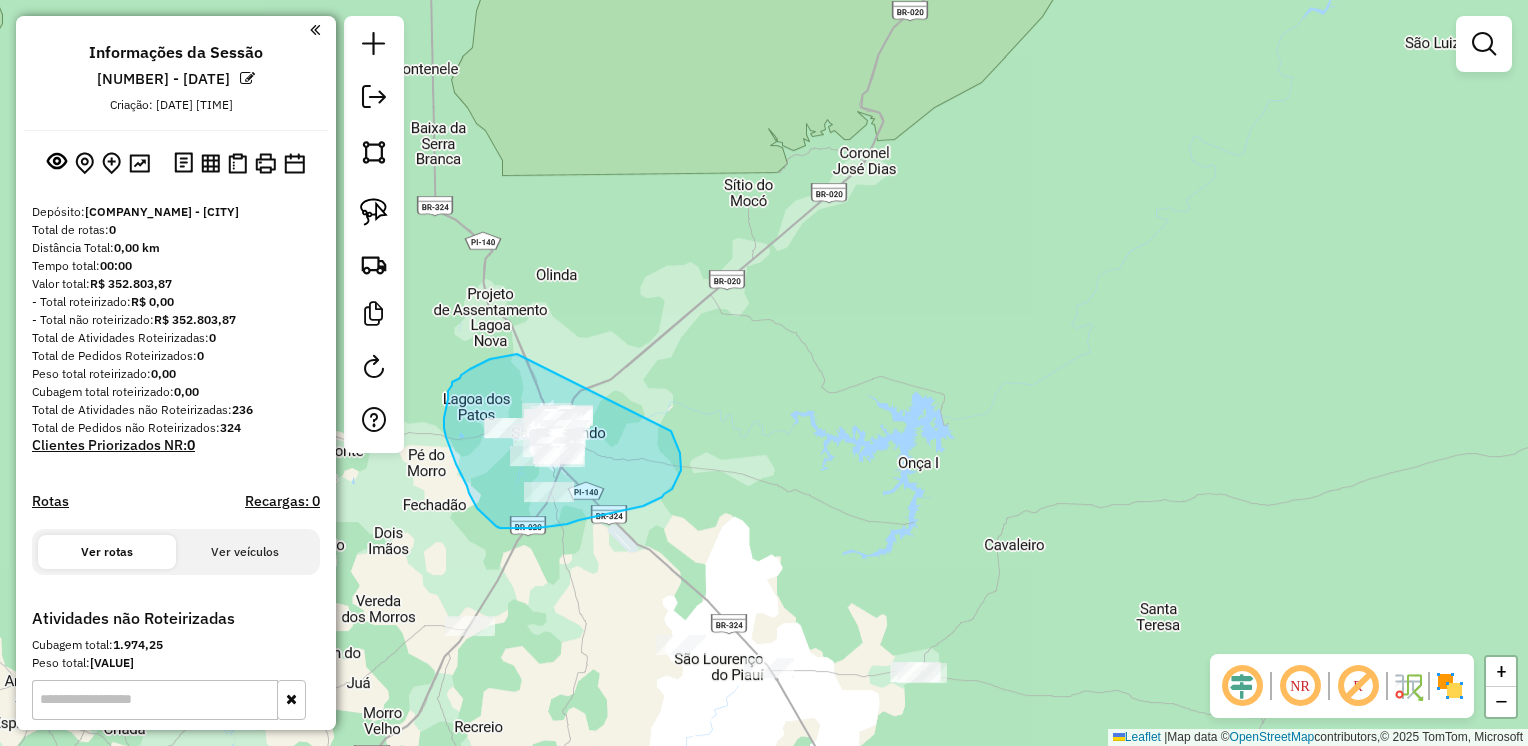 drag, startPoint x: 506, startPoint y: 356, endPoint x: 669, endPoint y: 427, distance: 177.792 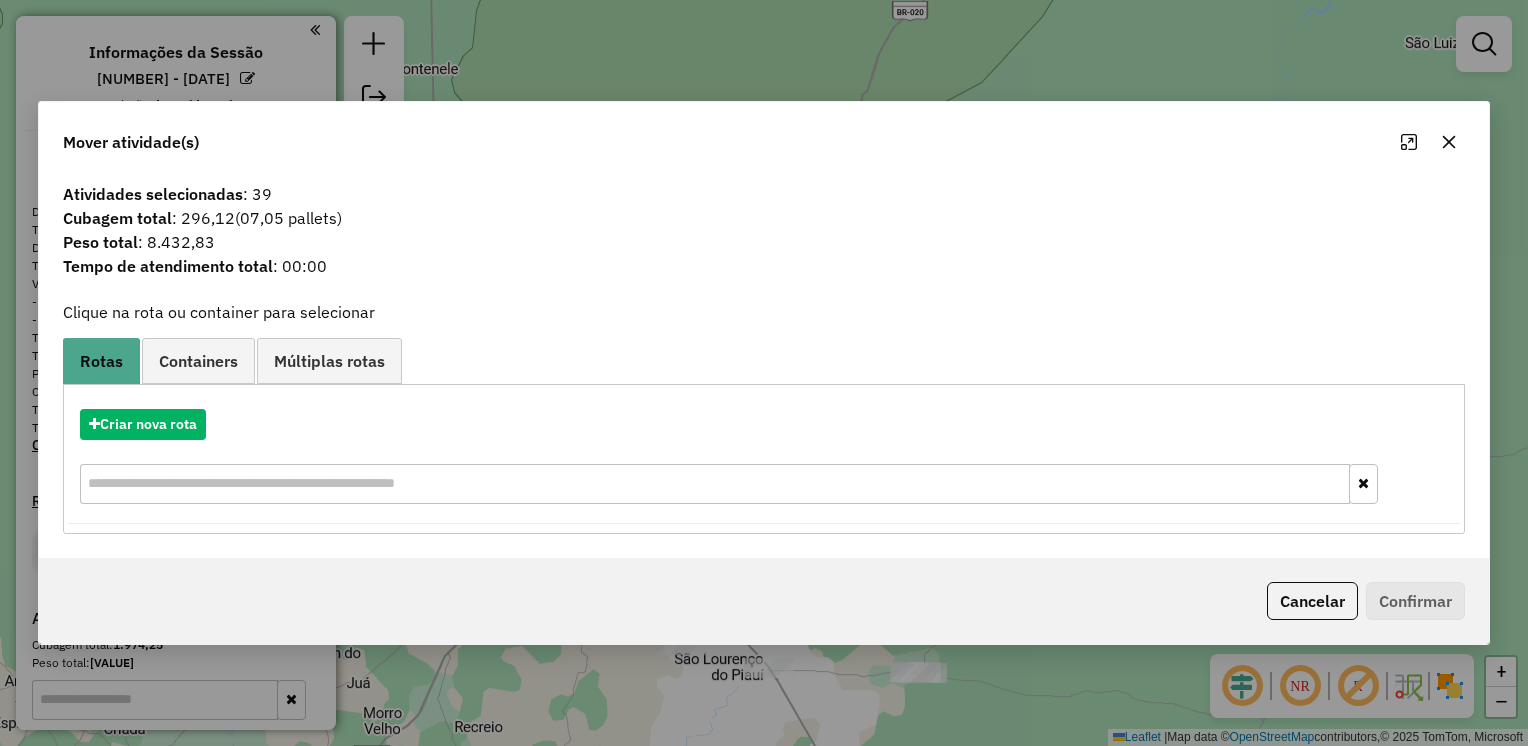 click 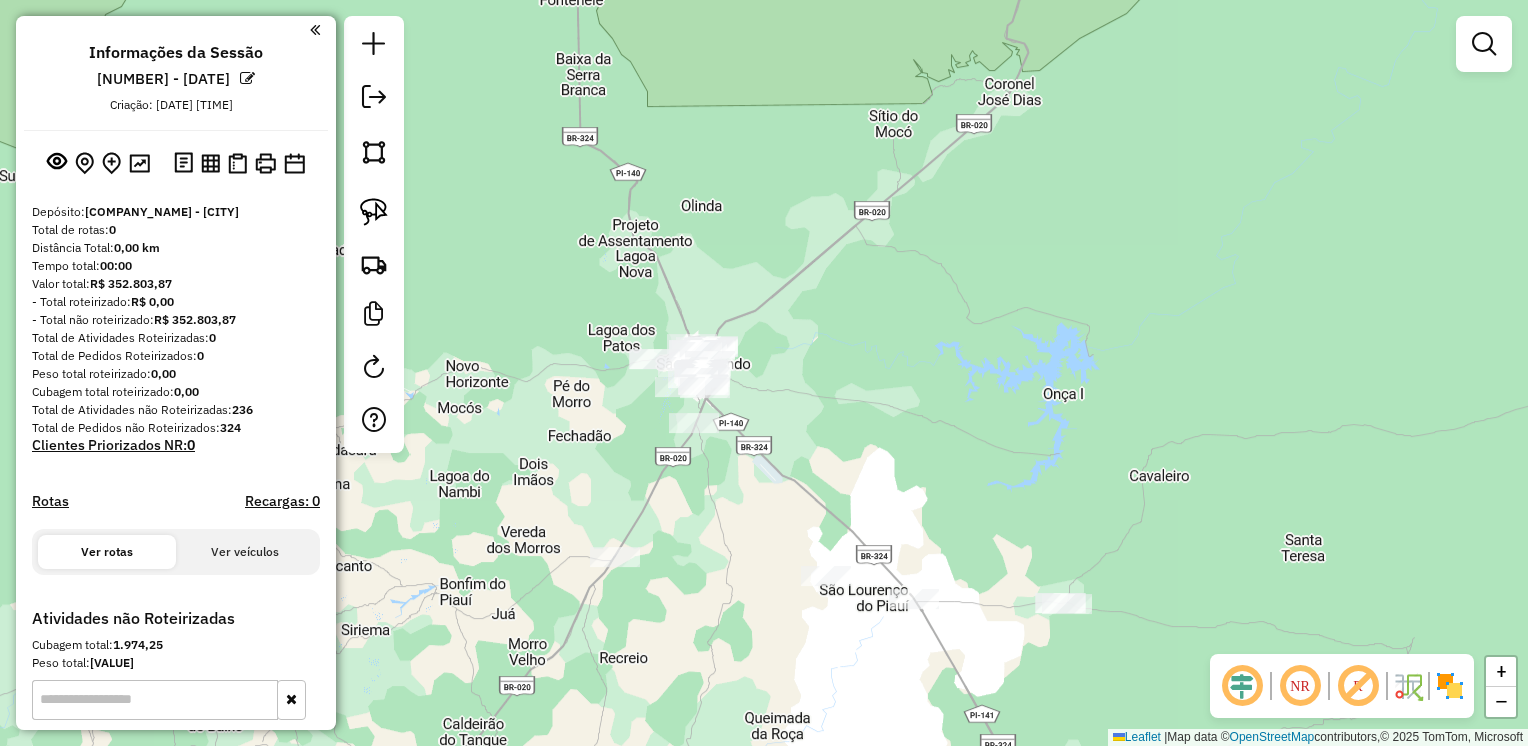 drag, startPoint x: 861, startPoint y: 464, endPoint x: 919, endPoint y: 434, distance: 65.29931 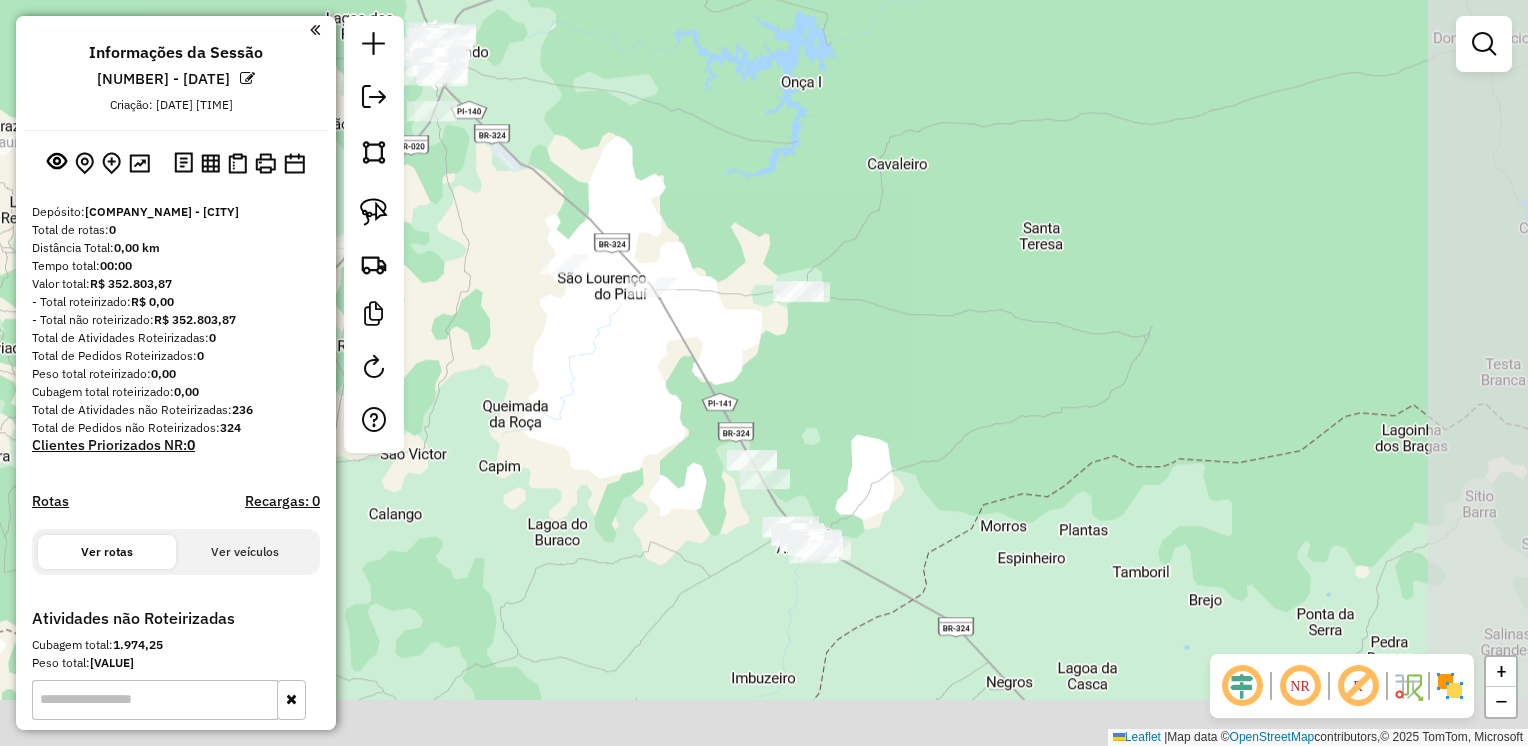drag, startPoint x: 924, startPoint y: 458, endPoint x: 694, endPoint y: 172, distance: 367.00952 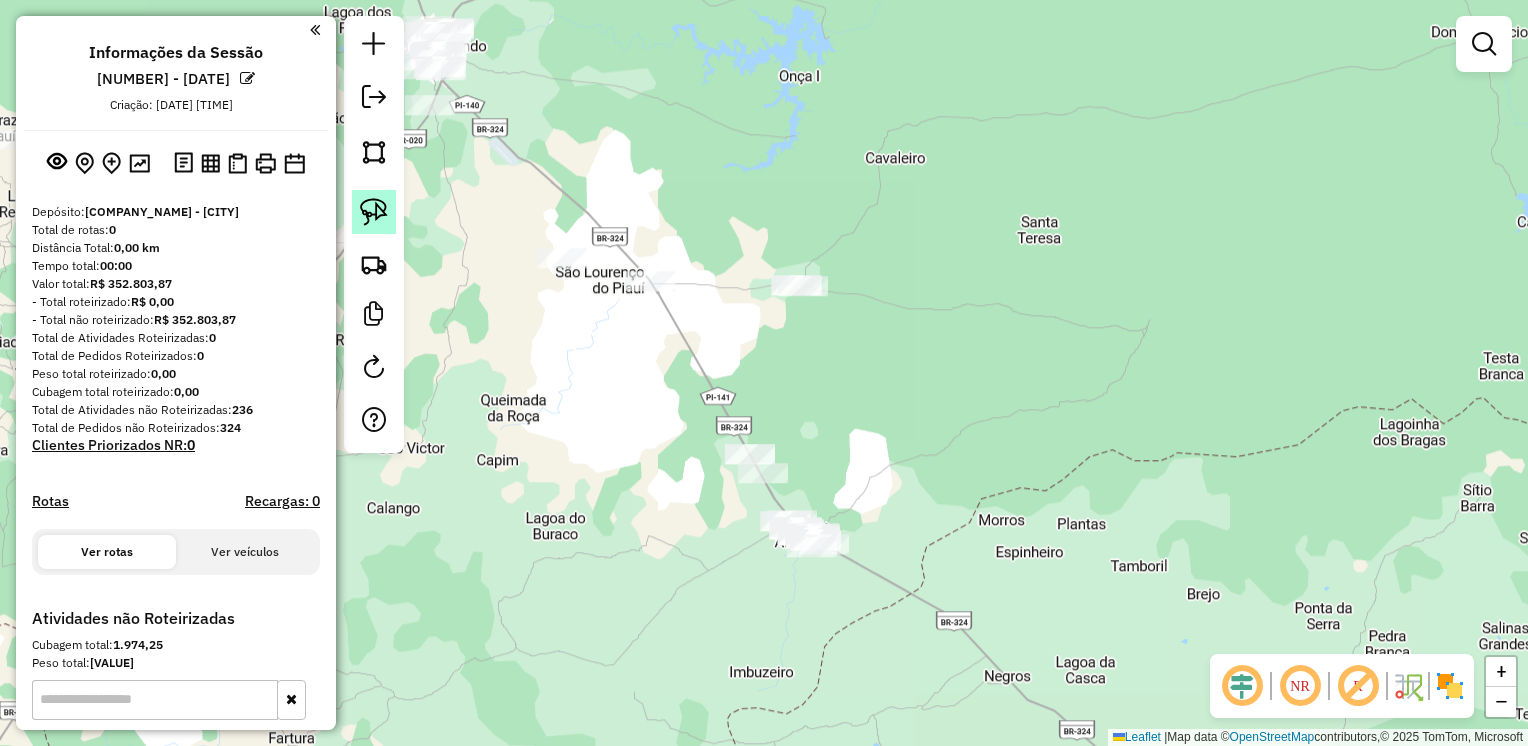 click 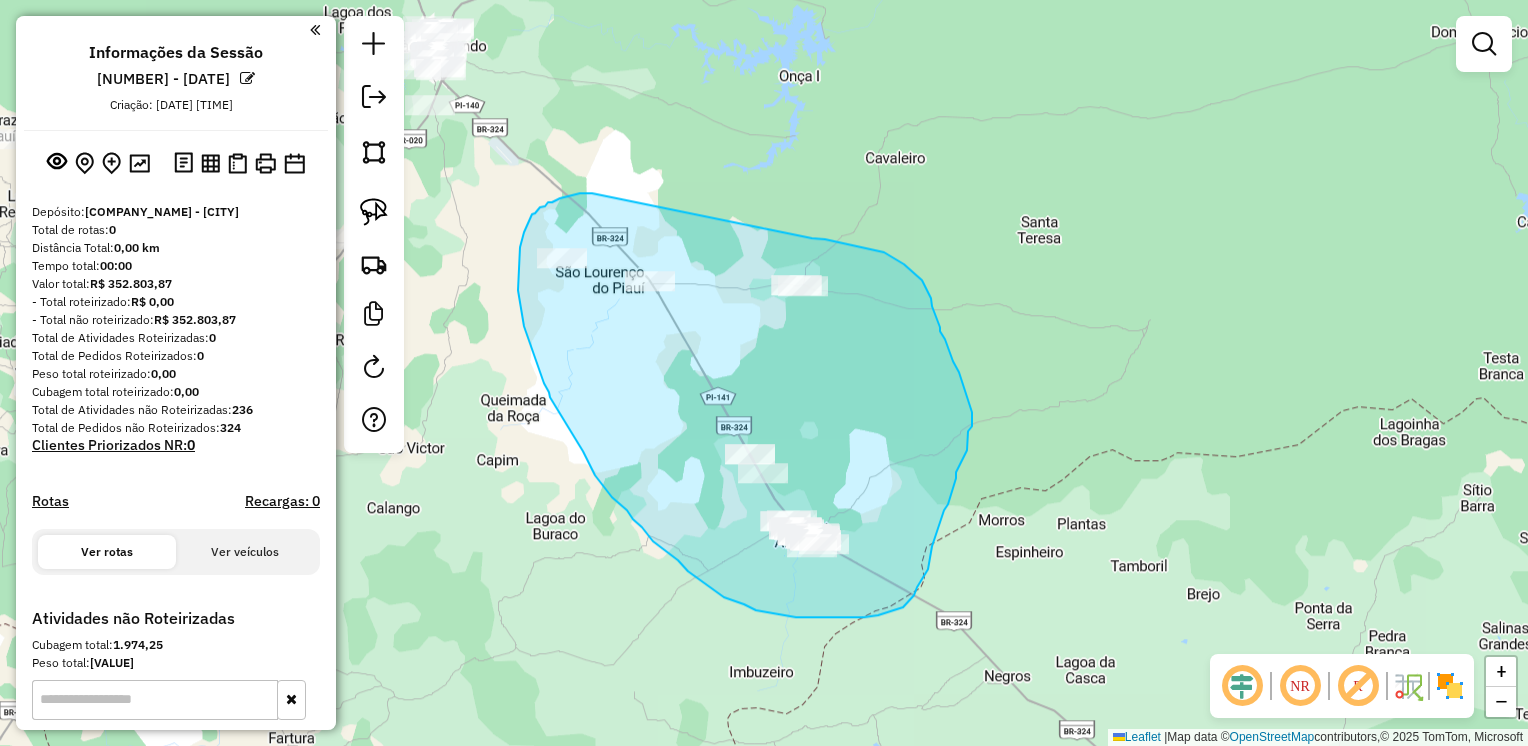 drag, startPoint x: 592, startPoint y: 193, endPoint x: 779, endPoint y: 233, distance: 191.23022 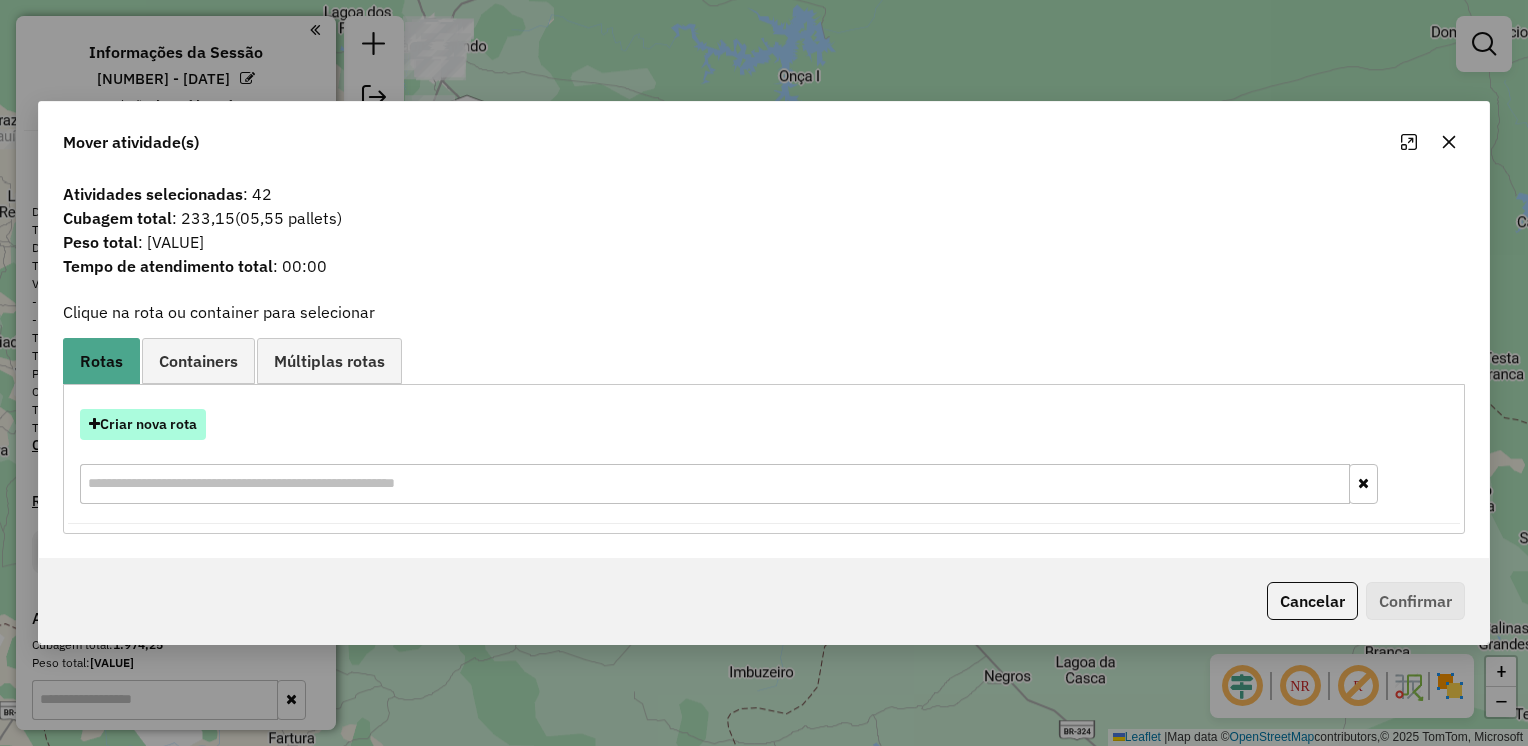 click on "Criar nova rota" at bounding box center [143, 424] 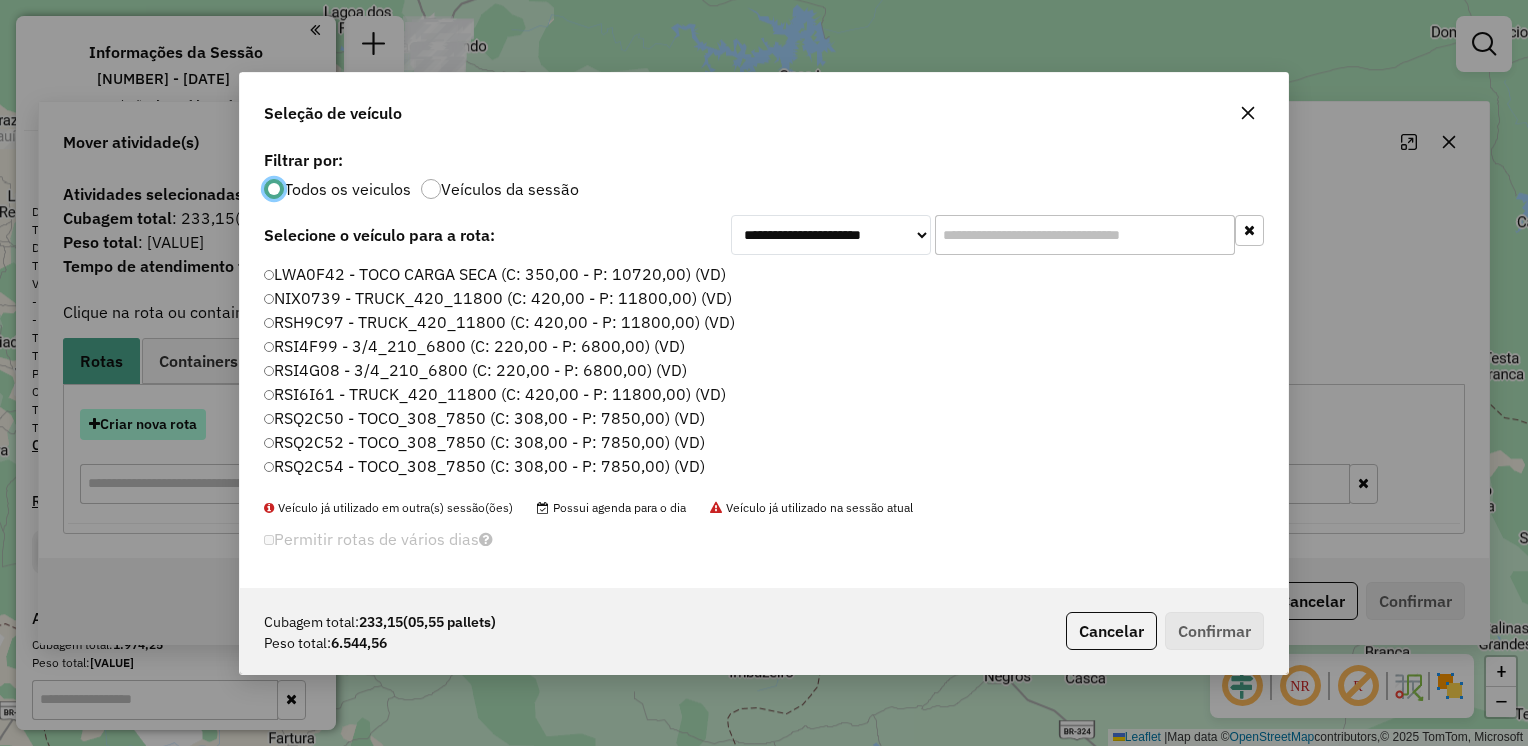 scroll, scrollTop: 10, scrollLeft: 6, axis: both 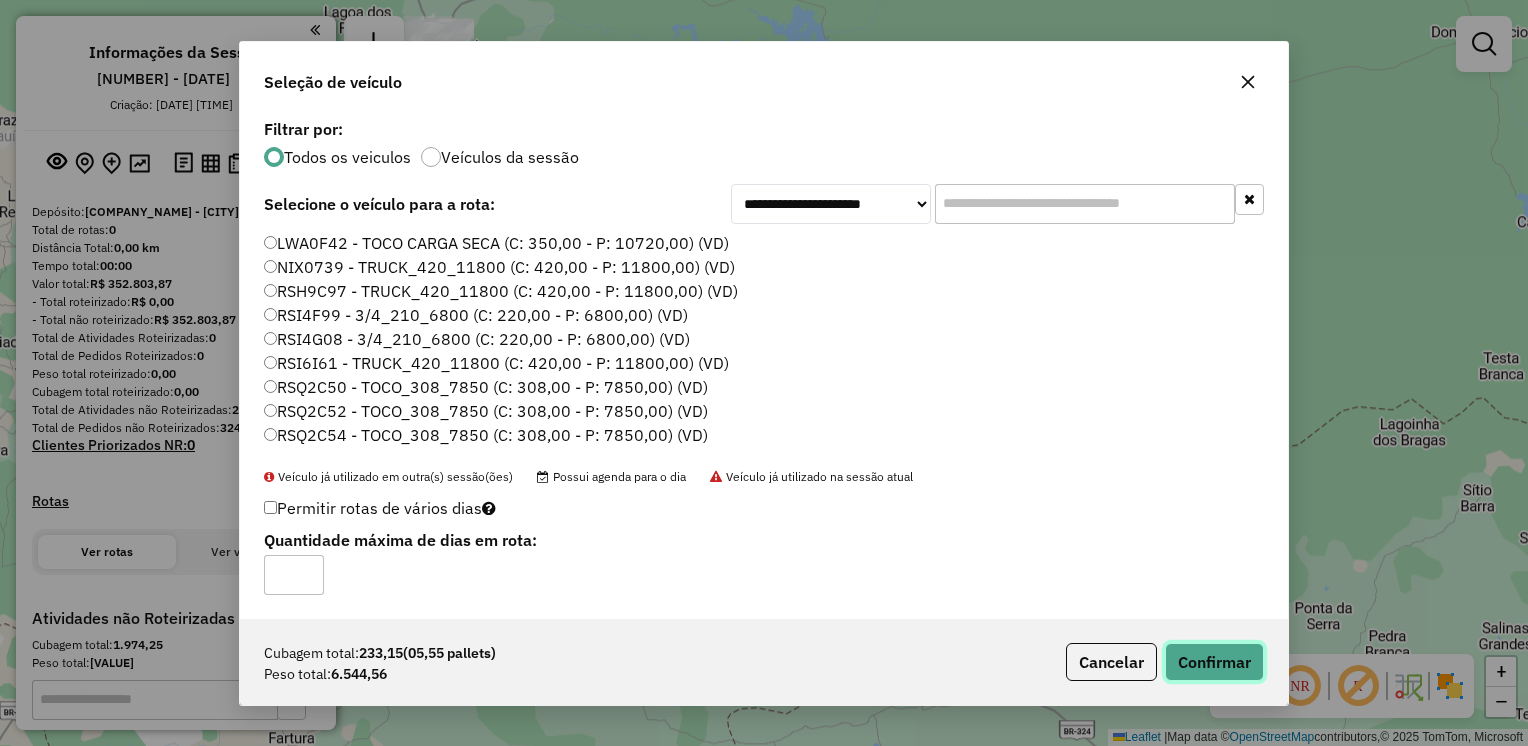 click on "Confirmar" 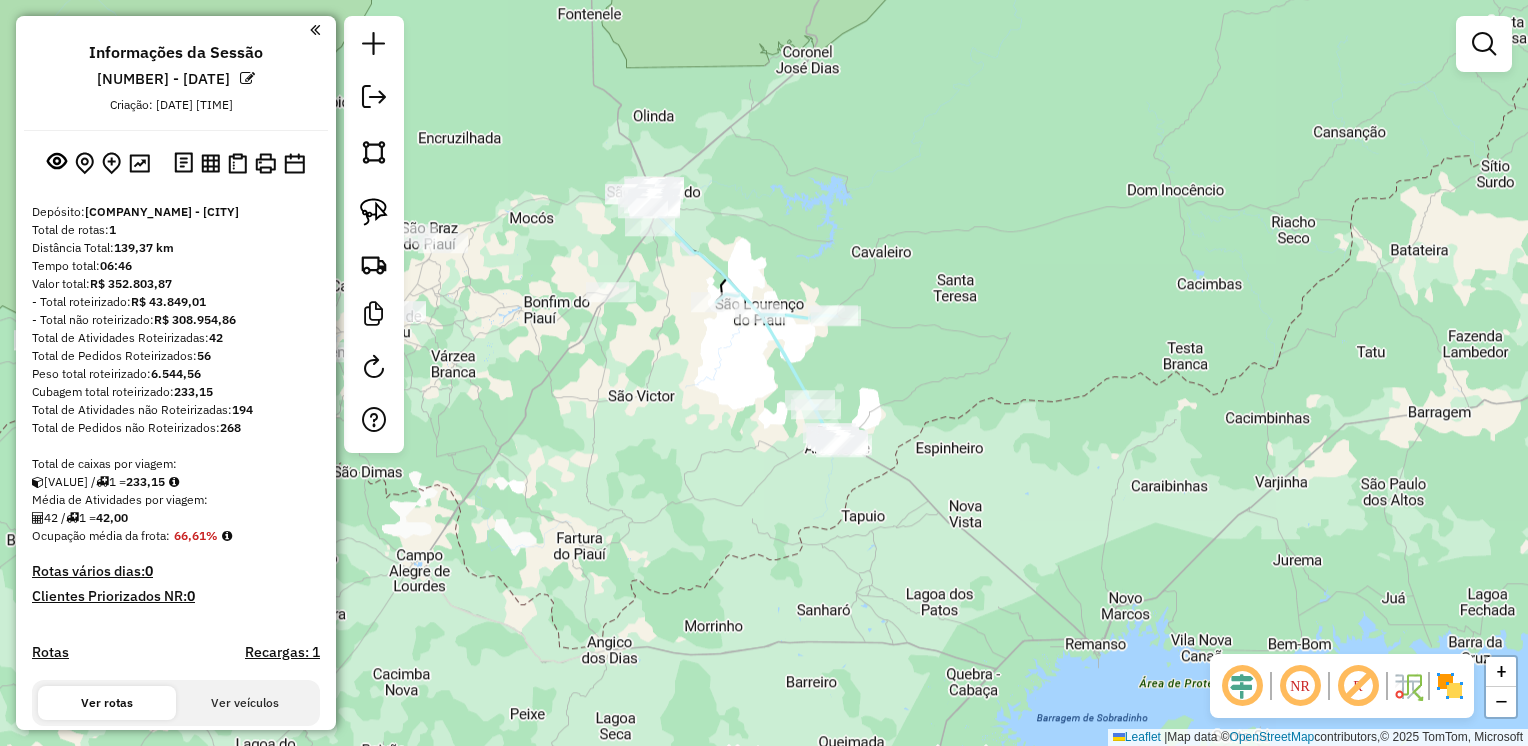 drag, startPoint x: 629, startPoint y: 418, endPoint x: 744, endPoint y: 407, distance: 115.52489 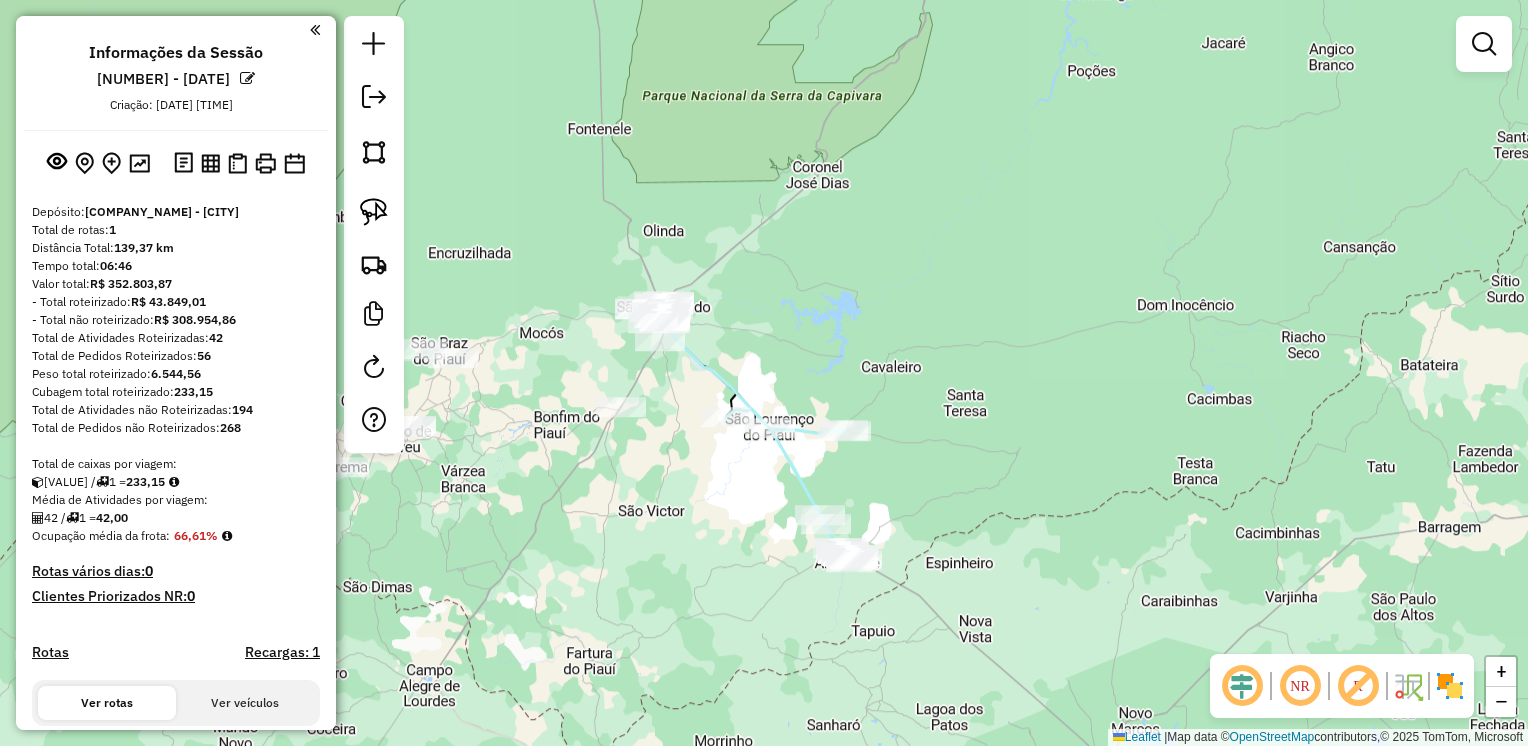 drag, startPoint x: 766, startPoint y: 245, endPoint x: 769, endPoint y: 338, distance: 93.04838 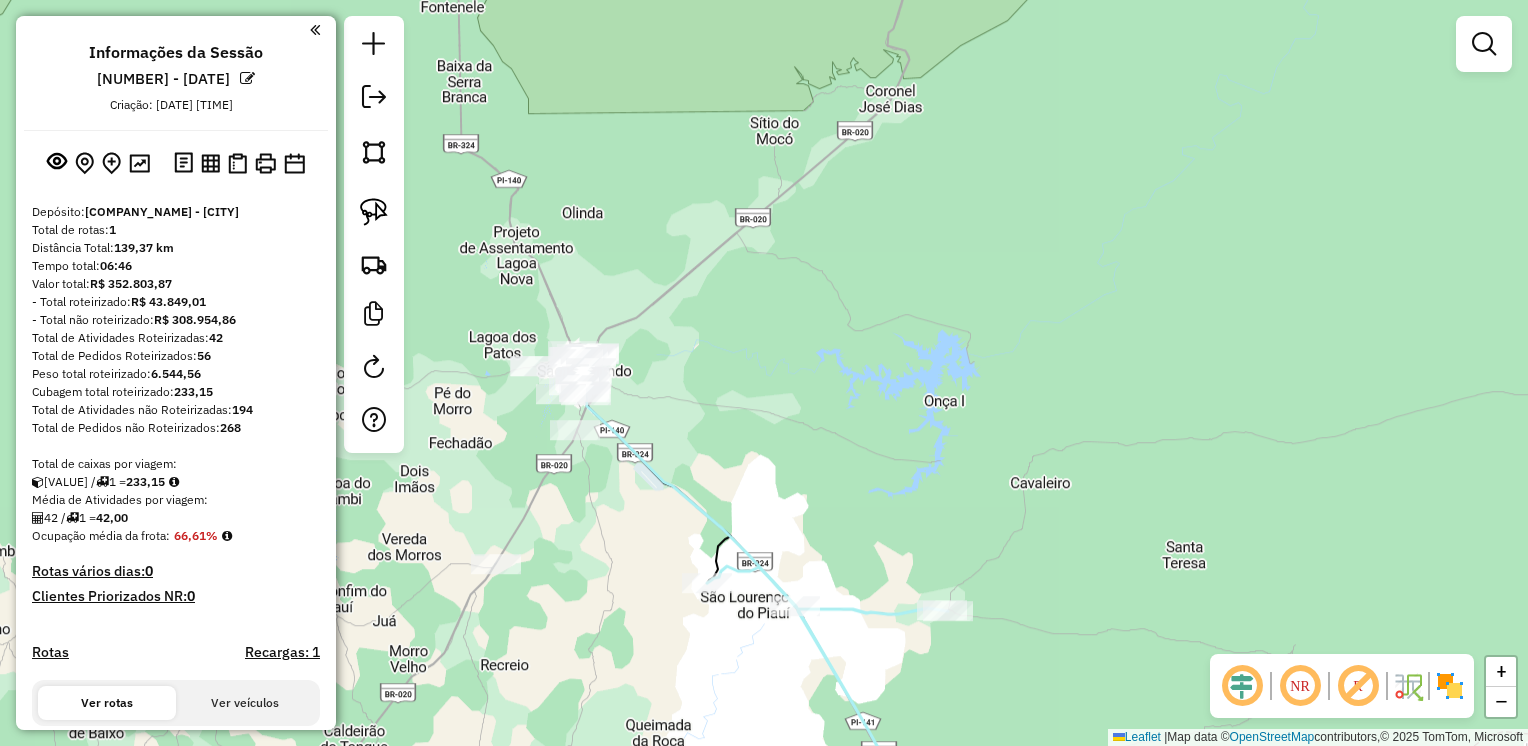 drag, startPoint x: 749, startPoint y: 370, endPoint x: 812, endPoint y: 361, distance: 63.63961 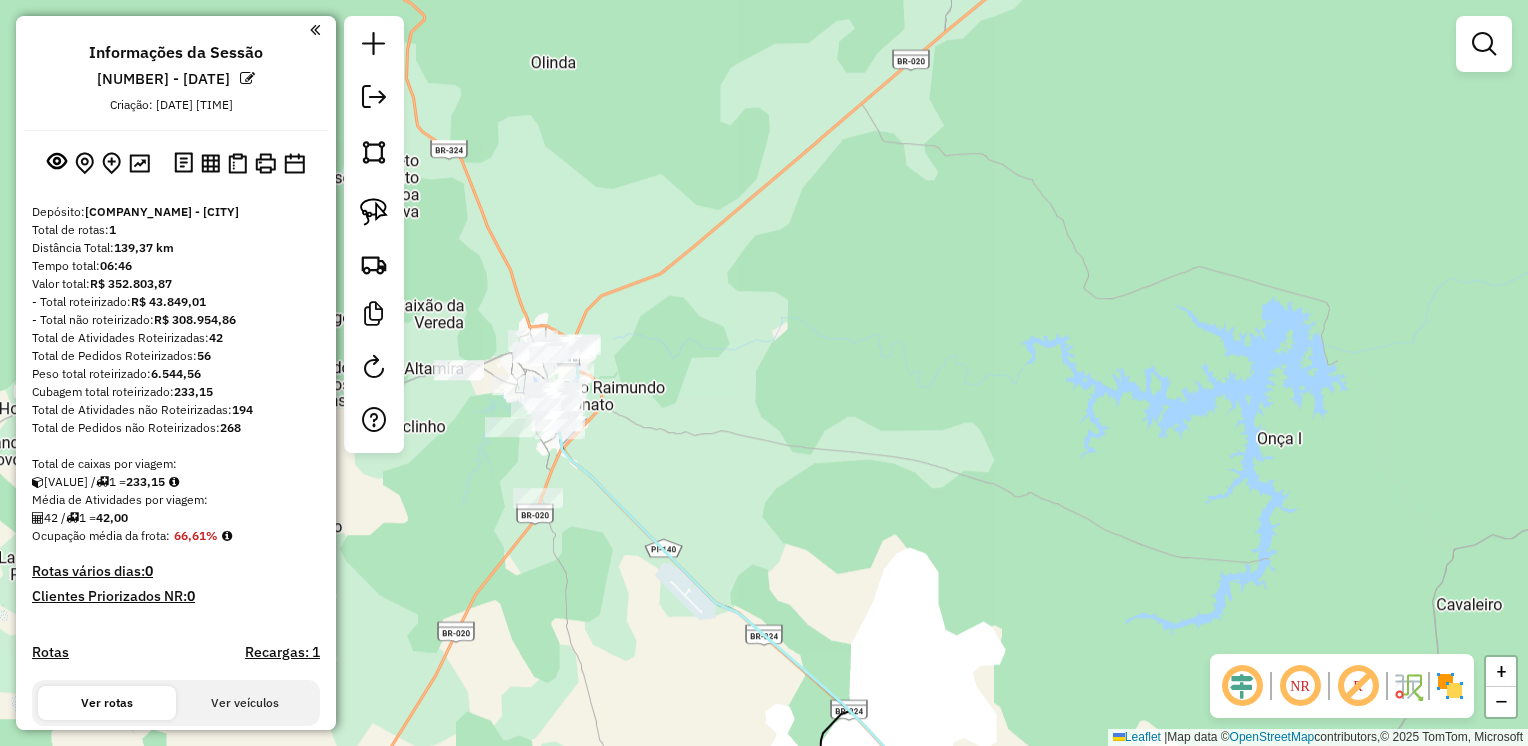 drag, startPoint x: 649, startPoint y: 486, endPoint x: 657, endPoint y: 402, distance: 84.38009 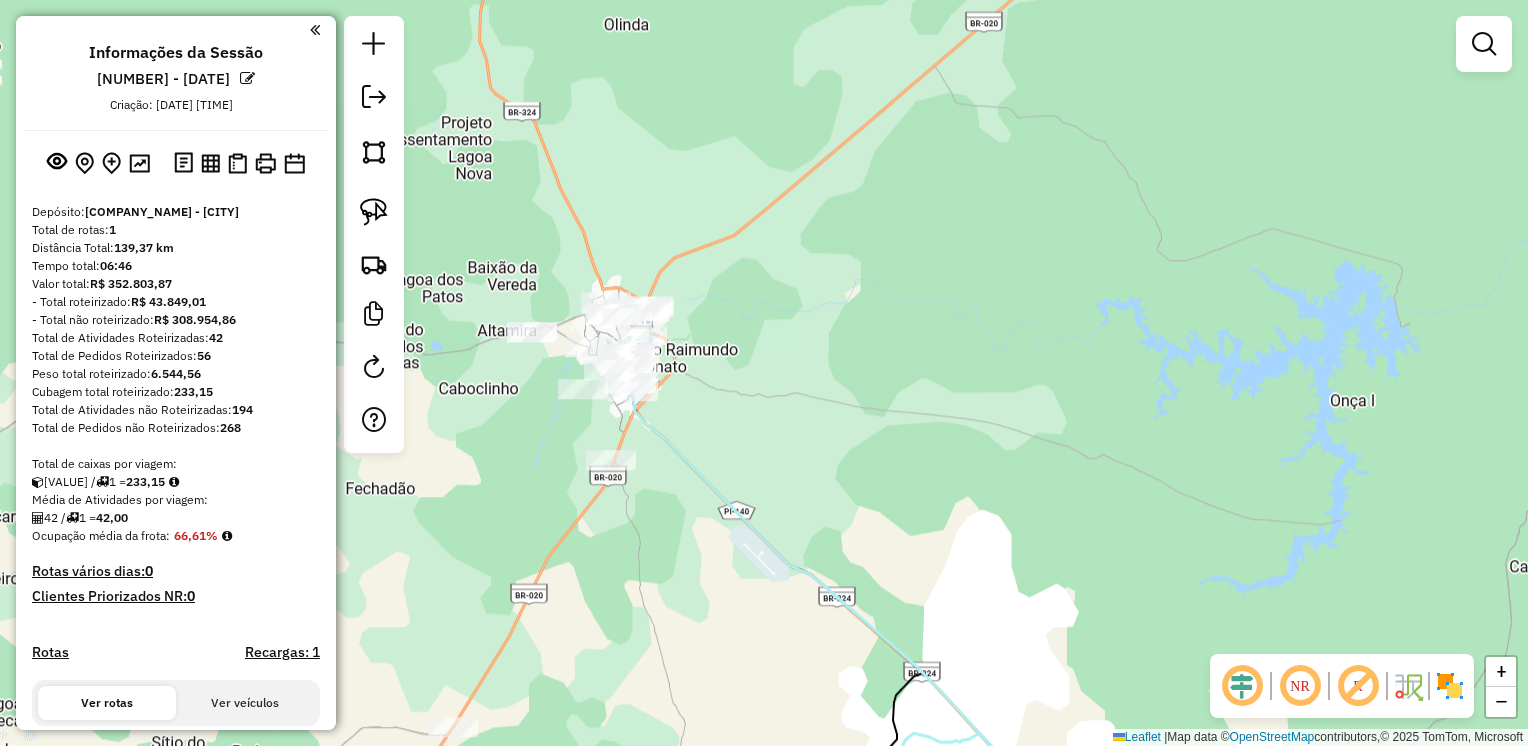 drag, startPoint x: 689, startPoint y: 370, endPoint x: 714, endPoint y: 364, distance: 25.70992 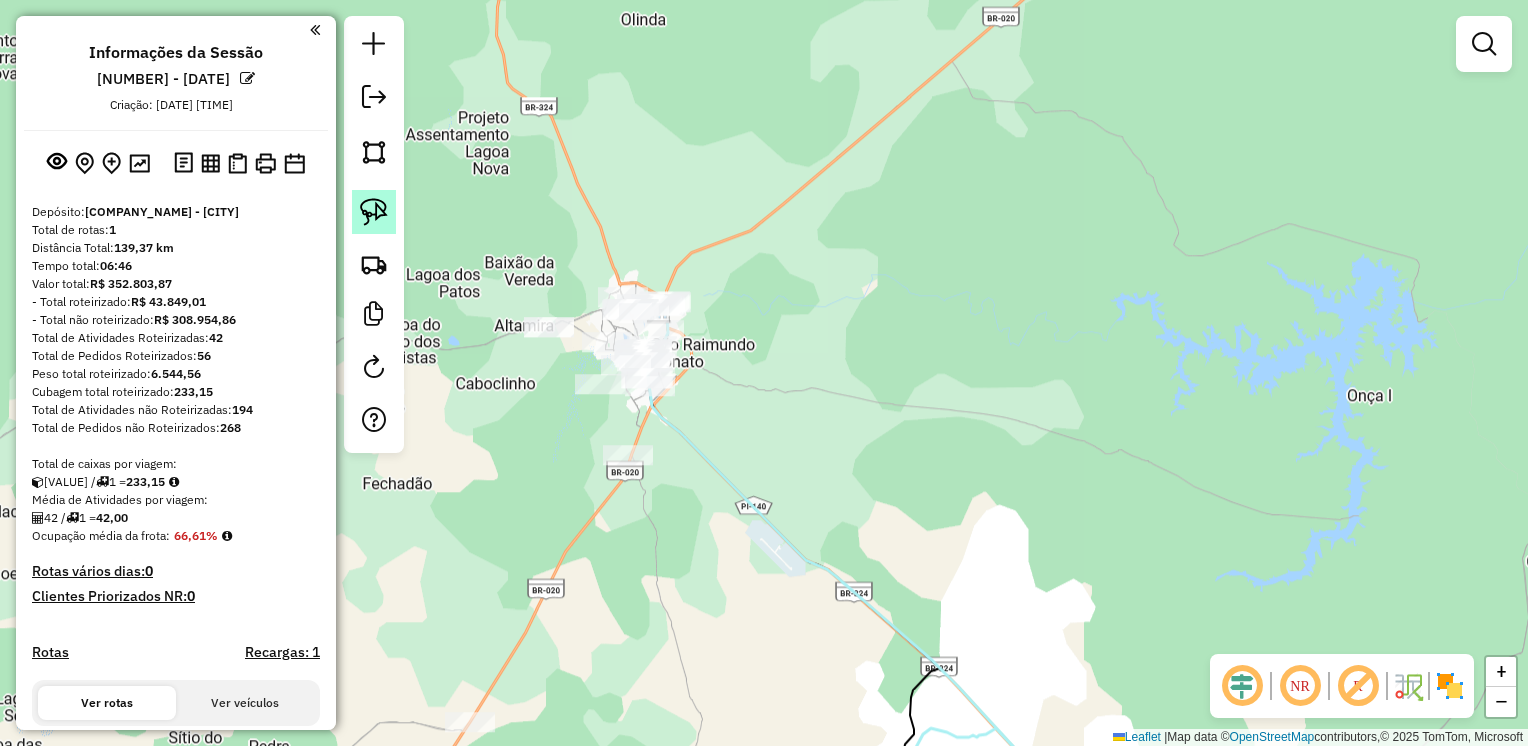 click 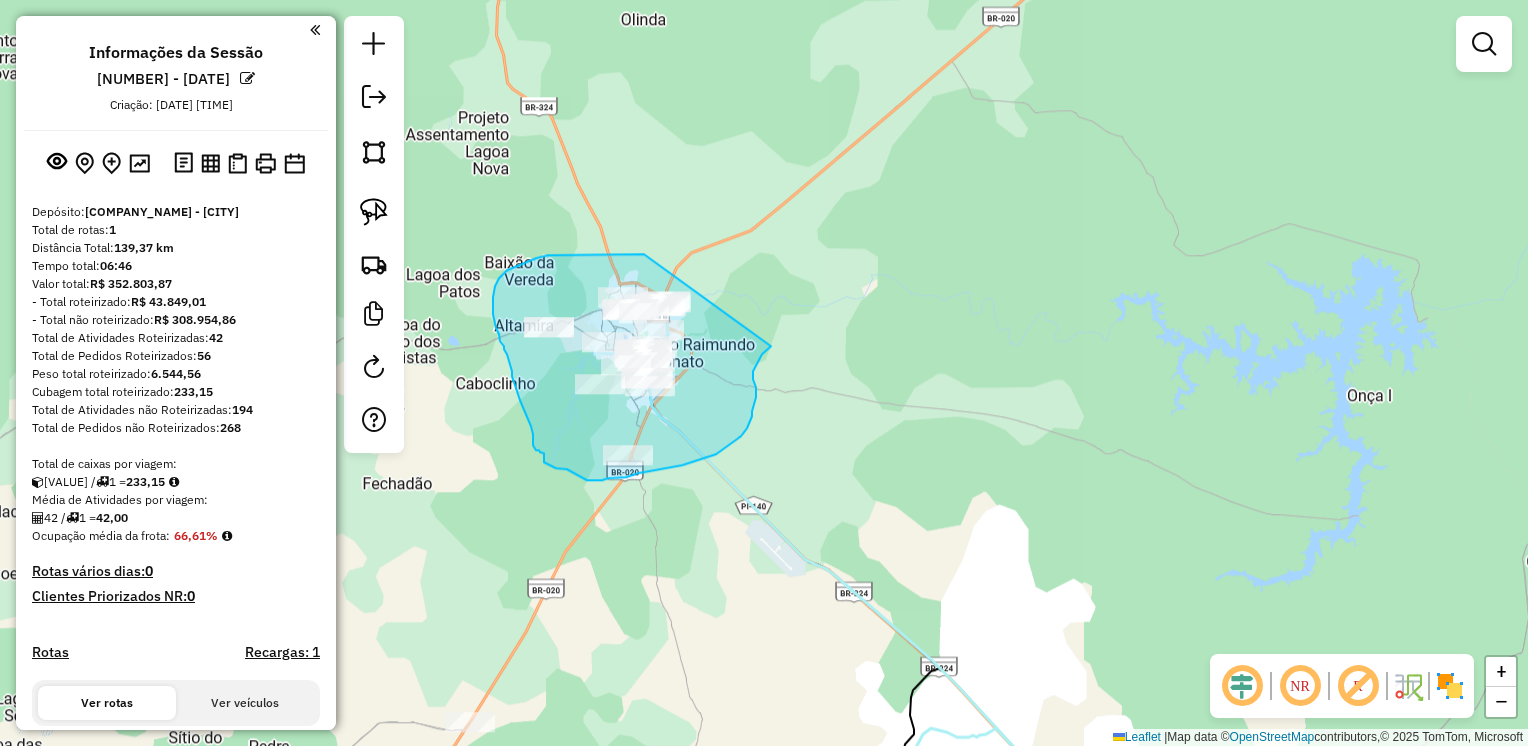 drag, startPoint x: 636, startPoint y: 254, endPoint x: 771, endPoint y: 346, distance: 163.36769 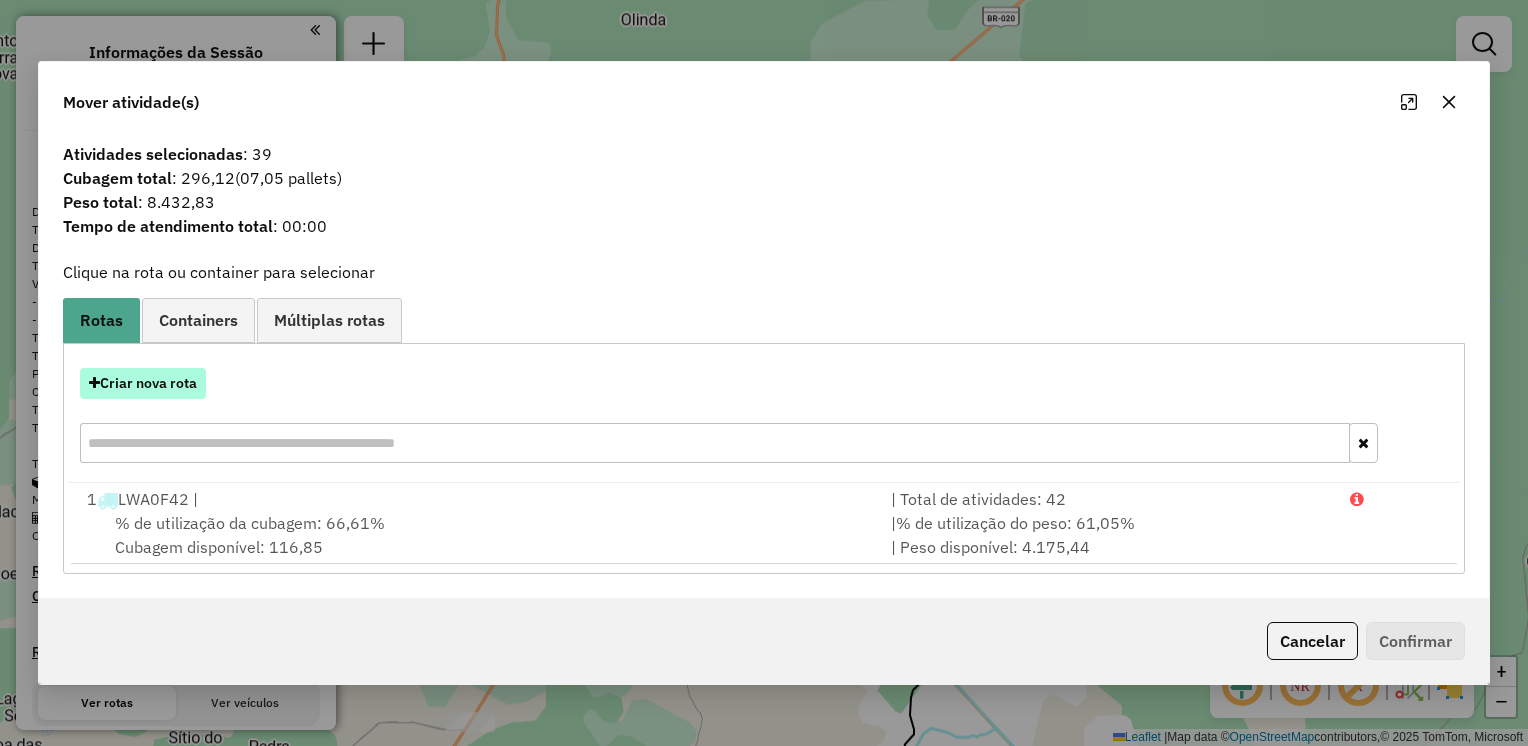 click on "Criar nova rota" at bounding box center (143, 383) 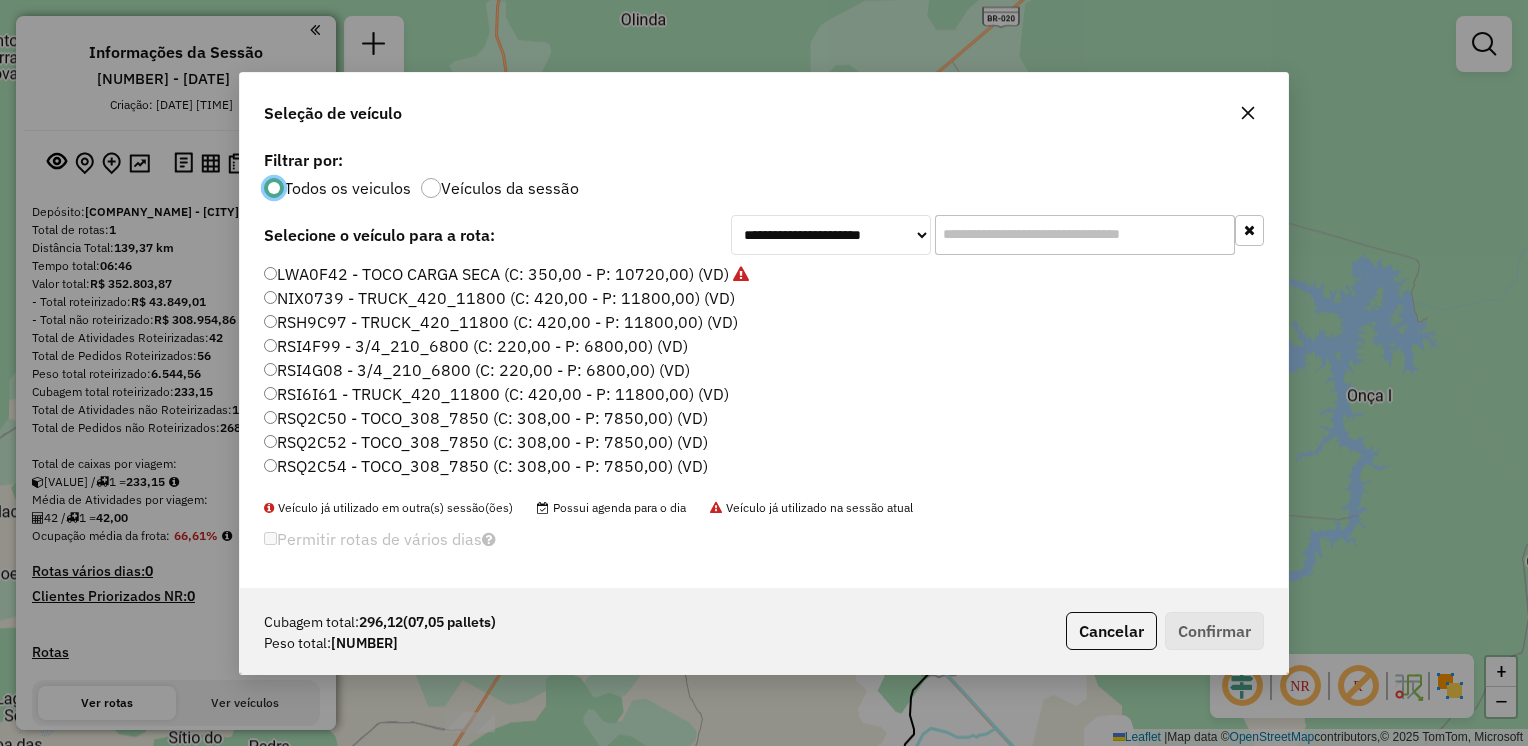 scroll, scrollTop: 10, scrollLeft: 6, axis: both 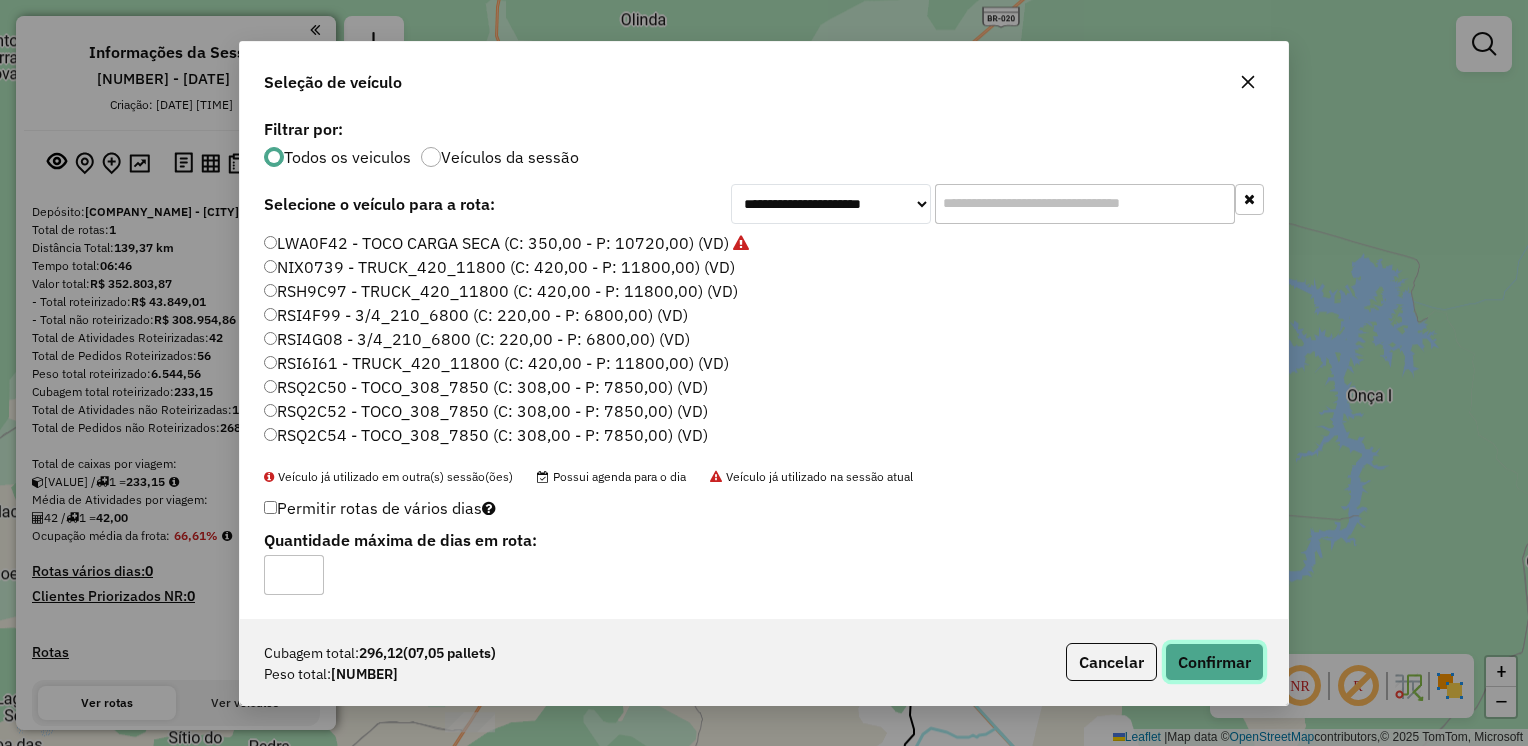 click on "Confirmar" 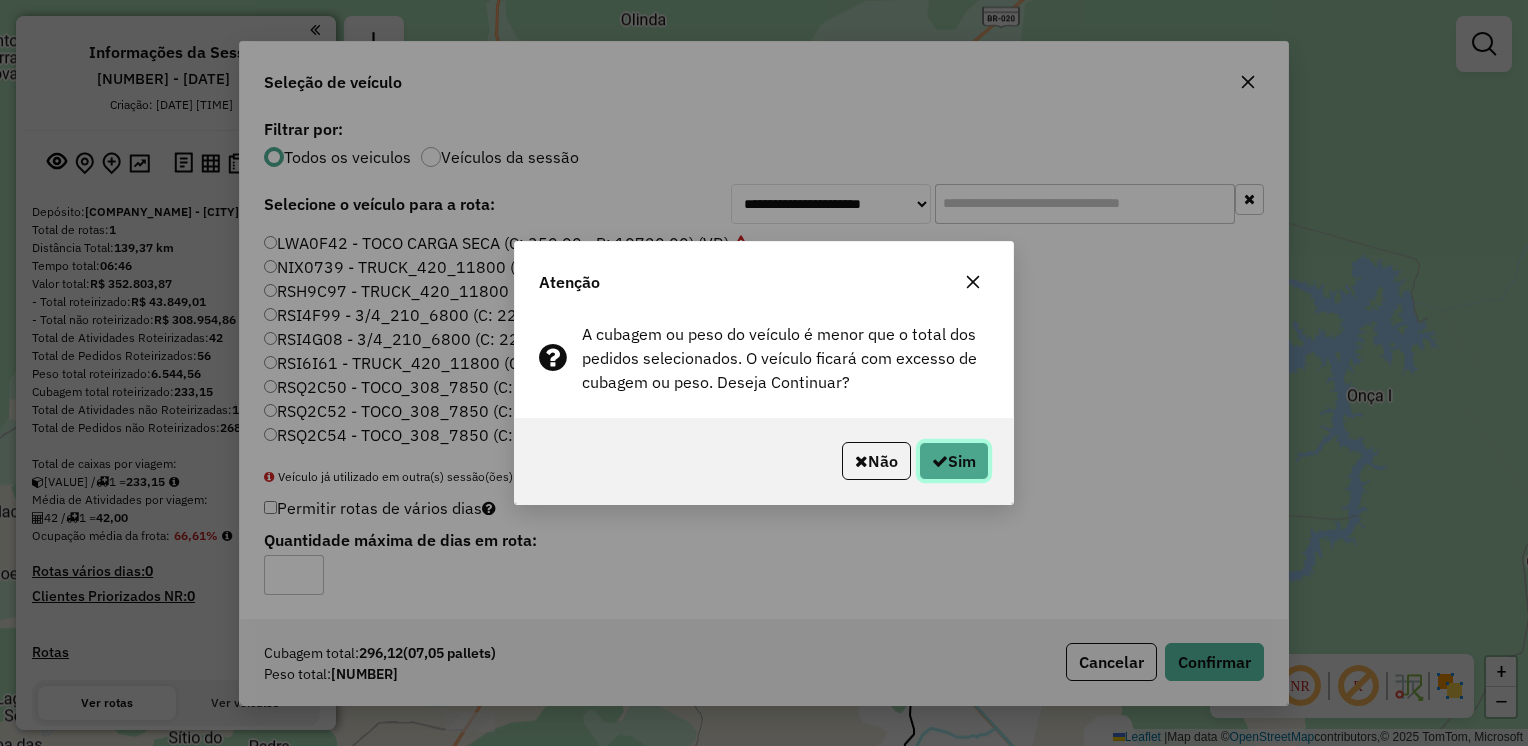 click on "Sim" 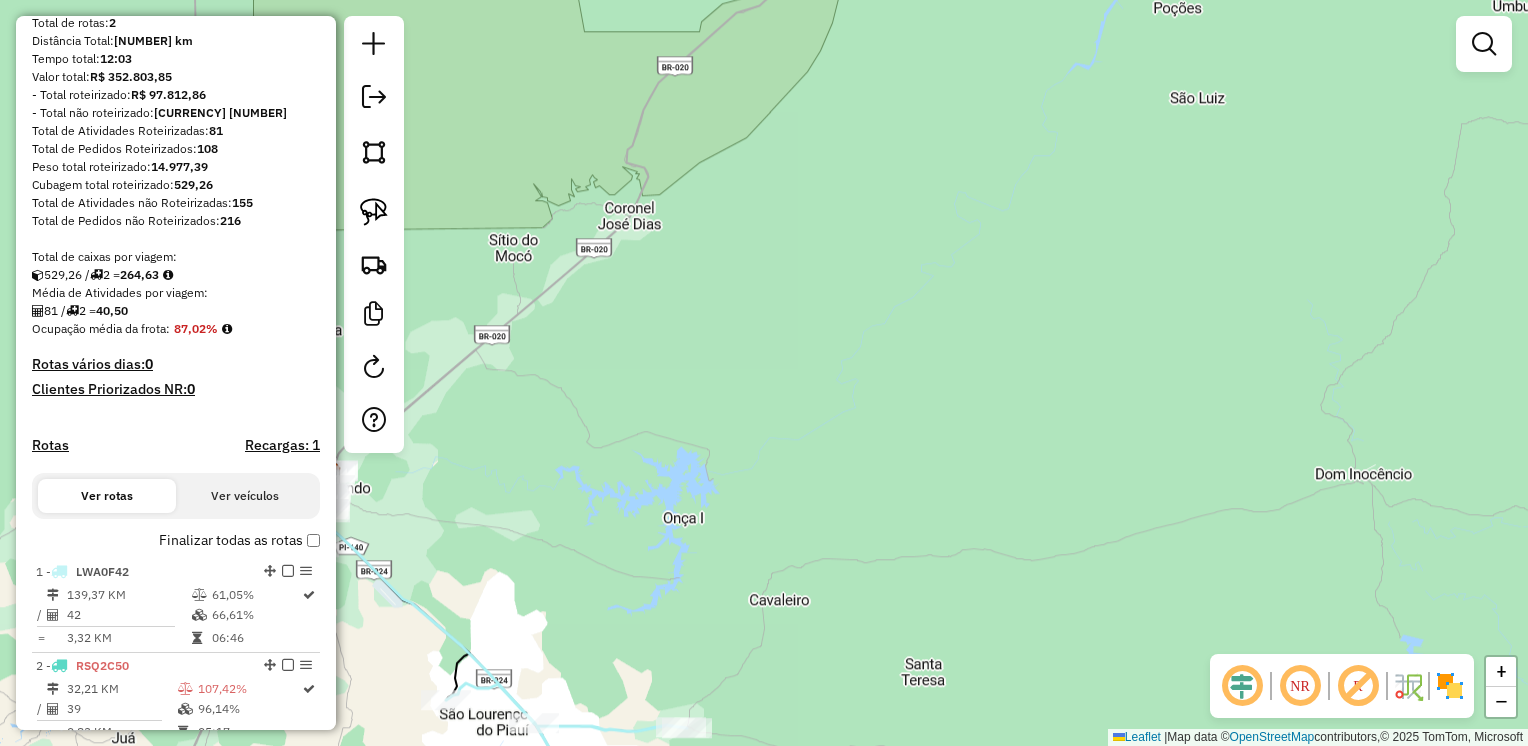 scroll, scrollTop: 200, scrollLeft: 0, axis: vertical 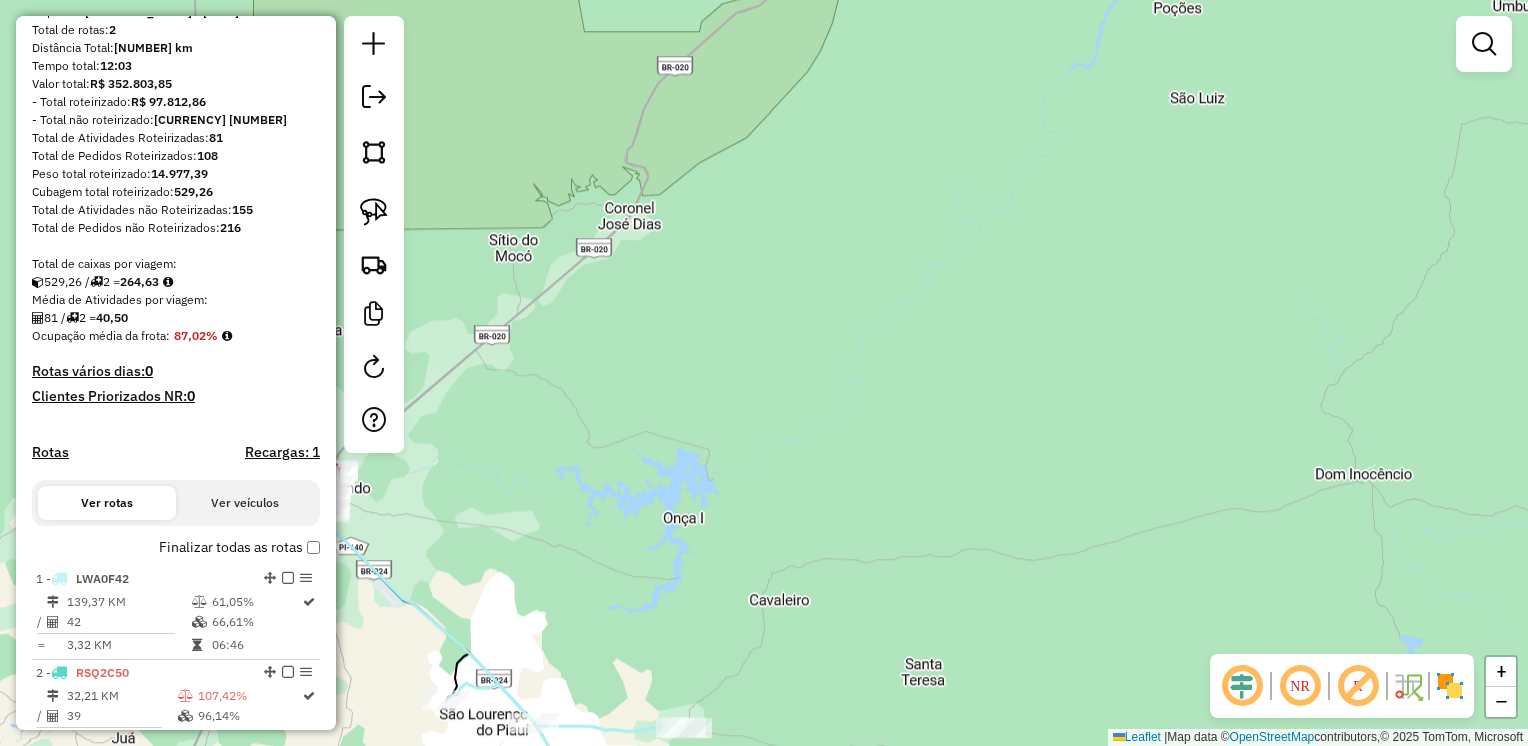 click on "Janela de atendimento Grade de atendimento Capacidade Transportadoras Veículos Cliente Pedidos  Rotas Selecione os dias de semana para filtrar as janelas de atendimento  Seg   Ter   Qua   Qui   Sex   Sáb   Dom  Informe o período da janela de atendimento: De: Até:  Filtrar exatamente a janela do cliente  Considerar janela de atendimento padrão  Selecione os dias de semana para filtrar as grades de atendimento  Seg   Ter   Qua   Qui   Sex   Sáb   Dom   Considerar clientes sem dia de atendimento cadastrado  Clientes fora do dia de atendimento selecionado Filtrar as atividades entre os valores definidos abaixo:  Peso mínimo:   Peso máximo:   Cubagem mínima:   Cubagem máxima:   De:   Até:  Filtrar as atividades entre o tempo de atendimento definido abaixo:  De:   Até:   Considerar capacidade total dos clientes não roteirizados Transportadora: Selecione um ou mais itens Tipo de veículo: Selecione um ou mais itens Veículo: Selecione um ou mais itens Motorista: Selecione um ou mais itens Nome: Rótulo:" 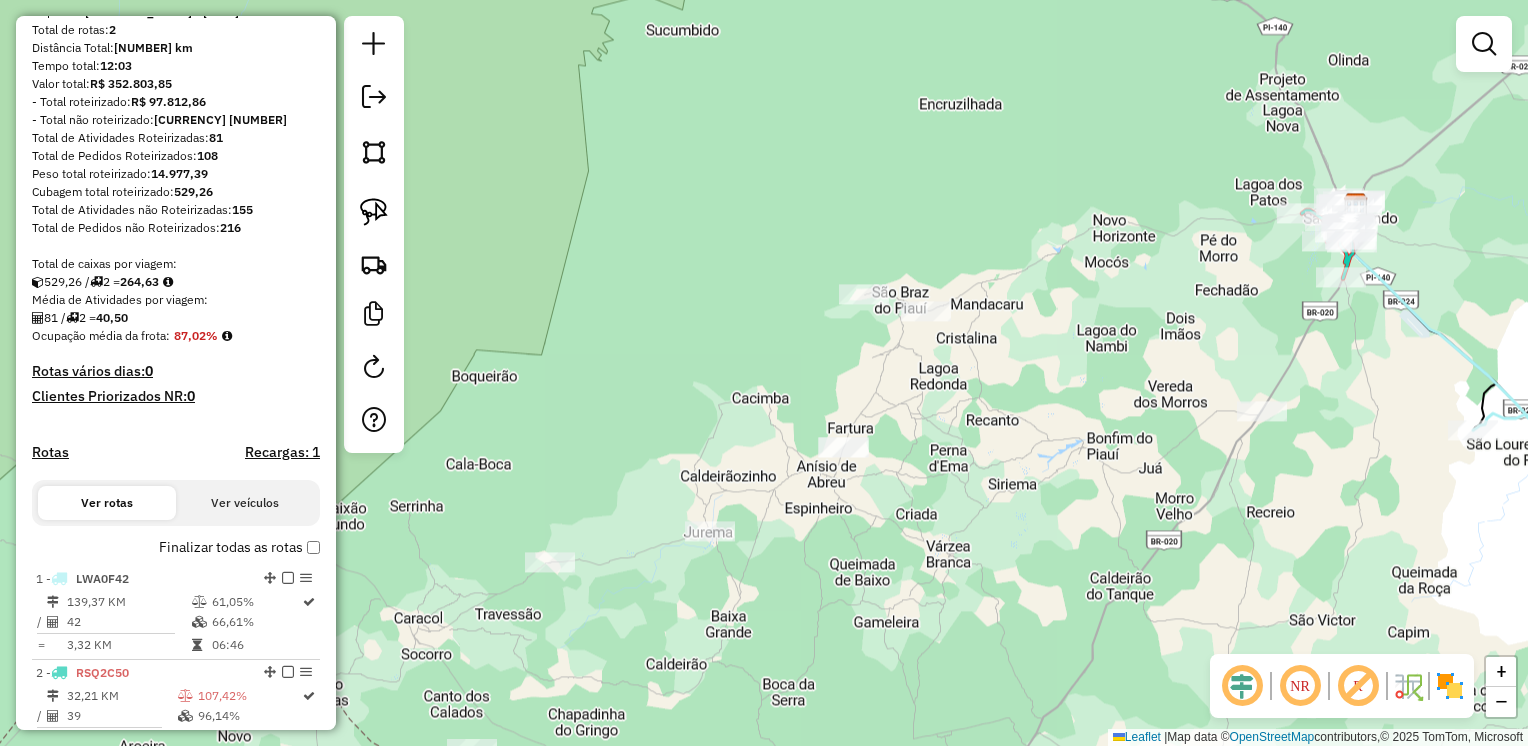 drag, startPoint x: 553, startPoint y: 410, endPoint x: 1531, endPoint y: 144, distance: 1013.5285 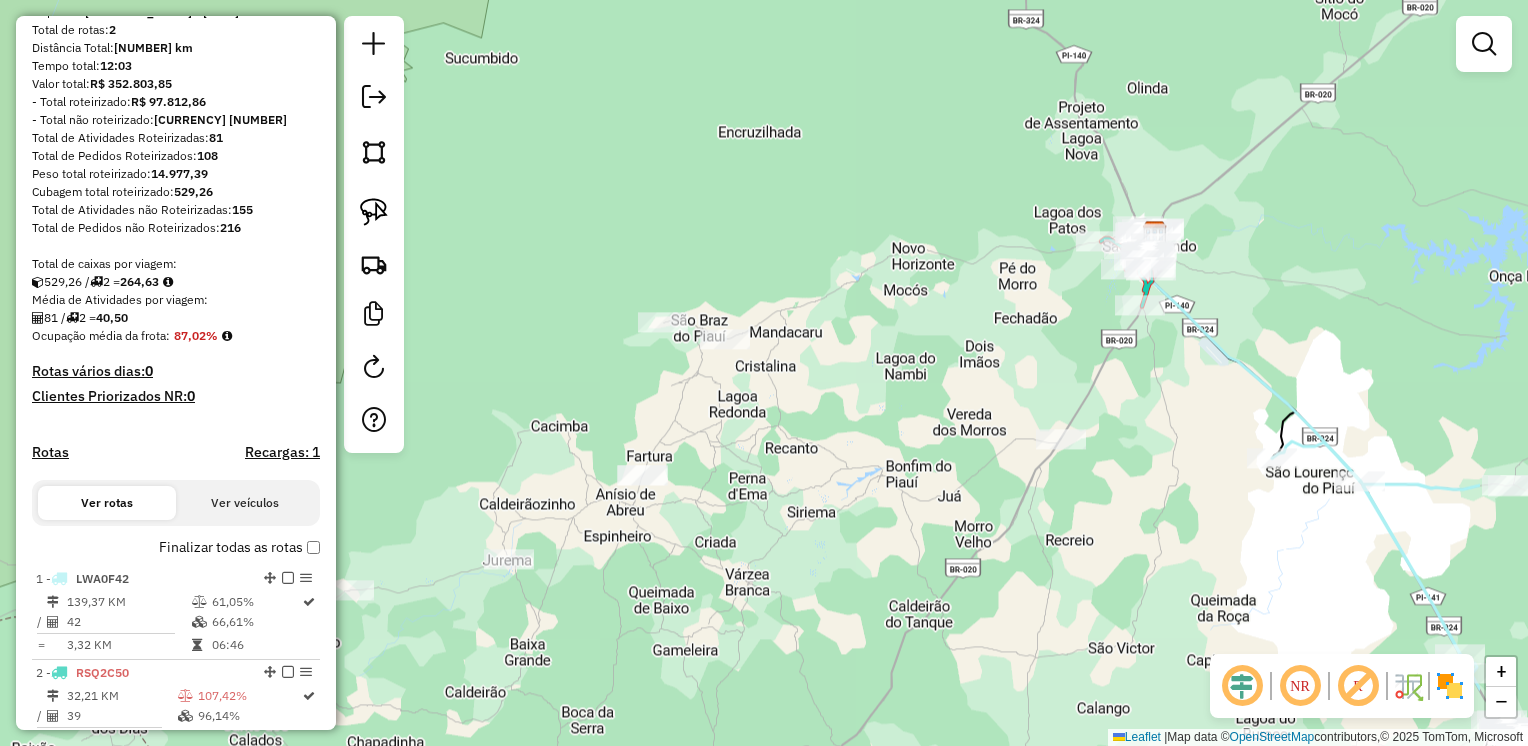 drag, startPoint x: 1136, startPoint y: 377, endPoint x: 926, endPoint y: 408, distance: 212.27576 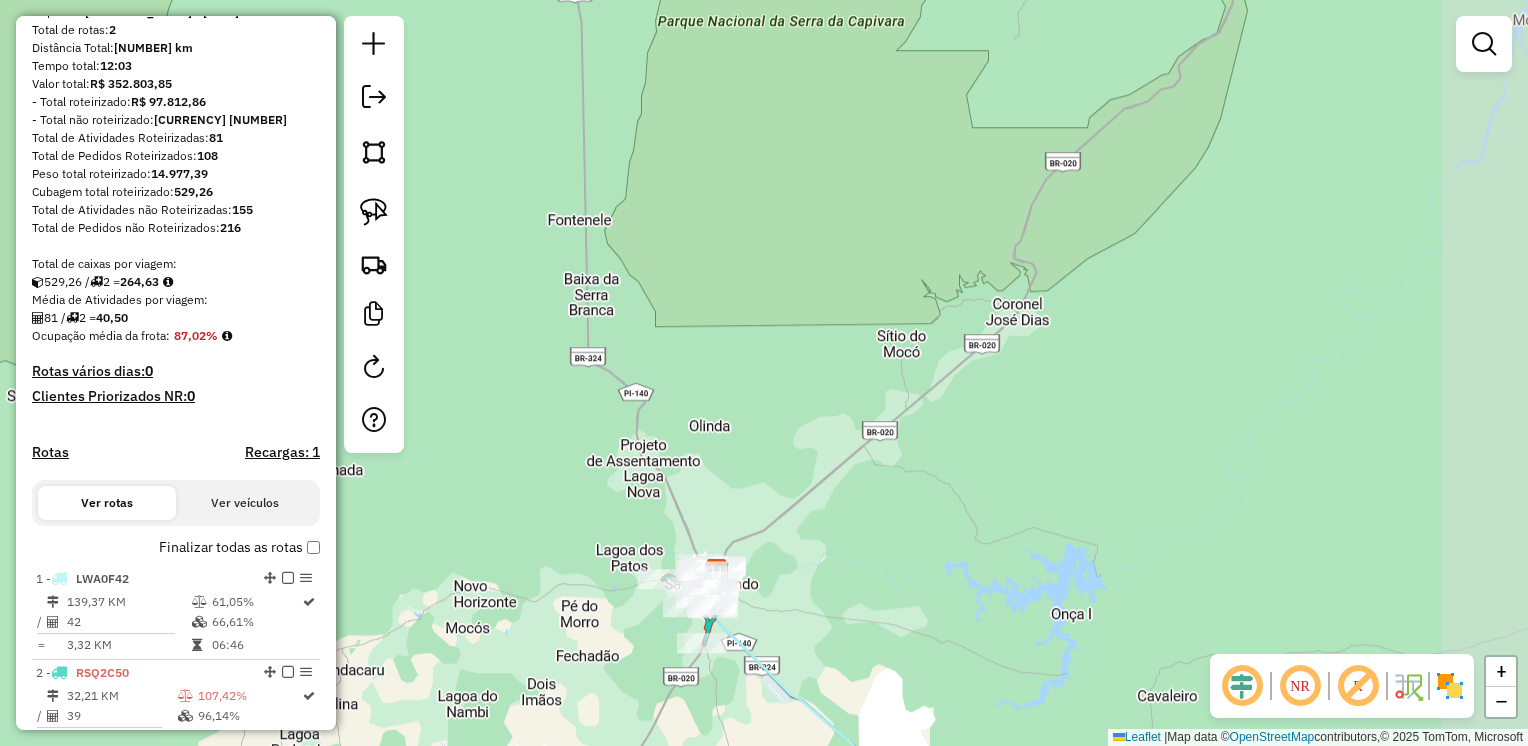 drag, startPoint x: 1404, startPoint y: 326, endPoint x: 978, endPoint y: 662, distance: 542.5606 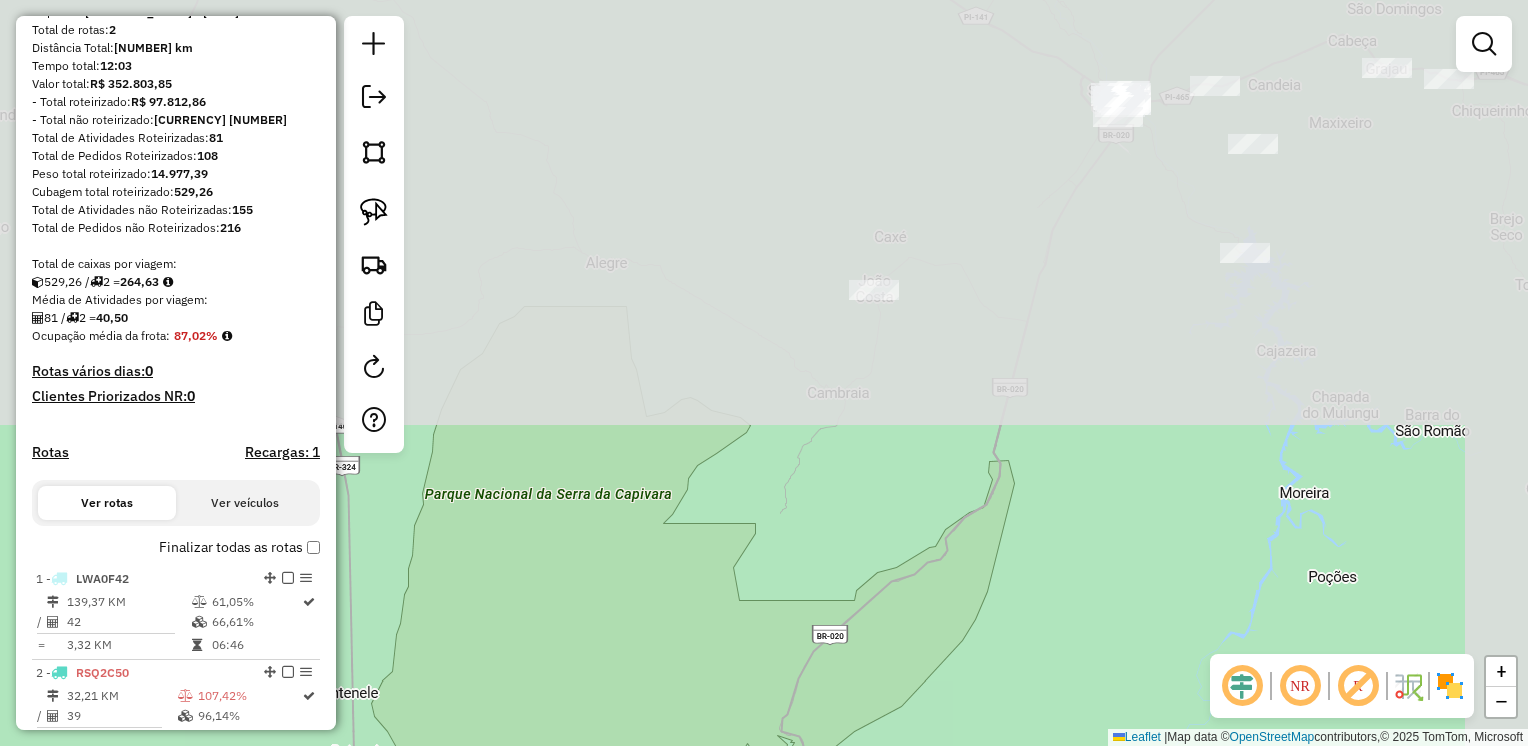 drag, startPoint x: 1250, startPoint y: 314, endPoint x: 1028, endPoint y: 721, distance: 463.60867 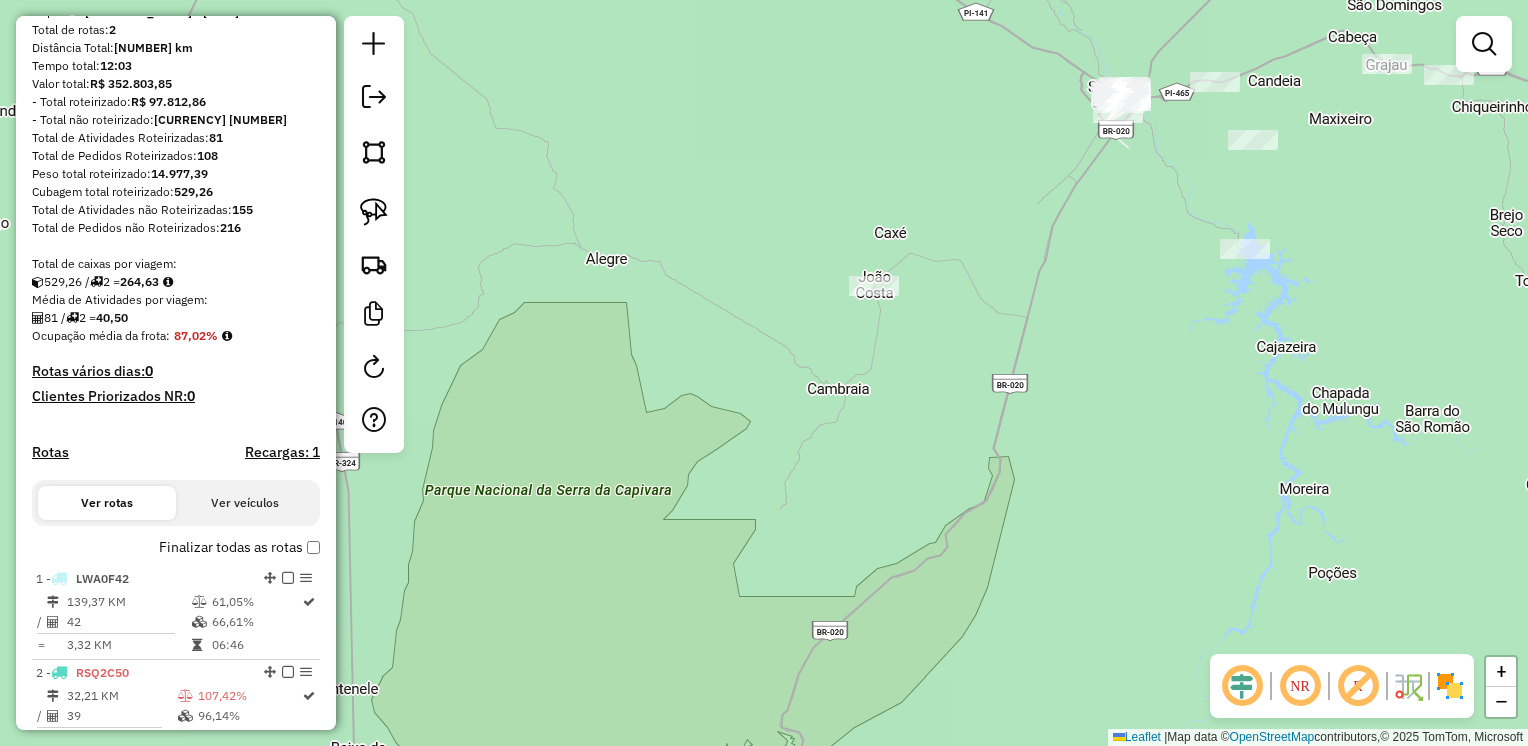 drag, startPoint x: 1125, startPoint y: 450, endPoint x: 1077, endPoint y: 584, distance: 142.33763 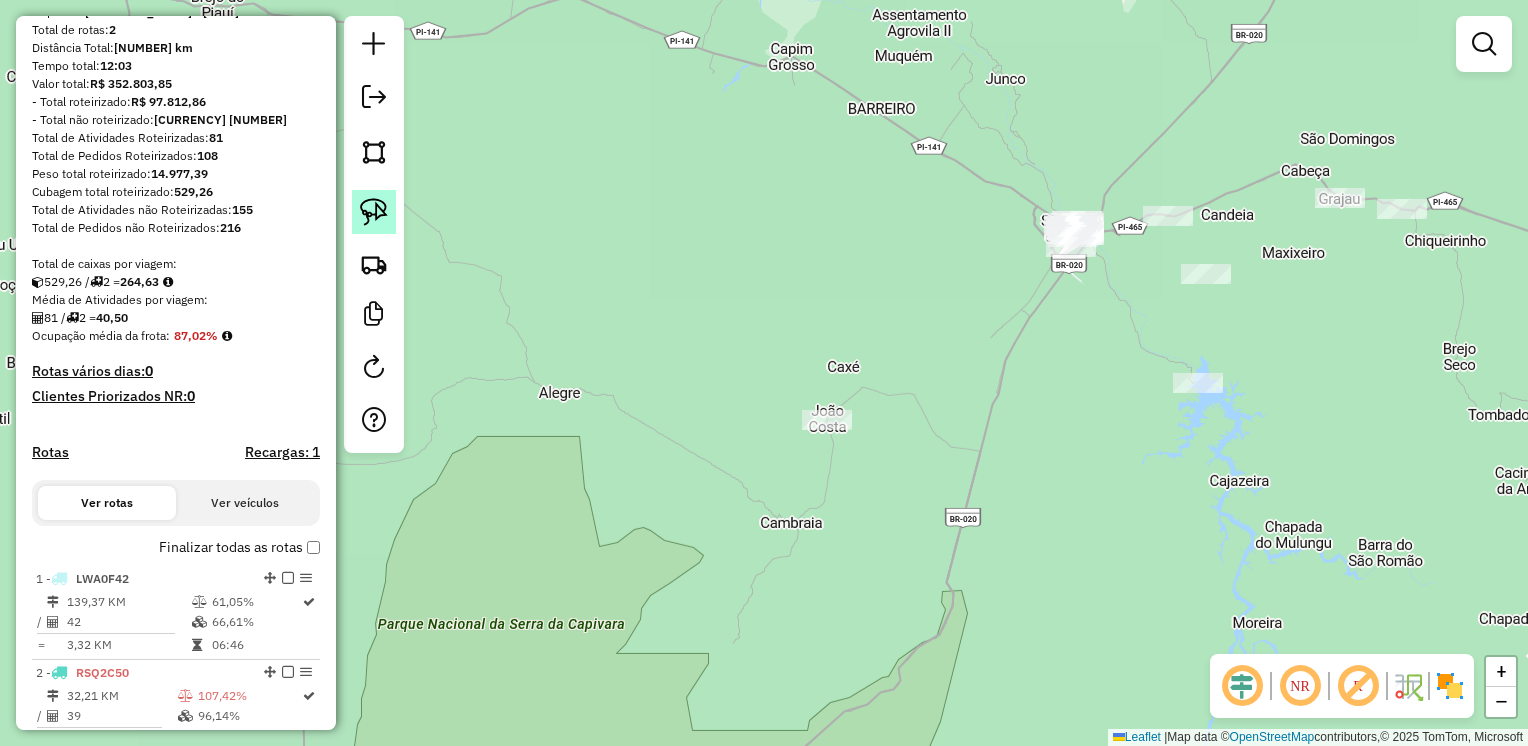 click 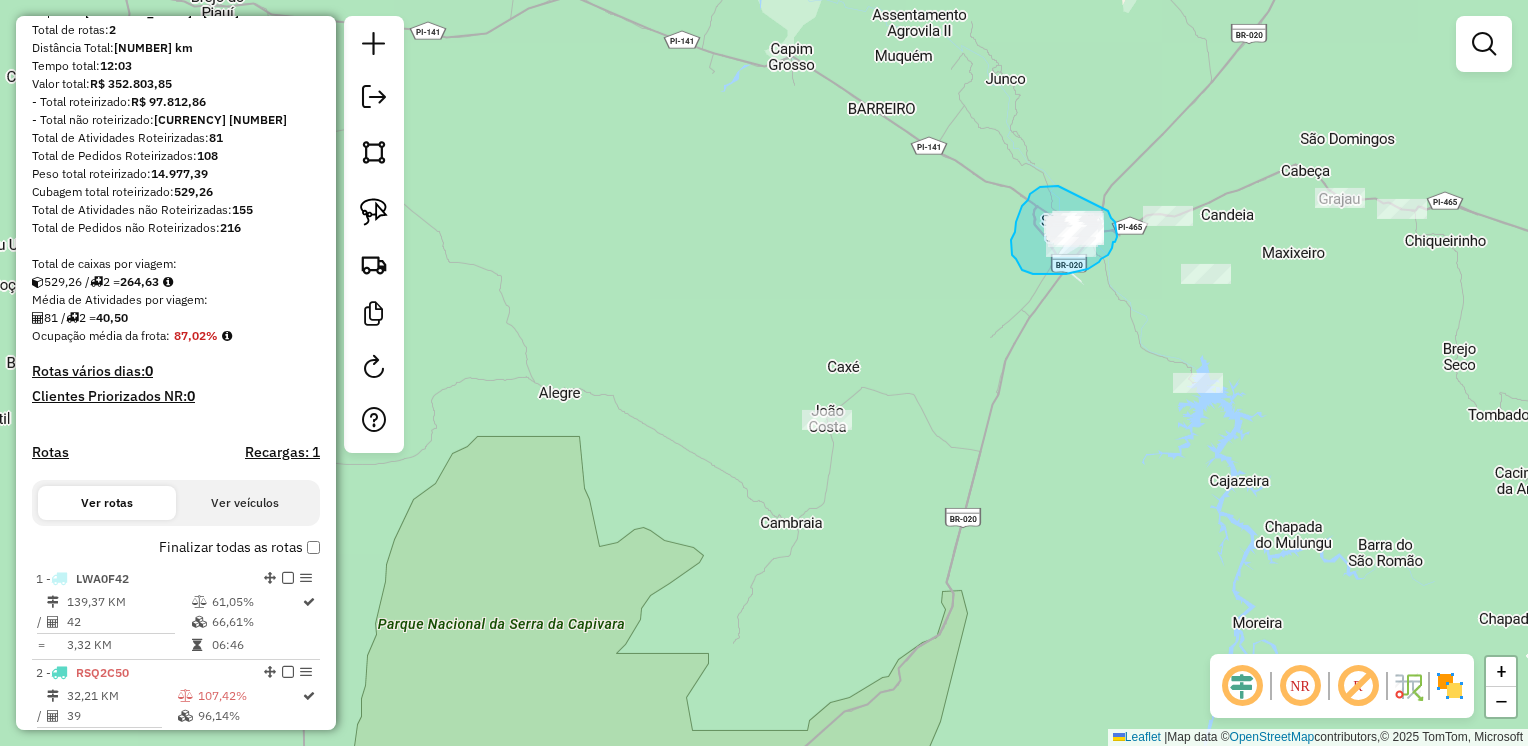 drag, startPoint x: 1058, startPoint y: 186, endPoint x: 1108, endPoint y: 211, distance: 55.9017 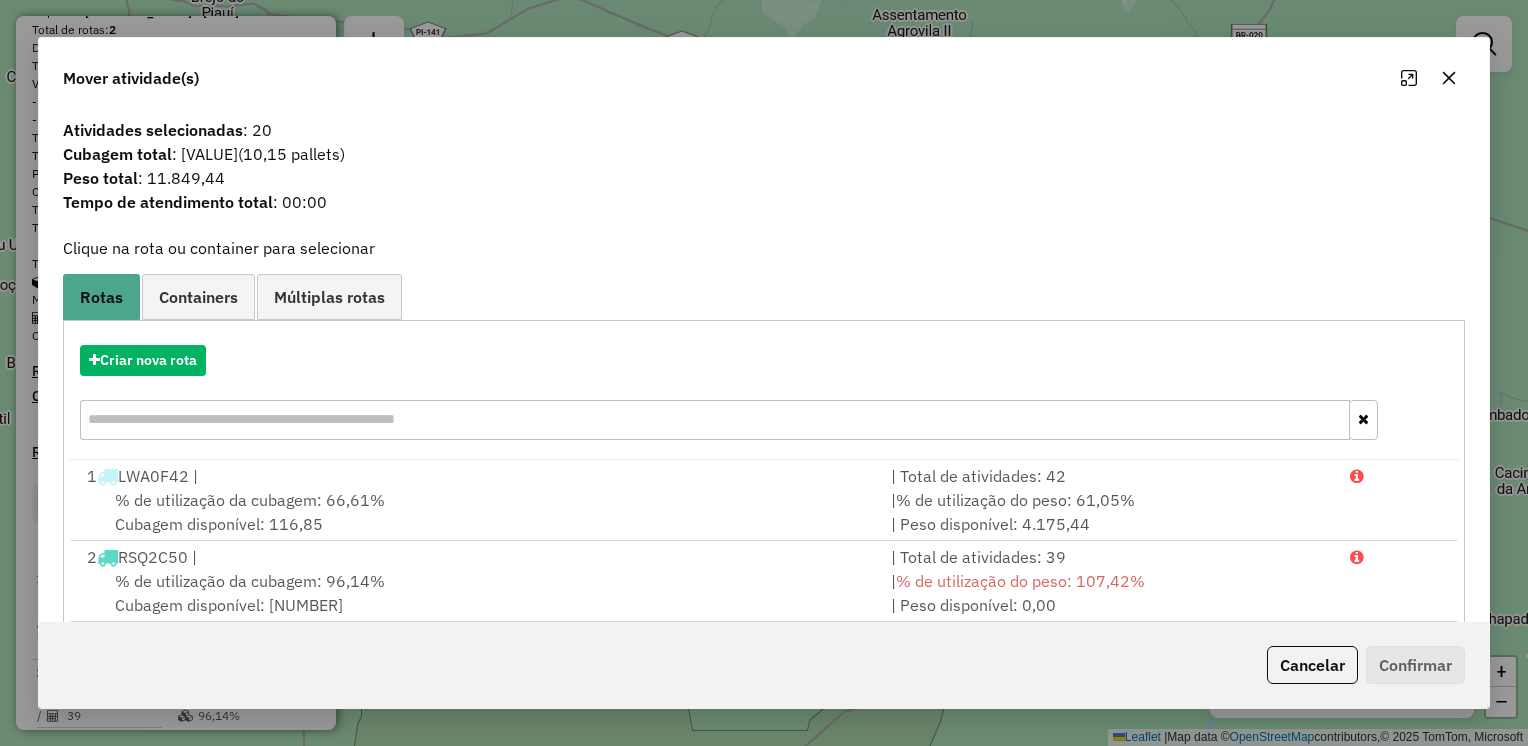 click 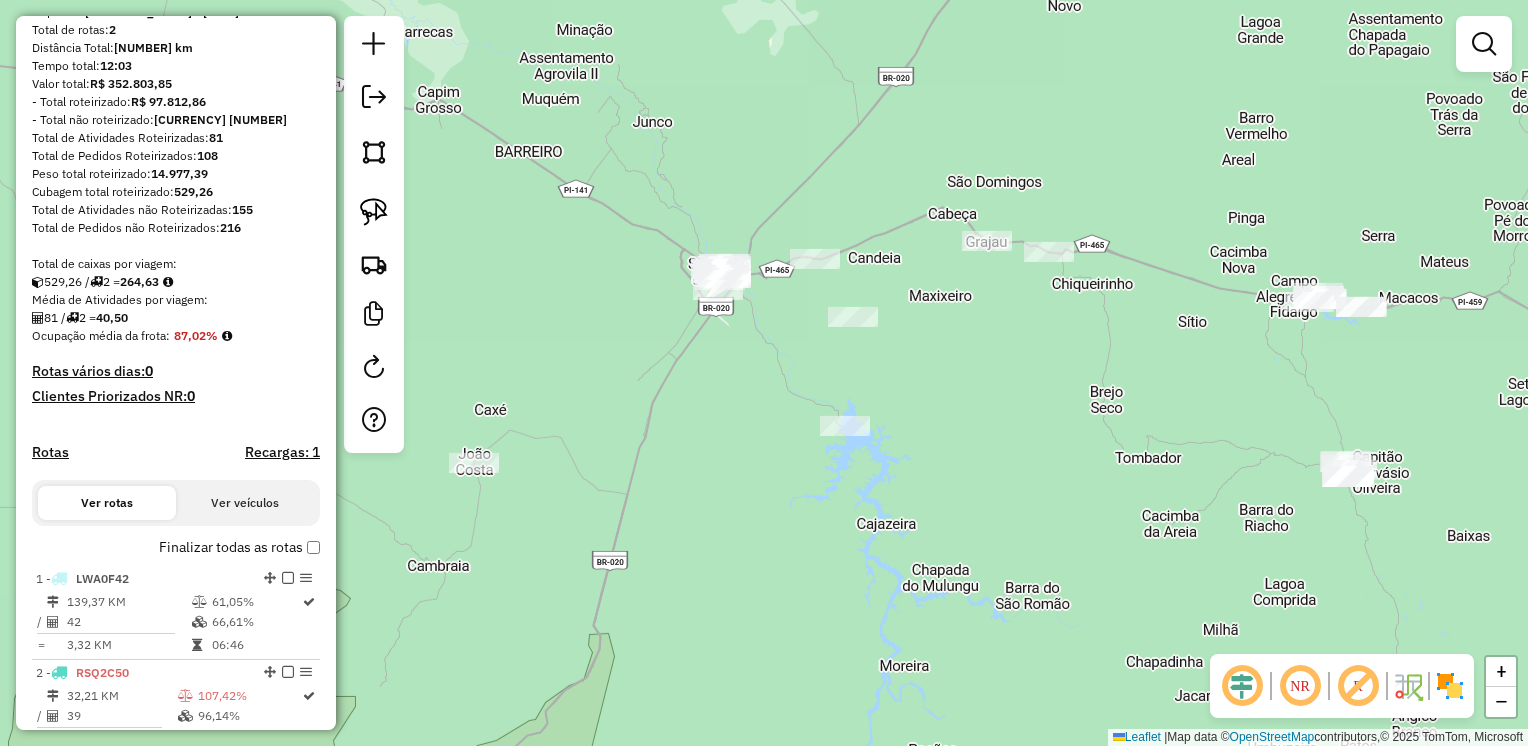 drag, startPoint x: 1357, startPoint y: 343, endPoint x: 999, endPoint y: 385, distance: 360.45526 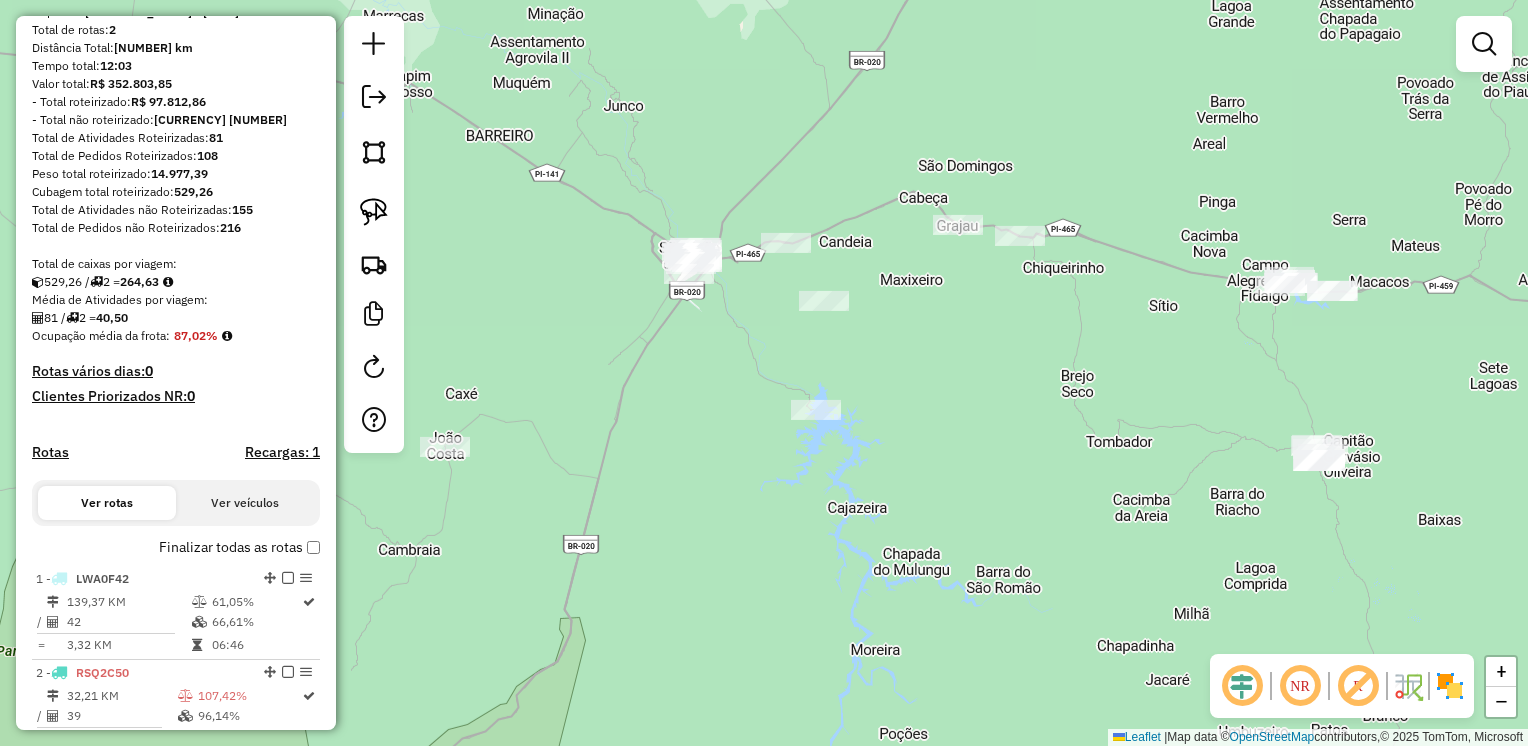 drag, startPoint x: 1208, startPoint y: 401, endPoint x: 1154, endPoint y: 364, distance: 65.459915 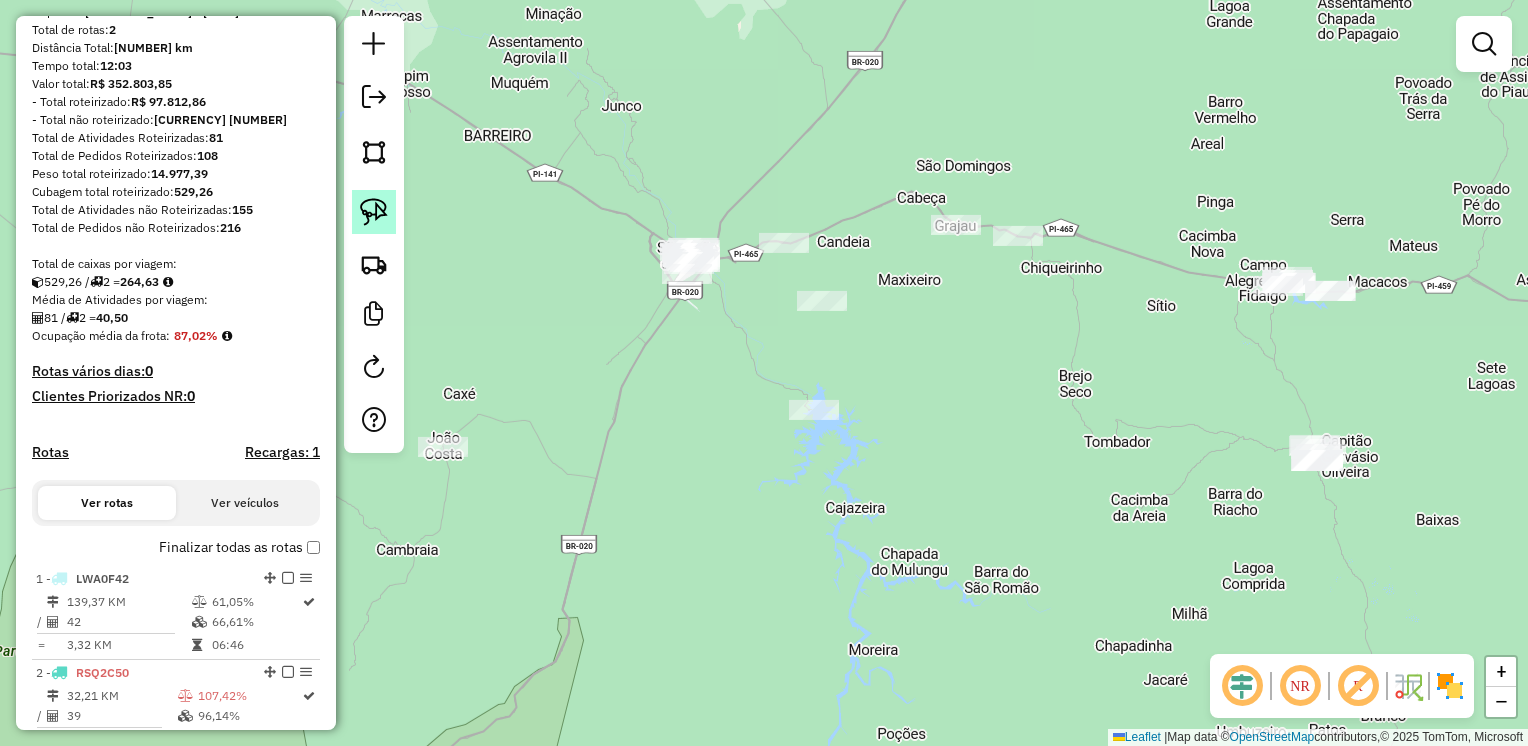 click 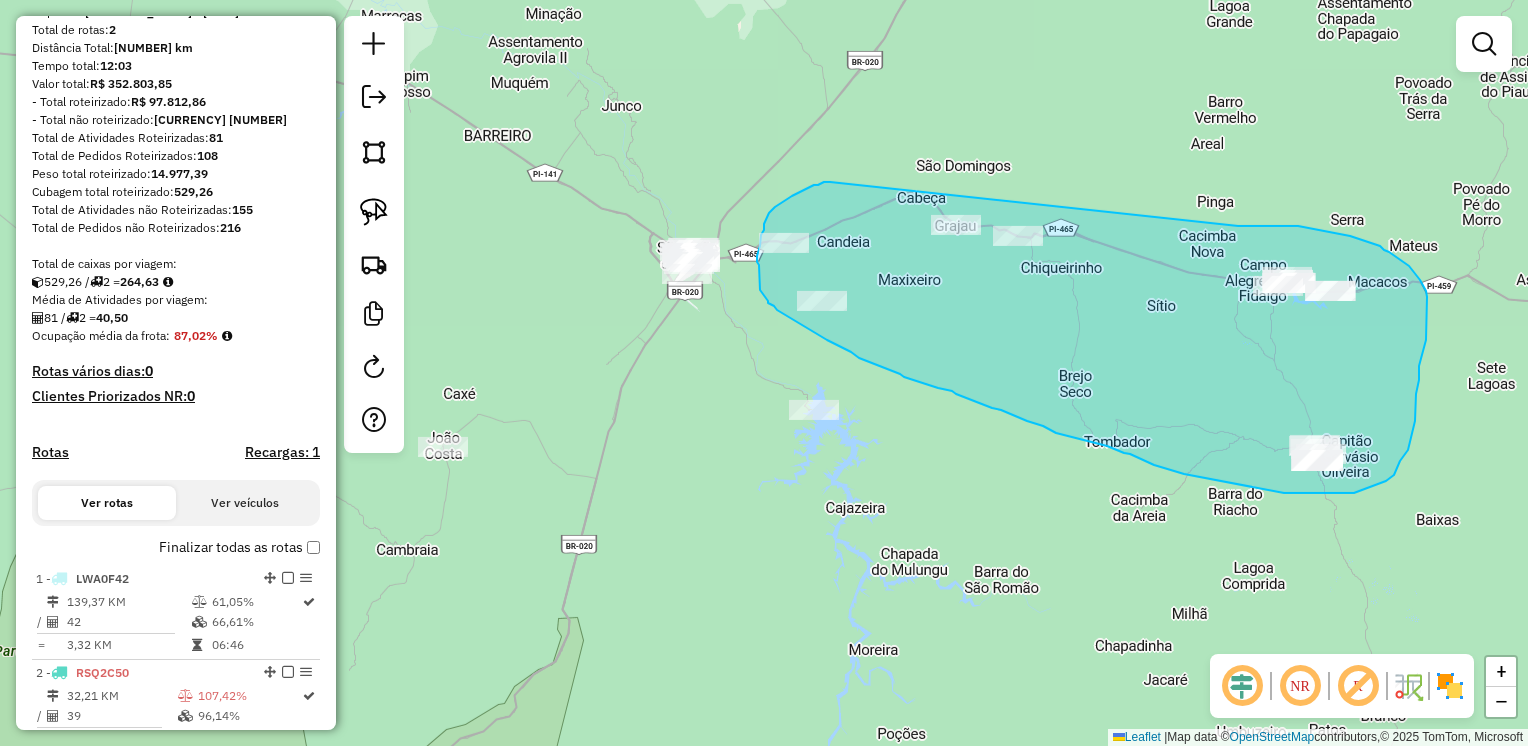 drag, startPoint x: 820, startPoint y: 184, endPoint x: 1238, endPoint y: 226, distance: 420.10474 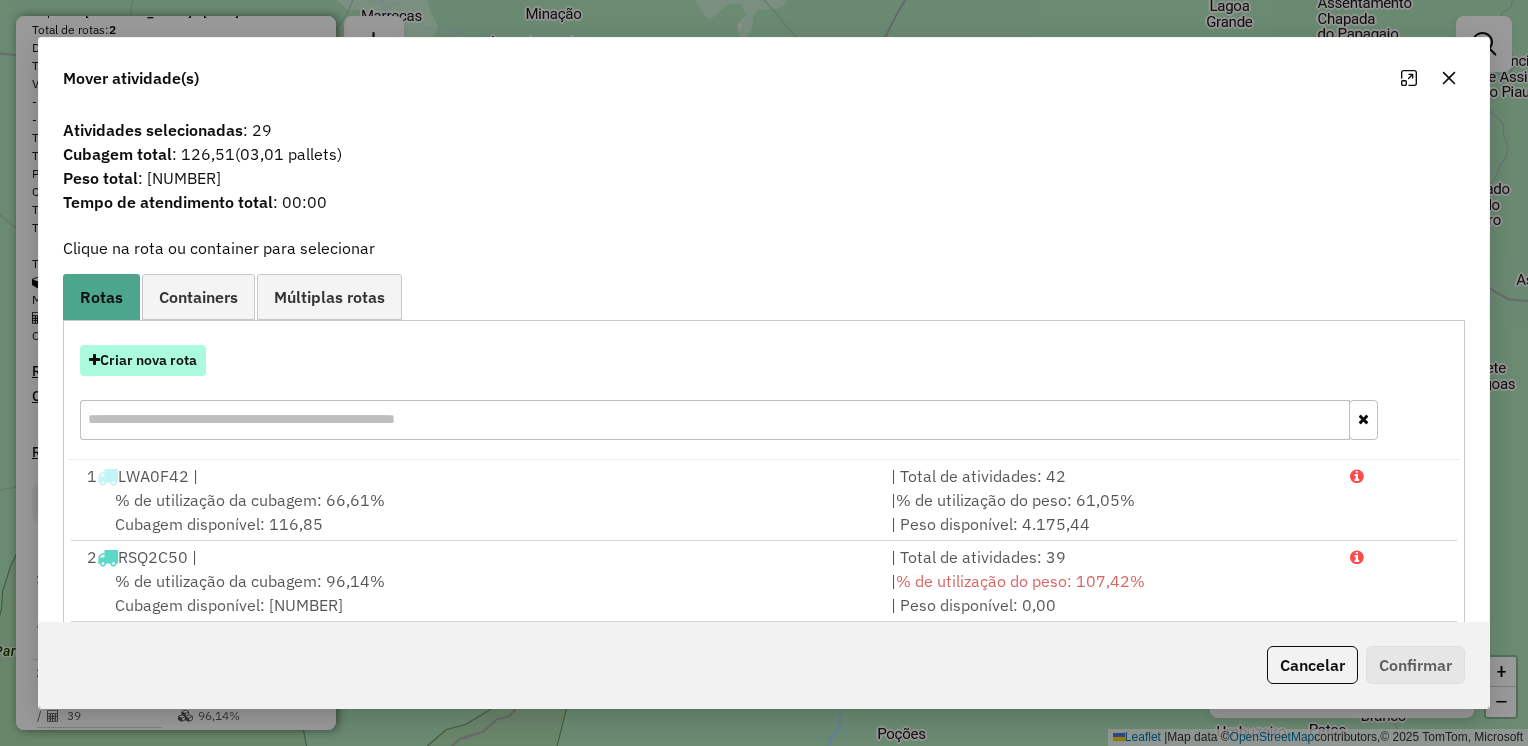 click on "Criar nova rota" at bounding box center [143, 360] 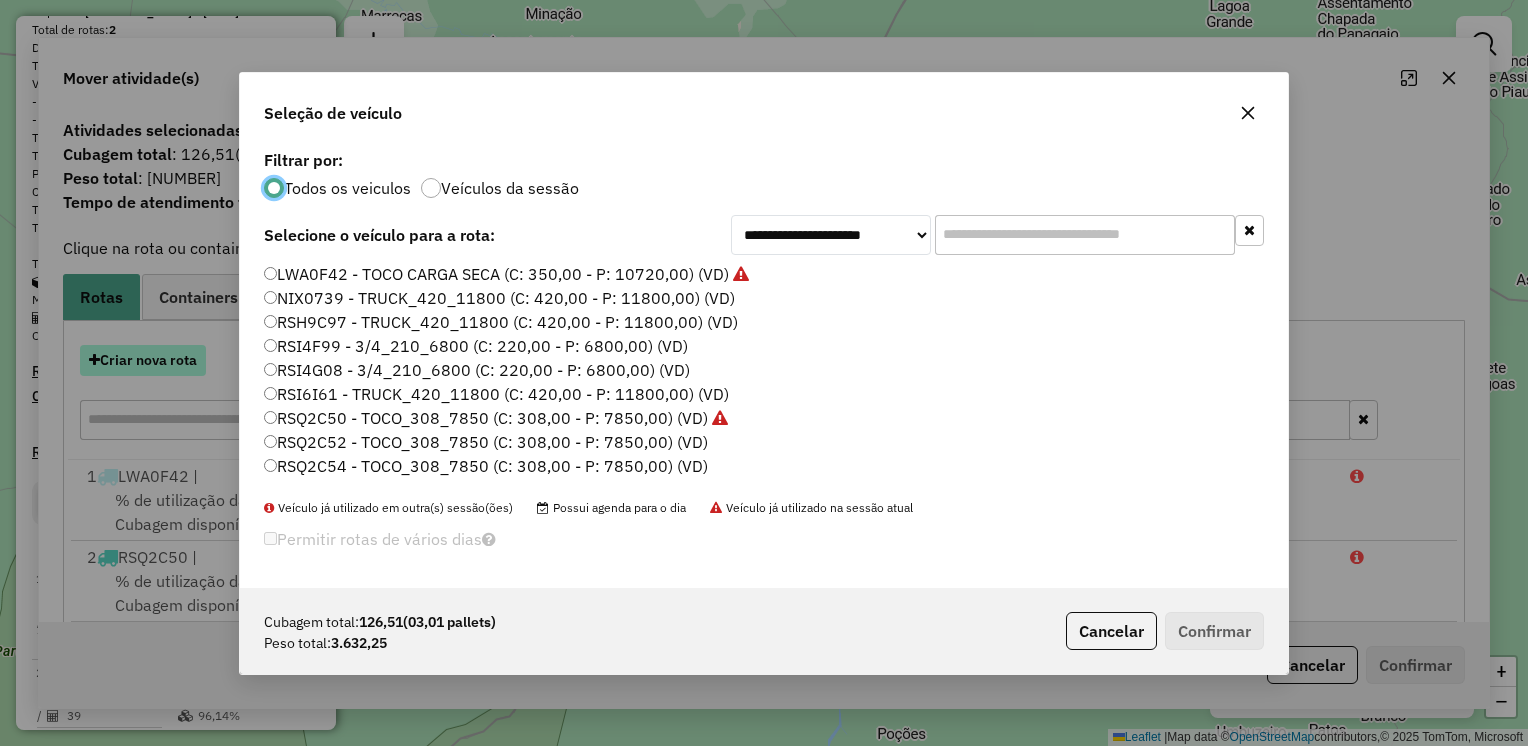 scroll, scrollTop: 10, scrollLeft: 6, axis: both 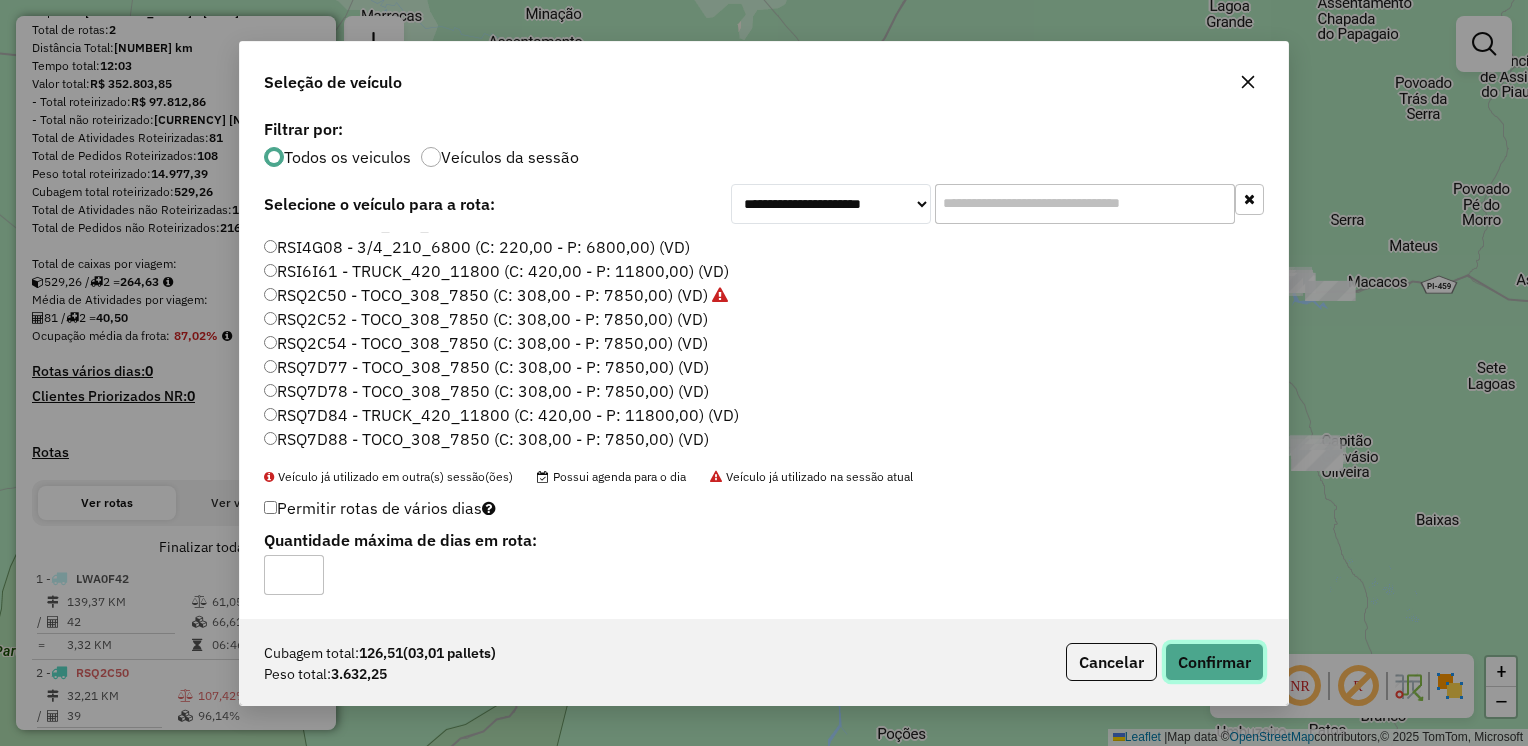 click on "Confirmar" 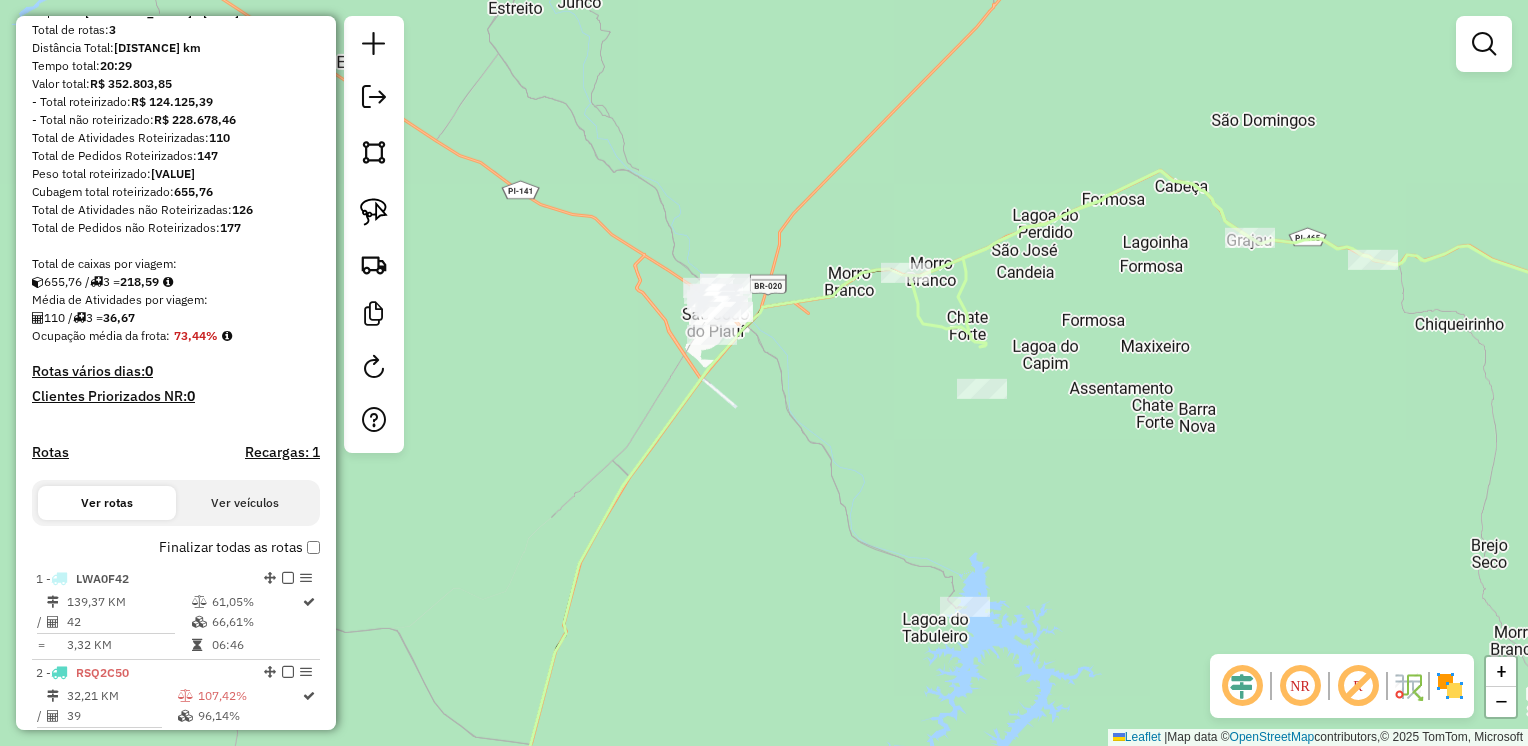 drag, startPoint x: 791, startPoint y: 289, endPoint x: 814, endPoint y: 450, distance: 162.63457 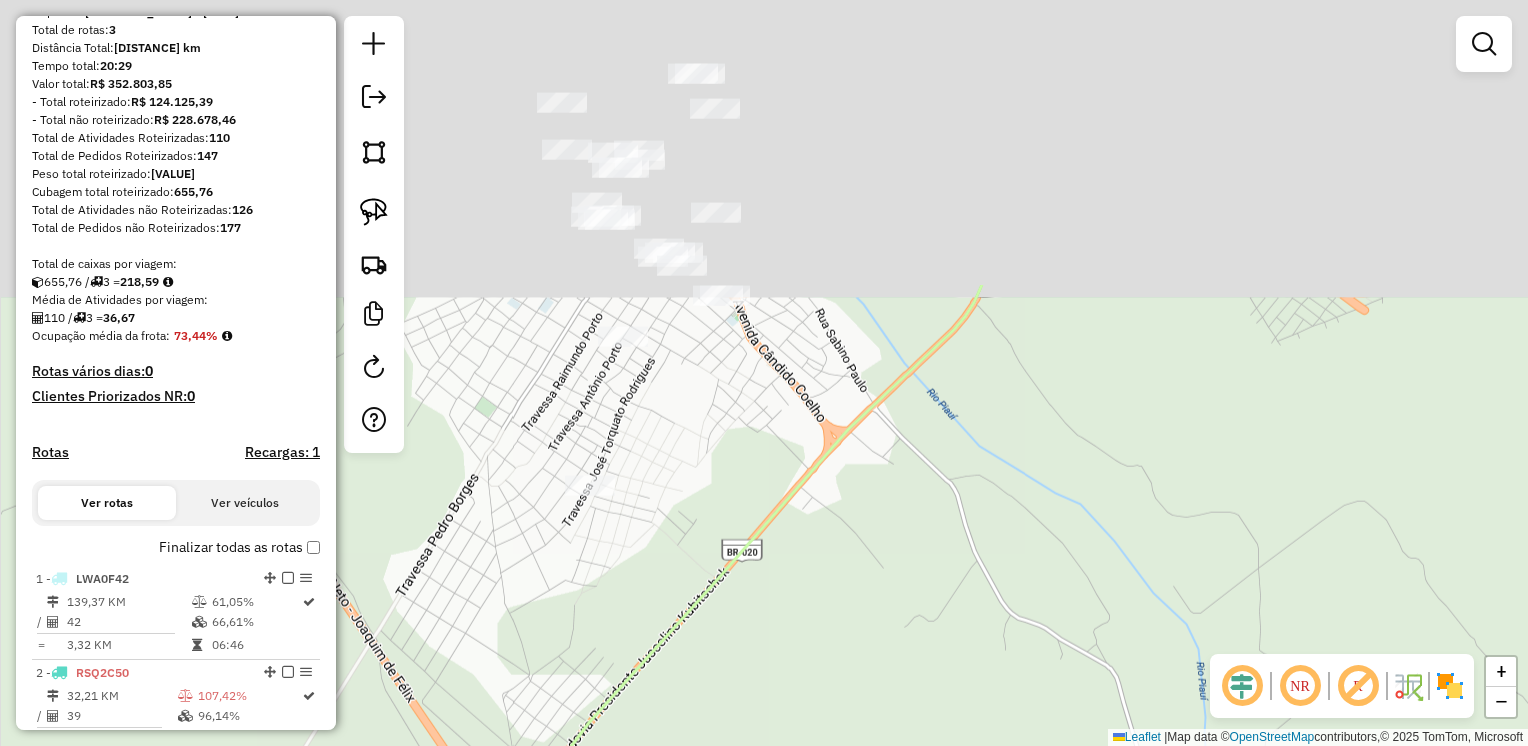 drag, startPoint x: 863, startPoint y: 626, endPoint x: 856, endPoint y: 643, distance: 18.384777 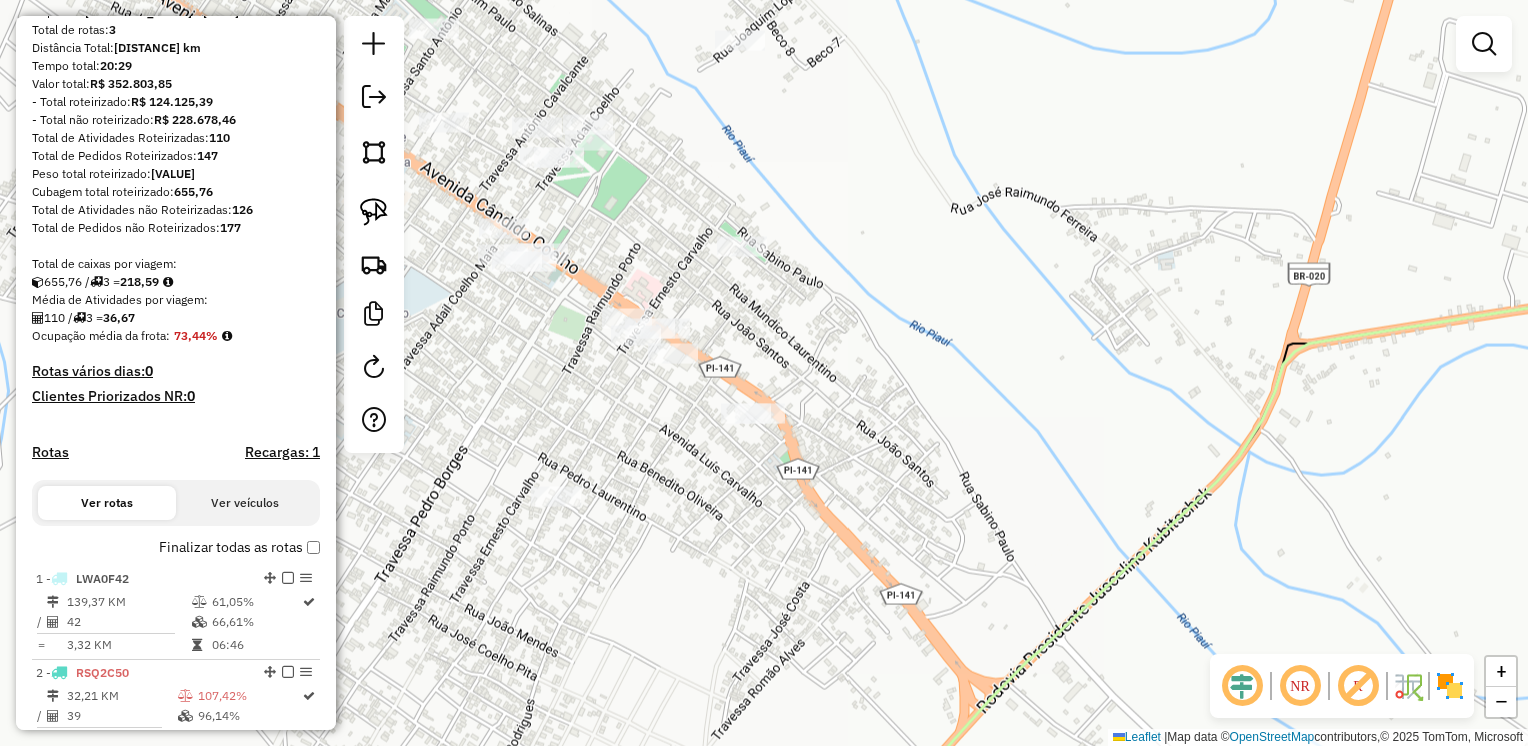 drag, startPoint x: 808, startPoint y: 389, endPoint x: 862, endPoint y: 536, distance: 156.6046 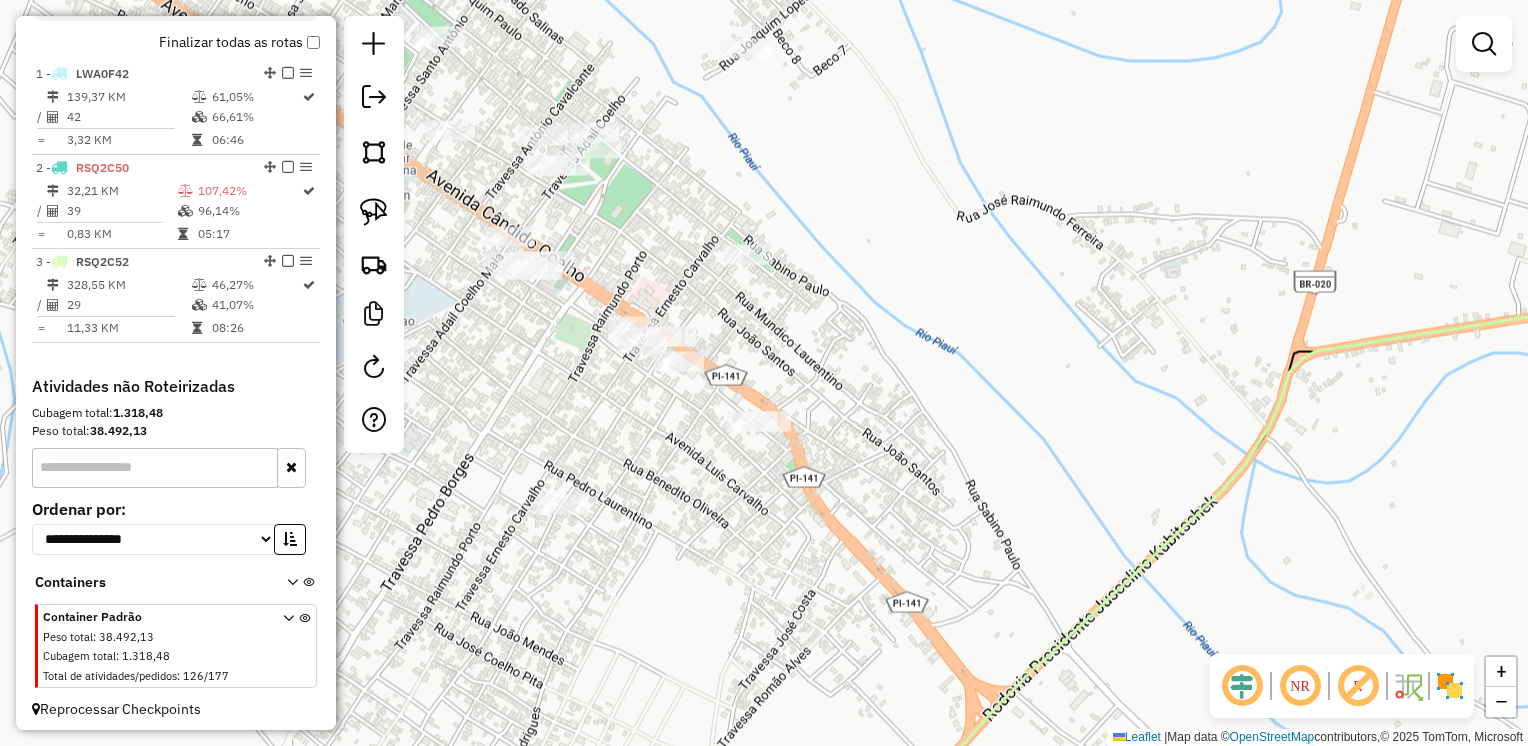 scroll, scrollTop: 708, scrollLeft: 0, axis: vertical 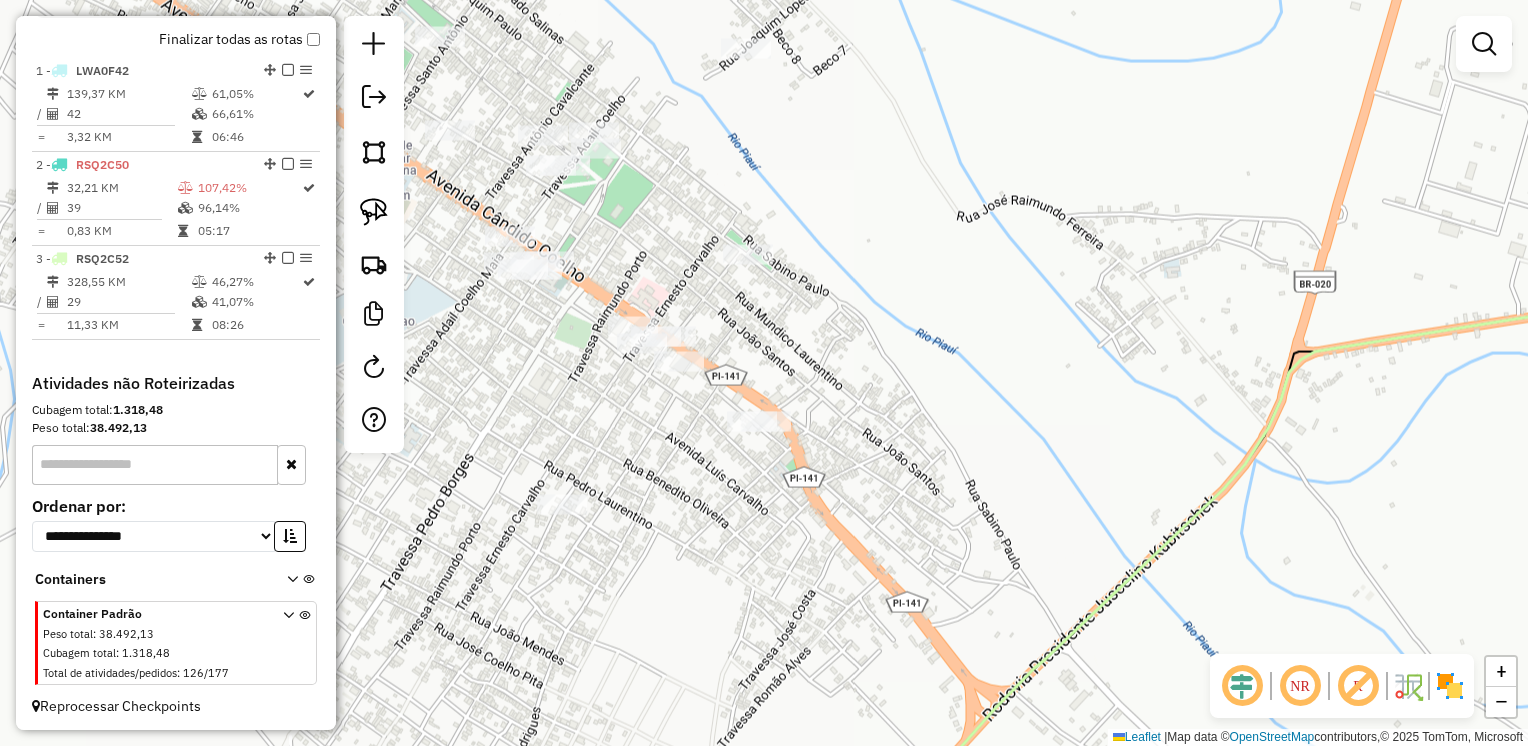 click on "Janela de atendimento Grade de atendimento Capacidade Transportadoras Veículos Cliente Pedidos  Rotas Selecione os dias de semana para filtrar as janelas de atendimento  Seg   Ter   Qua   Qui   Sex   Sáb   Dom  Informe o período da janela de atendimento: De: Até:  Filtrar exatamente a janela do cliente  Considerar janela de atendimento padrão  Selecione os dias de semana para filtrar as grades de atendimento  Seg   Ter   Qua   Qui   Sex   Sáb   Dom   Considerar clientes sem dia de atendimento cadastrado  Clientes fora do dia de atendimento selecionado Filtrar as atividades entre os valores definidos abaixo:  Peso mínimo:   Peso máximo:   Cubagem mínima:   Cubagem máxima:   De:   Até:  Filtrar as atividades entre o tempo de atendimento definido abaixo:  De:   Até:   Considerar capacidade total dos clientes não roteirizados Transportadora: Selecione um ou mais itens Tipo de veículo: Selecione um ou mais itens Veículo: Selecione um ou mais itens Motorista: Selecione um ou mais itens Nome: Rótulo:" 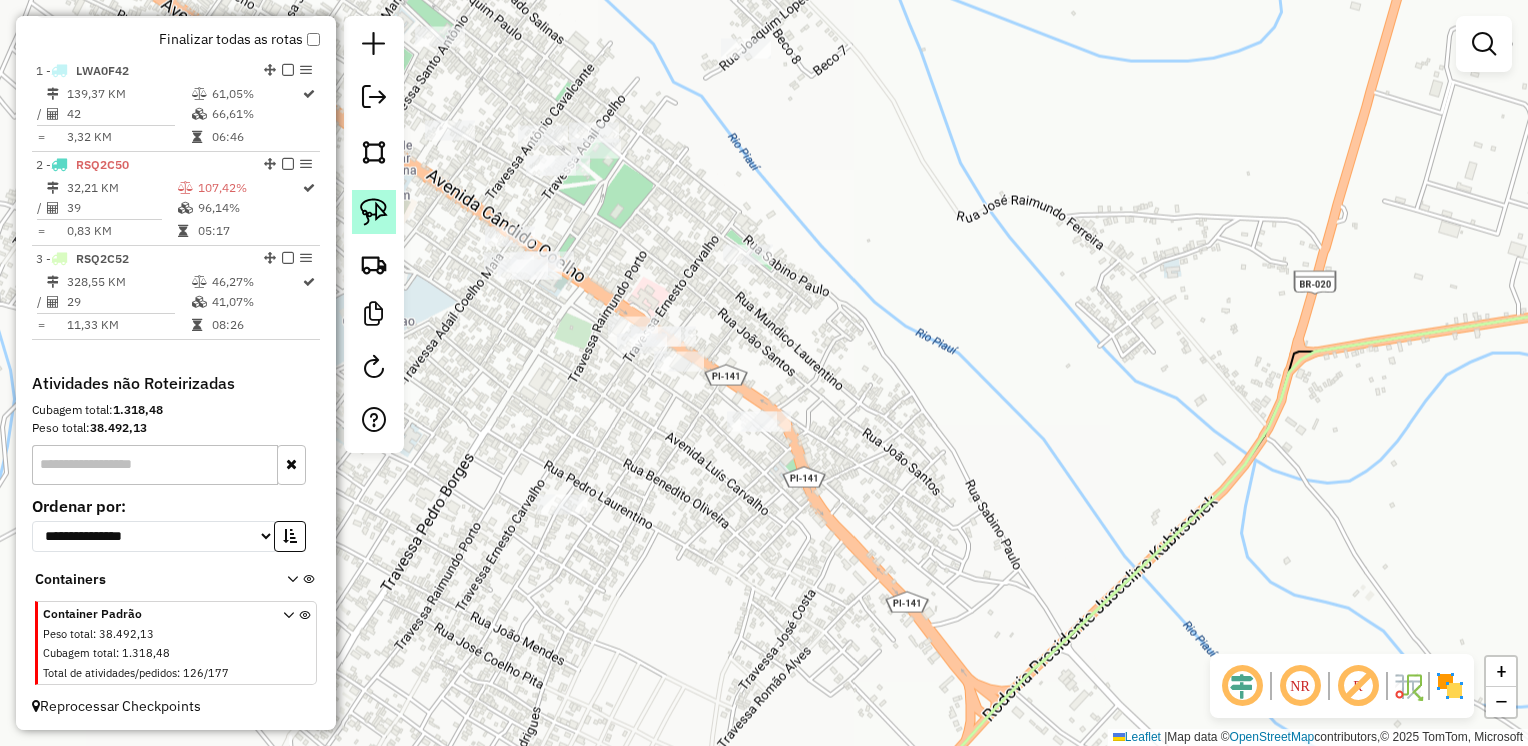 click 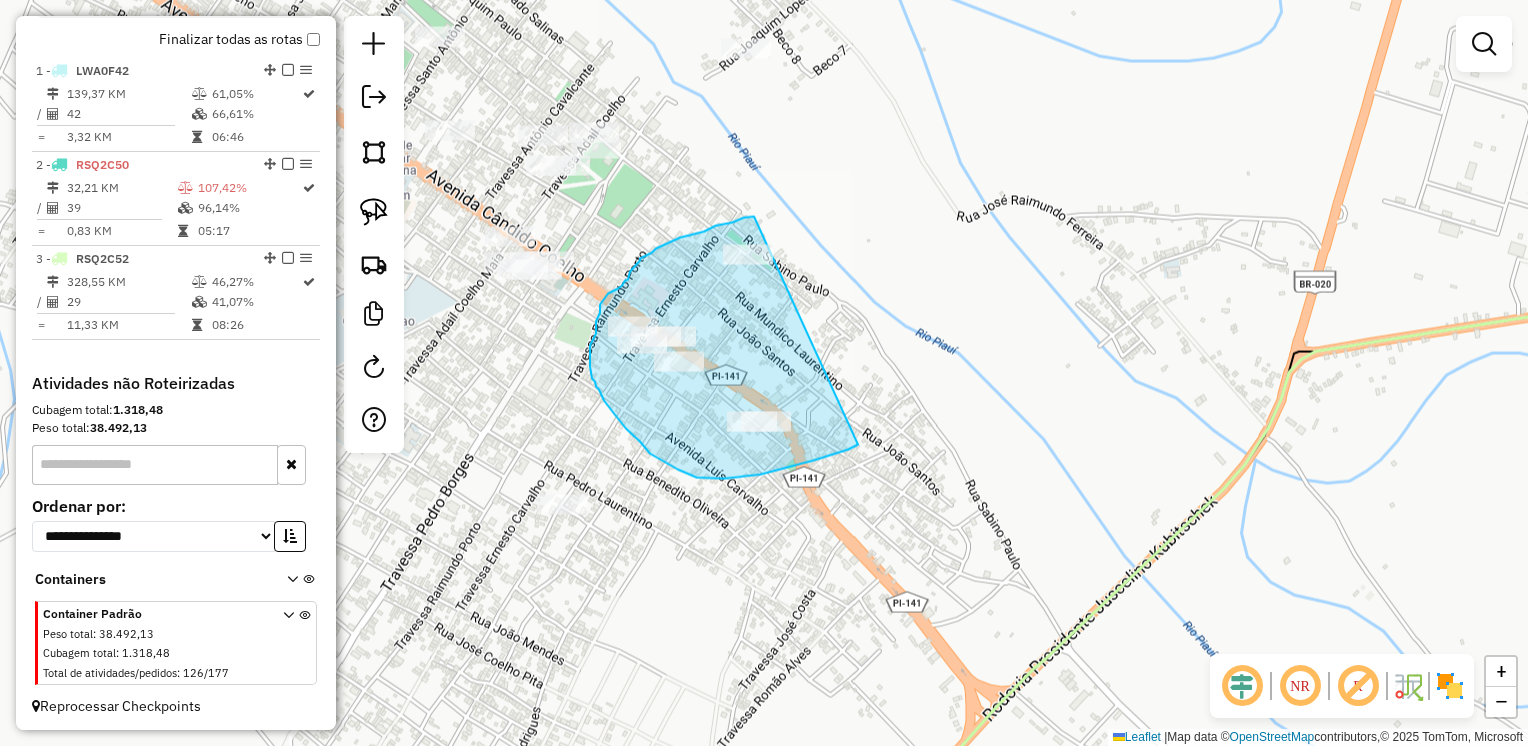 drag, startPoint x: 754, startPoint y: 217, endPoint x: 860, endPoint y: 445, distance: 251.43588 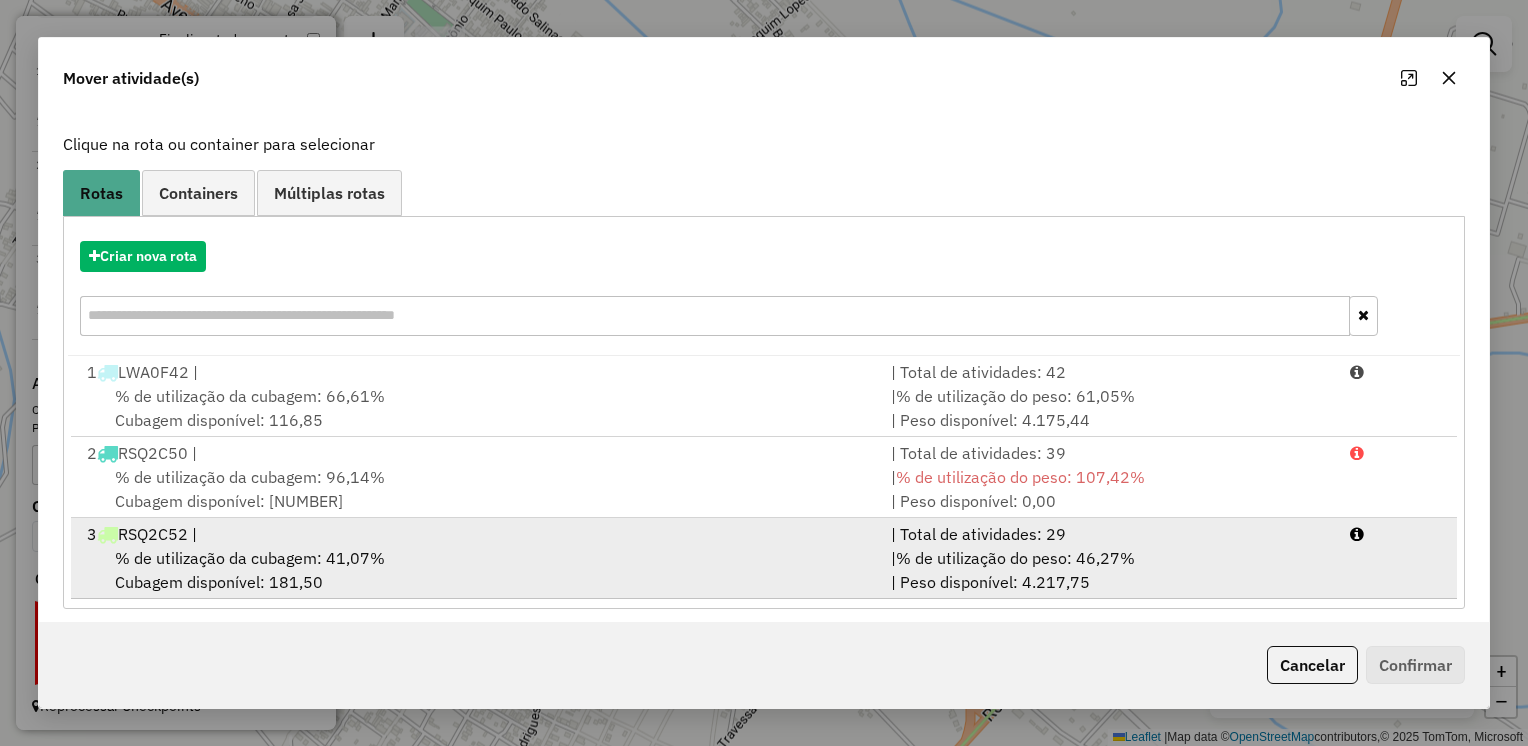 scroll, scrollTop: 113, scrollLeft: 0, axis: vertical 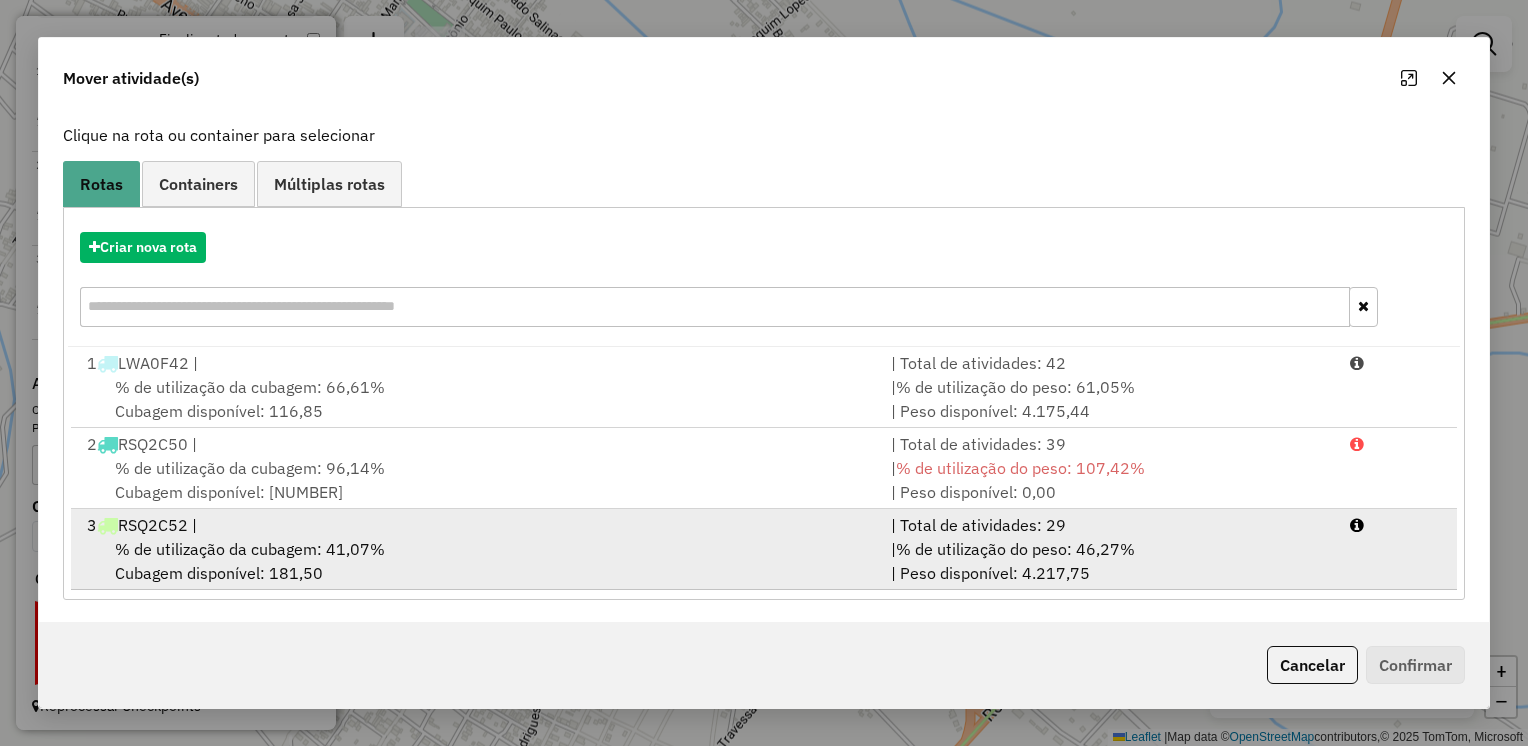 click on "% de utilização da cubagem: 41,07%" at bounding box center (250, 549) 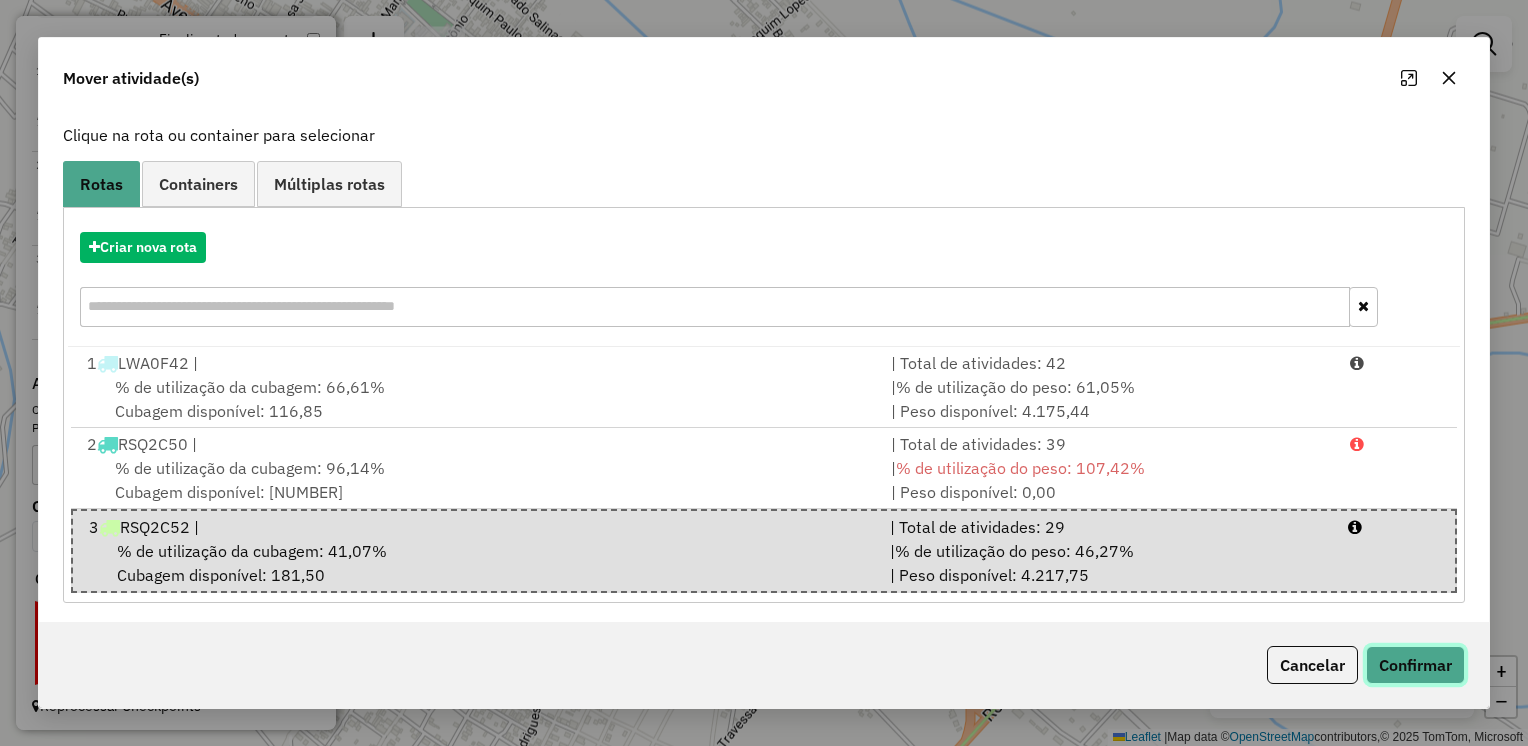click on "Confirmar" 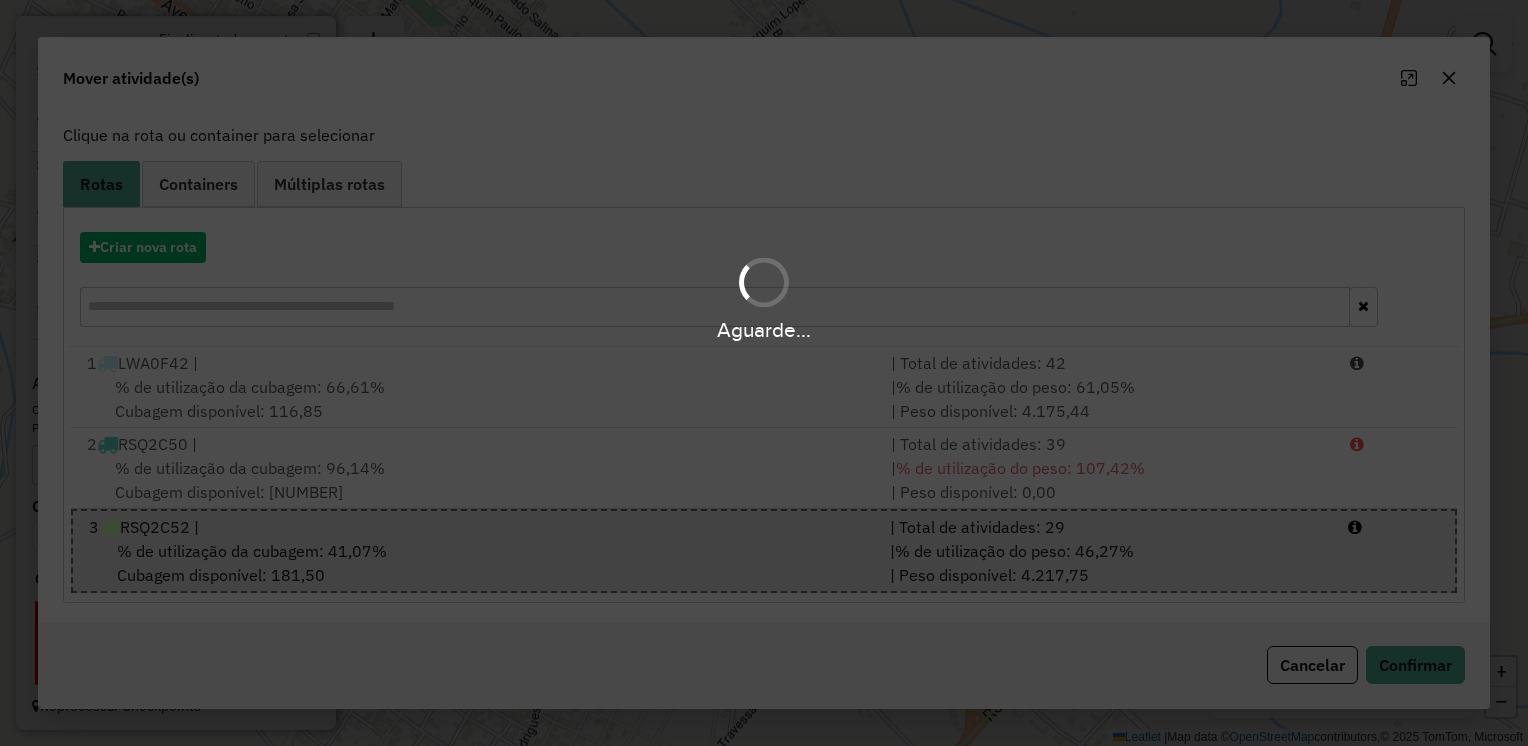scroll, scrollTop: 0, scrollLeft: 0, axis: both 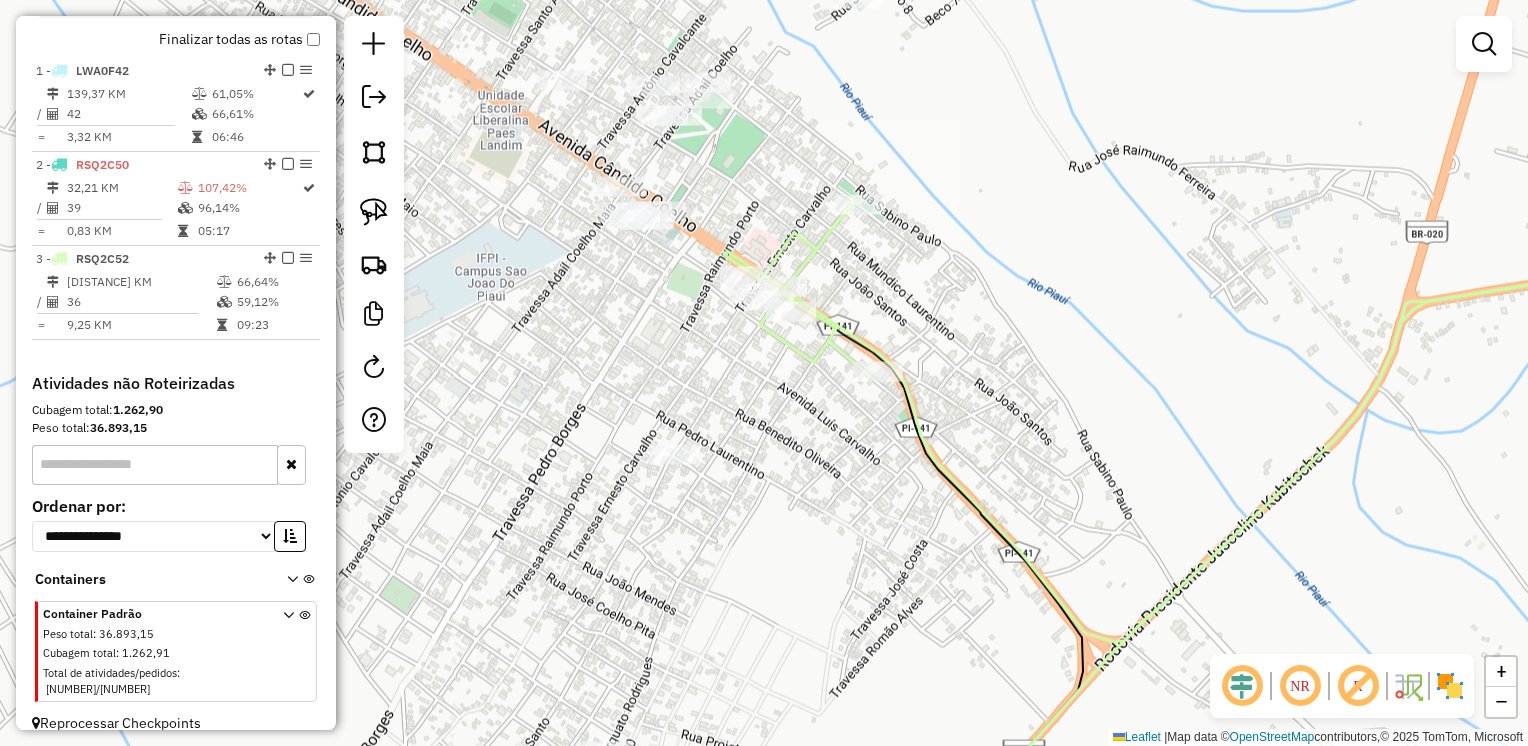 drag, startPoint x: 1004, startPoint y: 454, endPoint x: 1116, endPoint y: 404, distance: 122.653984 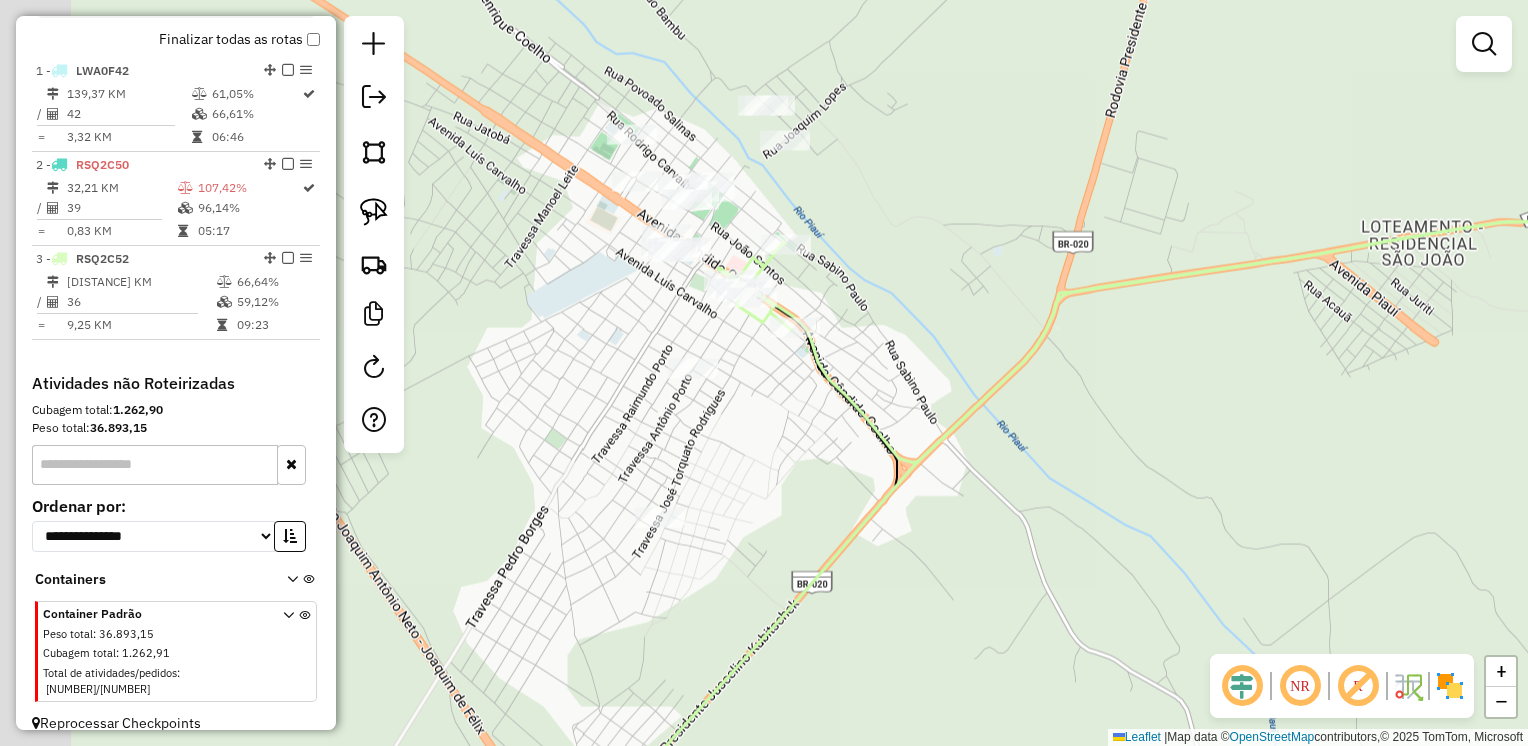 drag, startPoint x: 638, startPoint y: 252, endPoint x: 872, endPoint y: 255, distance: 234.01923 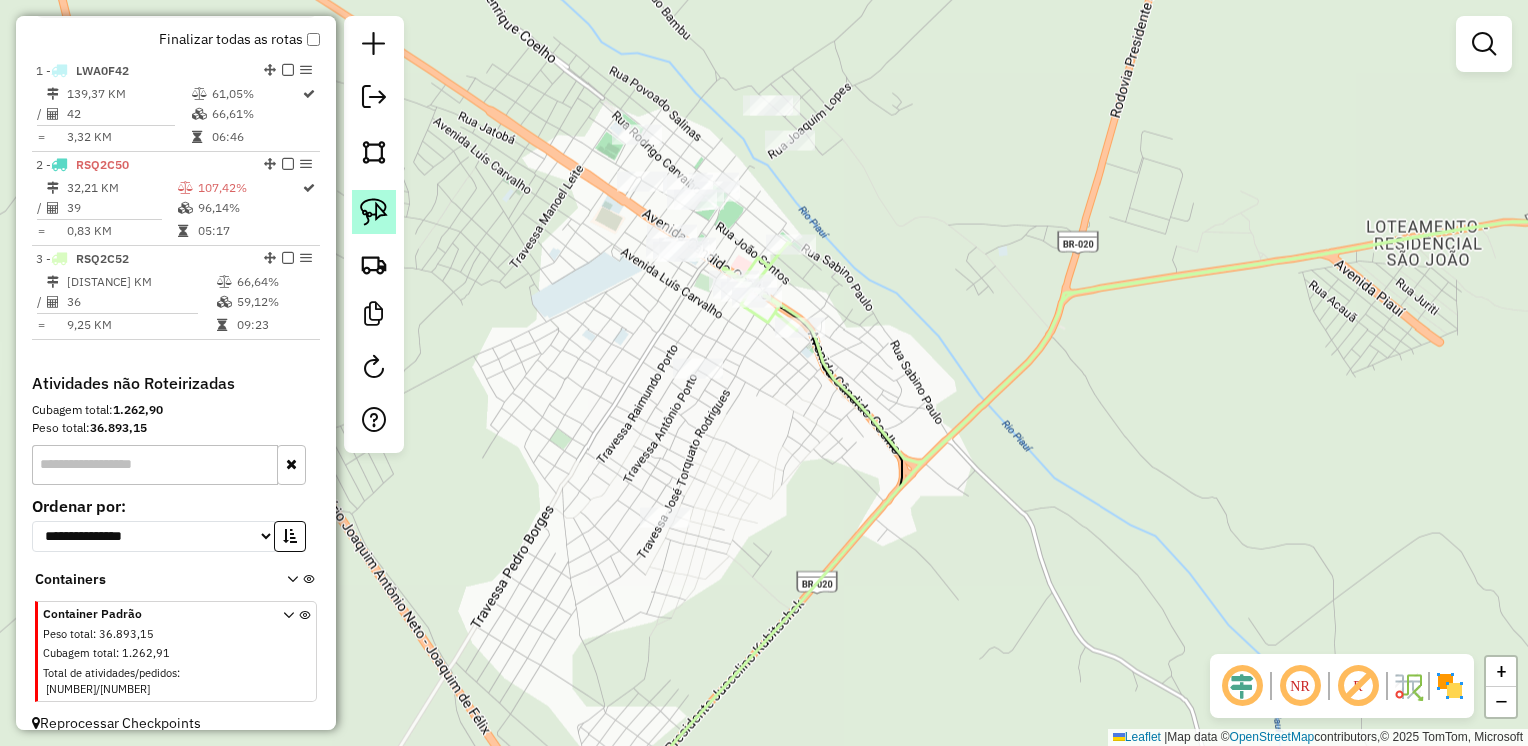 click 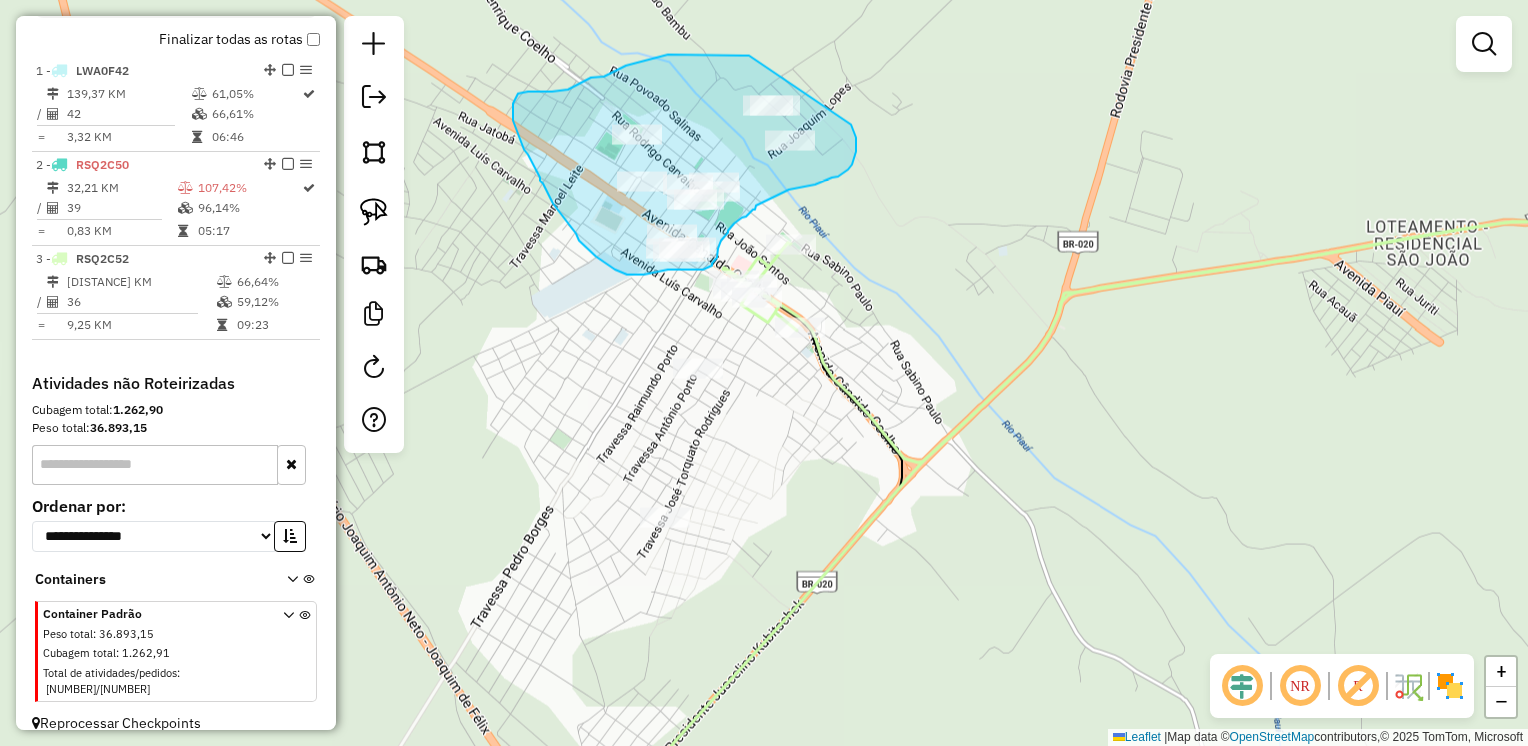 drag, startPoint x: 744, startPoint y: 55, endPoint x: 831, endPoint y: 116, distance: 106.25441 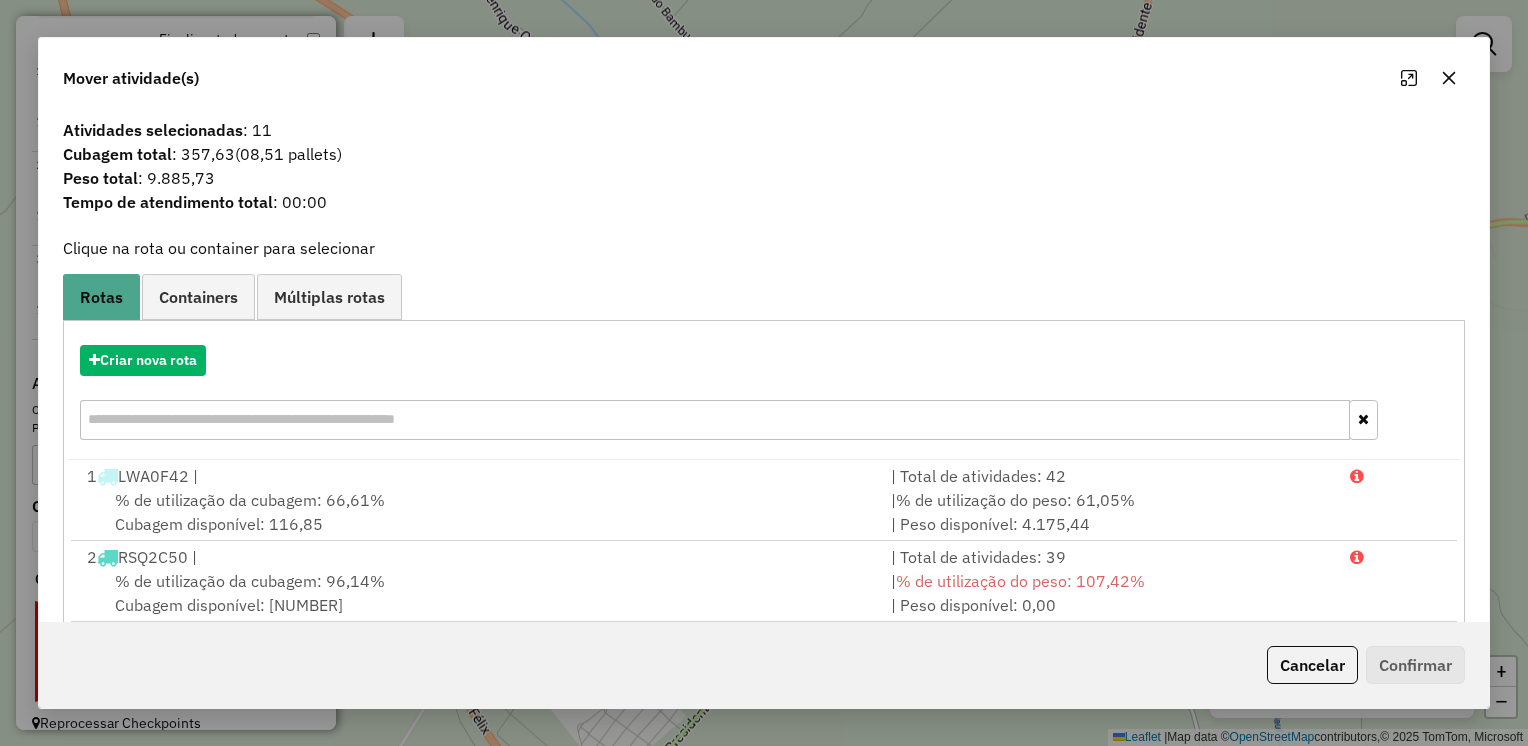 click on "Criar nova rota" at bounding box center [764, 395] 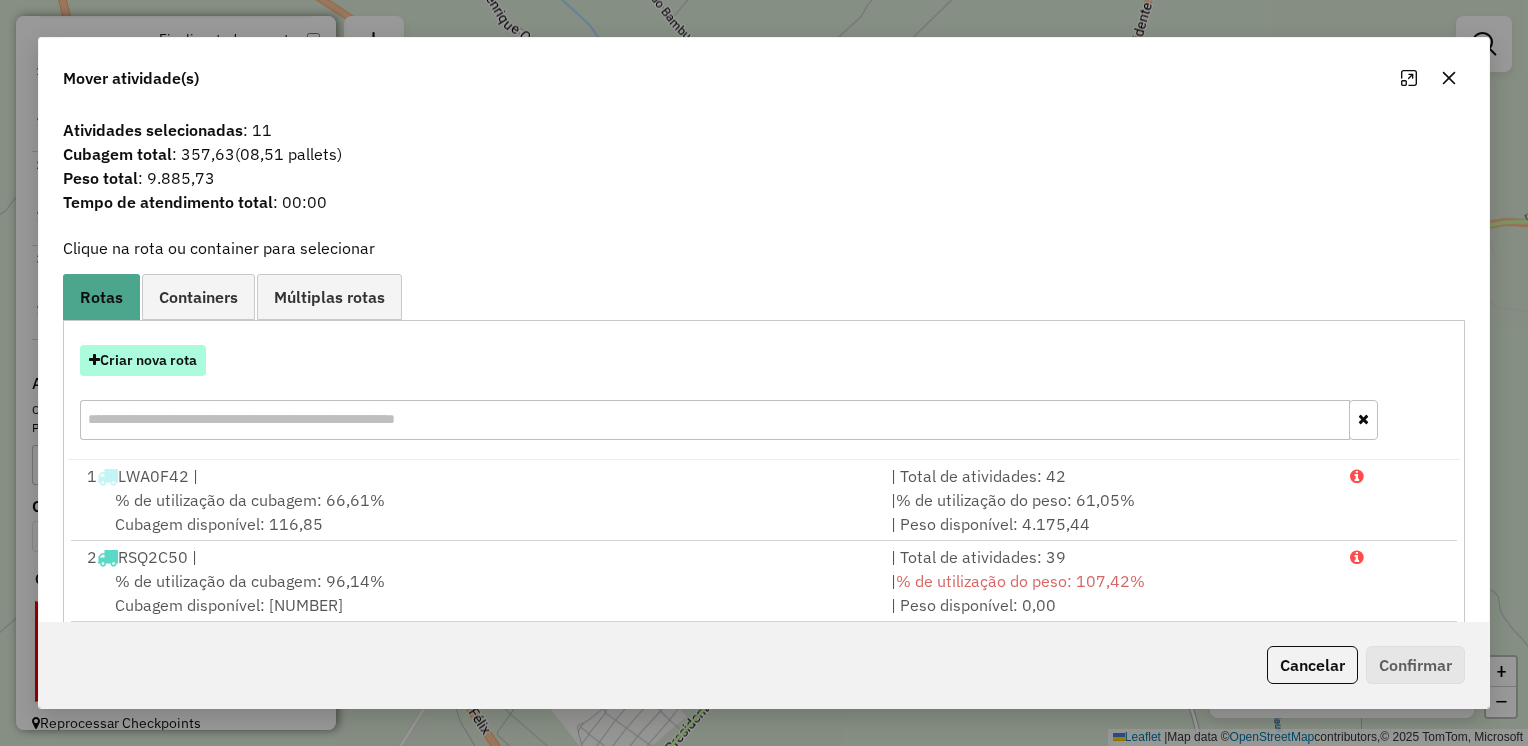click on "Criar nova rota" at bounding box center (143, 360) 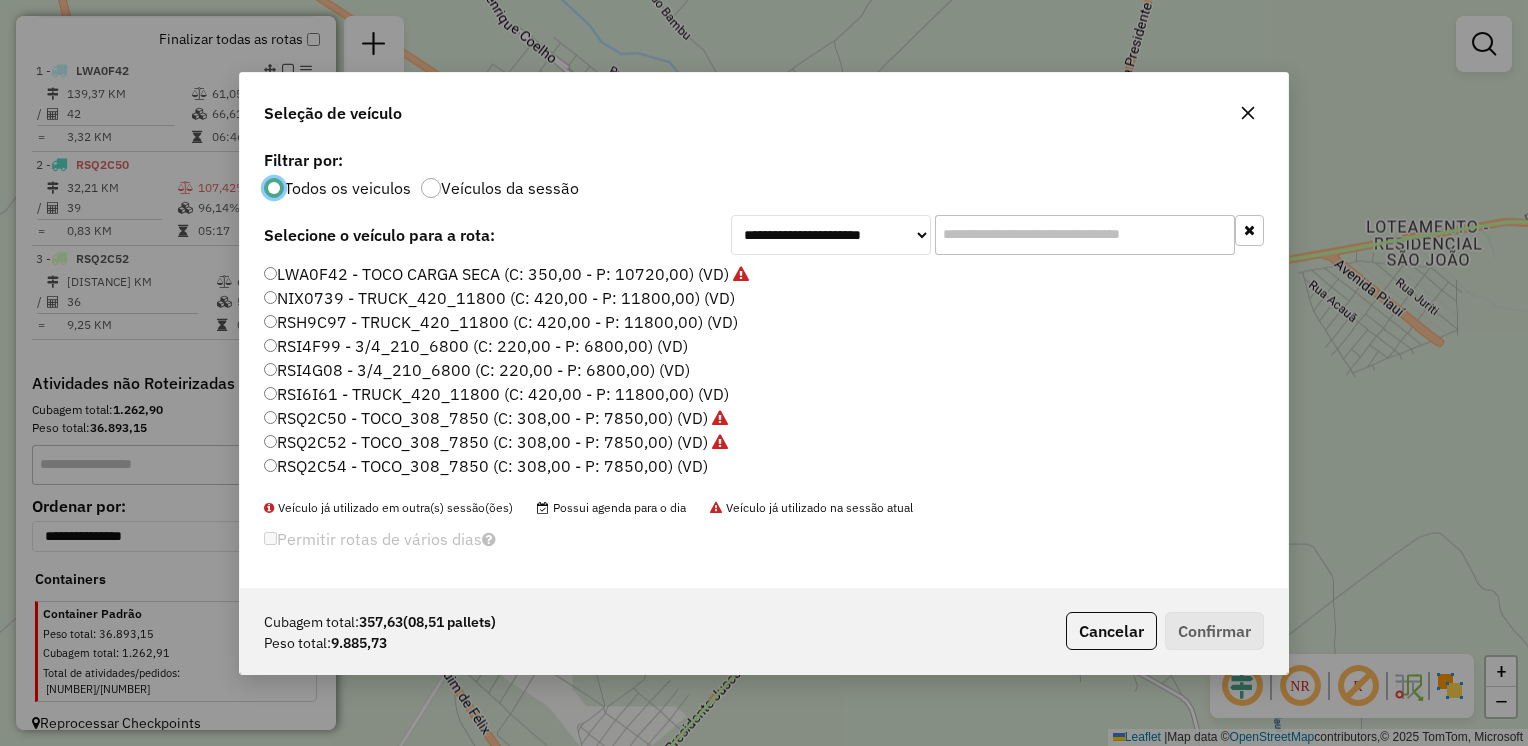 scroll, scrollTop: 10, scrollLeft: 6, axis: both 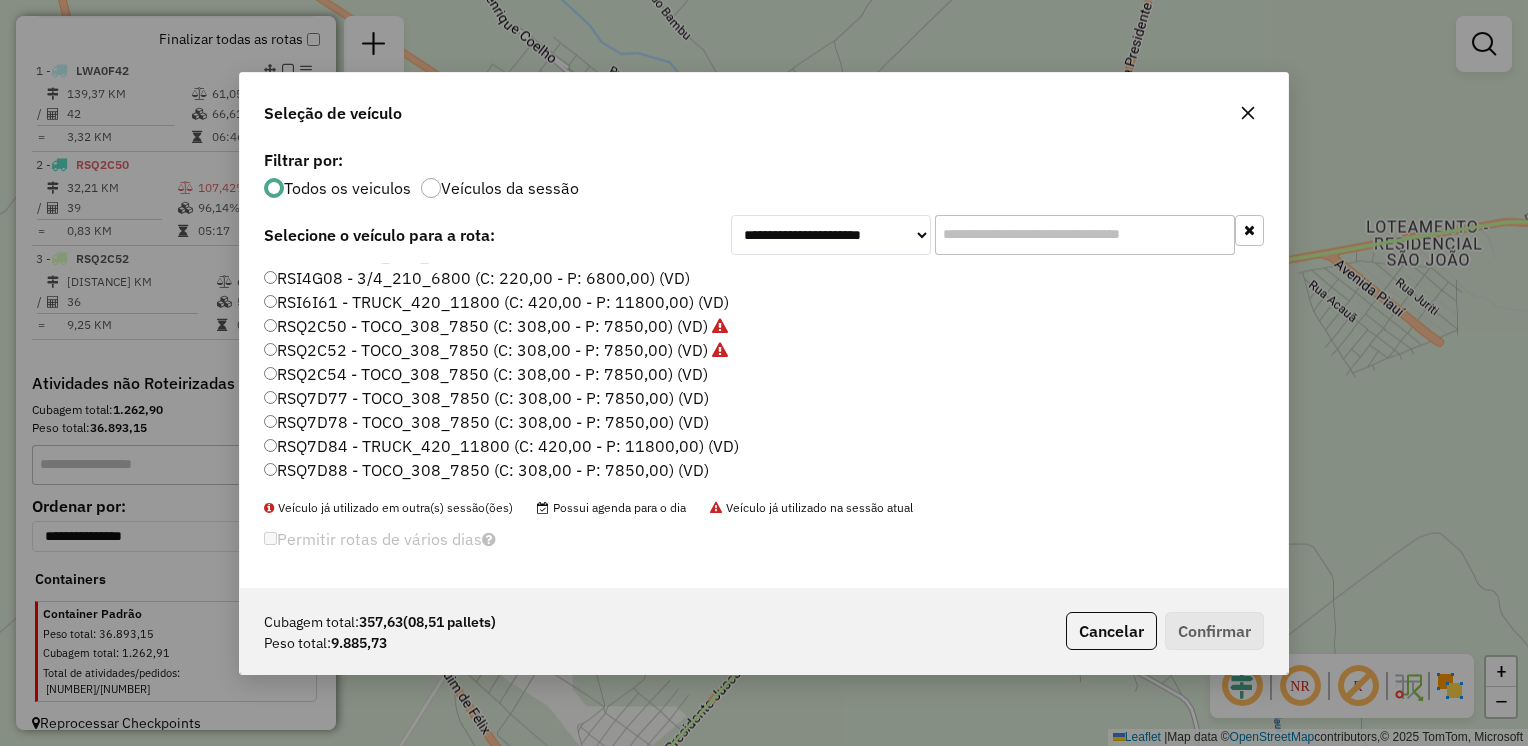 click on "RSQ7D84 - TRUCK_420_11800 (C: 420,00 - P: 11800,00) (VD)" 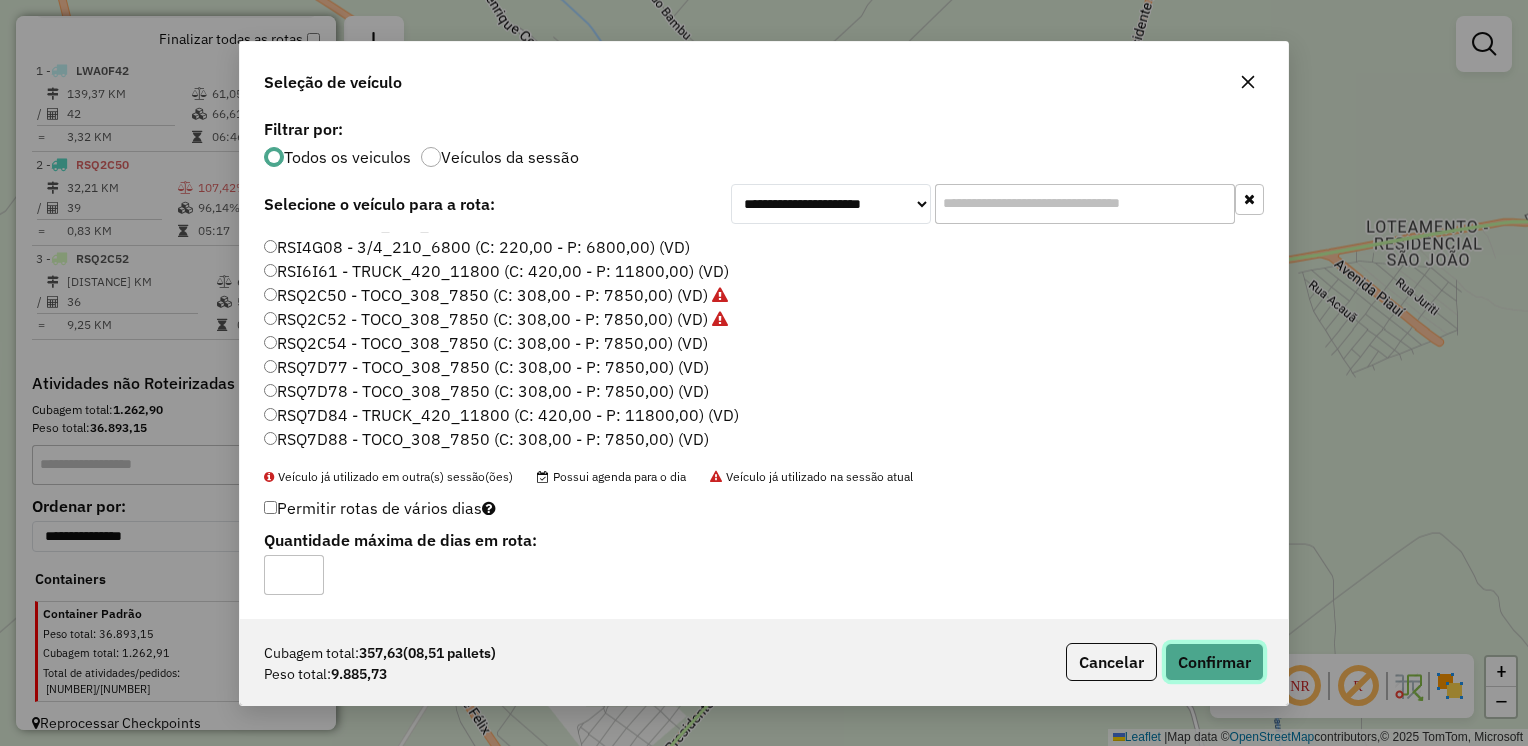 click on "Confirmar" 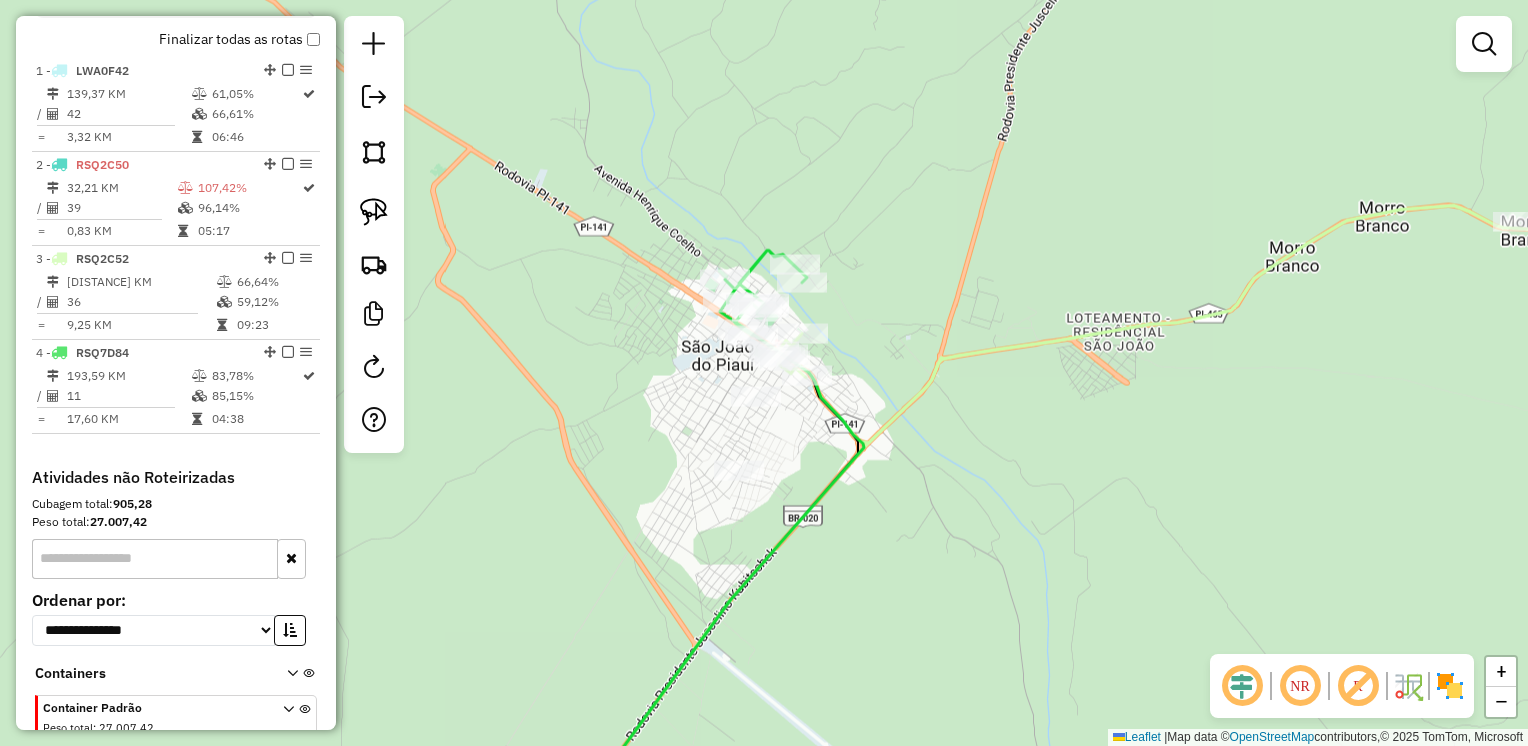 drag, startPoint x: 377, startPoint y: 210, endPoint x: 576, endPoint y: 286, distance: 213.01878 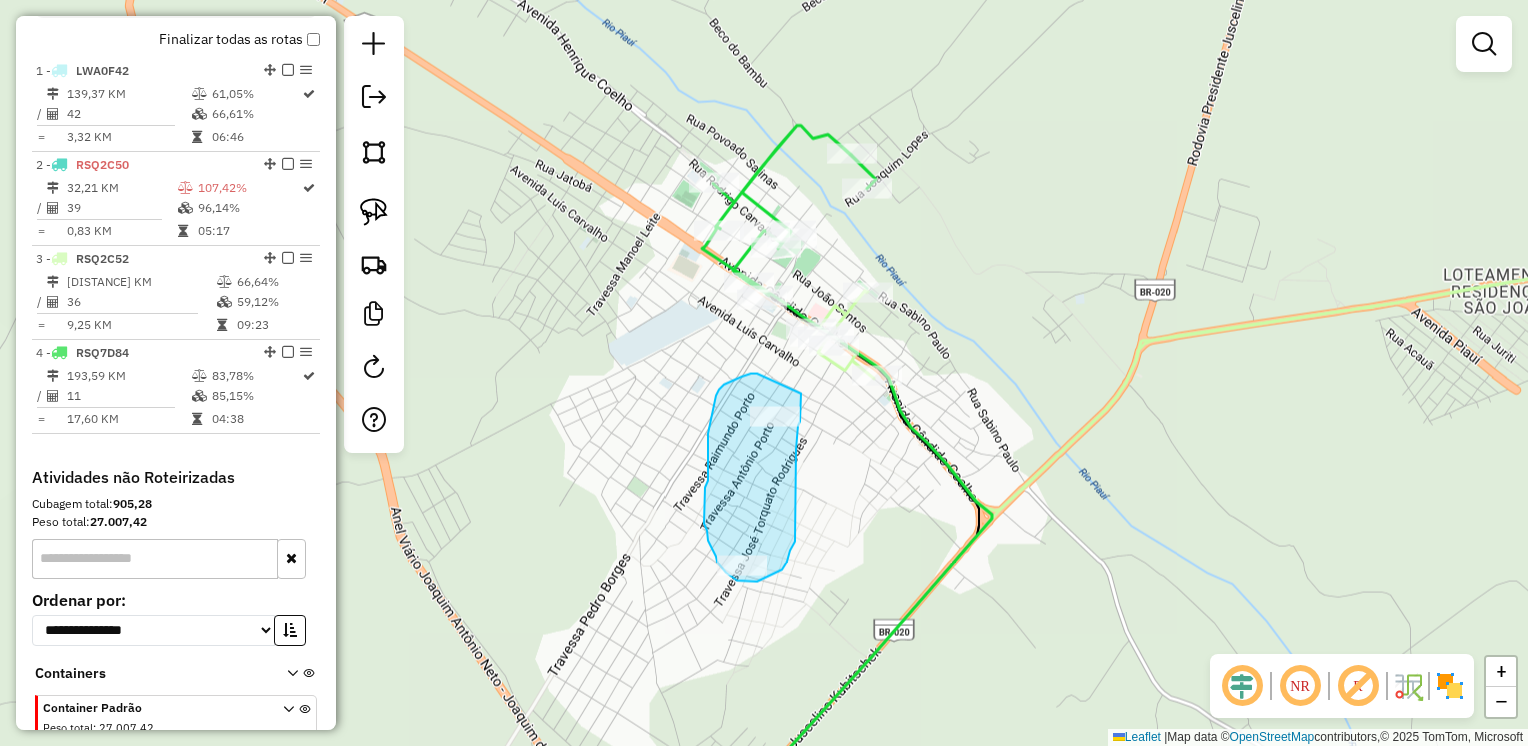 drag, startPoint x: 742, startPoint y: 377, endPoint x: 801, endPoint y: 394, distance: 61.400326 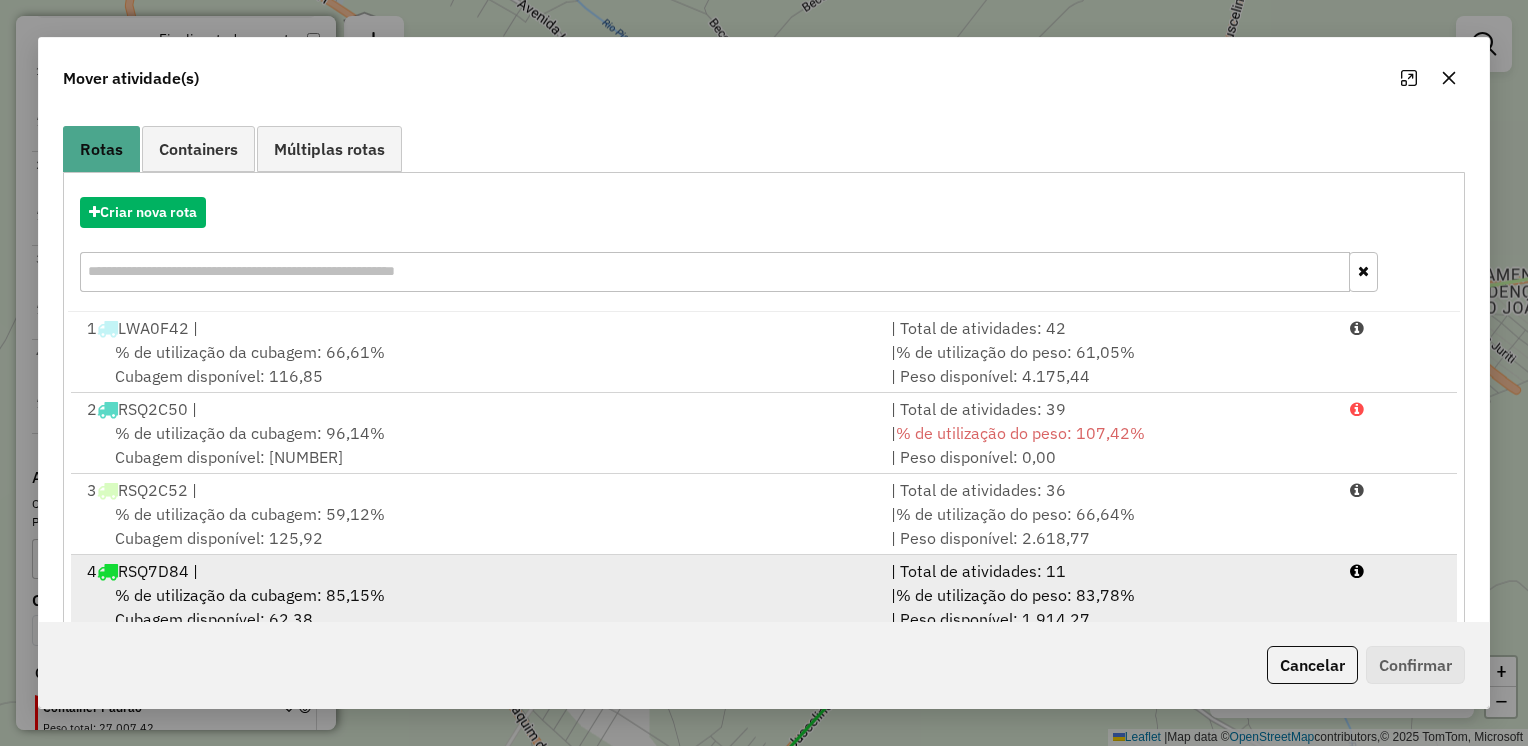 scroll, scrollTop: 194, scrollLeft: 0, axis: vertical 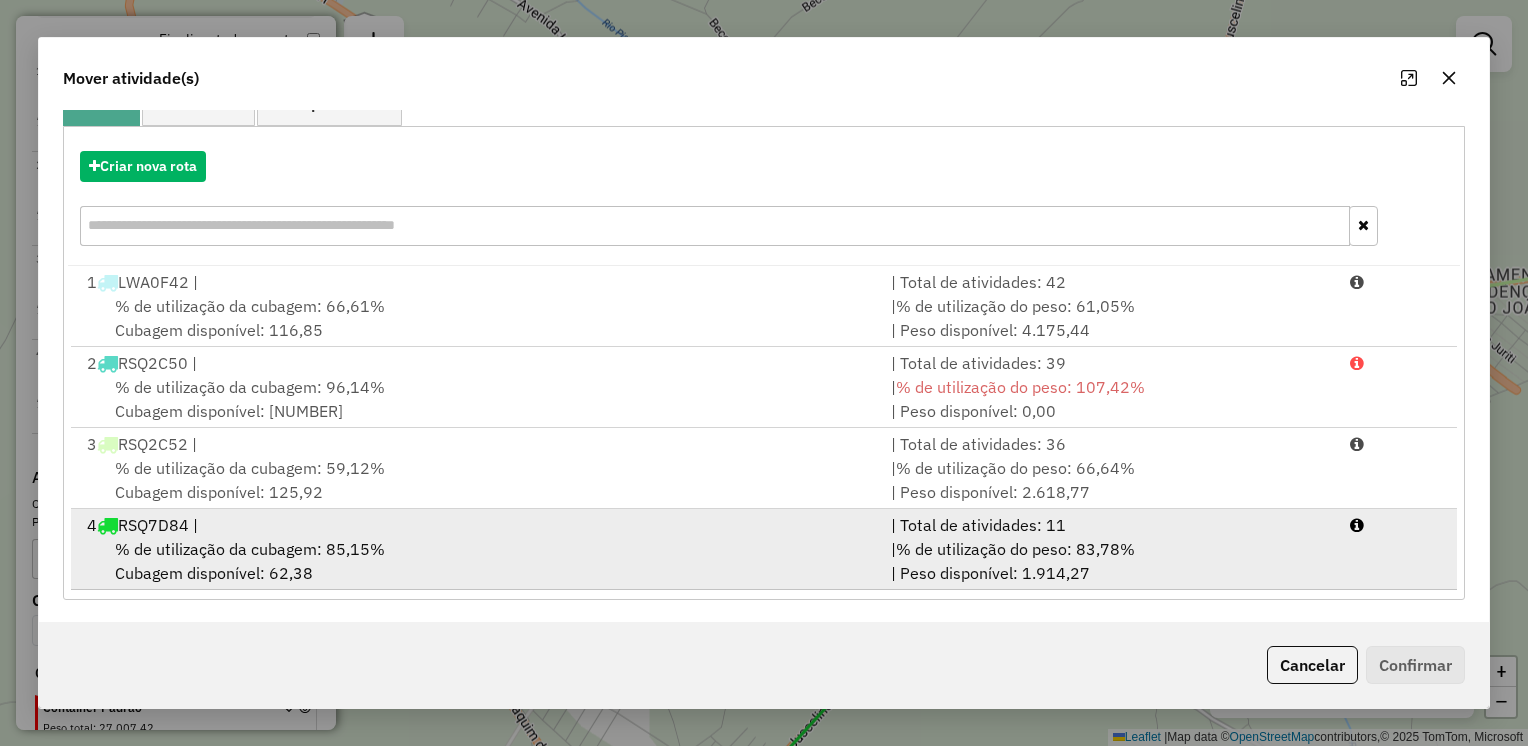 click on "% de utilização da cubagem: 85,15%" at bounding box center [250, 549] 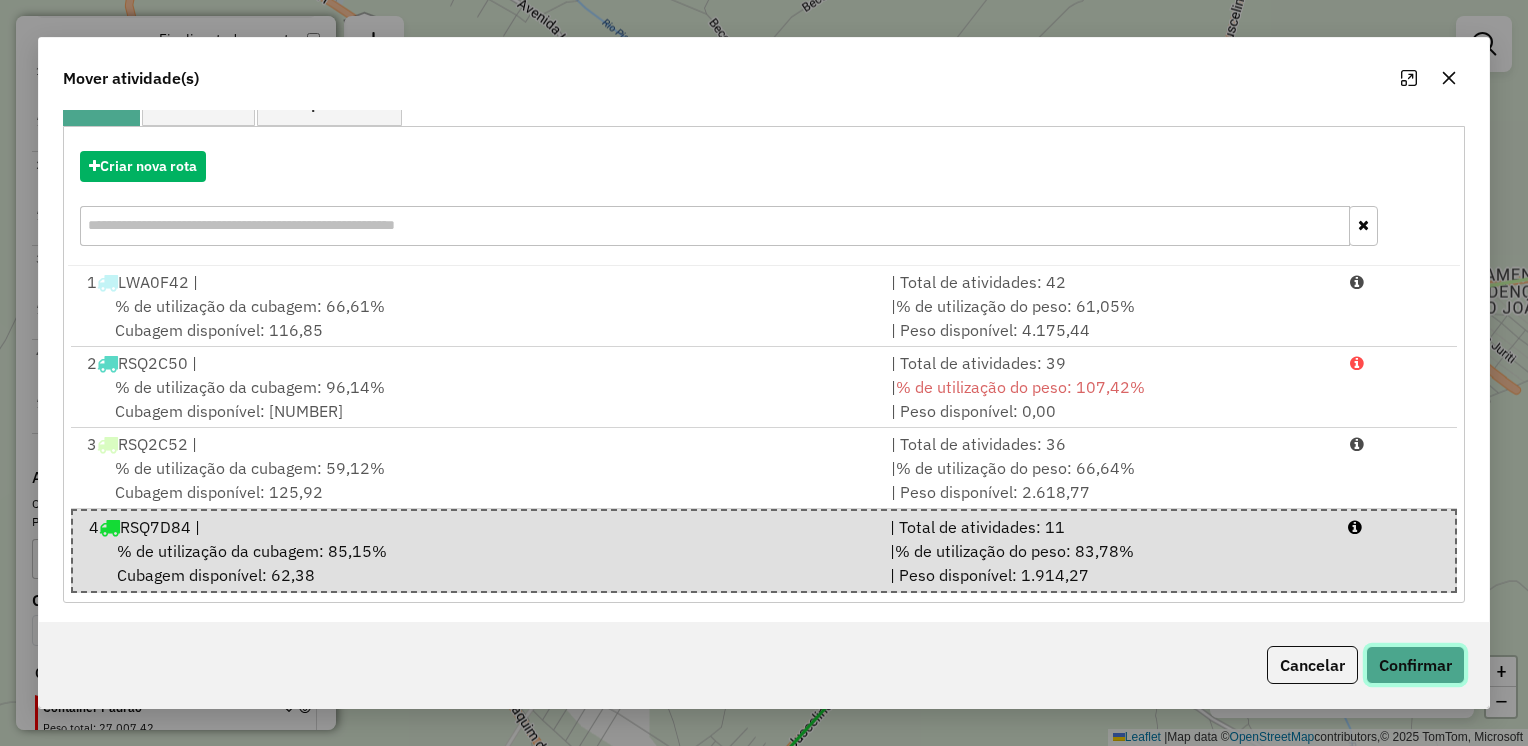 click on "Confirmar" 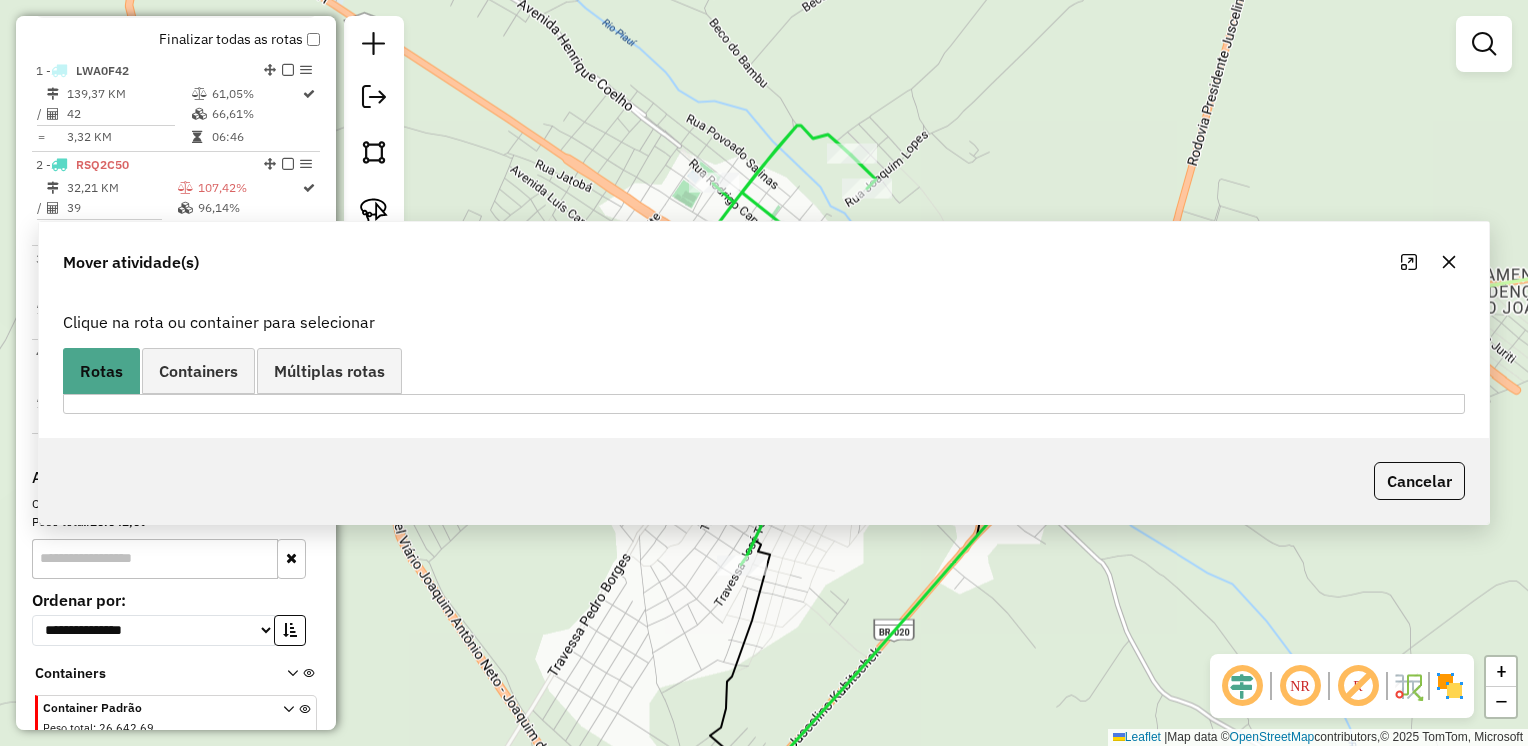 scroll, scrollTop: 0, scrollLeft: 0, axis: both 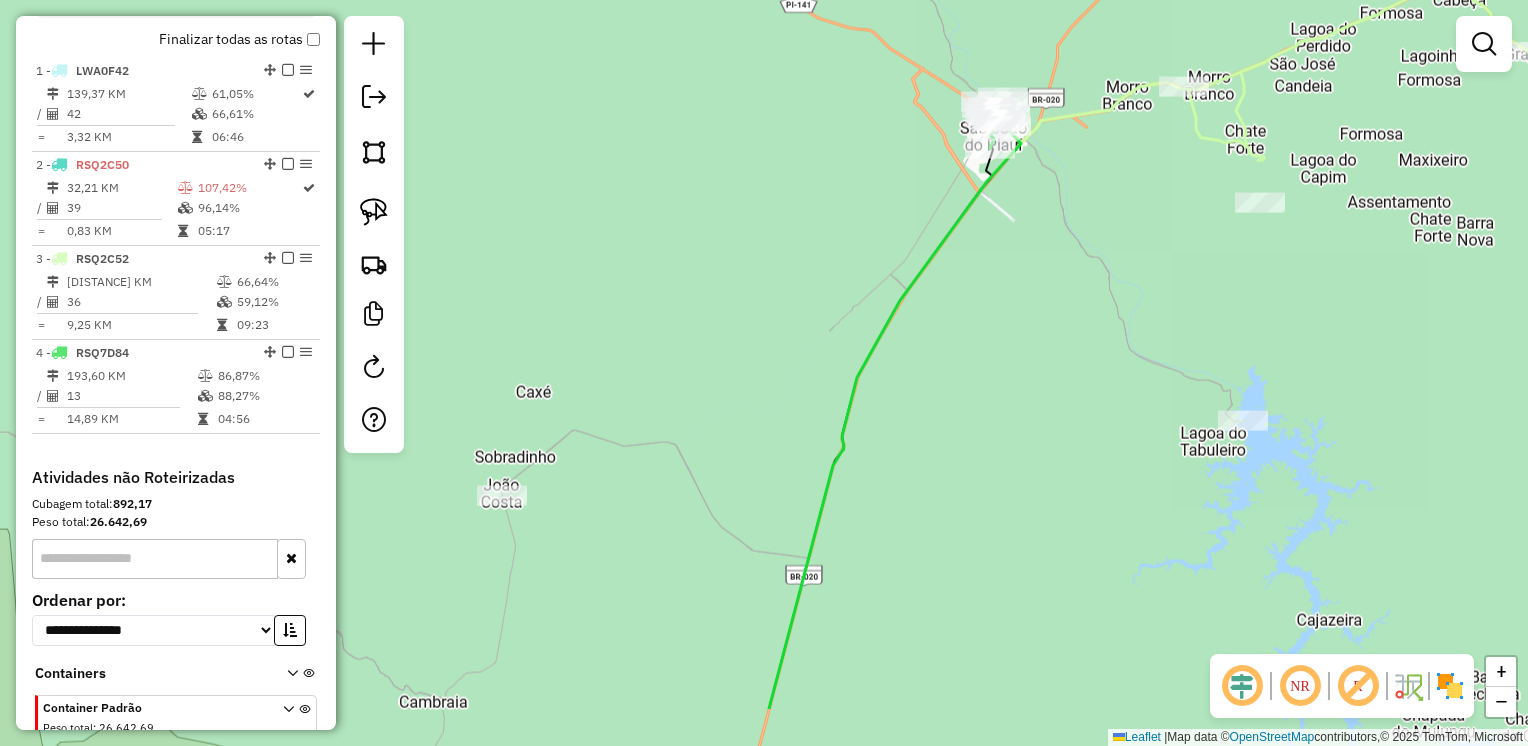 drag, startPoint x: 1136, startPoint y: 366, endPoint x: 1188, endPoint y: 250, distance: 127.12199 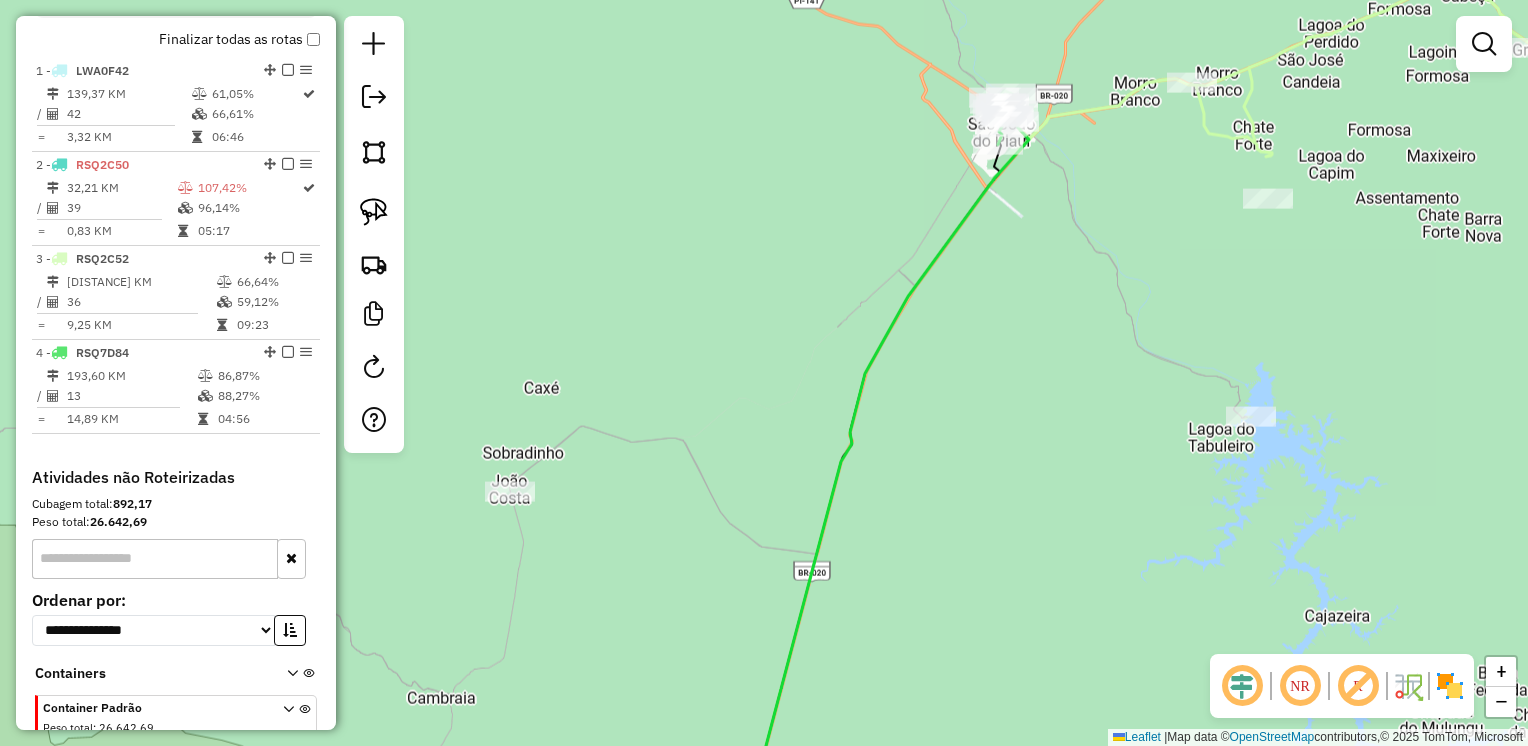 drag, startPoint x: 381, startPoint y: 214, endPoint x: 418, endPoint y: 216, distance: 37.054016 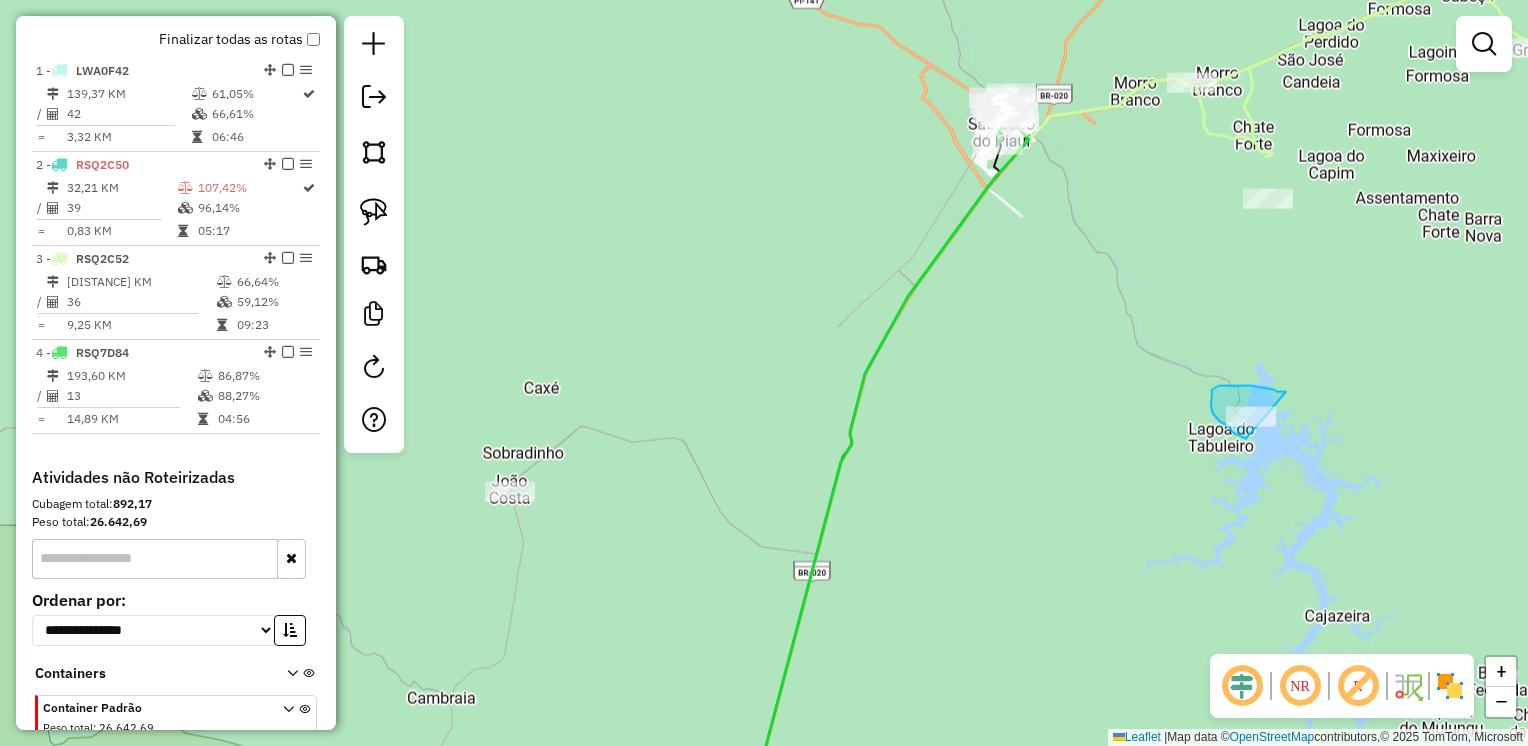 drag, startPoint x: 1286, startPoint y: 392, endPoint x: 1250, endPoint y: 441, distance: 60.80296 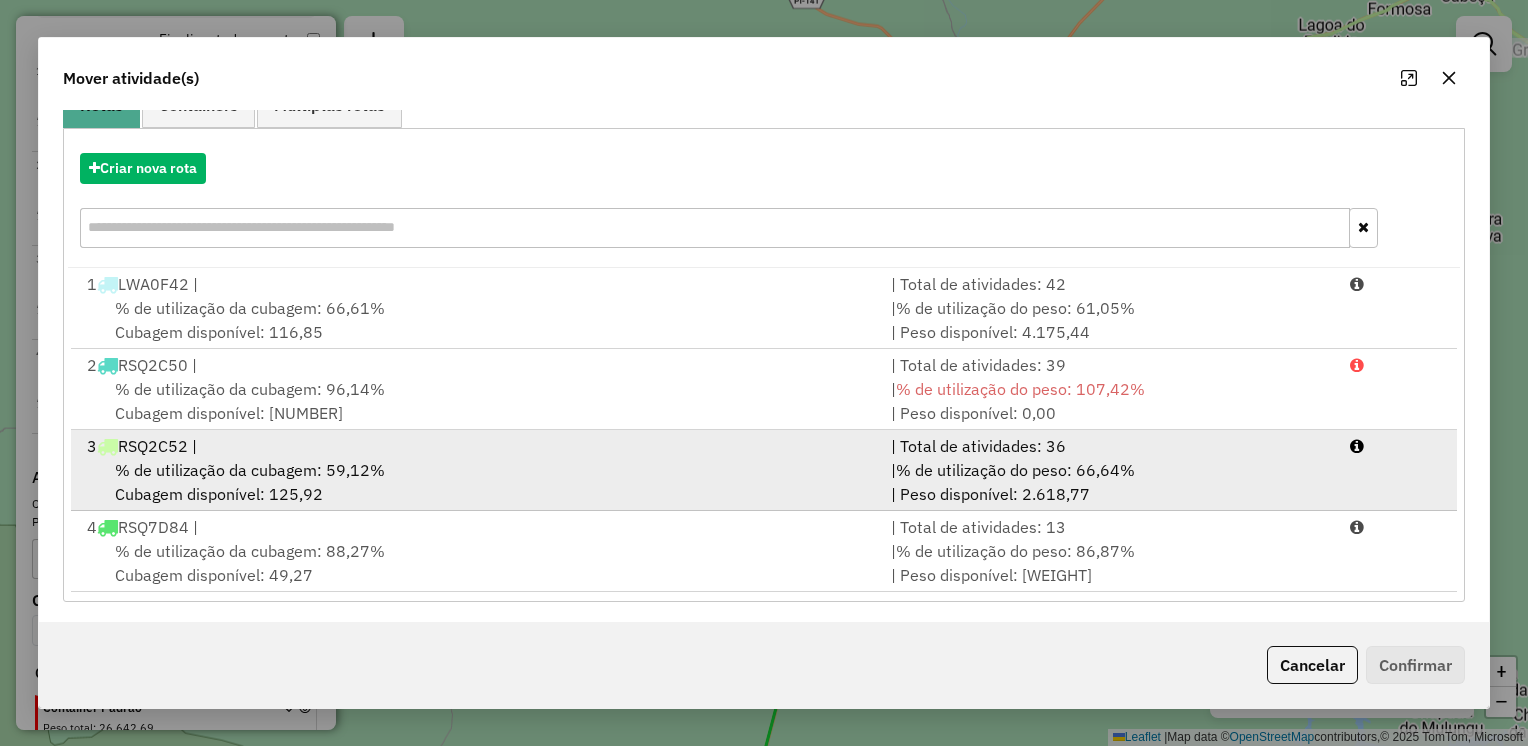 scroll, scrollTop: 194, scrollLeft: 0, axis: vertical 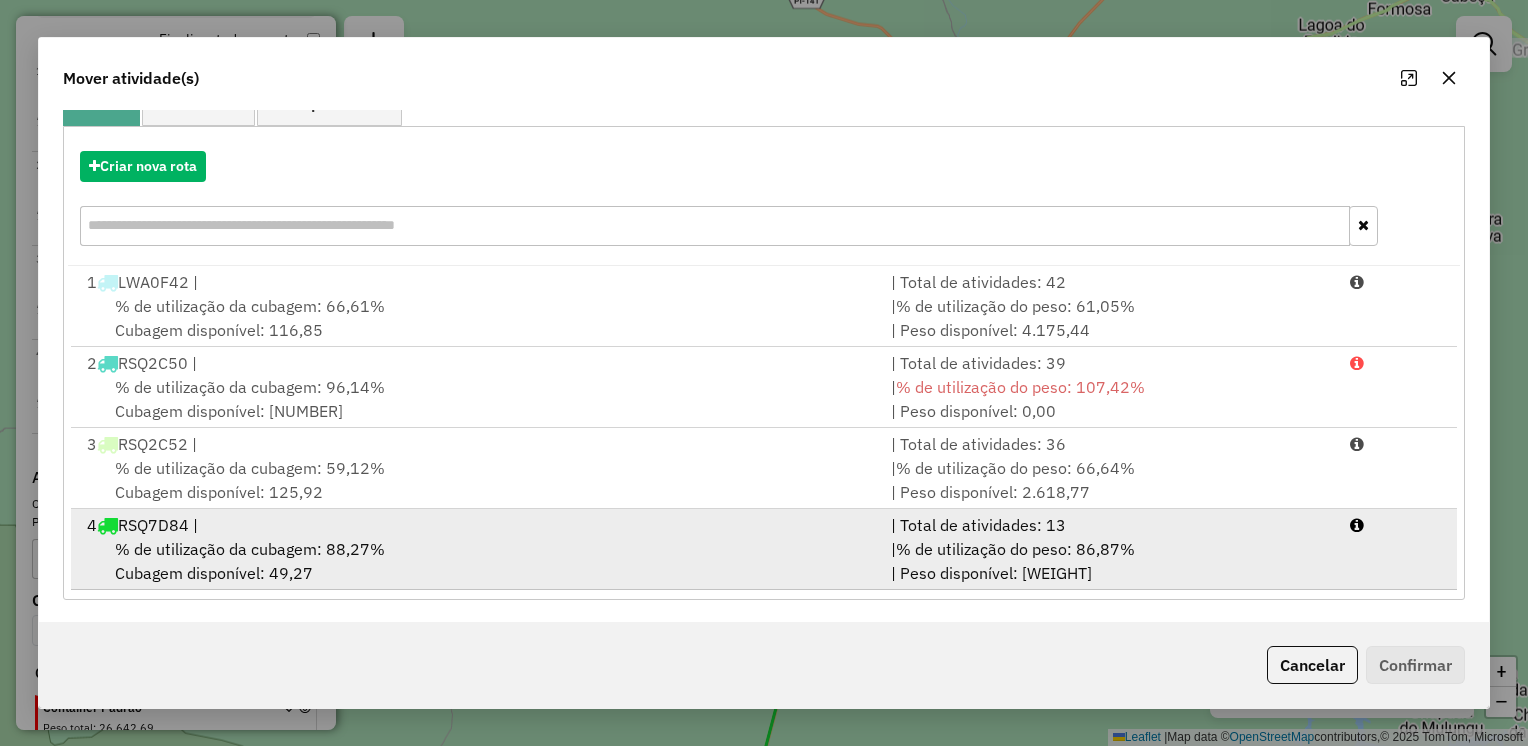 click on "% de utilização da cubagem: 88,27%  Cubagem disponível: 49,27" at bounding box center (477, 561) 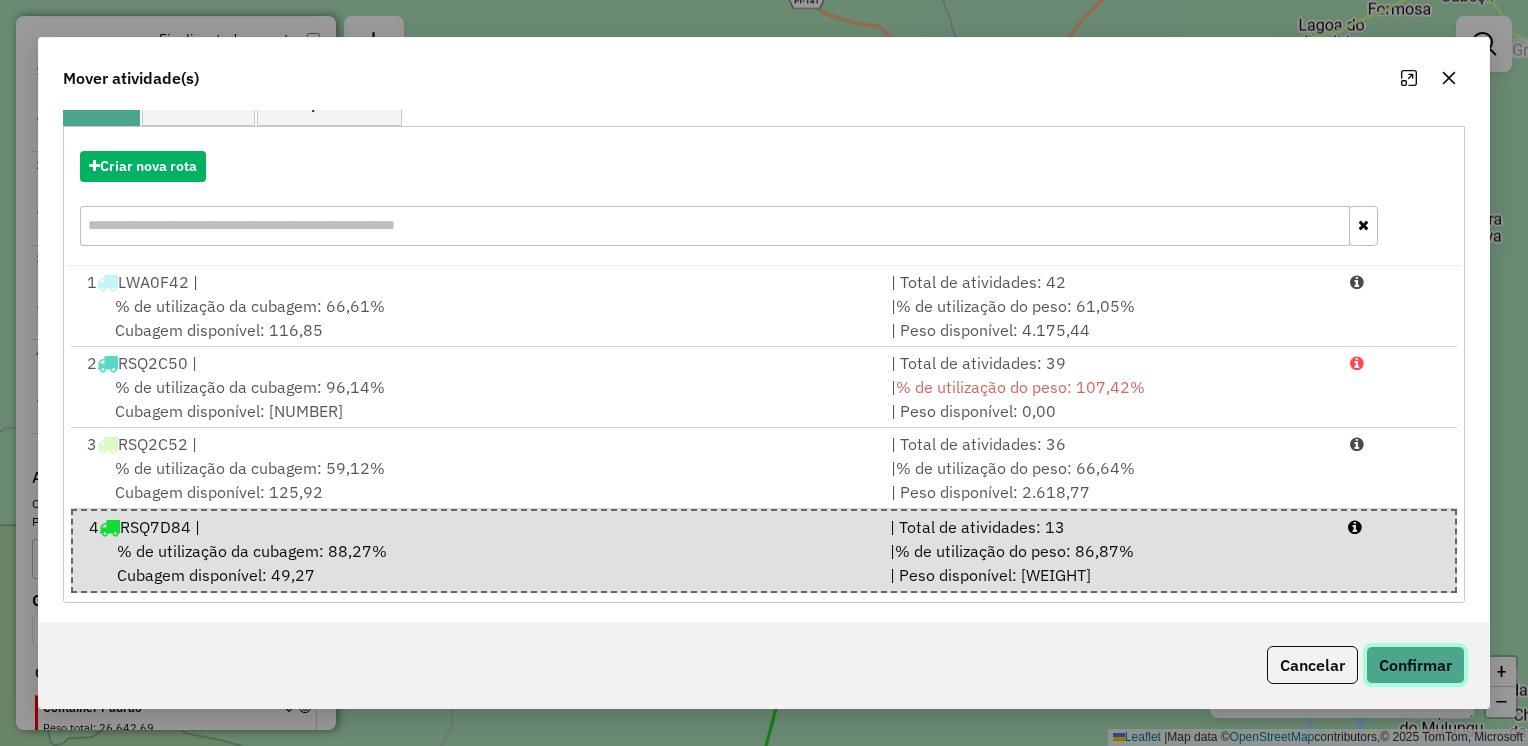 click on "Confirmar" 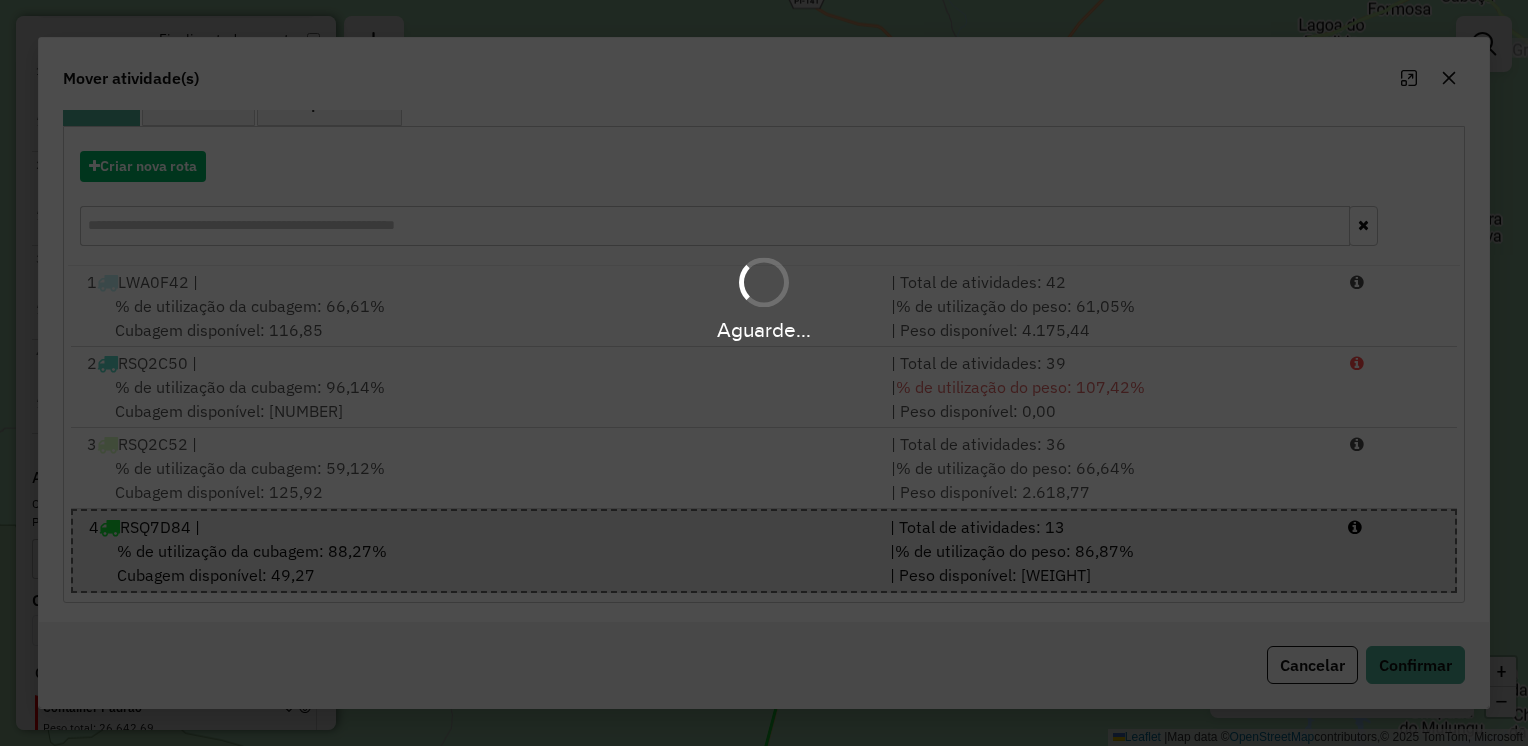 scroll, scrollTop: 0, scrollLeft: 0, axis: both 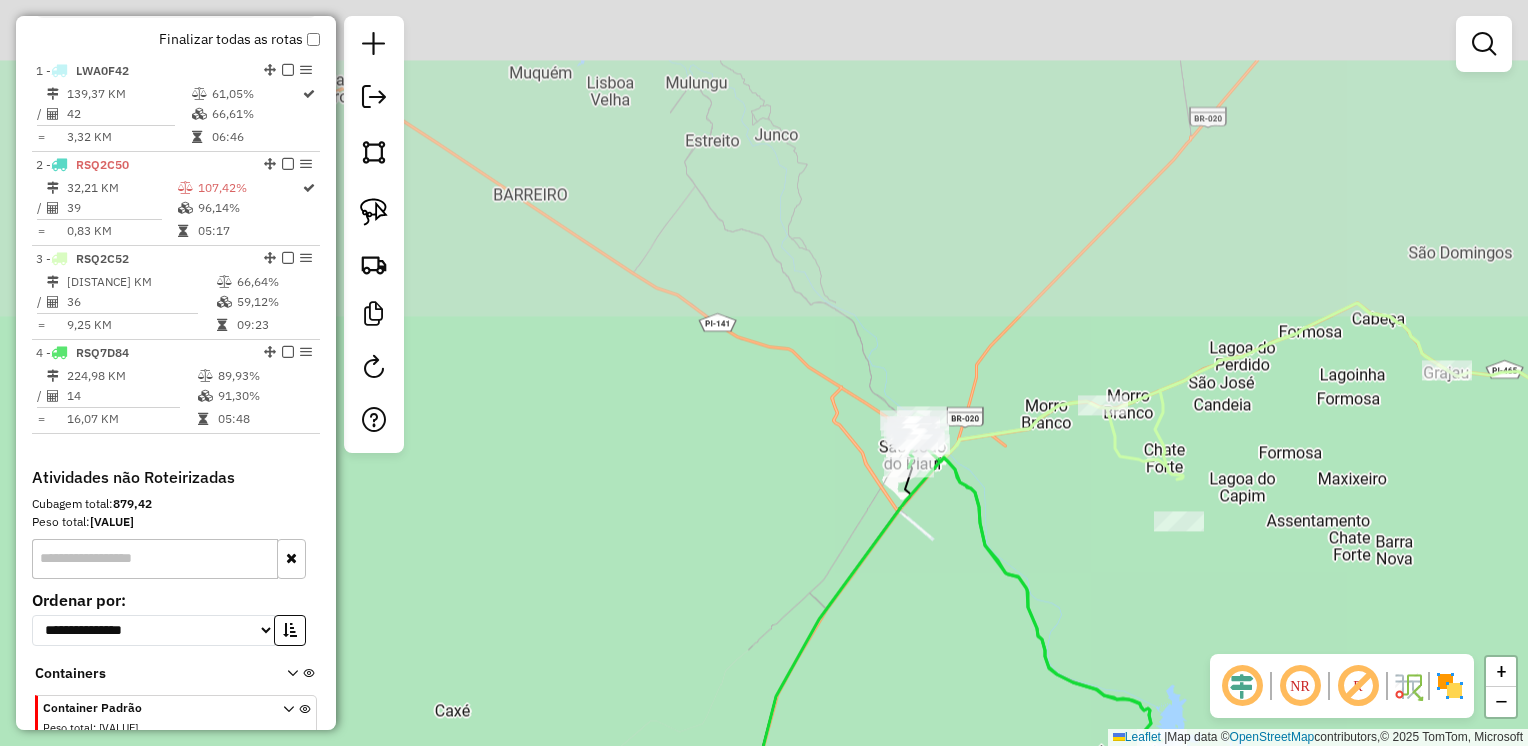drag, startPoint x: 1184, startPoint y: 230, endPoint x: 1168, endPoint y: 347, distance: 118.08895 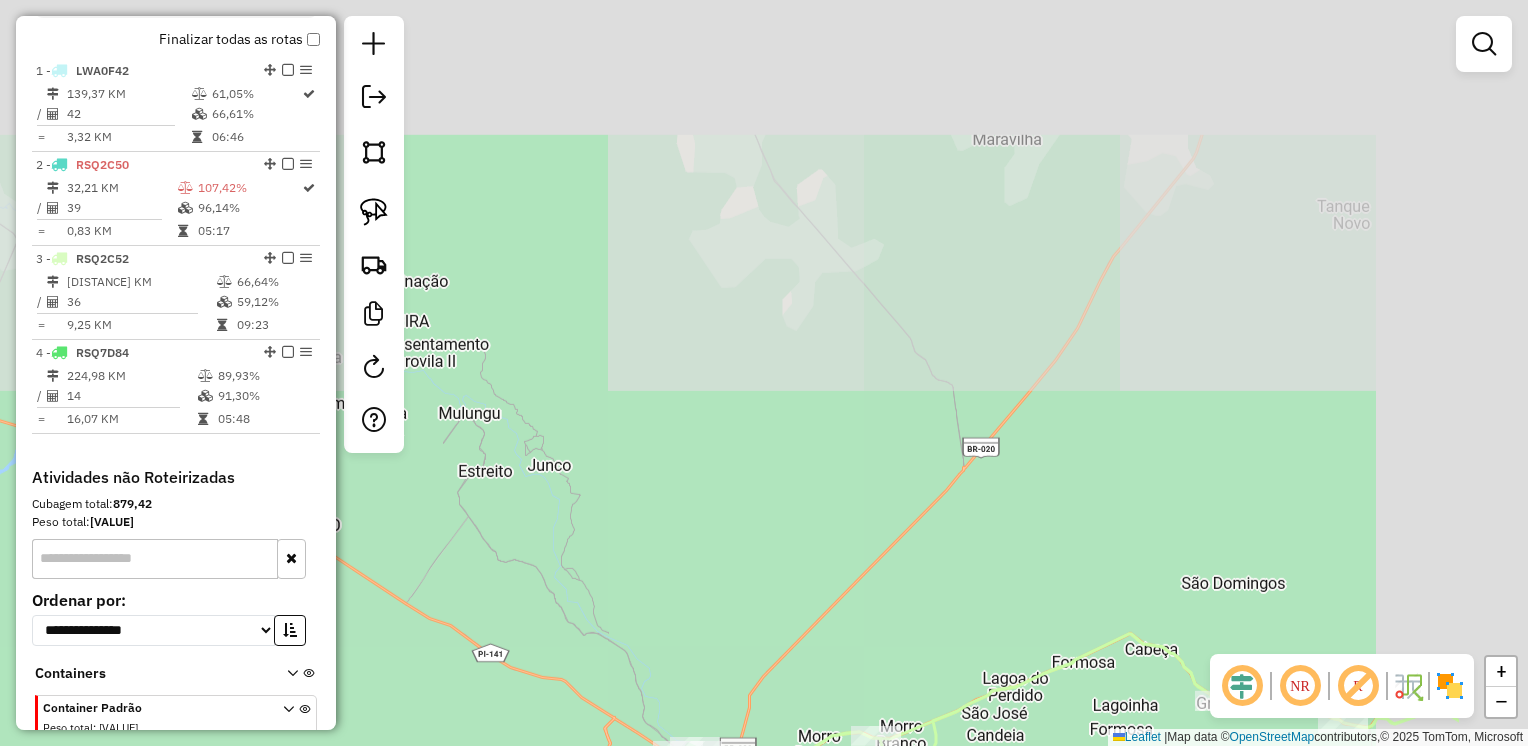 drag, startPoint x: 1186, startPoint y: 384, endPoint x: 1073, endPoint y: 501, distance: 162.65915 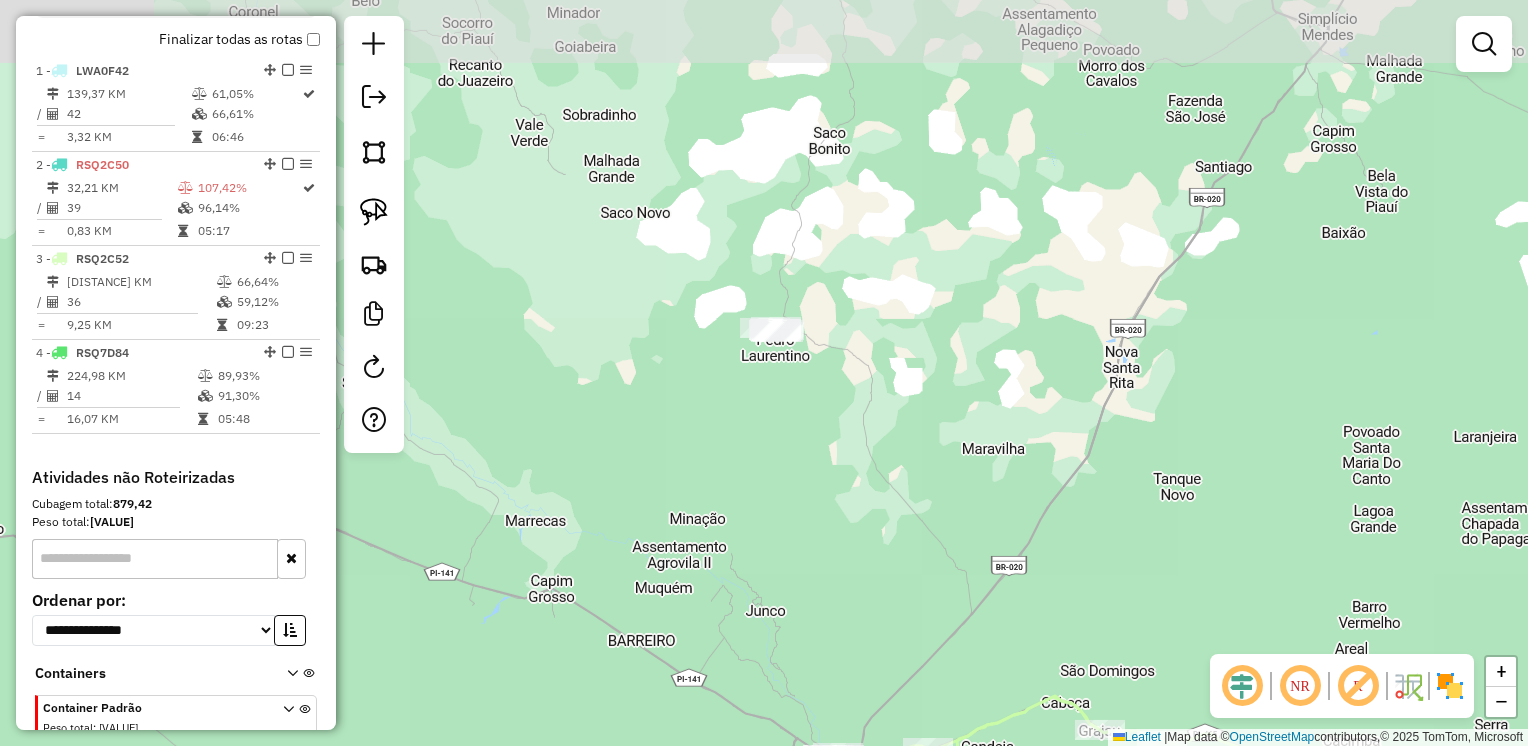 drag, startPoint x: 1208, startPoint y: 271, endPoint x: 1159, endPoint y: 410, distance: 147.38385 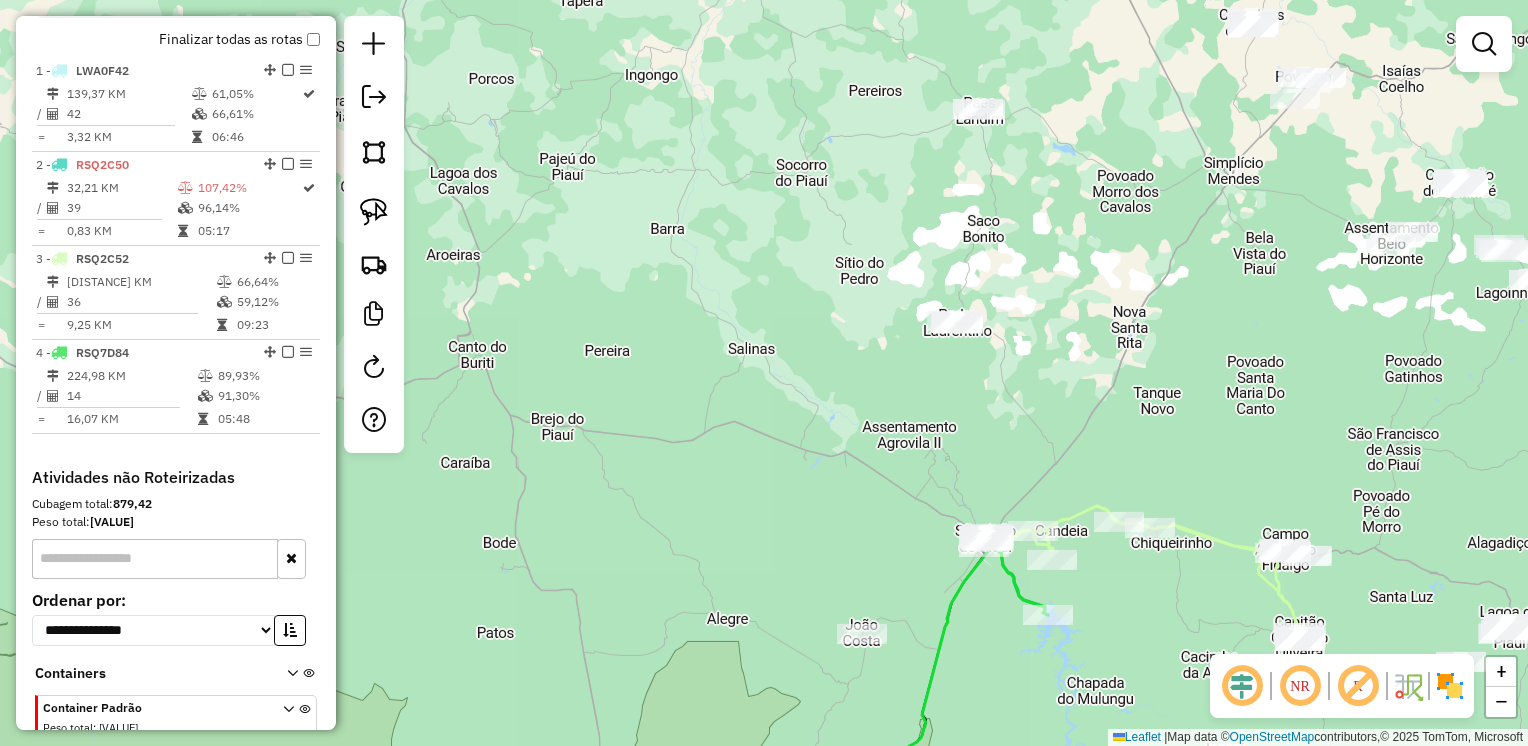 drag, startPoint x: 1209, startPoint y: 242, endPoint x: 1172, endPoint y: 253, distance: 38.600517 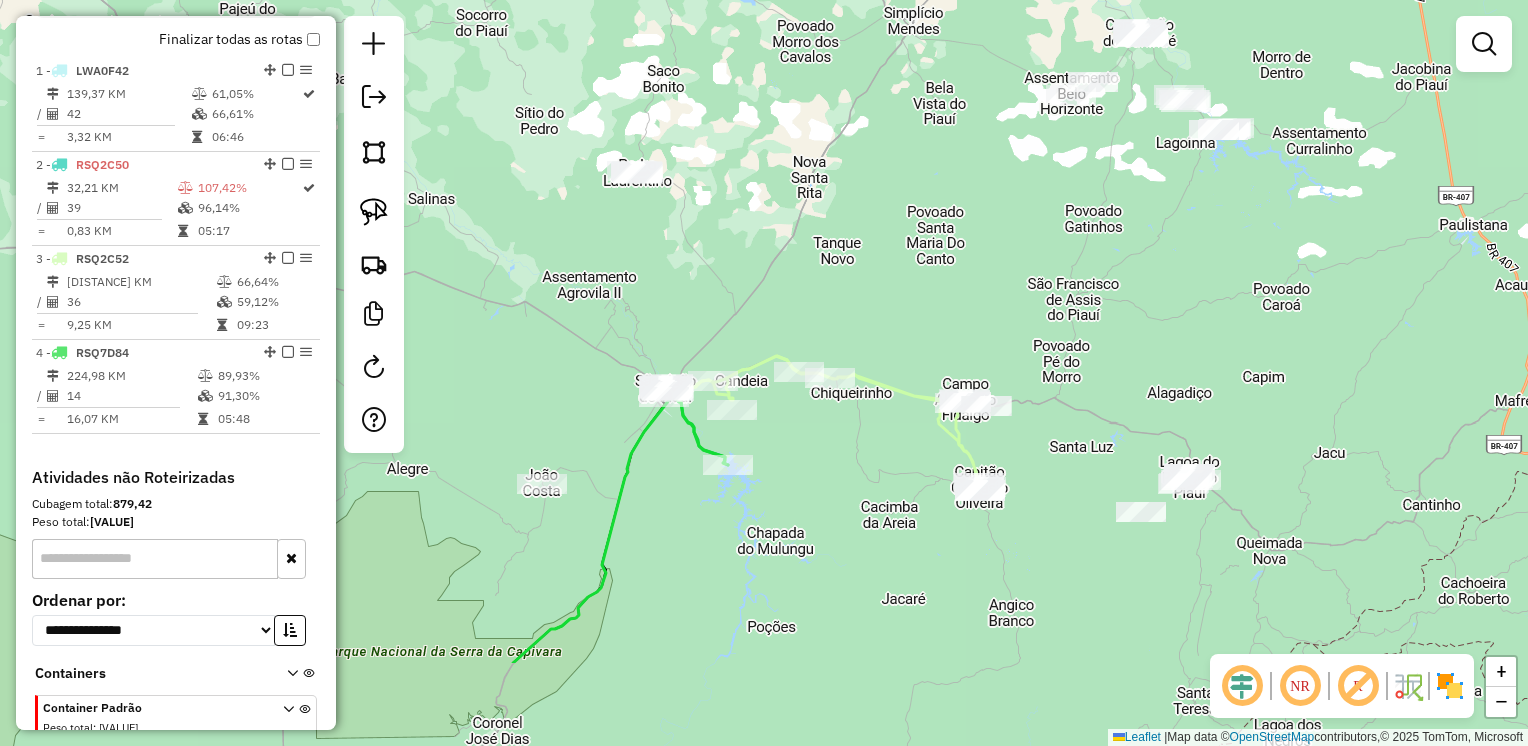 drag, startPoint x: 1171, startPoint y: 402, endPoint x: 995, endPoint y: 333, distance: 189.04233 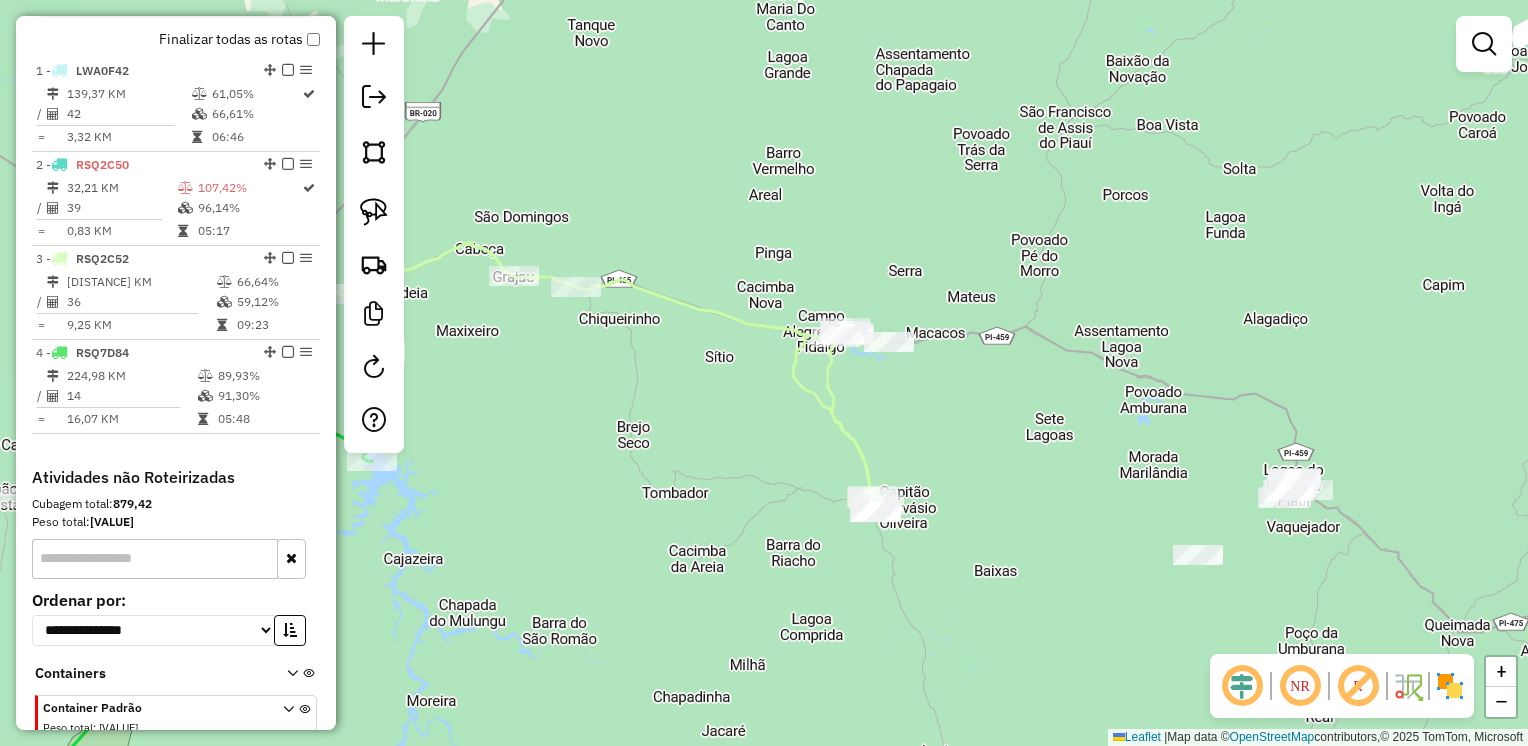 drag, startPoint x: 1074, startPoint y: 476, endPoint x: 1025, endPoint y: 405, distance: 86.26703 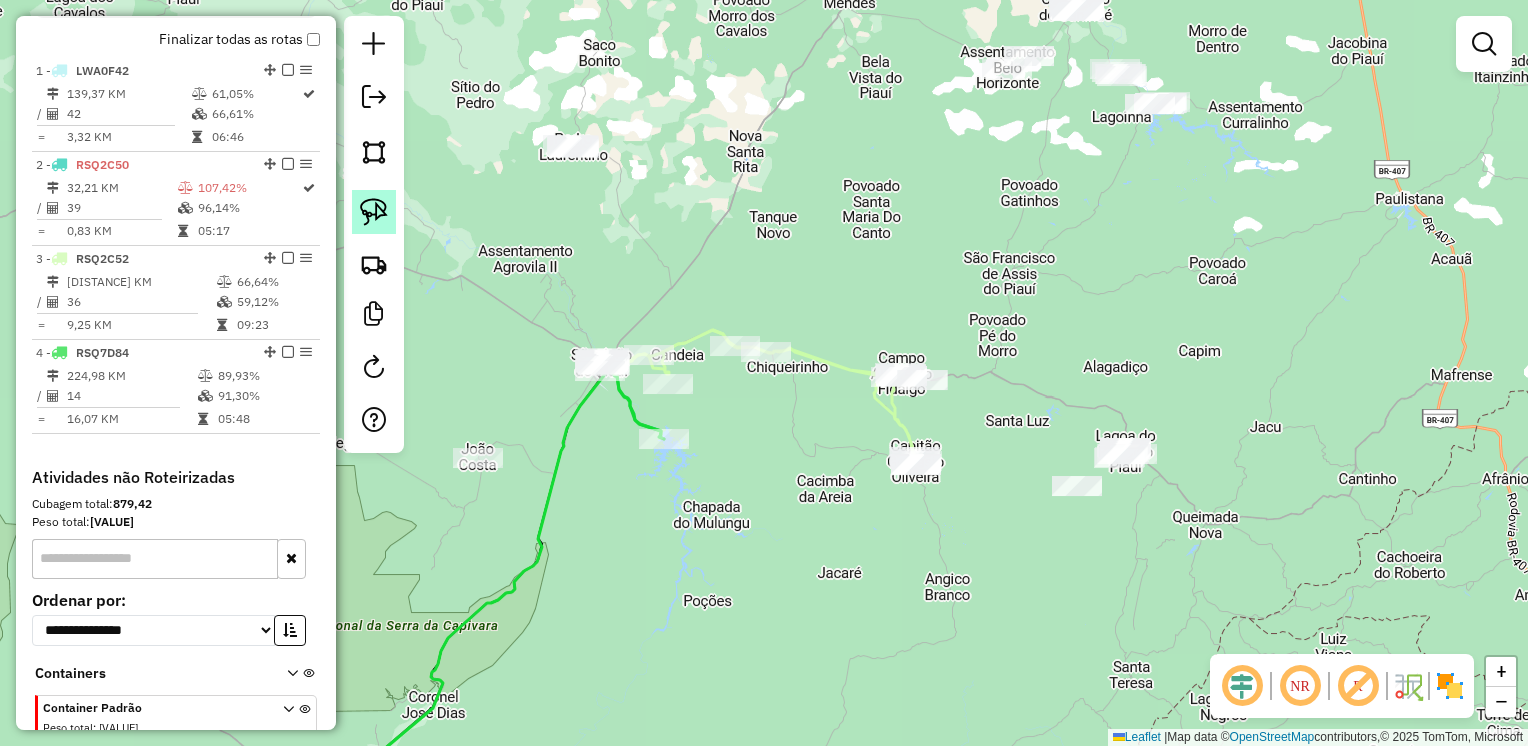 click 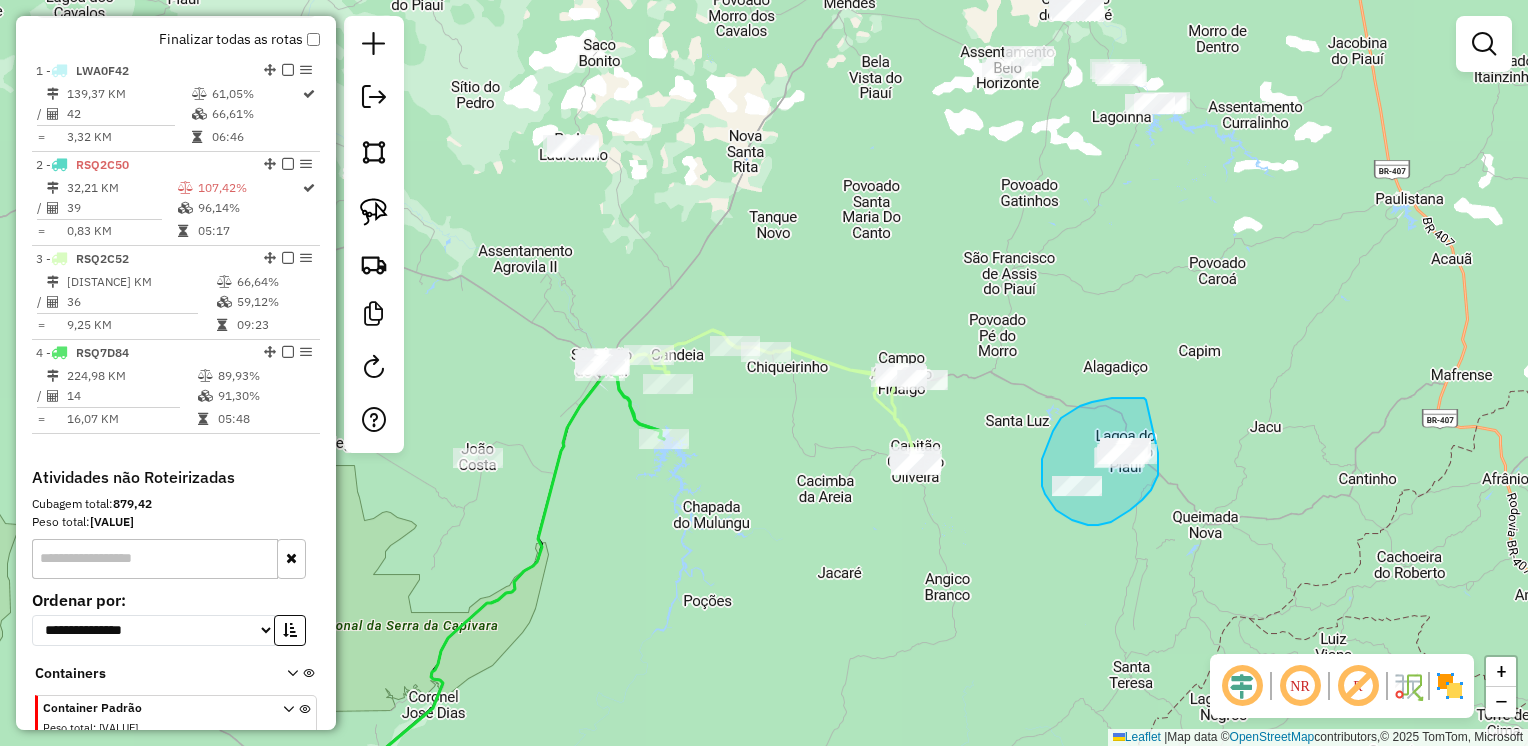 drag, startPoint x: 1136, startPoint y: 398, endPoint x: 1158, endPoint y: 453, distance: 59.236813 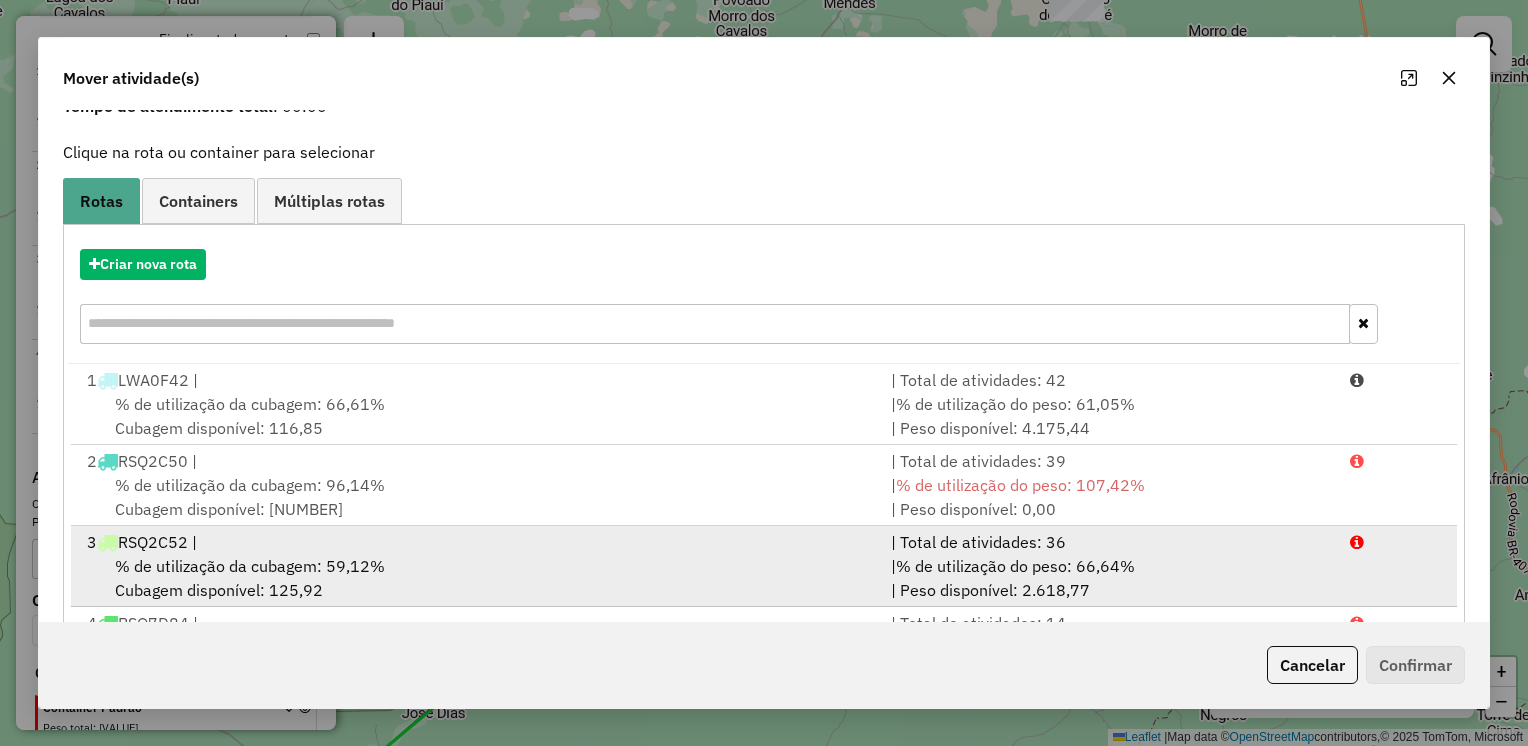scroll, scrollTop: 194, scrollLeft: 0, axis: vertical 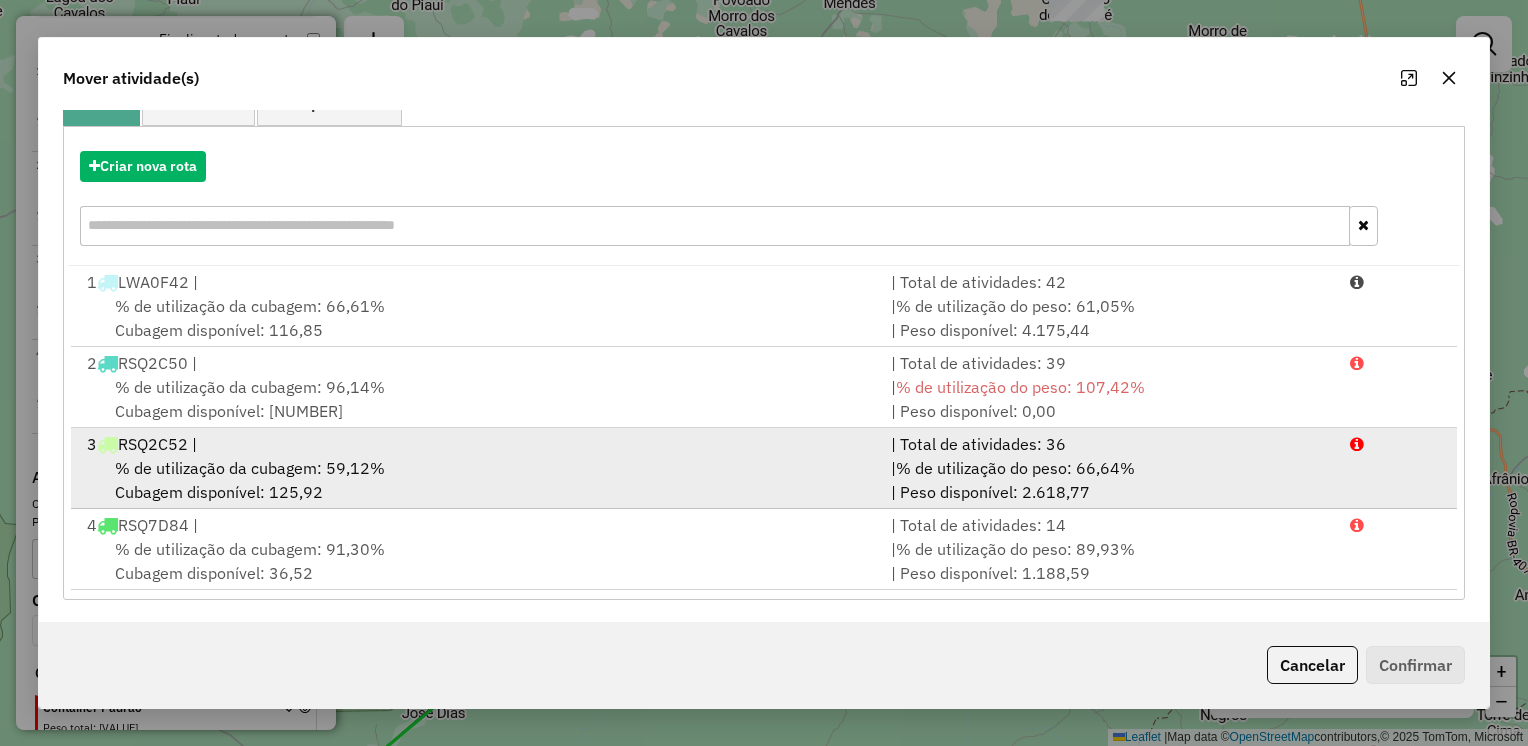 click on "3 [PLATE] |" at bounding box center (477, 444) 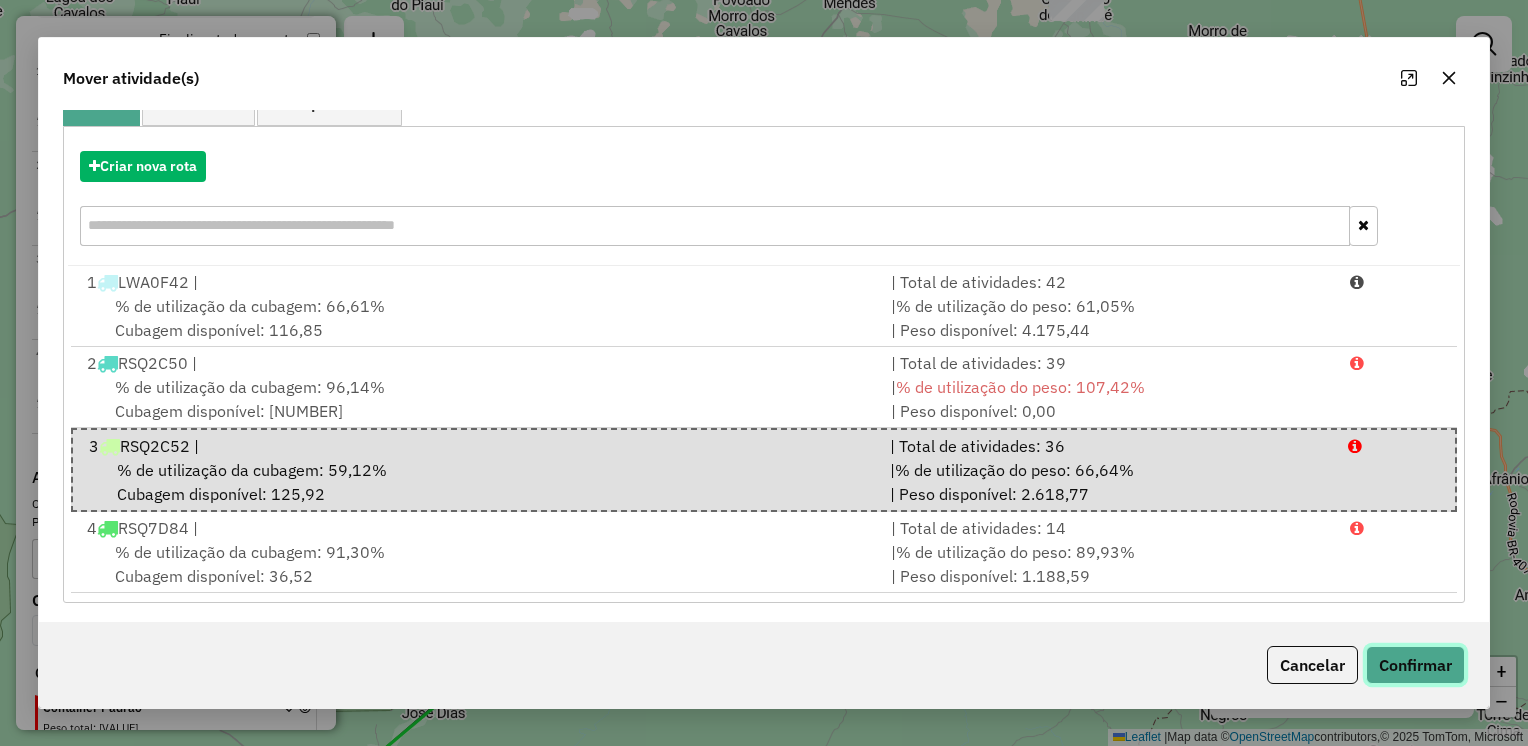 click on "Confirmar" 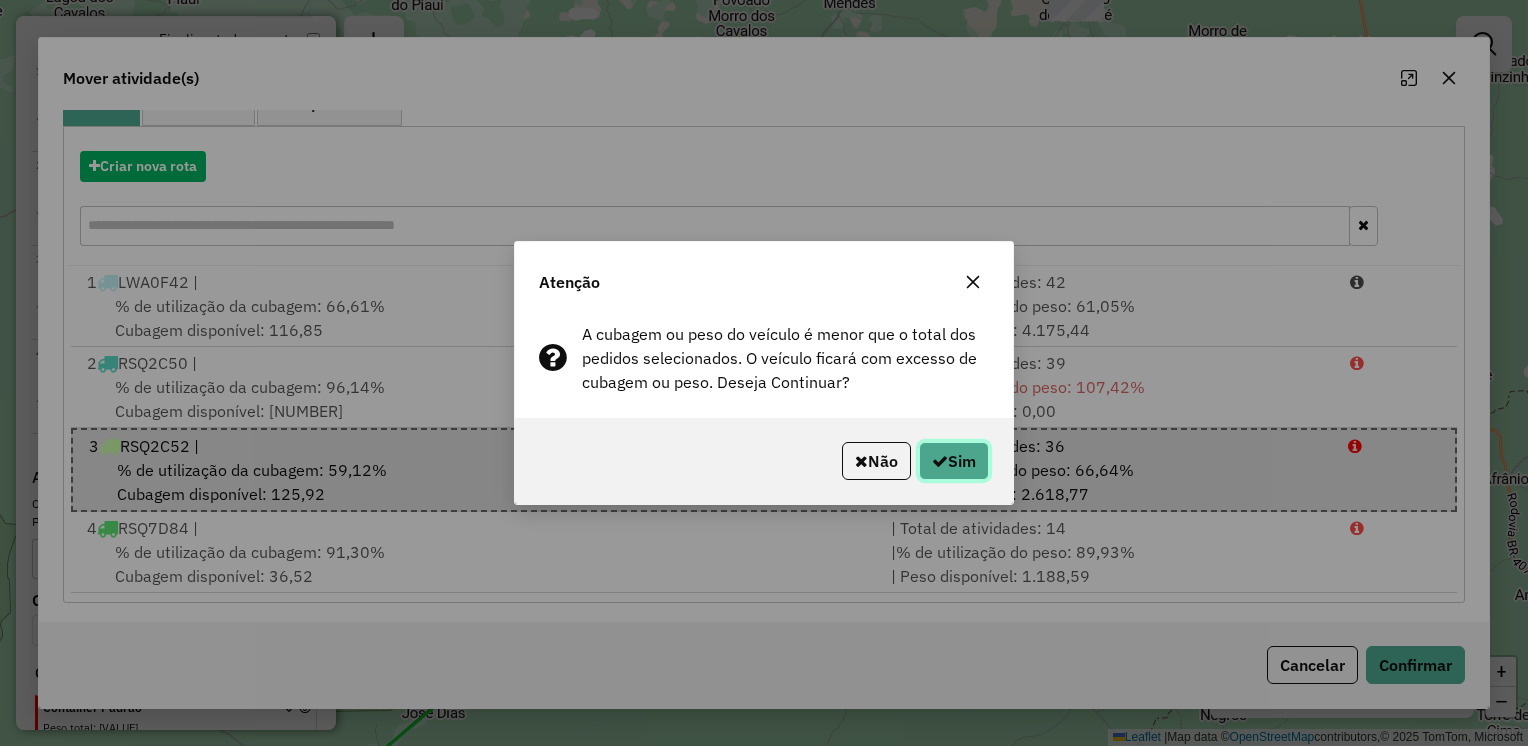 click on "Sim" 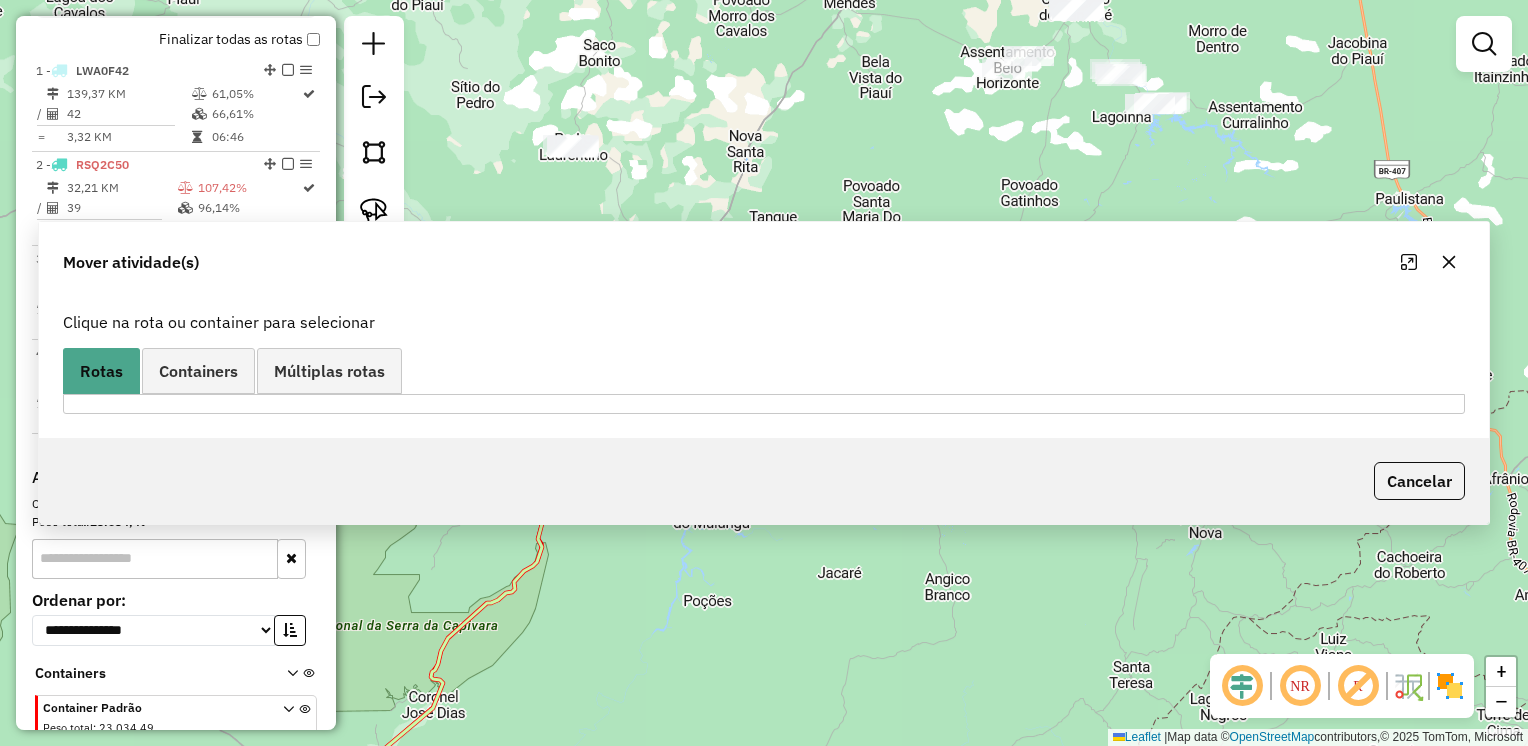 scroll, scrollTop: 0, scrollLeft: 0, axis: both 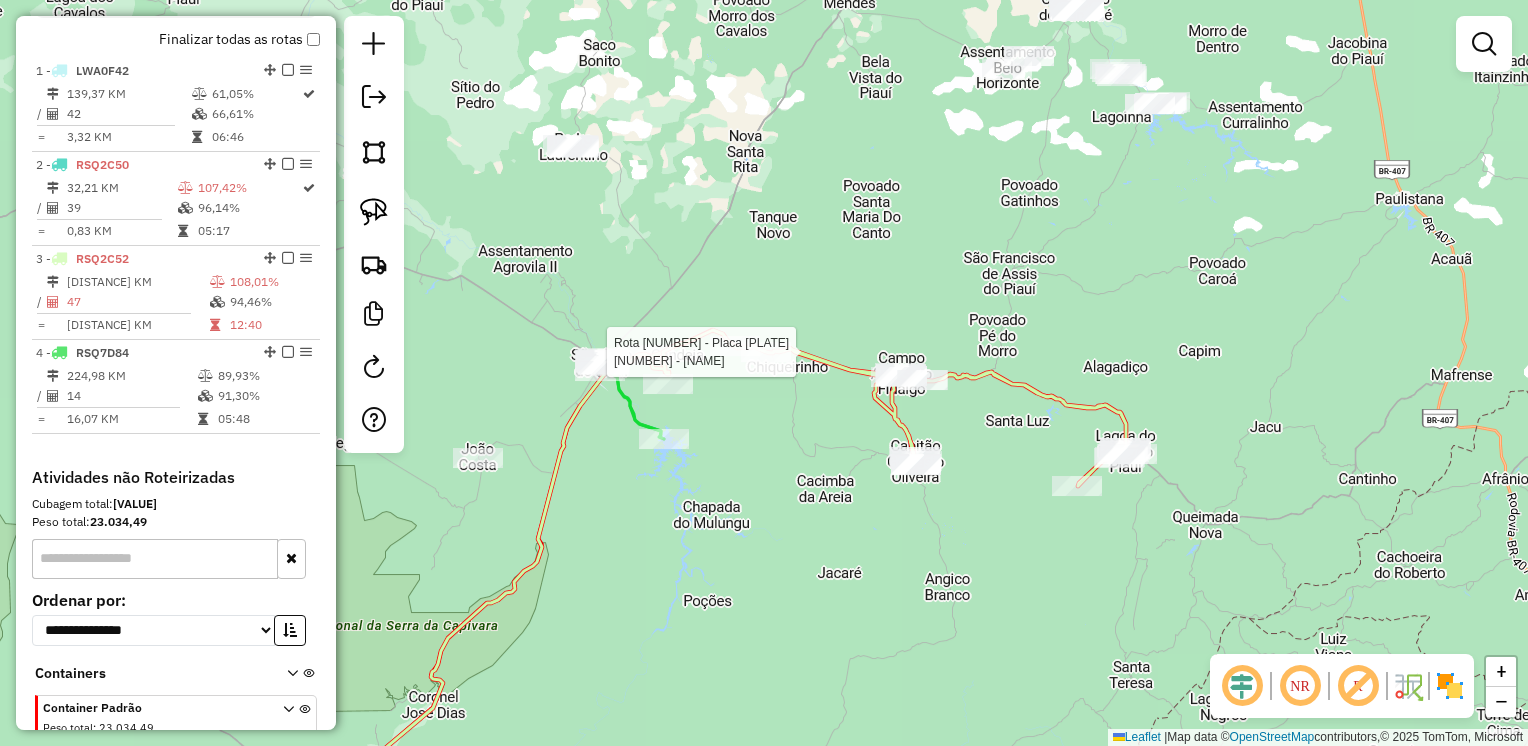 select on "**********" 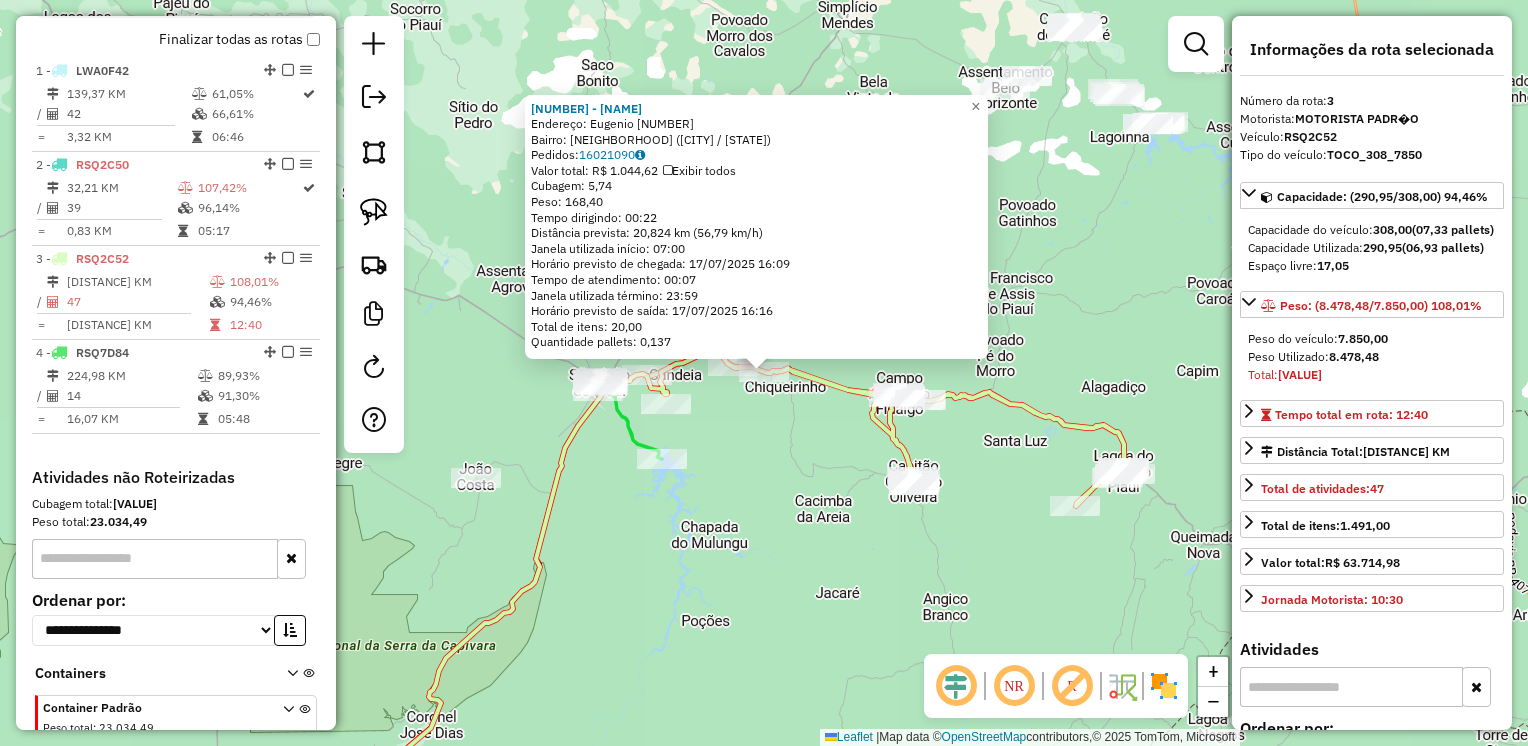 scroll, scrollTop: 803, scrollLeft: 0, axis: vertical 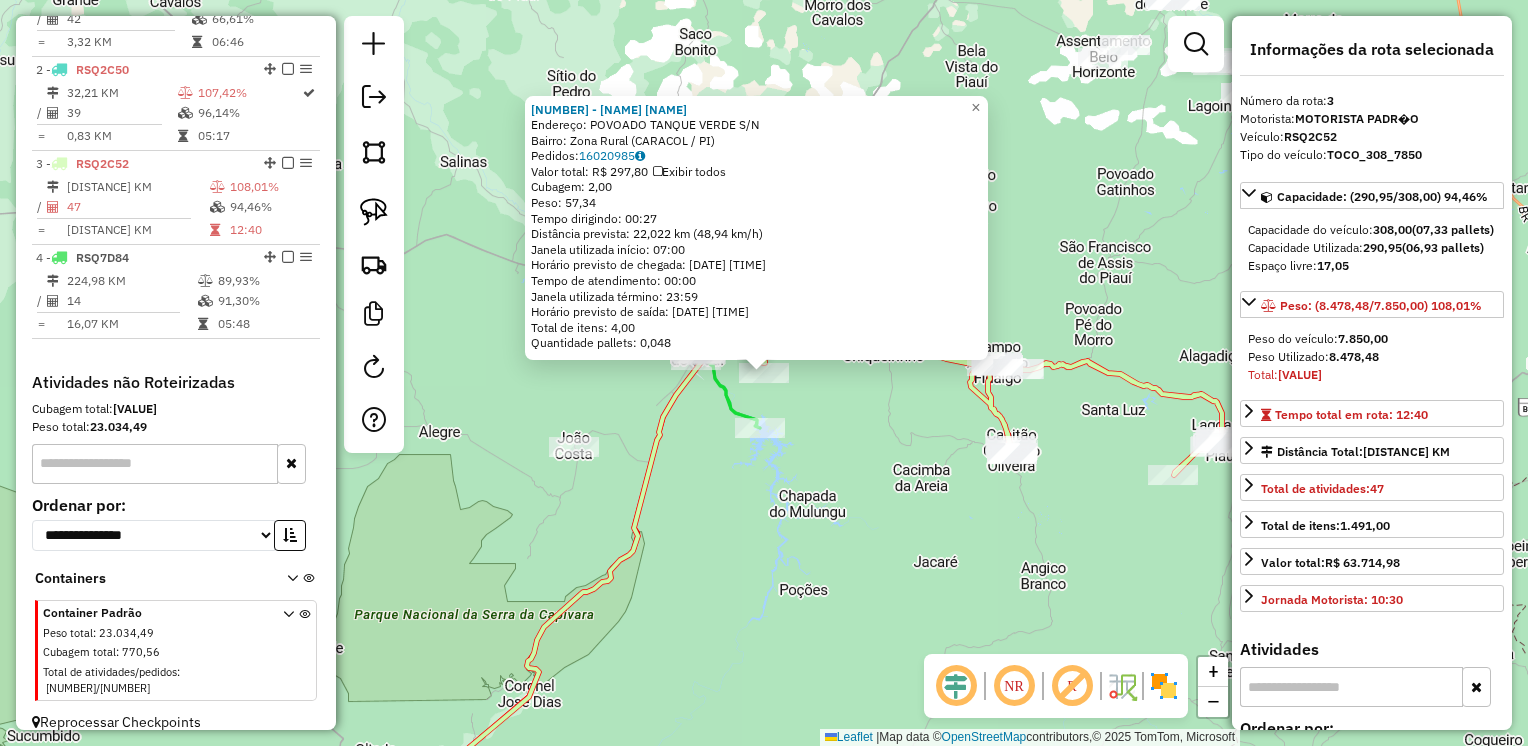 click on "2320 - [PERSON] Endereço: POVOADO TANQUE VERDE S/N Bairro: Zona Rural ([CITY] / [STATE]) Pedidos: 16020985 Valor total: R$ 297,80 Exibir todos Cubagem: 2,00 Peso: 57,34 Tempo dirigindo: 00:27 Distância prevista: 22,022 km (48,94 km/h) Janela utilizada início: 07:00 Horário previsto de chegada: [DATE] [TIME] Tempo de atendimento: 00:00 Janela utilizada término: 23:59 Horário previsto de saída: [DATE] [TIME] Total de itens: 4,00 Quantidade pallets: 0,048 × Janela de atendimento Grade de atendimento Capacidade Transportadoras Veículos Cliente Pedidos Rotas Selecione os dias de semana para filtrar as janelas de atendimento Seg Ter Qua Qui Sex Sáb Dom Informe o período da janela de atendimento: De: Até: Filtrar exatamente a janela do cliente Considerar janela de atendimento padrão Selecione os dias de semana para filtrar as grades de atendimento Seg Ter Qua Qui Sex Sáb Dom Considerar clientes sem dia de atendimento cadastrado +" 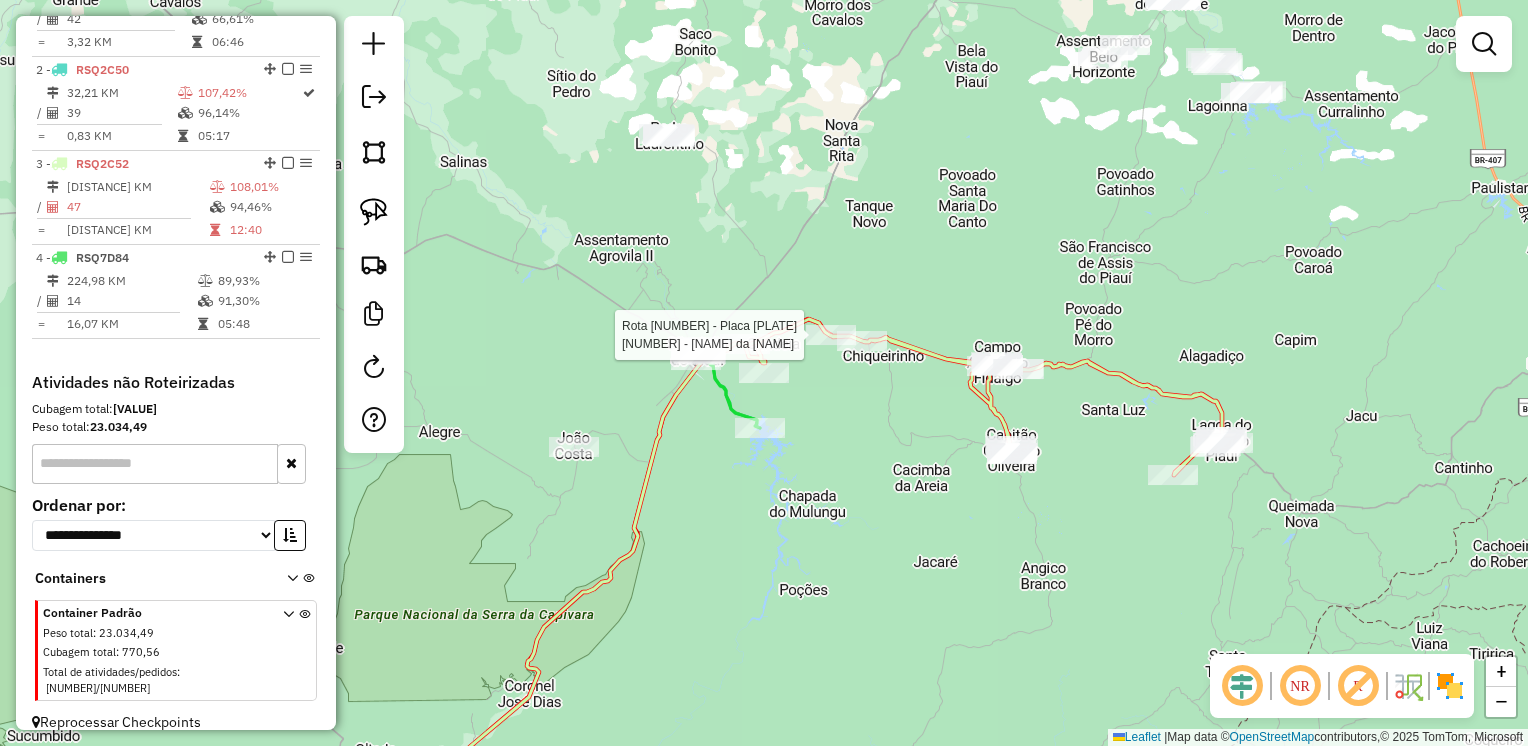 select on "**********" 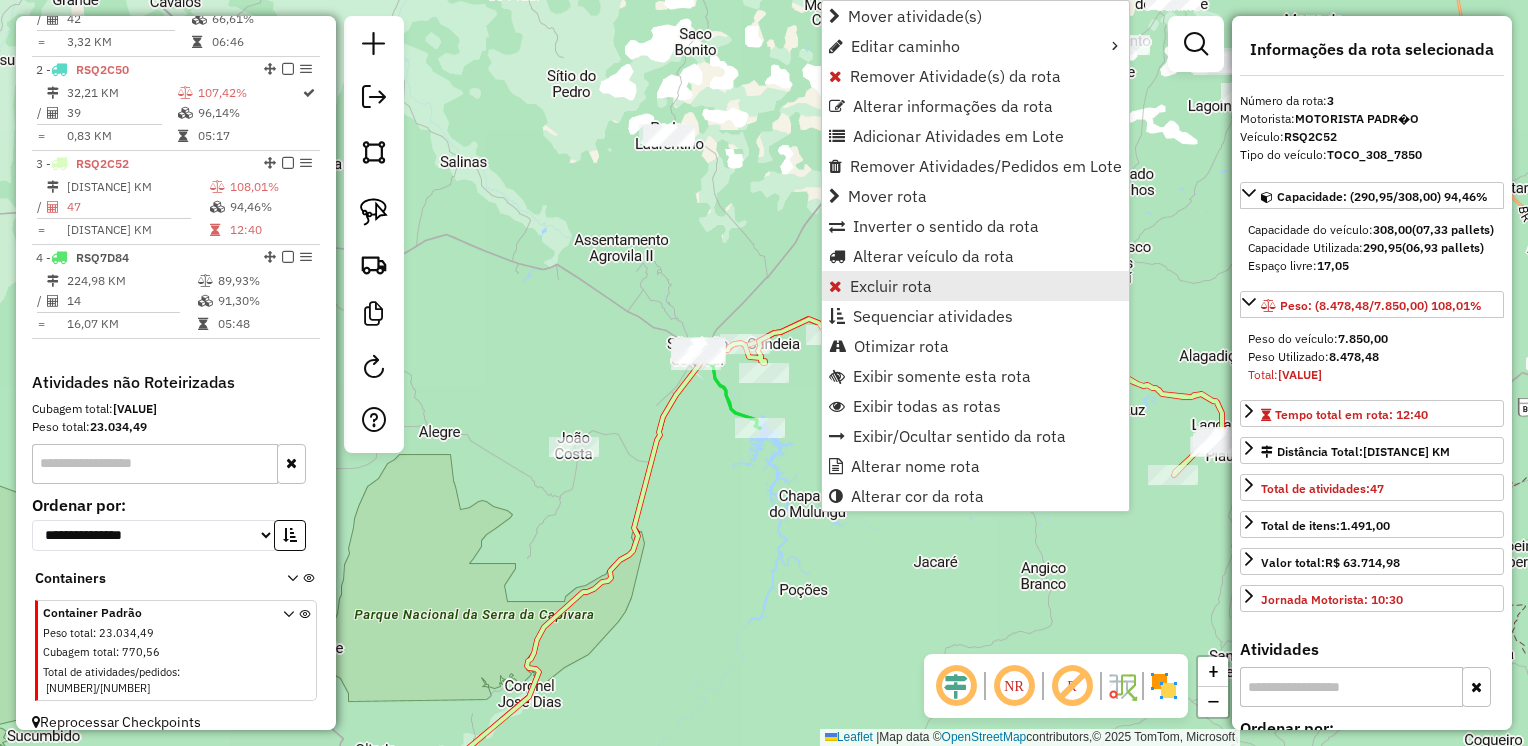 click on "Excluir rota" at bounding box center (975, 286) 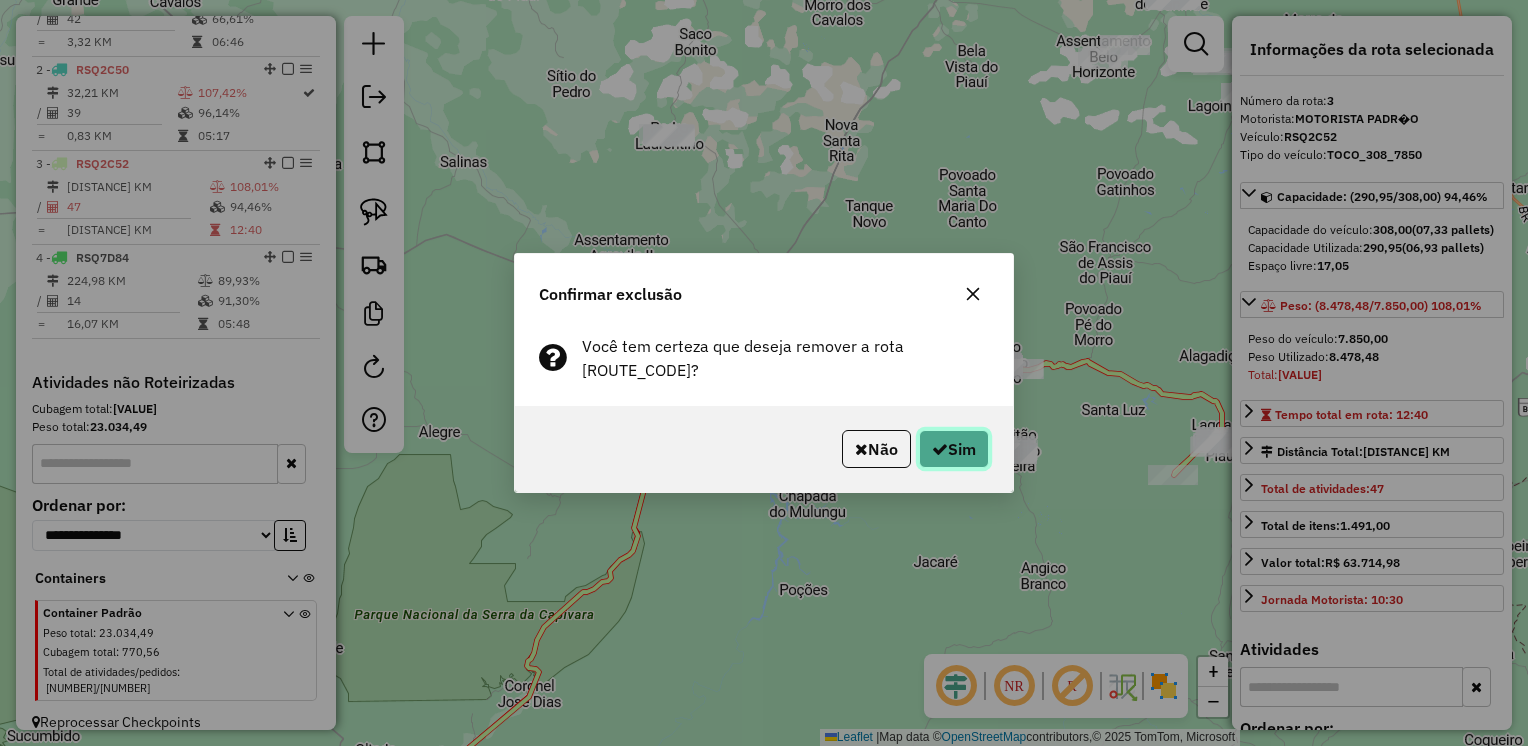 click on "Sim" 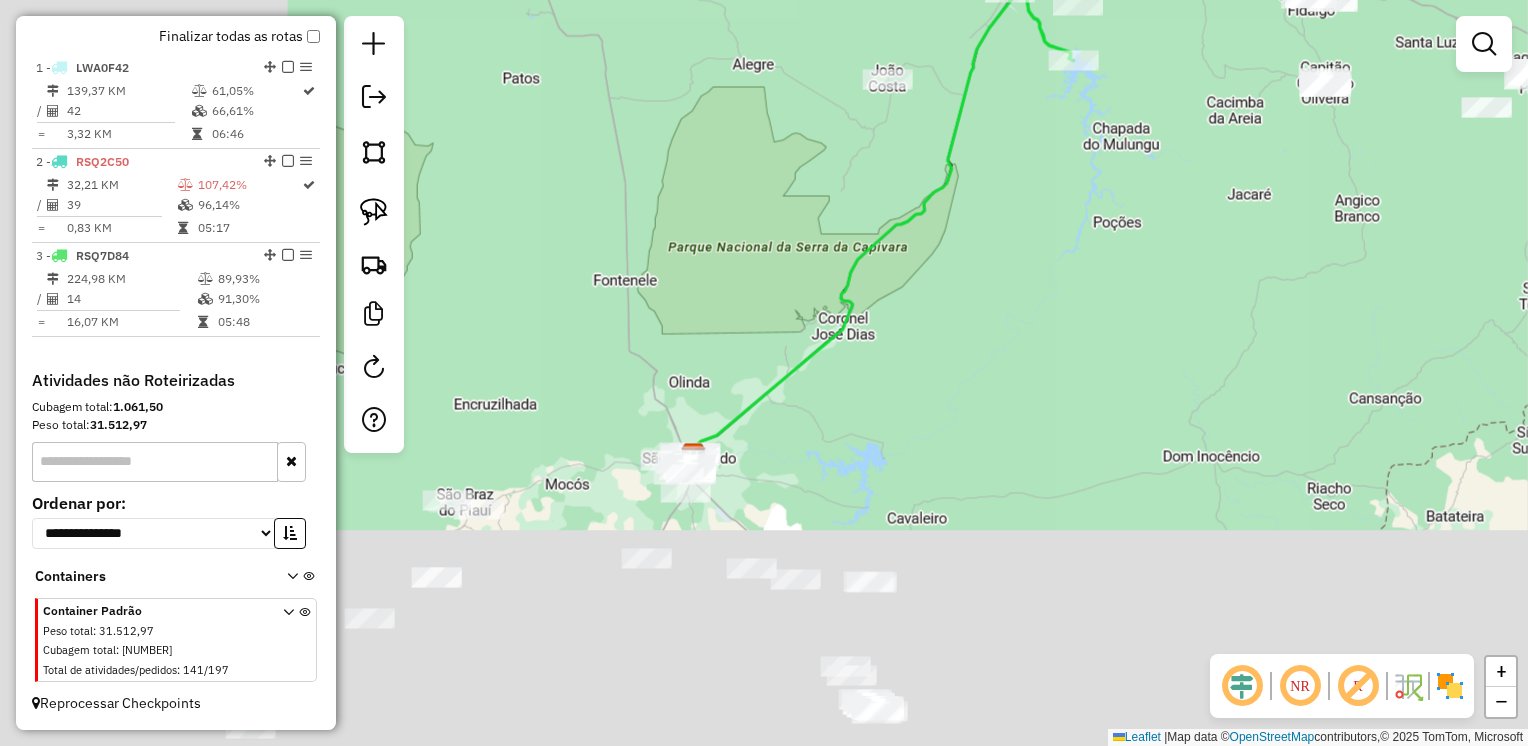 scroll, scrollTop: 708, scrollLeft: 0, axis: vertical 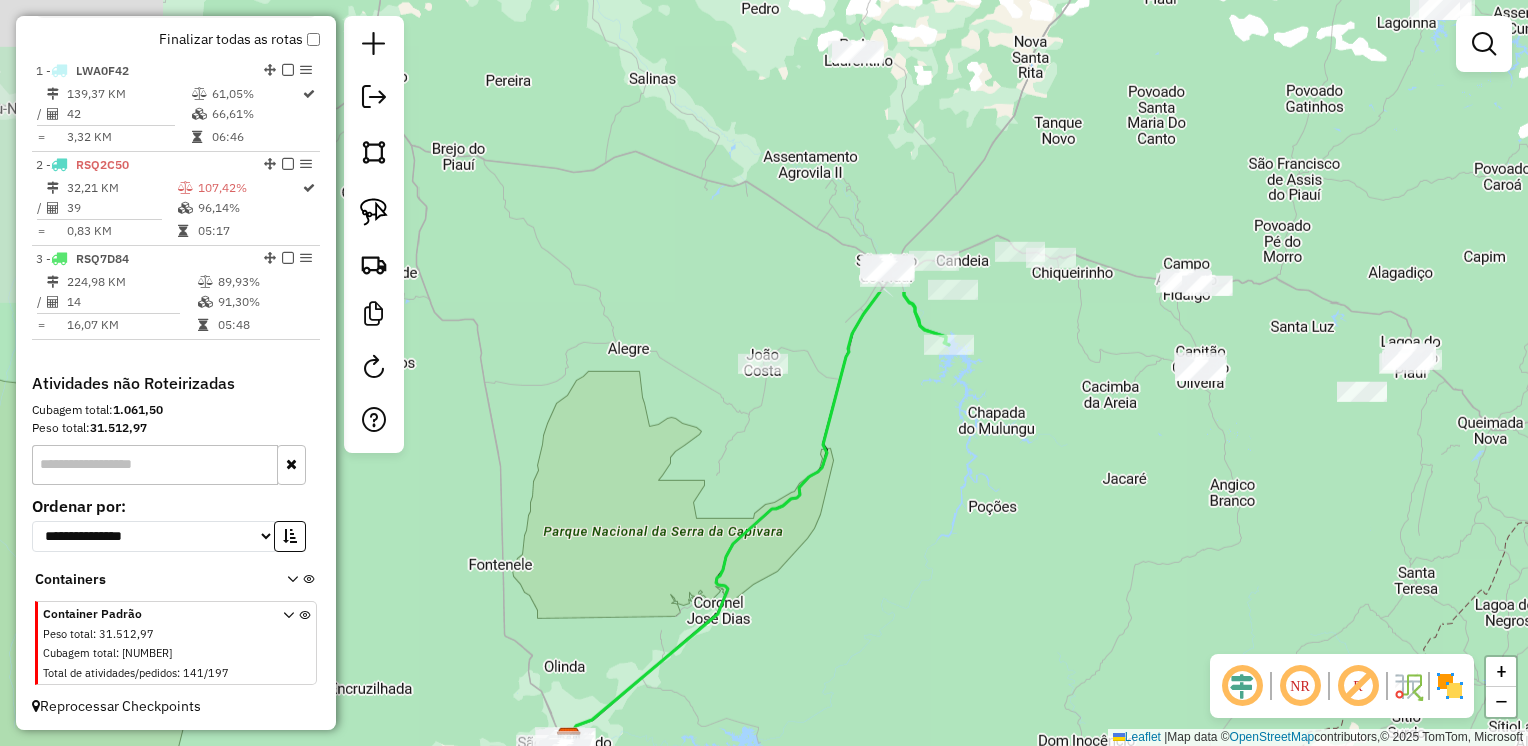 drag, startPoint x: 1120, startPoint y: 279, endPoint x: 921, endPoint y: 618, distance: 393.09286 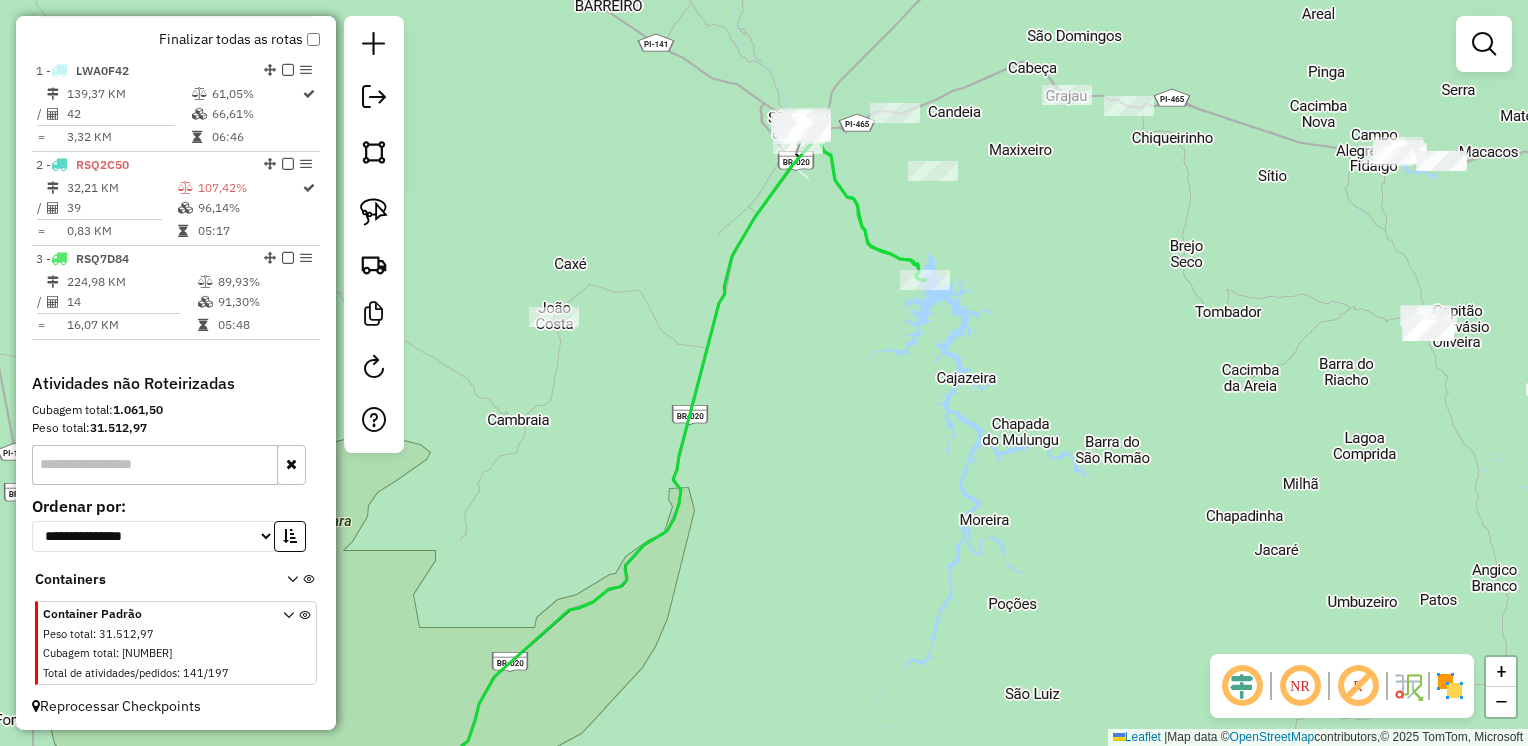 drag, startPoint x: 1009, startPoint y: 359, endPoint x: 930, endPoint y: 552, distance: 208.54256 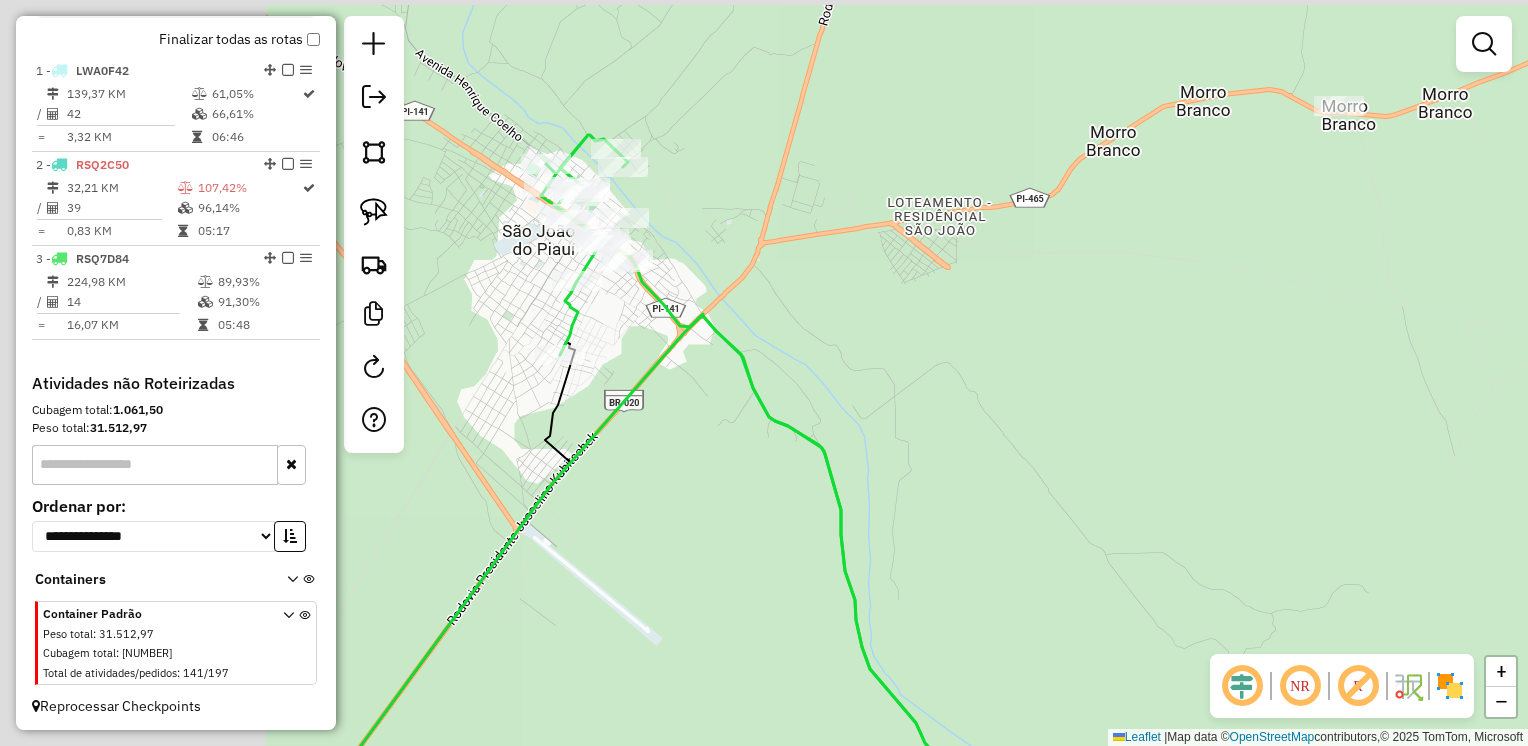 drag, startPoint x: 713, startPoint y: 329, endPoint x: 1162, endPoint y: 349, distance: 449.44522 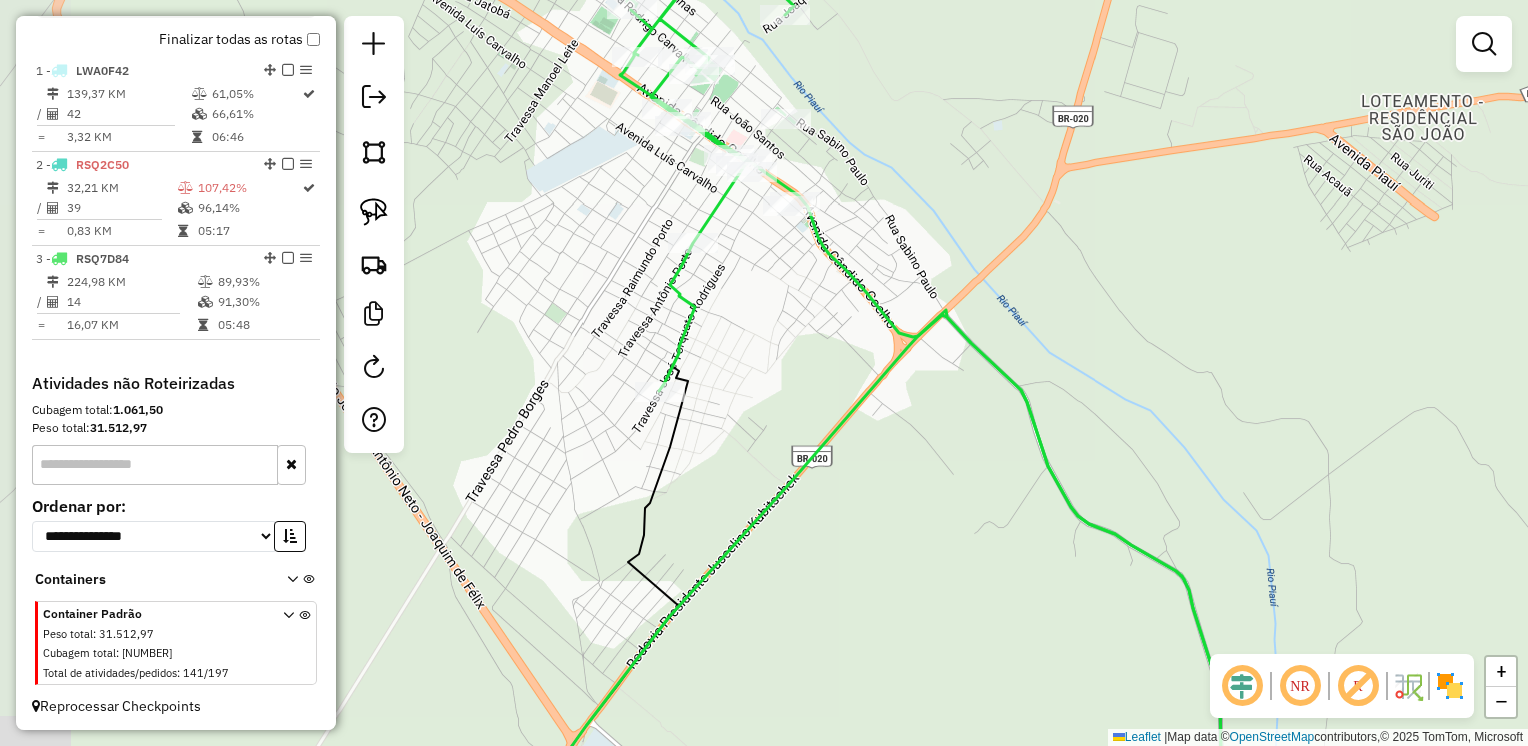 drag, startPoint x: 812, startPoint y: 354, endPoint x: 978, endPoint y: 322, distance: 169.0562 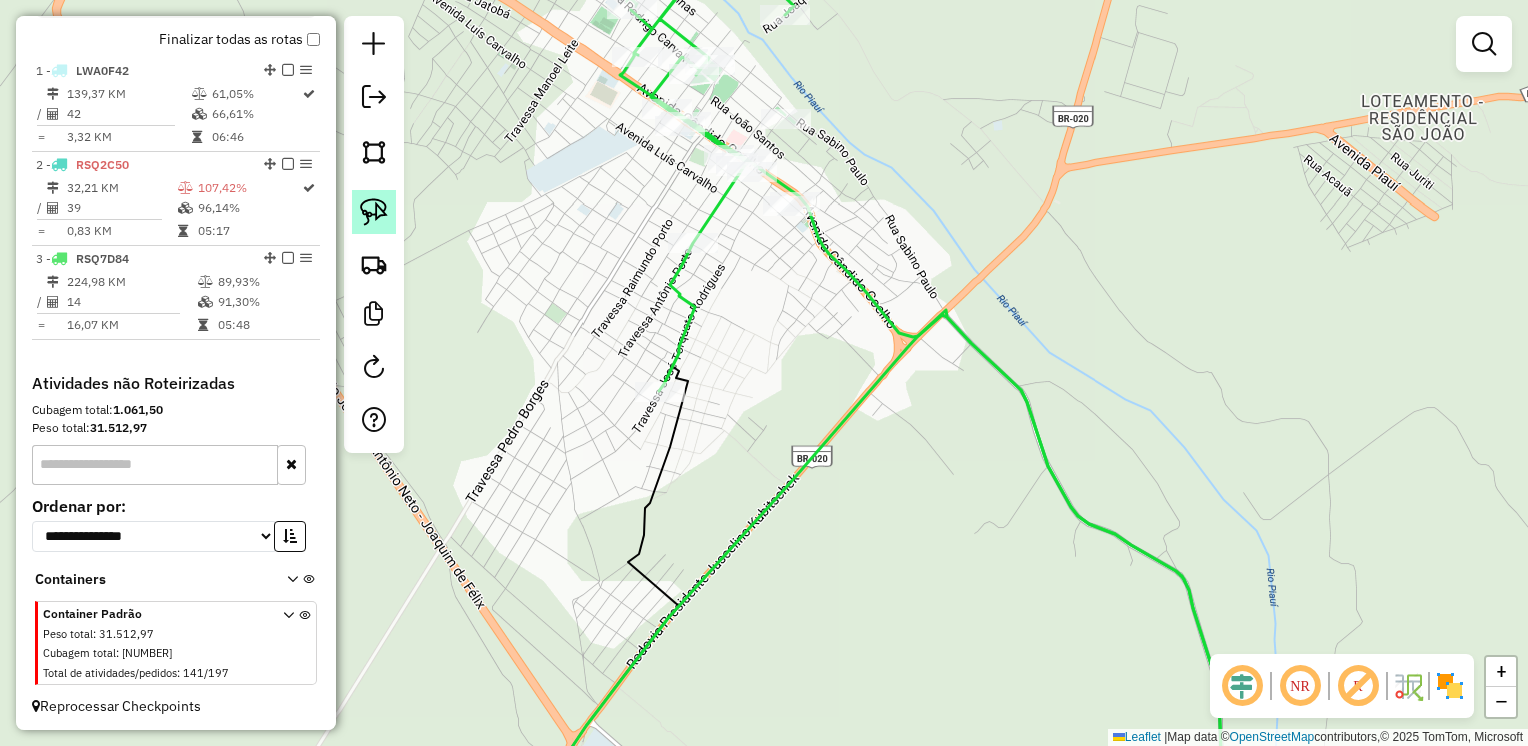 click 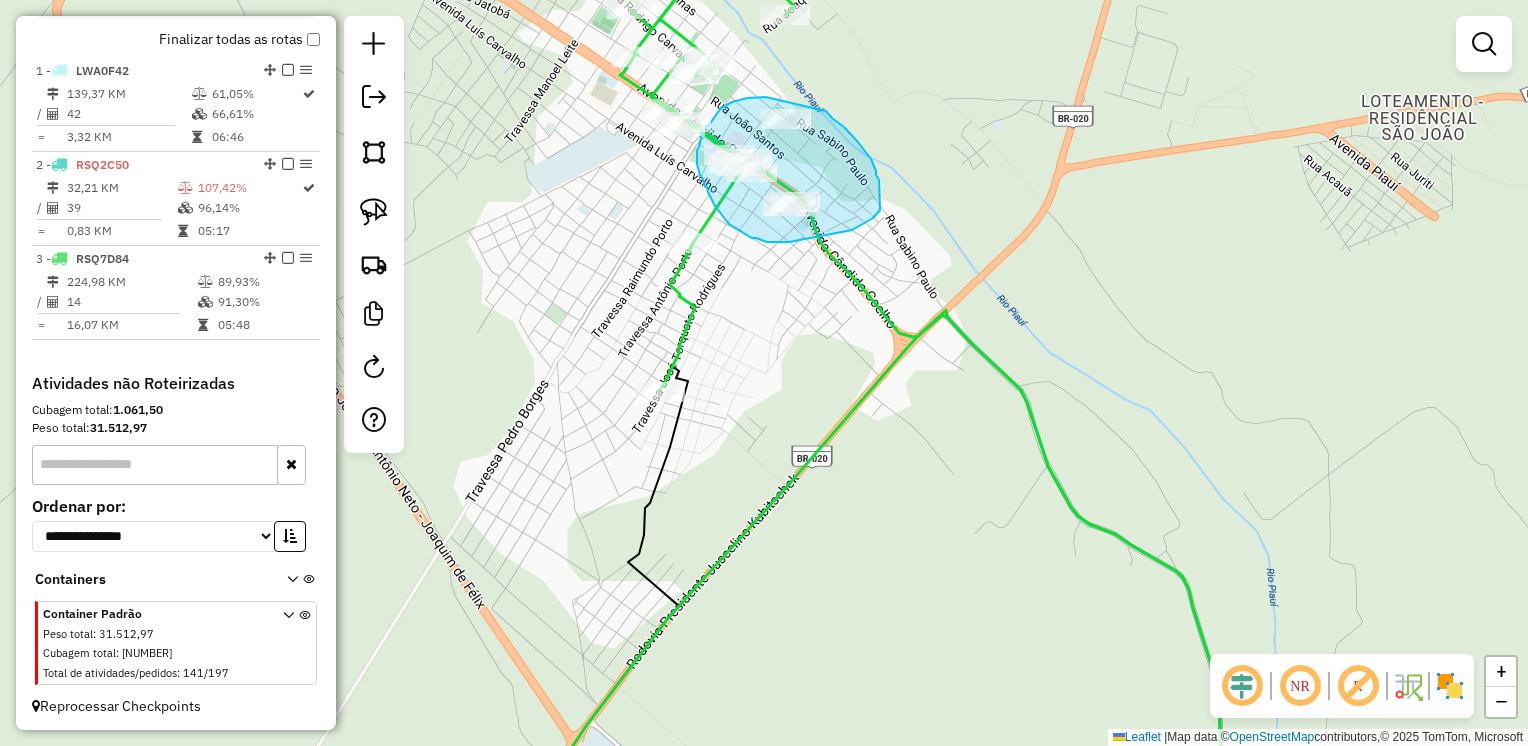 drag, startPoint x: 753, startPoint y: 97, endPoint x: 821, endPoint y: 111, distance: 69.426216 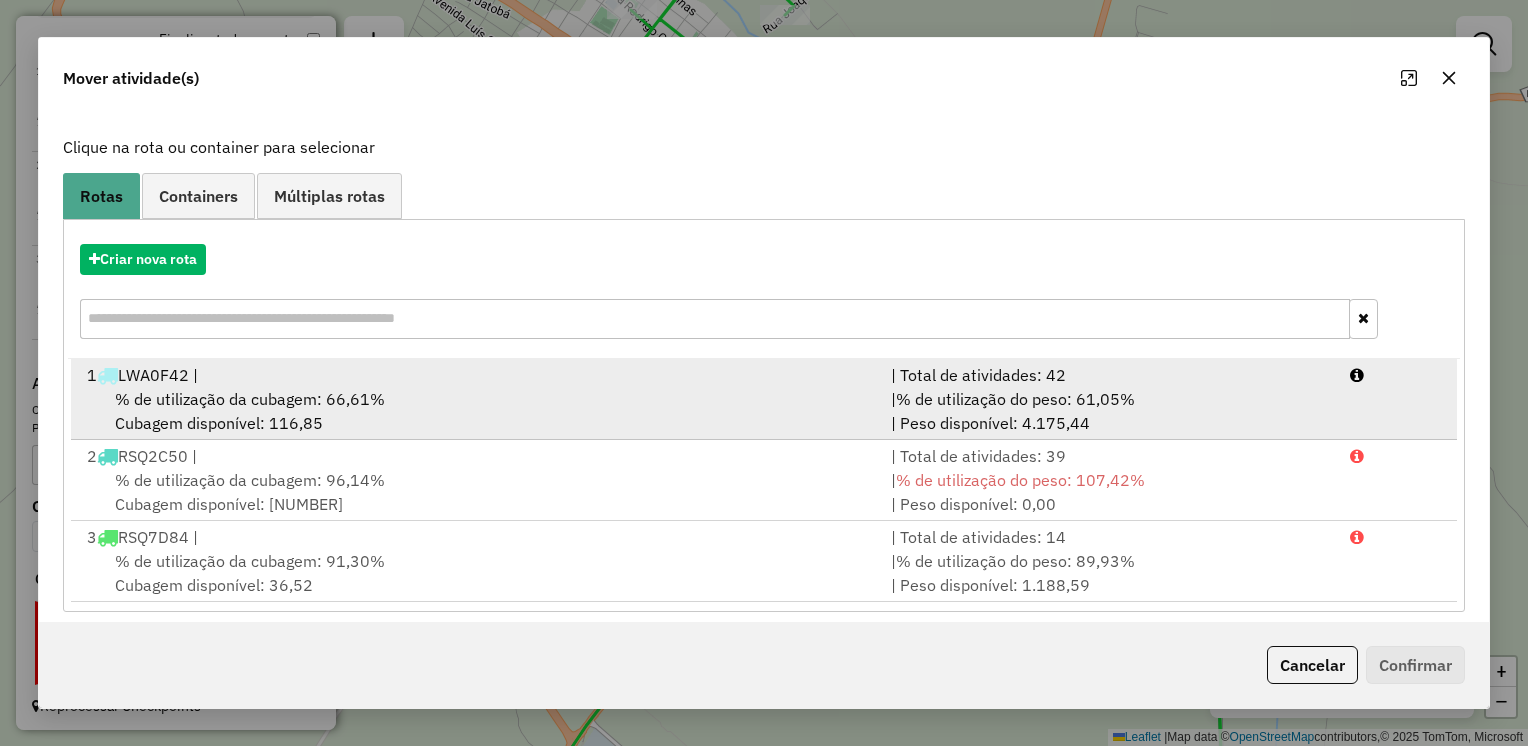 scroll, scrollTop: 113, scrollLeft: 0, axis: vertical 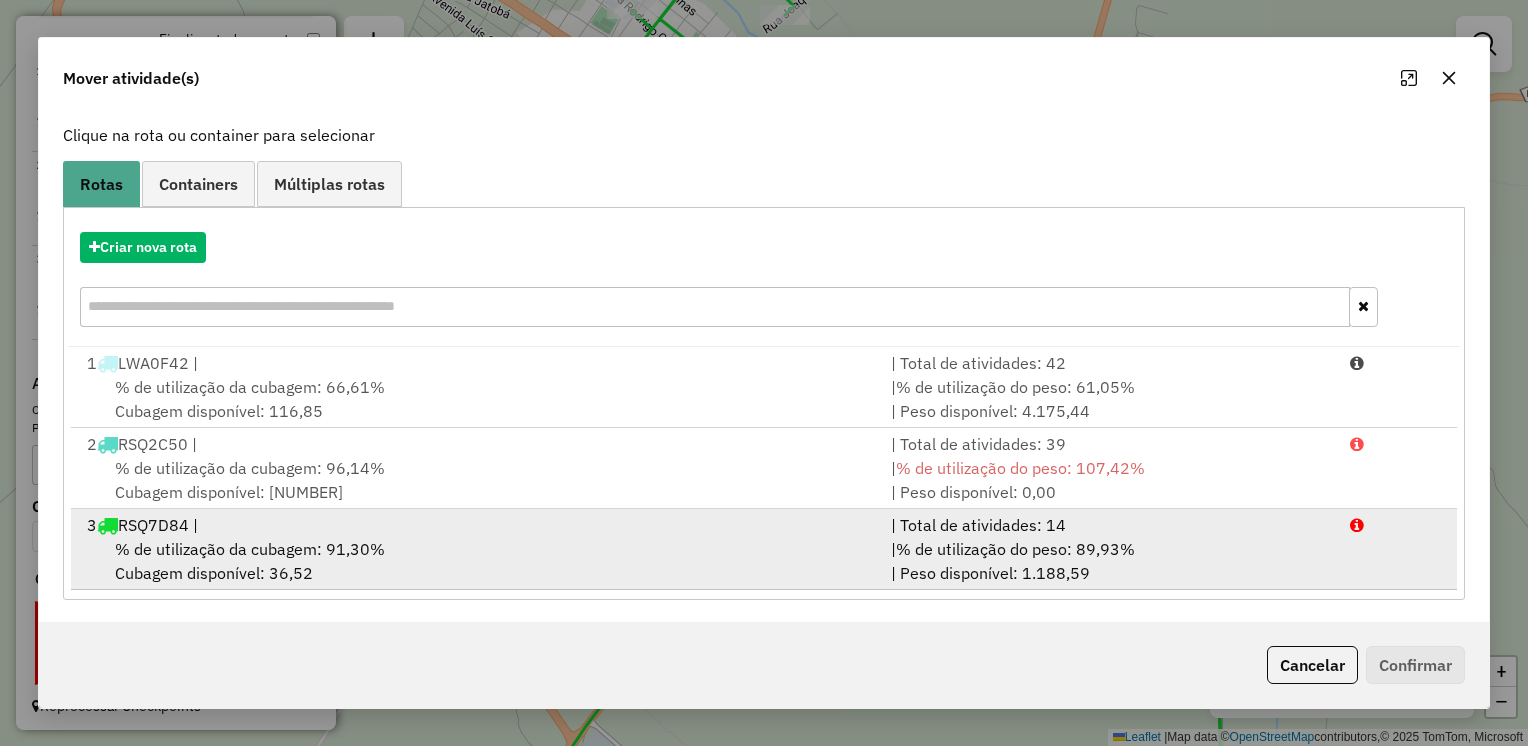 click on "% de utilização da cubagem: 91,30%" at bounding box center [250, 549] 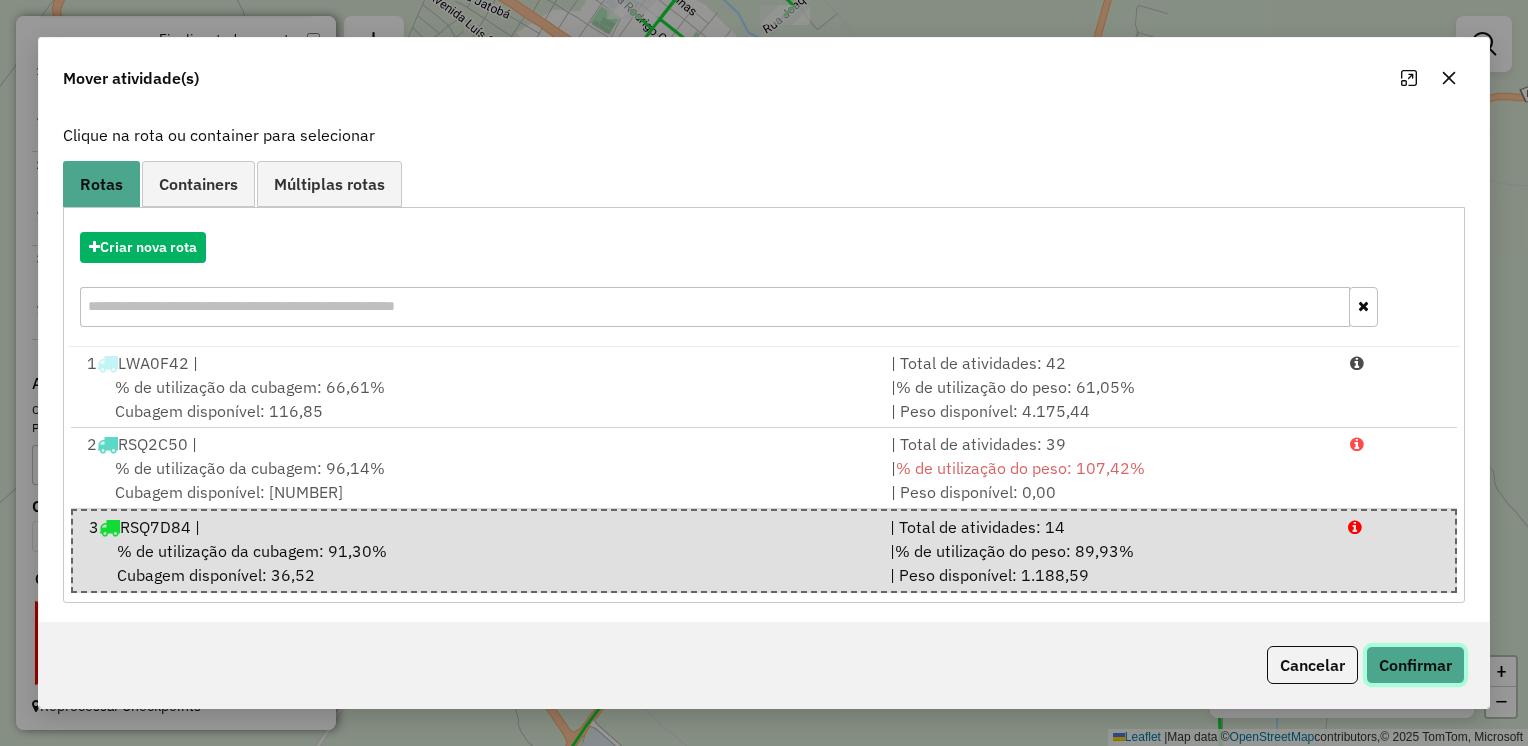 click on "Confirmar" 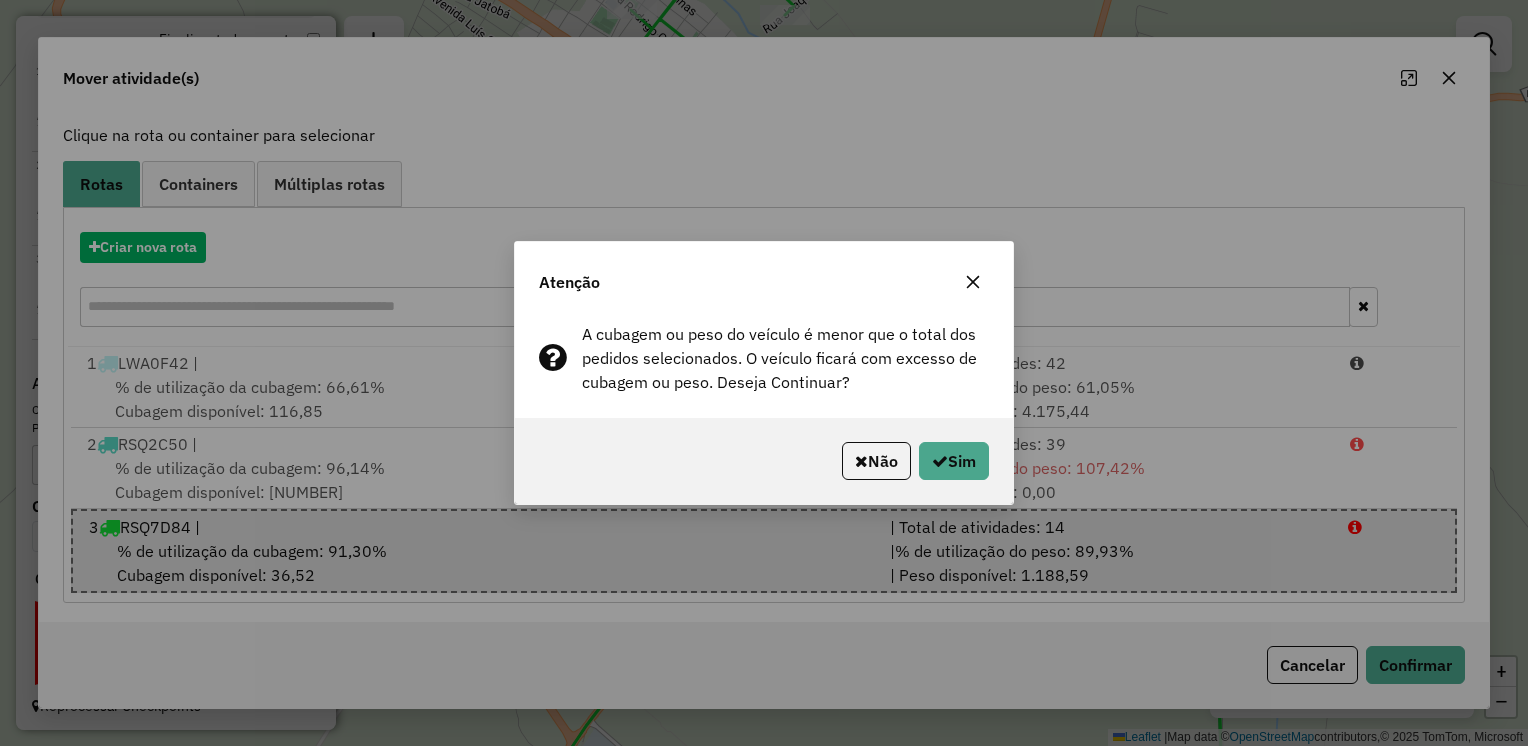 click 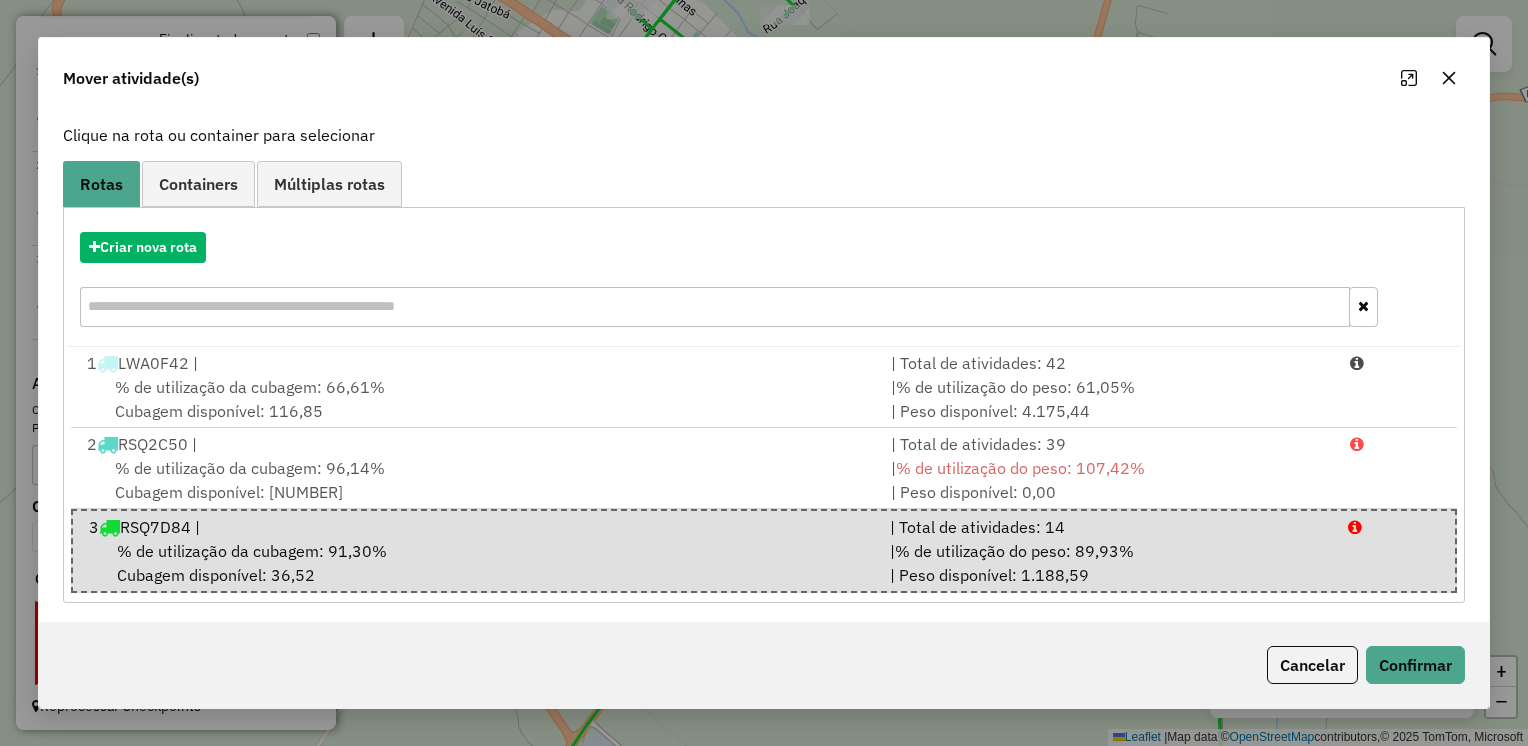 click 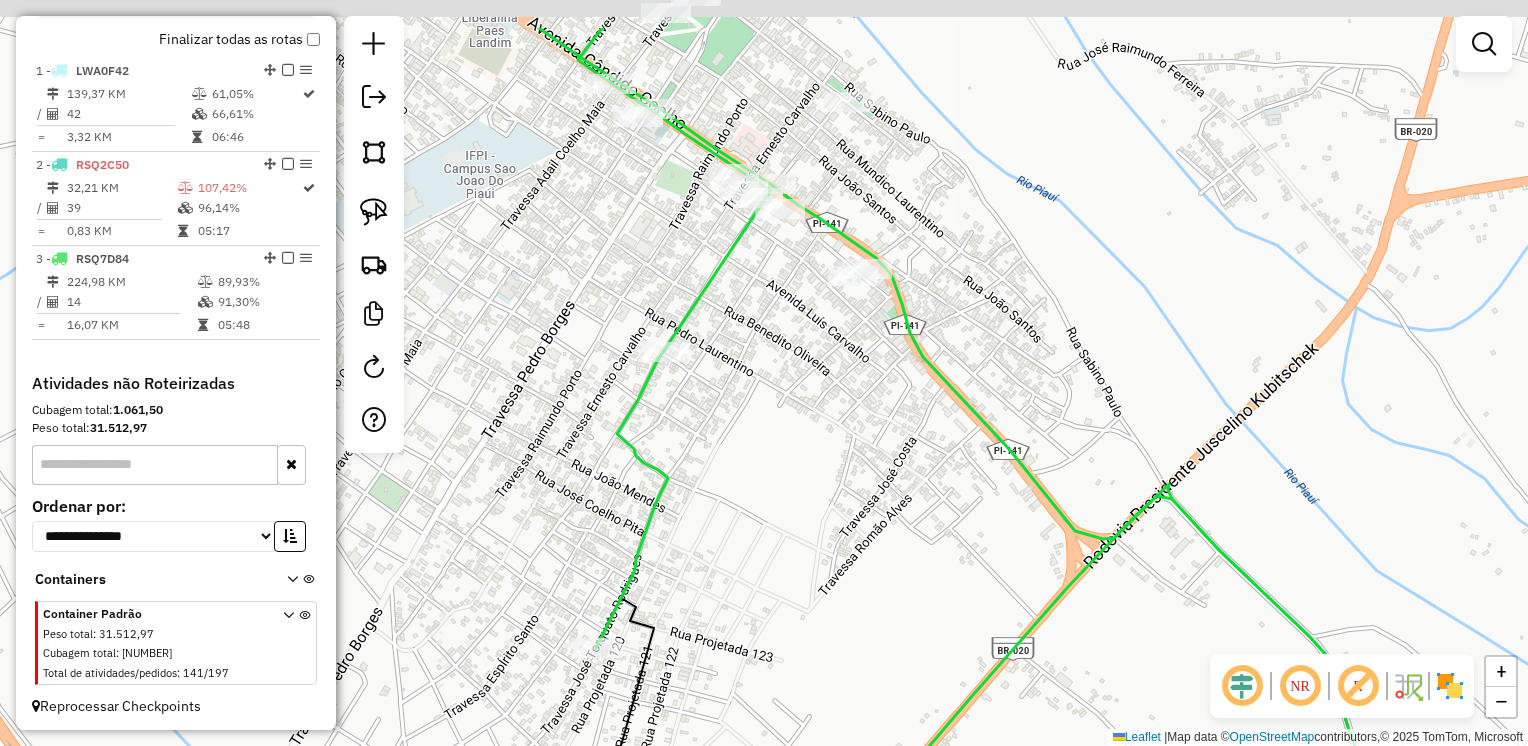 drag, startPoint x: 912, startPoint y: 236, endPoint x: 940, endPoint y: 259, distance: 36.23534 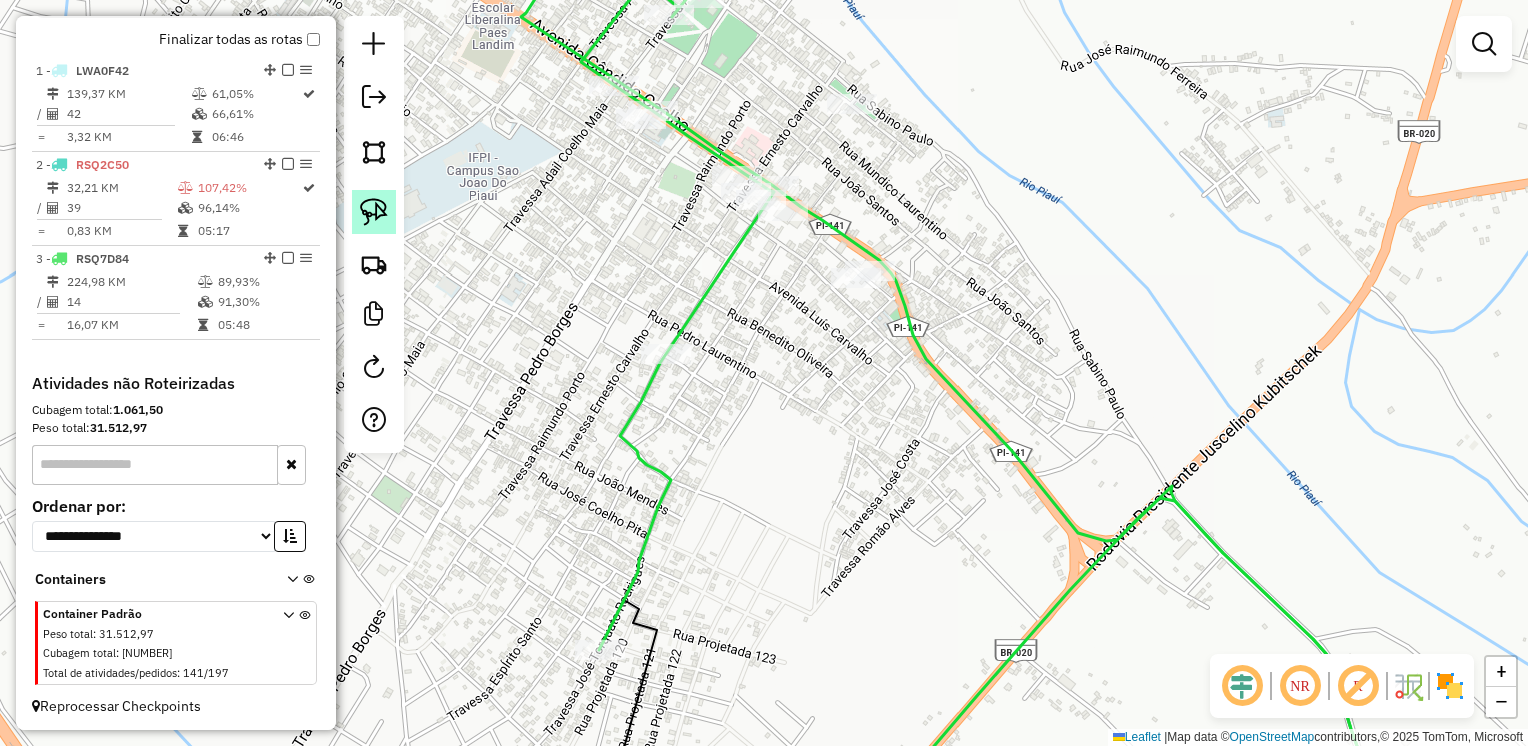 drag, startPoint x: 377, startPoint y: 204, endPoint x: 420, endPoint y: 196, distance: 43.737854 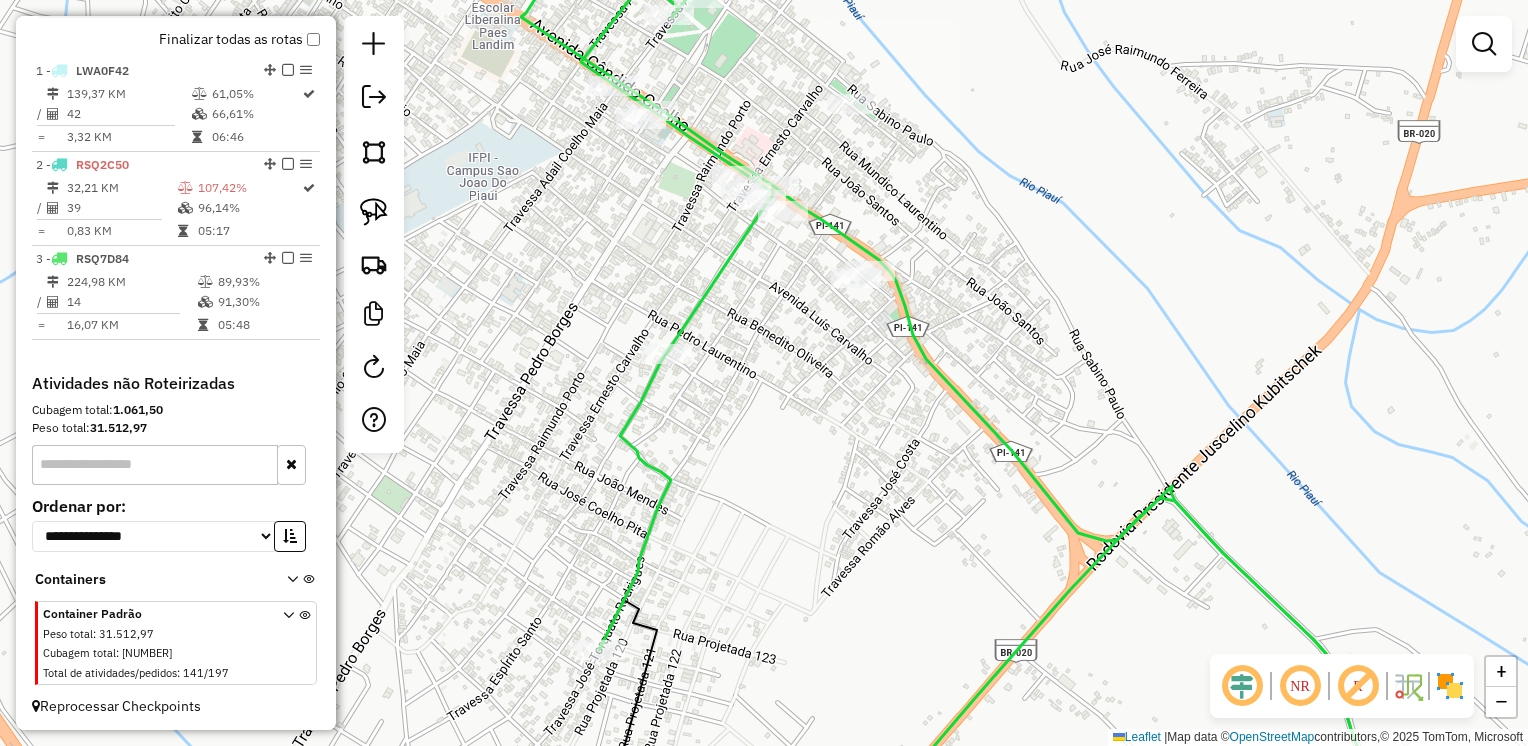 click 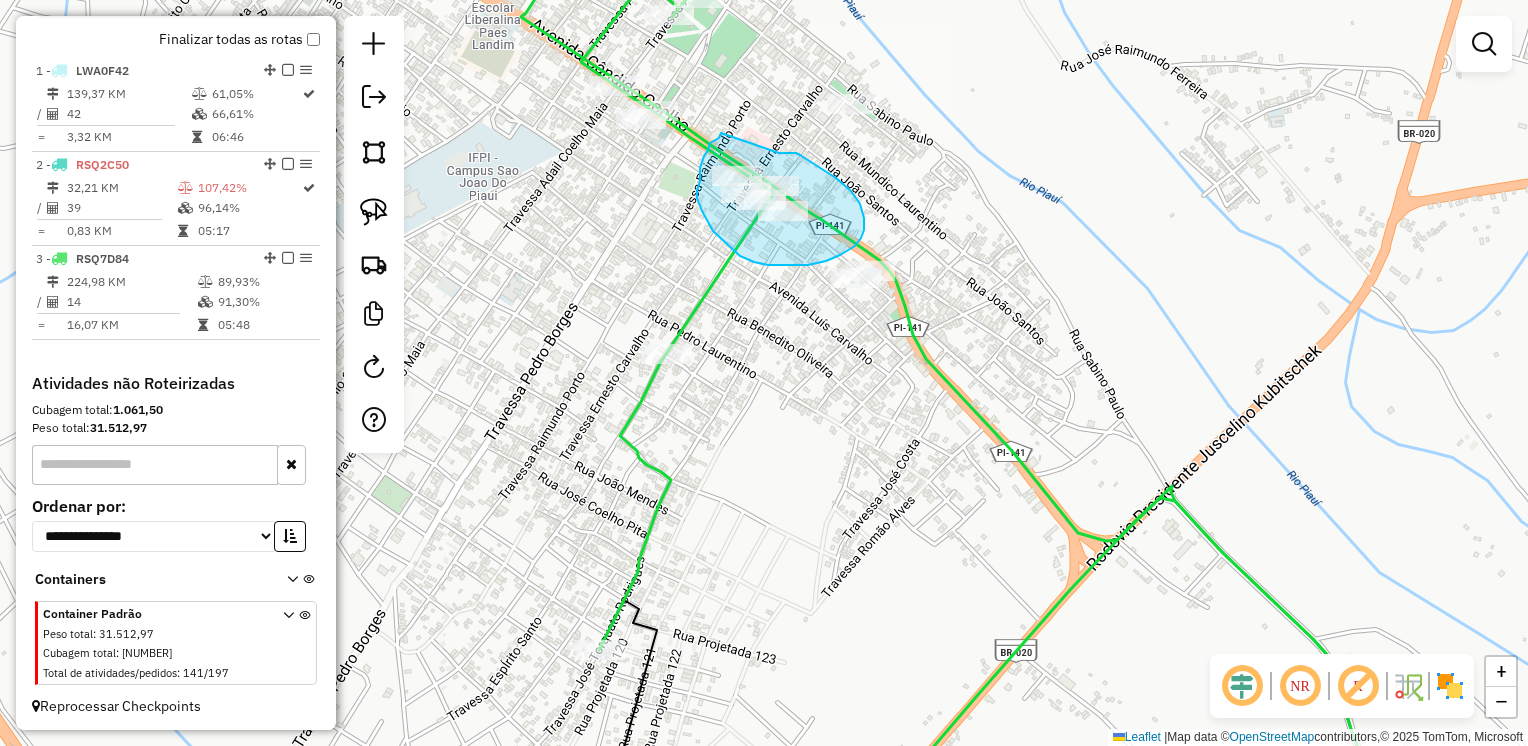 drag, startPoint x: 721, startPoint y: 133, endPoint x: 776, endPoint y: 153, distance: 58.5235 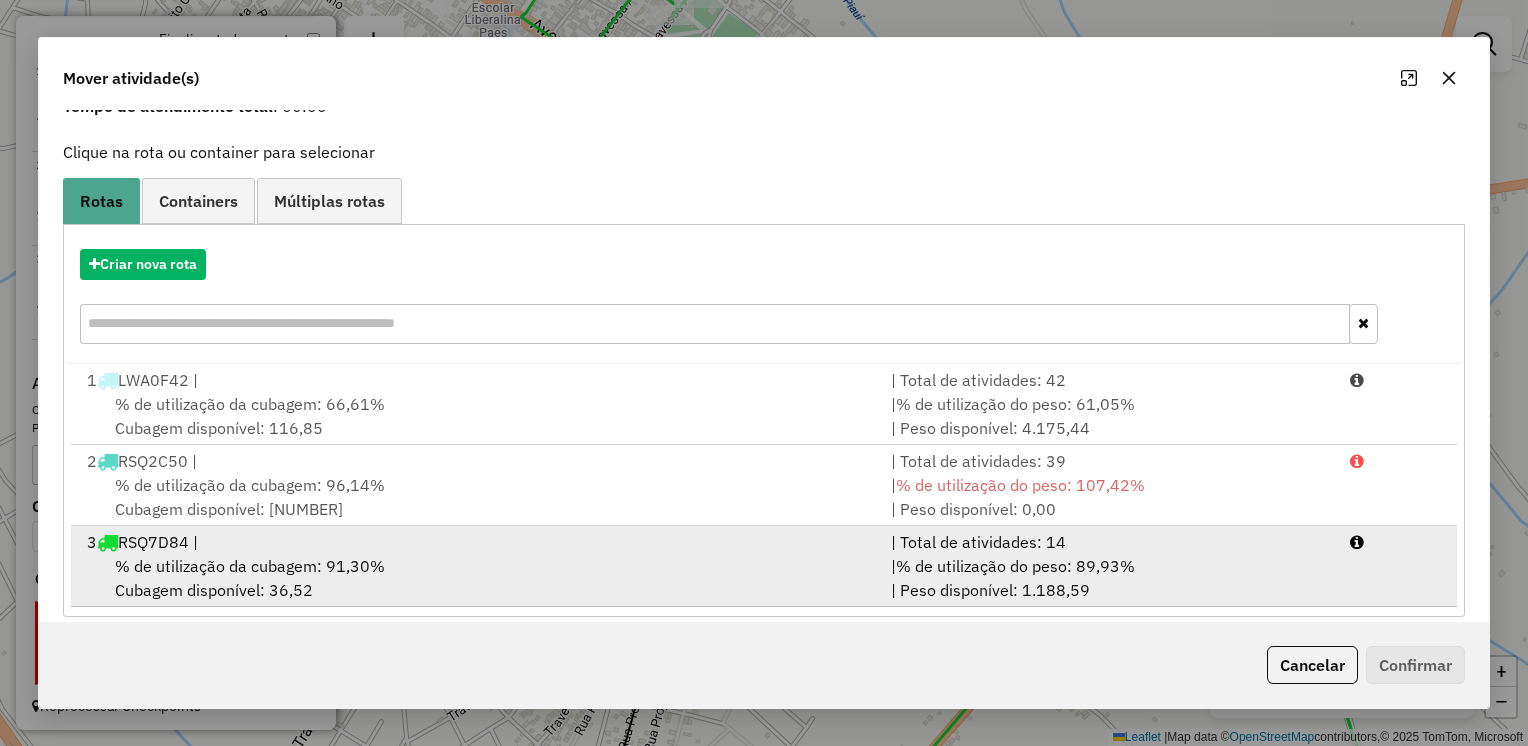 scroll, scrollTop: 113, scrollLeft: 0, axis: vertical 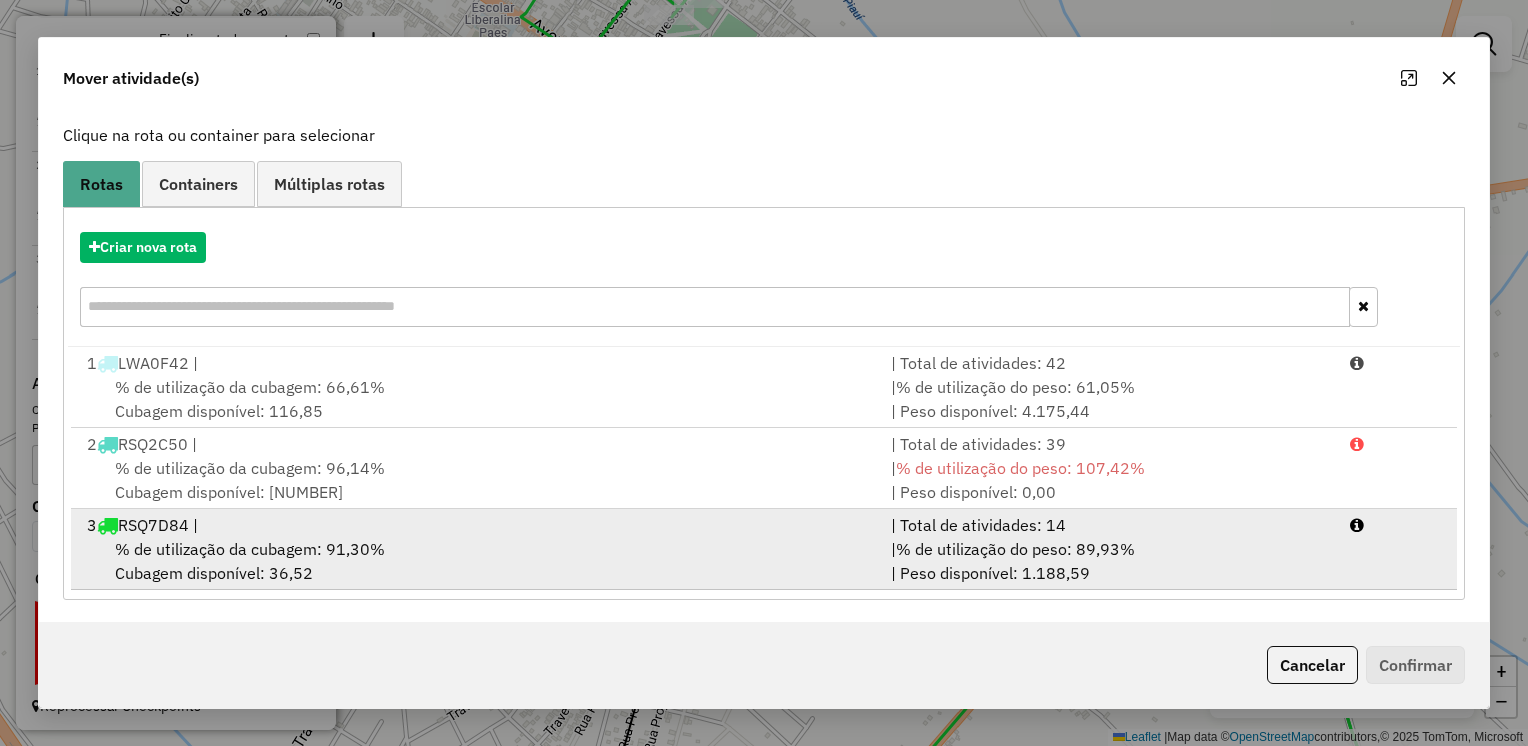 click on "% de utilização da cubagem: 91,30% Cubagem disponível: 36,52" at bounding box center [477, 561] 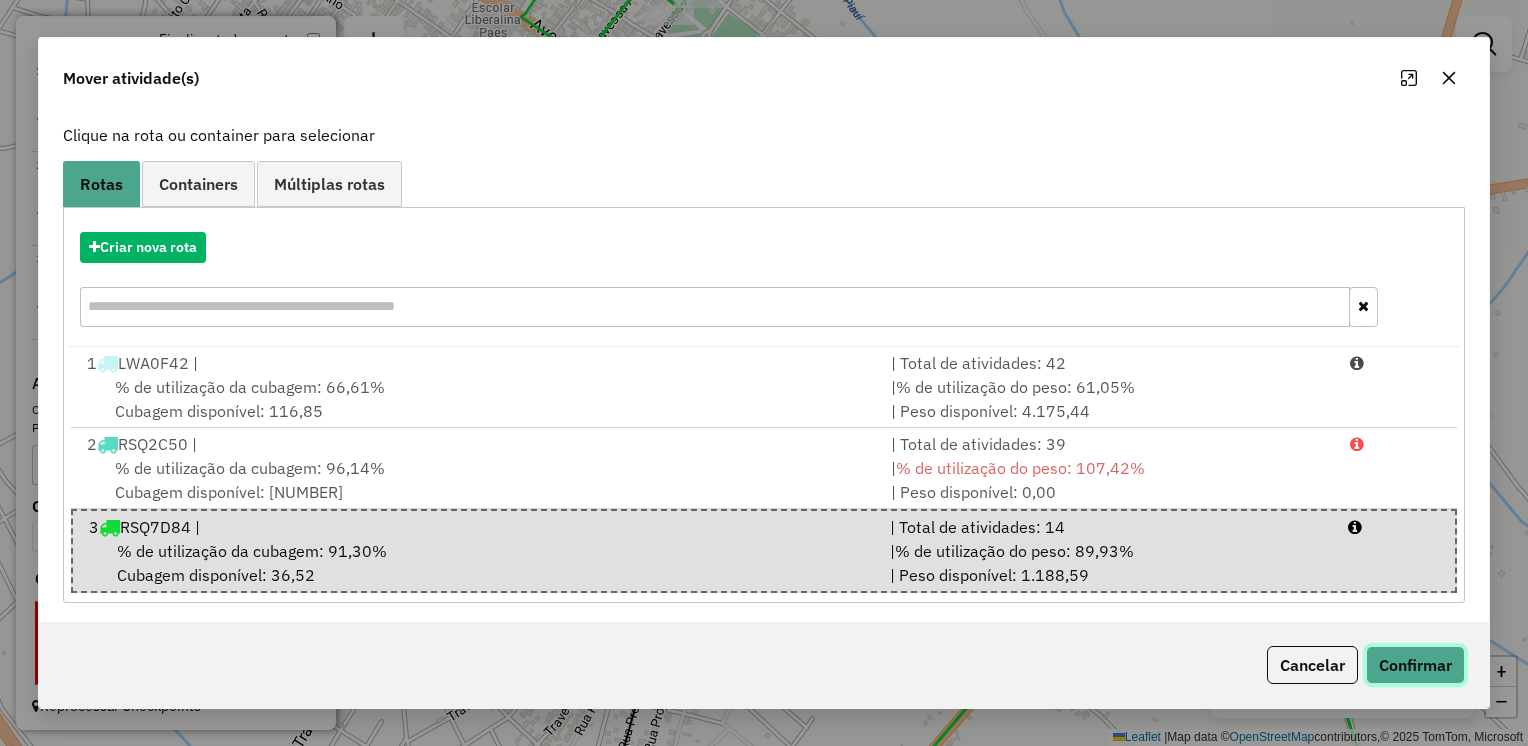 click on "Confirmar" 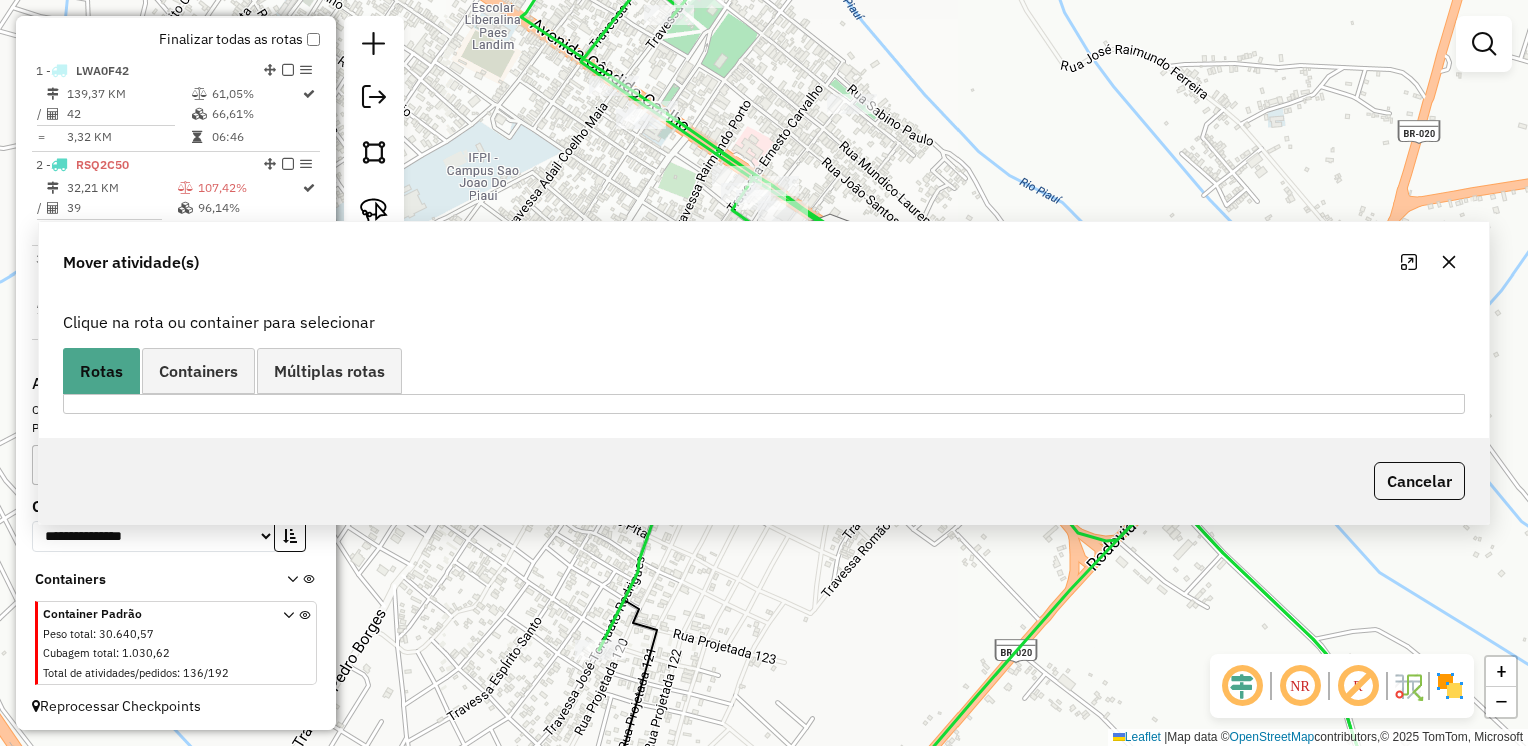 scroll, scrollTop: 0, scrollLeft: 0, axis: both 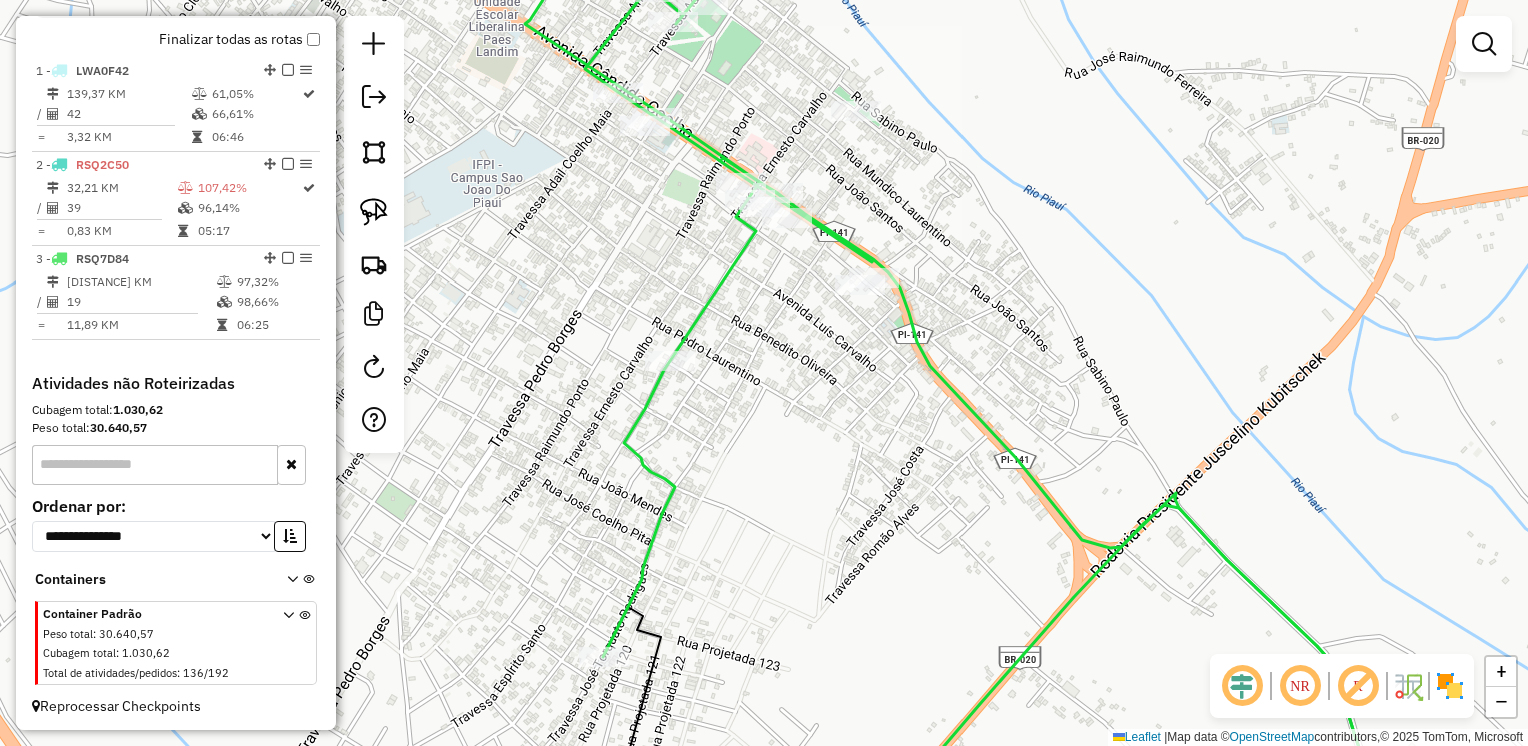 drag, startPoint x: 832, startPoint y: 390, endPoint x: 826, endPoint y: 463, distance: 73.24616 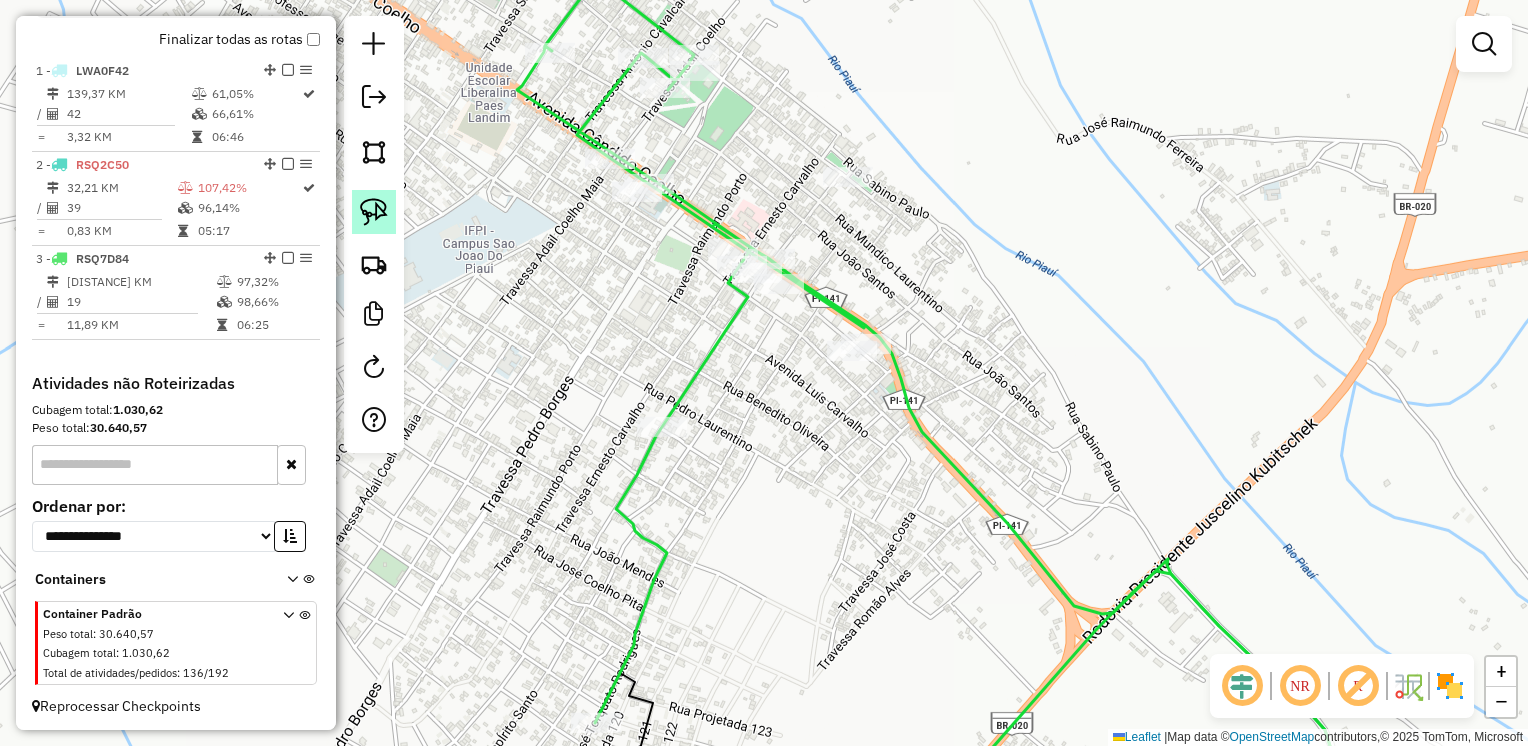 drag, startPoint x: 367, startPoint y: 209, endPoint x: 378, endPoint y: 208, distance: 11.045361 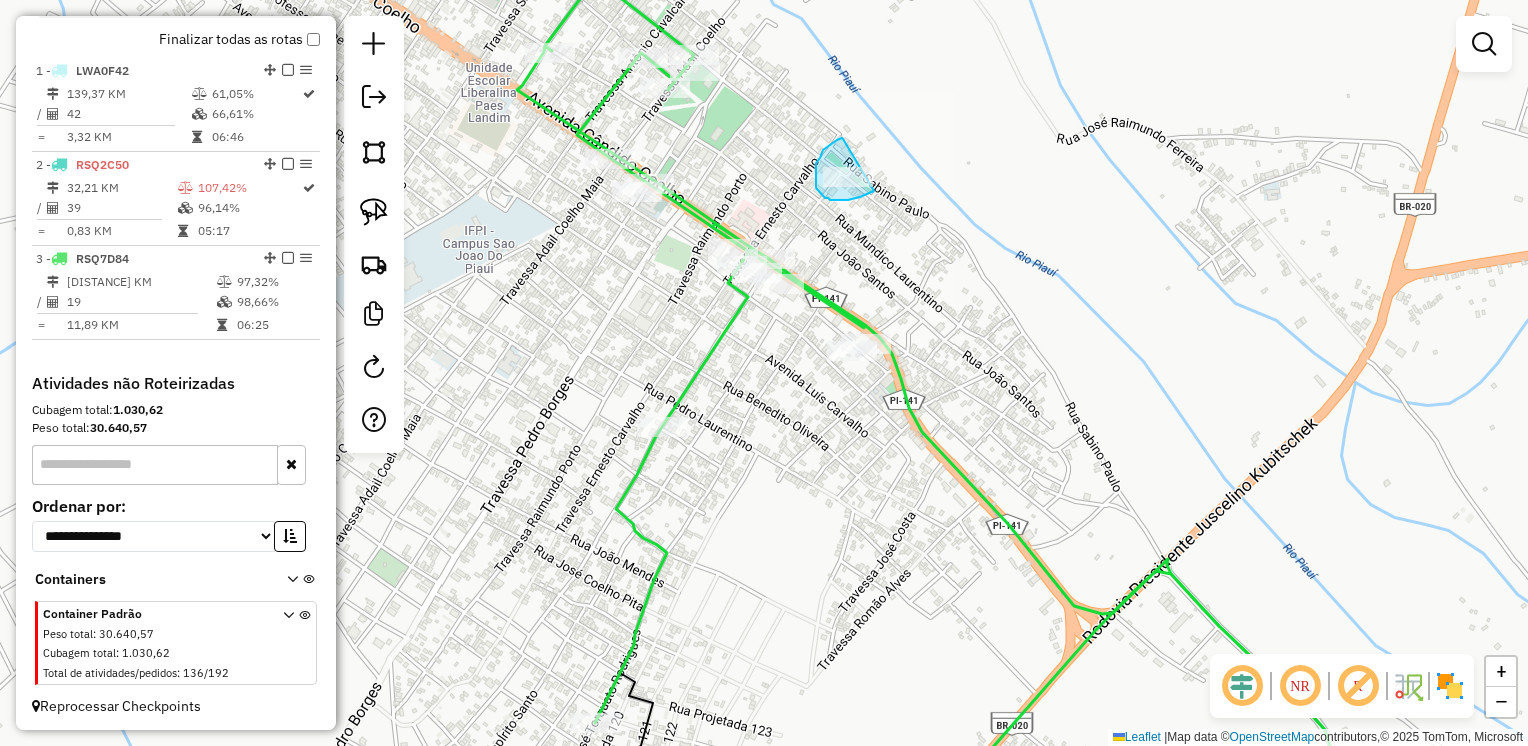 drag, startPoint x: 843, startPoint y: 139, endPoint x: 878, endPoint y: 184, distance: 57.00877 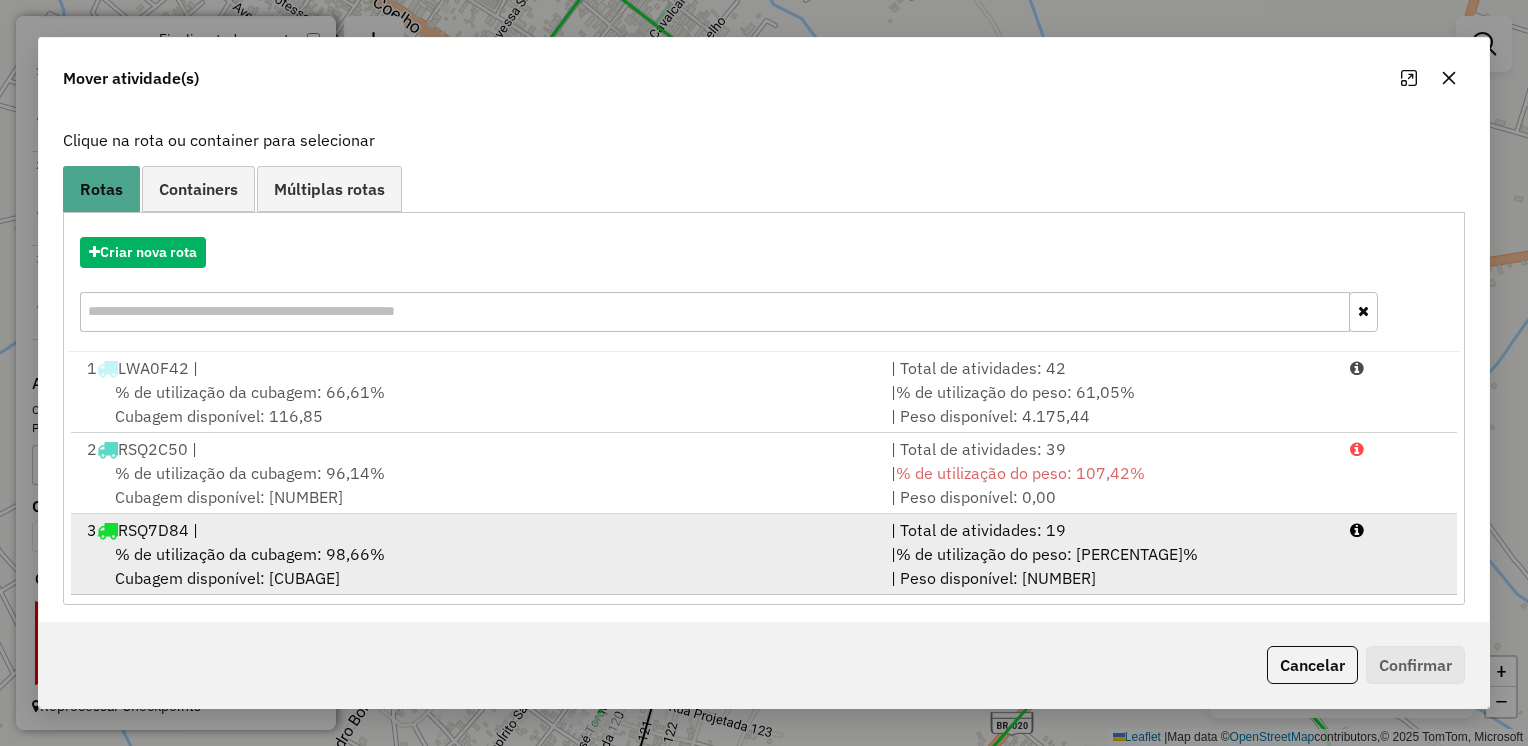 scroll, scrollTop: 113, scrollLeft: 0, axis: vertical 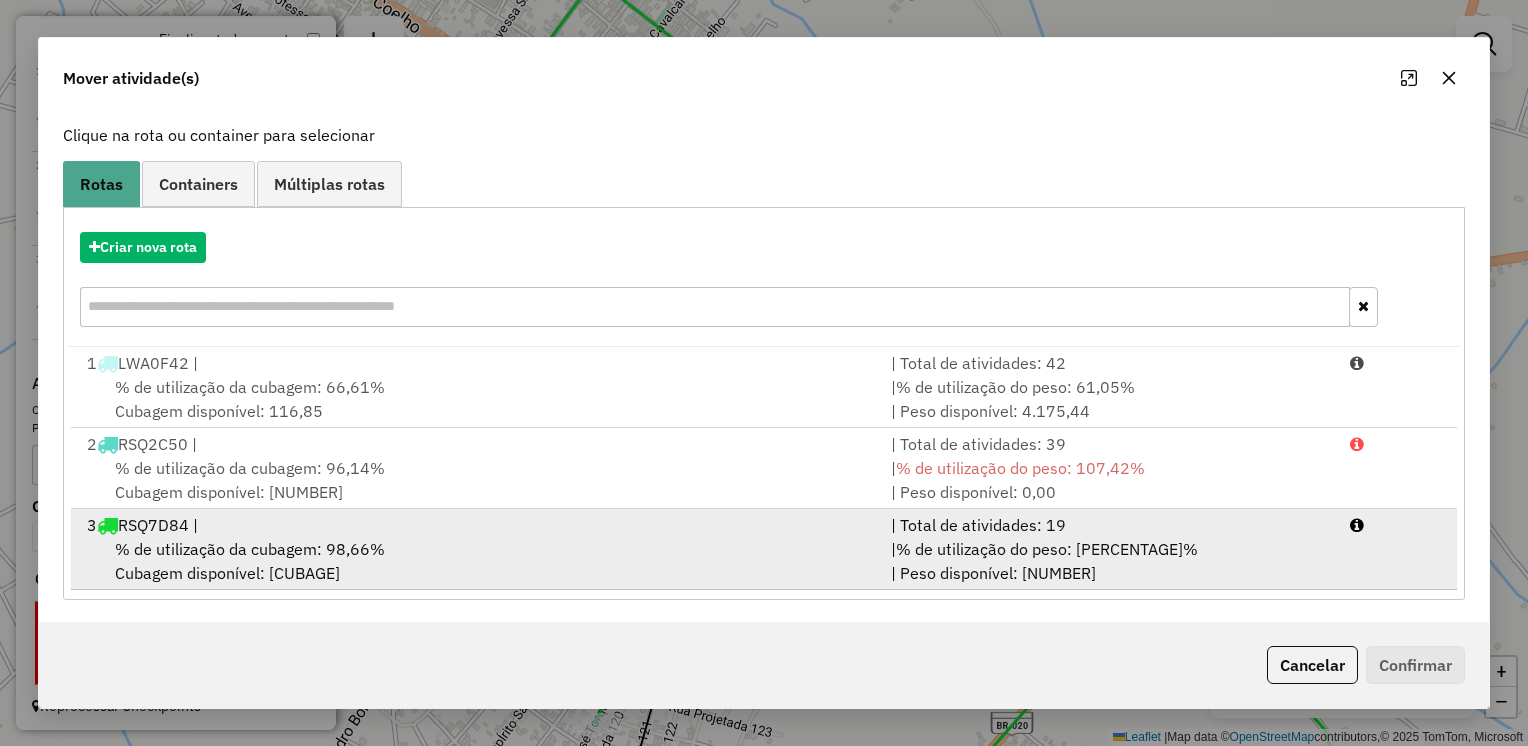 click on "% de utilização da cubagem: 98,66%  Cubagem disponível: 5,64" at bounding box center (477, 561) 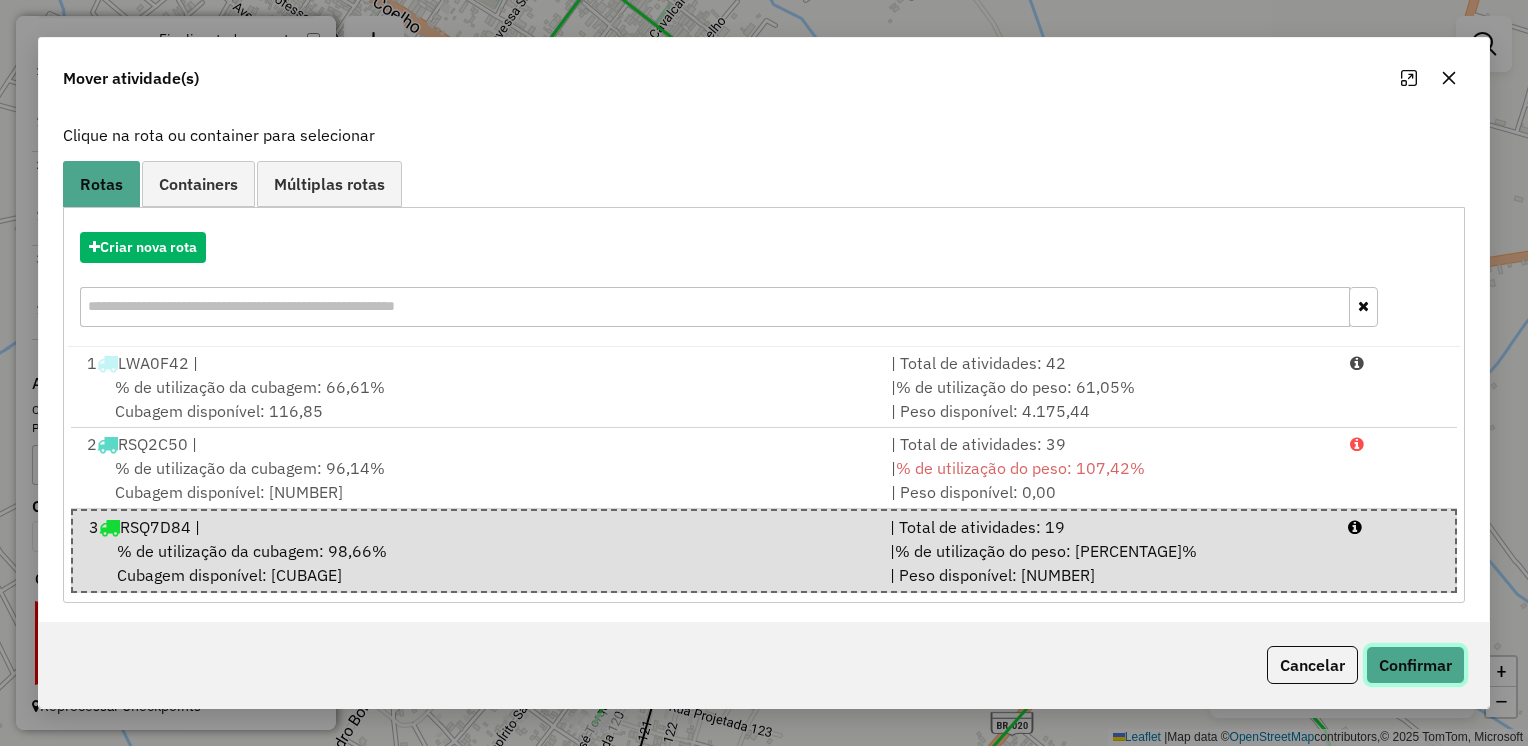 click on "Confirmar" 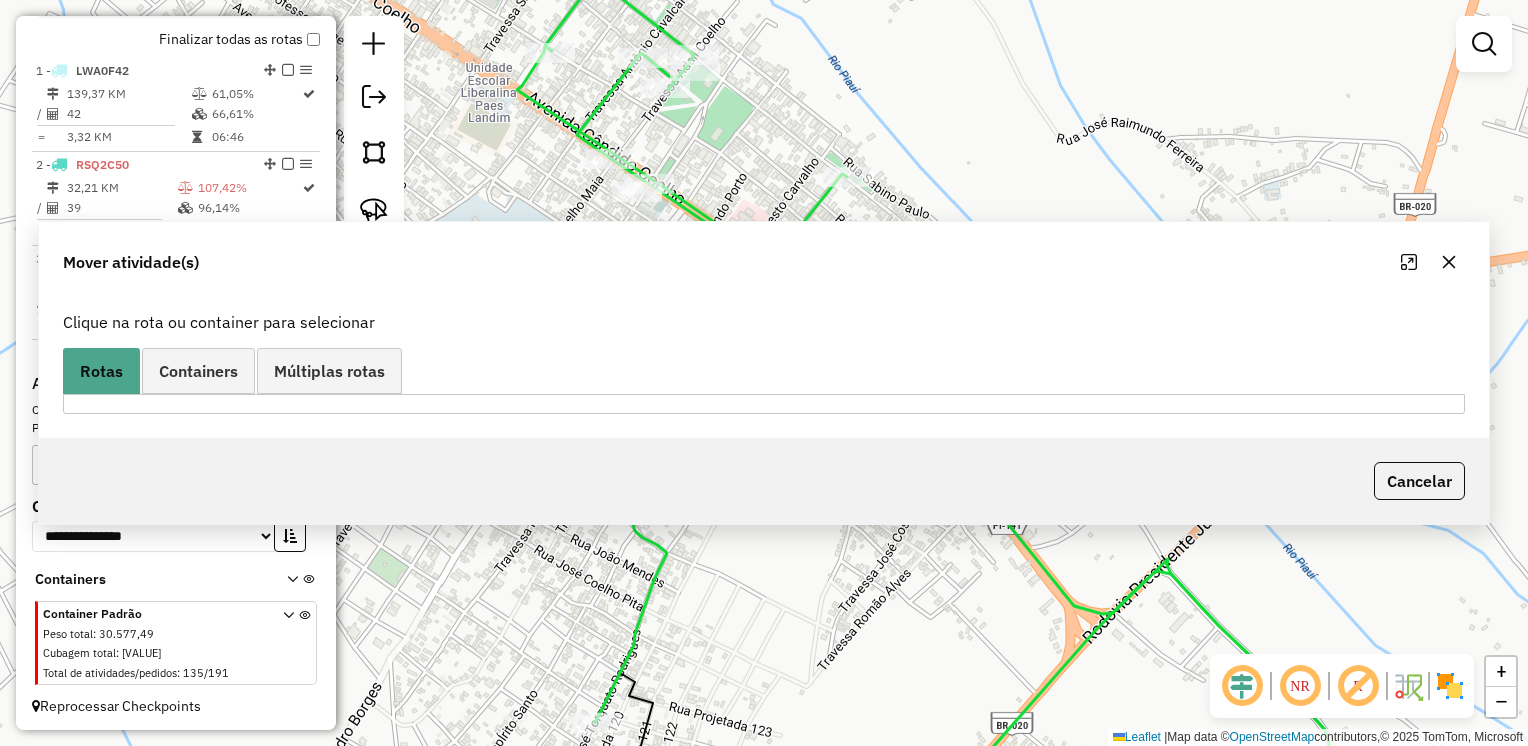 scroll, scrollTop: 0, scrollLeft: 0, axis: both 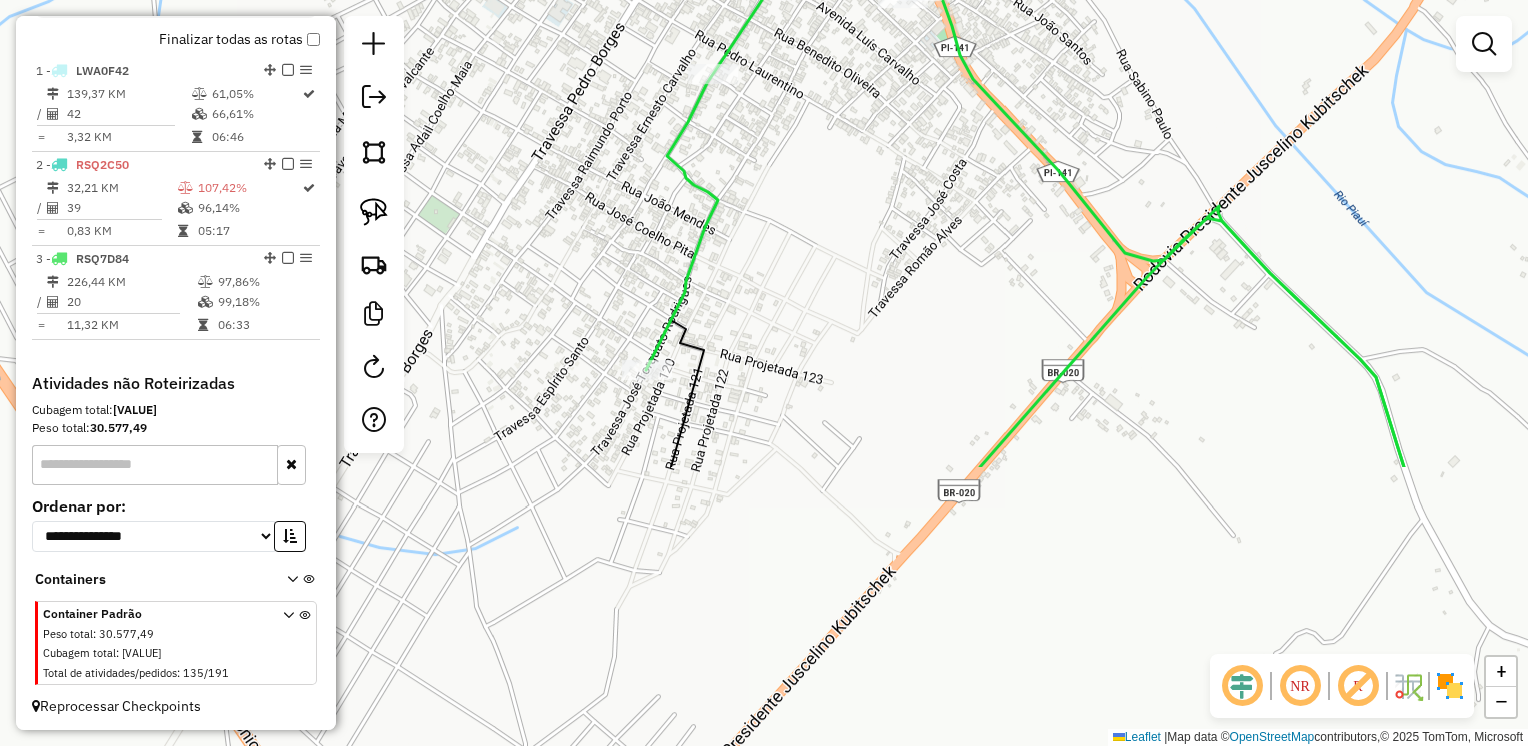 drag, startPoint x: 916, startPoint y: 555, endPoint x: 967, endPoint y: 202, distance: 356.6651 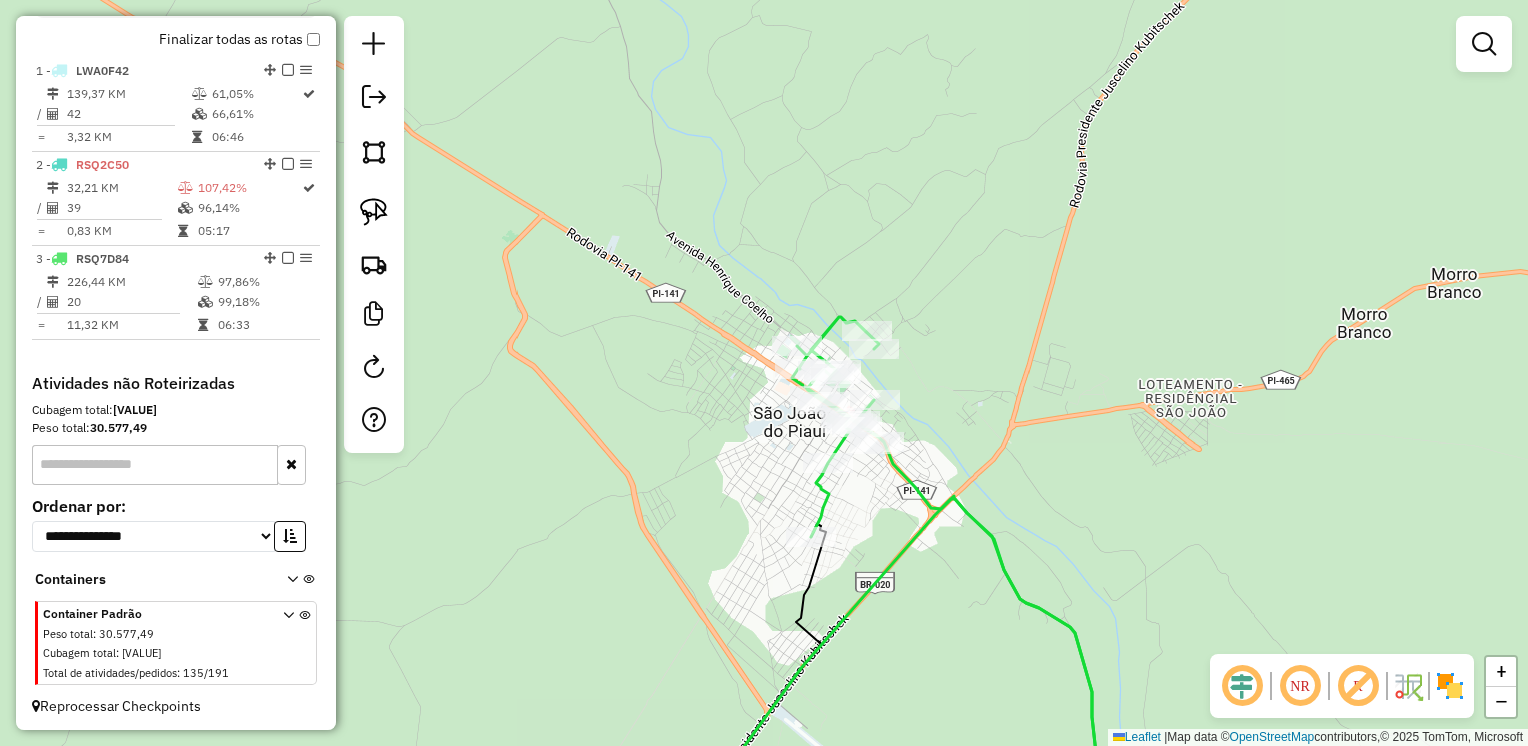 drag, startPoint x: 1146, startPoint y: 185, endPoint x: 1024, endPoint y: 435, distance: 278.1798 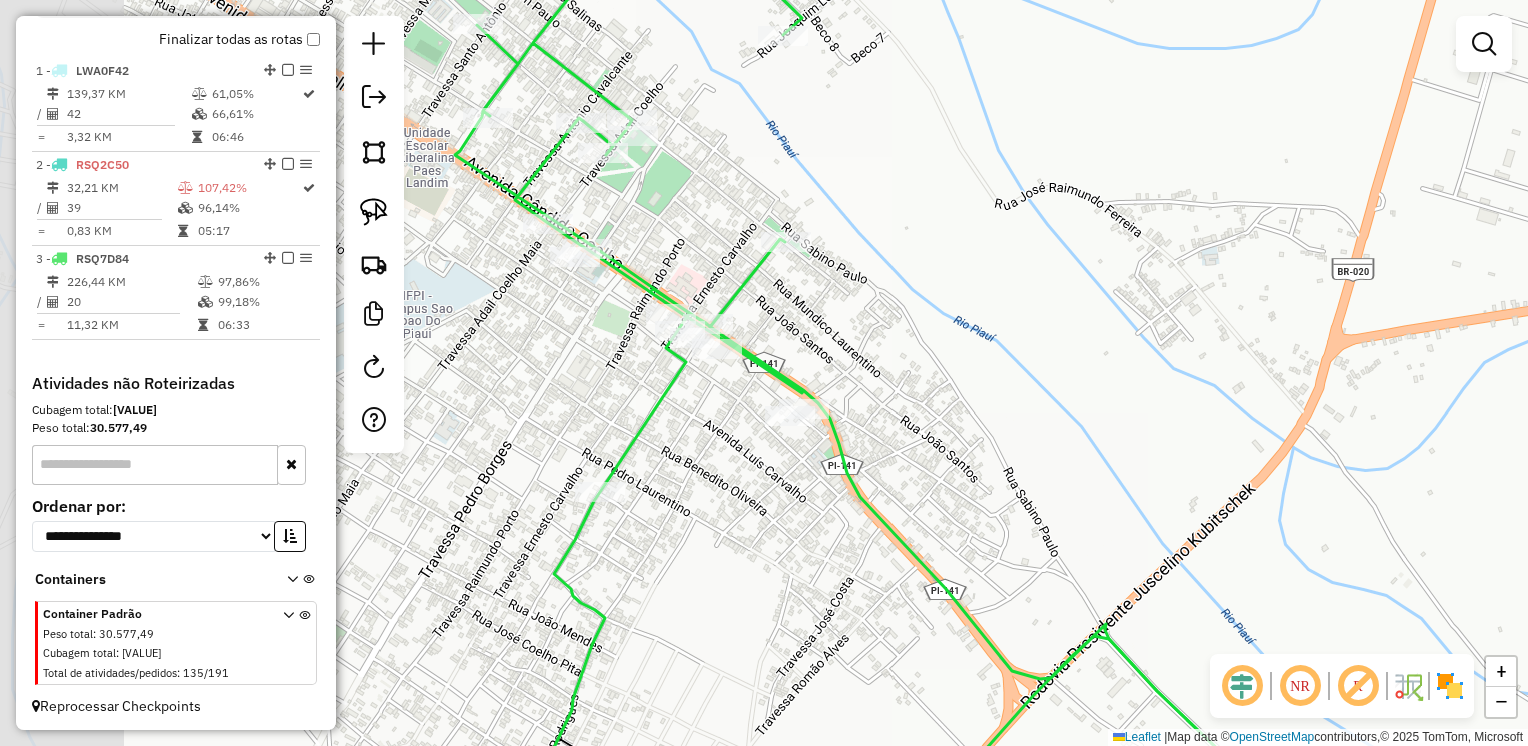 drag, startPoint x: 705, startPoint y: 466, endPoint x: 748, endPoint y: 348, distance: 125.59061 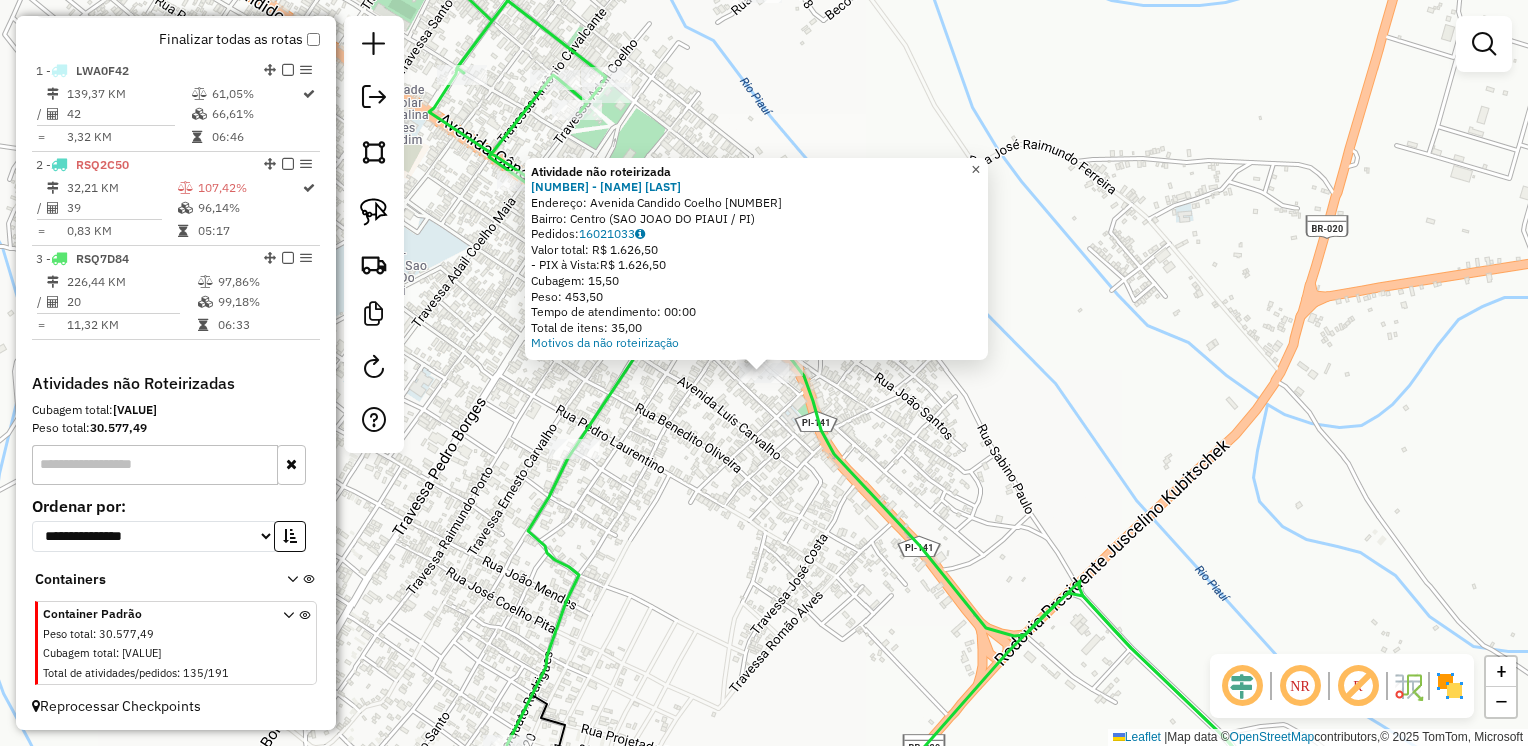 click on "×" 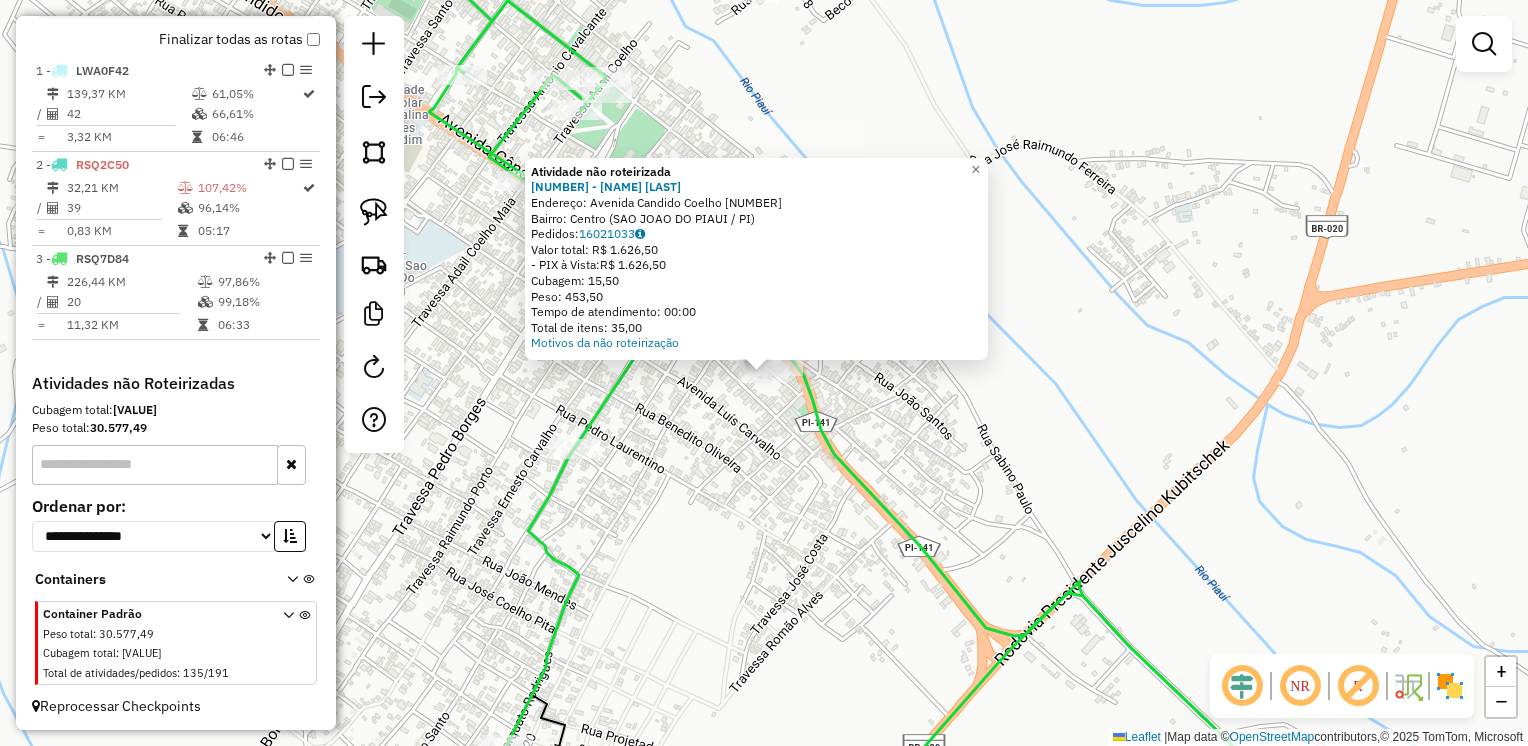 click on "Atividade não roteirizada 1035 - [PERSON] Endereço: Avenida Candido Coelho [NUMBER] Bairro: Centro ([CITY] / [STATE]) Pedidos: 16021033 Valor total: R$ 1.626,50 - PIX à Vista: R$ 1.626,50 Cubagem: 15,50 Peso: 453,50 Tempo de atendimento: 00:00 Total de itens: 35,00 Motivos da não roteirização × Janela de atendimento Grade de atendimento Capacidade Transportadoras Veículos Cliente Pedidos Rotas Selecione os dias de semana para filtrar as janelas de atendimento Seg Ter Qua Qui Sex Sáb Dom Informe o período da janela de atendimento: De: Até: Filtrar exatamente a janela do cliente Considerar janela de atendimento padrão Selecione os dias de semana para filtrar as grades de atendimento Seg Ter Qua Qui Sex Sáb Dom Considerar clientes sem dia de atendimento cadastrado Clientes fora do dia de atendimento selecionado Filtrar as atividades entre os valores definidos abaixo: Peso mínimo: Peso máximo: Cubagem mínima: De: Até: De:" 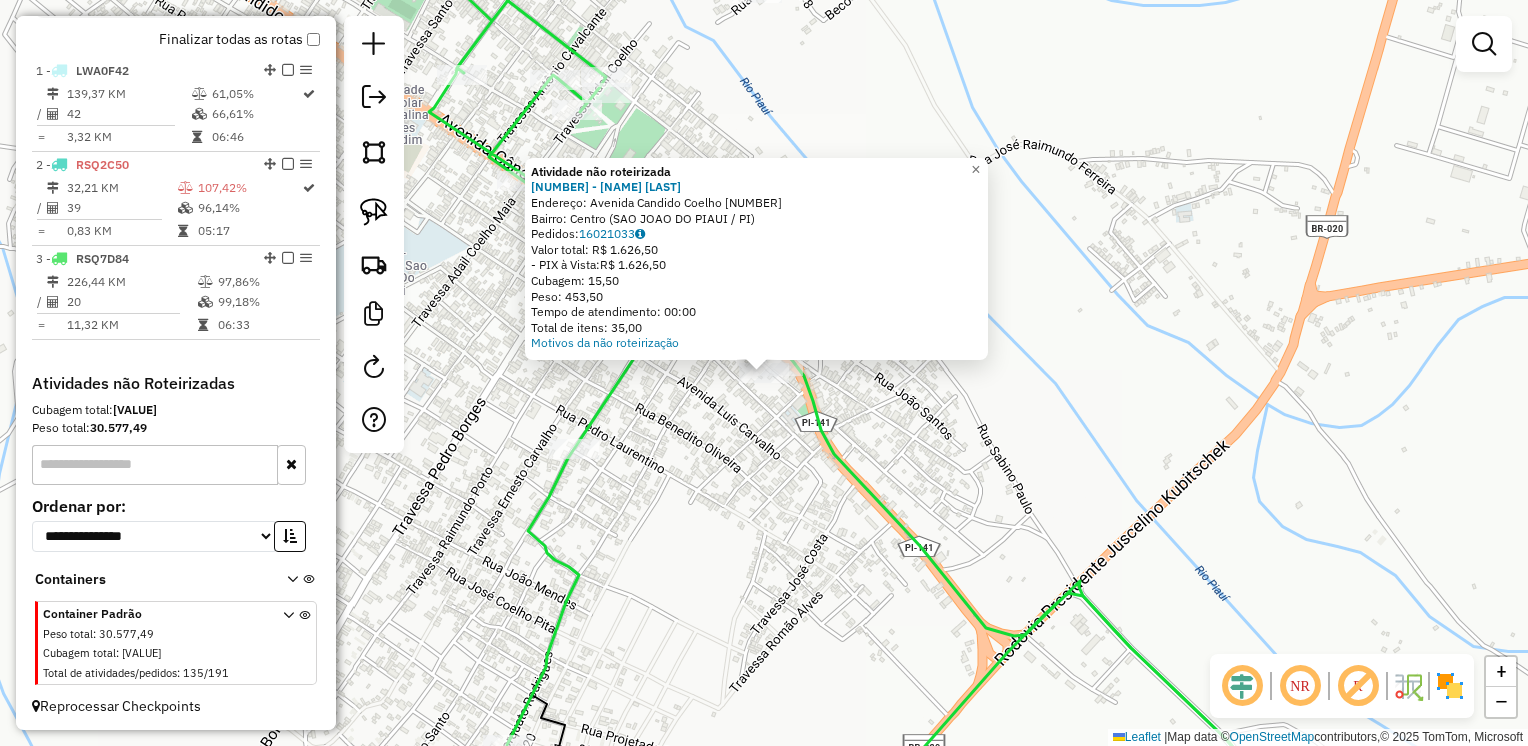 click on "Atividade não roteirizada 1035 - [PERSON] Endereço: Avenida Candido Coelho [NUMBER] Bairro: Centro ([CITY] / [STATE]) Pedidos: 16021033 Valor total: R$ 1.626,50 - PIX à Vista: R$ 1.626,50 Cubagem: 15,50 Peso: 453,50 Tempo de atendimento: 00:00 Total de itens: 35,00 Motivos da não roteirização × Janela de atendimento Grade de atendimento Capacidade Transportadoras Veículos Cliente Pedidos Rotas Selecione os dias de semana para filtrar as janelas de atendimento Seg Ter Qua Qui Sex Sáb Dom Informe o período da janela de atendimento: De: Até: Filtrar exatamente a janela do cliente Considerar janela de atendimento padrão Selecione os dias de semana para filtrar as grades de atendimento Seg Ter Qua Qui Sex Sáb Dom Considerar clientes sem dia de atendimento cadastrado Clientes fora do dia de atendimento selecionado Filtrar as atividades entre os valores definidos abaixo: Peso mínimo: Peso máximo: Cubagem mínima: De: Até: De:" 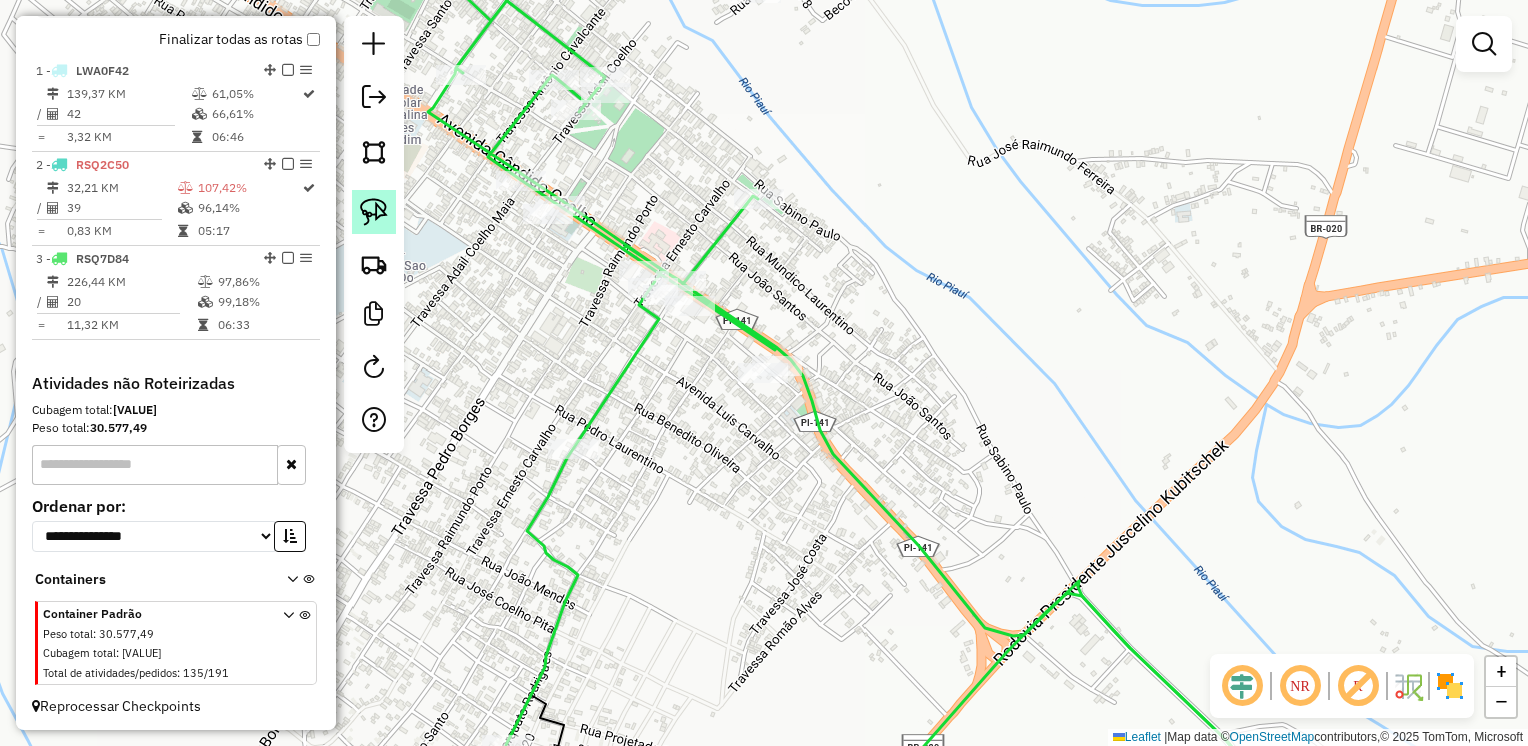 click 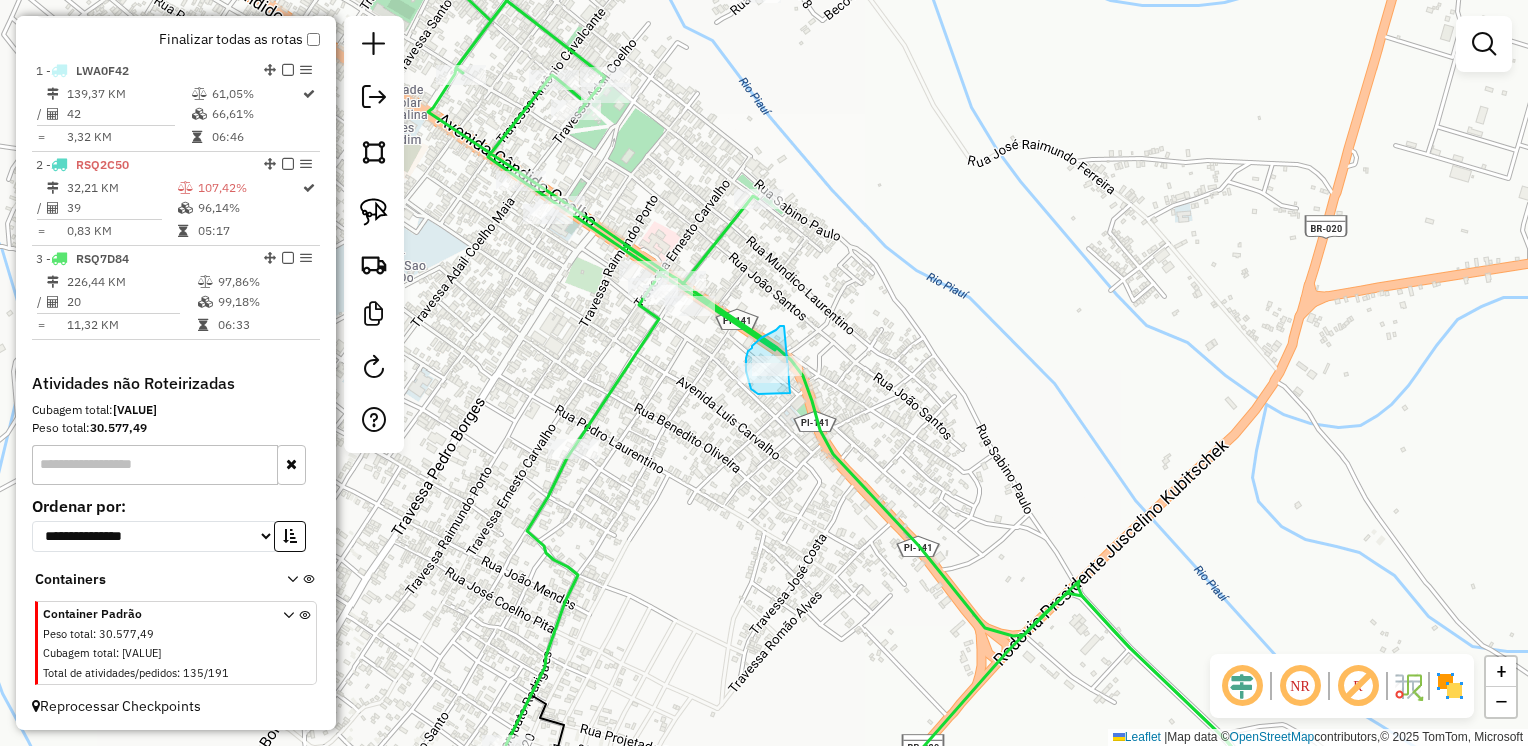 drag, startPoint x: 784, startPoint y: 326, endPoint x: 790, endPoint y: 393, distance: 67.26812 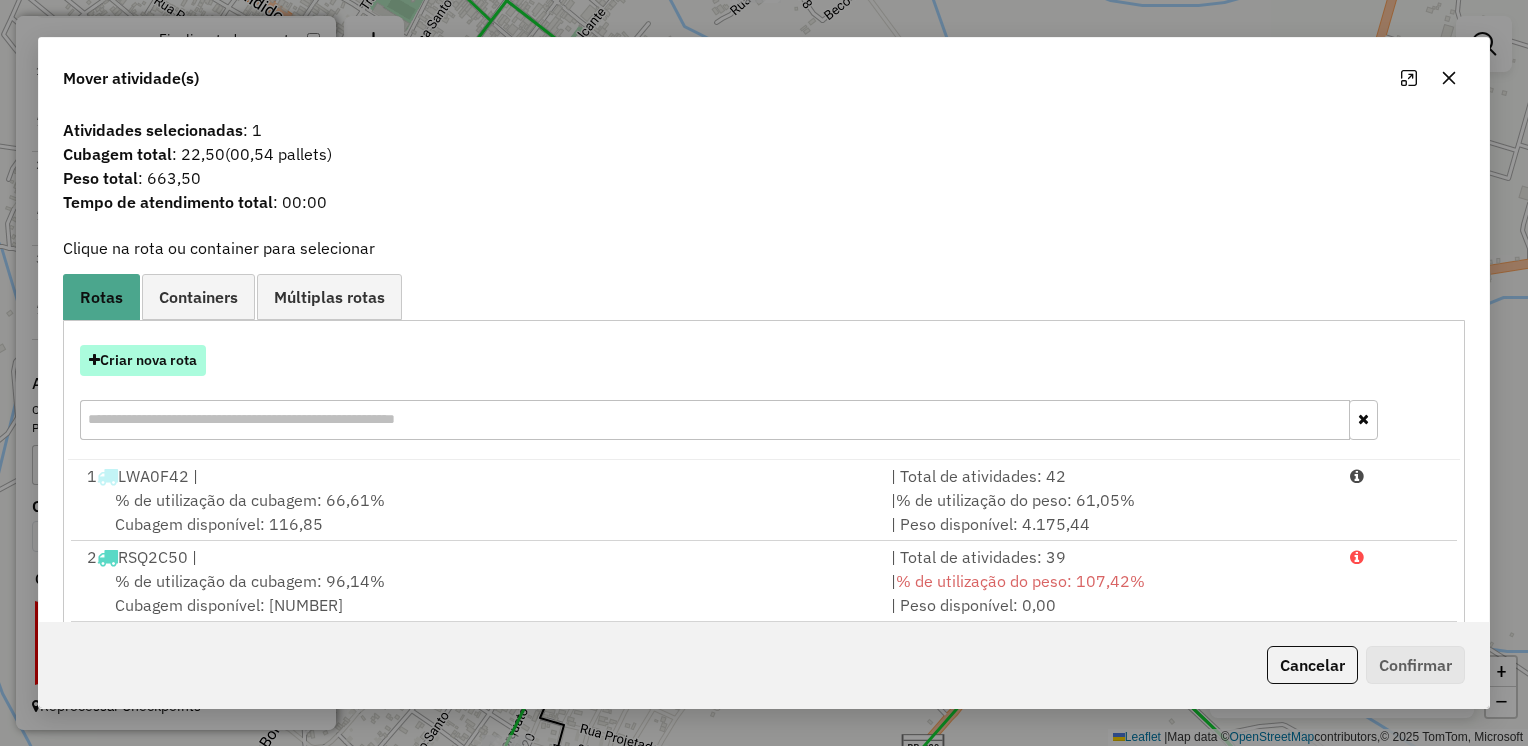 click on "Criar nova rota" at bounding box center (143, 360) 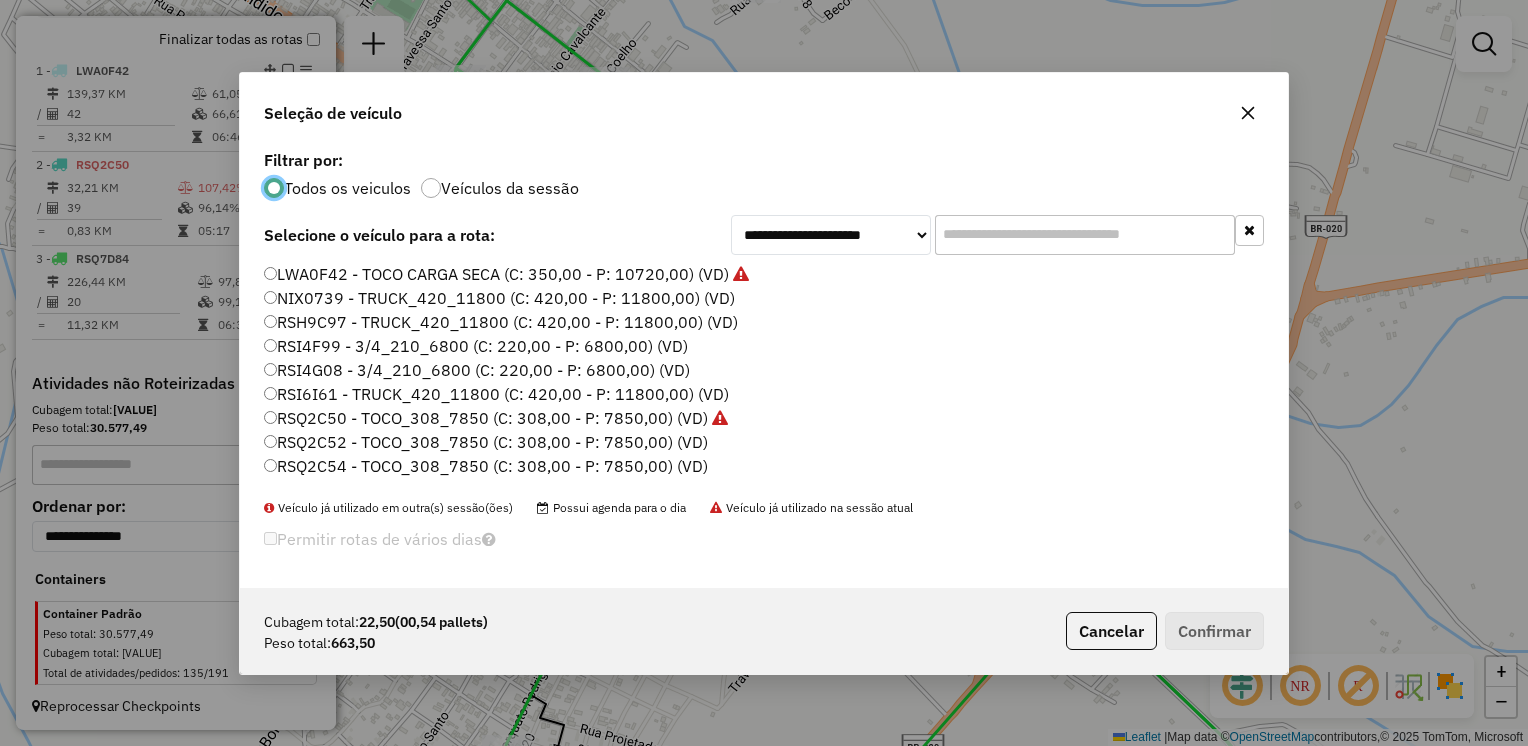 scroll, scrollTop: 10, scrollLeft: 6, axis: both 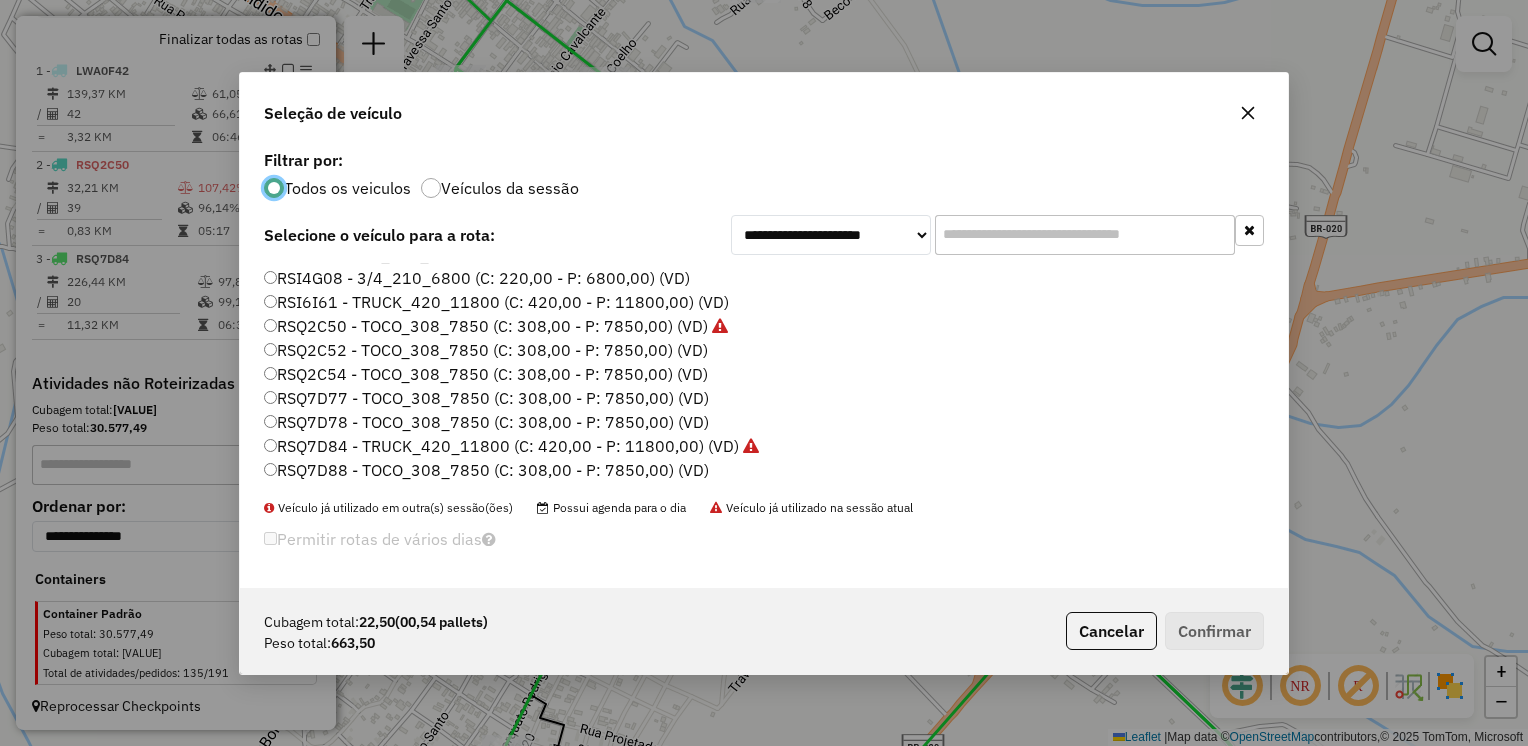 click on "RSQ2C52 - TOCO_308_7850 (C: 308,00 - P: 7850,00) (VD)" 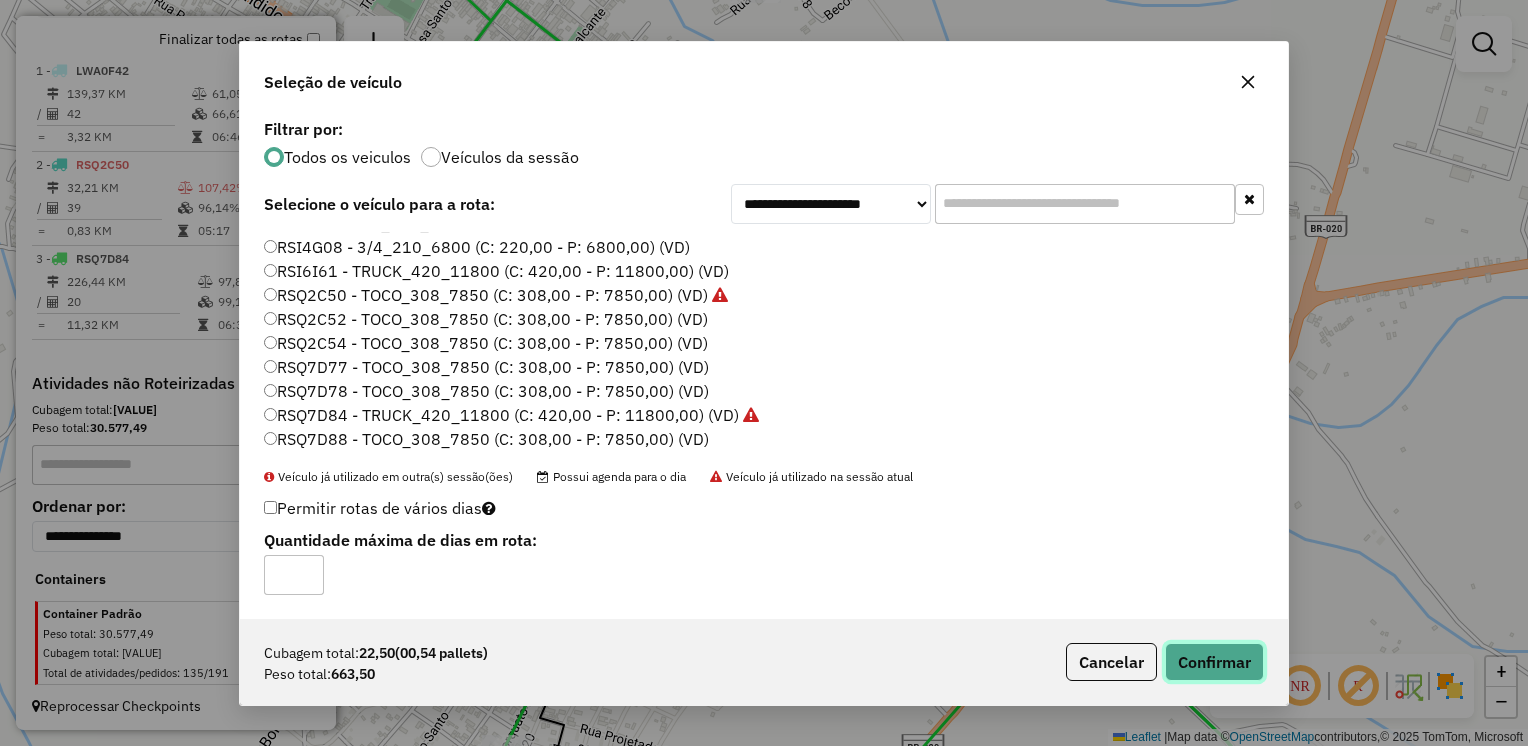 click on "Confirmar" 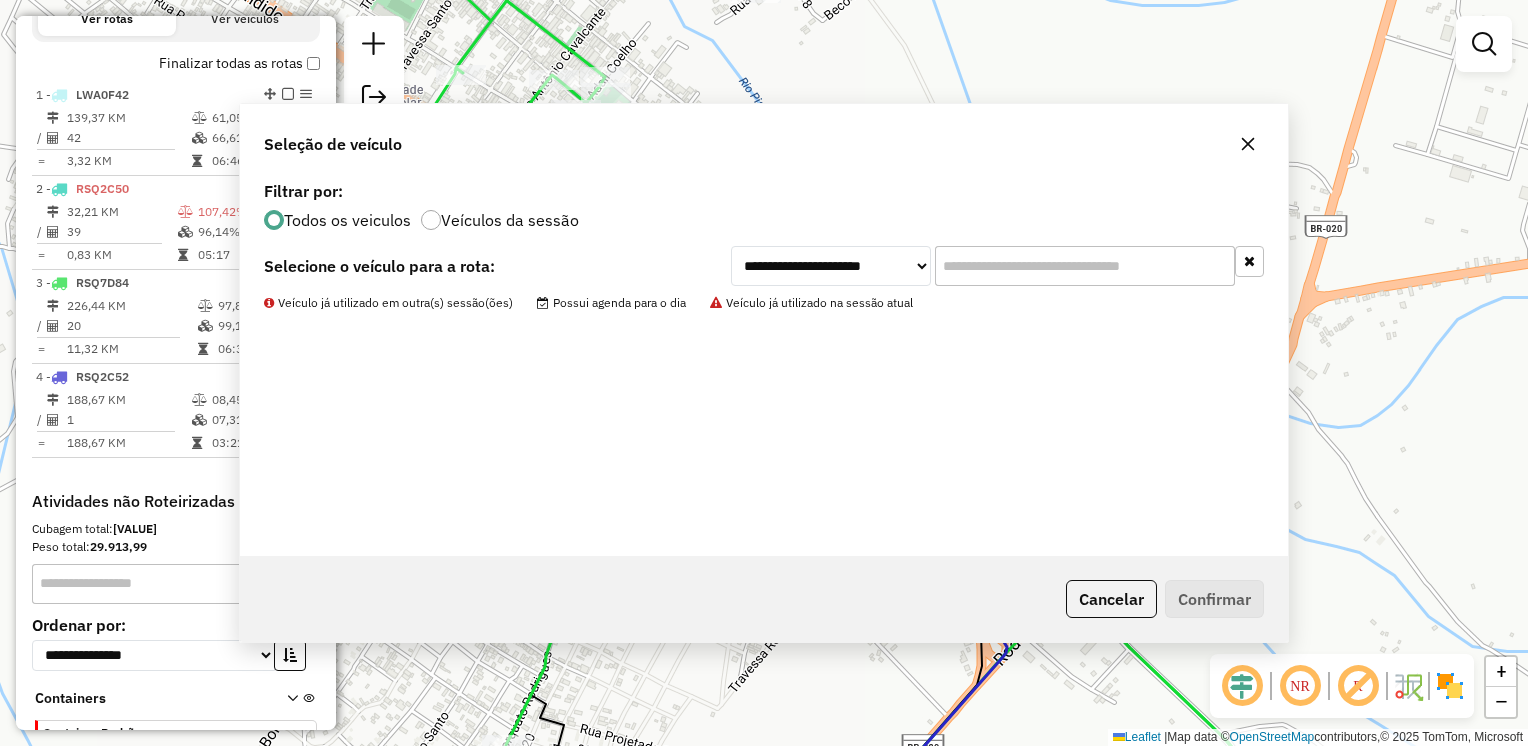 scroll, scrollTop: 828, scrollLeft: 0, axis: vertical 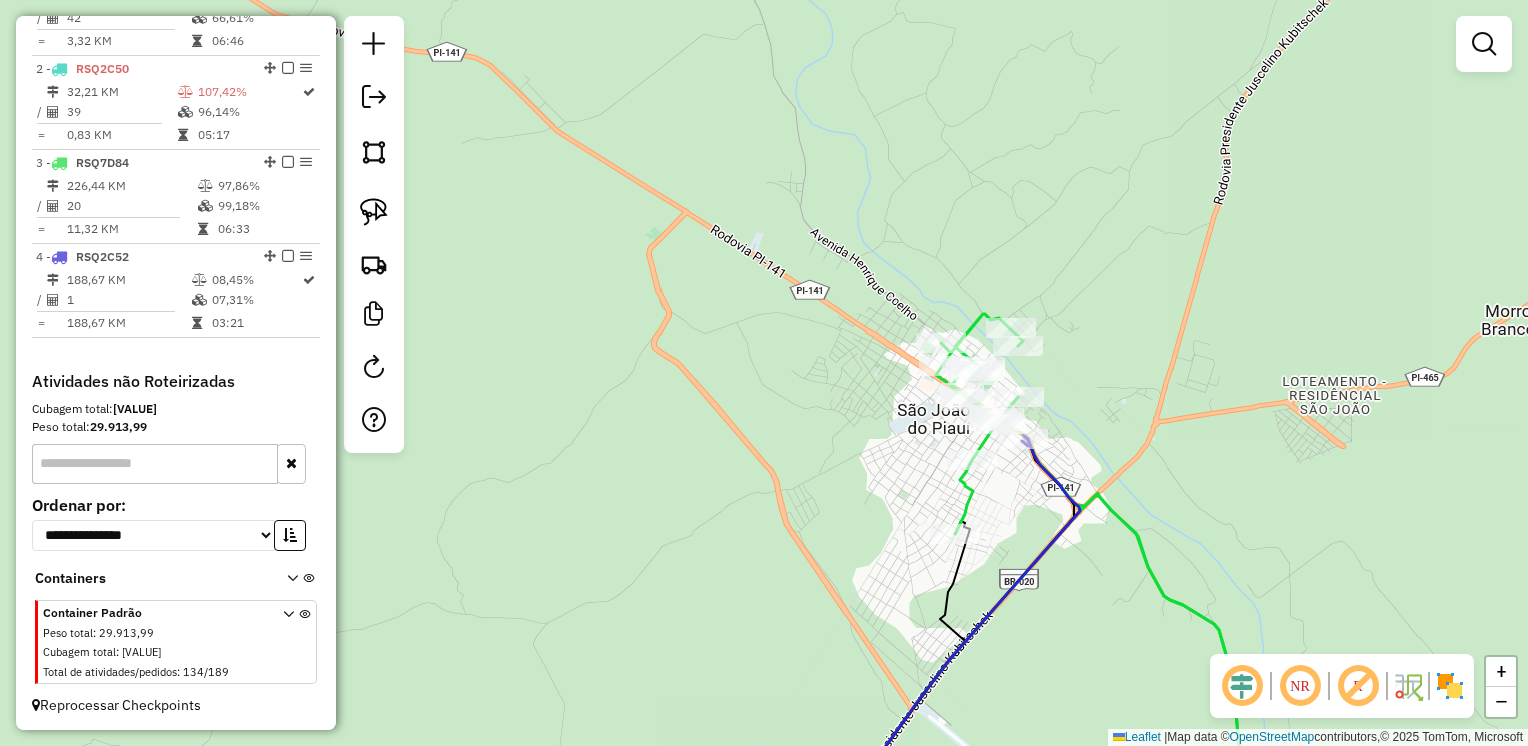 drag, startPoint x: 1376, startPoint y: 468, endPoint x: 905, endPoint y: 454, distance: 471.208 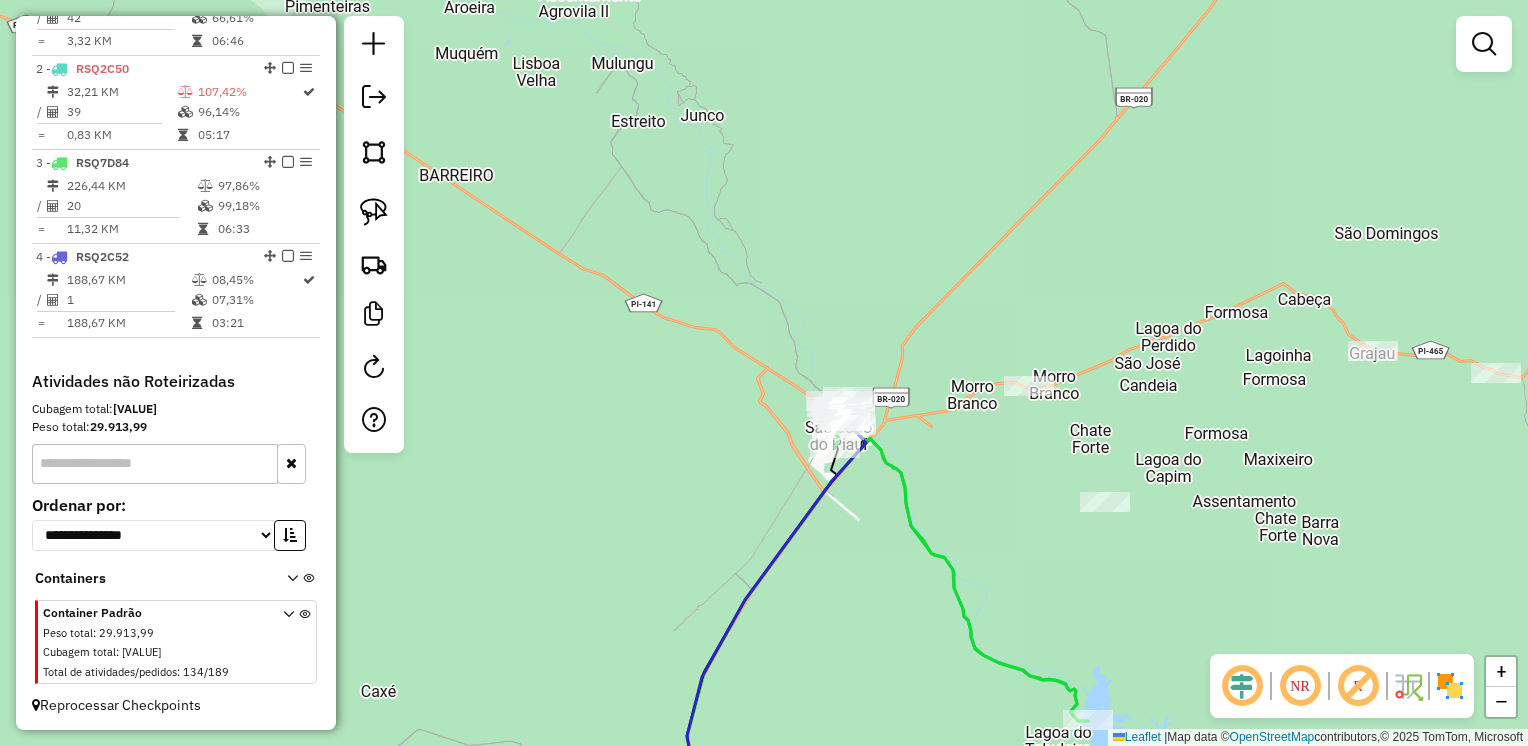 drag, startPoint x: 1362, startPoint y: 401, endPoint x: 1140, endPoint y: 402, distance: 222.00226 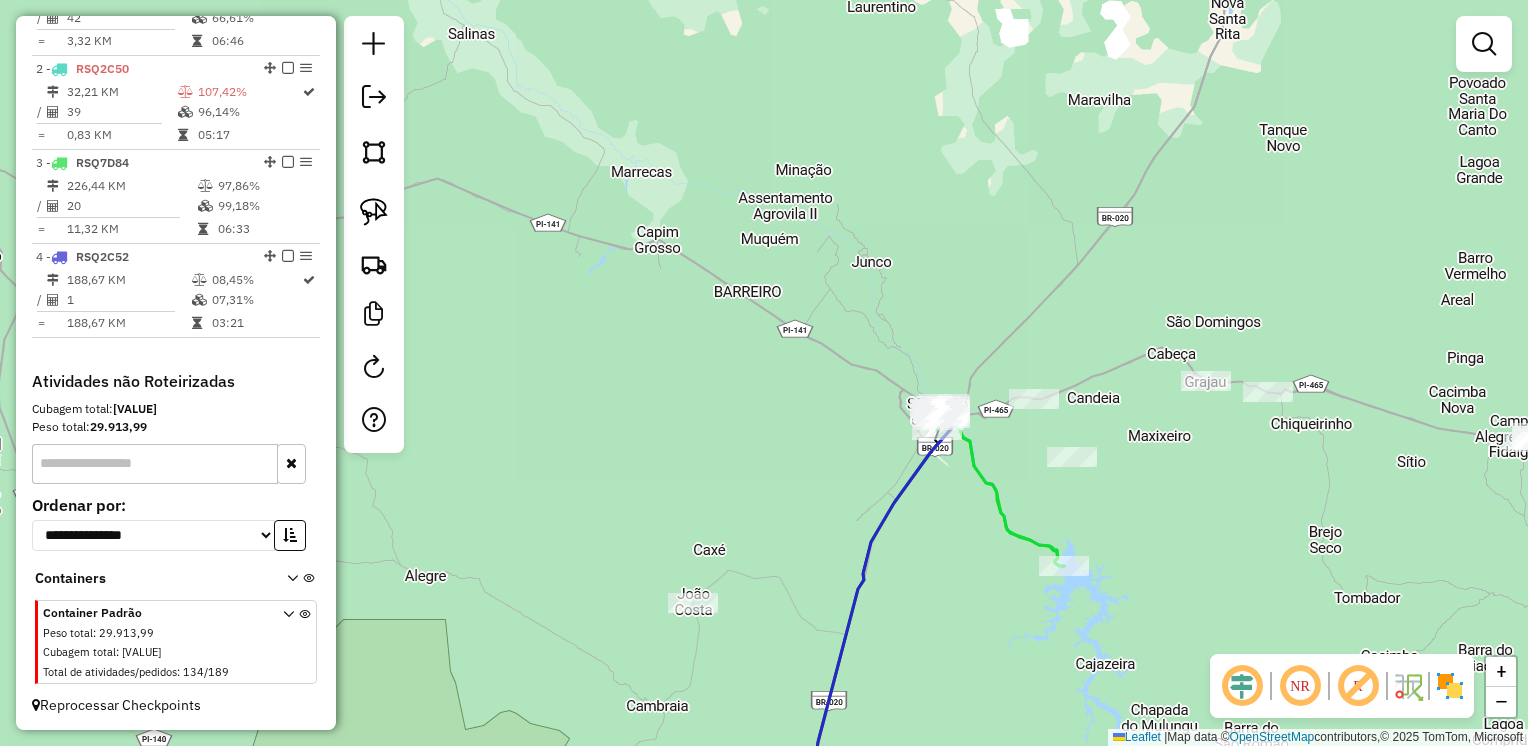 drag, startPoint x: 1346, startPoint y: 471, endPoint x: 1240, endPoint y: 471, distance: 106 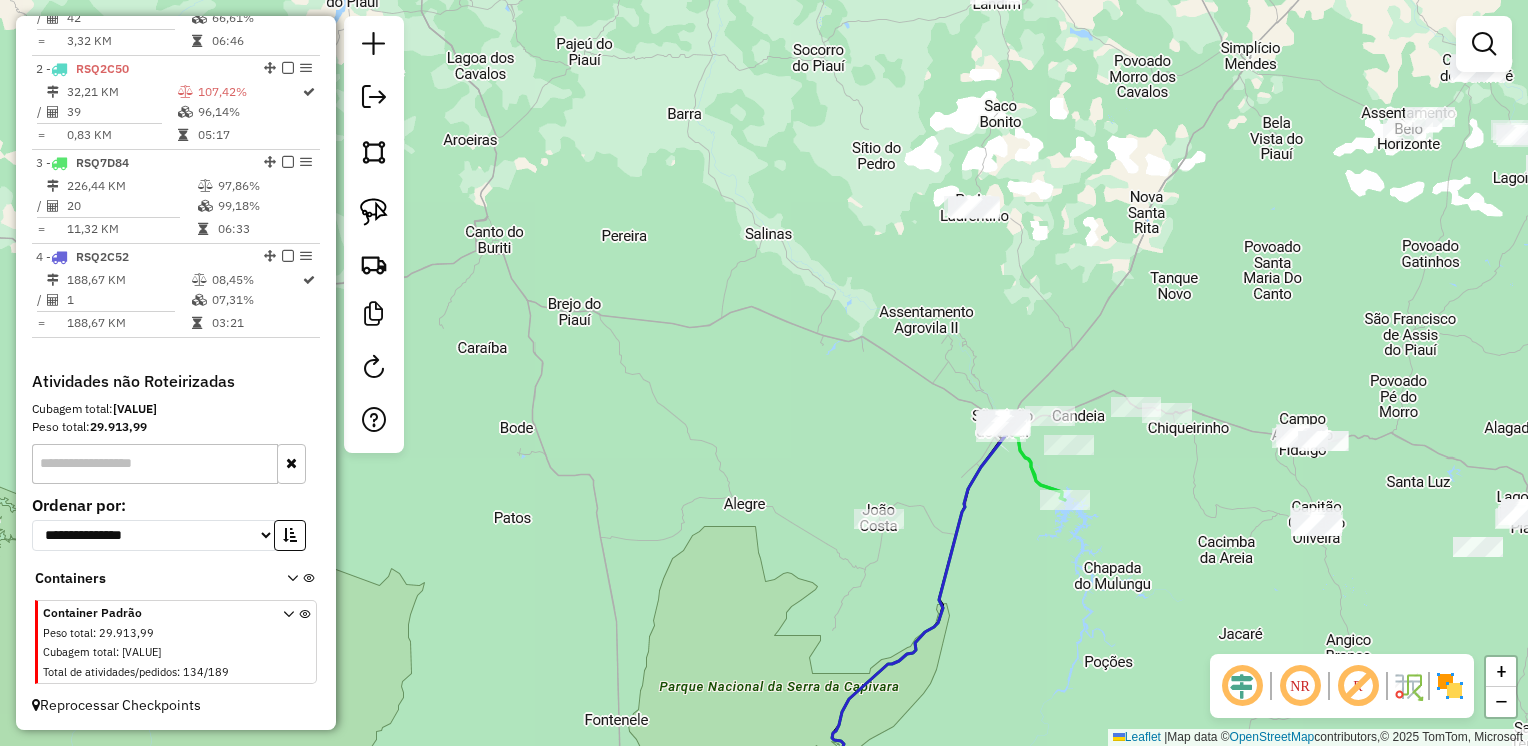 drag, startPoint x: 1264, startPoint y: 511, endPoint x: 1161, endPoint y: 484, distance: 106.48004 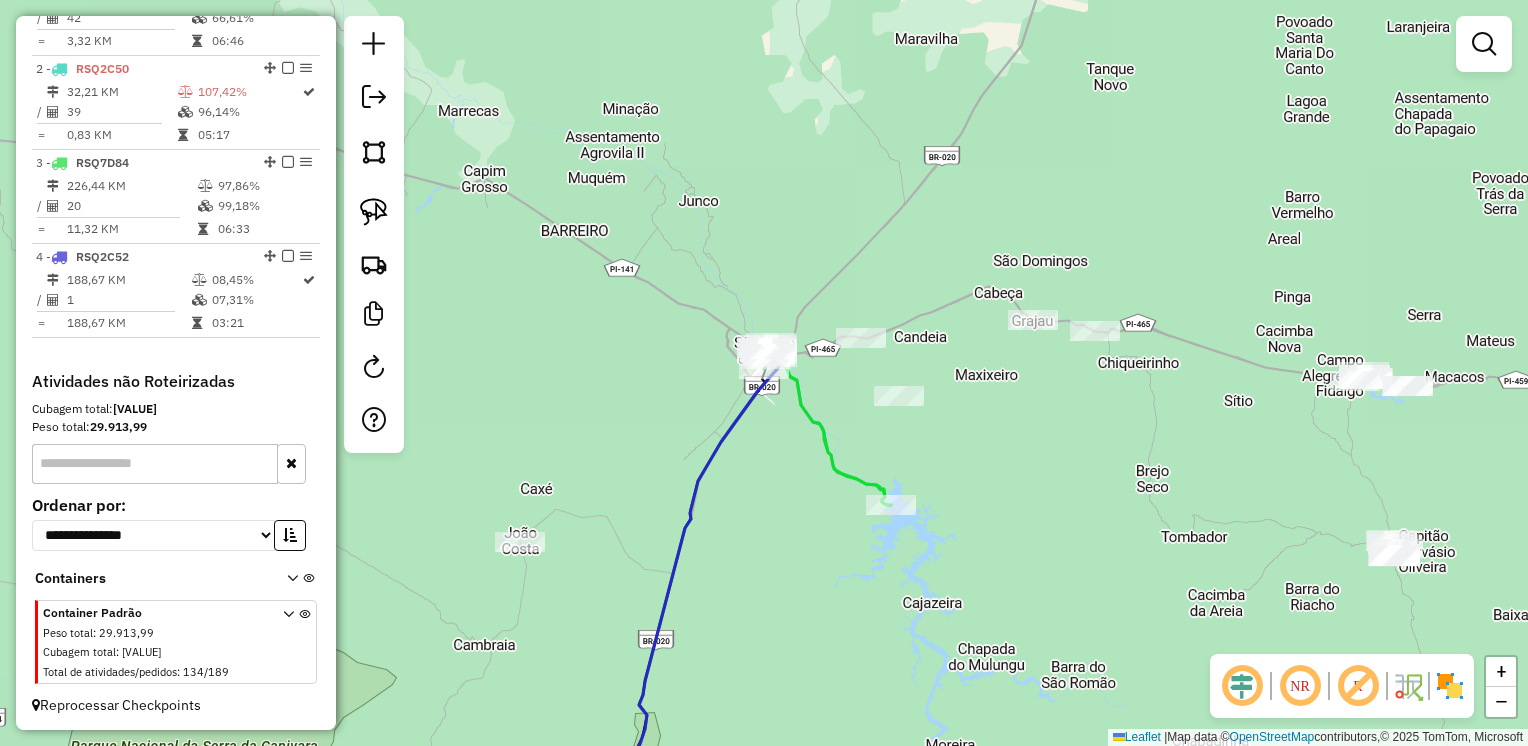 drag, startPoint x: 1183, startPoint y: 482, endPoint x: 1086, endPoint y: 462, distance: 99.0404 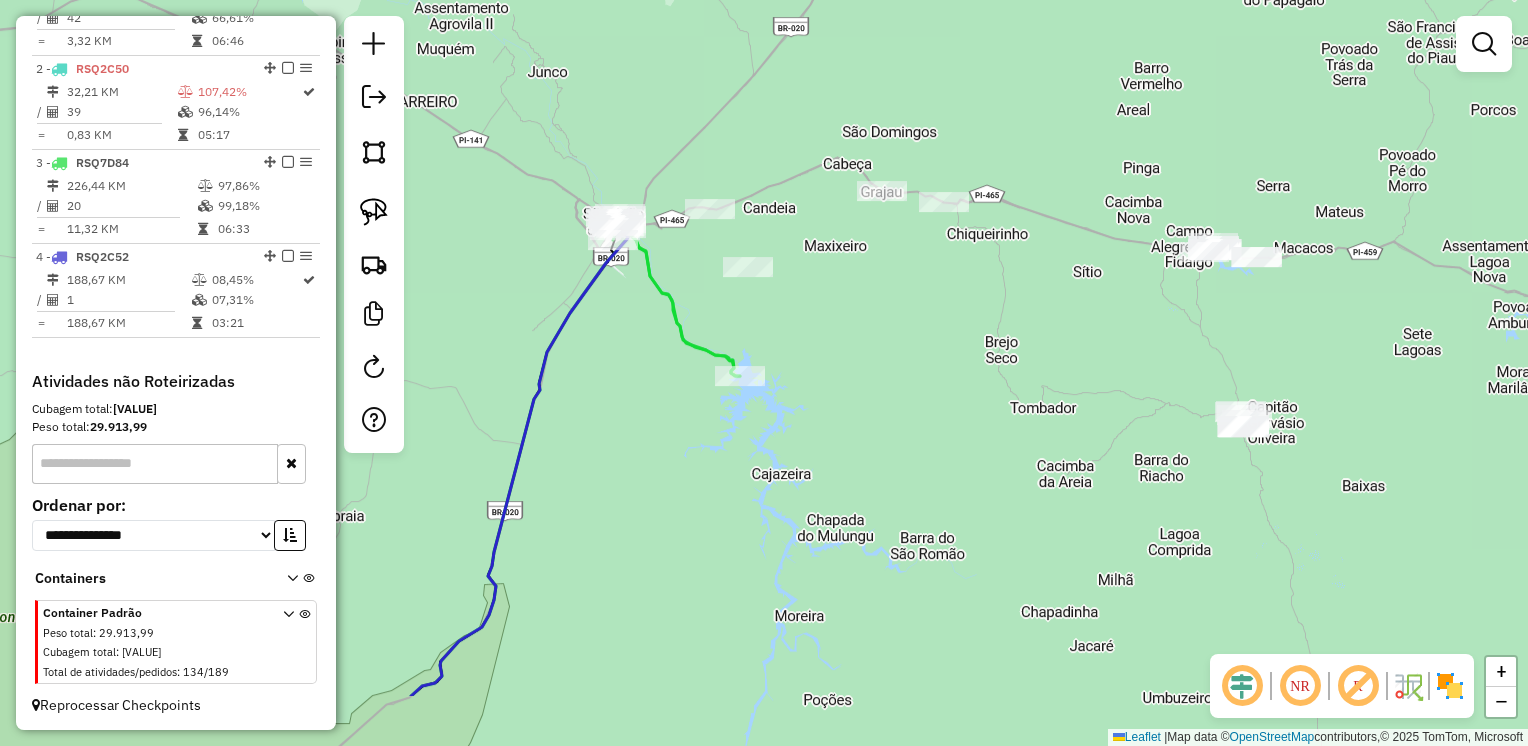 drag, startPoint x: 1266, startPoint y: 462, endPoint x: 1140, endPoint y: 338, distance: 176.78235 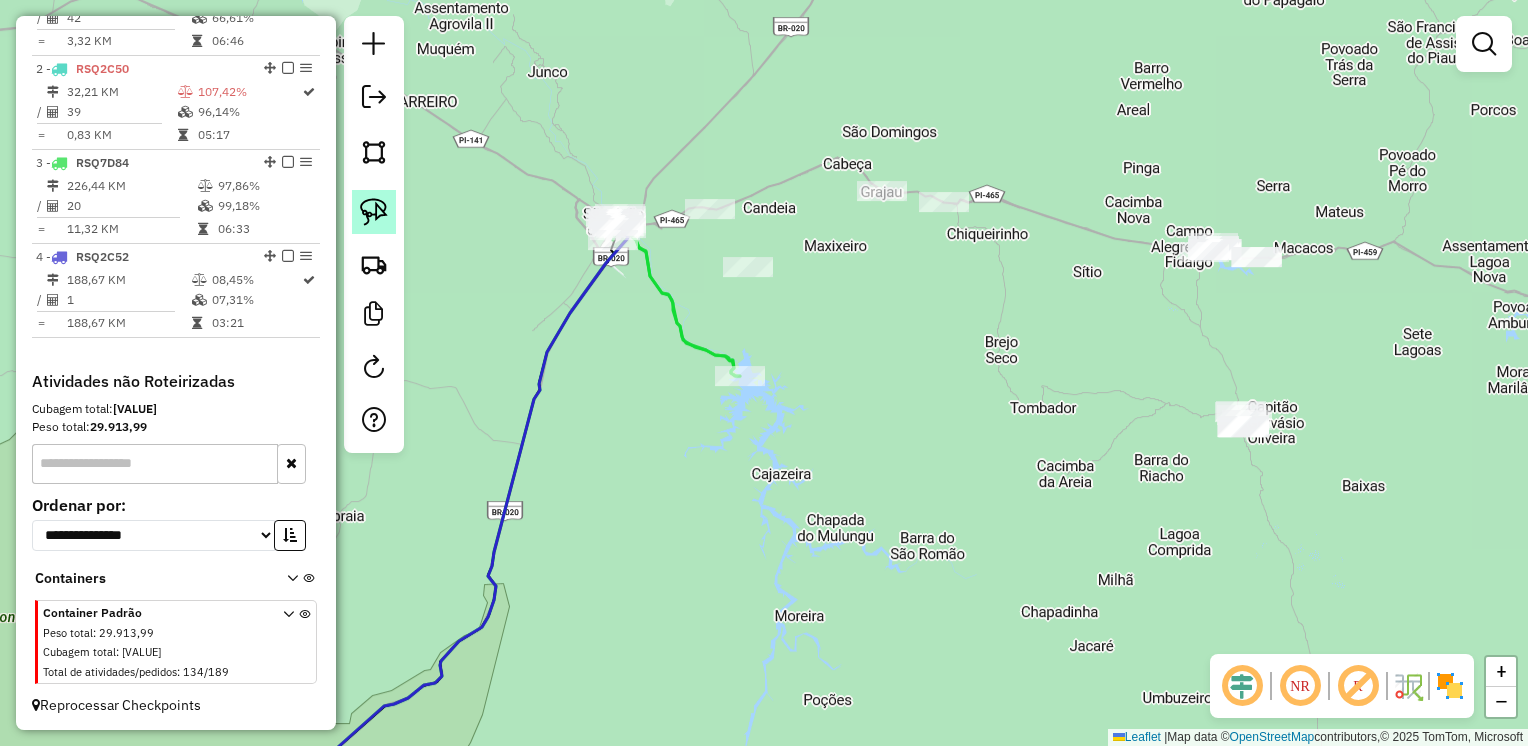 click 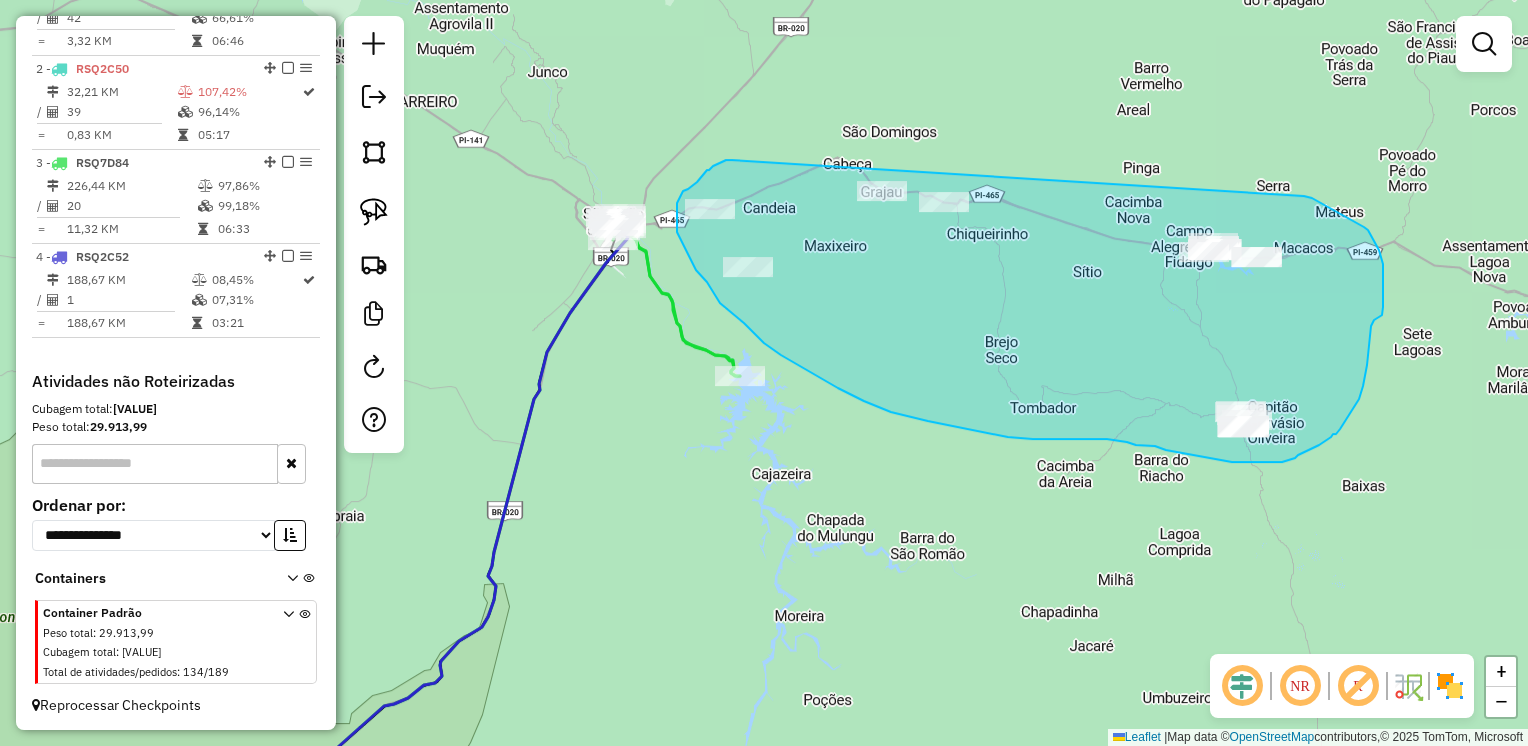 drag, startPoint x: 732, startPoint y: 160, endPoint x: 1286, endPoint y: 195, distance: 555.1045 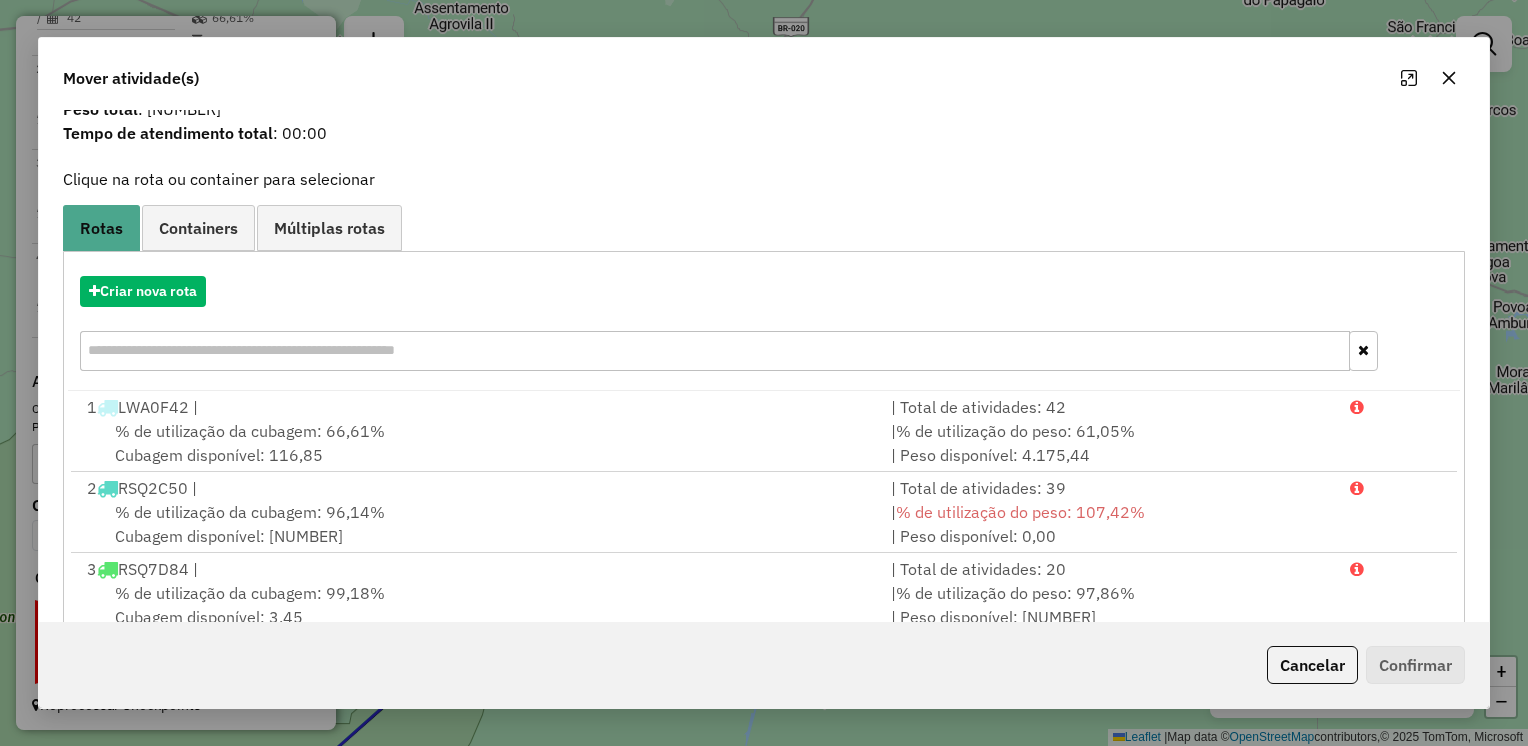 scroll, scrollTop: 194, scrollLeft: 0, axis: vertical 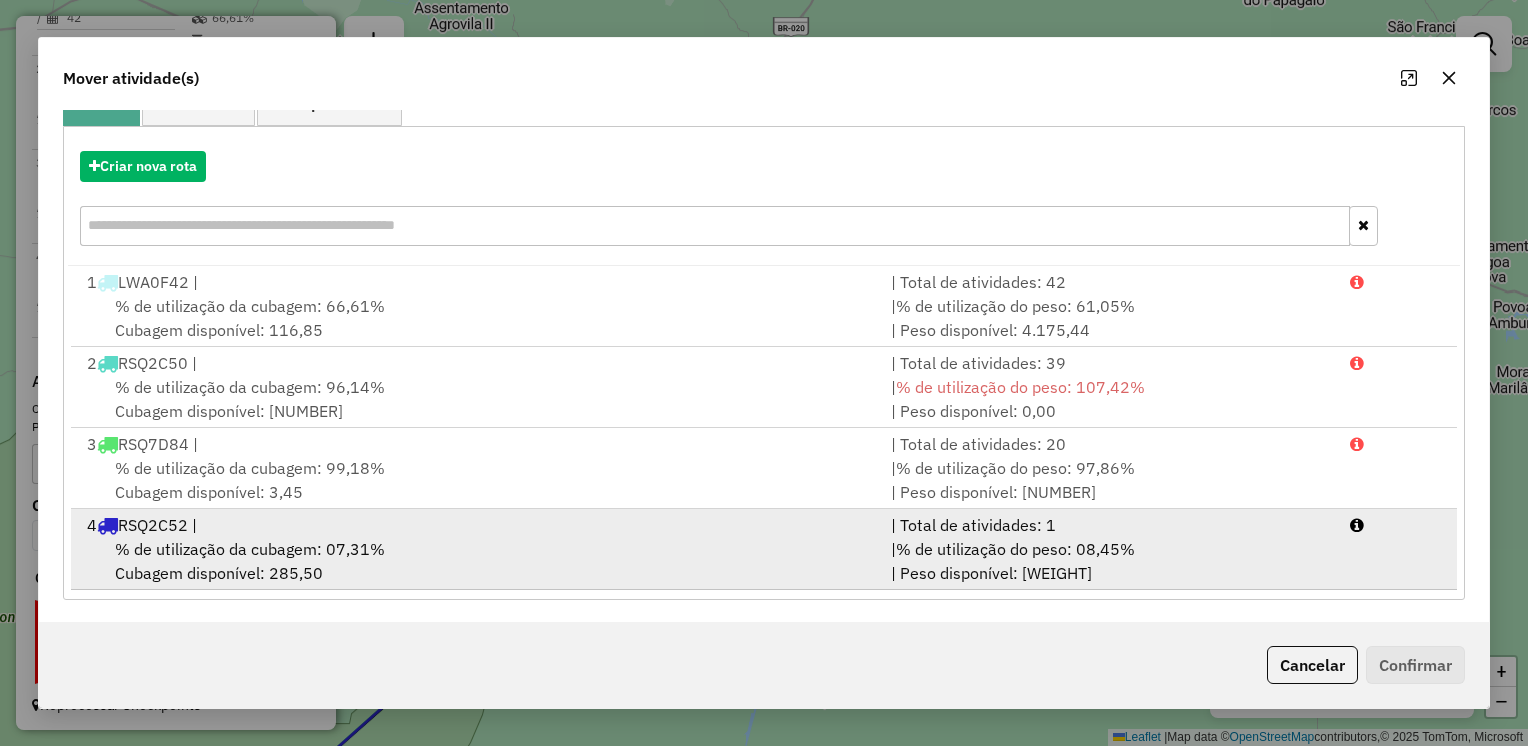 click on "% de utilização da cubagem: 07,31%" at bounding box center [250, 549] 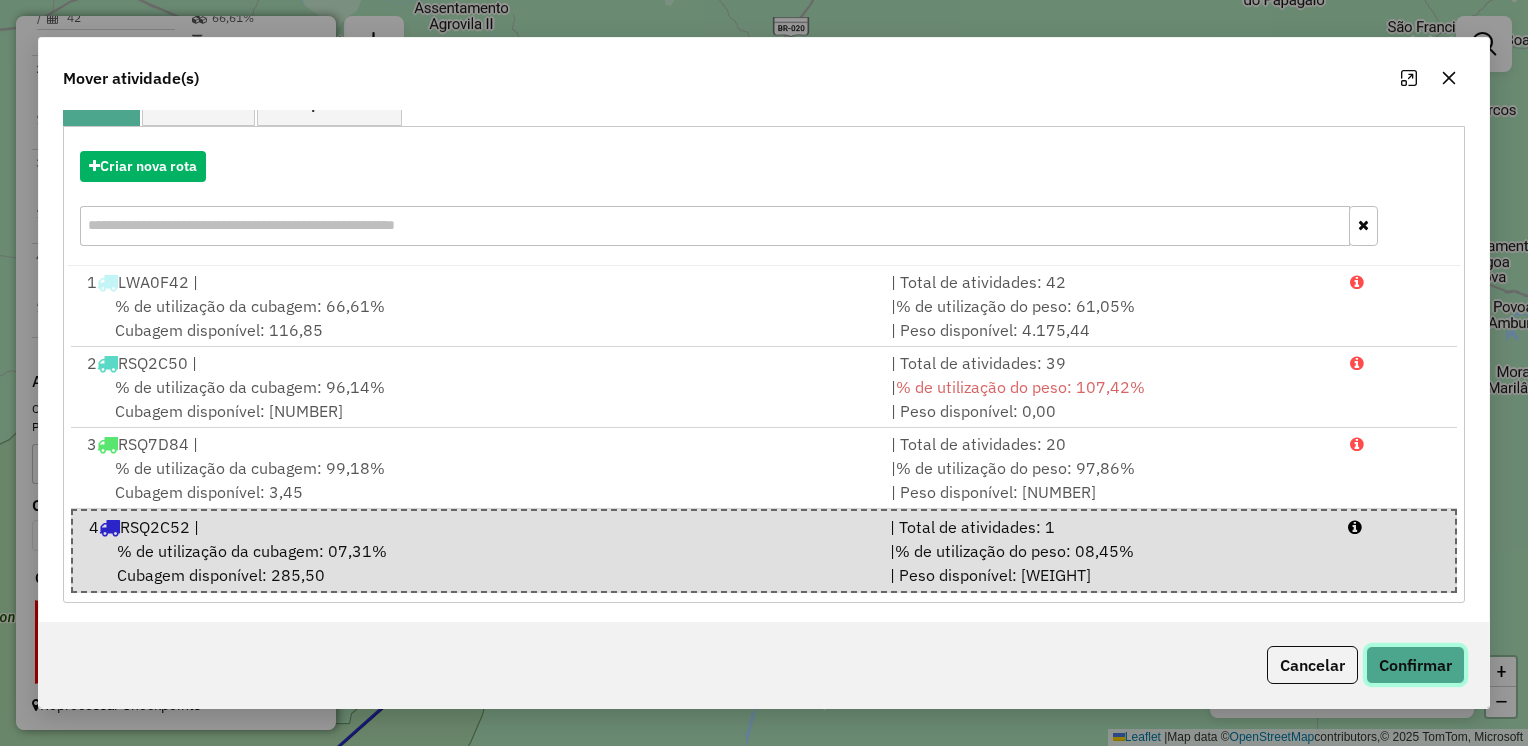click on "Confirmar" 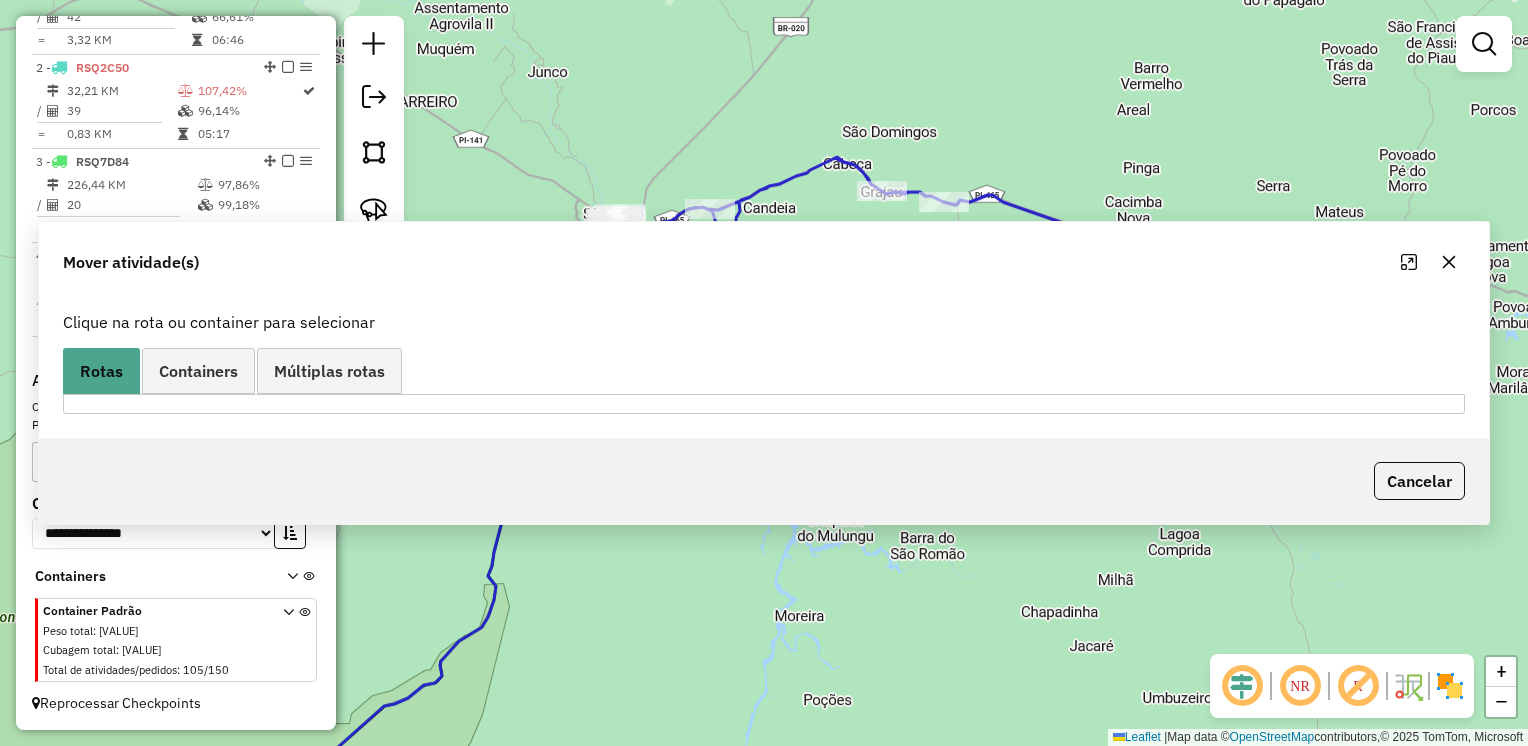 scroll, scrollTop: 803, scrollLeft: 0, axis: vertical 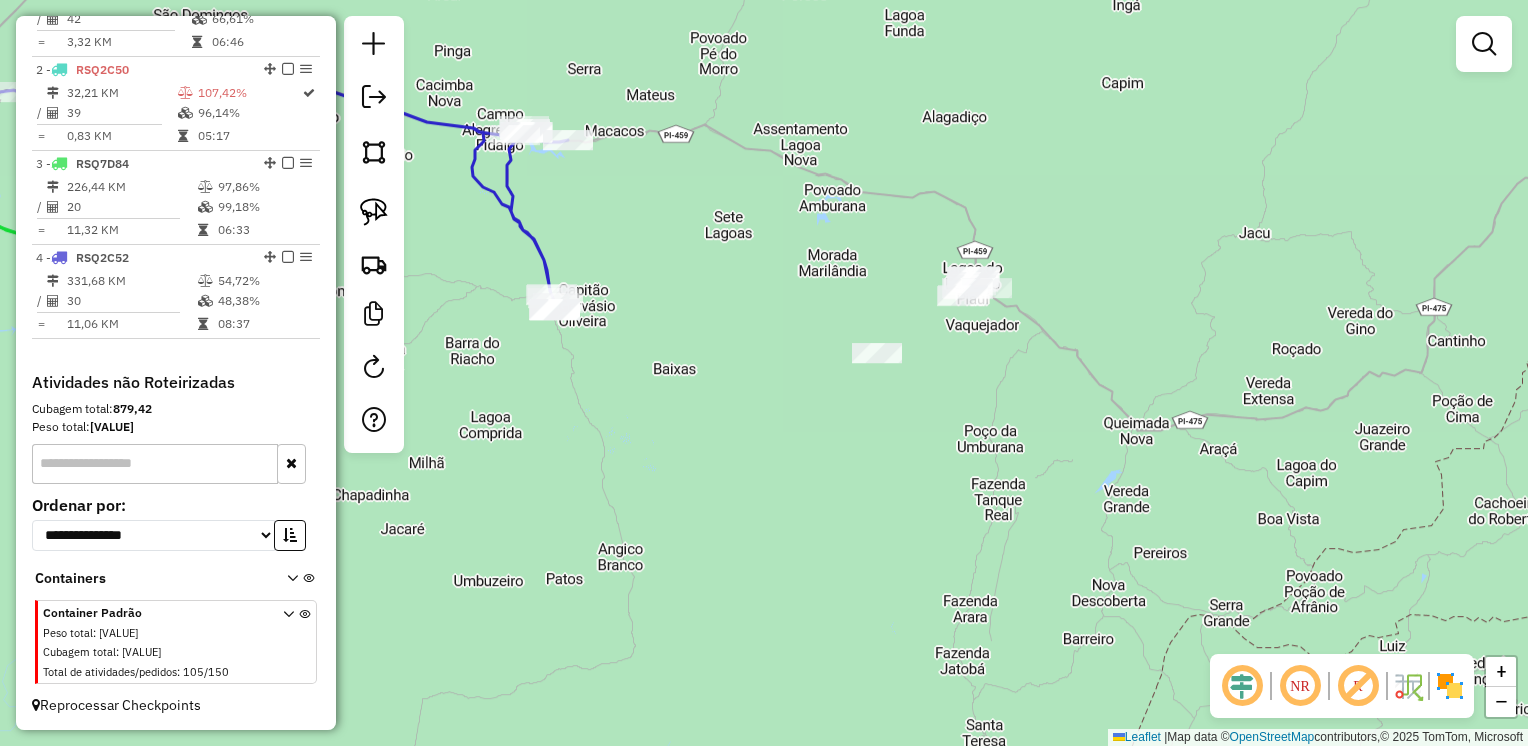 drag, startPoint x: 1348, startPoint y: 342, endPoint x: 711, endPoint y: 222, distance: 648.20447 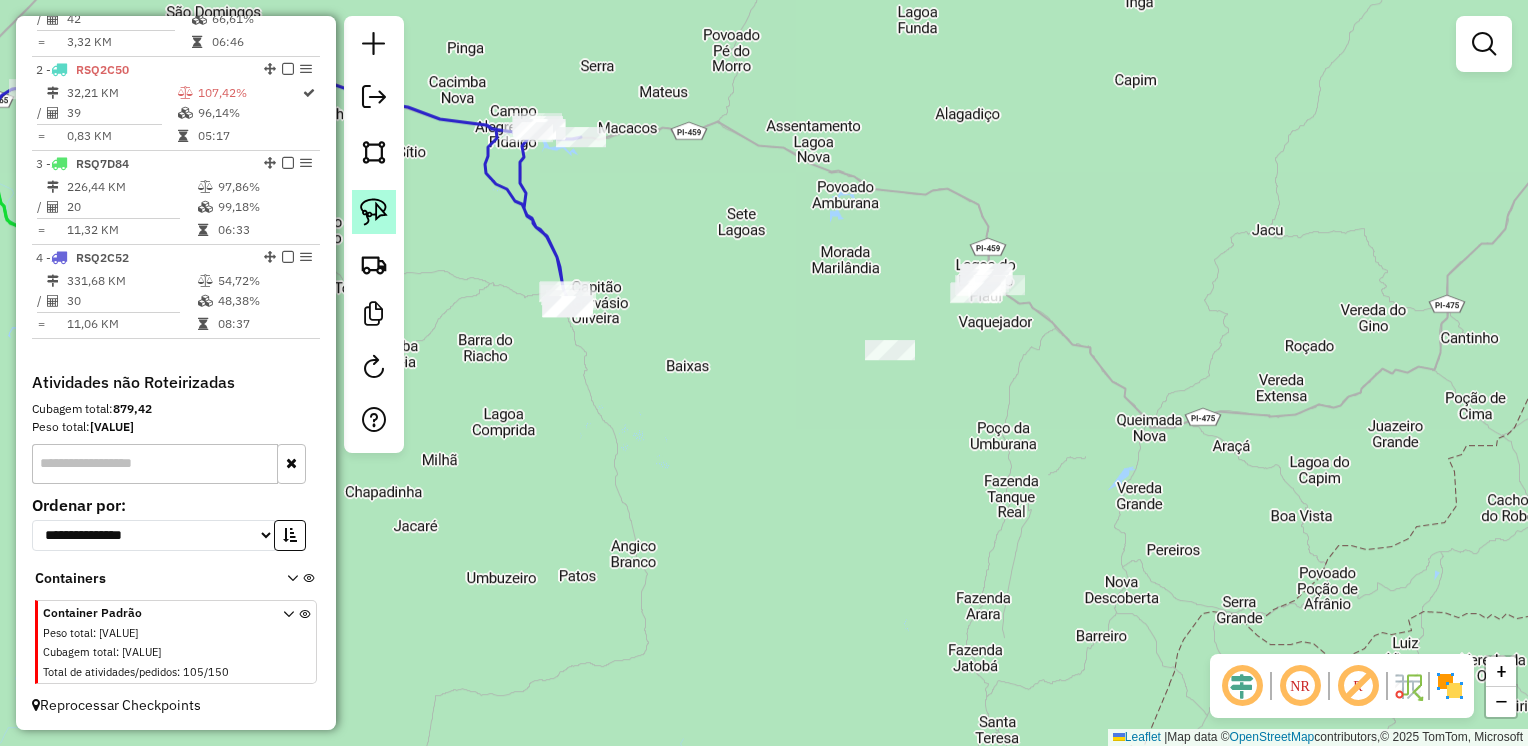 click 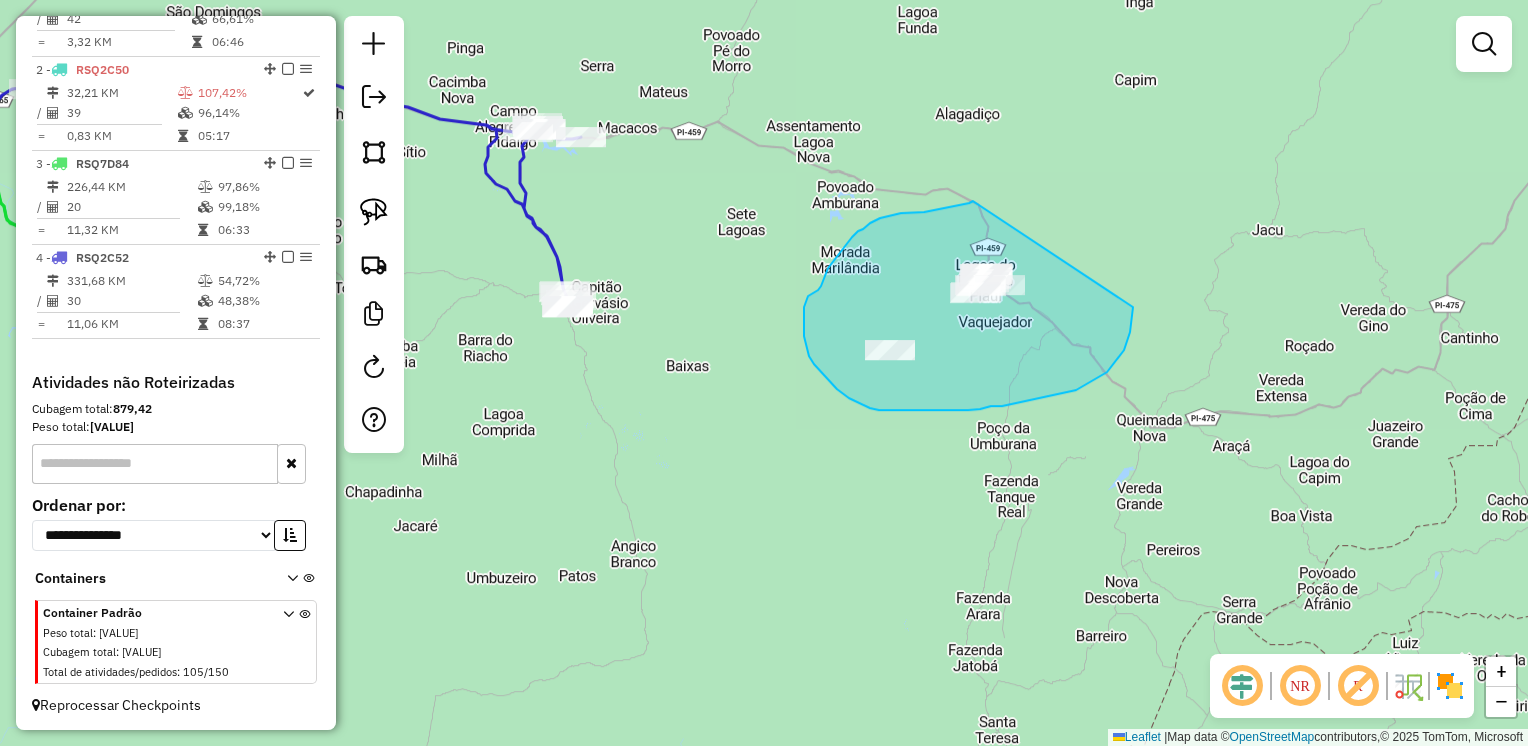 drag, startPoint x: 973, startPoint y: 201, endPoint x: 1128, endPoint y: 274, distance: 171.3301 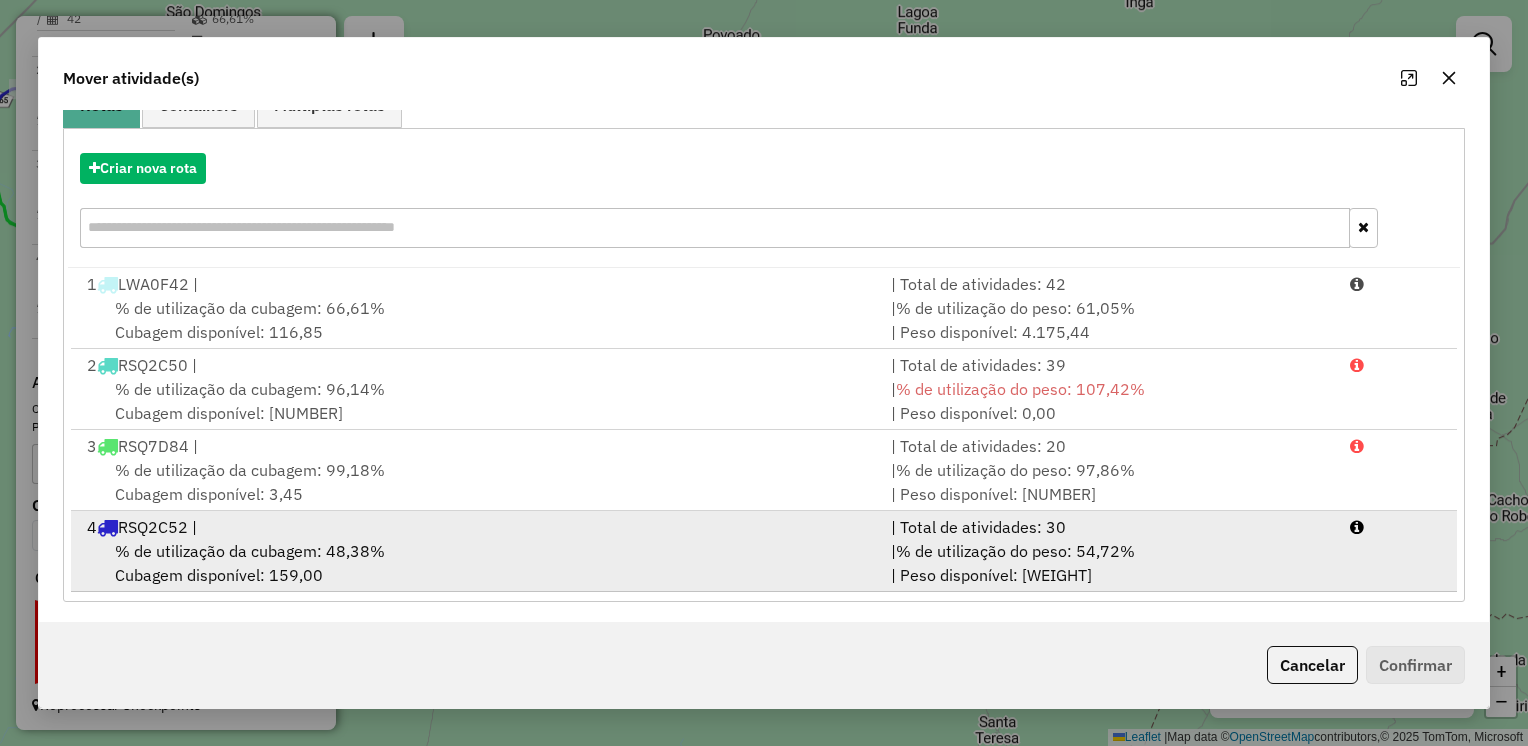 scroll, scrollTop: 194, scrollLeft: 0, axis: vertical 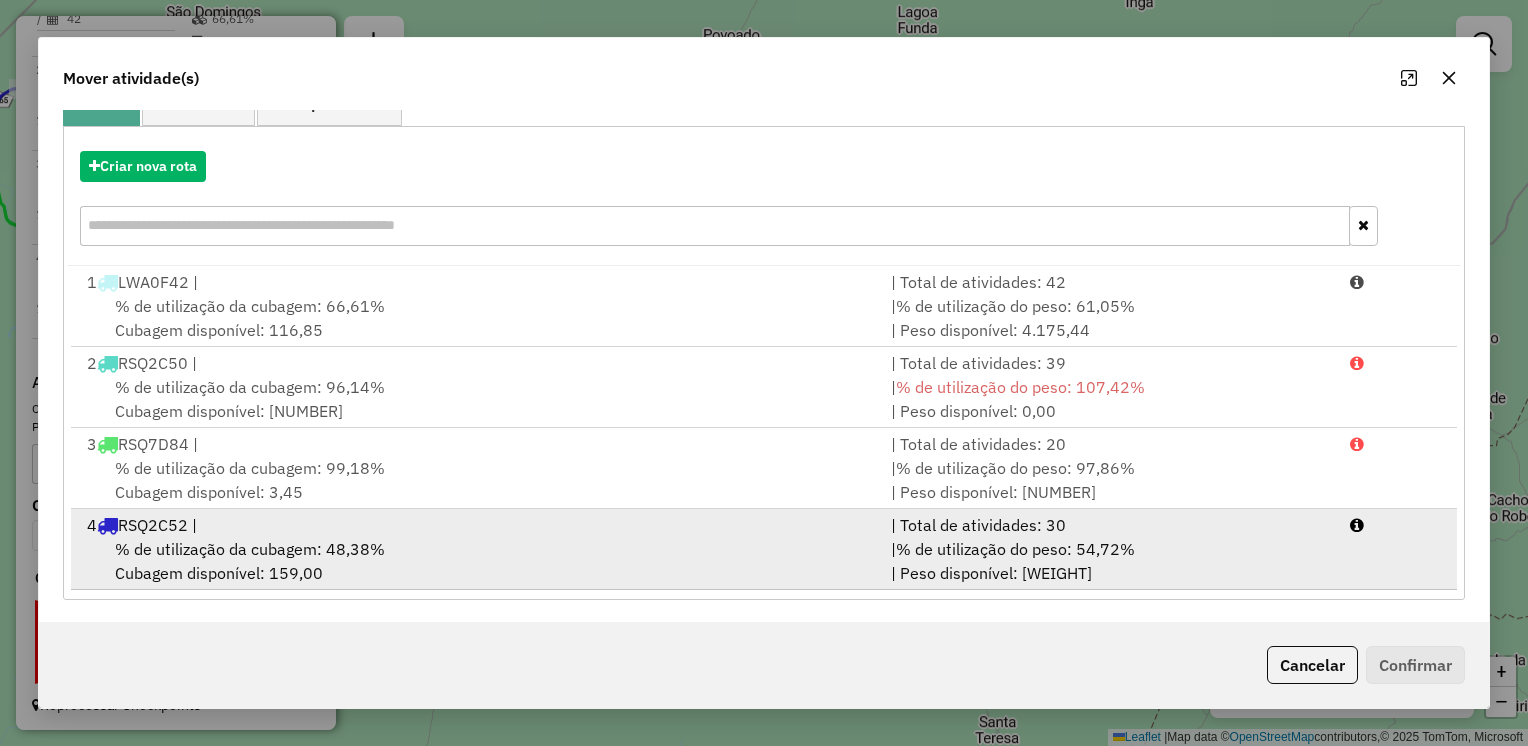 click on "% de utilização da cubagem: 48,38%" at bounding box center [250, 549] 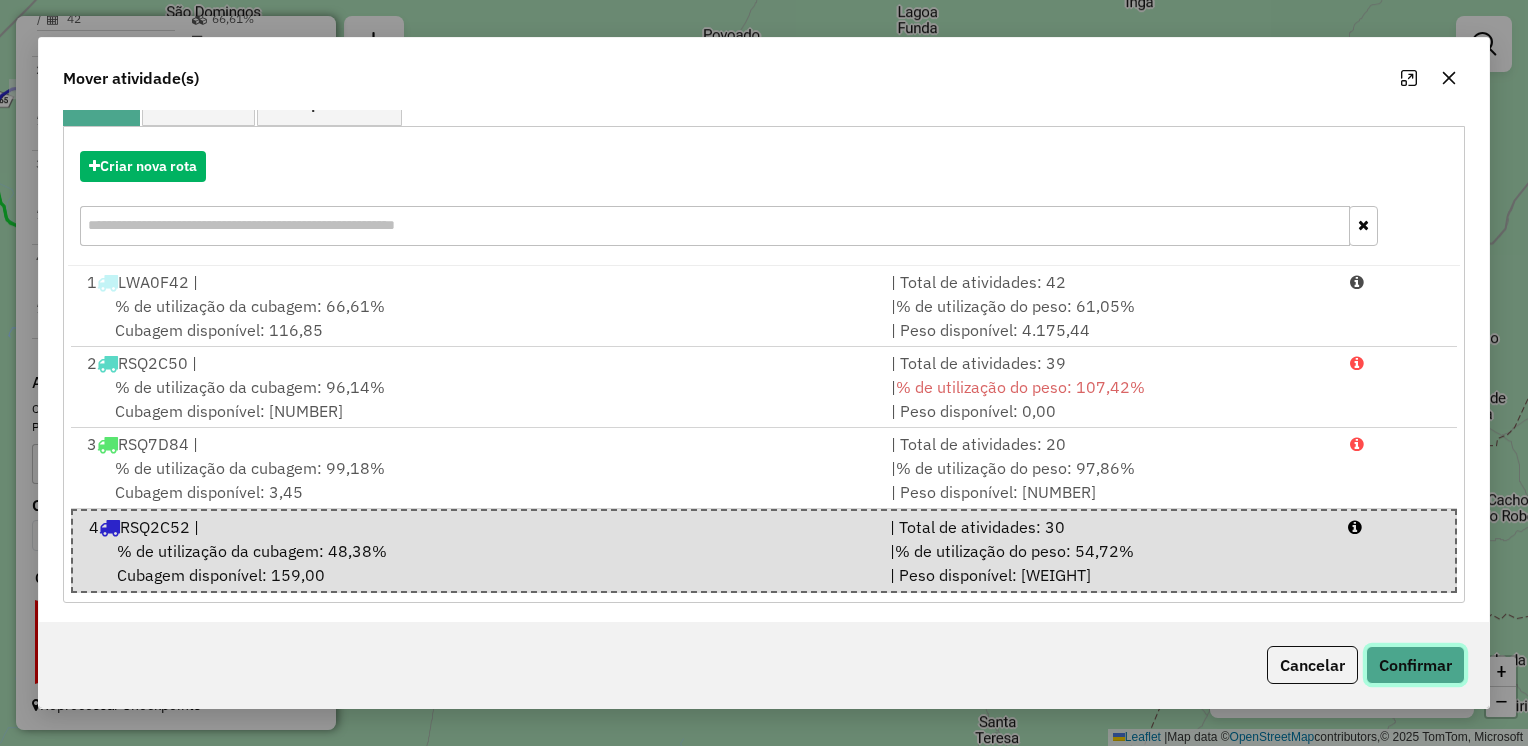 click on "Confirmar" 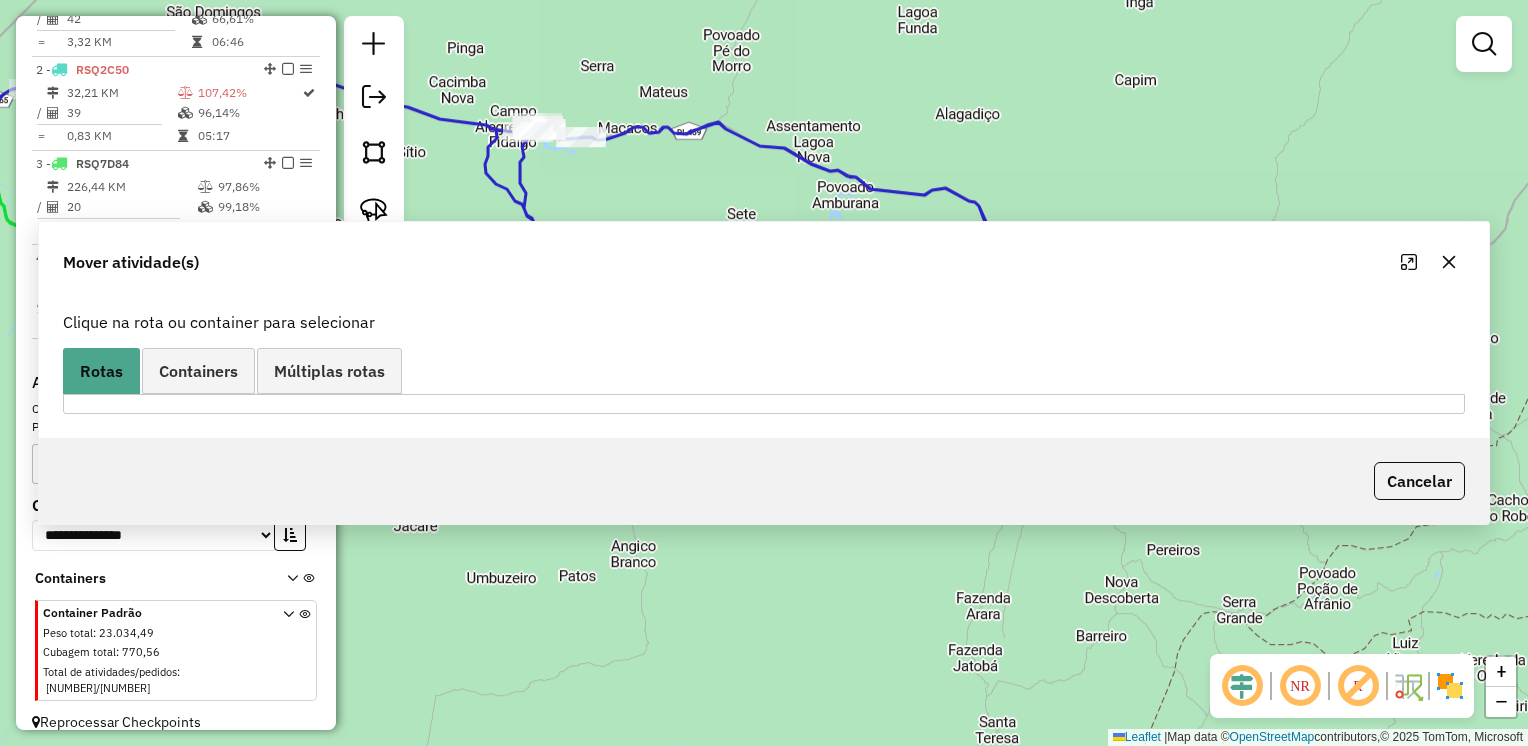 scroll, scrollTop: 0, scrollLeft: 0, axis: both 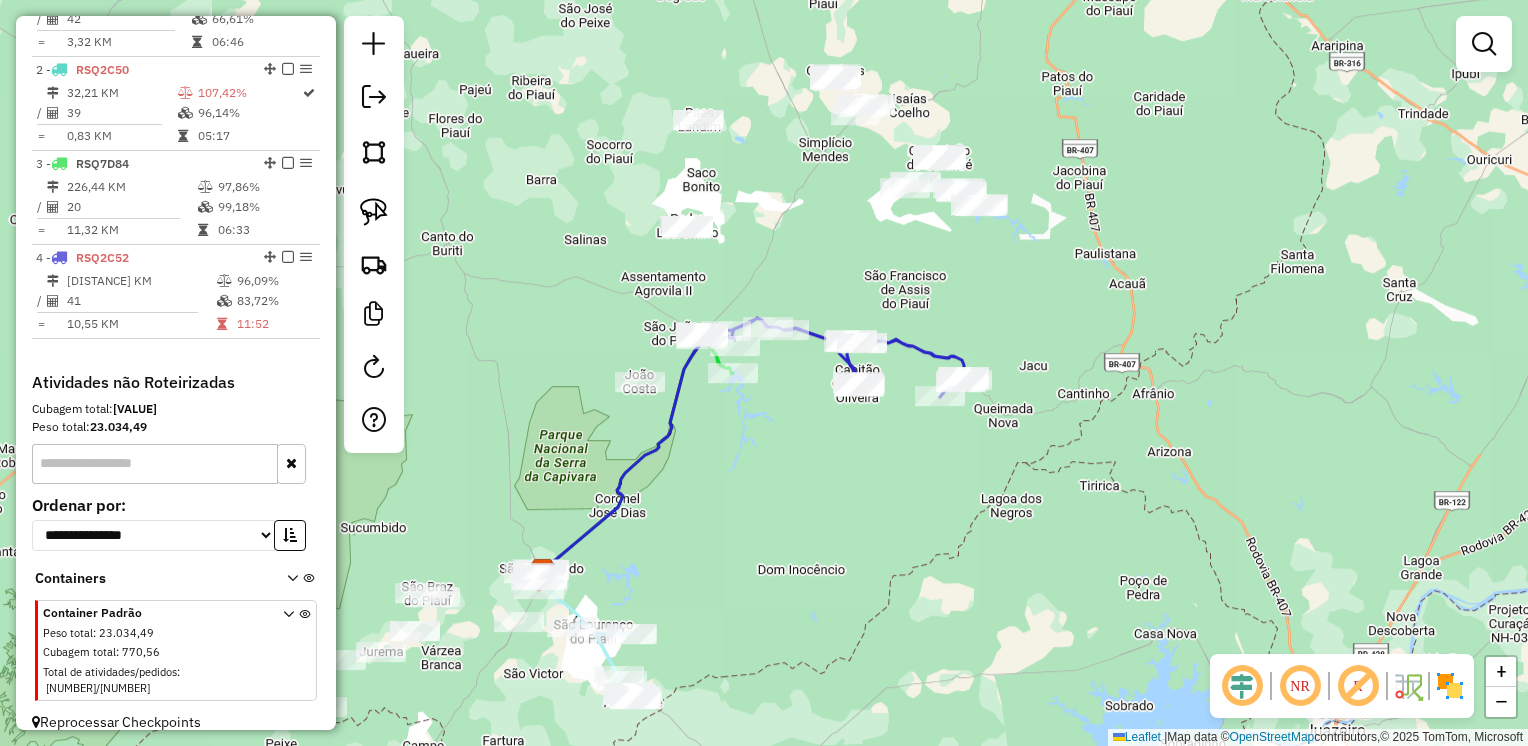 drag, startPoint x: 762, startPoint y: 468, endPoint x: 840, endPoint y: 449, distance: 80.280754 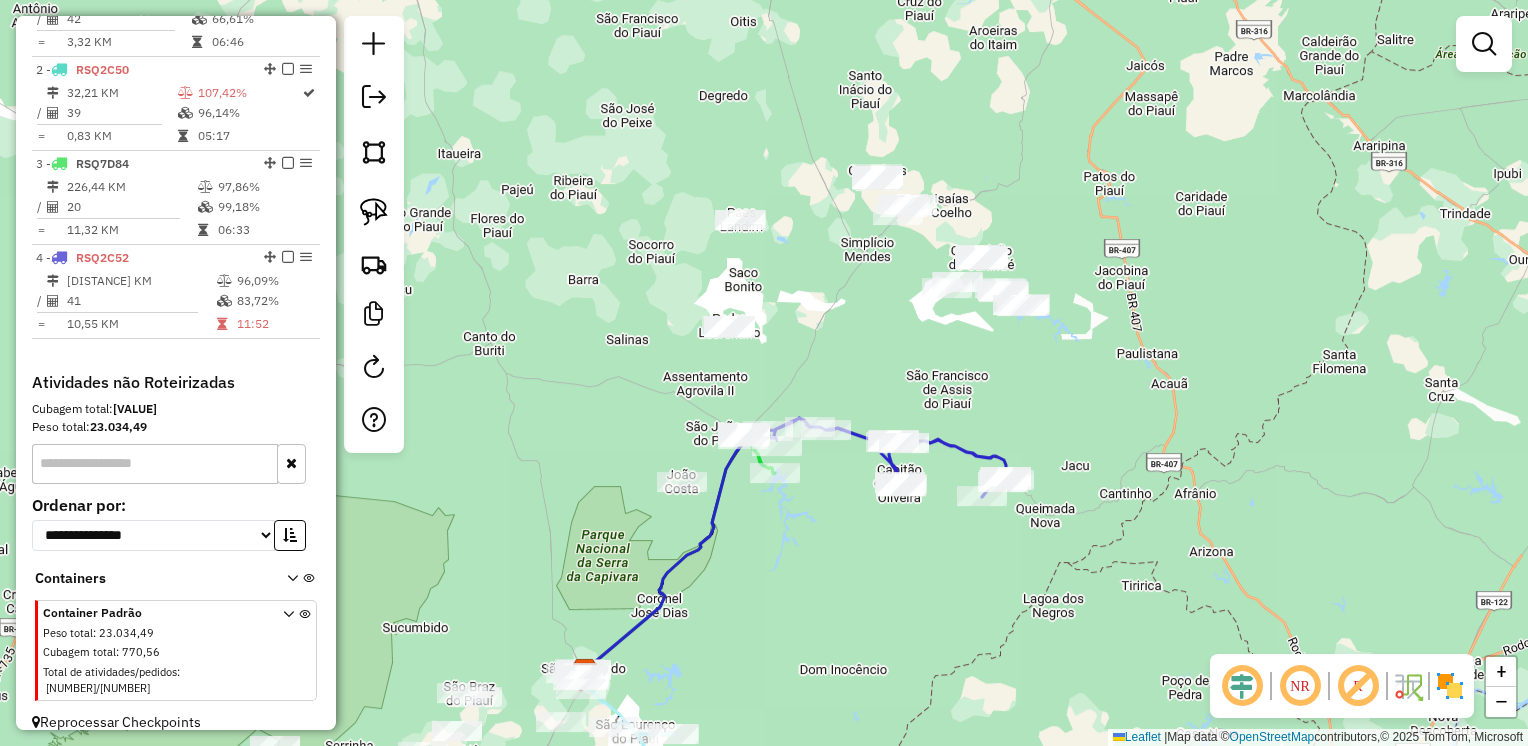 drag, startPoint x: 834, startPoint y: 235, endPoint x: 876, endPoint y: 335, distance: 108.461975 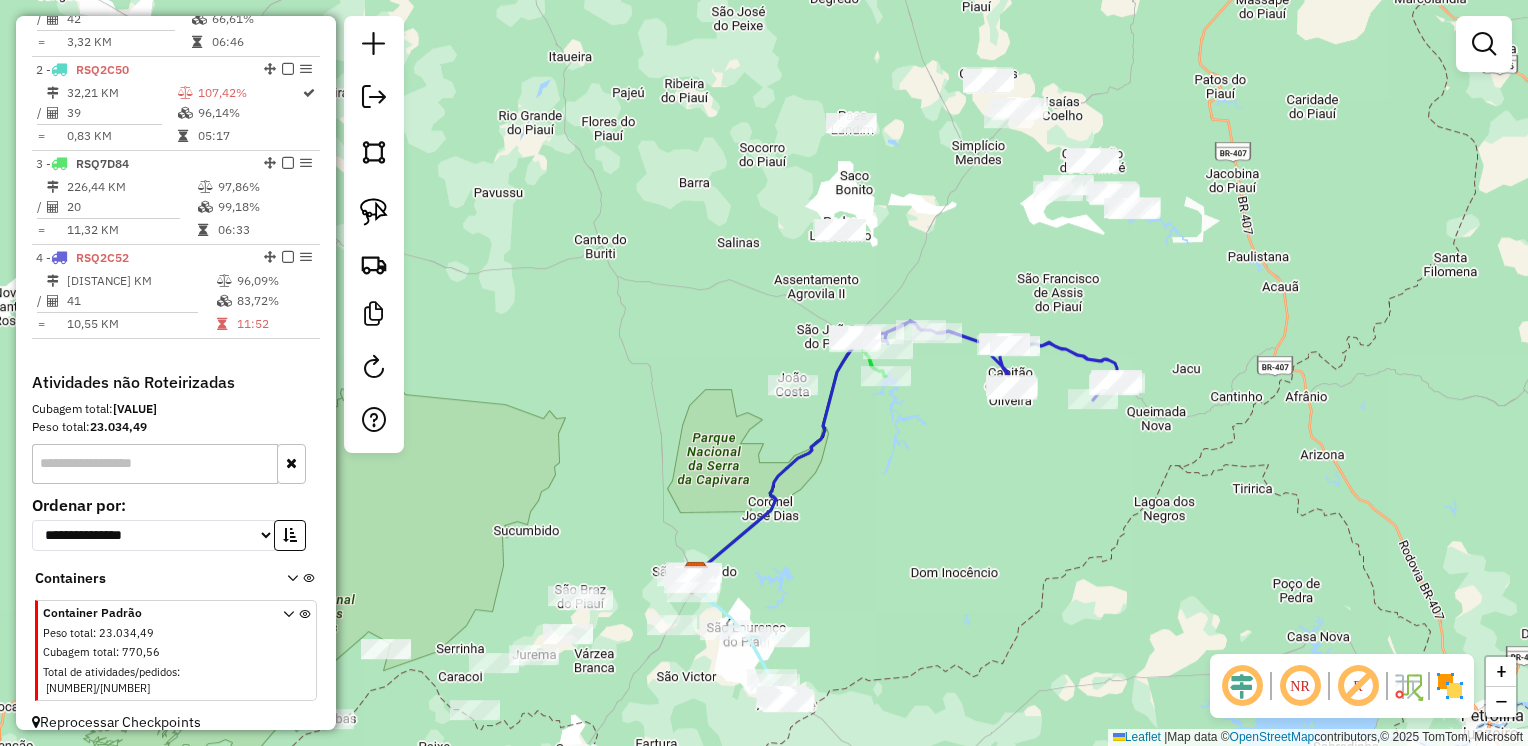 drag, startPoint x: 964, startPoint y: 575, endPoint x: 1075, endPoint y: 478, distance: 147.411 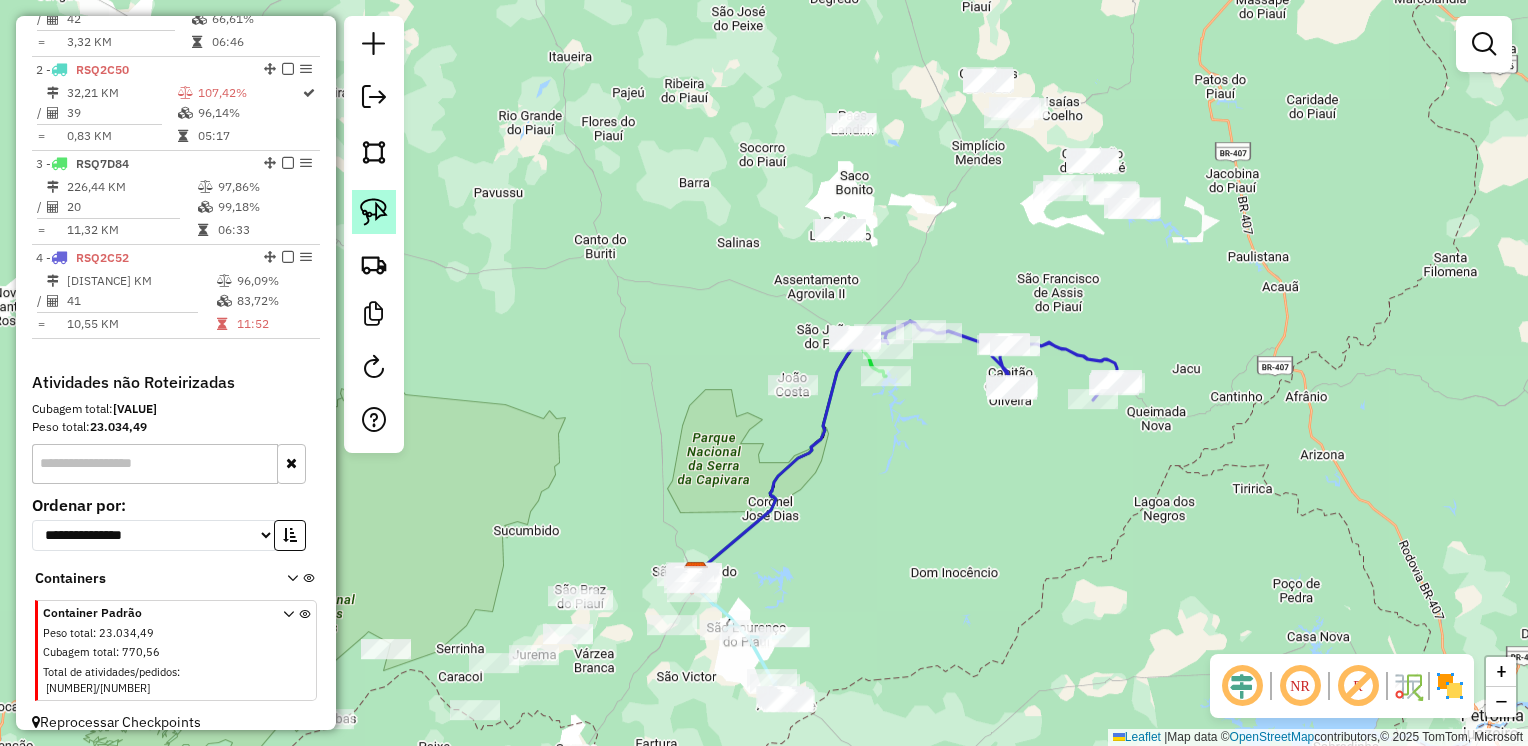 click 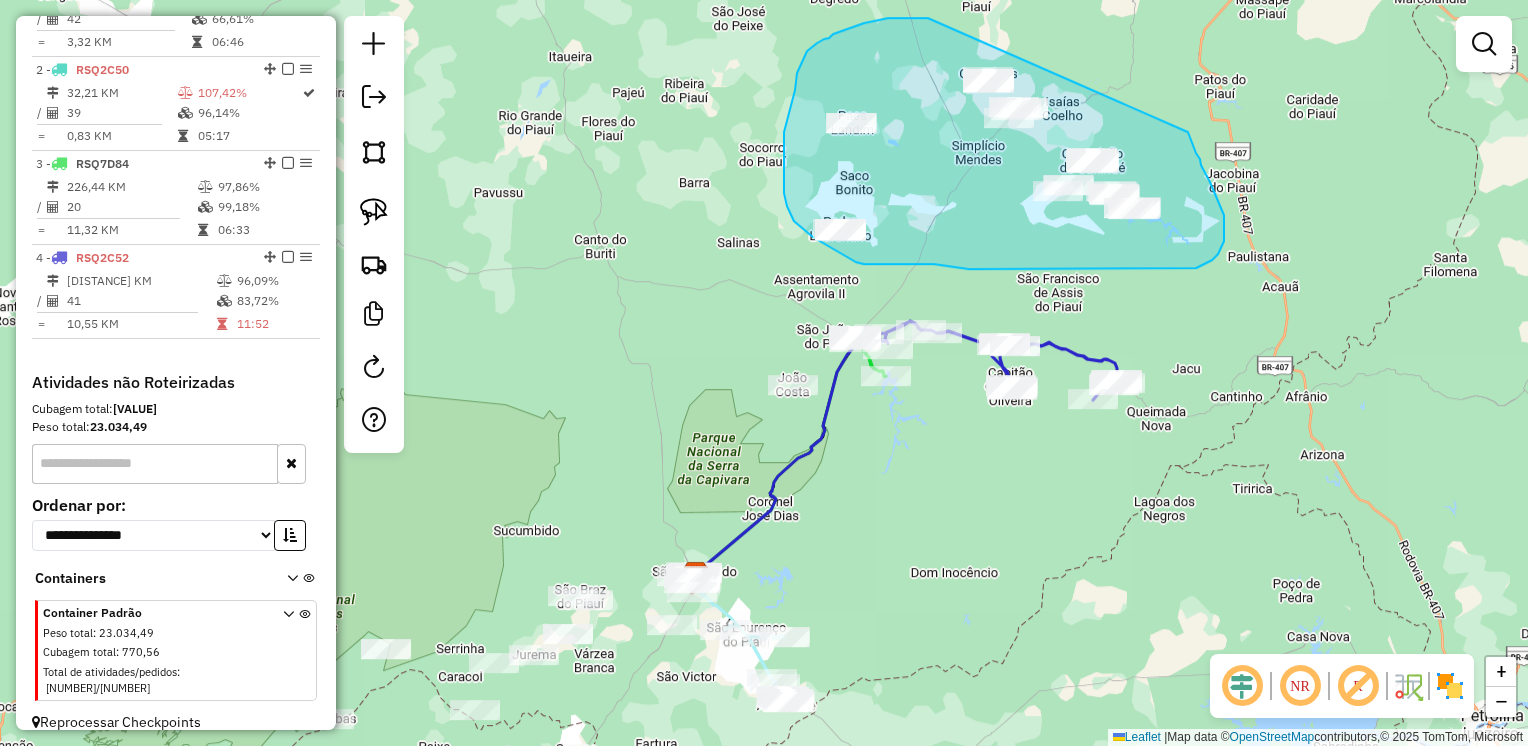 drag, startPoint x: 909, startPoint y: 18, endPoint x: 1177, endPoint y: 122, distance: 287.47174 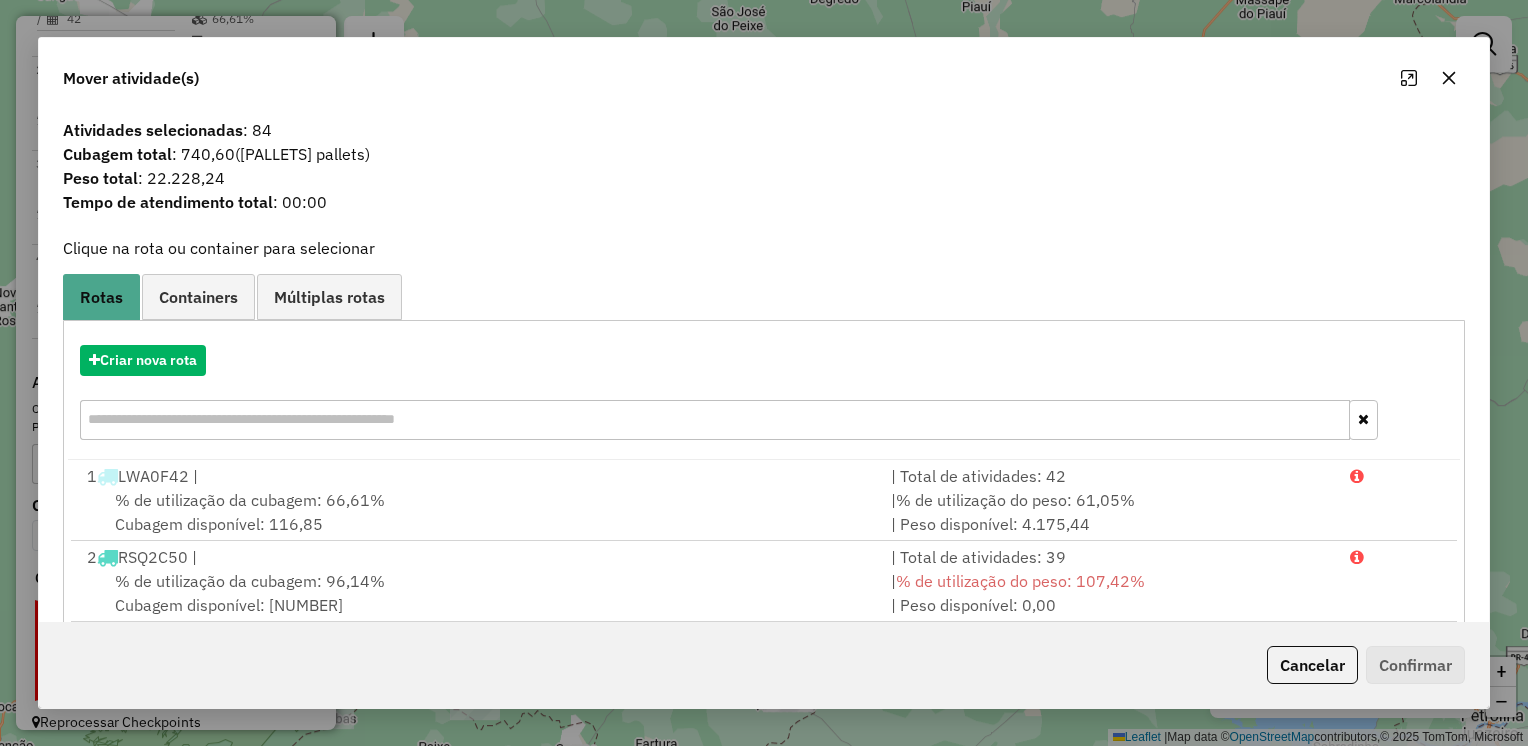 click 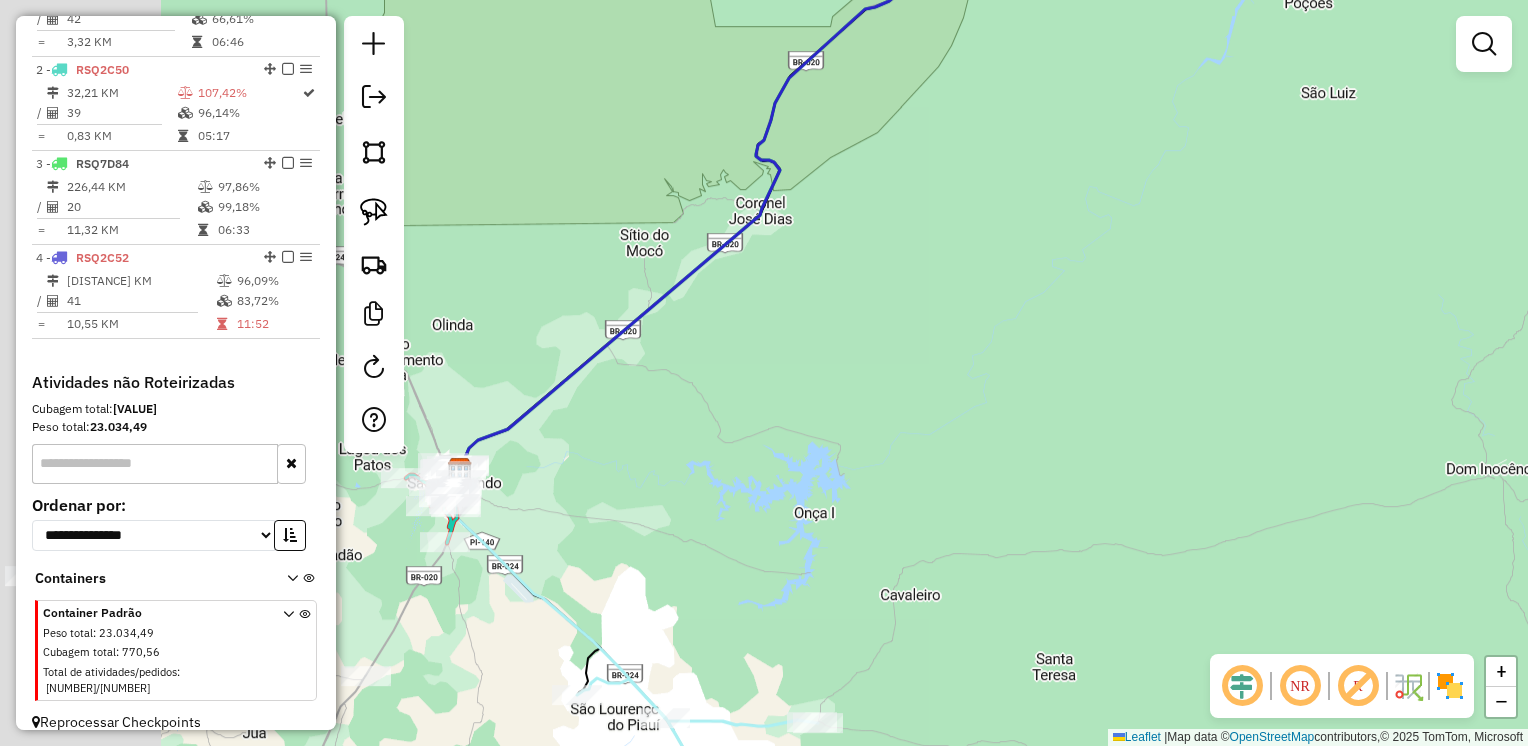 drag, startPoint x: 740, startPoint y: 452, endPoint x: 958, endPoint y: 399, distance: 224.35017 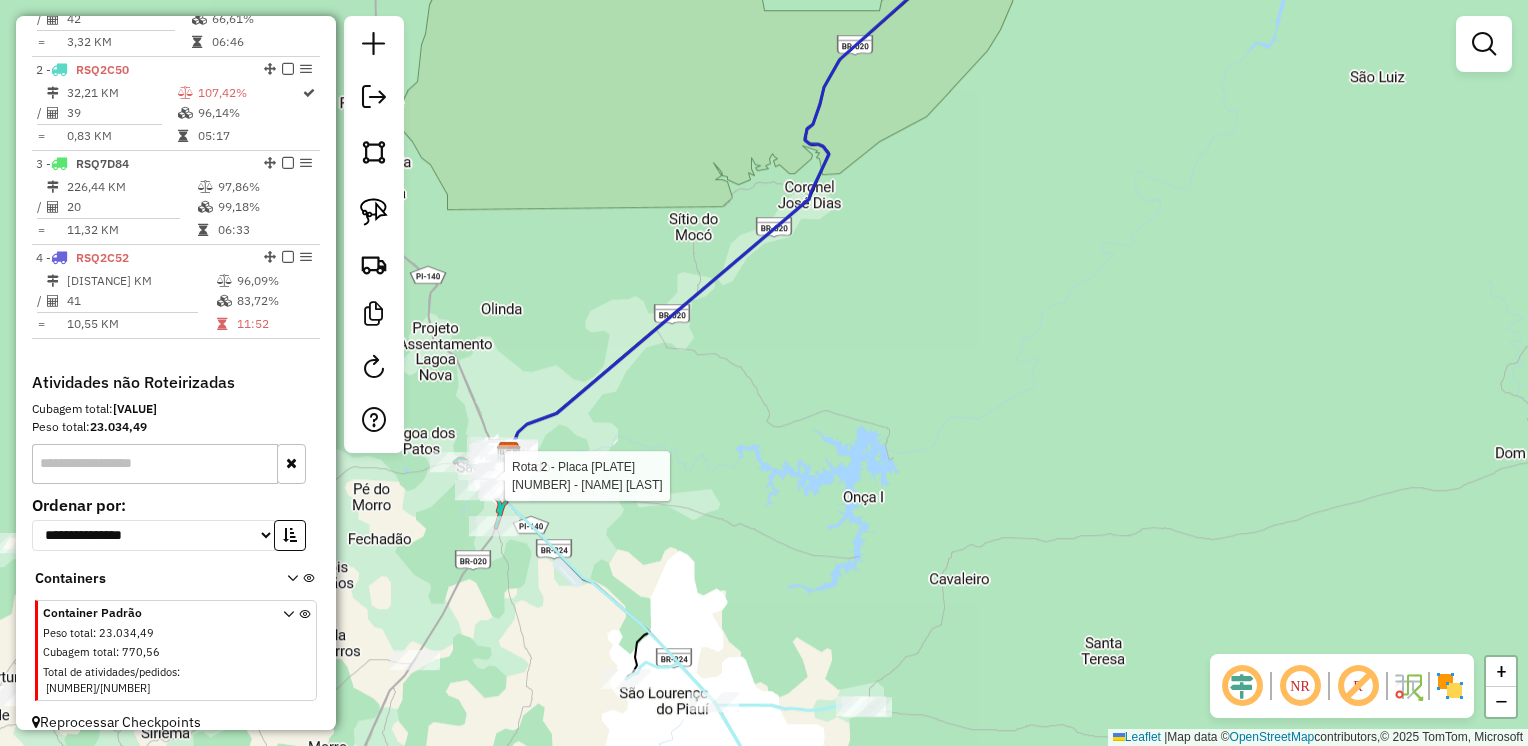 select on "**********" 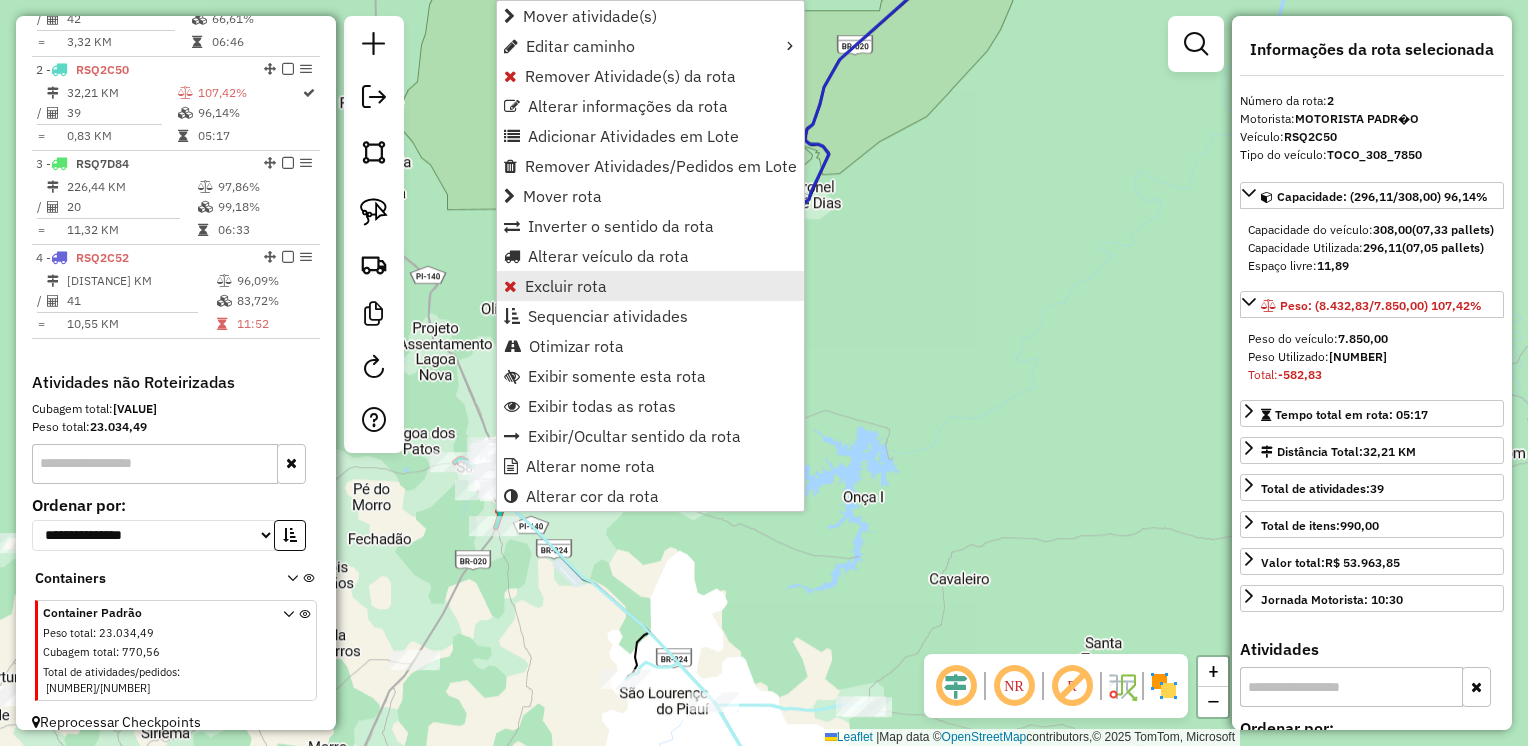click on "Excluir rota" at bounding box center [566, 286] 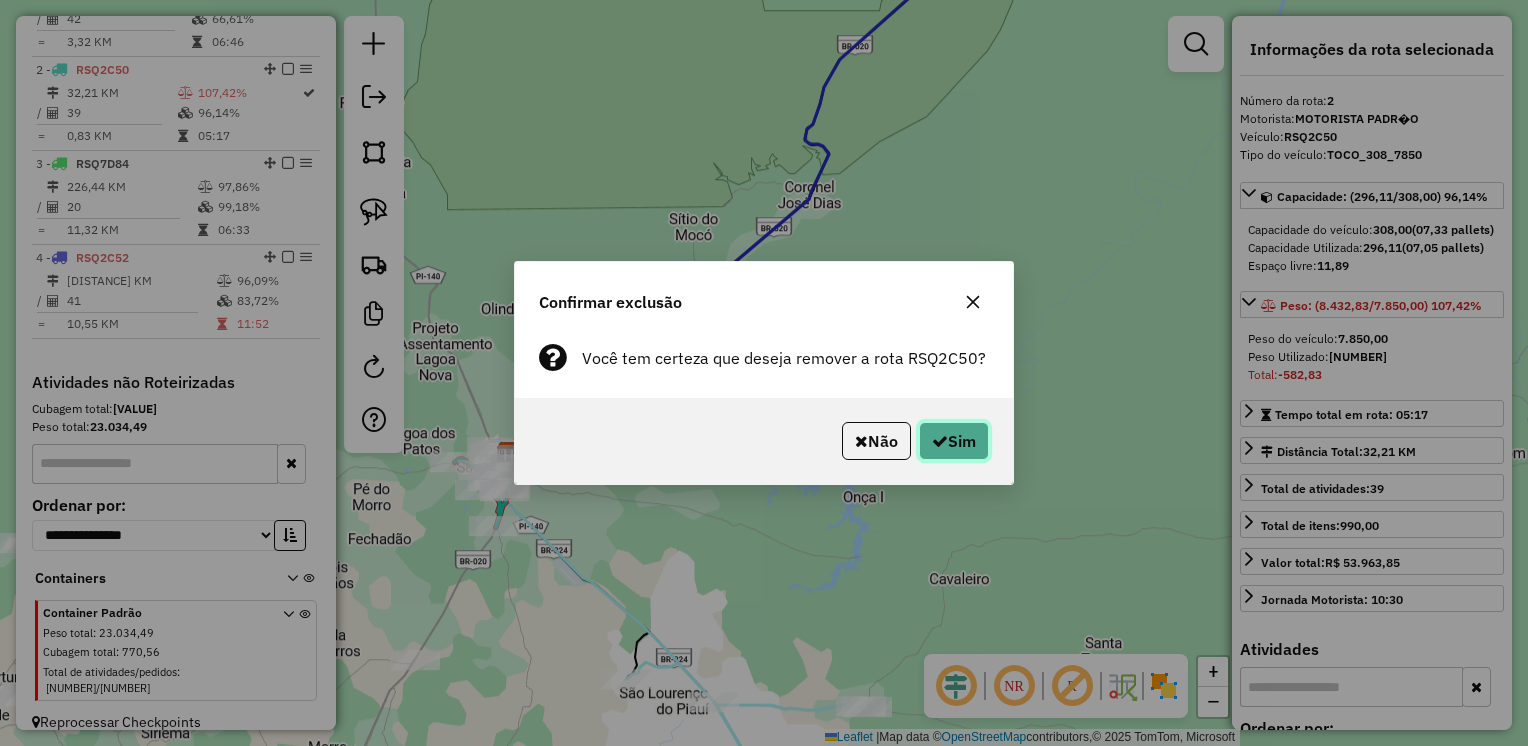 click on "Sim" 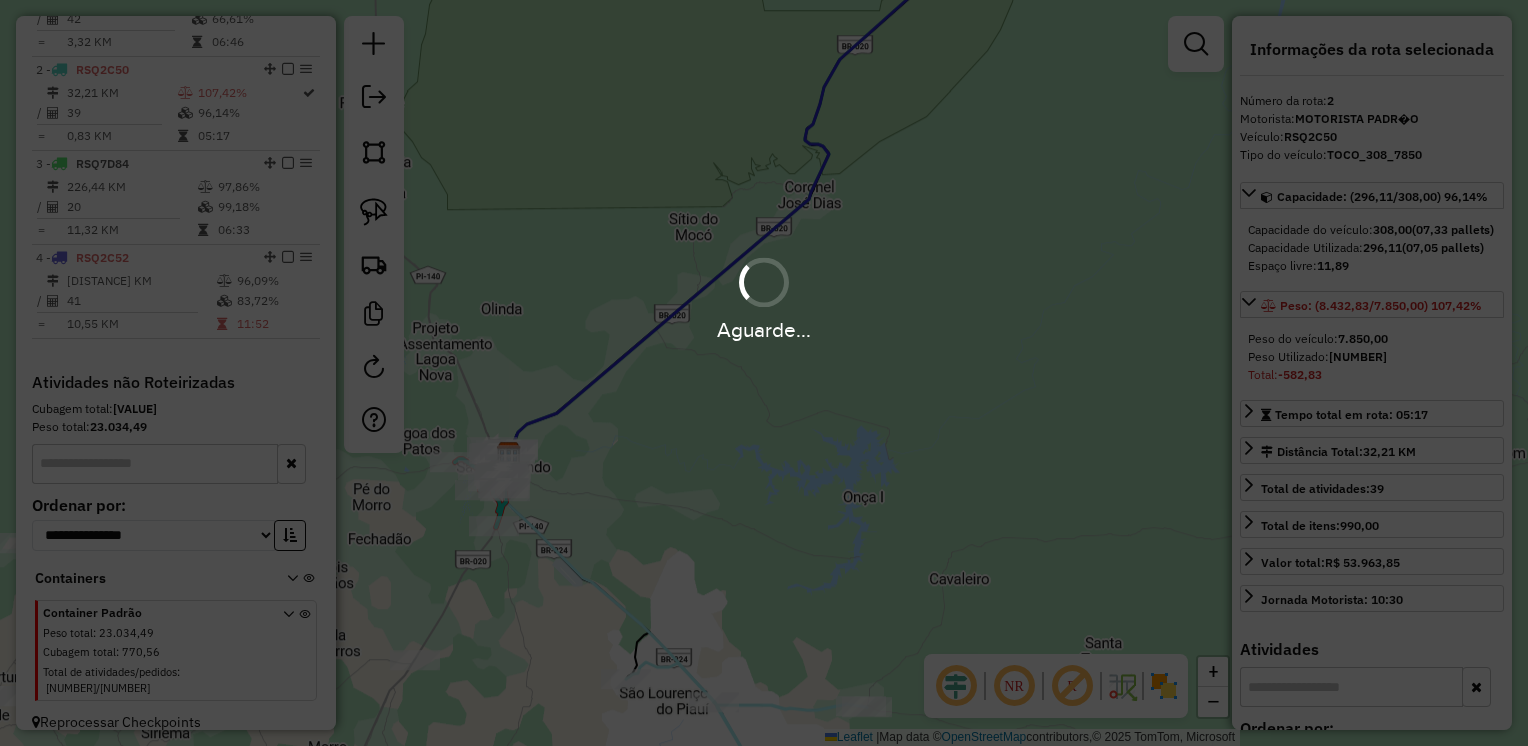 scroll, scrollTop: 708, scrollLeft: 0, axis: vertical 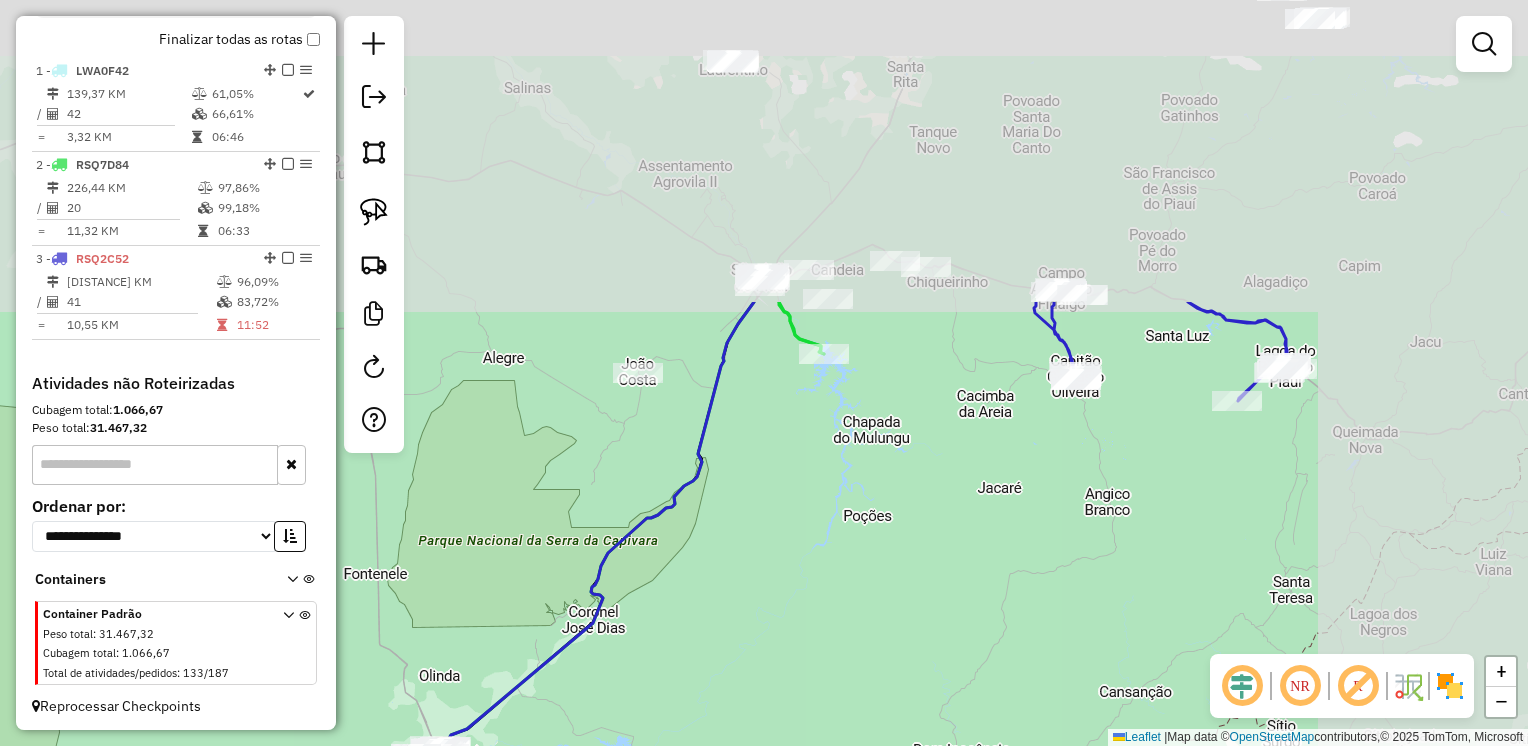 drag, startPoint x: 1127, startPoint y: 217, endPoint x: 841, endPoint y: 563, distance: 448.90088 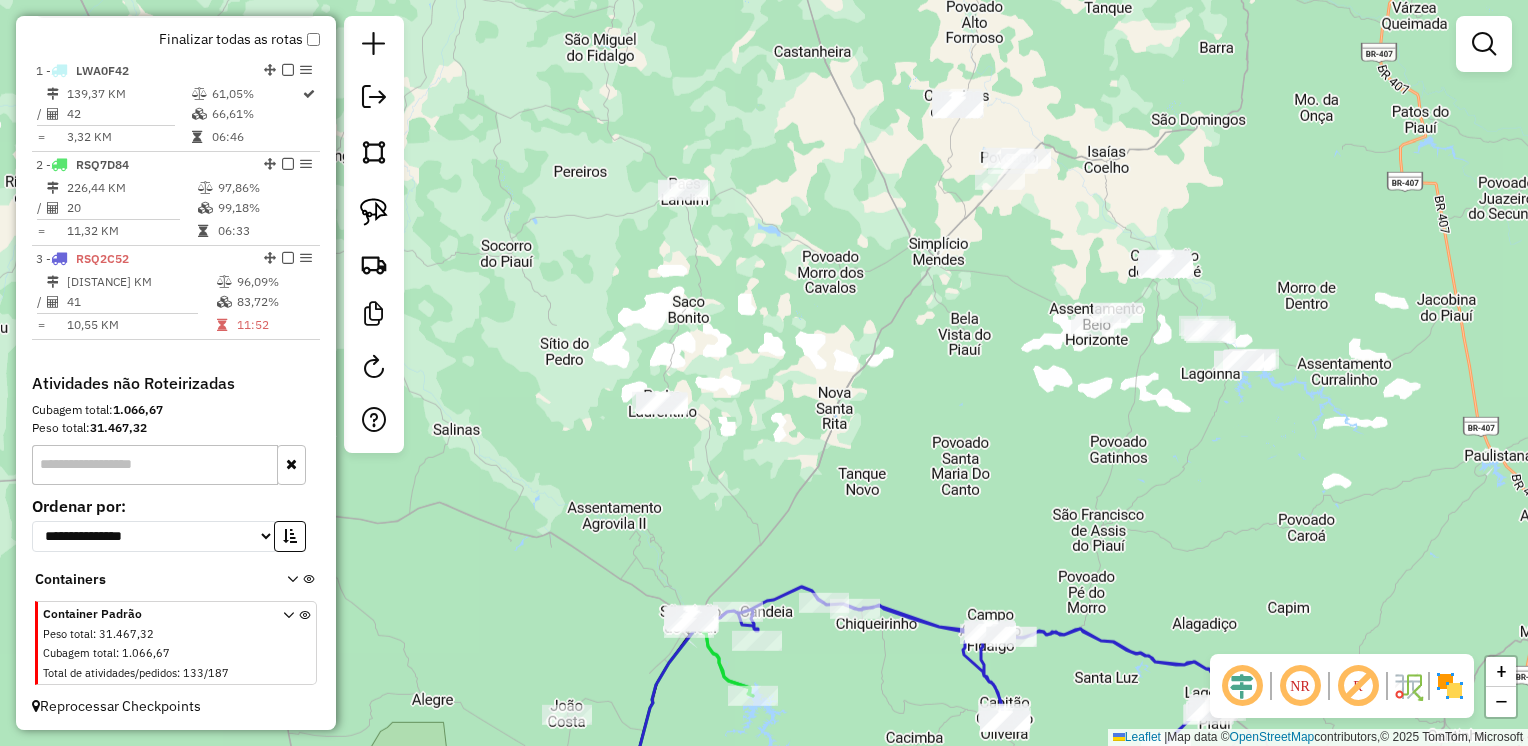 drag, startPoint x: 963, startPoint y: 142, endPoint x: 888, endPoint y: 481, distance: 347.19736 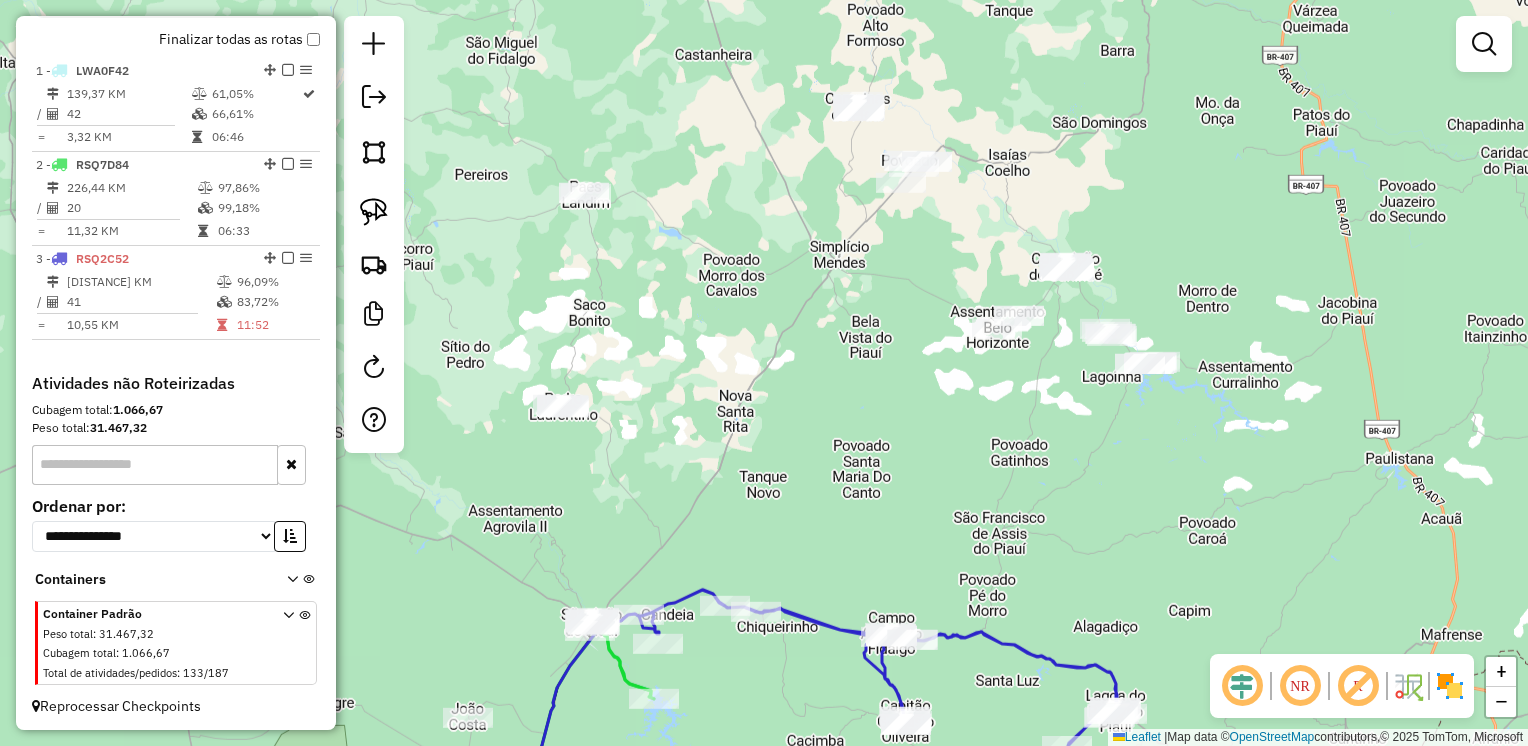 drag, startPoint x: 1105, startPoint y: 427, endPoint x: 1006, endPoint y: 430, distance: 99.04544 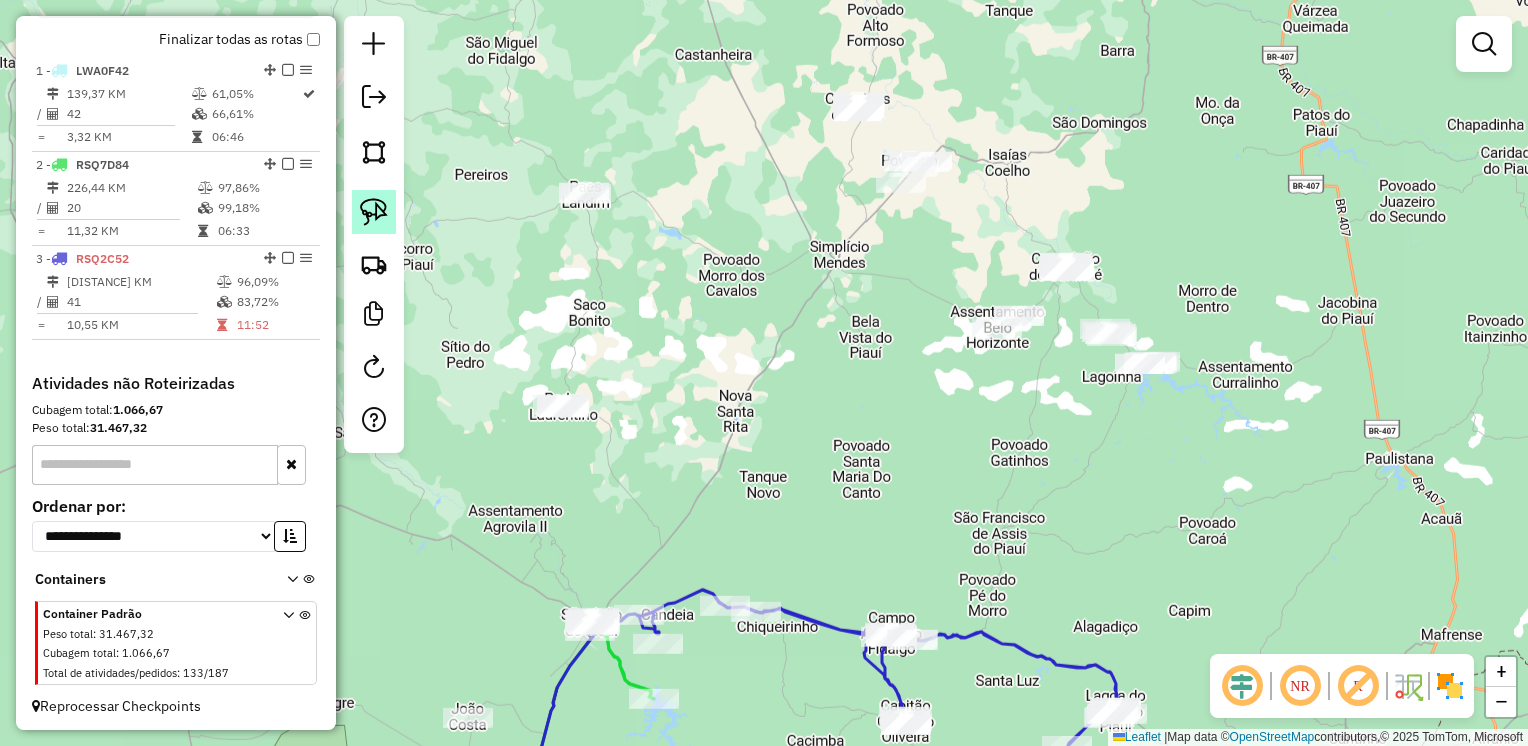 click 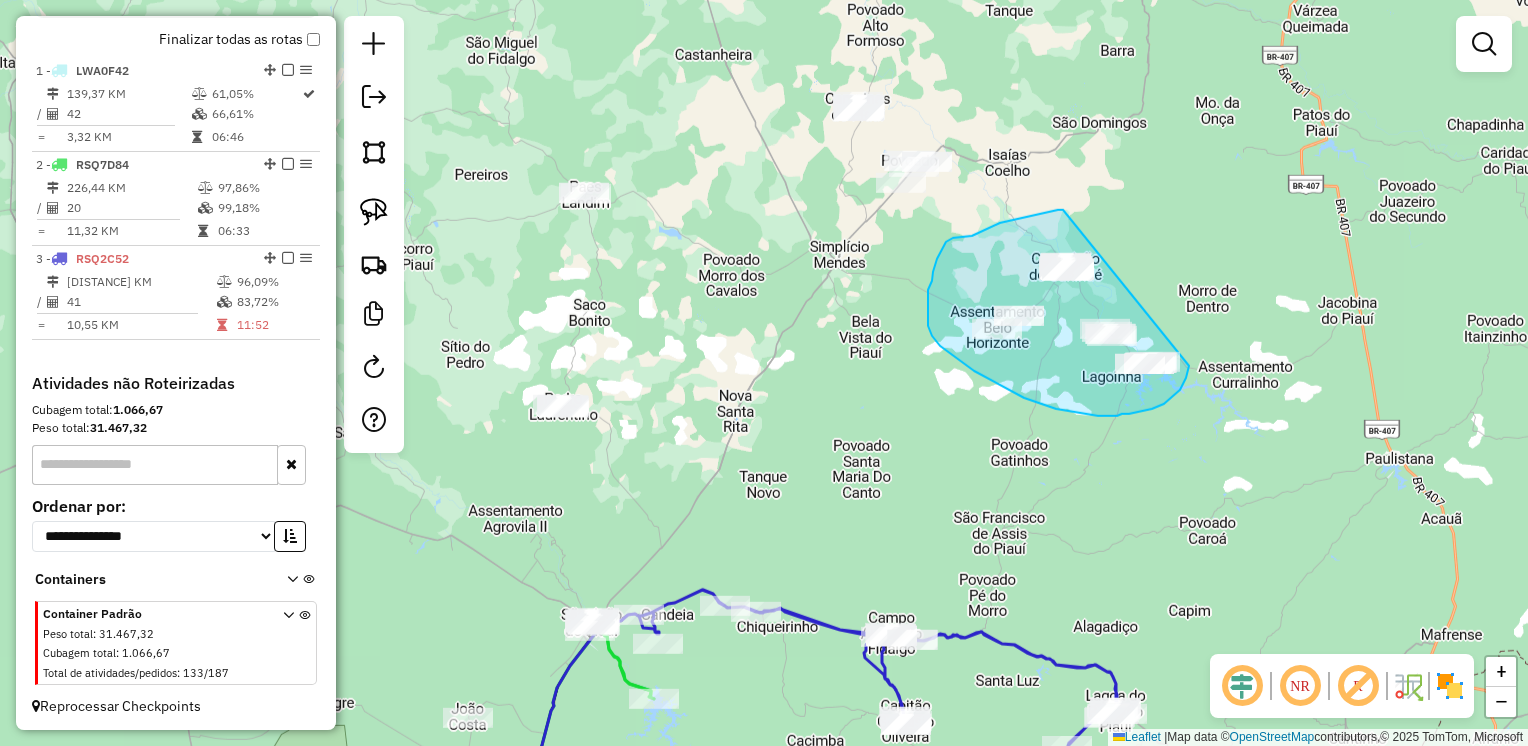 drag, startPoint x: 1060, startPoint y: 210, endPoint x: 1189, endPoint y: 355, distance: 194.0773 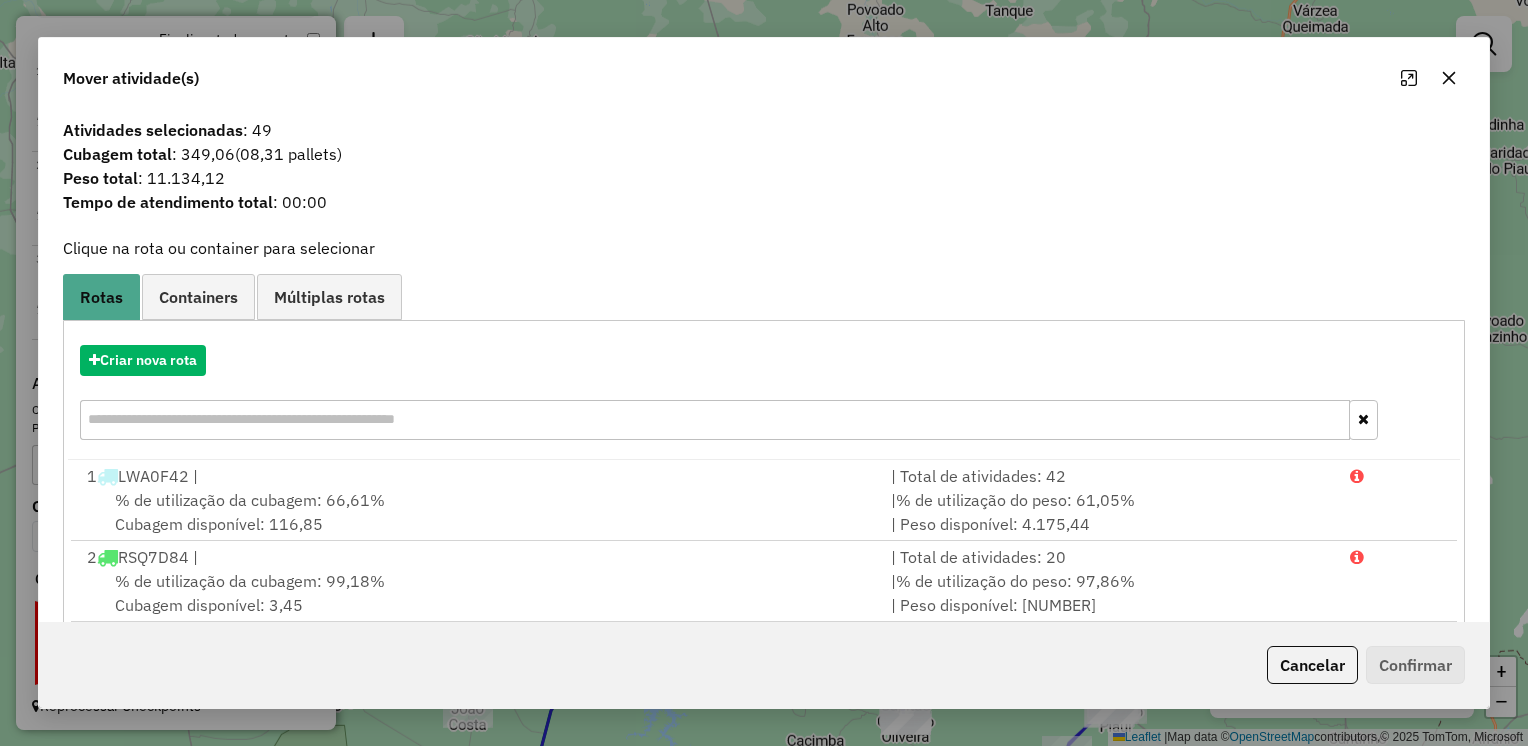 click 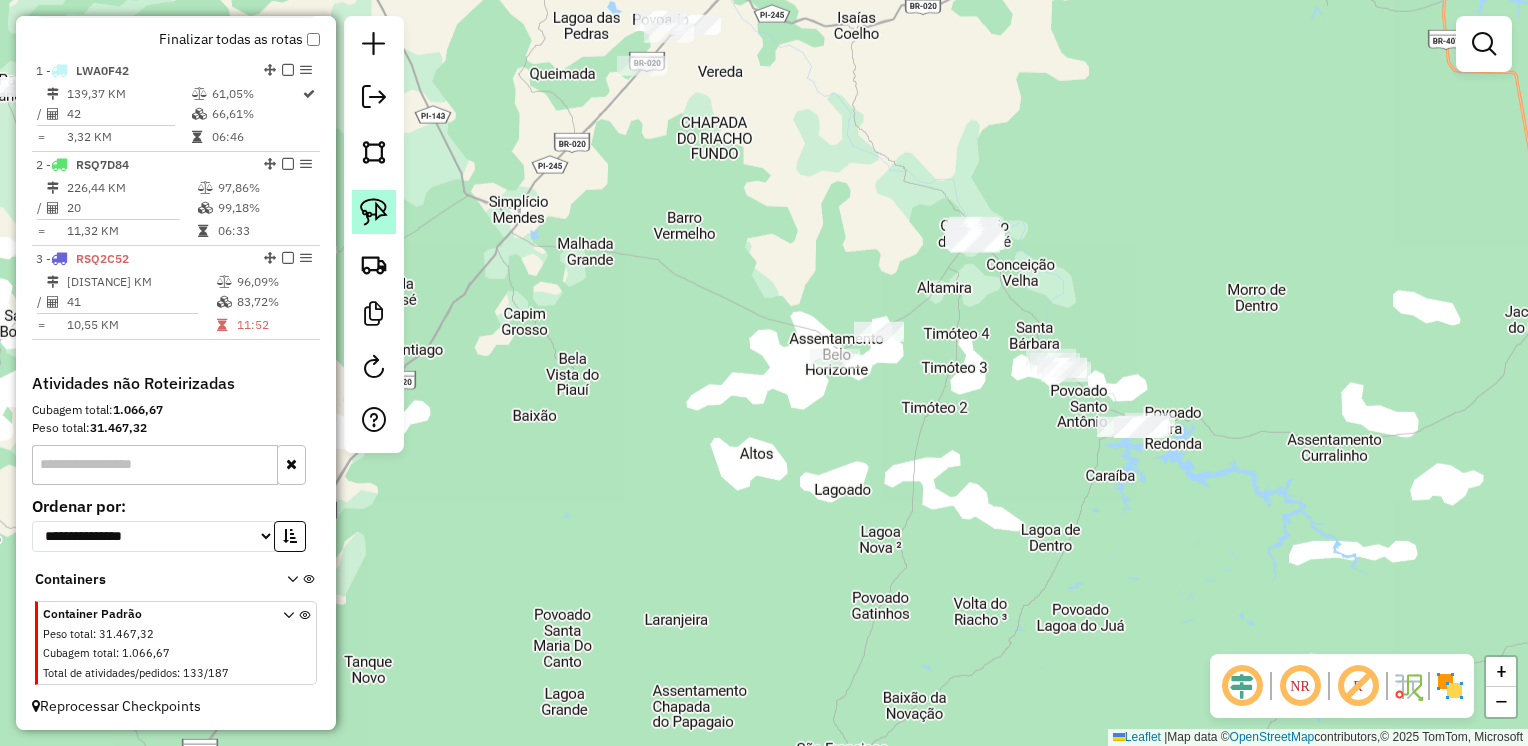 click 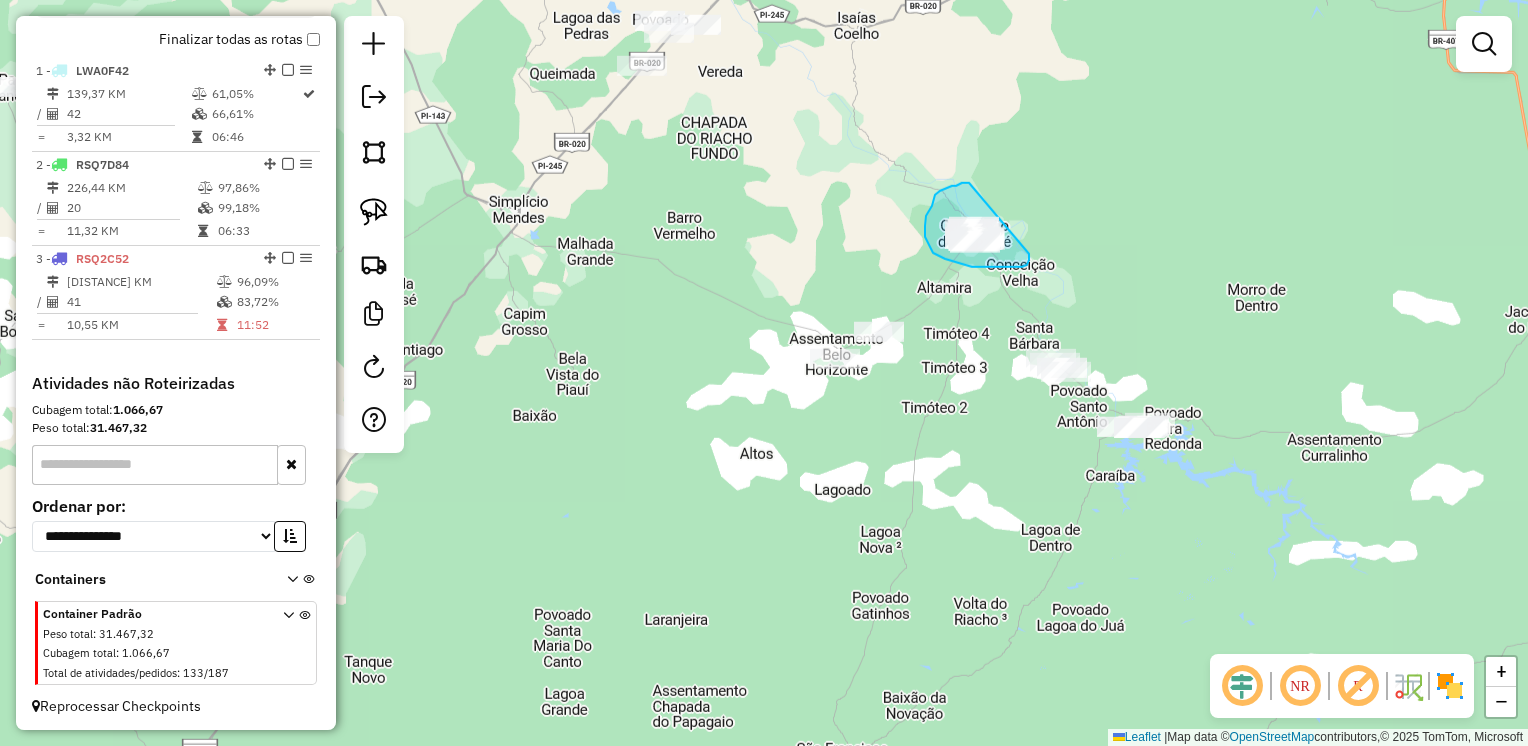 drag, startPoint x: 969, startPoint y: 183, endPoint x: 1028, endPoint y: 248, distance: 87.78383 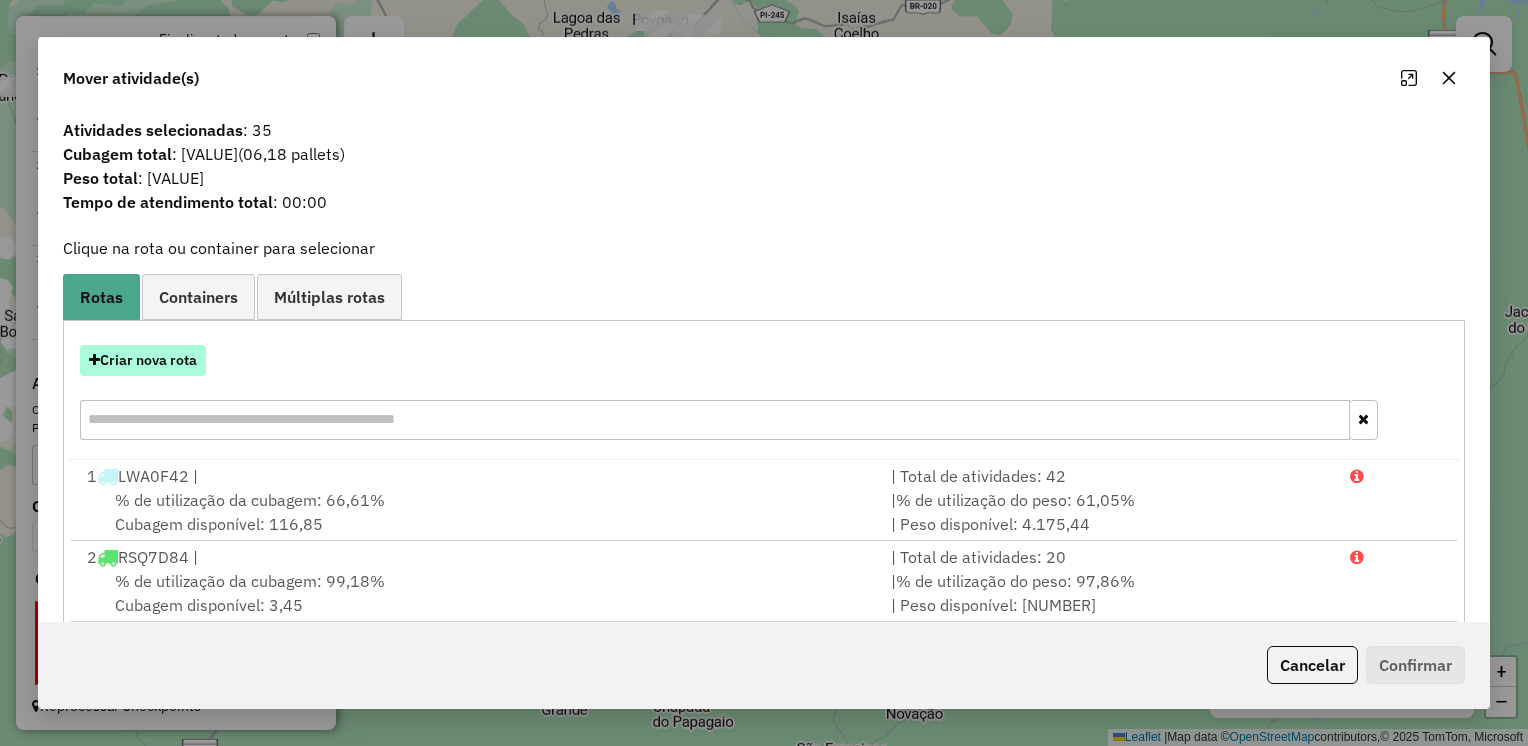 click on "Criar nova rota" at bounding box center (143, 360) 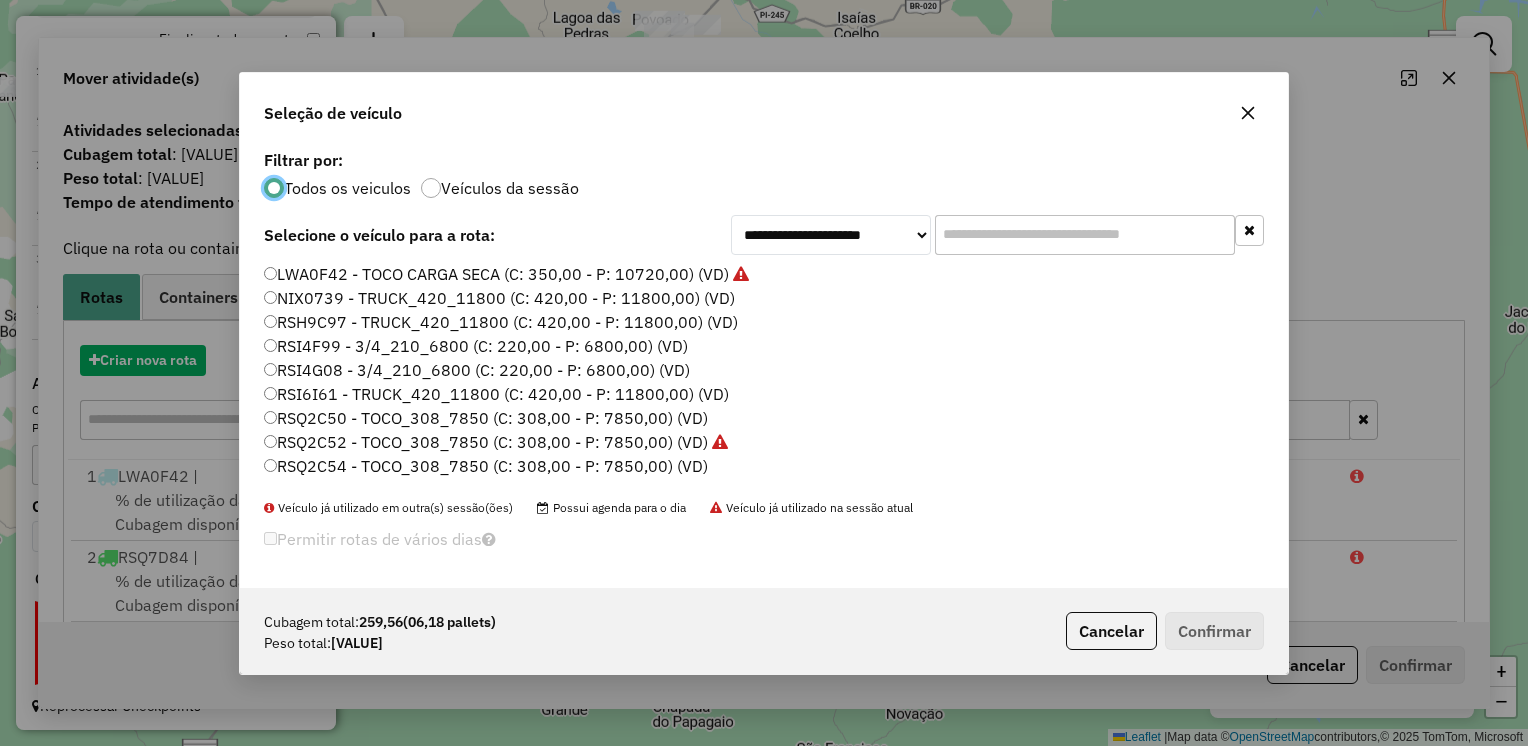 scroll, scrollTop: 10, scrollLeft: 6, axis: both 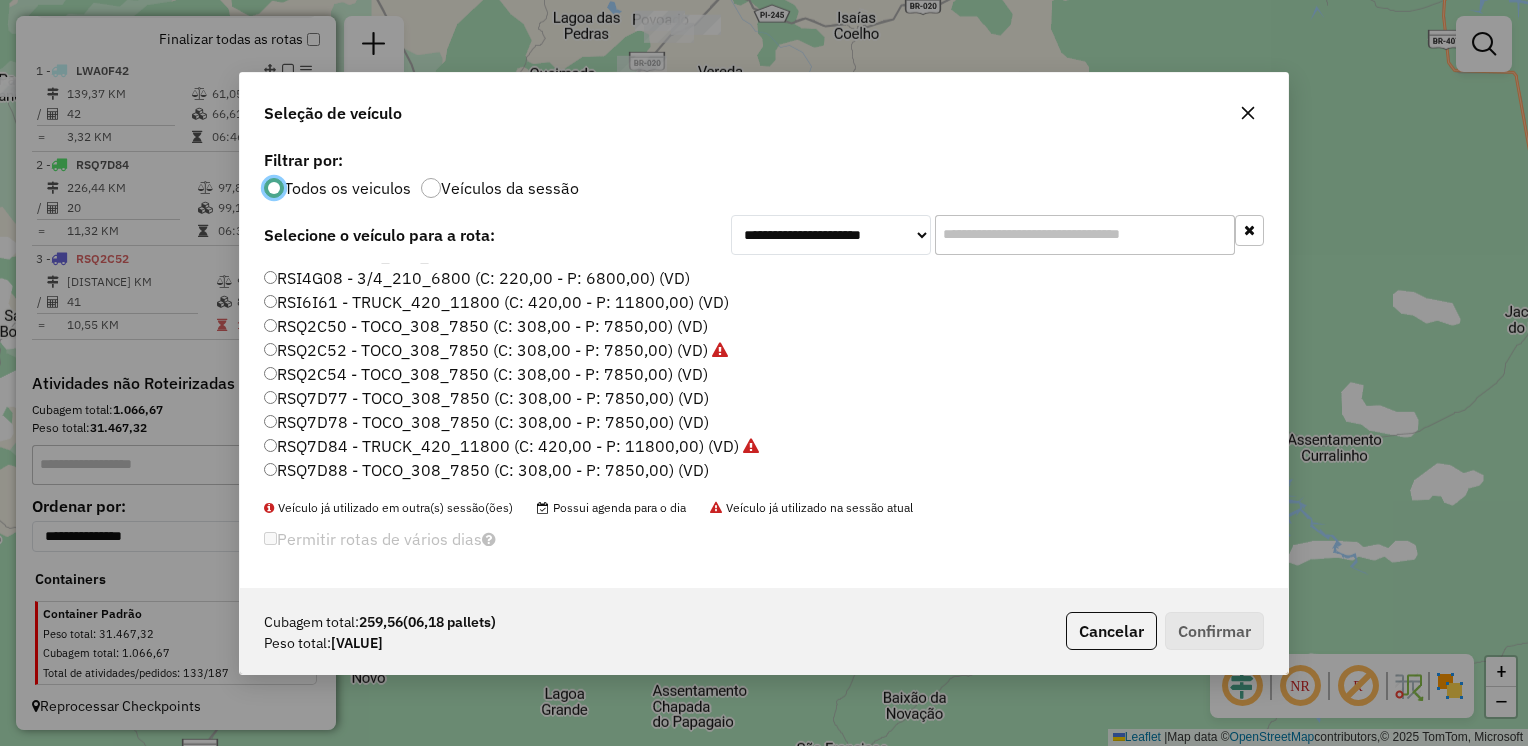 click on "RSQ7D78 - TOCO_308_7850 (C: 308,00 - P: 7850,00) (VD)" 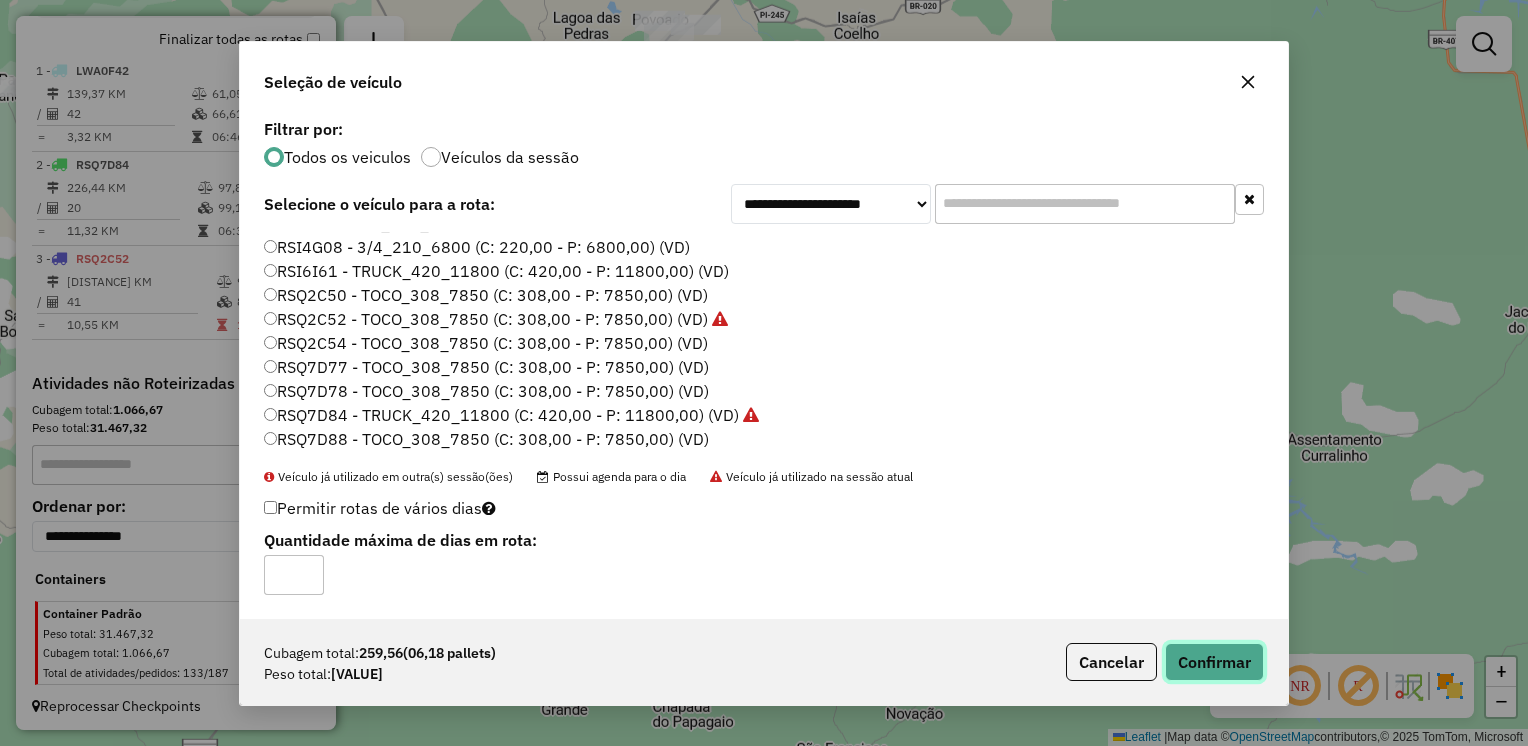 click on "Confirmar" 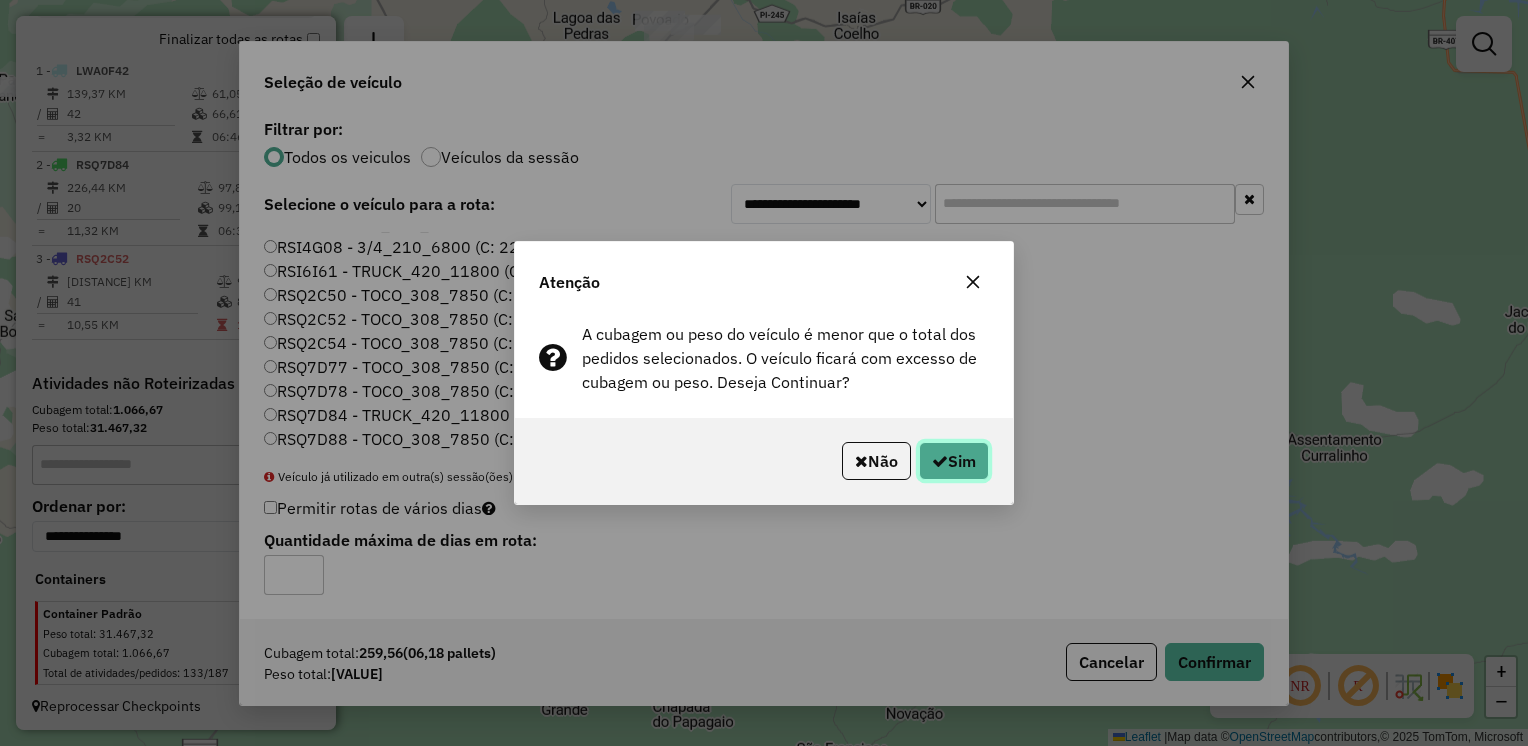 click on "Sim" 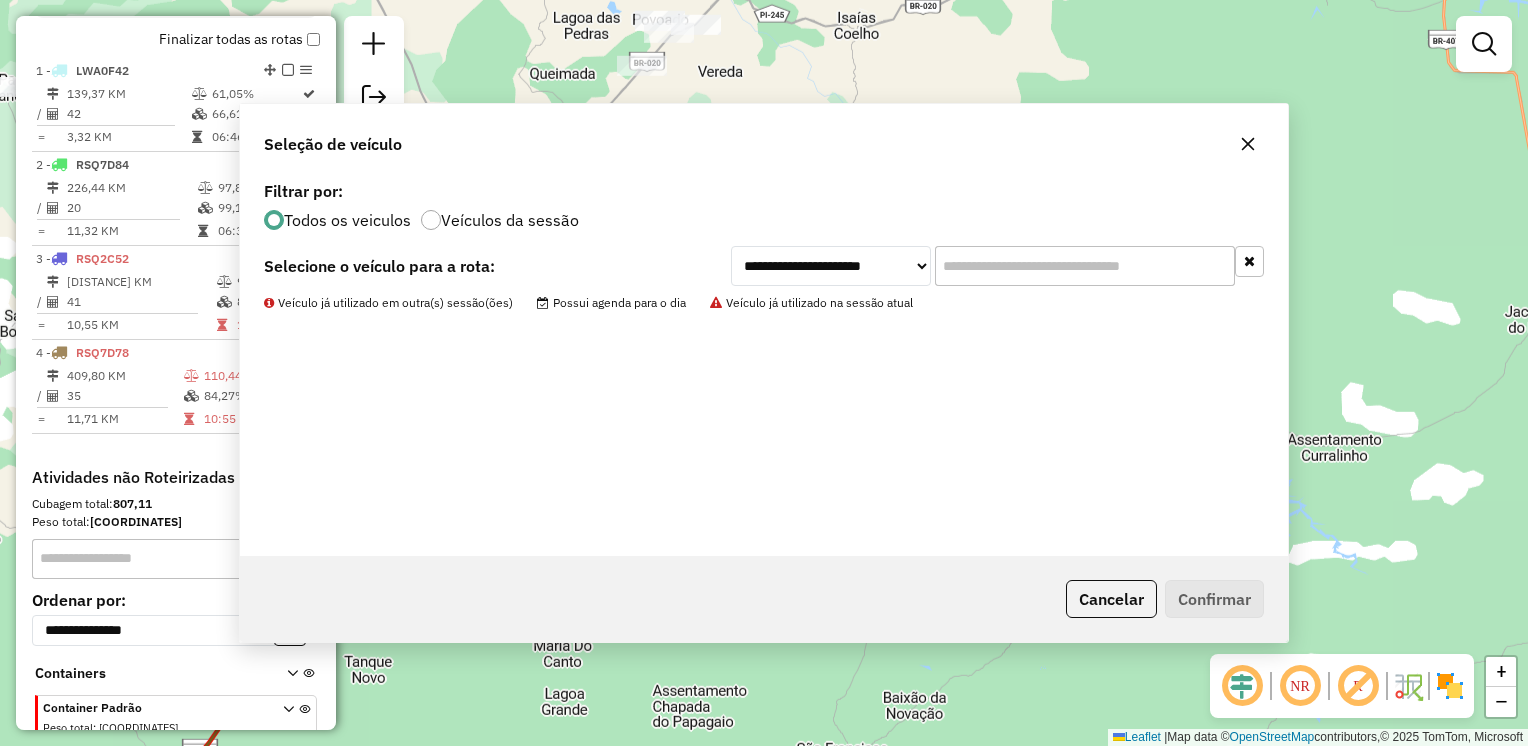 scroll, scrollTop: 803, scrollLeft: 0, axis: vertical 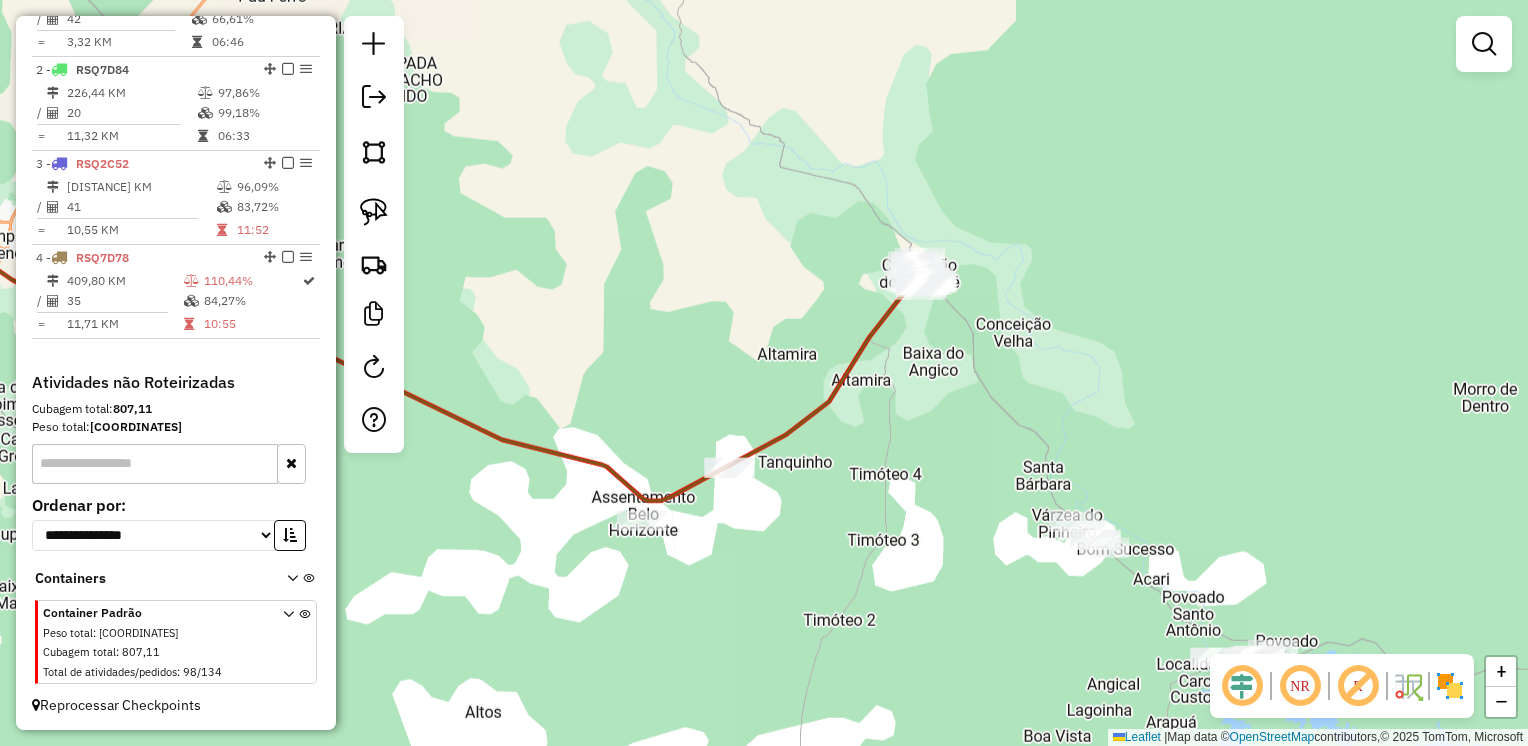 drag, startPoint x: 1011, startPoint y: 235, endPoint x: 1019, endPoint y: 354, distance: 119.26861 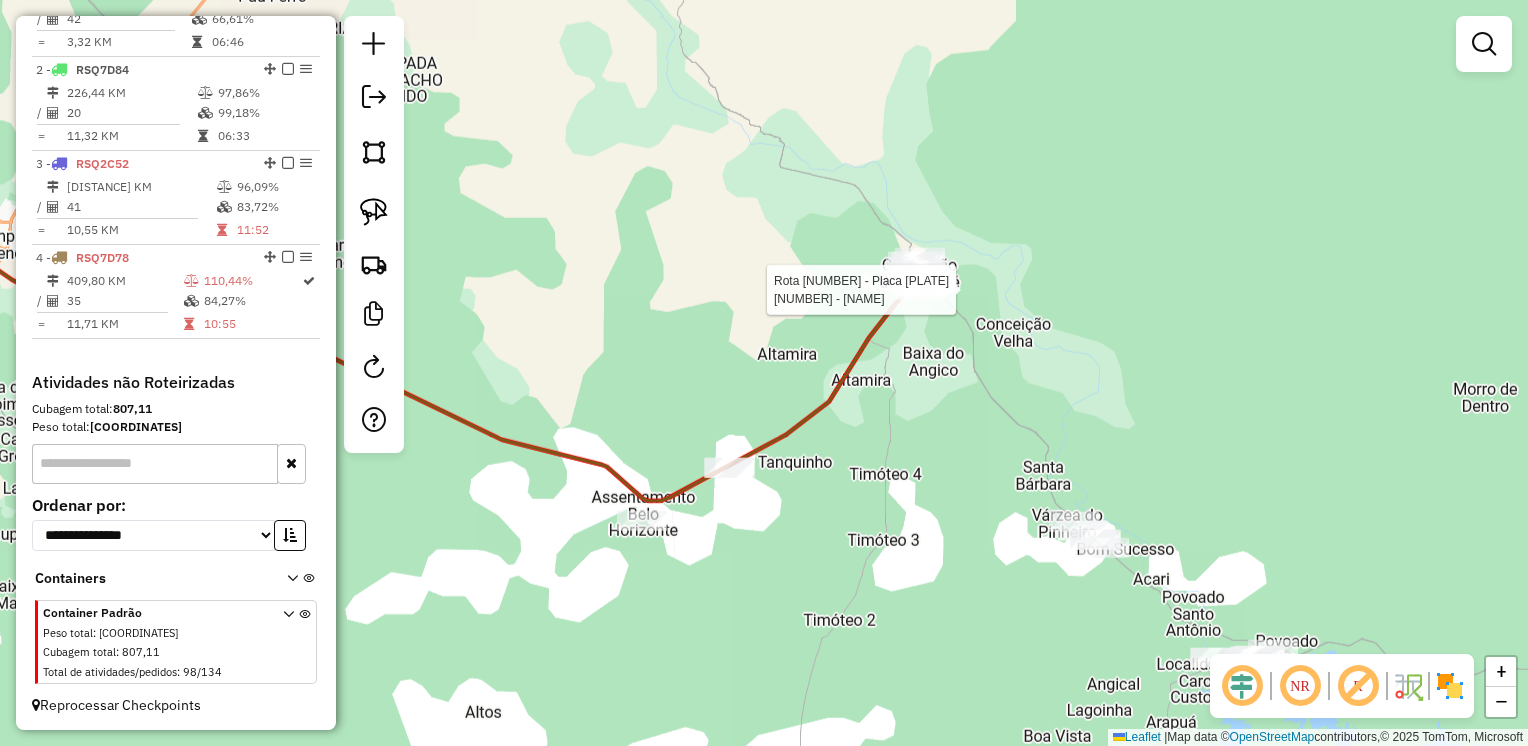 select on "**********" 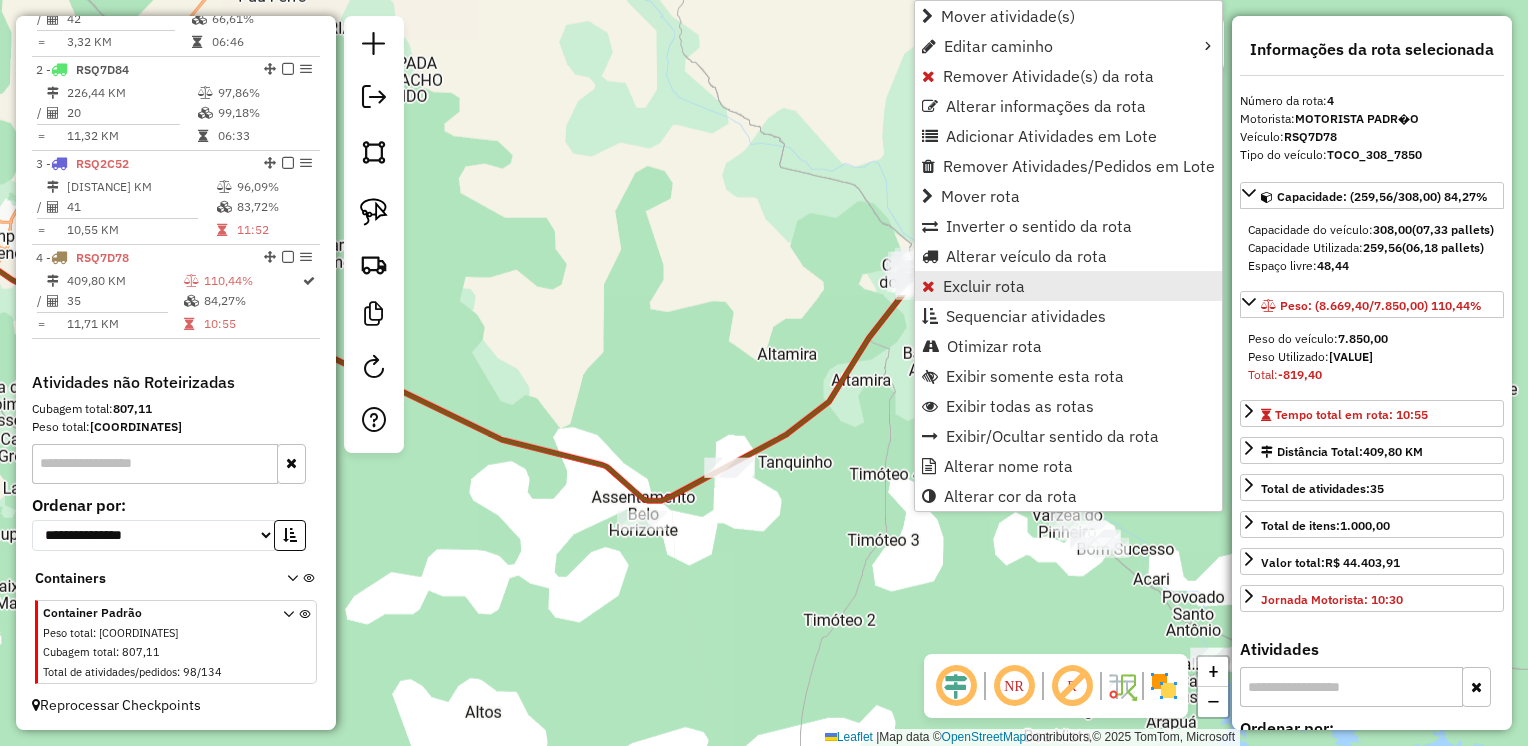 click on "Excluir rota" at bounding box center (984, 286) 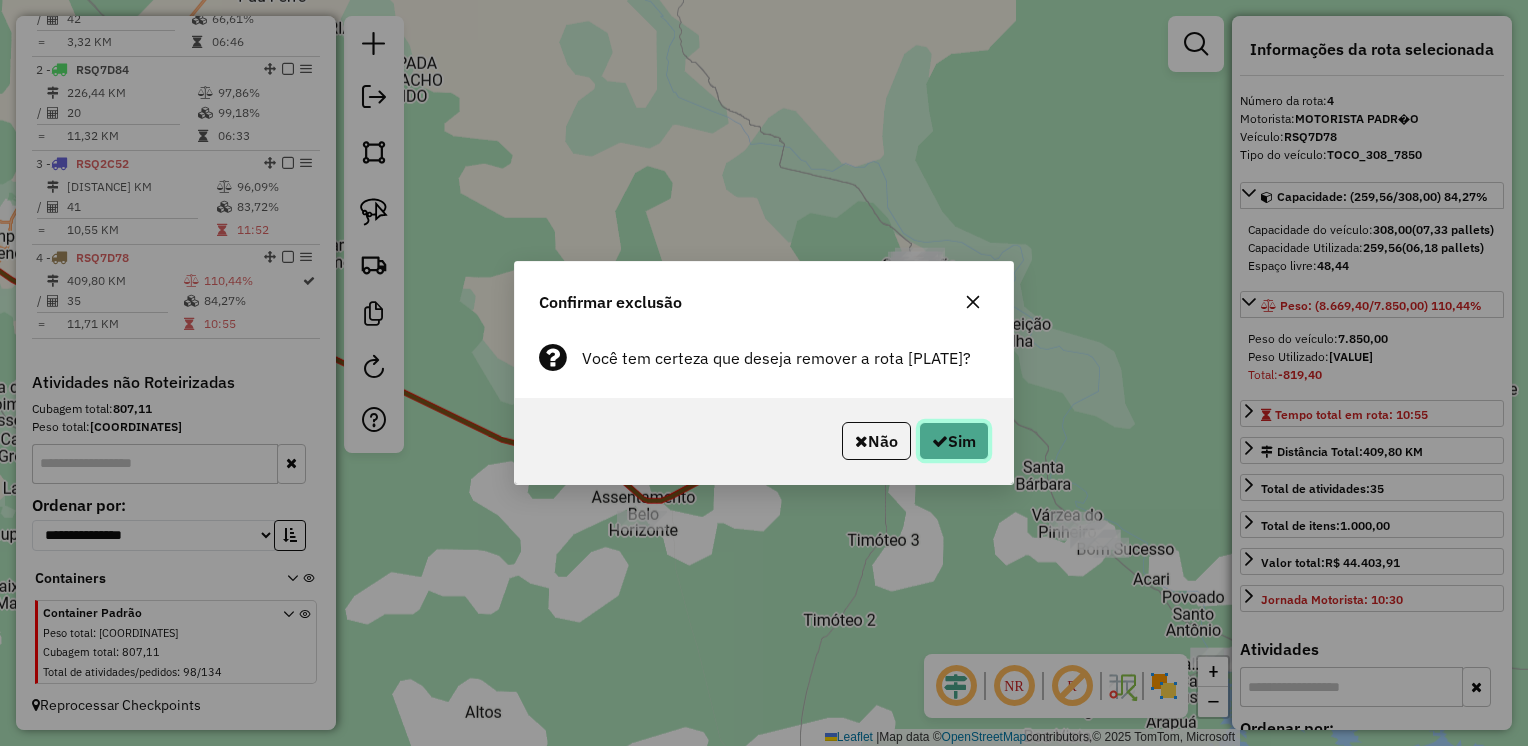 click on "Sim" 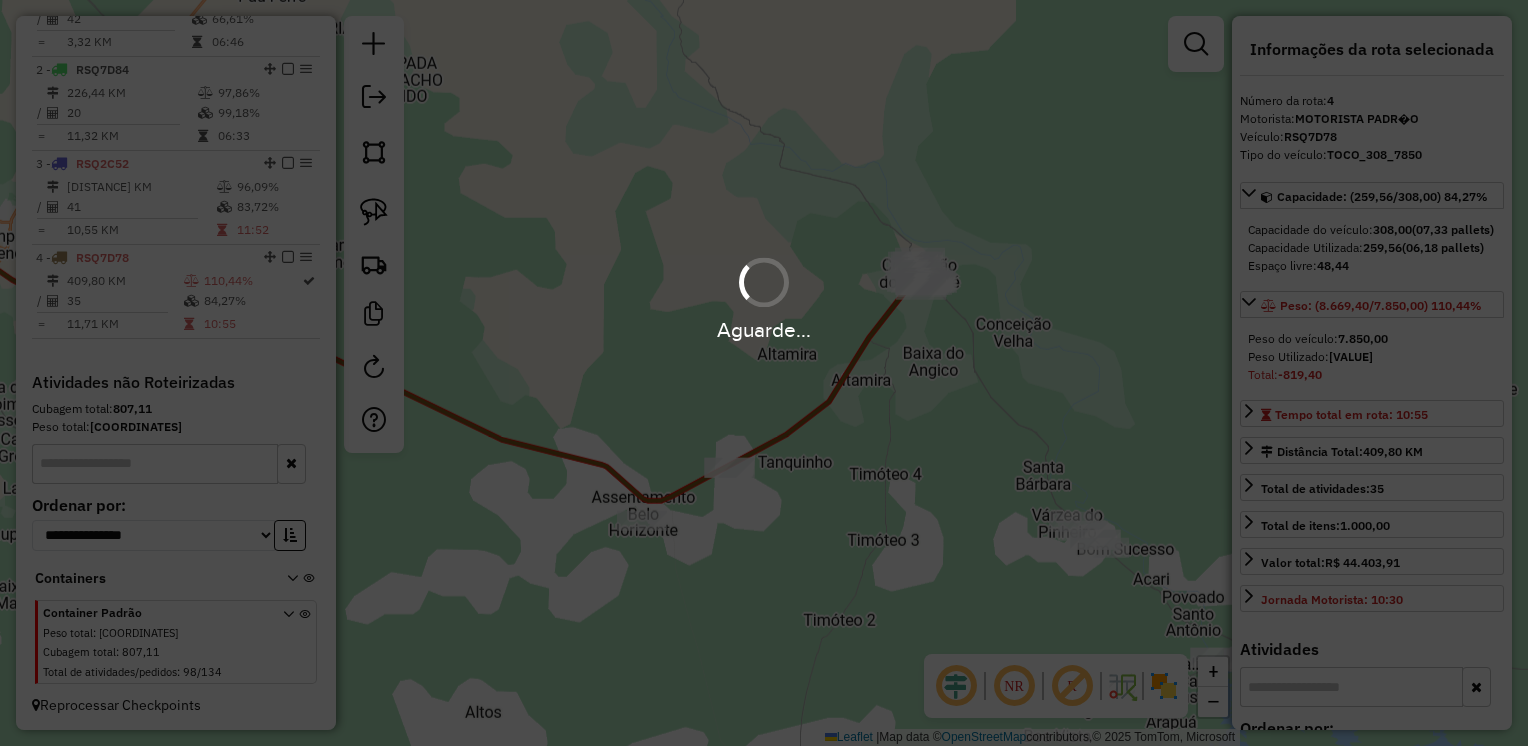 scroll, scrollTop: 708, scrollLeft: 0, axis: vertical 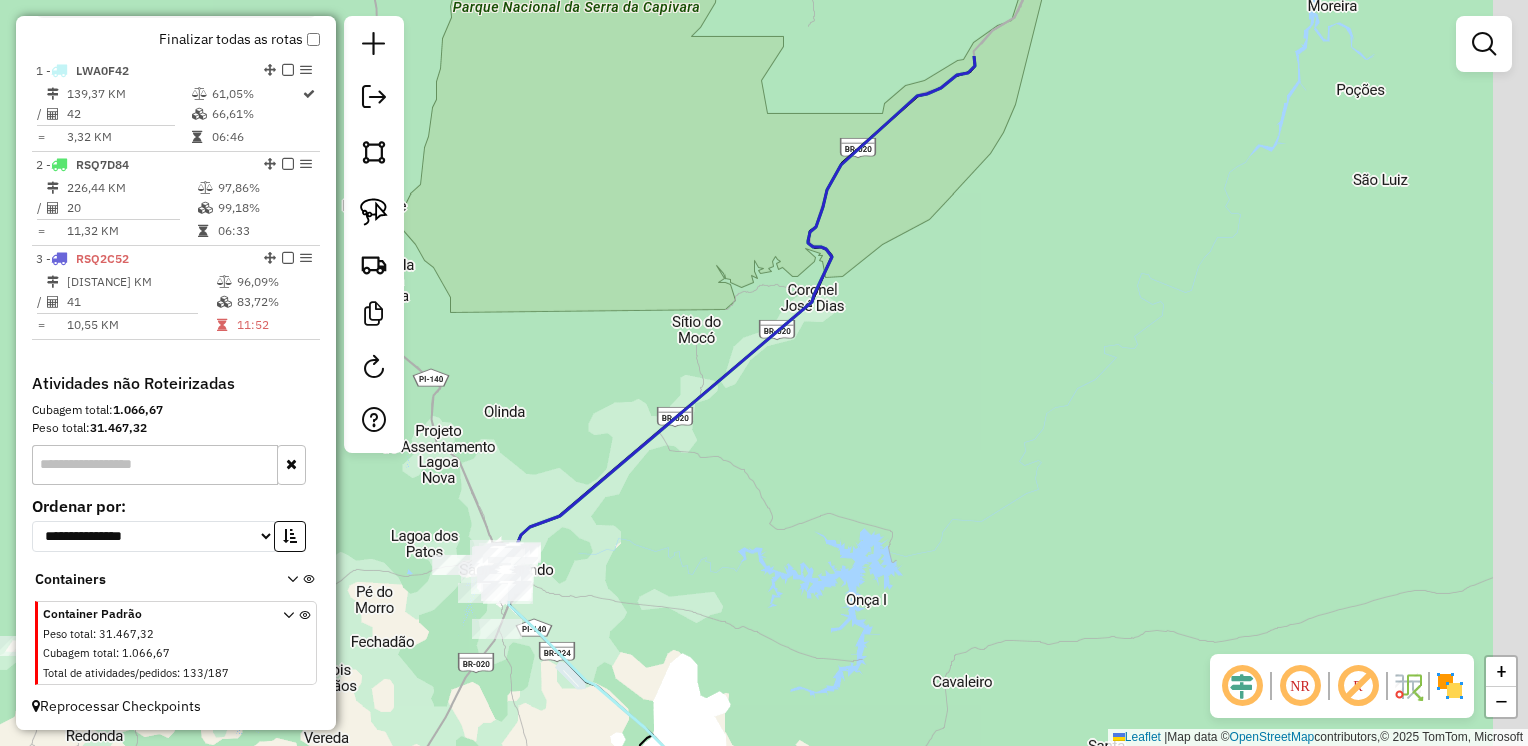 drag, startPoint x: 1052, startPoint y: 169, endPoint x: 999, endPoint y: 285, distance: 127.53431 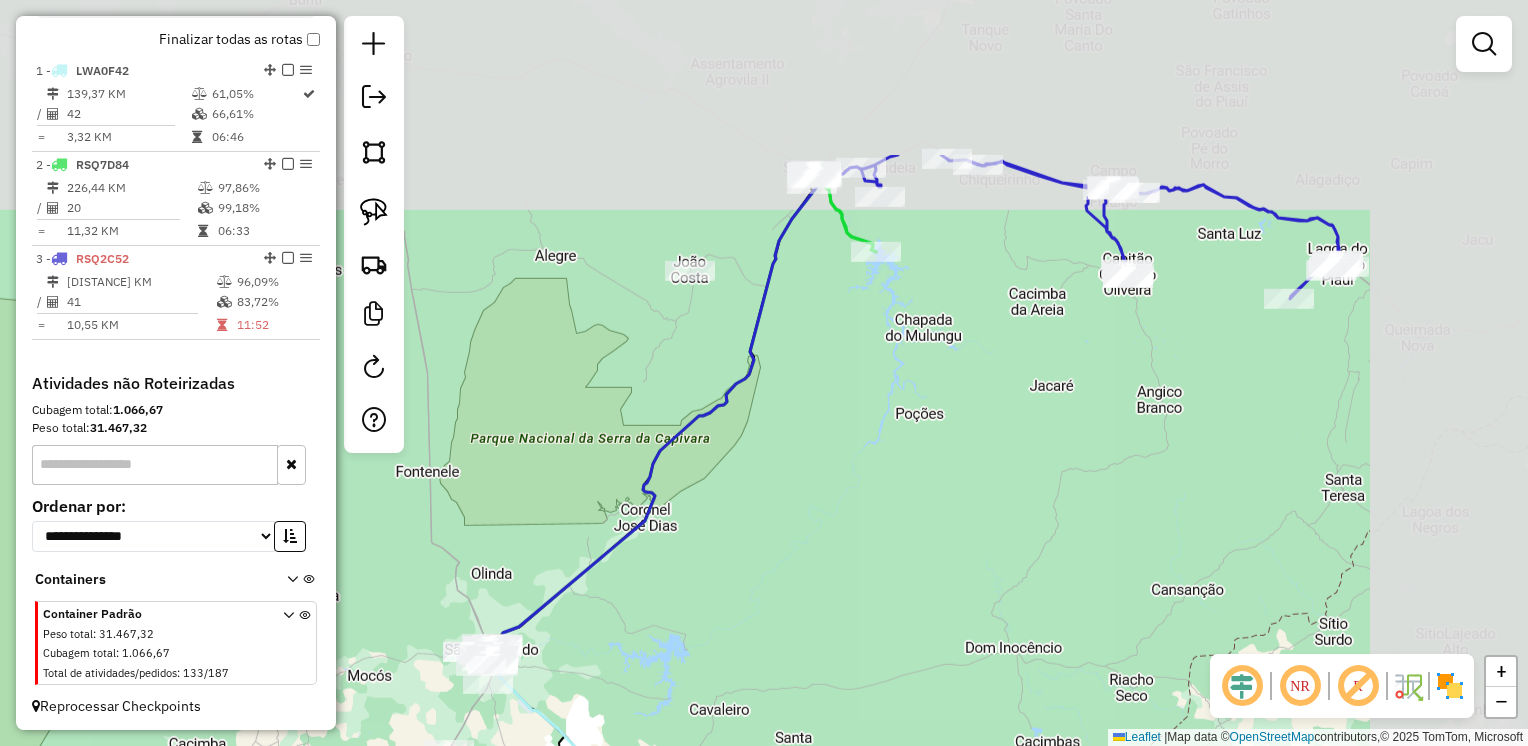 drag, startPoint x: 1107, startPoint y: 164, endPoint x: 832, endPoint y: 398, distance: 361.0831 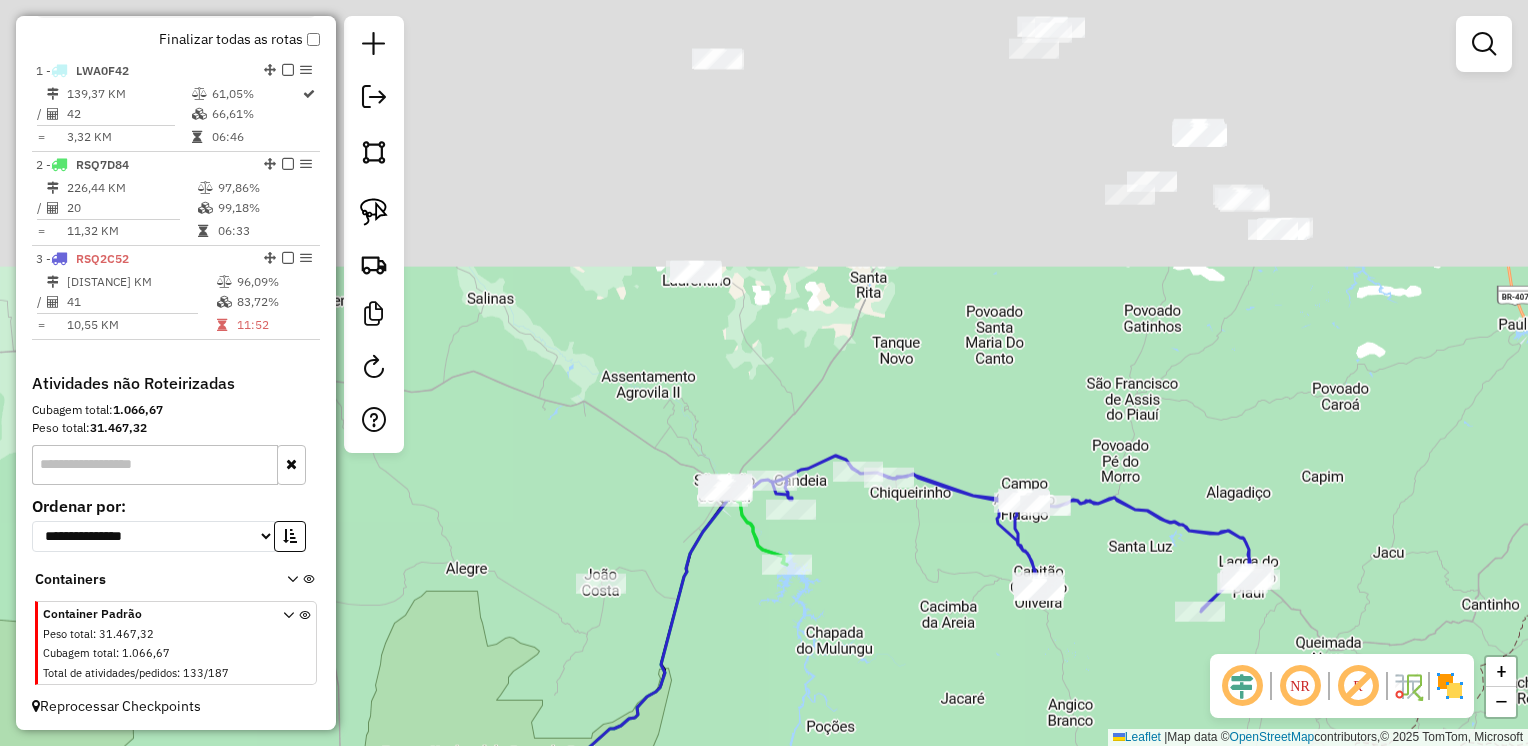 drag, startPoint x: 904, startPoint y: 391, endPoint x: 915, endPoint y: 434, distance: 44.38468 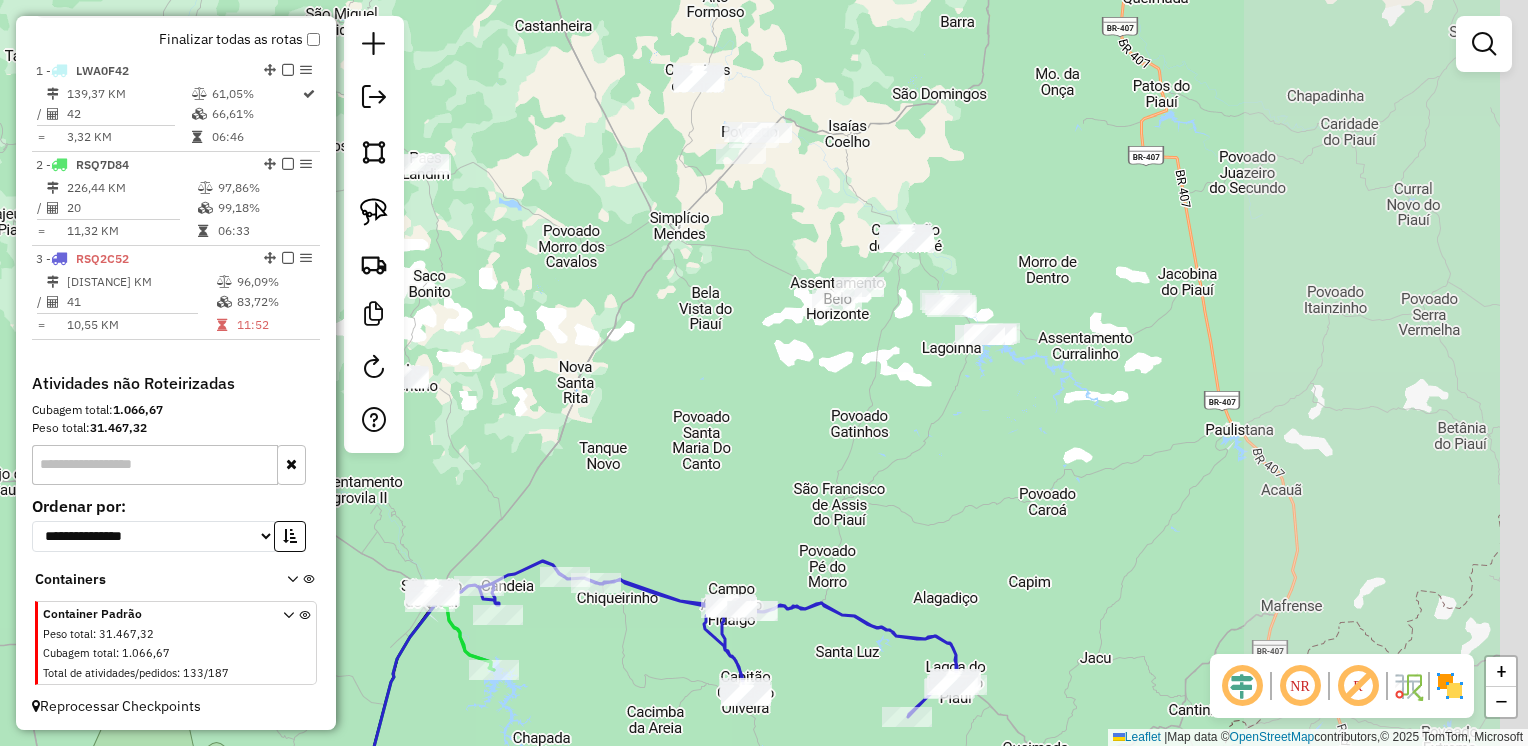 drag, startPoint x: 1020, startPoint y: 291, endPoint x: 657, endPoint y: 390, distance: 376.2579 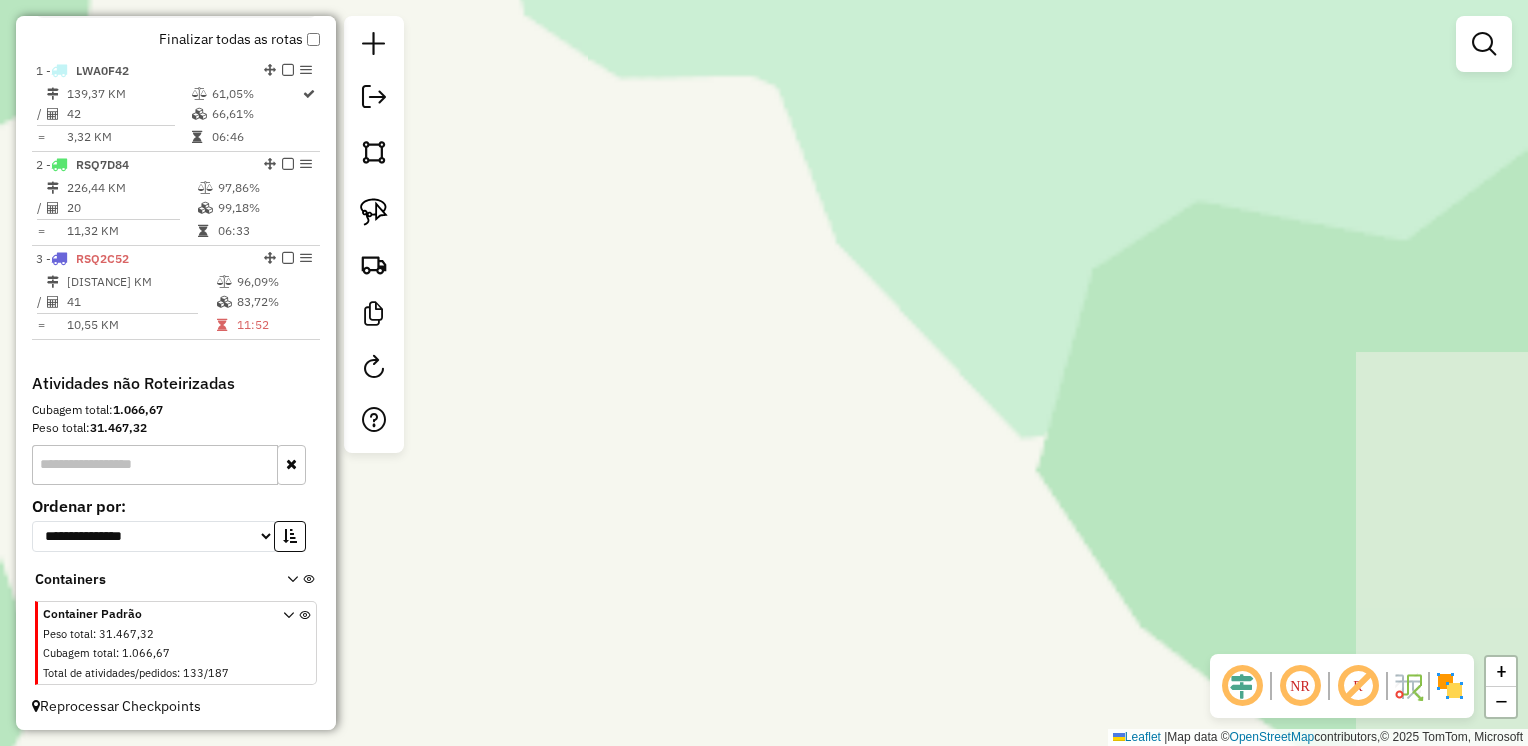 drag, startPoint x: 940, startPoint y: 307, endPoint x: 464, endPoint y: -74, distance: 609.7024 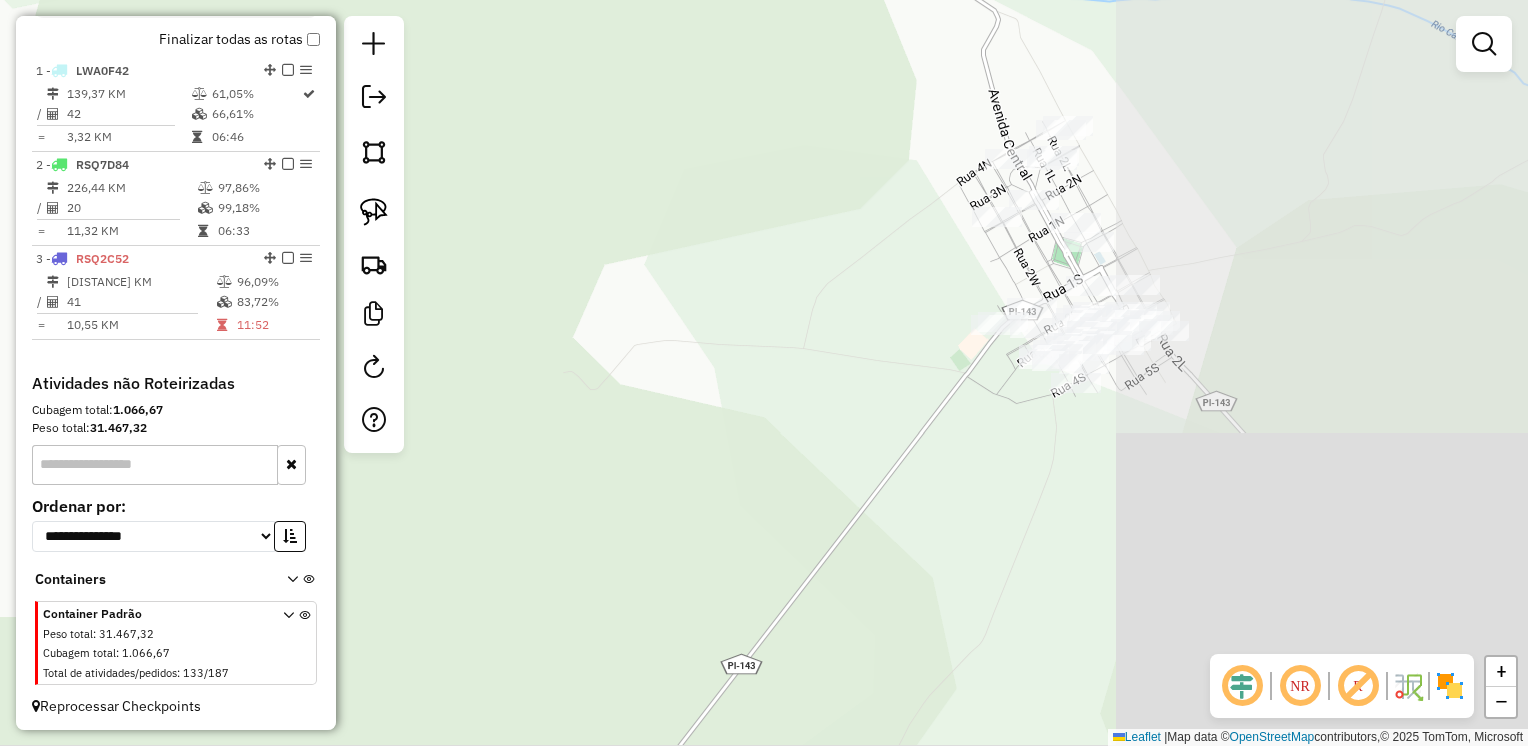 drag, startPoint x: 856, startPoint y: 46, endPoint x: 814, endPoint y: 136, distance: 99.31767 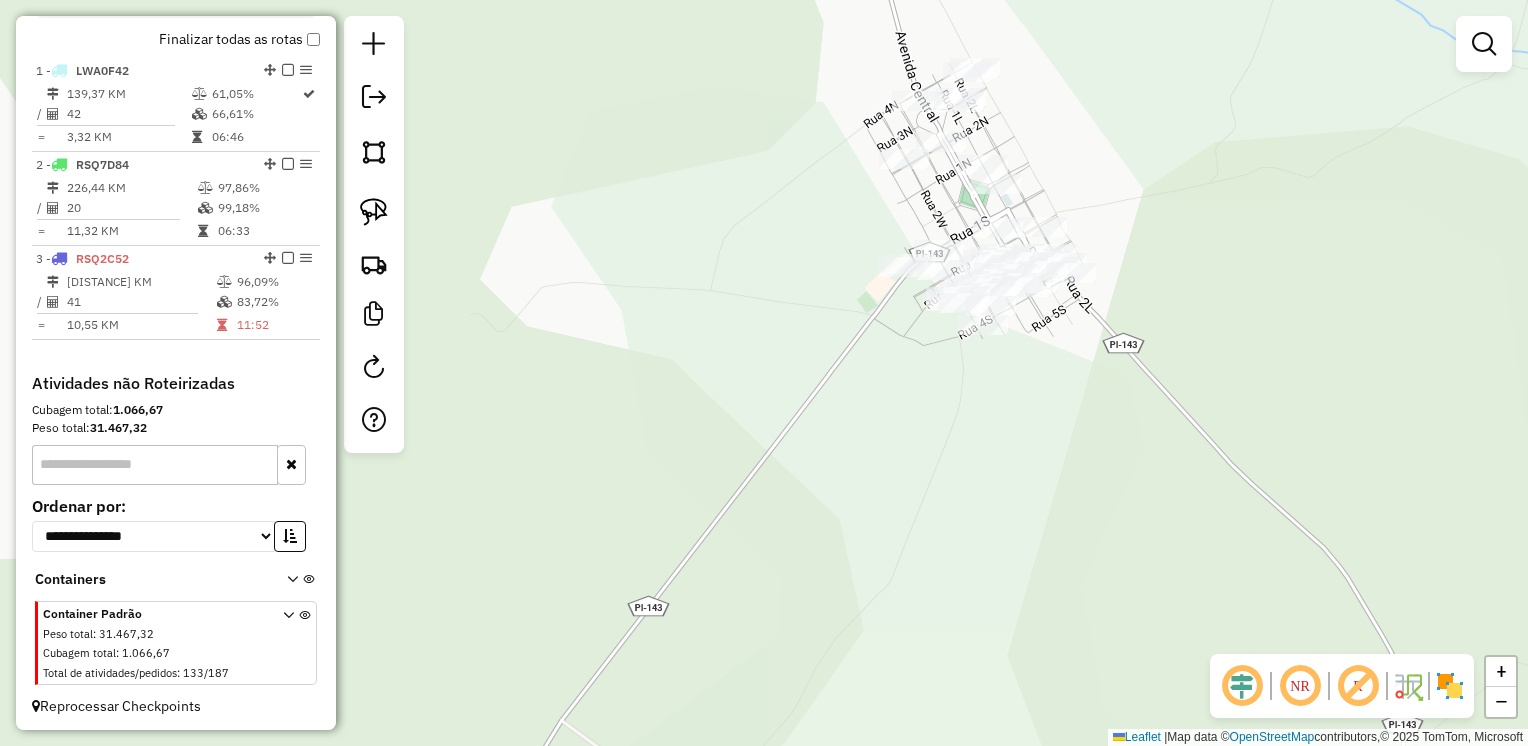 drag, startPoint x: 832, startPoint y: 231, endPoint x: 733, endPoint y: 173, distance: 114.73883 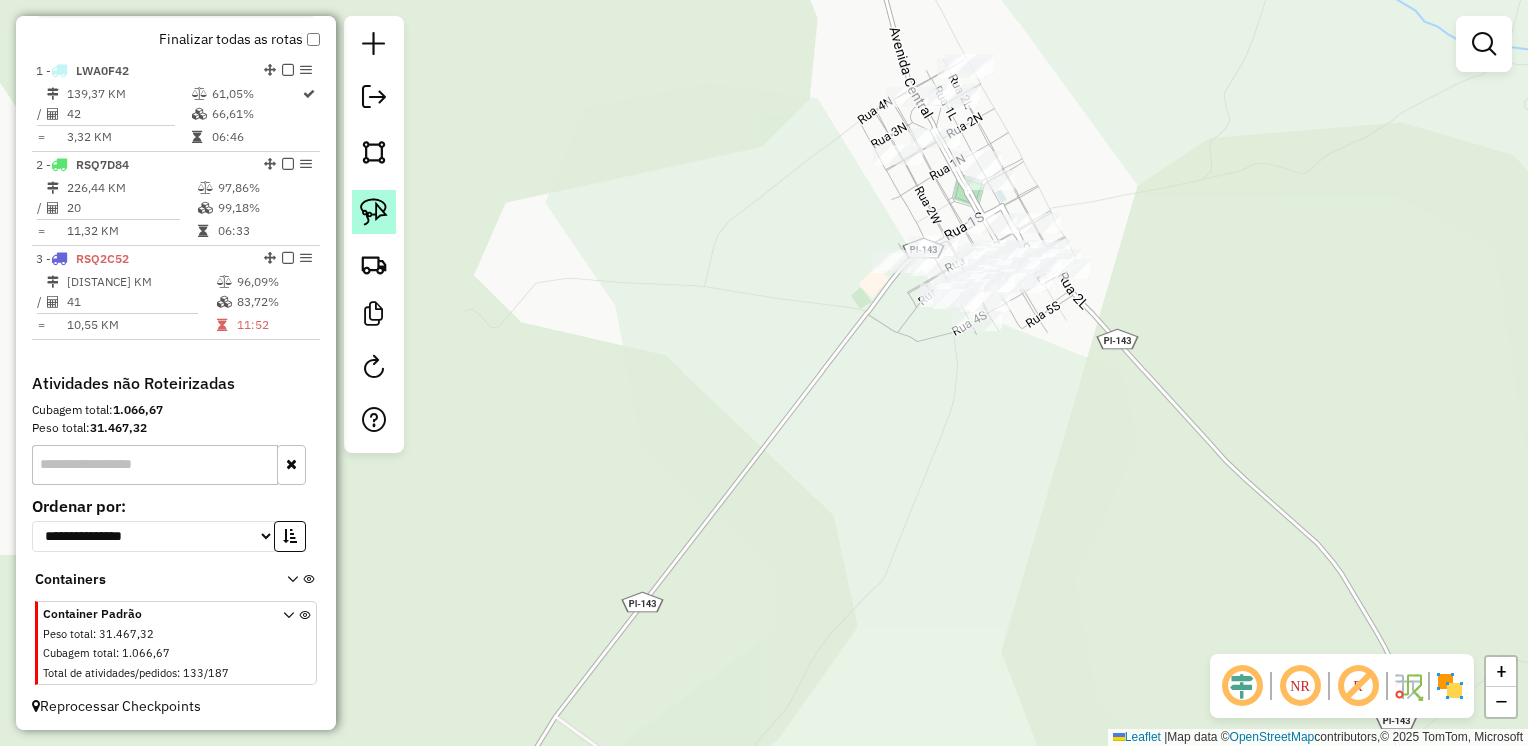 click 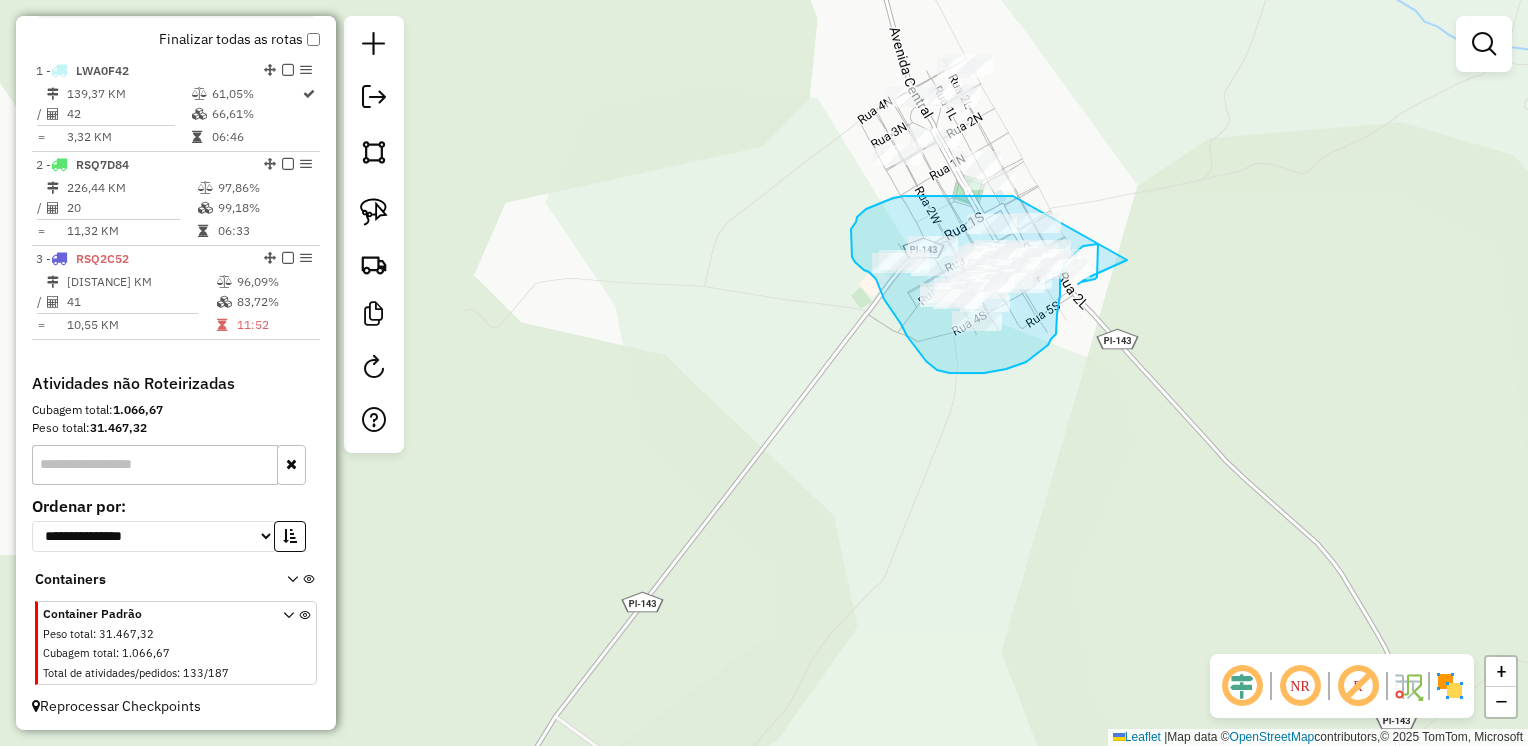 drag, startPoint x: 979, startPoint y: 196, endPoint x: 1127, endPoint y: 260, distance: 161.24515 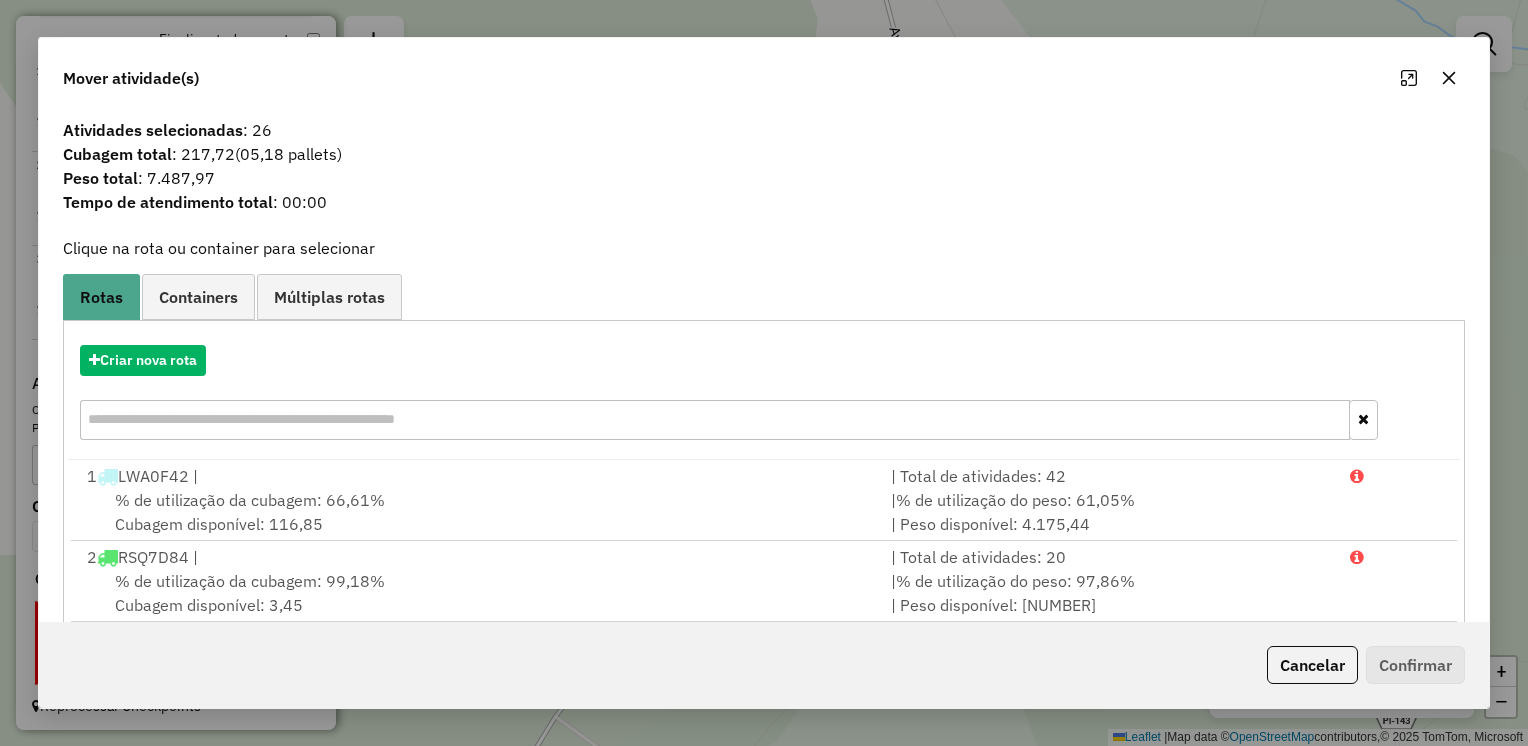 click 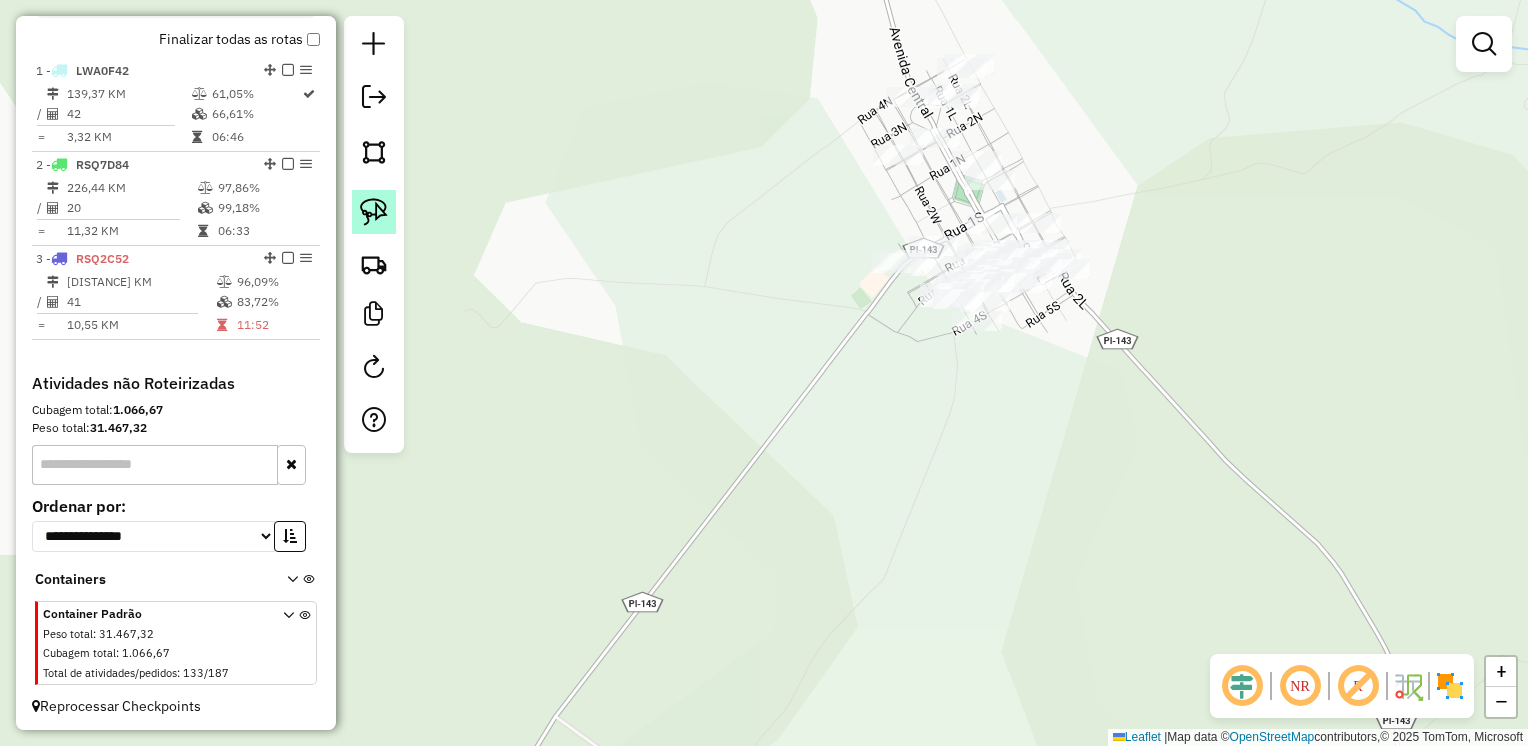 drag, startPoint x: 354, startPoint y: 210, endPoint x: 368, endPoint y: 207, distance: 14.3178215 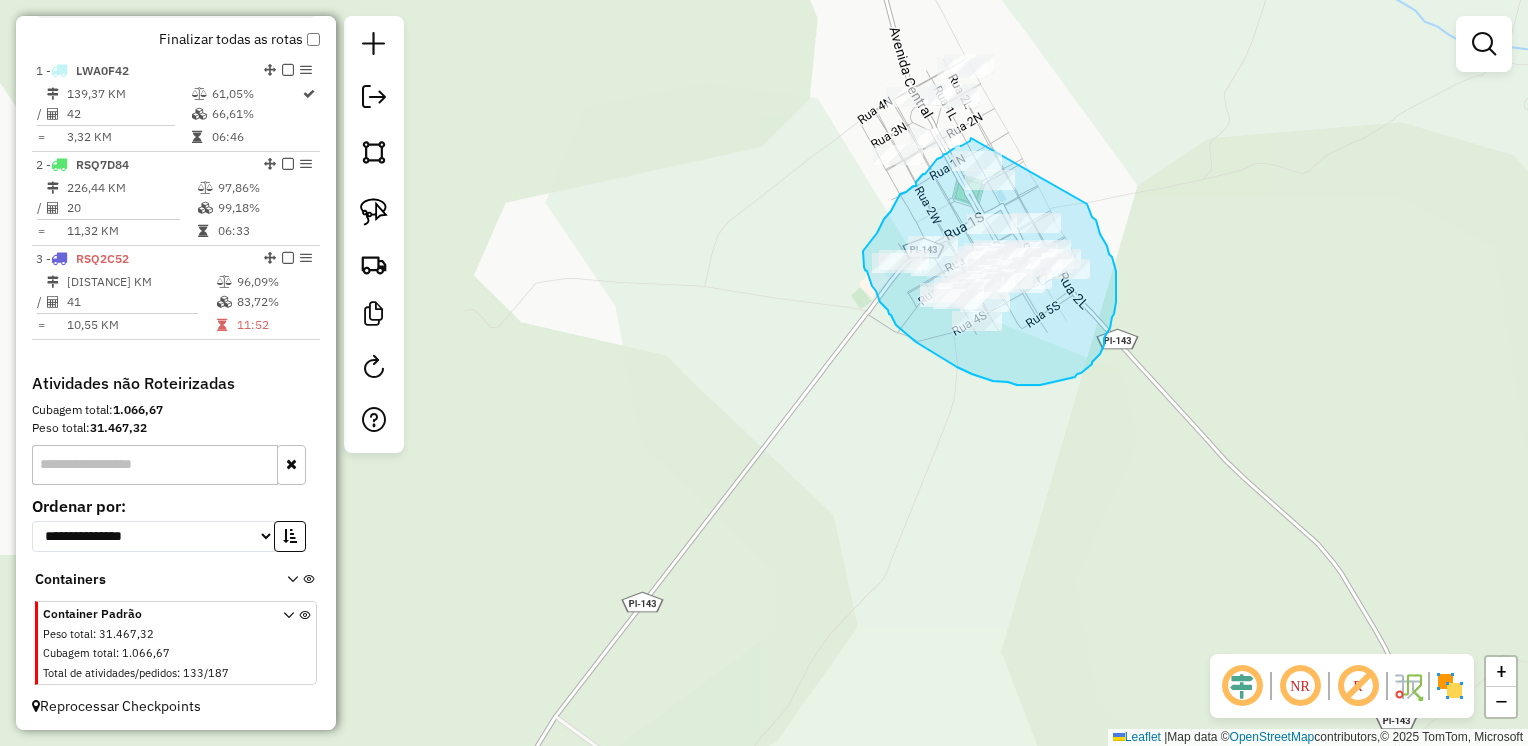 drag, startPoint x: 971, startPoint y: 138, endPoint x: 1087, endPoint y: 204, distance: 133.46161 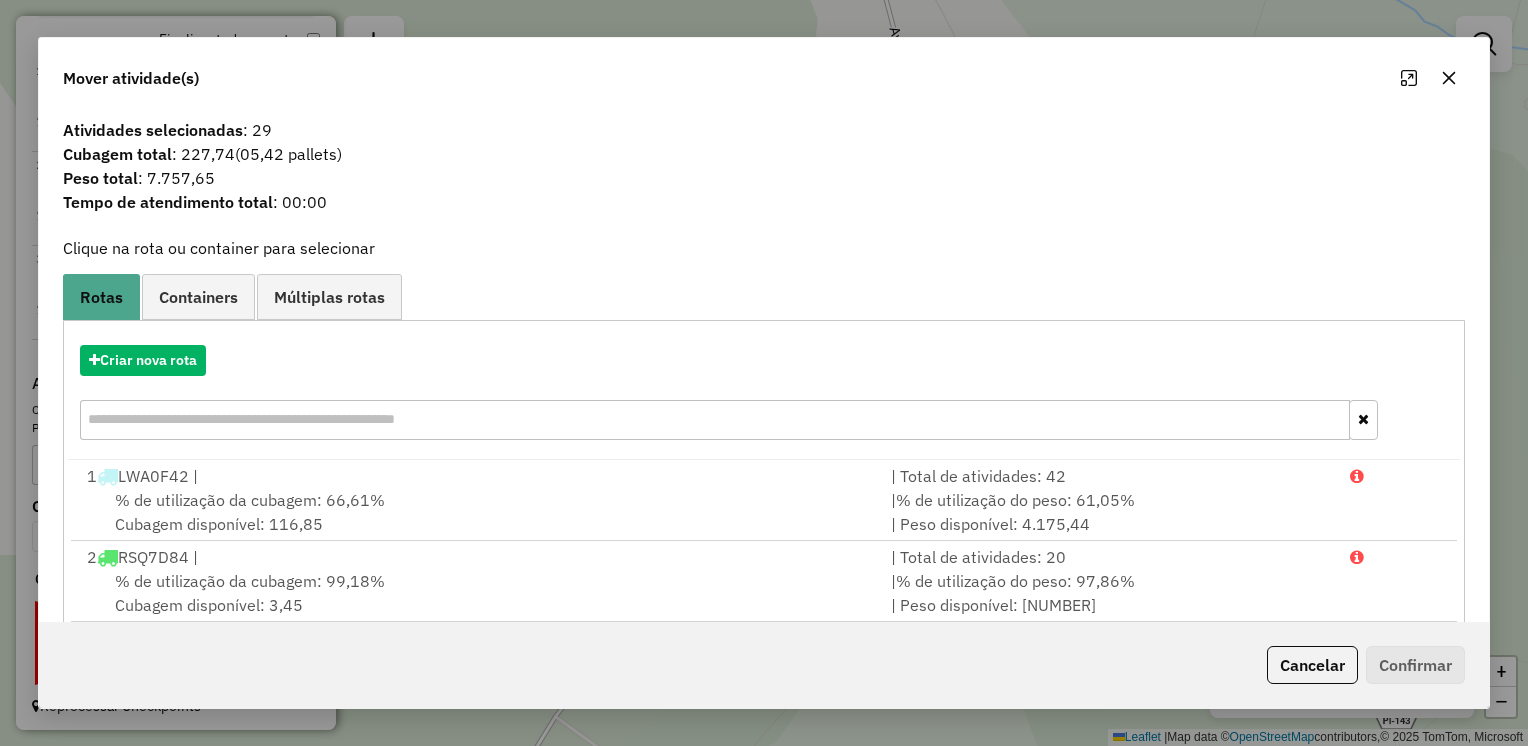 click 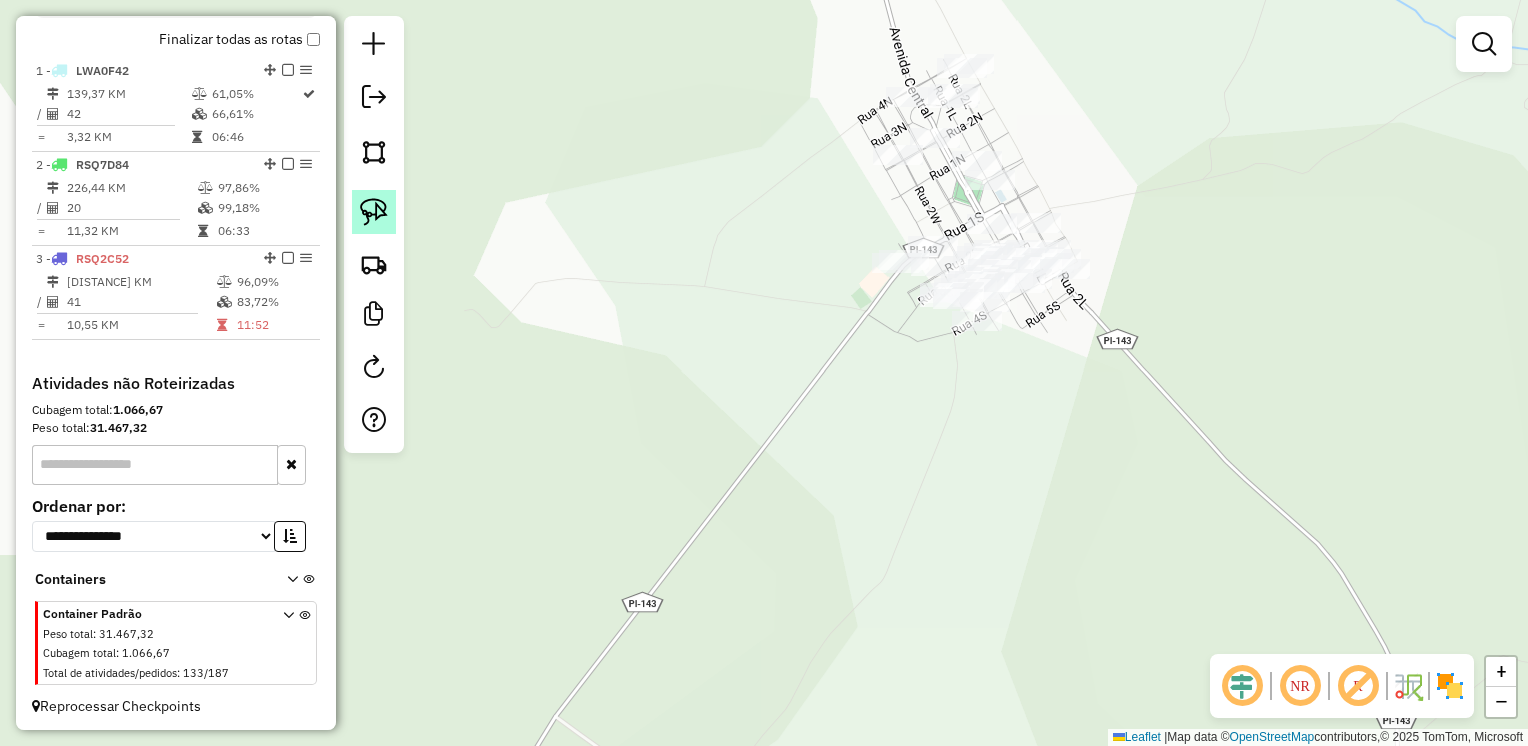 click 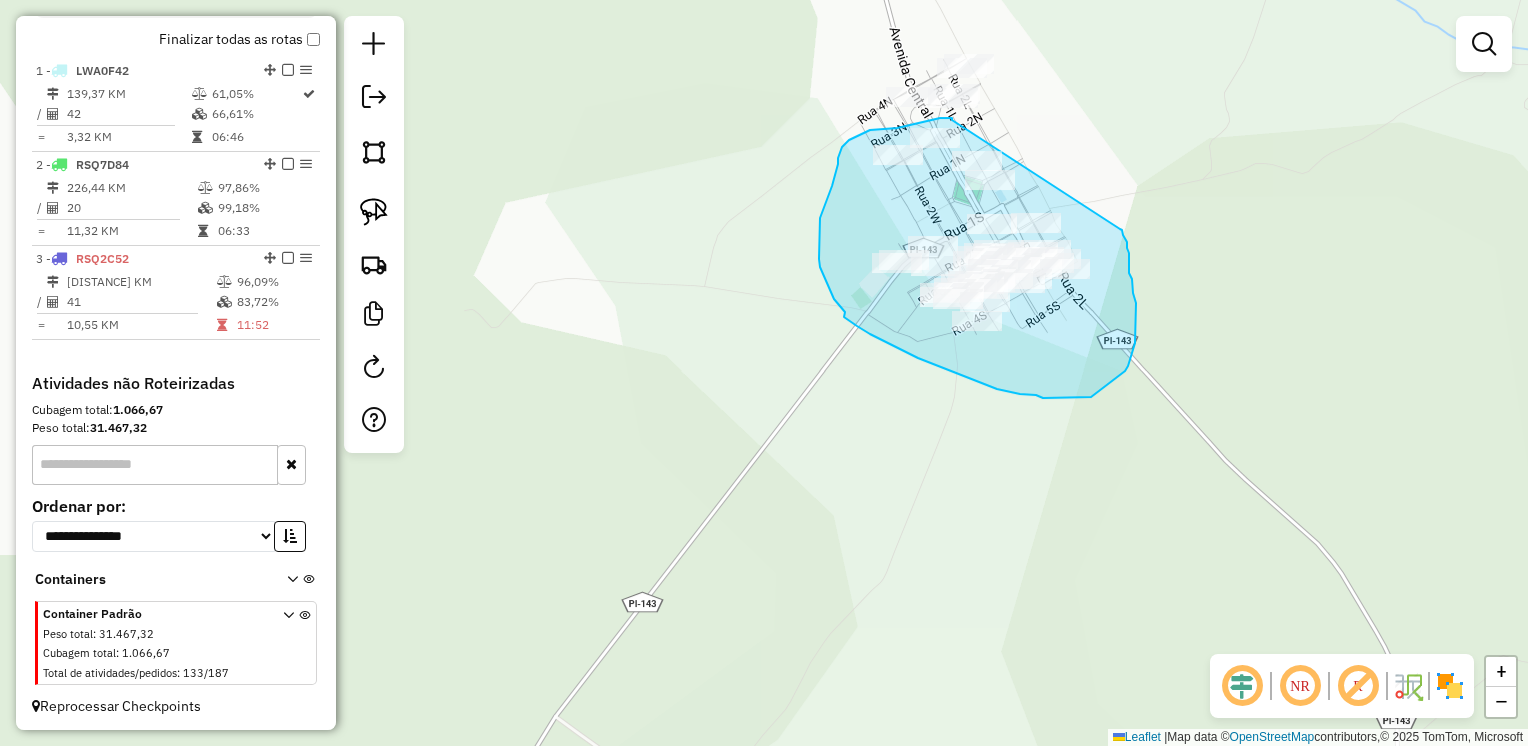 drag, startPoint x: 952, startPoint y: 118, endPoint x: 1120, endPoint y: 229, distance: 201.3579 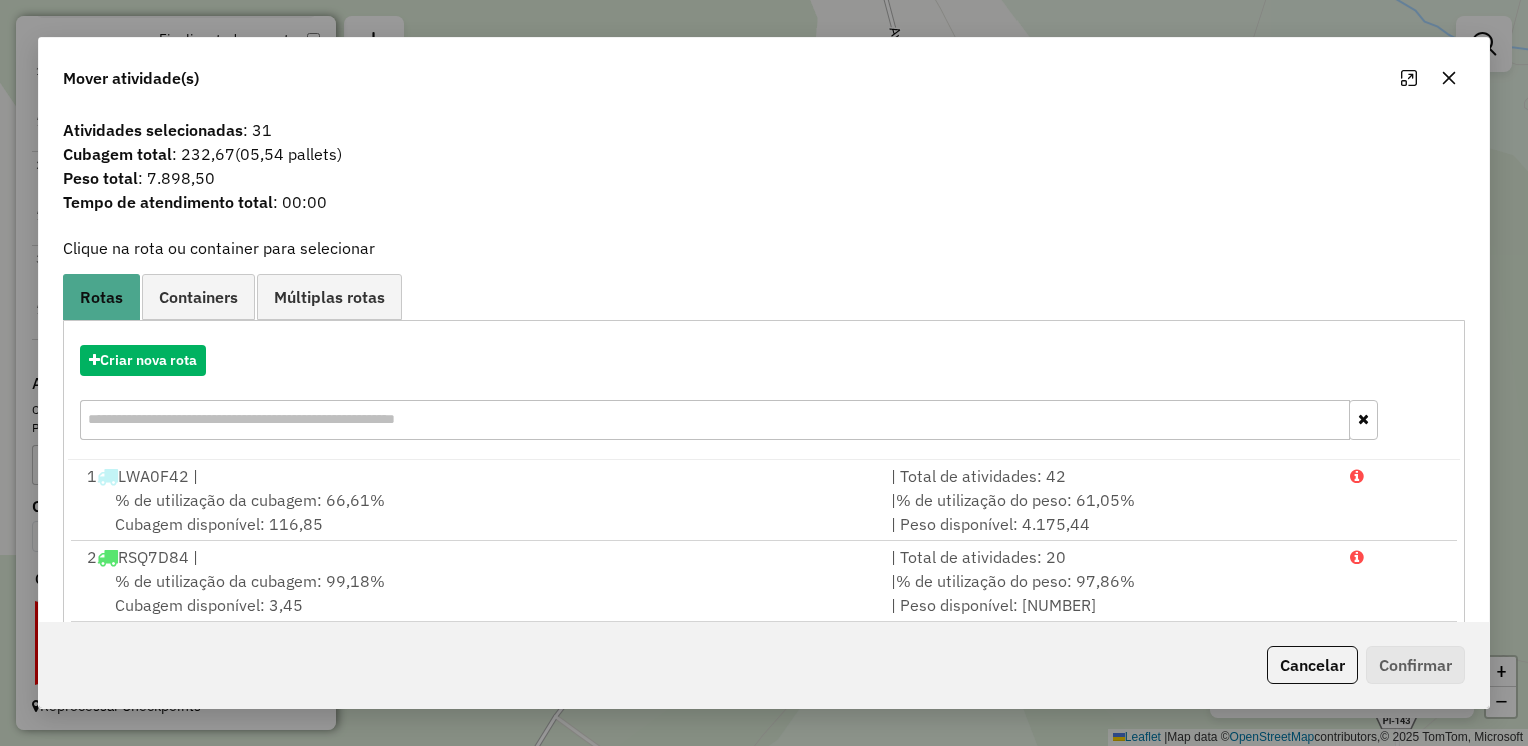 click 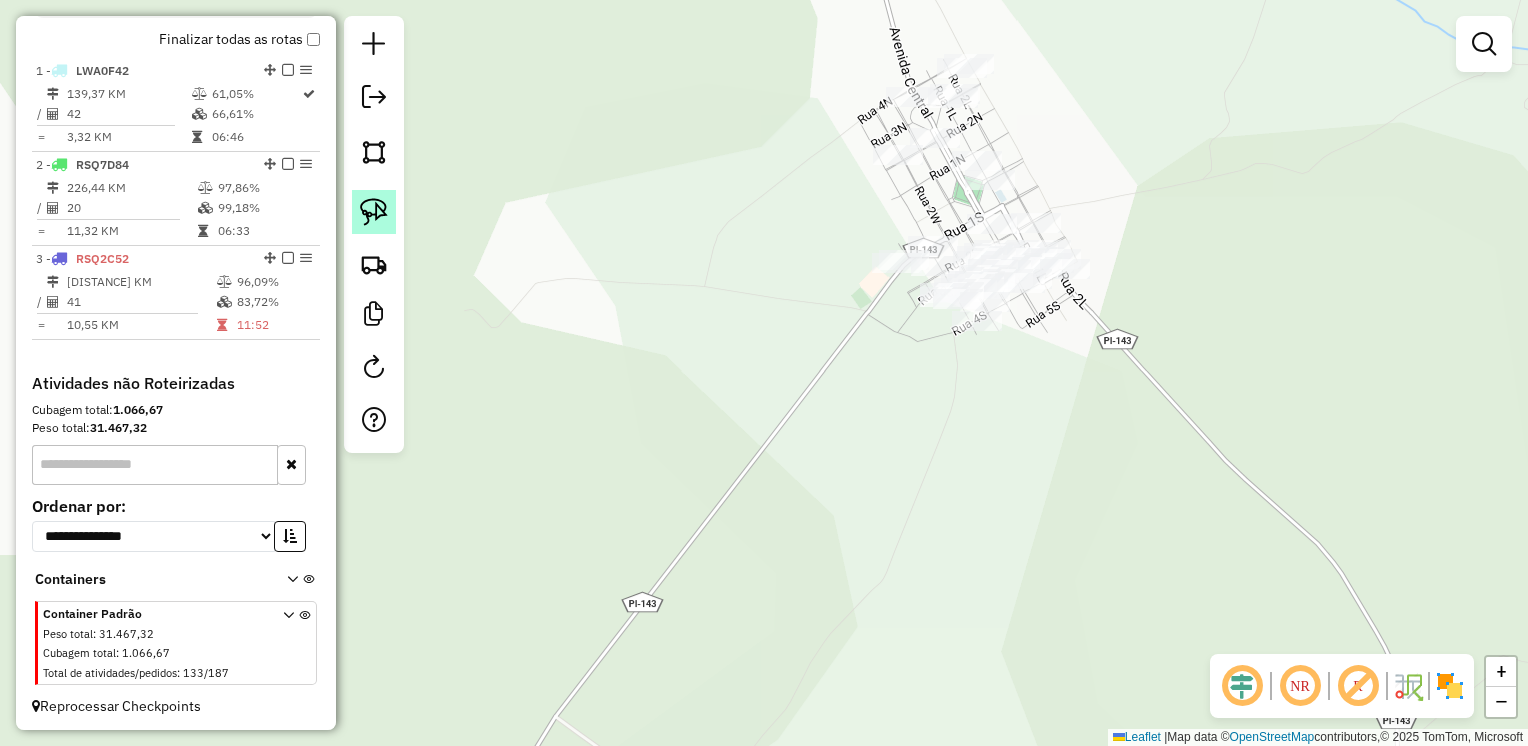 click 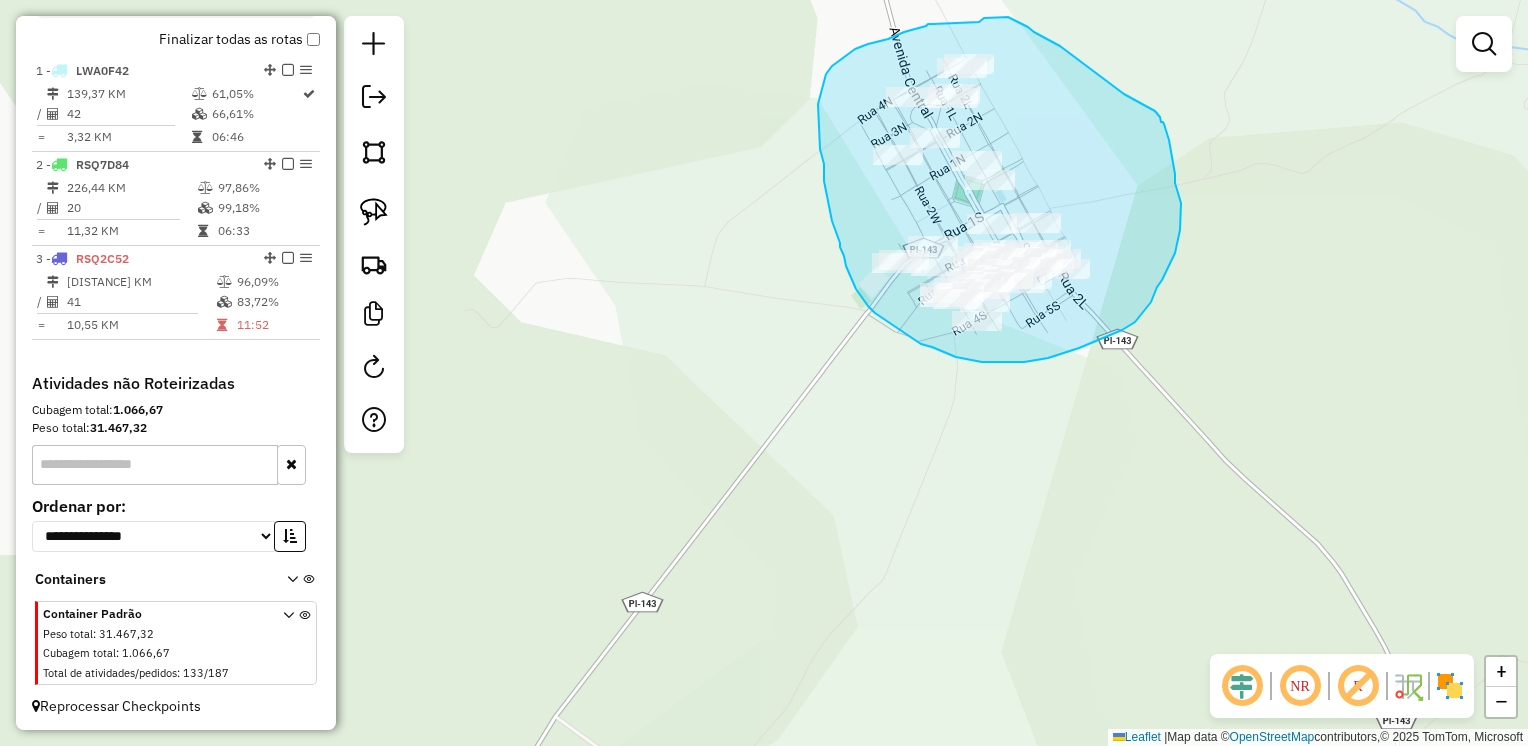 drag, startPoint x: 930, startPoint y: 24, endPoint x: 973, endPoint y: 24, distance: 43 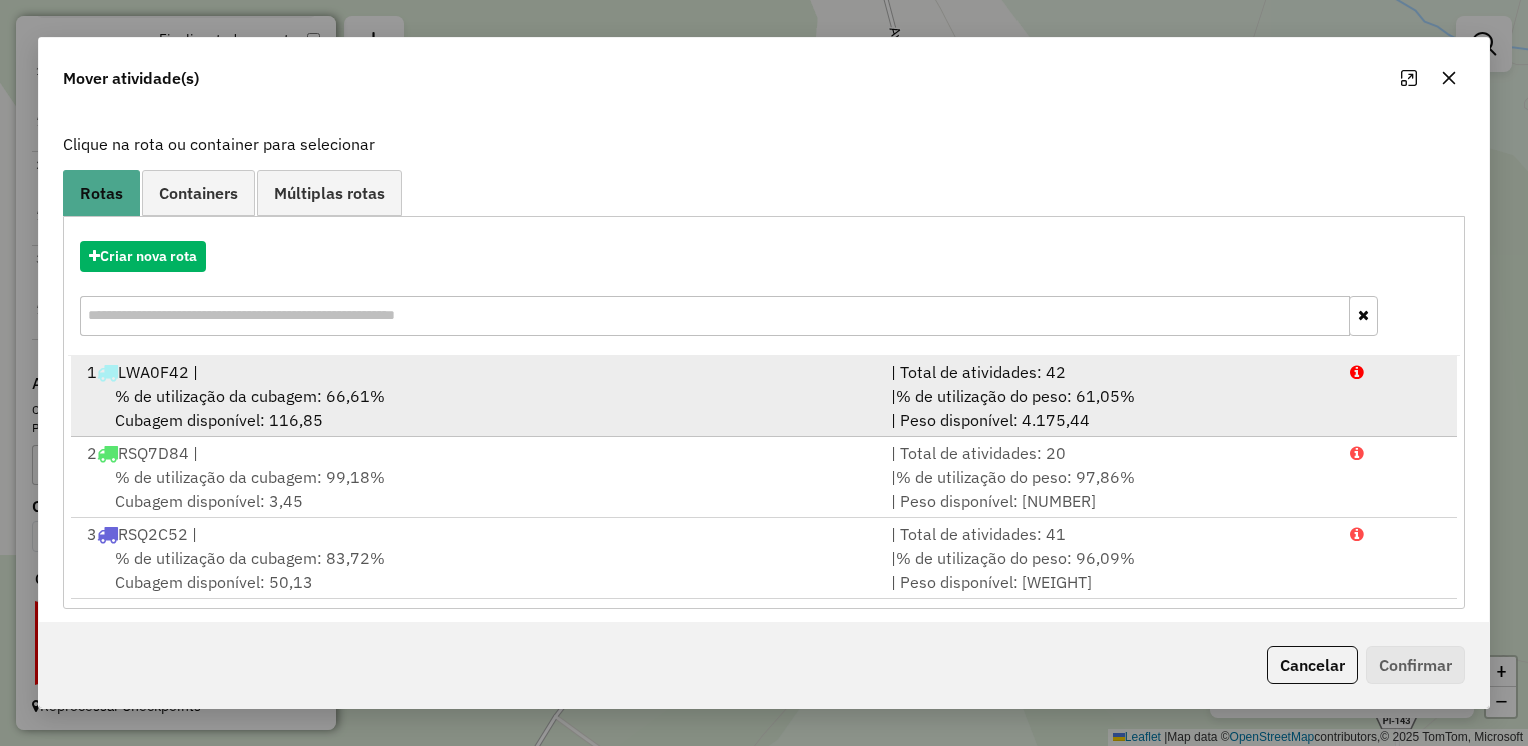 scroll, scrollTop: 113, scrollLeft: 0, axis: vertical 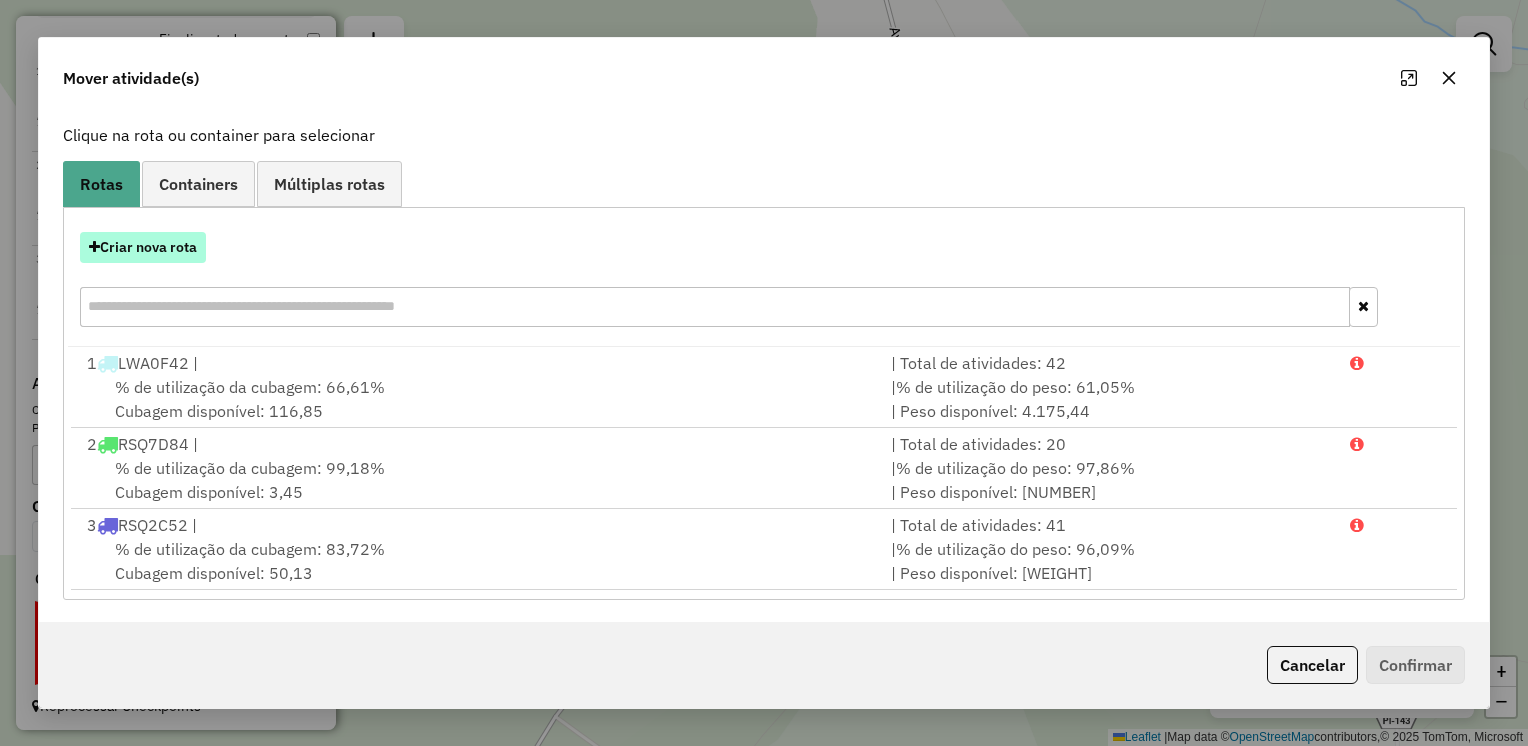 click on "Criar nova rota" at bounding box center [143, 247] 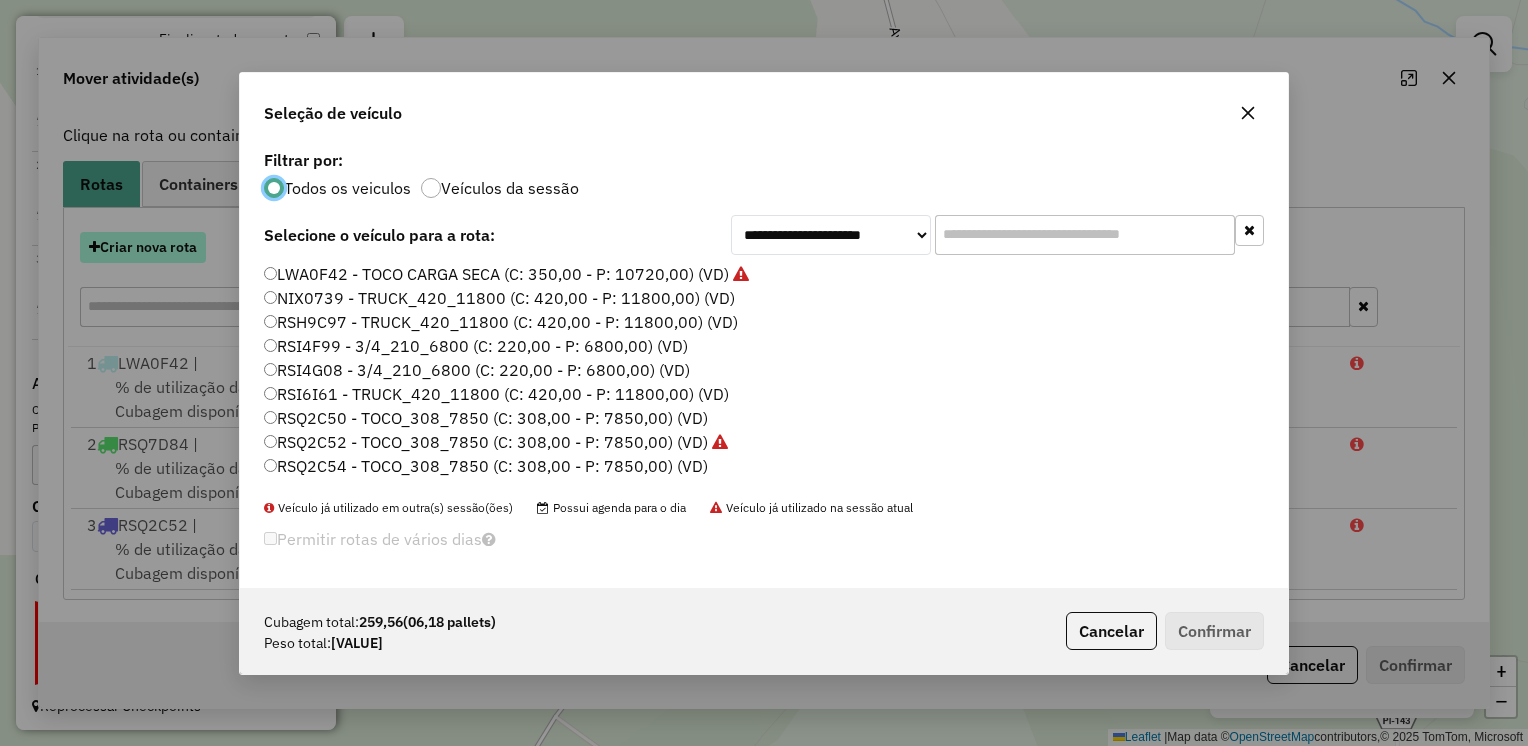 scroll, scrollTop: 10, scrollLeft: 6, axis: both 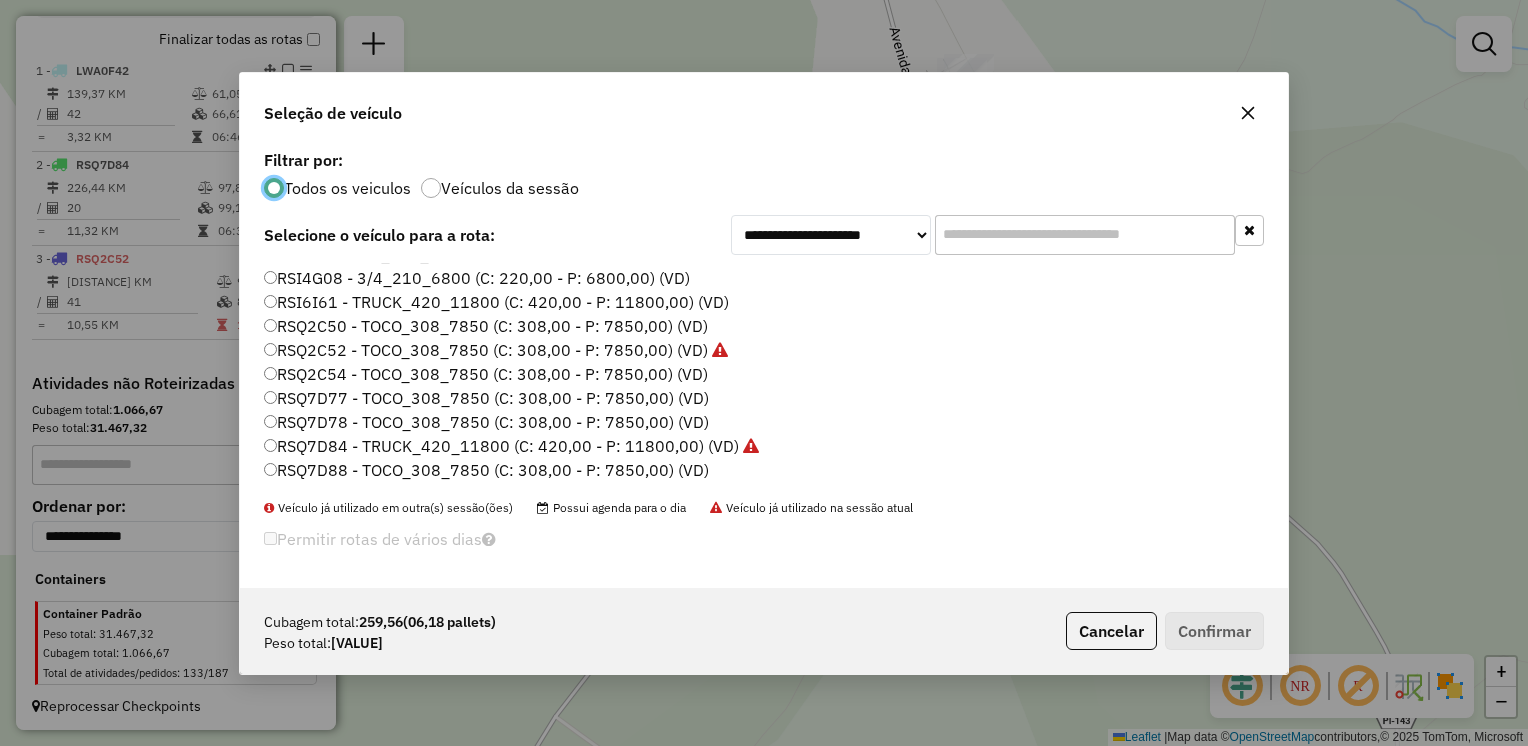 click on "RSQ7D78 - TOCO_308_7850 (C: 308,00 - P: 7850,00) (VD)" 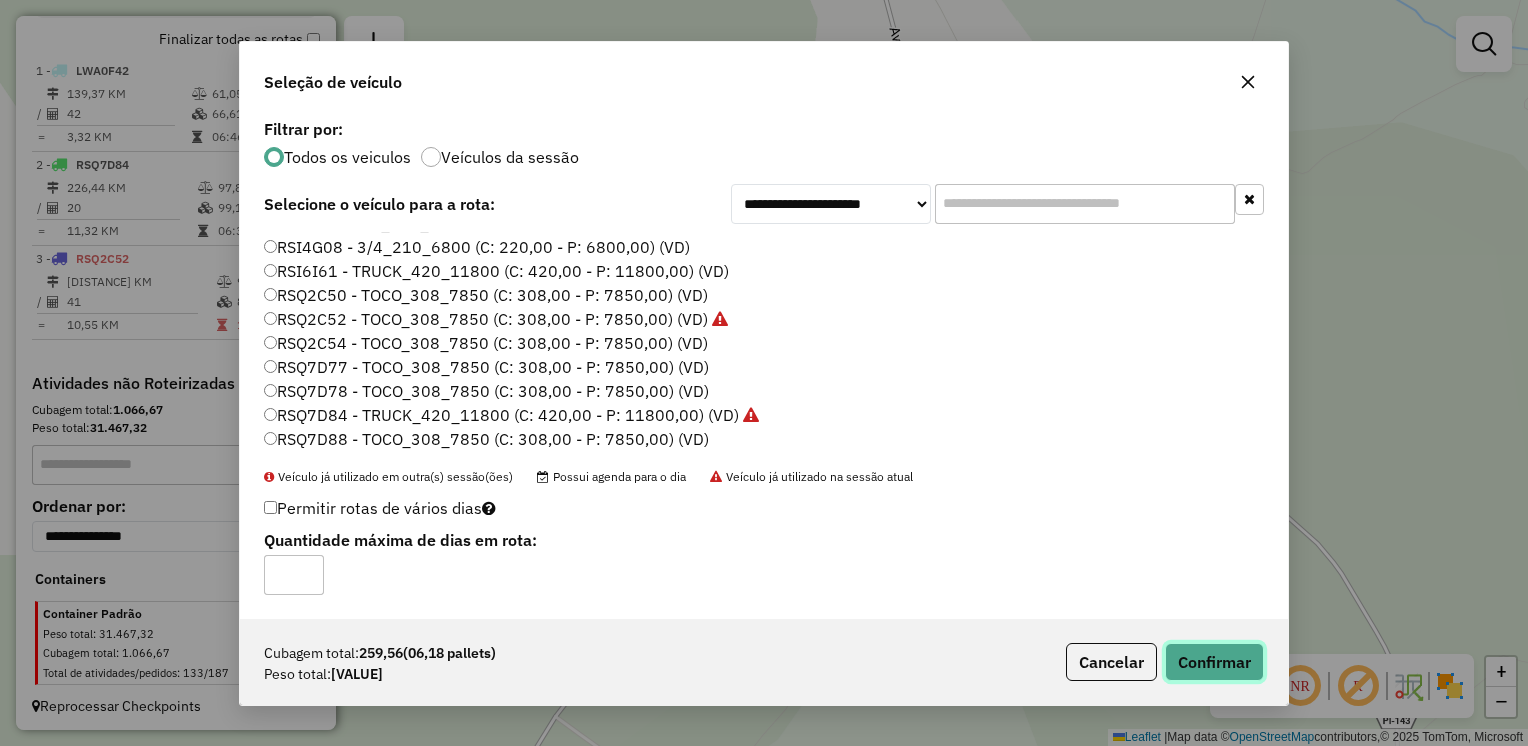 click on "Confirmar" 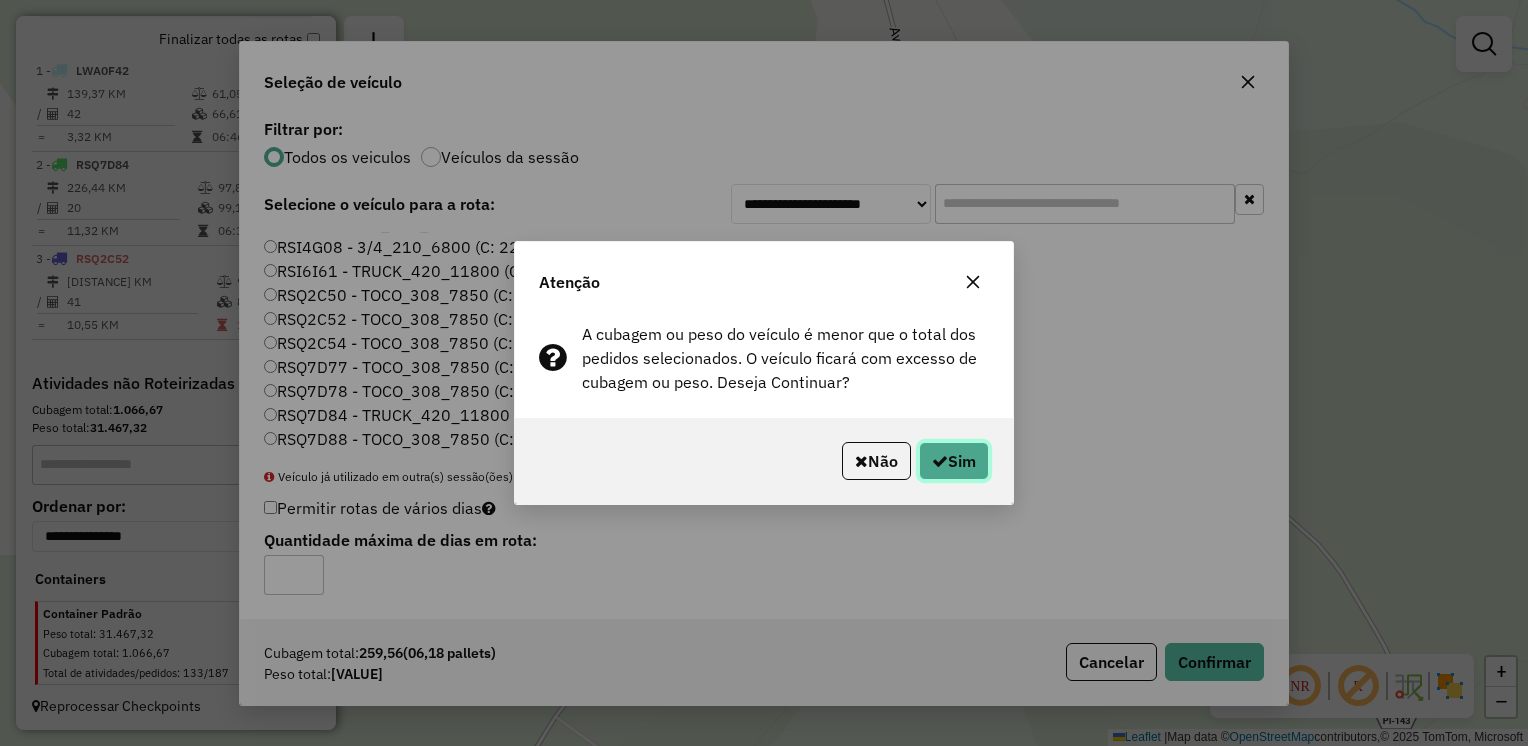 click on "Sim" 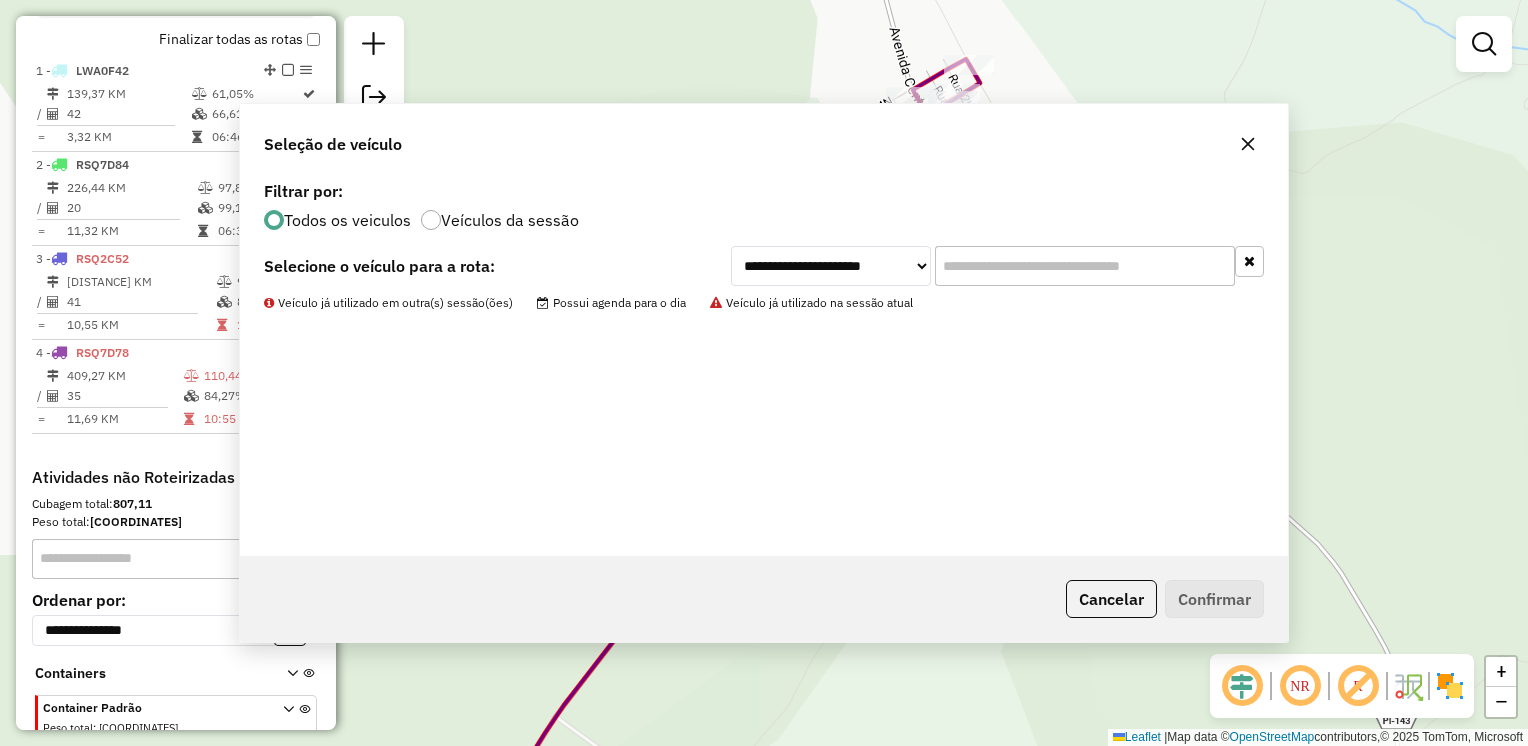 scroll, scrollTop: 803, scrollLeft: 0, axis: vertical 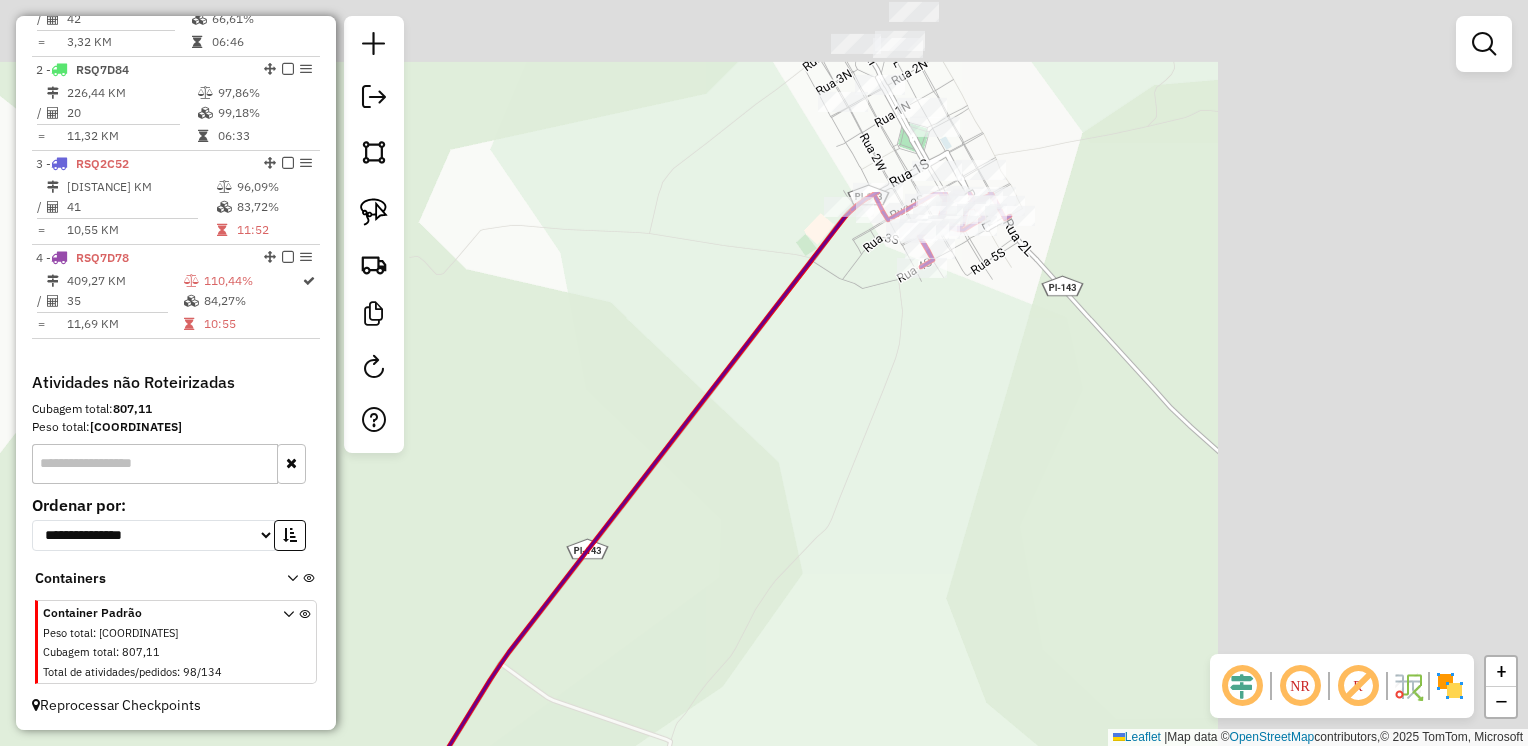 drag, startPoint x: 1171, startPoint y: 211, endPoint x: 832, endPoint y: 390, distance: 383.35623 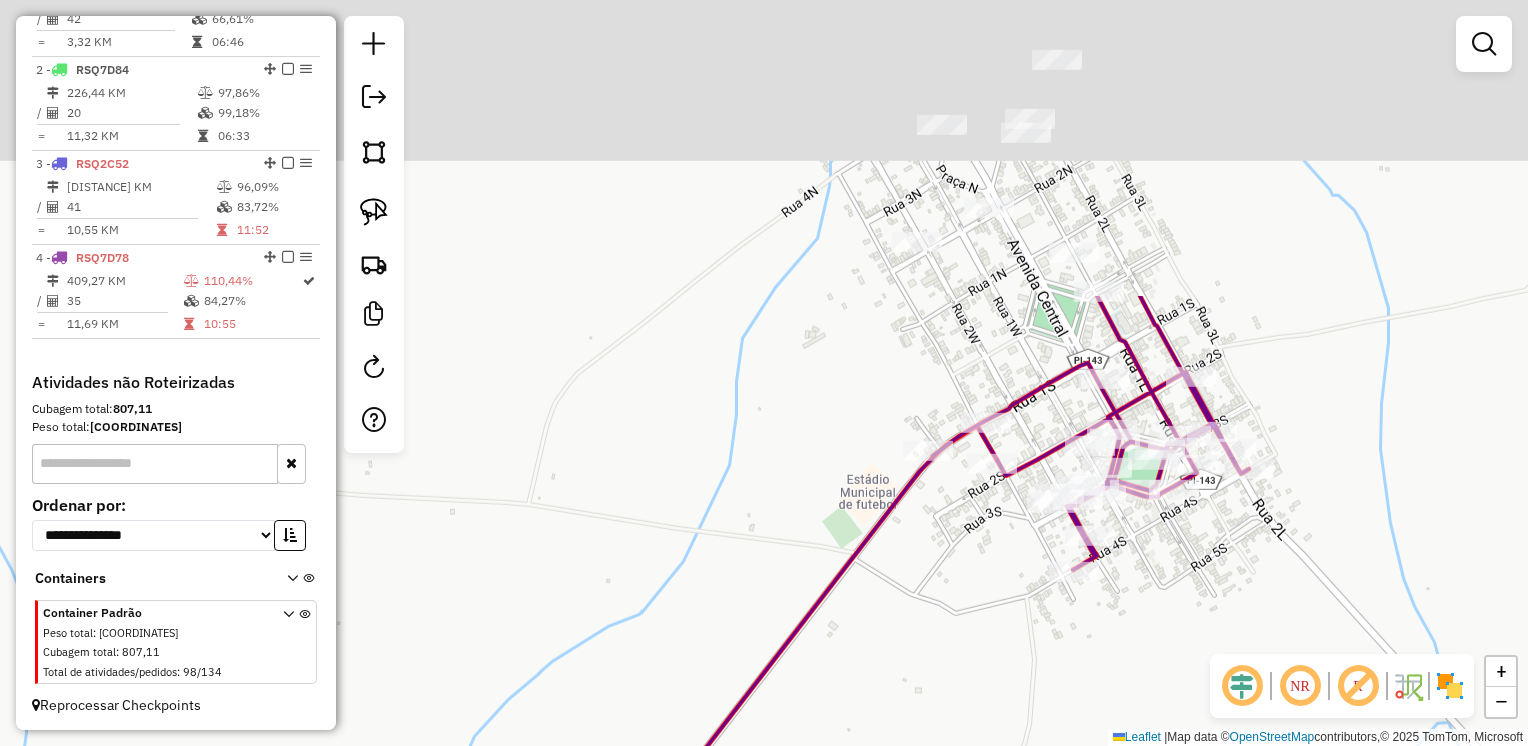 drag, startPoint x: 823, startPoint y: 326, endPoint x: 808, endPoint y: 320, distance: 16.155495 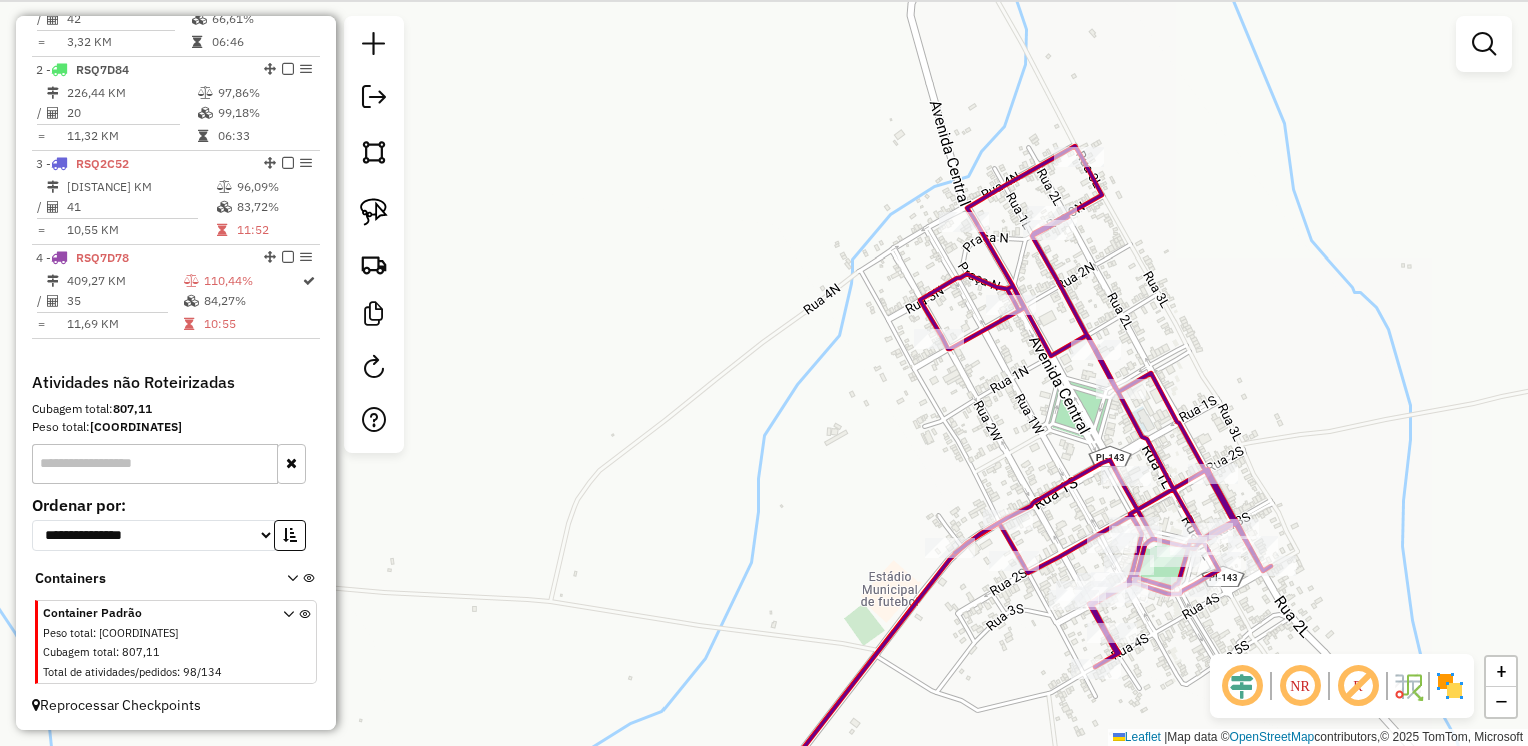 drag, startPoint x: 794, startPoint y: 262, endPoint x: 816, endPoint y: 375, distance: 115.12167 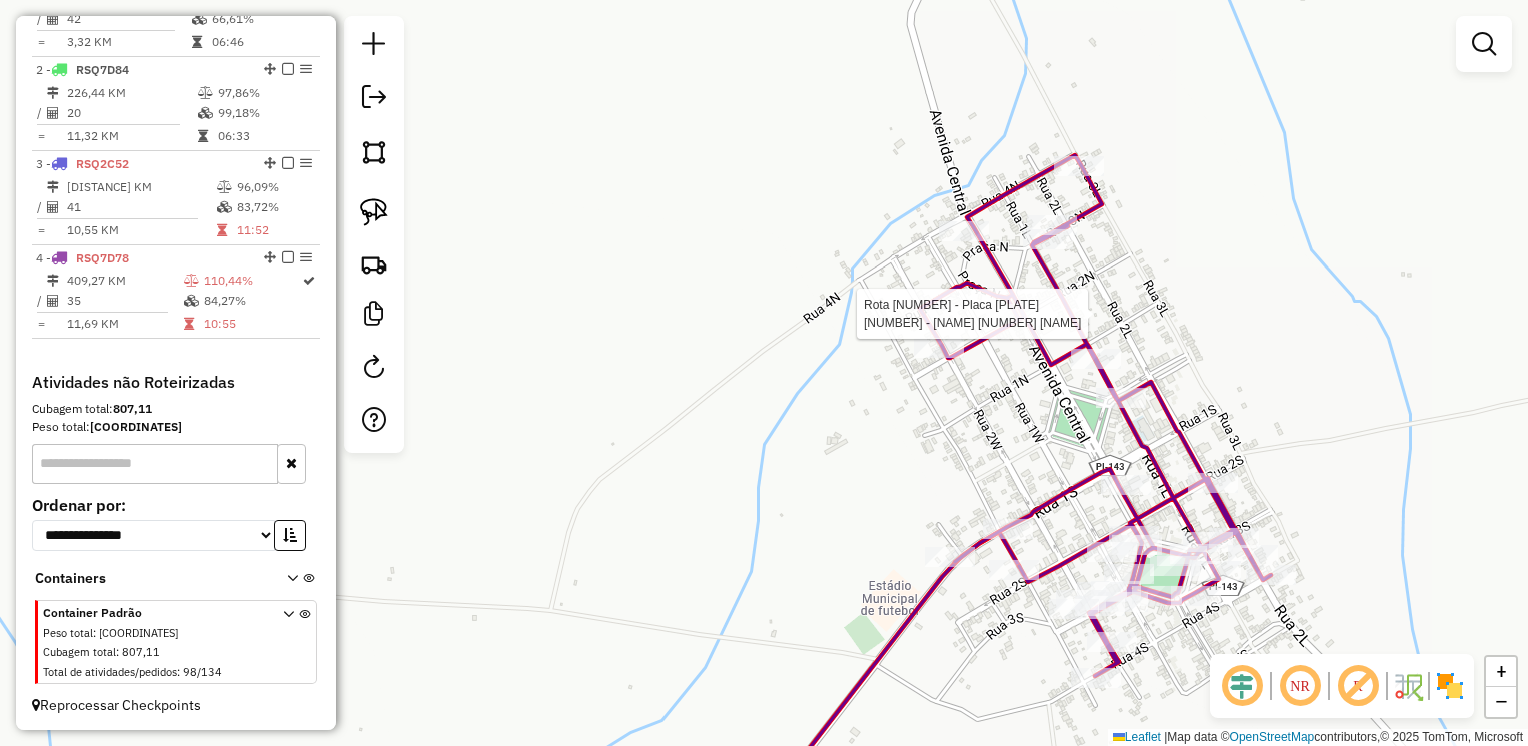 select on "**********" 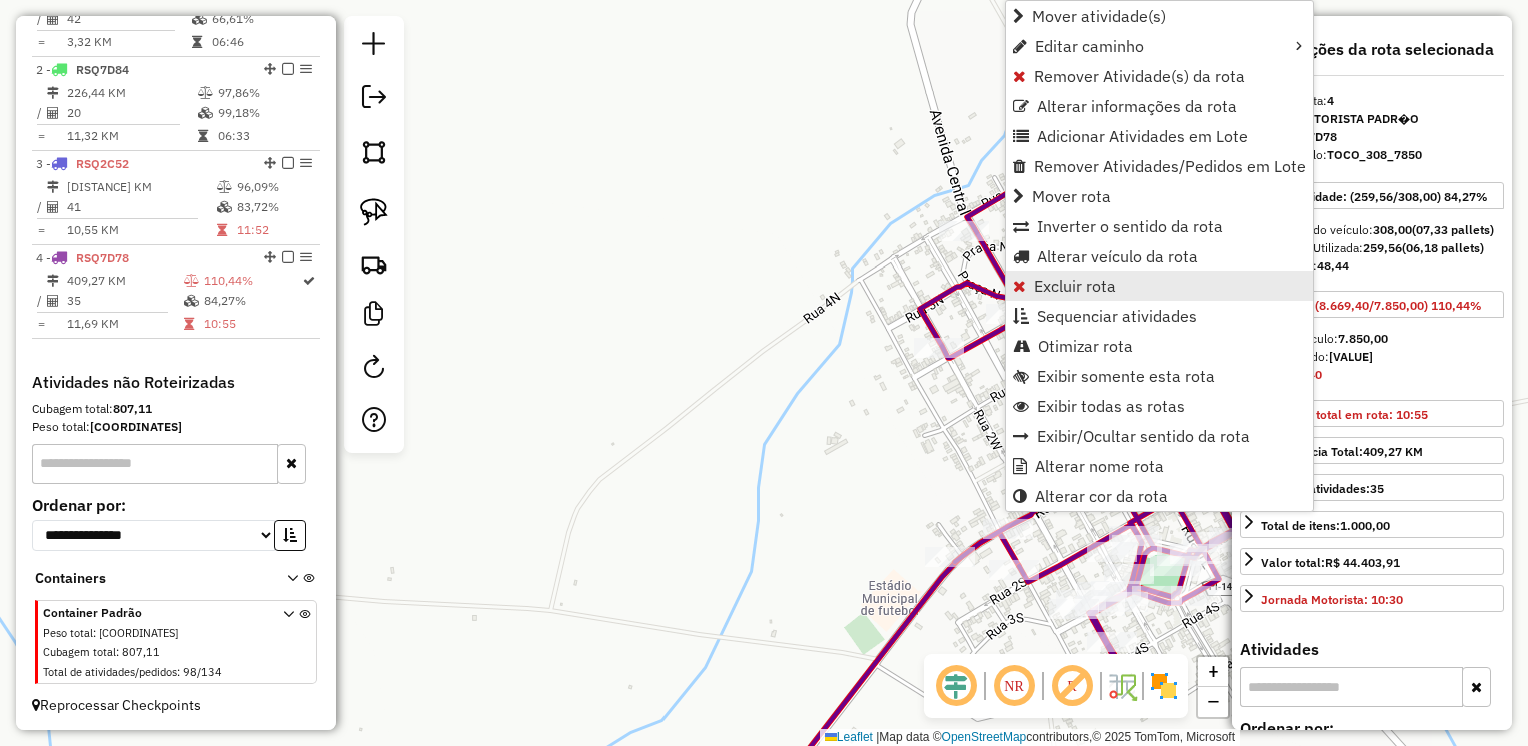 click on "Excluir rota" at bounding box center (1075, 286) 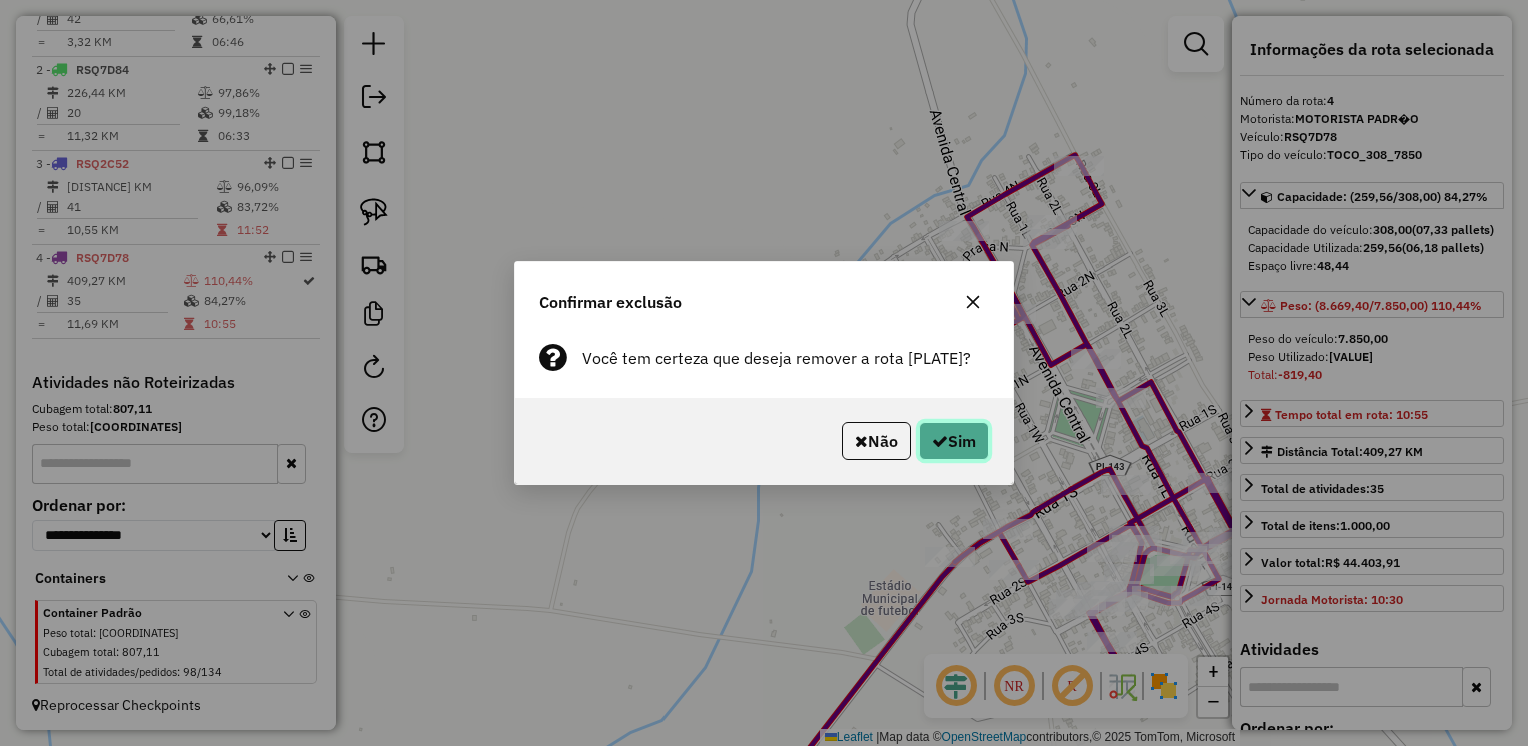 click on "Sim" 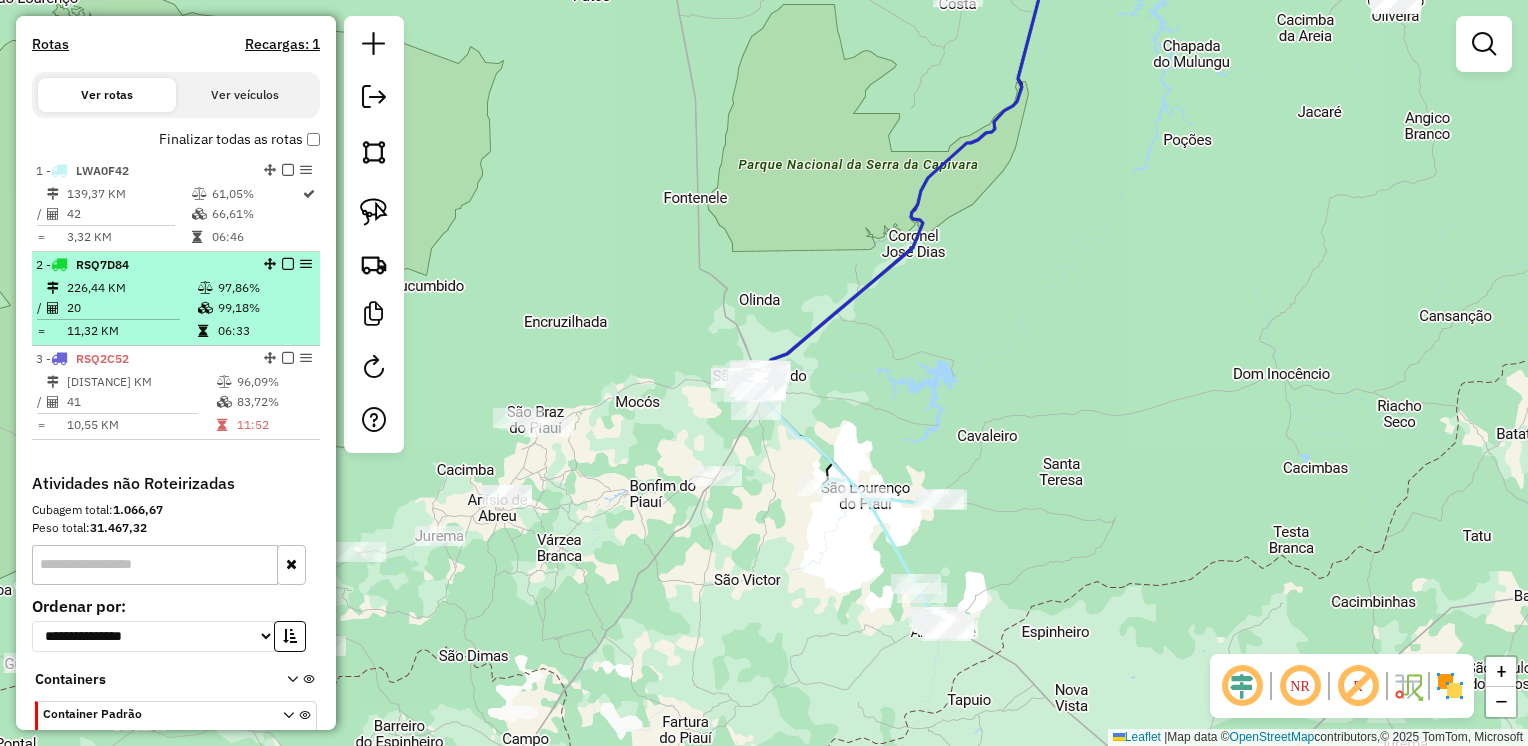scroll, scrollTop: 608, scrollLeft: 0, axis: vertical 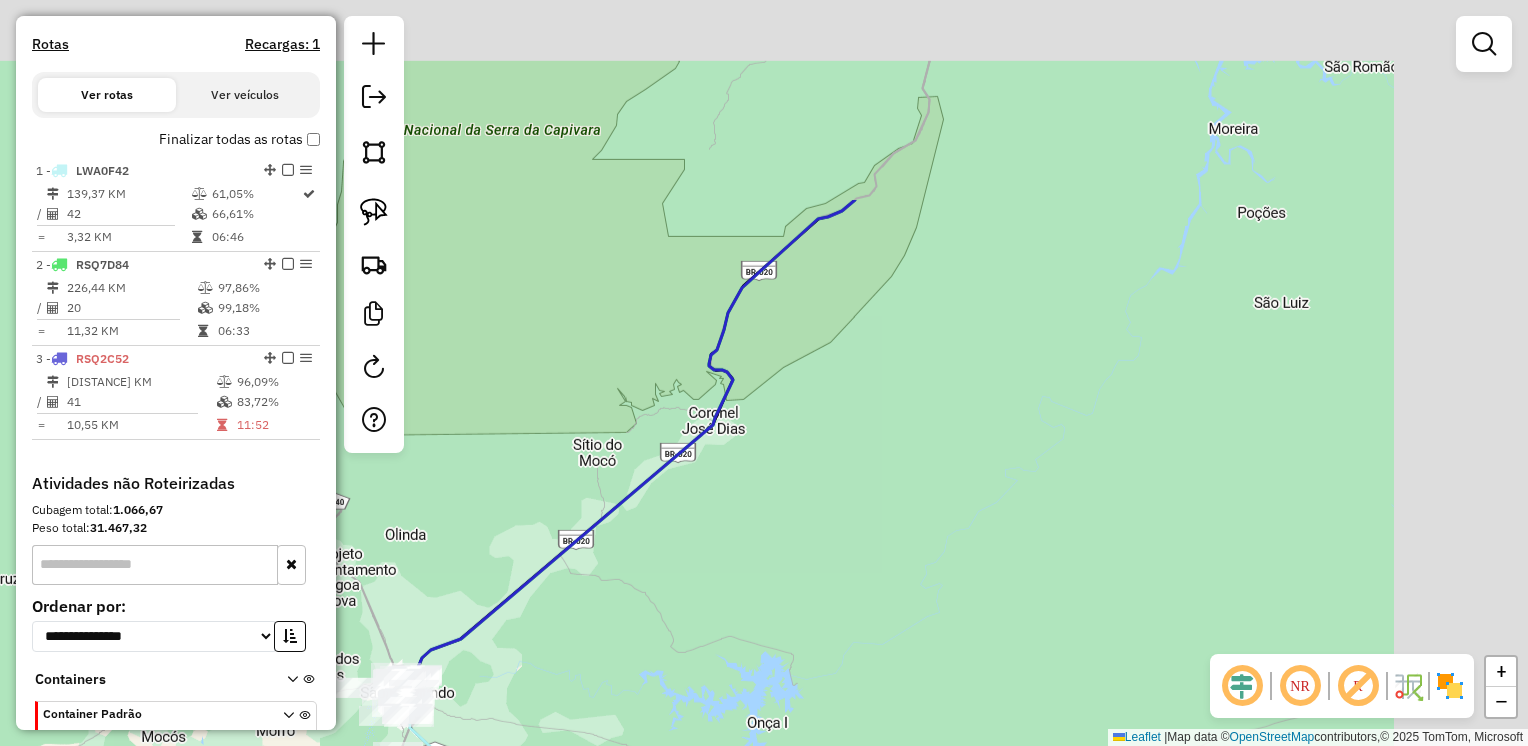 drag, startPoint x: 1021, startPoint y: 368, endPoint x: 808, endPoint y: 377, distance: 213.19006 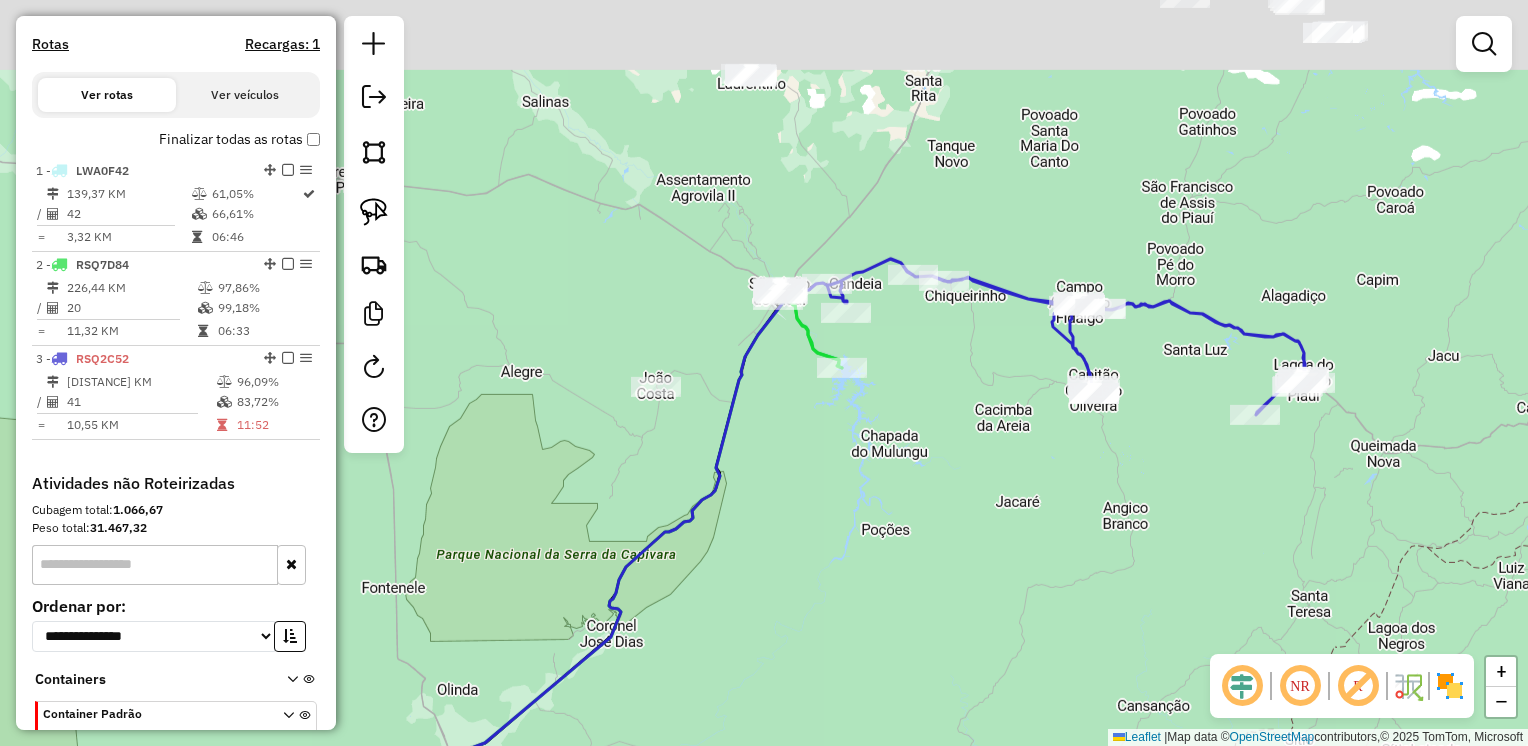 drag, startPoint x: 963, startPoint y: 182, endPoint x: 808, endPoint y: 323, distance: 209.53758 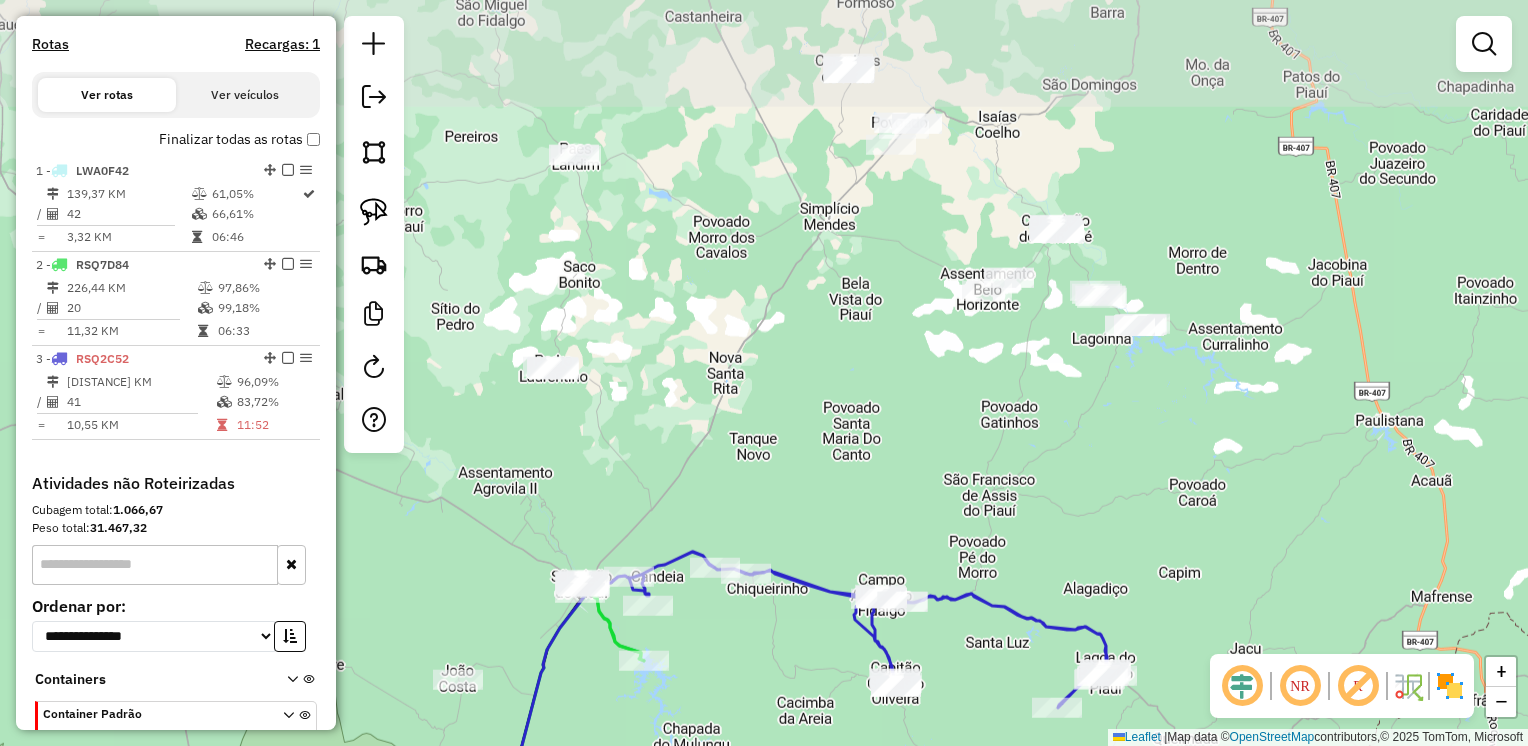 drag, startPoint x: 951, startPoint y: 186, endPoint x: 839, endPoint y: 326, distance: 179.28748 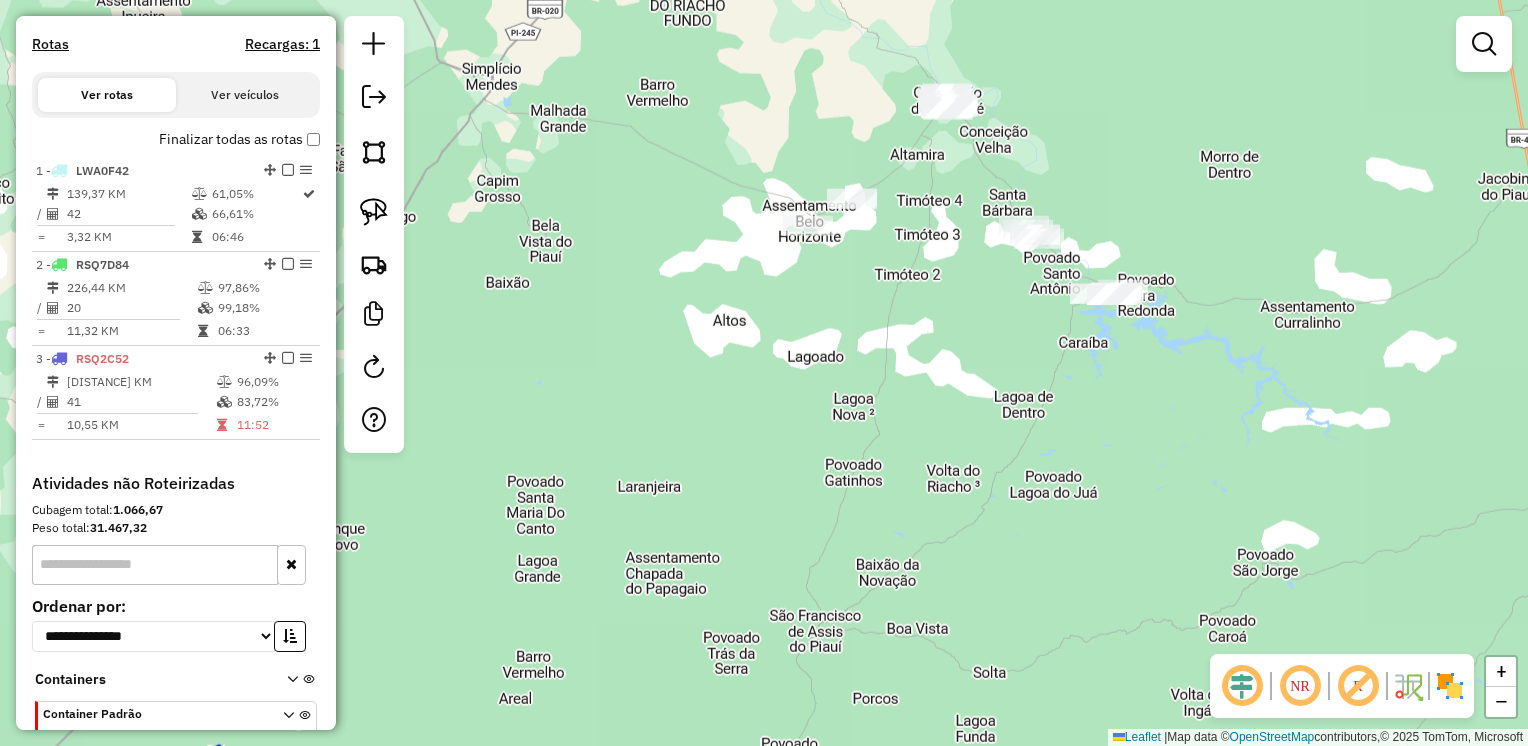 drag, startPoint x: 1075, startPoint y: 338, endPoint x: 956, endPoint y: 325, distance: 119.70798 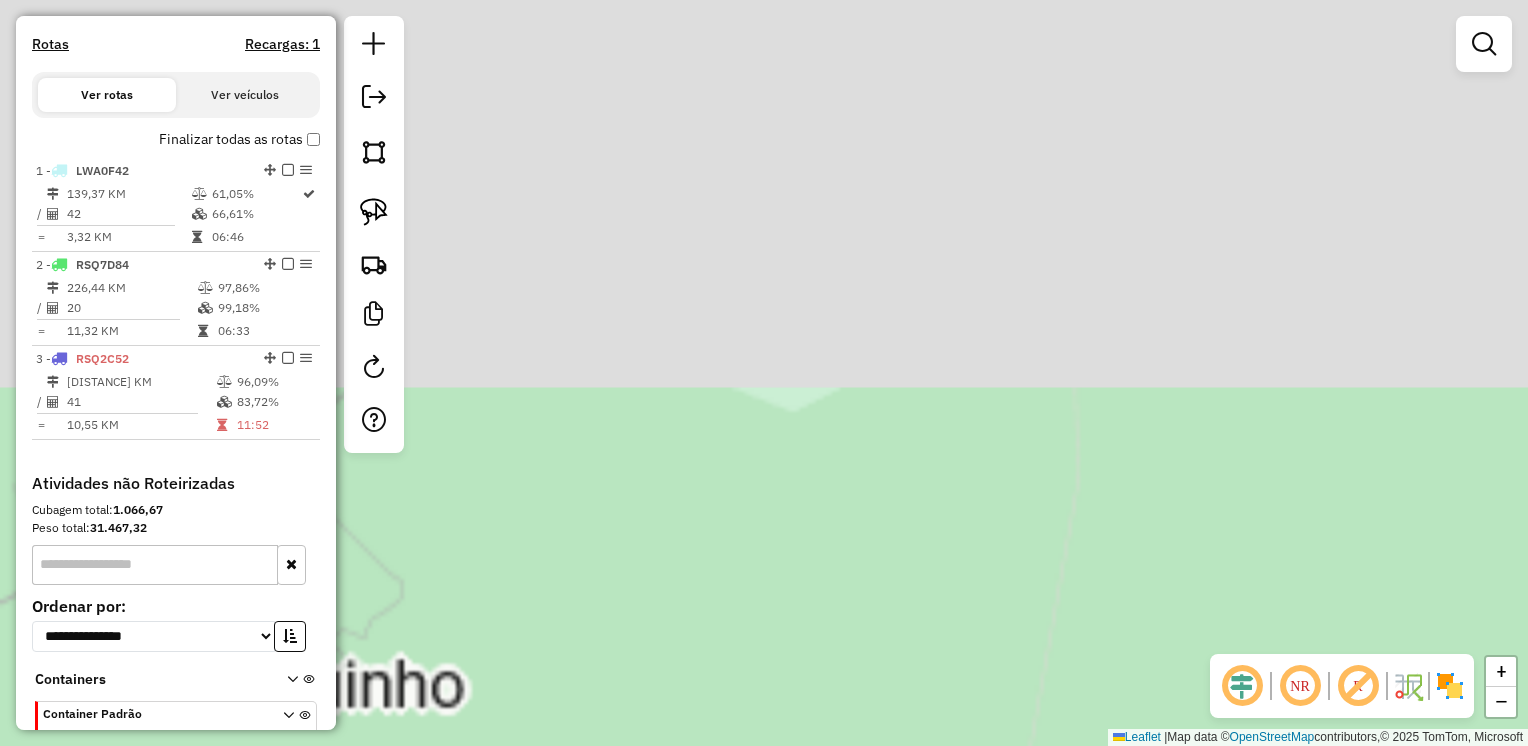 drag, startPoint x: 1020, startPoint y: 43, endPoint x: 956, endPoint y: 658, distance: 618.3211 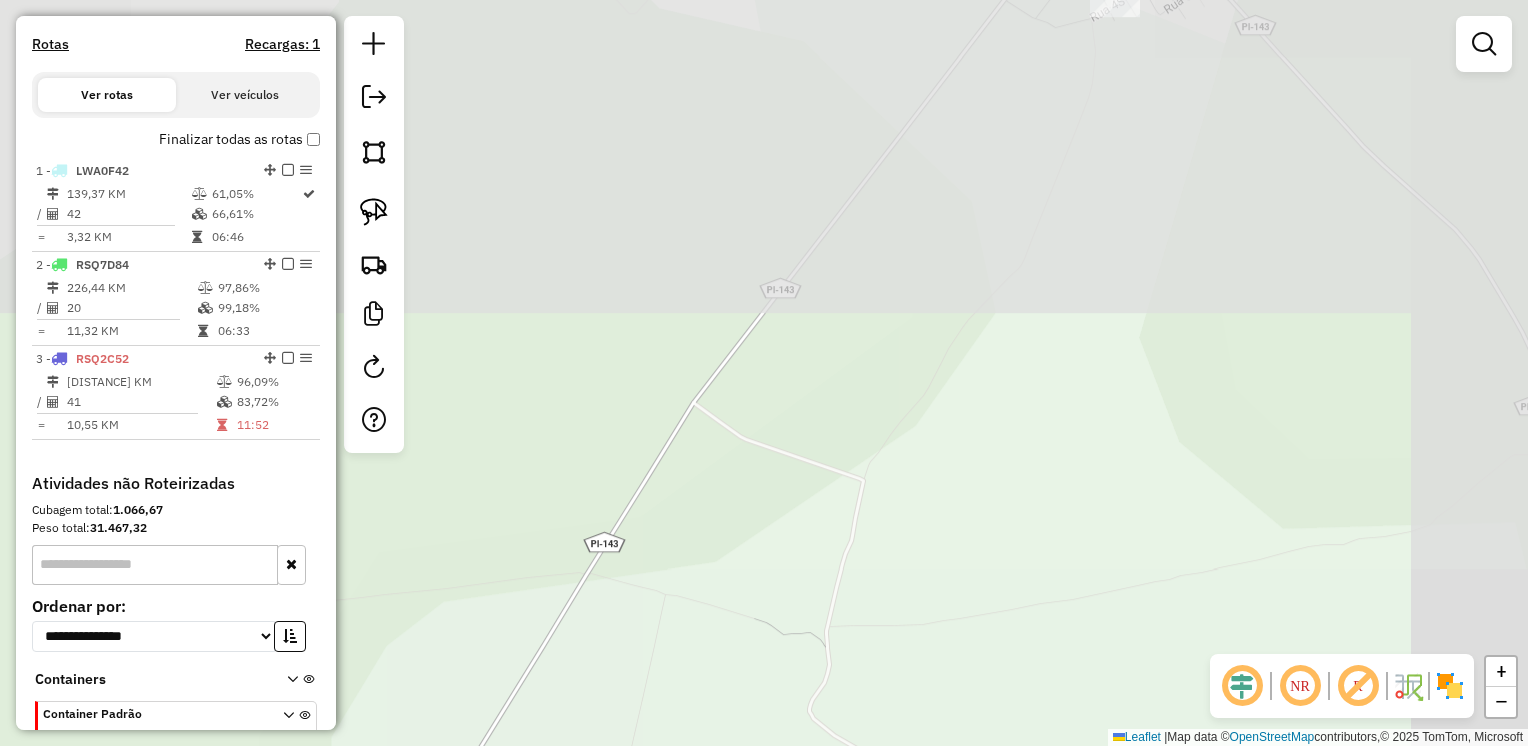drag, startPoint x: 1107, startPoint y: 320, endPoint x: 976, endPoint y: 446, distance: 181.76083 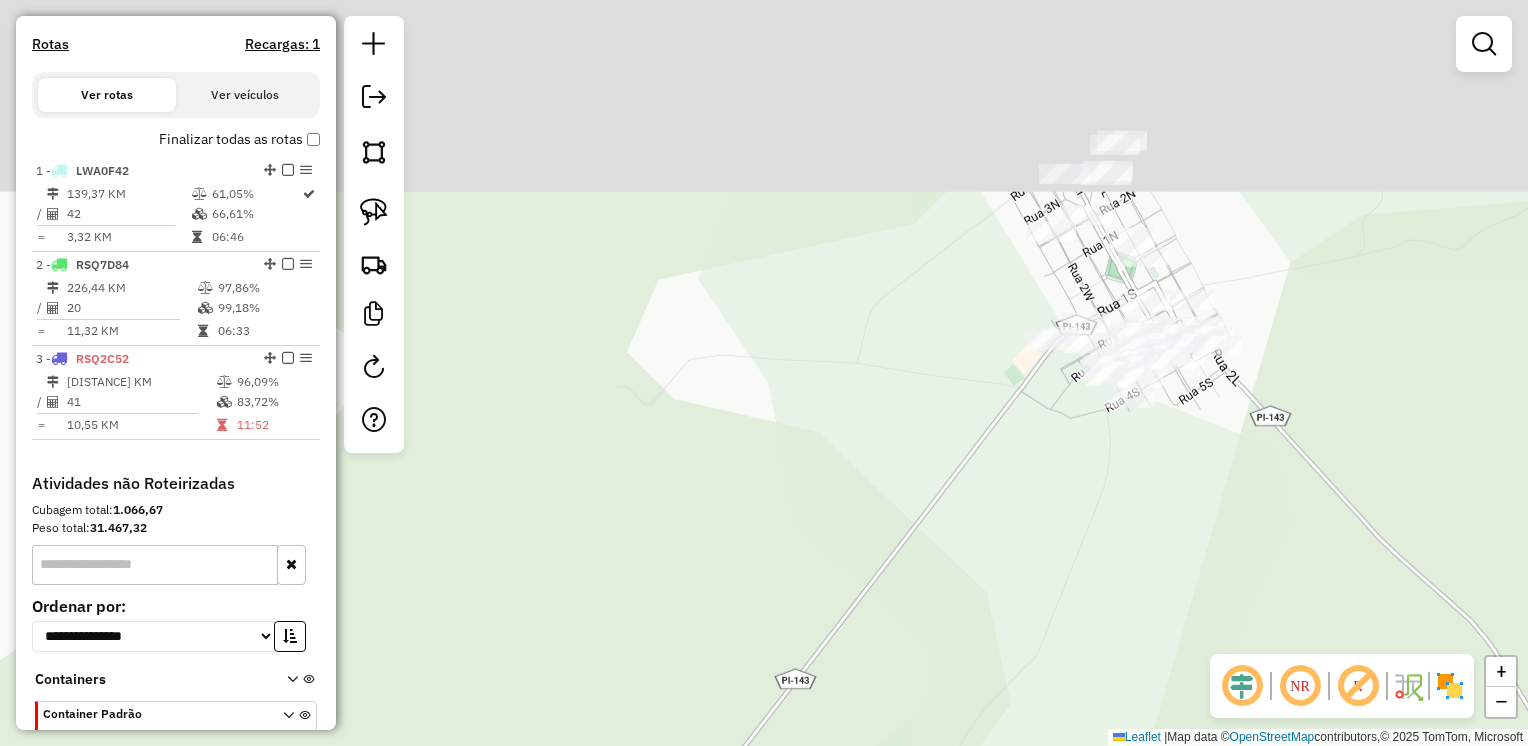 drag, startPoint x: 1035, startPoint y: 283, endPoint x: 1027, endPoint y: 678, distance: 395.081 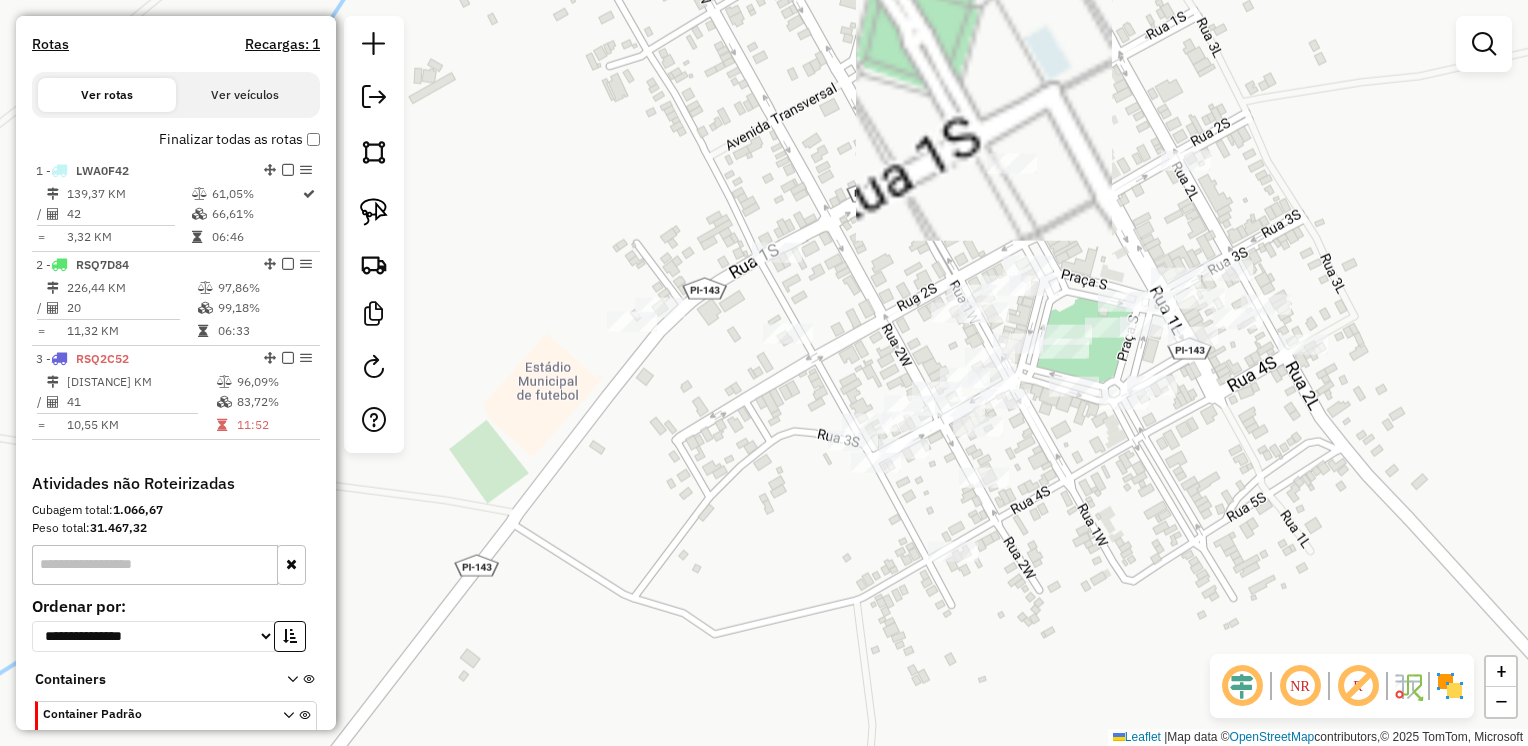drag, startPoint x: 1148, startPoint y: 399, endPoint x: 1148, endPoint y: 556, distance: 157 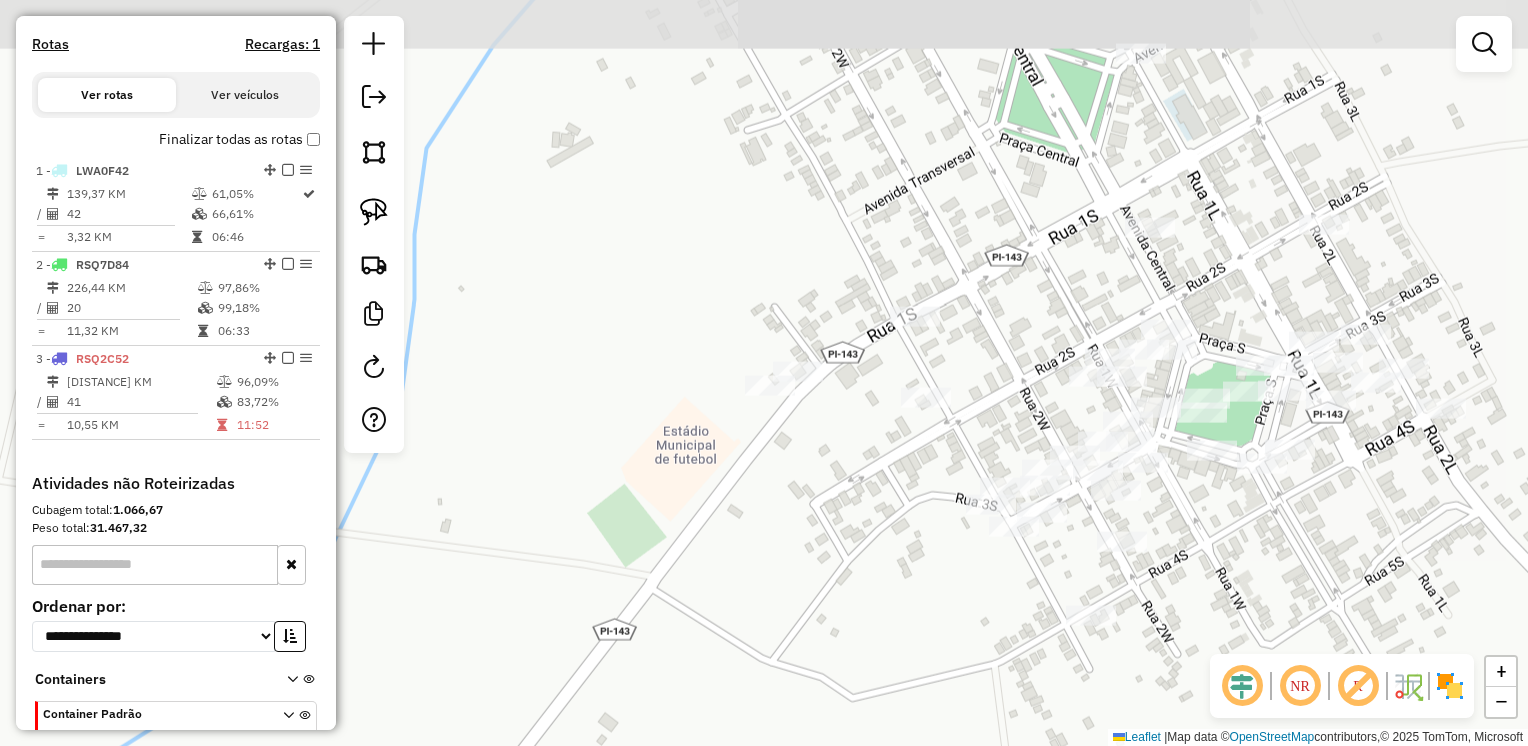 drag, startPoint x: 1205, startPoint y: 546, endPoint x: 1313, endPoint y: 592, distance: 117.388245 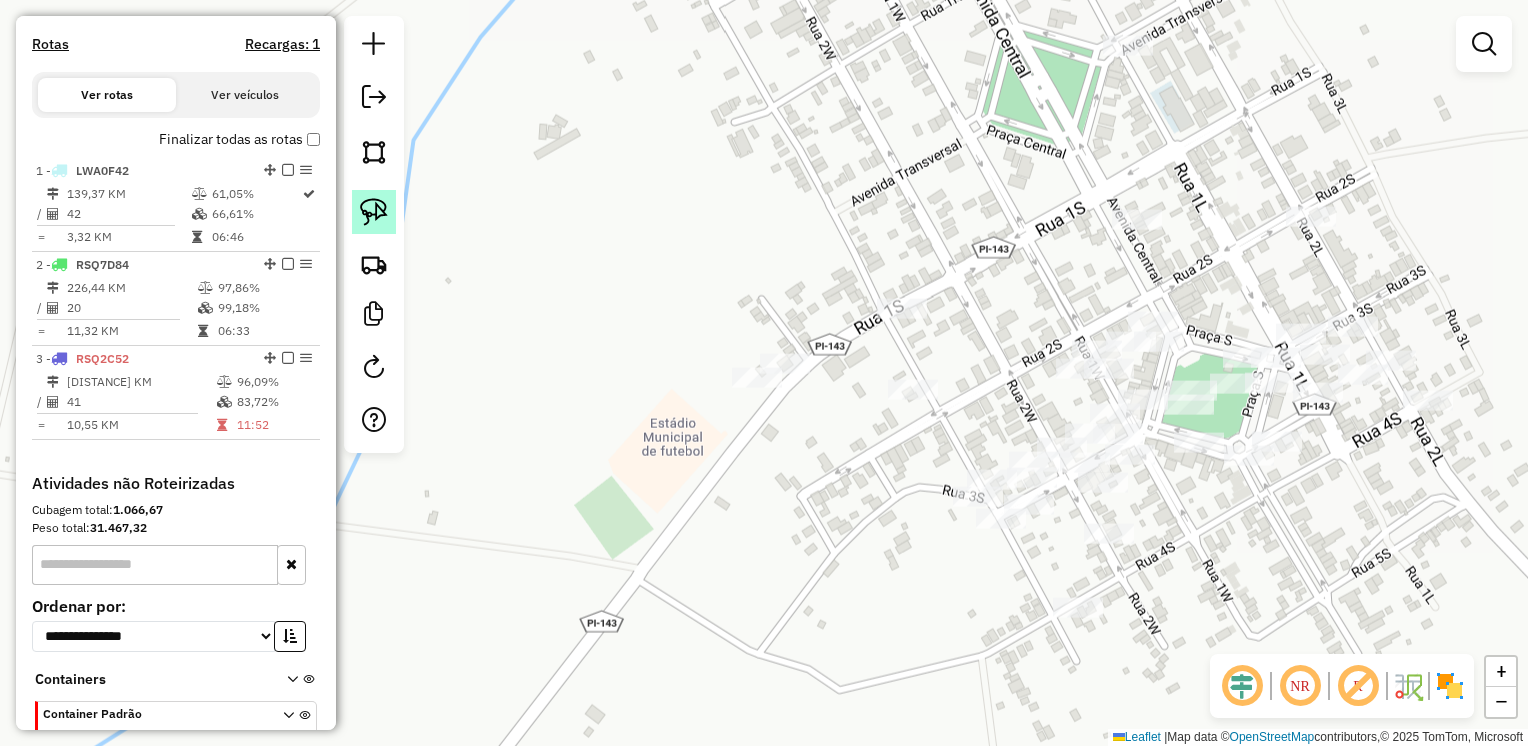 click 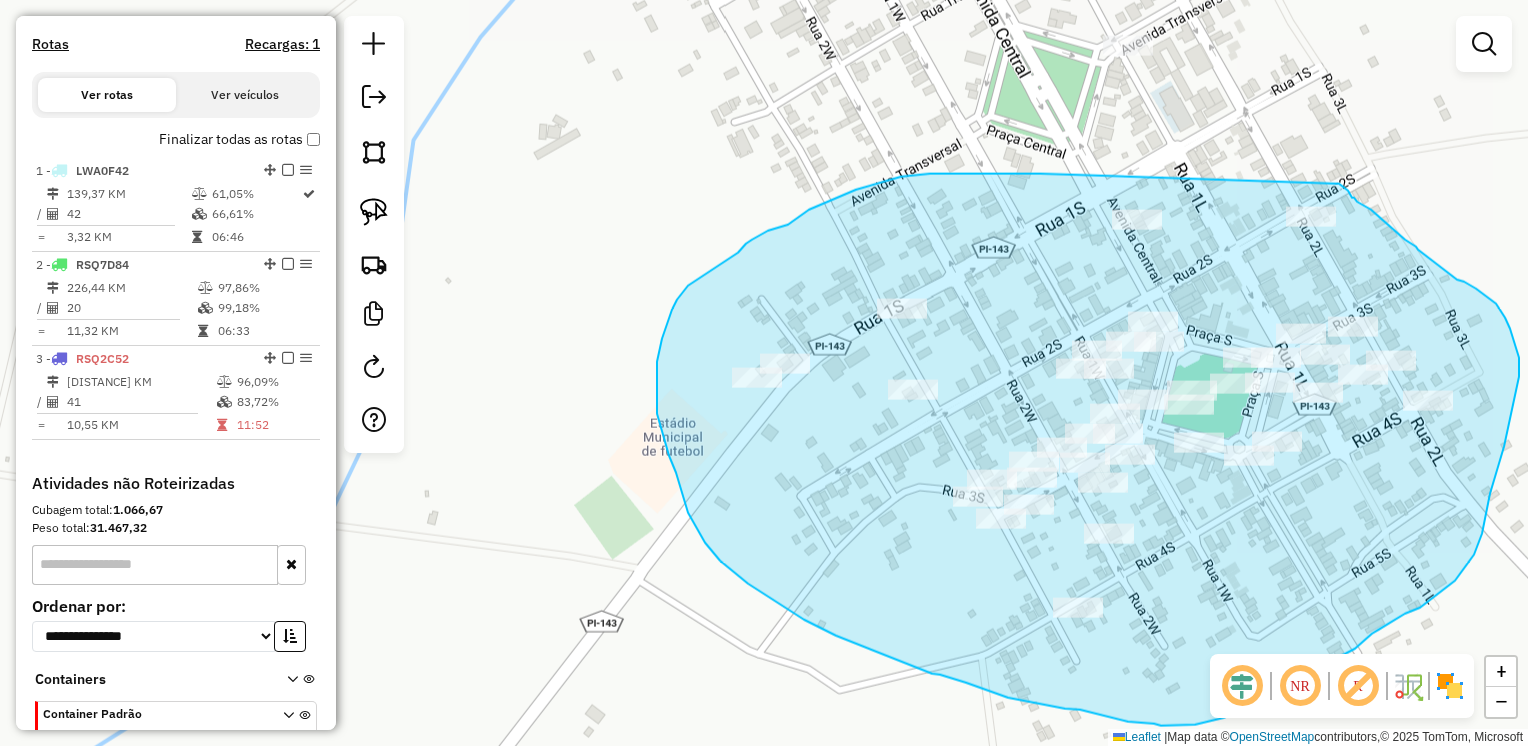 drag, startPoint x: 974, startPoint y: 174, endPoint x: 1325, endPoint y: 181, distance: 351.0698 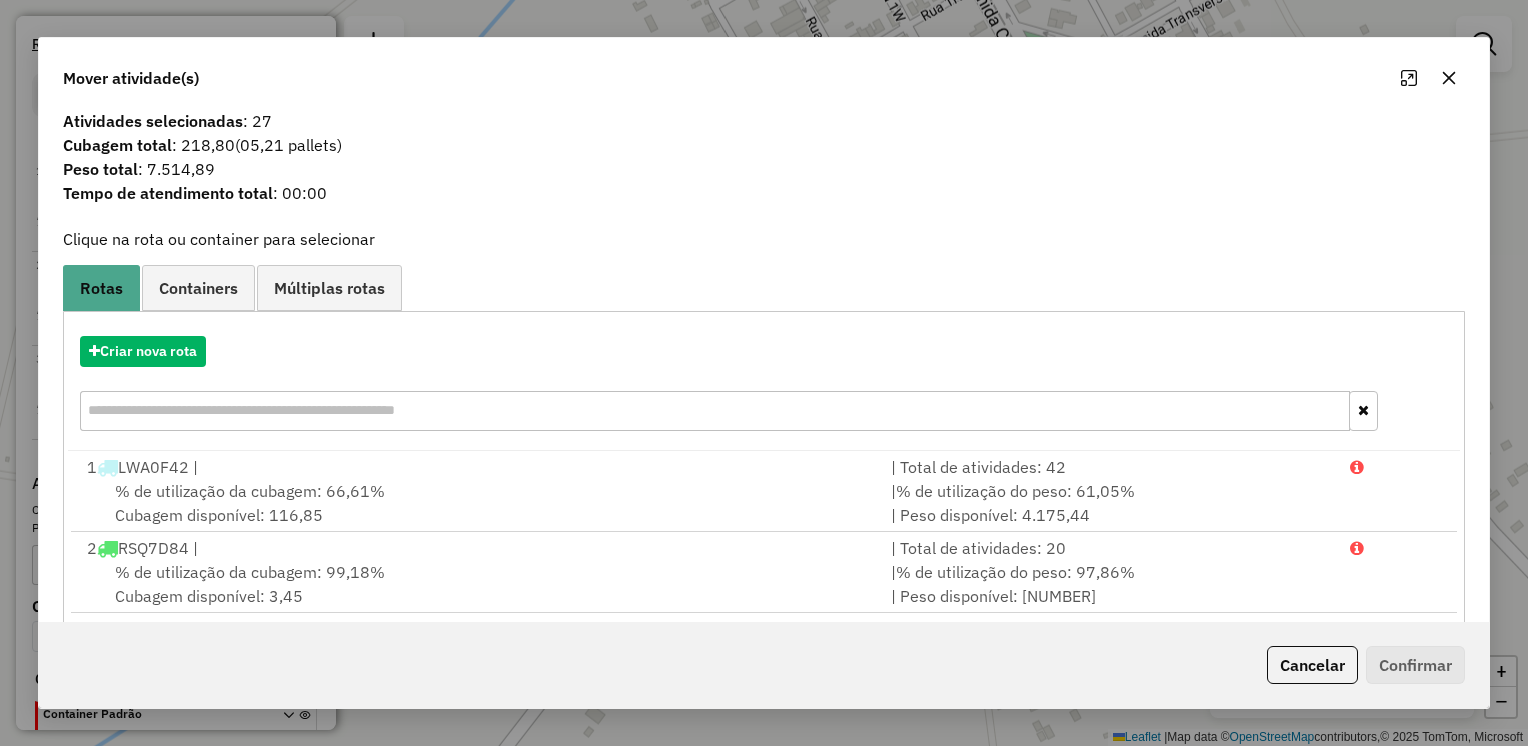 scroll, scrollTop: 0, scrollLeft: 0, axis: both 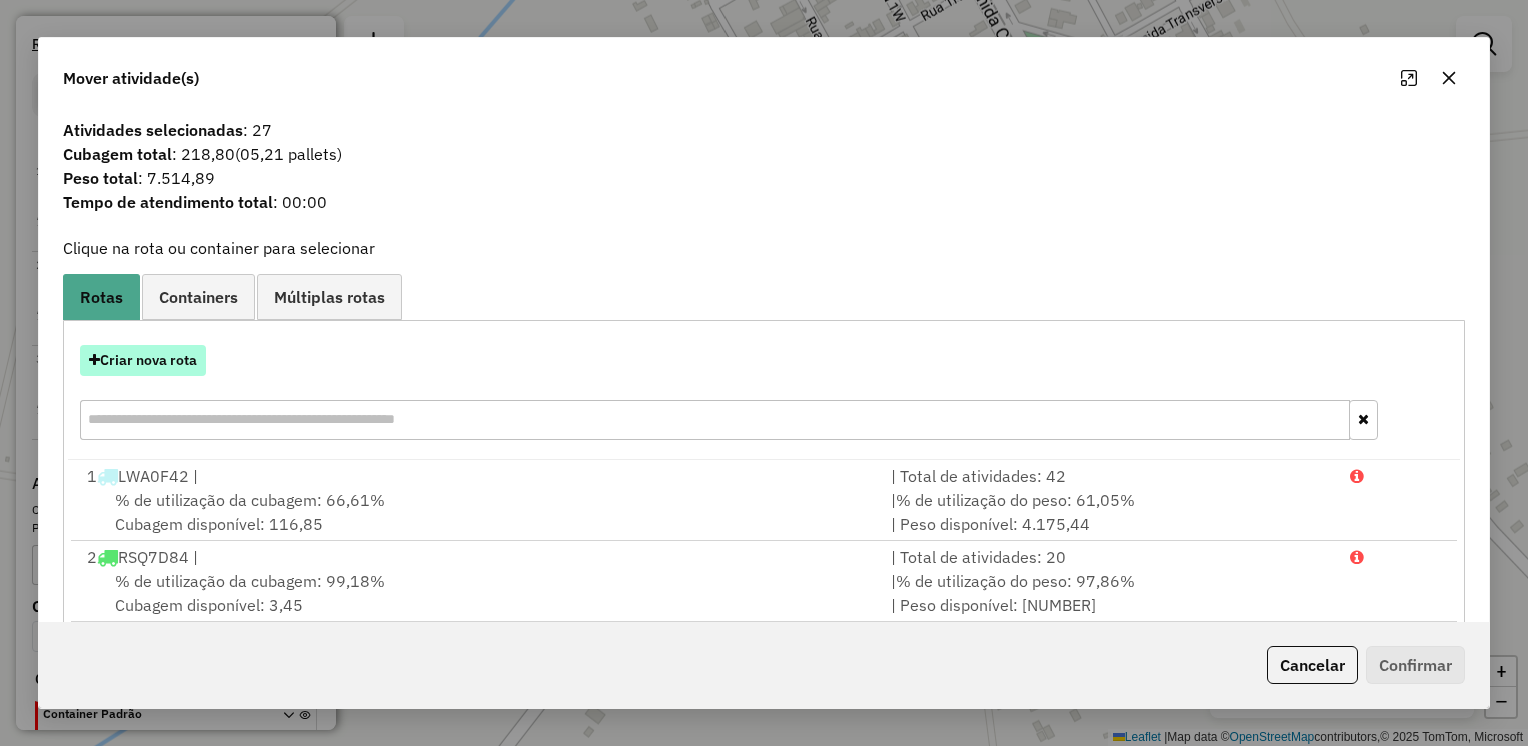 click on "Criar nova rota" at bounding box center (143, 360) 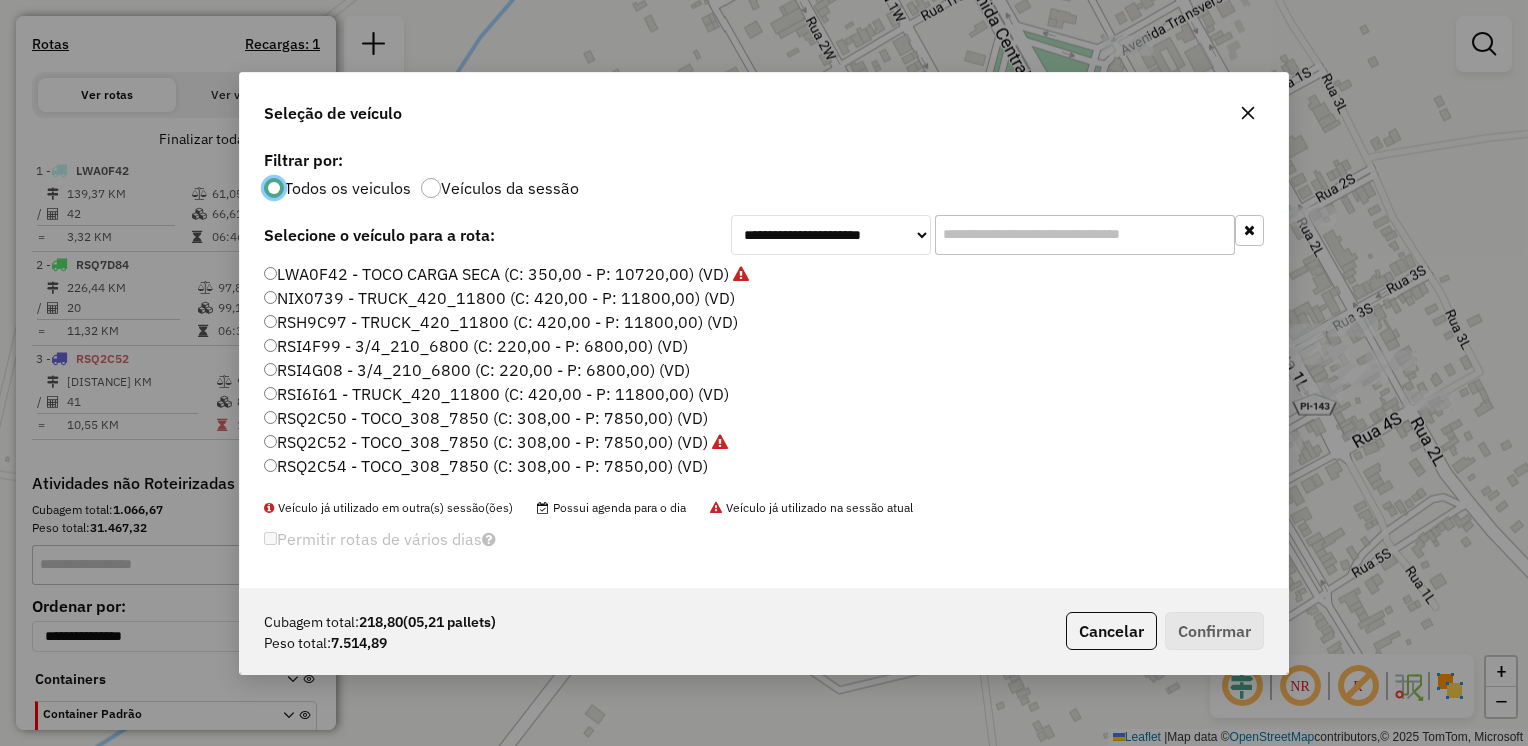 scroll, scrollTop: 10, scrollLeft: 6, axis: both 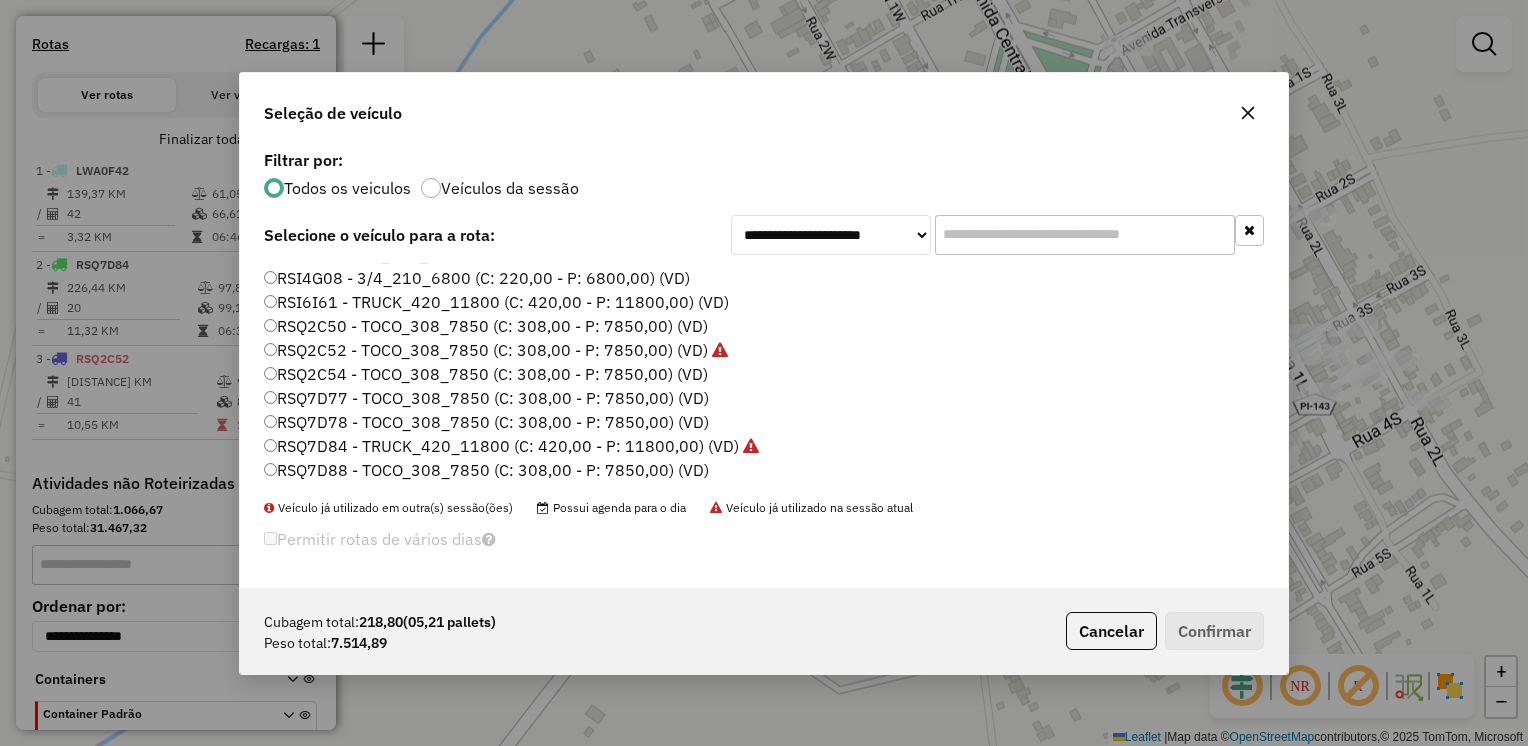 click on "RSQ7D78 - TOCO_308_7850 (C: 308,00 - P: 7850,00) (VD)" 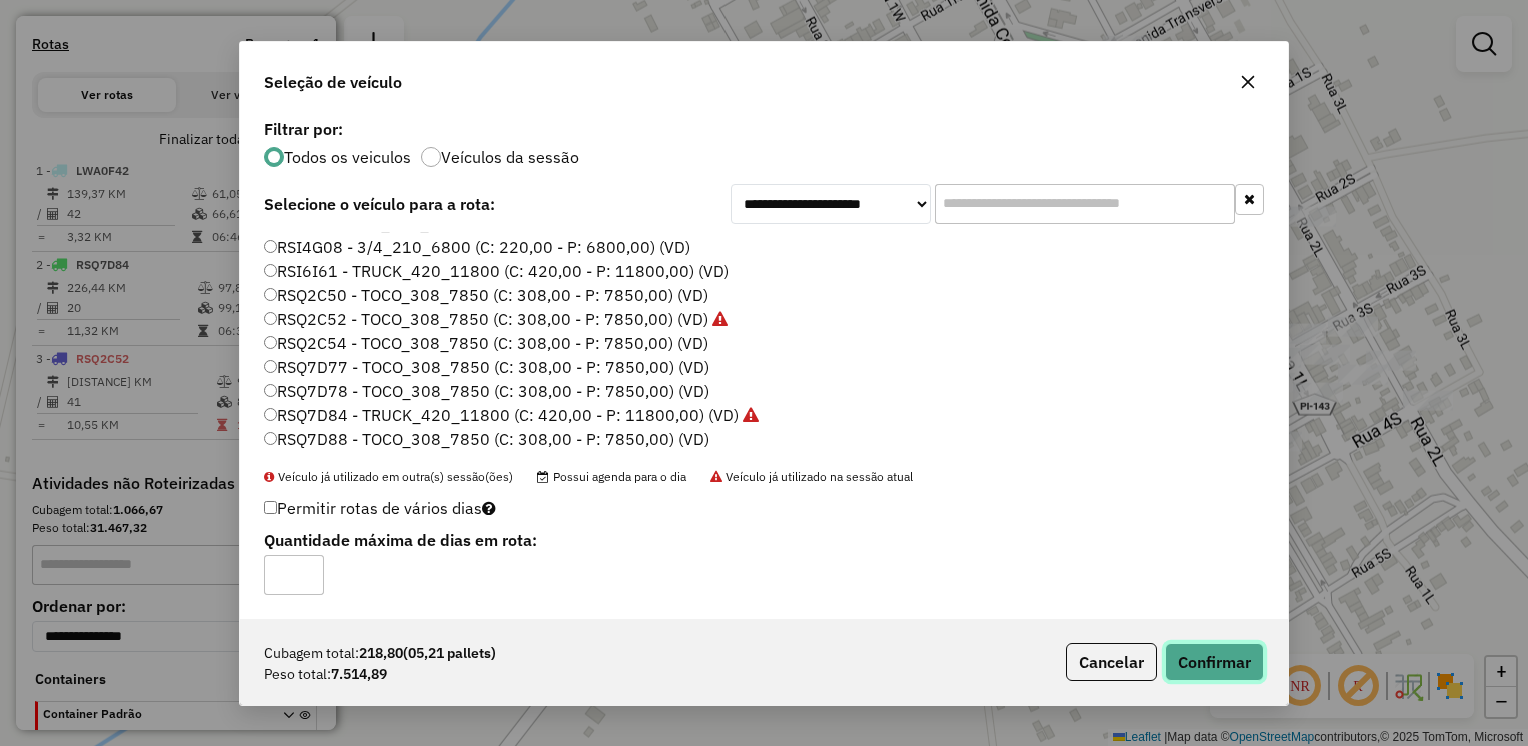 click on "Confirmar" 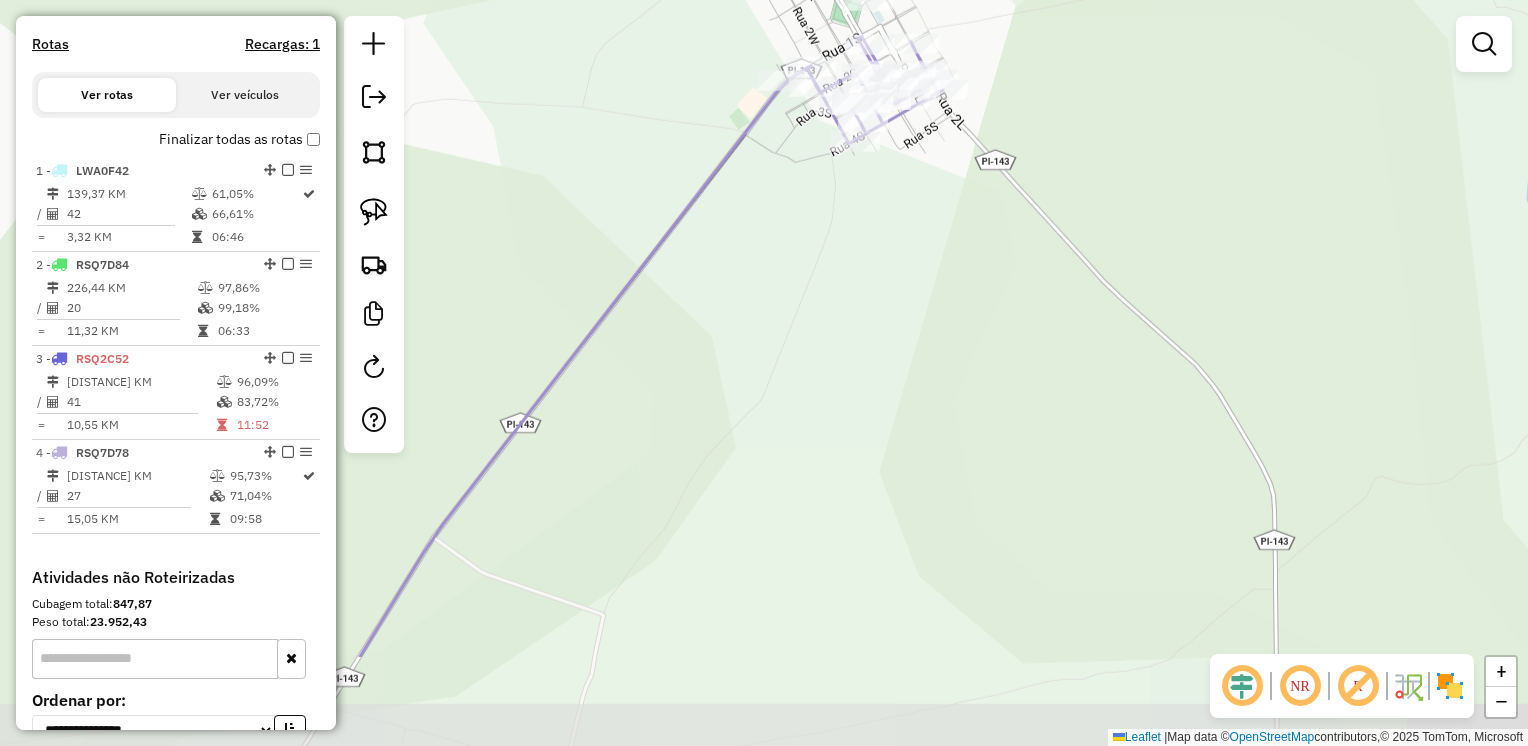 drag, startPoint x: 1292, startPoint y: 372, endPoint x: 1017, endPoint y: 208, distance: 320.189 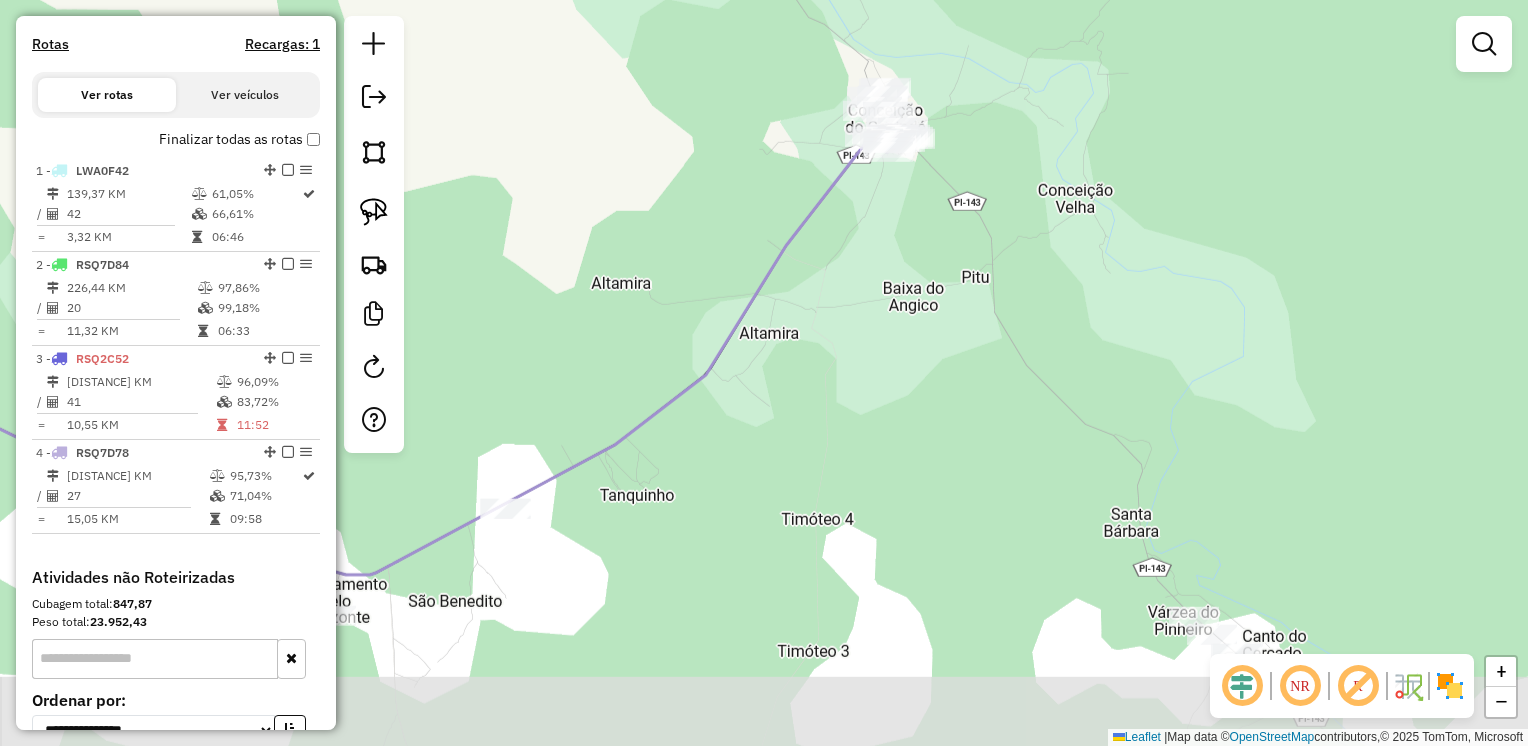 drag, startPoint x: 1336, startPoint y: 430, endPoint x: 1131, endPoint y: 319, distance: 233.12228 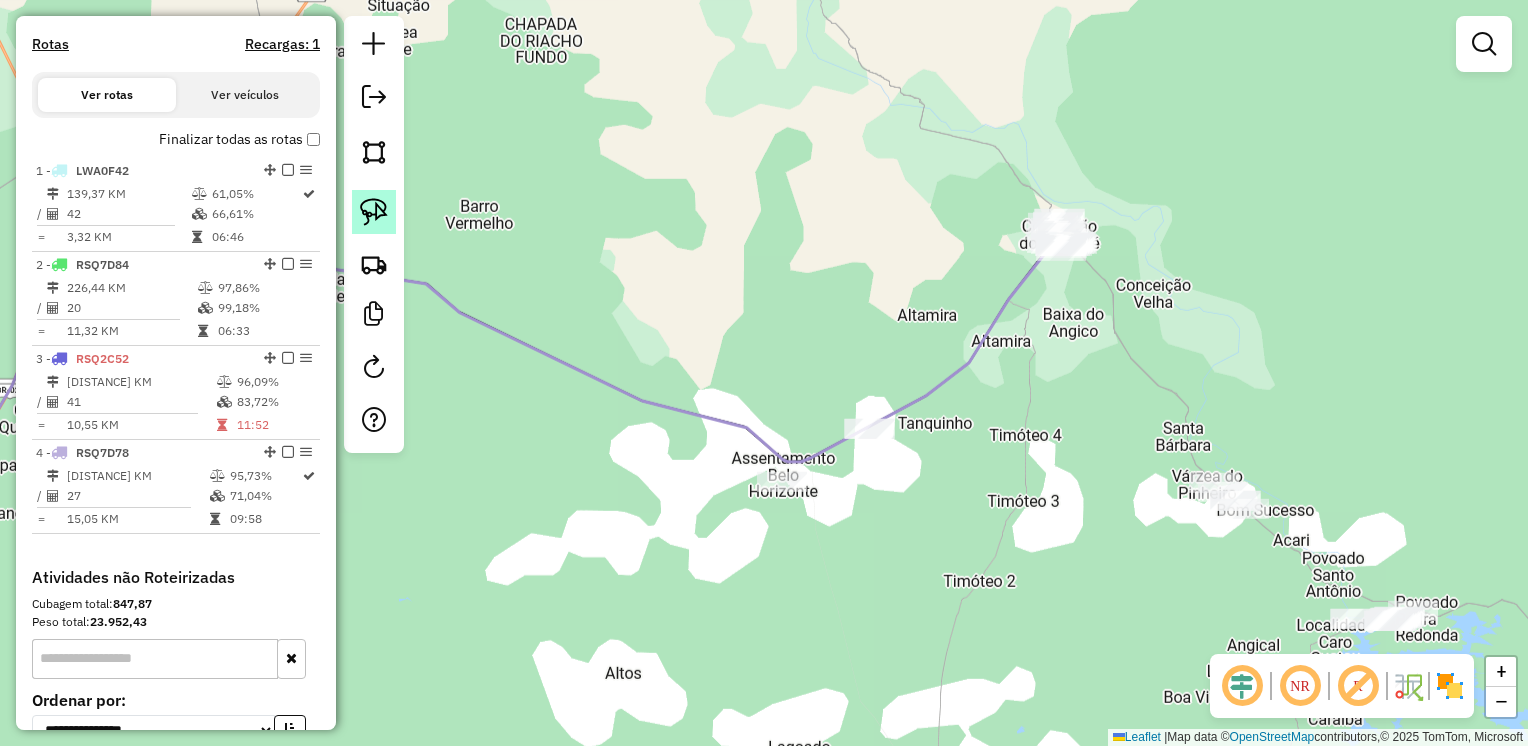 click 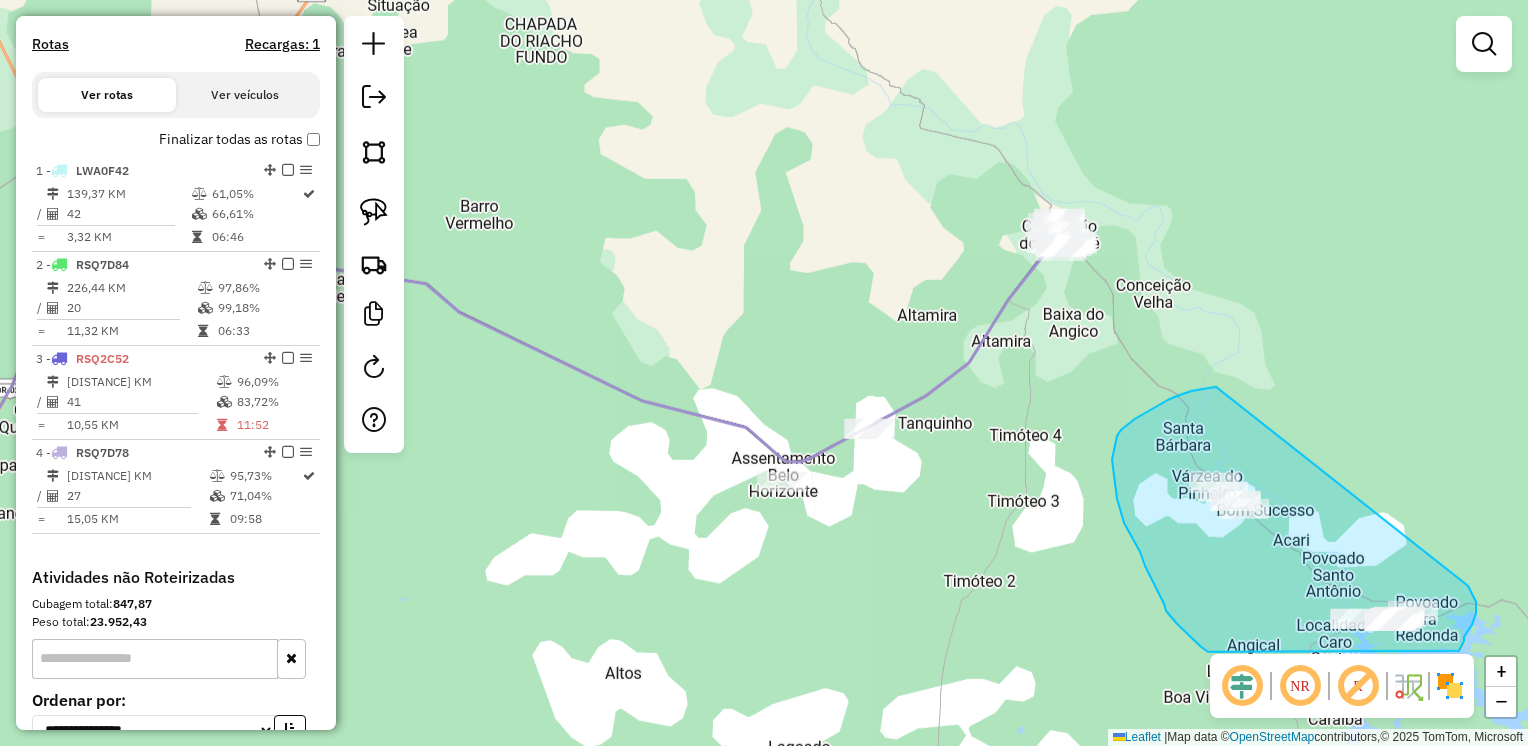 drag, startPoint x: 1147, startPoint y: 412, endPoint x: 1455, endPoint y: 580, distance: 350.839 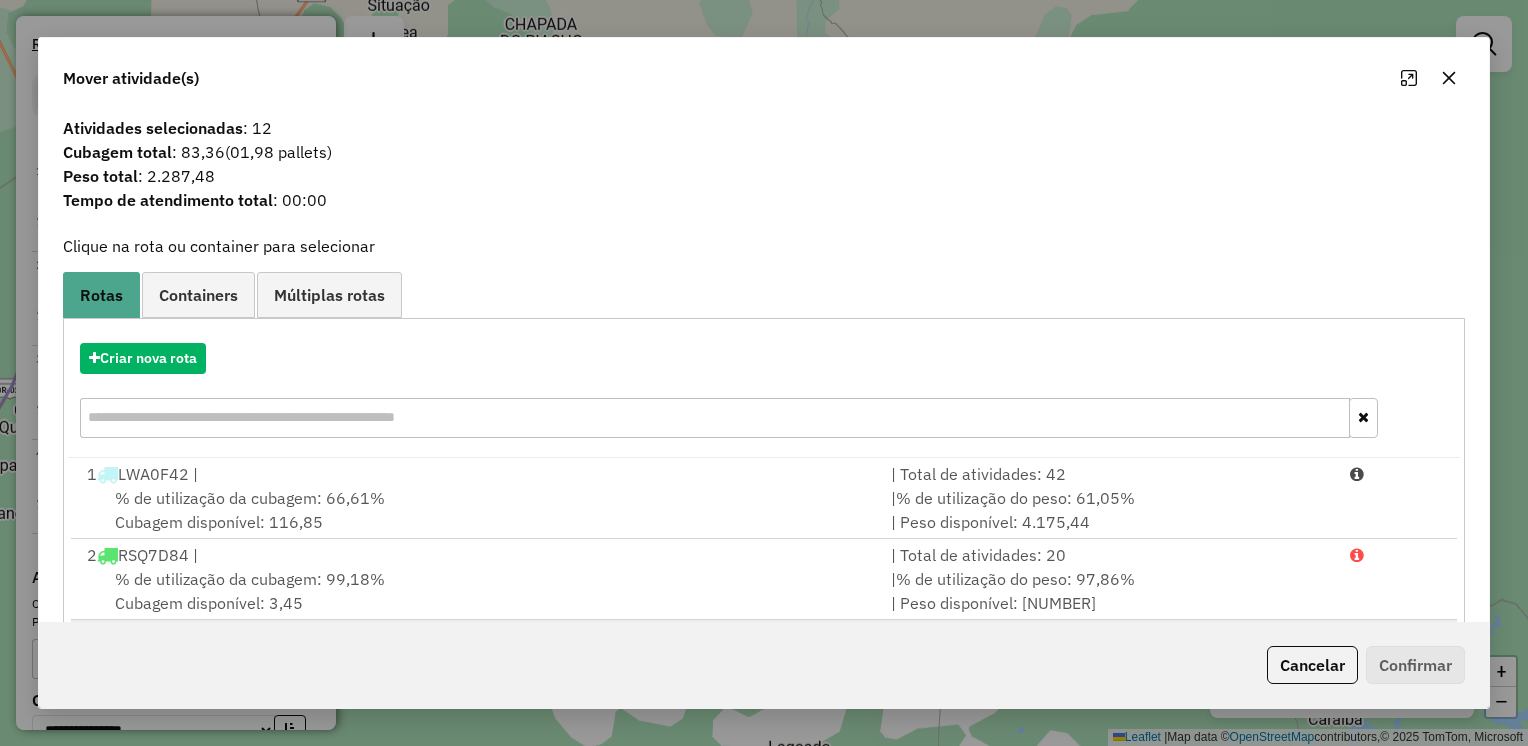 scroll, scrollTop: 0, scrollLeft: 0, axis: both 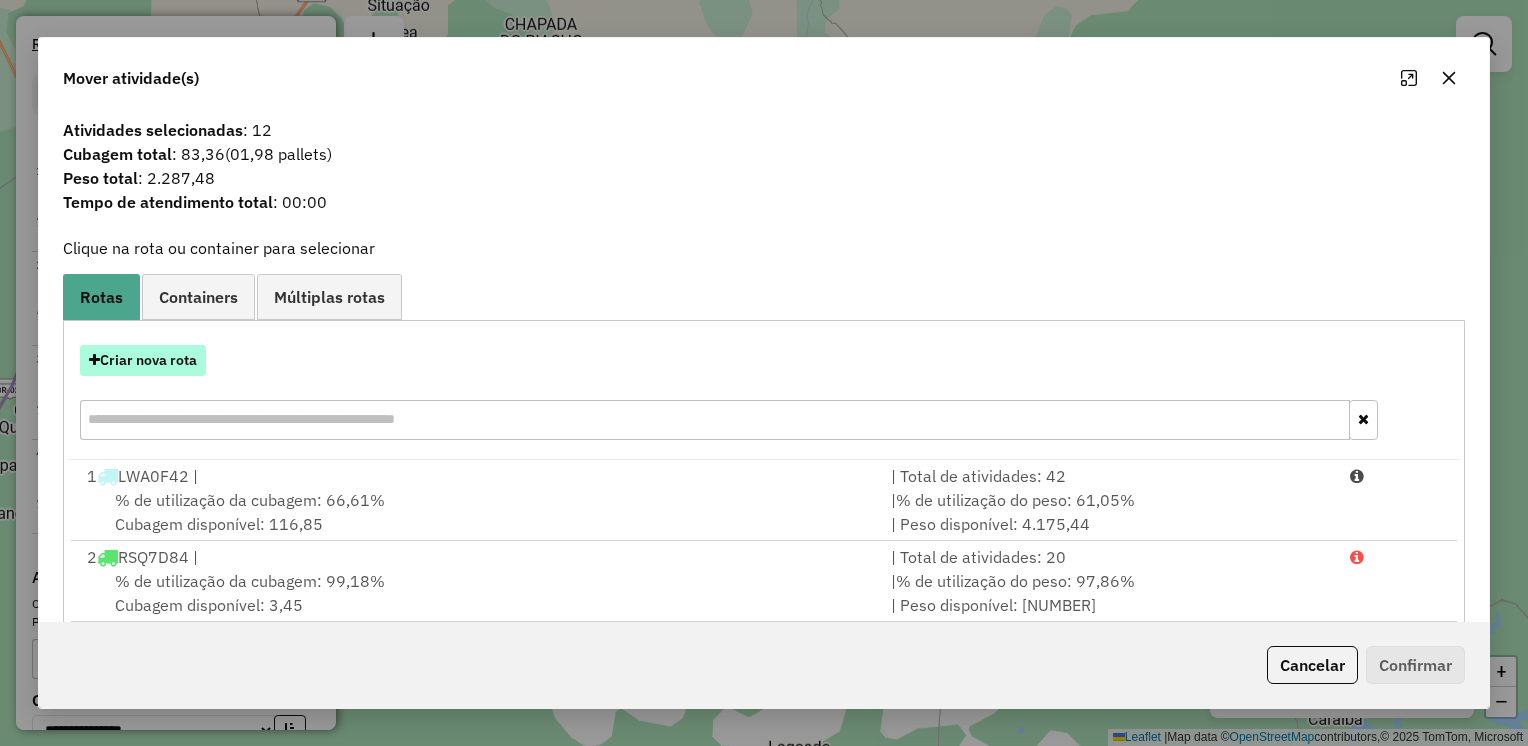 click on "Criar nova rota" at bounding box center (143, 360) 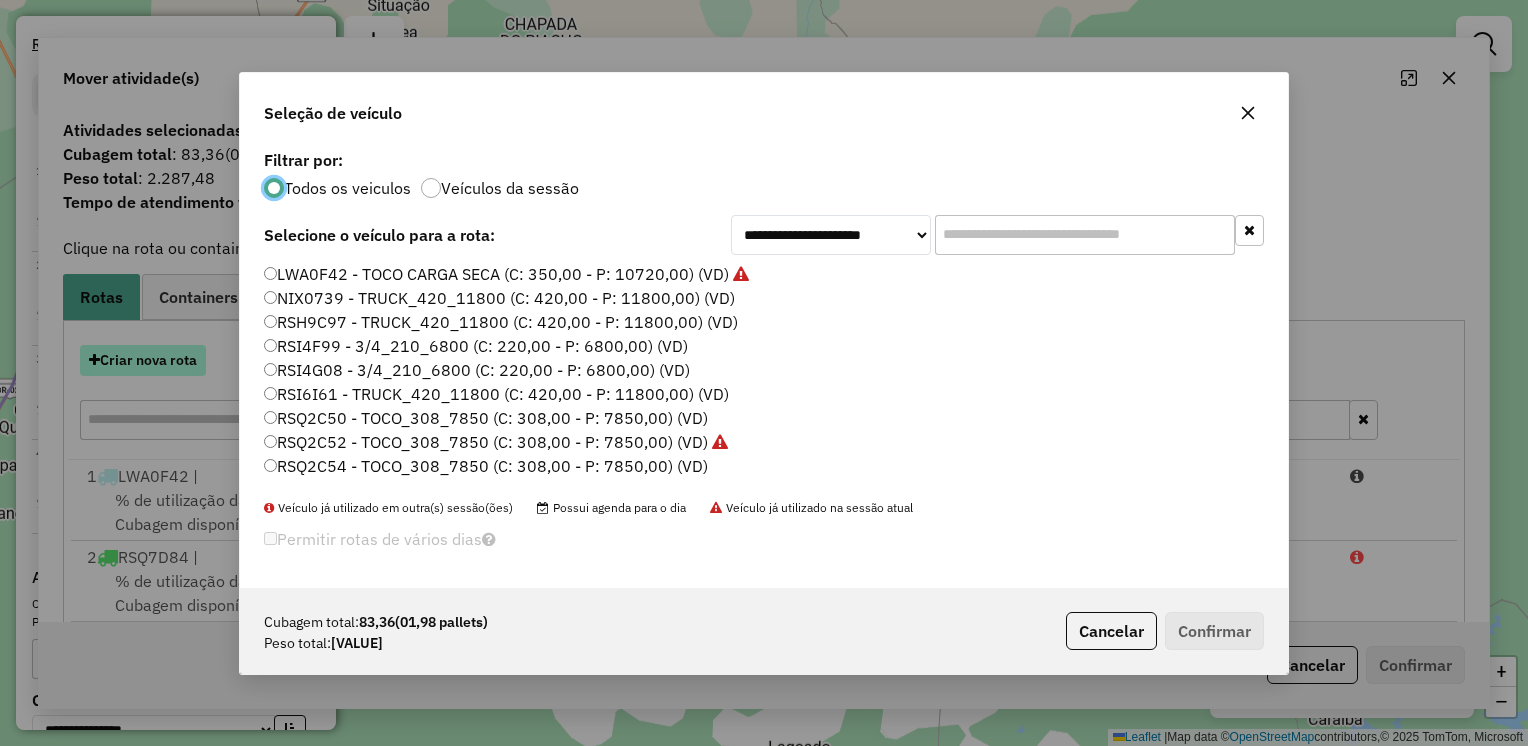 scroll, scrollTop: 10, scrollLeft: 6, axis: both 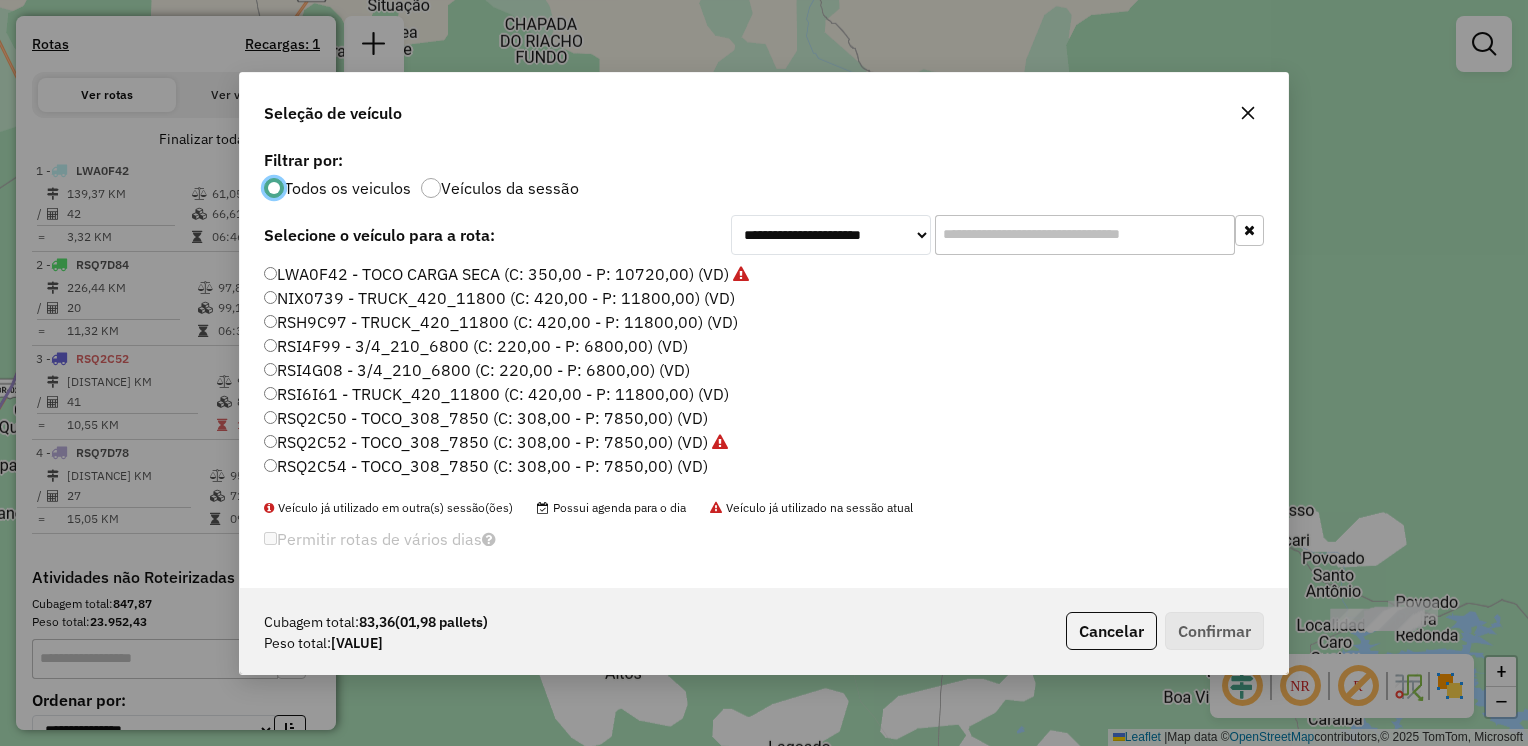 click on "RSQ2C50 - TOCO_308_7850 (C: 308,00 - P: 7850,00) (VD)" 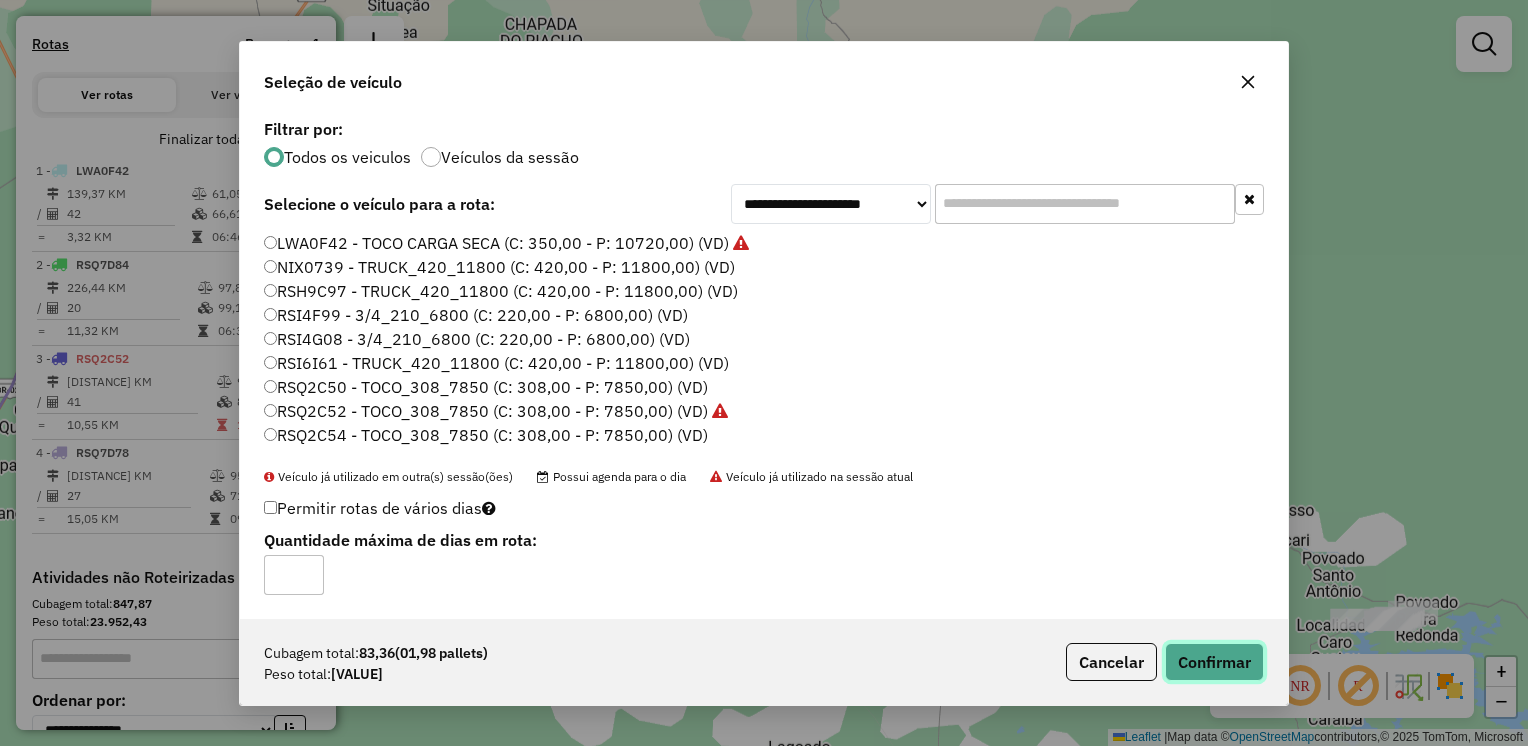 click on "Confirmar" 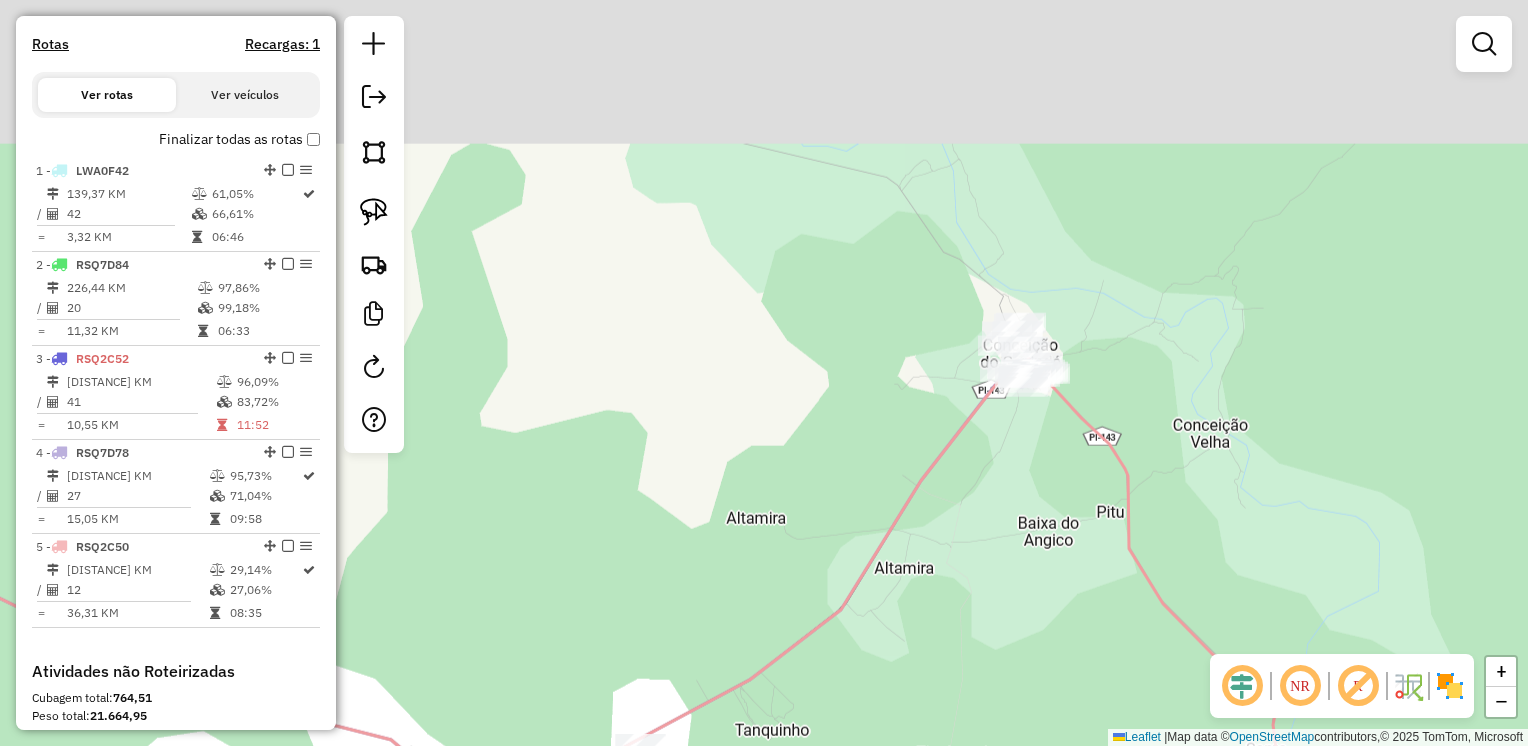 drag, startPoint x: 1092, startPoint y: 368, endPoint x: 981, endPoint y: 242, distance: 167.91962 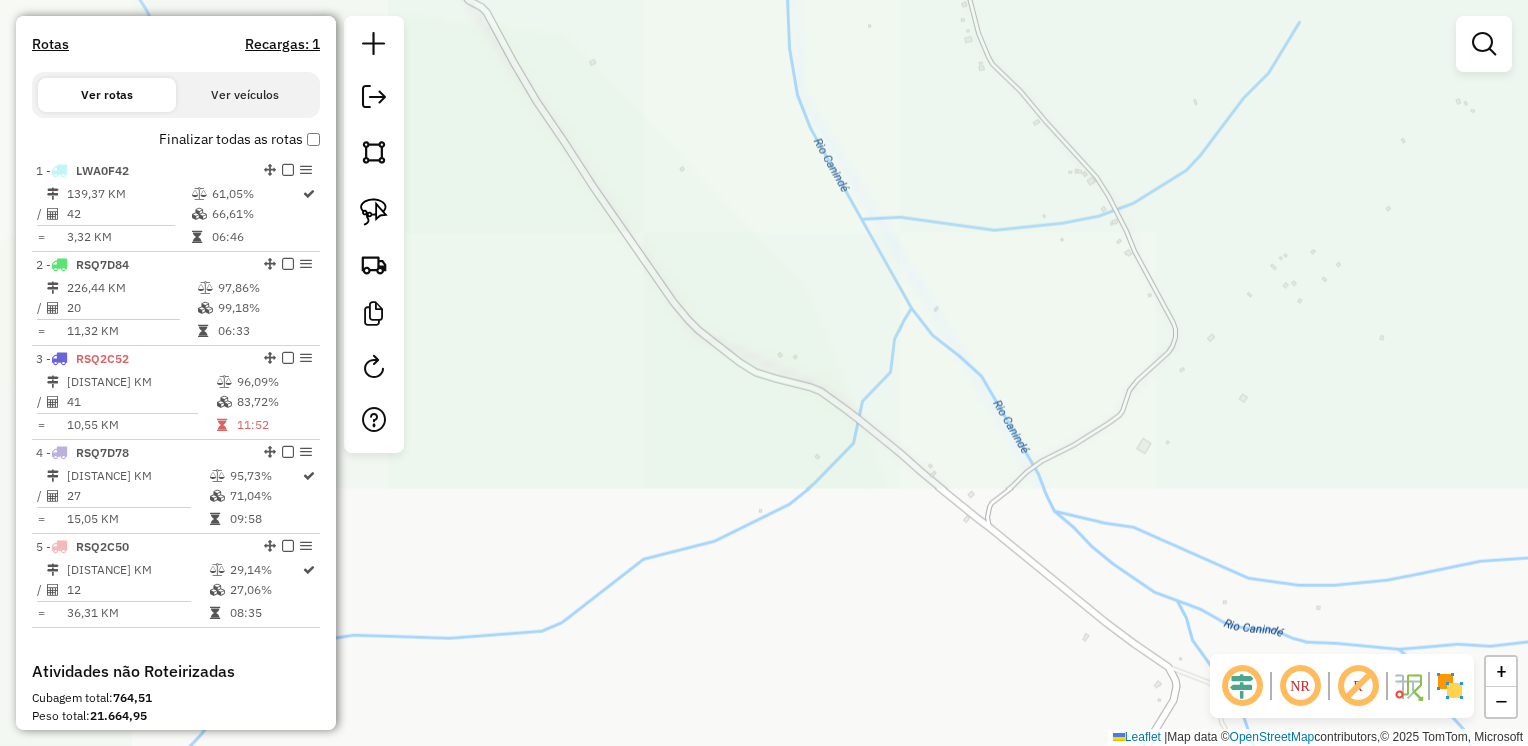 drag, startPoint x: 955, startPoint y: 418, endPoint x: 809, endPoint y: -74, distance: 513.2056 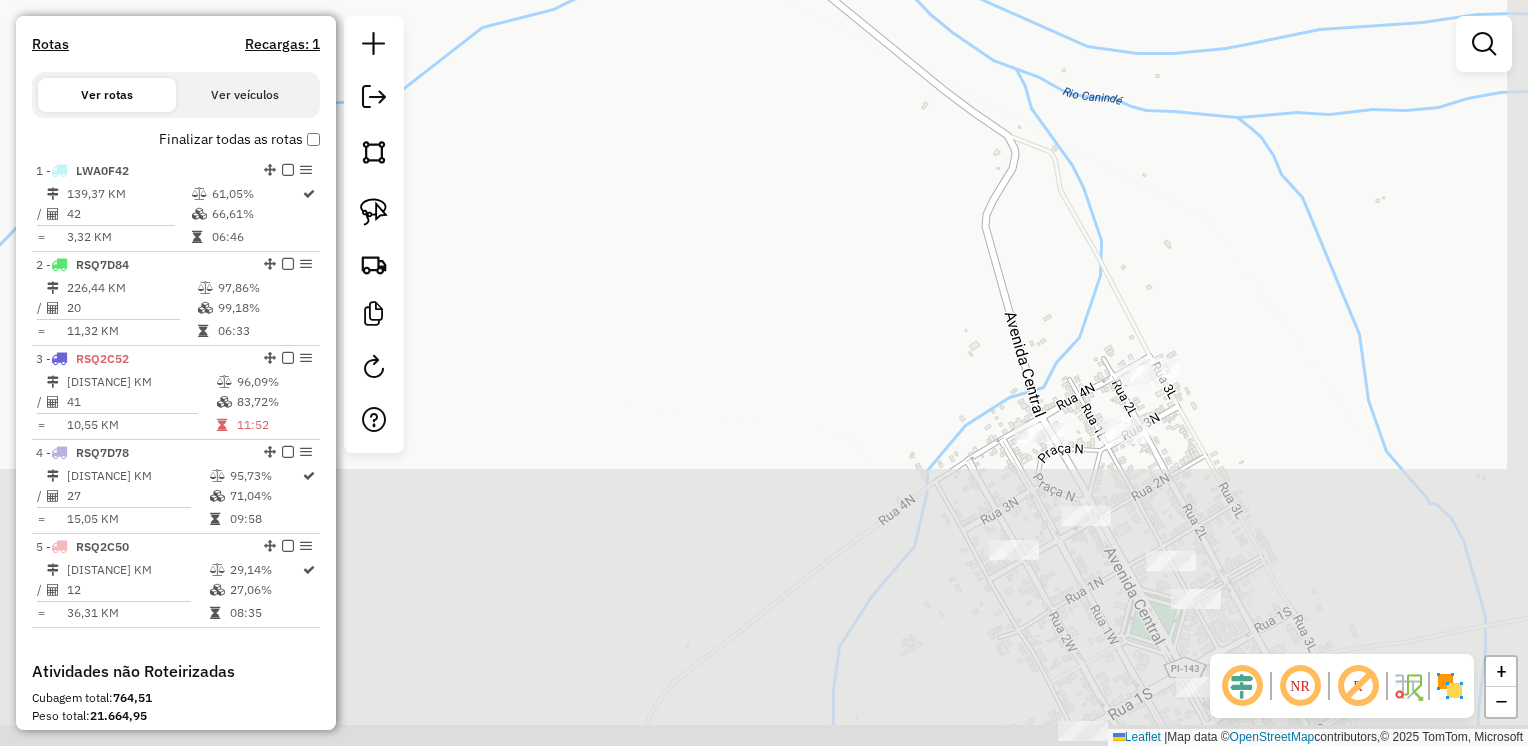 drag, startPoint x: 1007, startPoint y: 458, endPoint x: 897, endPoint y: 40, distance: 432.2314 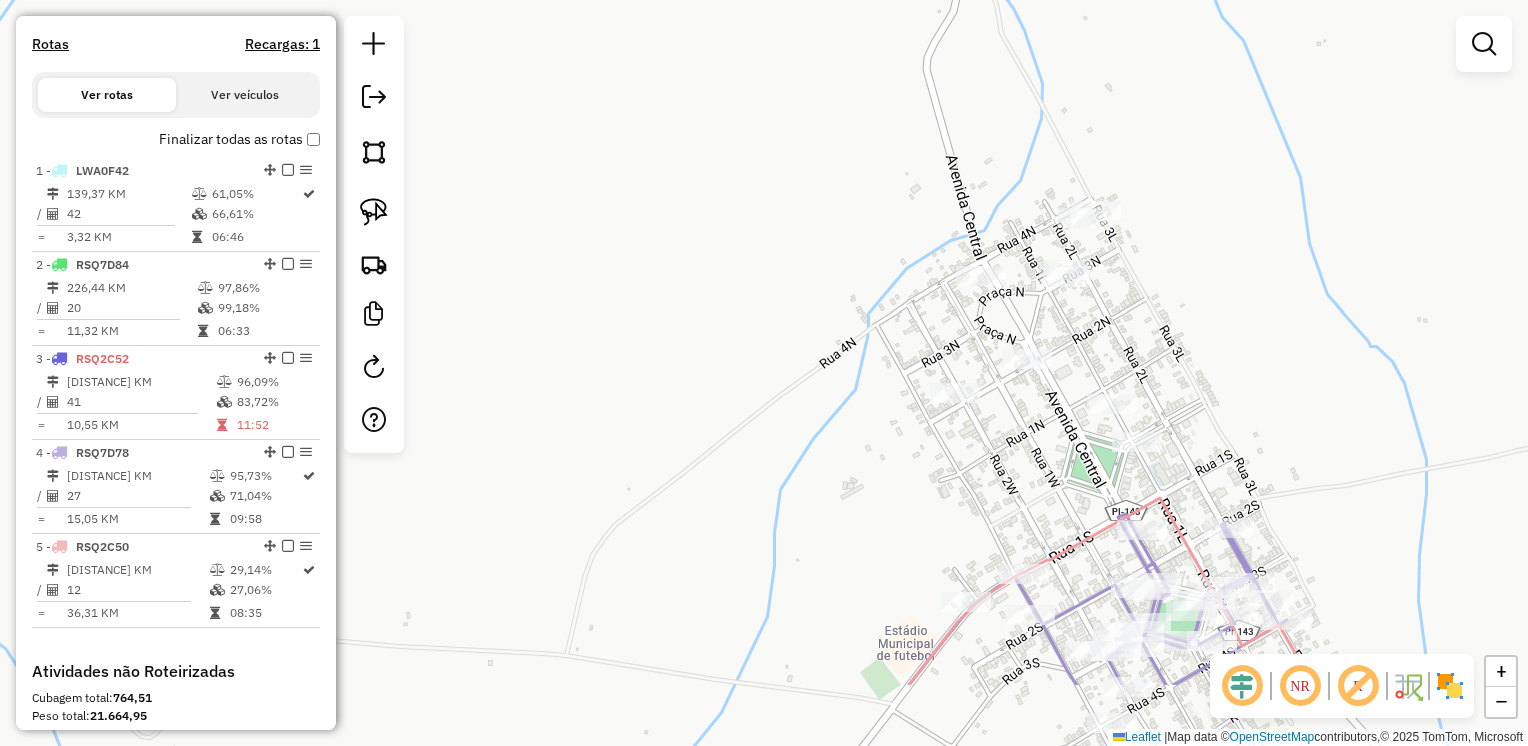 drag, startPoint x: 896, startPoint y: 211, endPoint x: 713, endPoint y: 97, distance: 215.6038 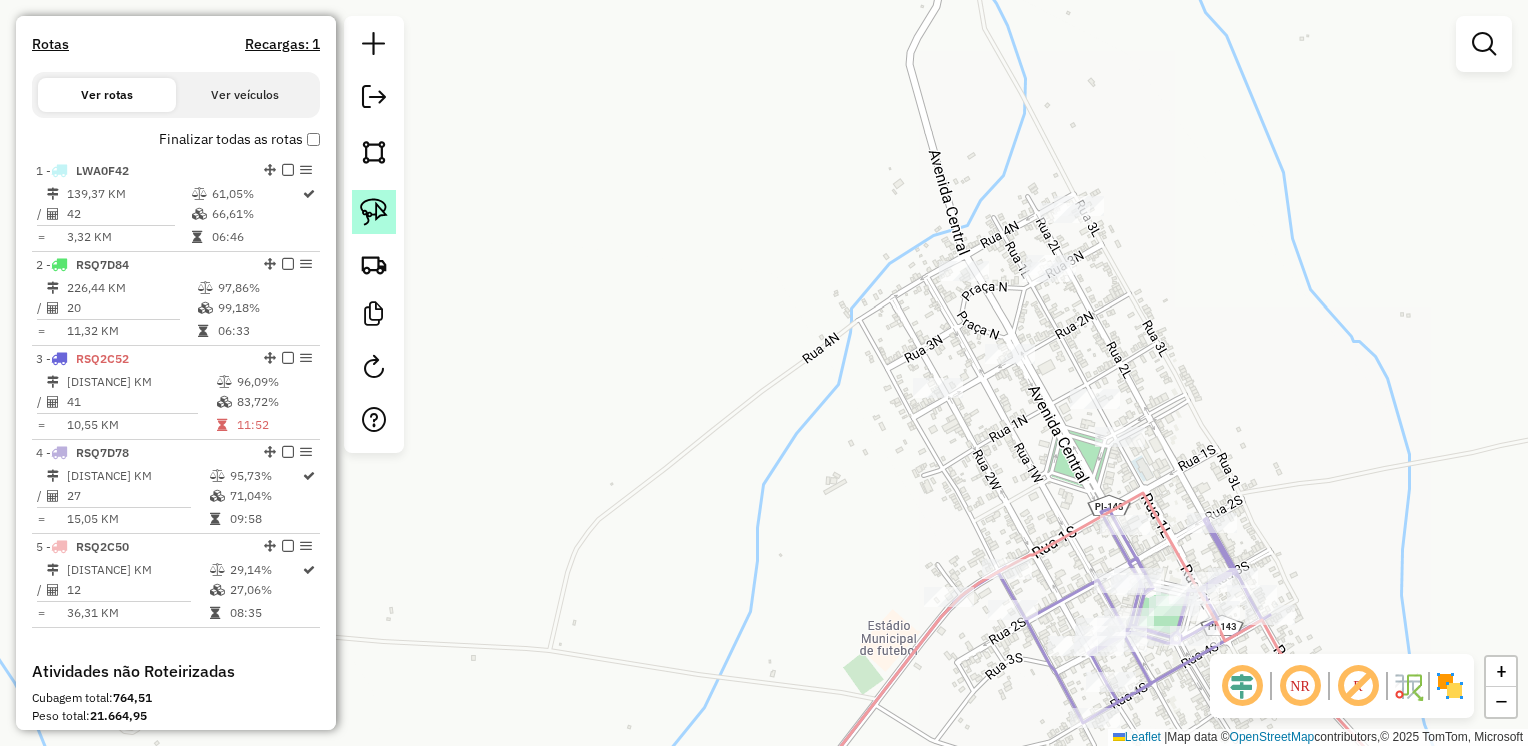 click 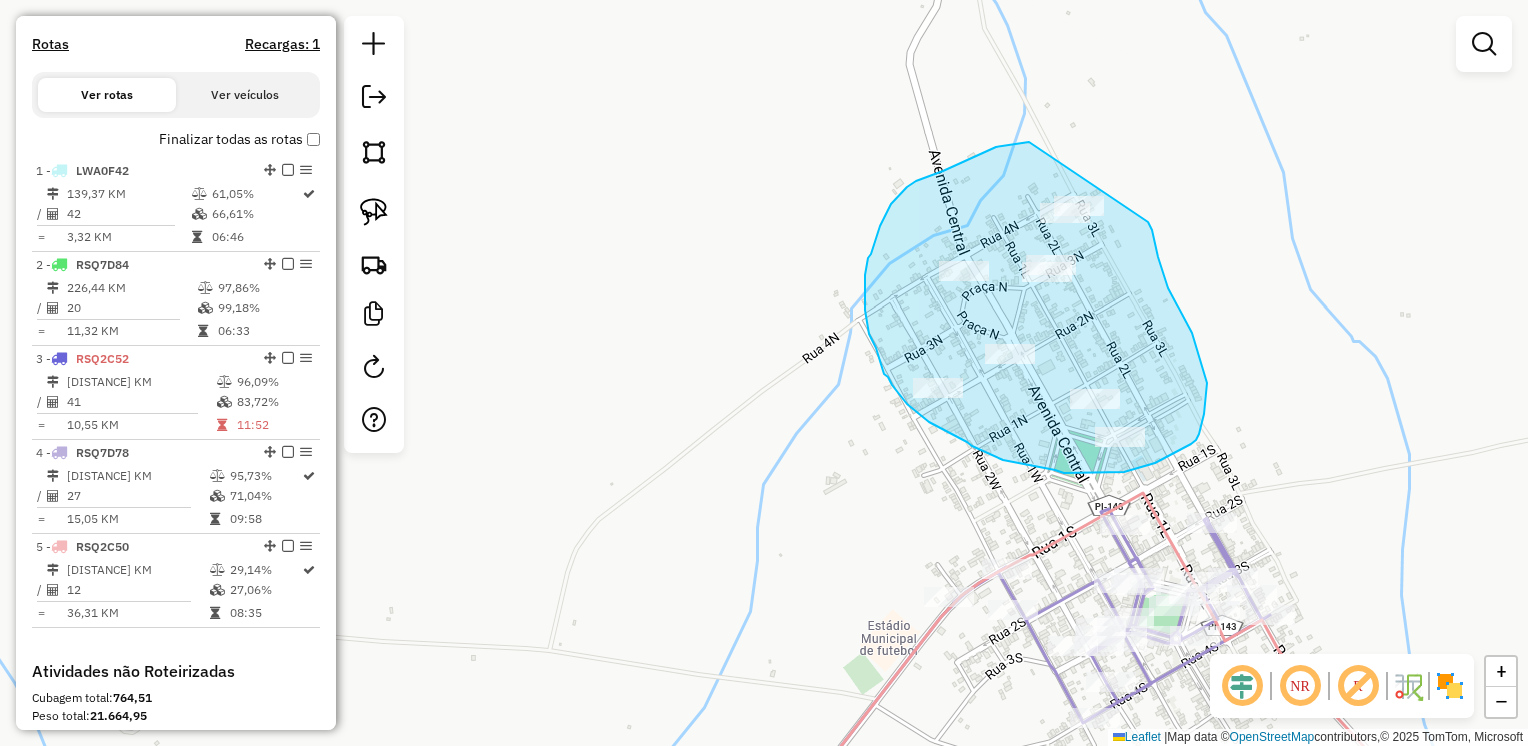 drag, startPoint x: 989, startPoint y: 150, endPoint x: 1139, endPoint y: 205, distance: 159.76546 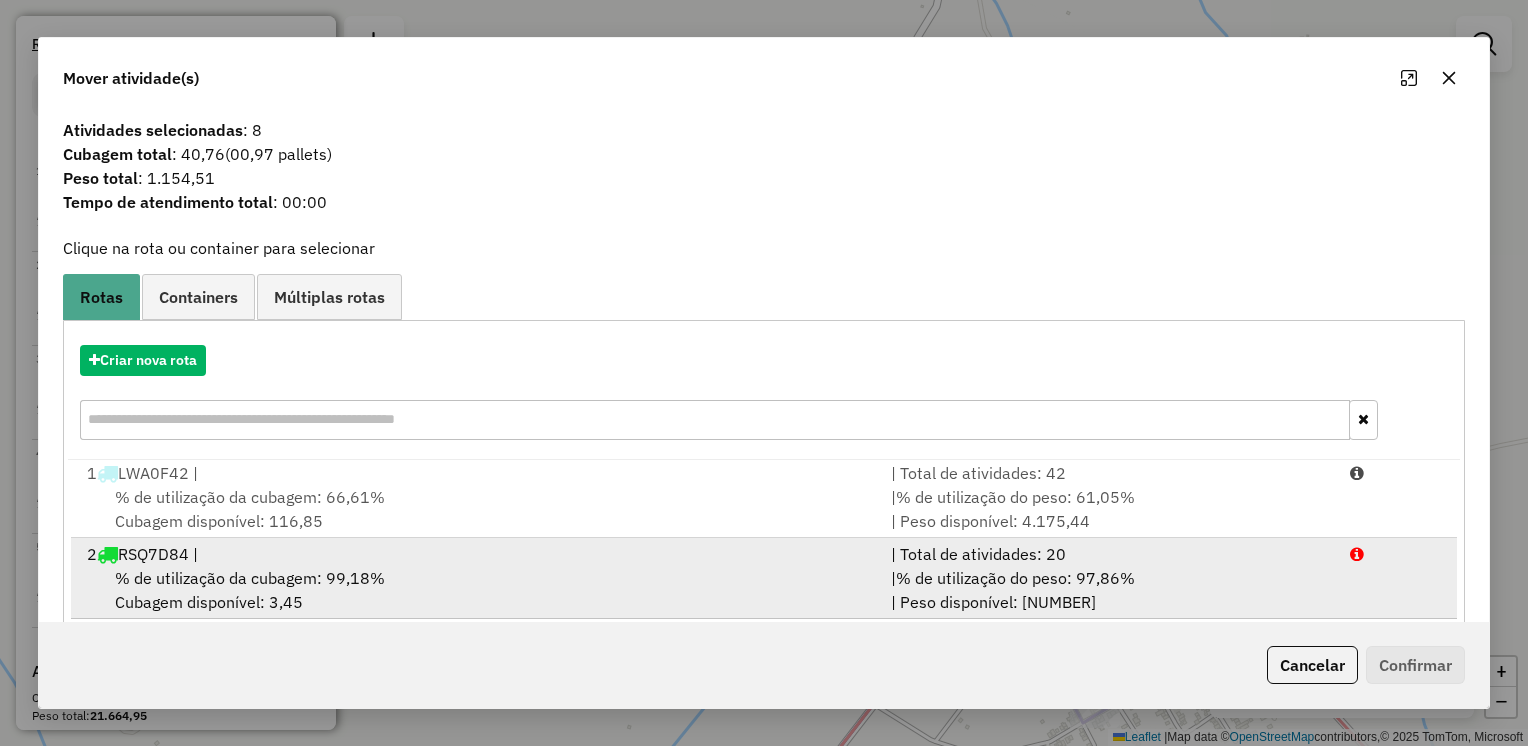 scroll, scrollTop: 4, scrollLeft: 0, axis: vertical 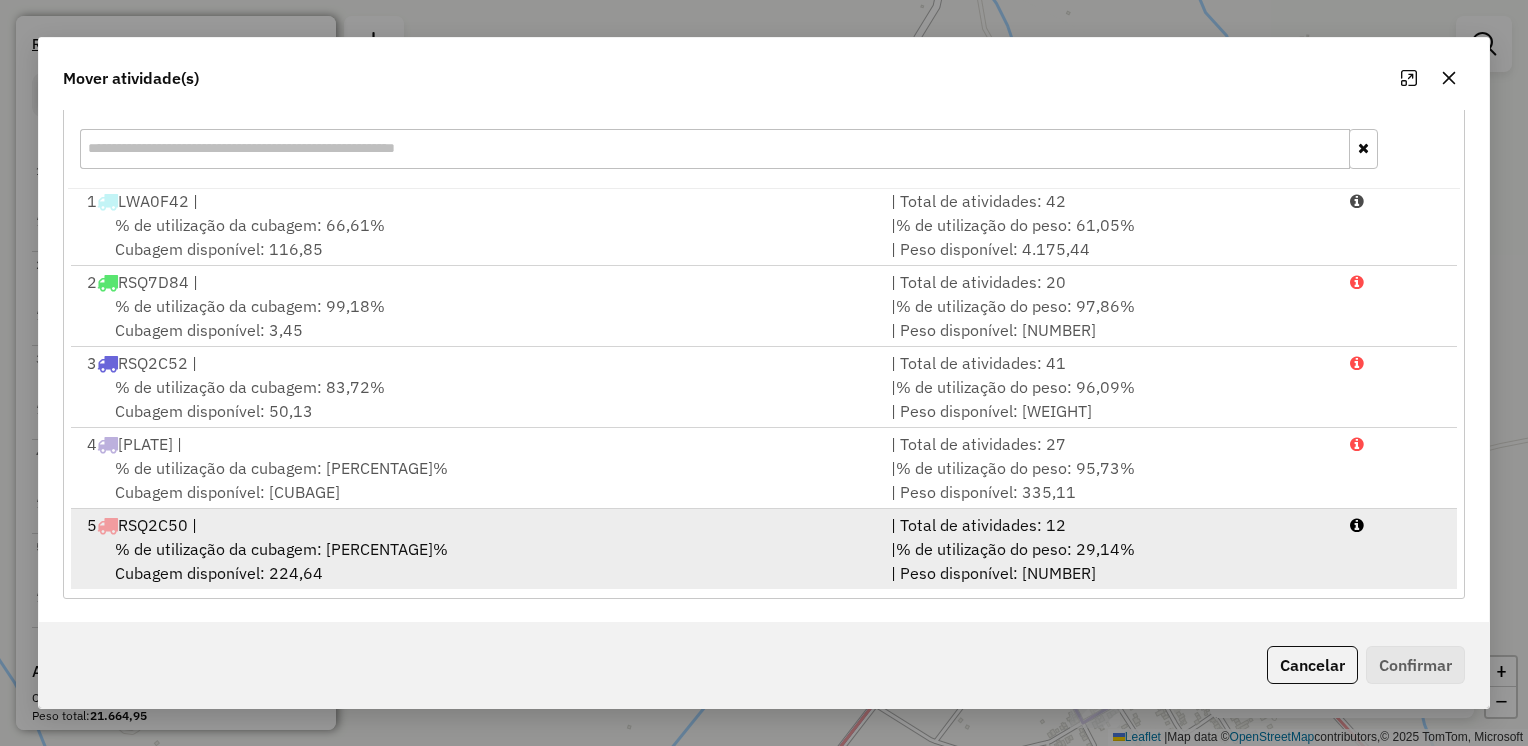 click on "% de utilização da cubagem: [PERCENTAGE]%" at bounding box center [281, 549] 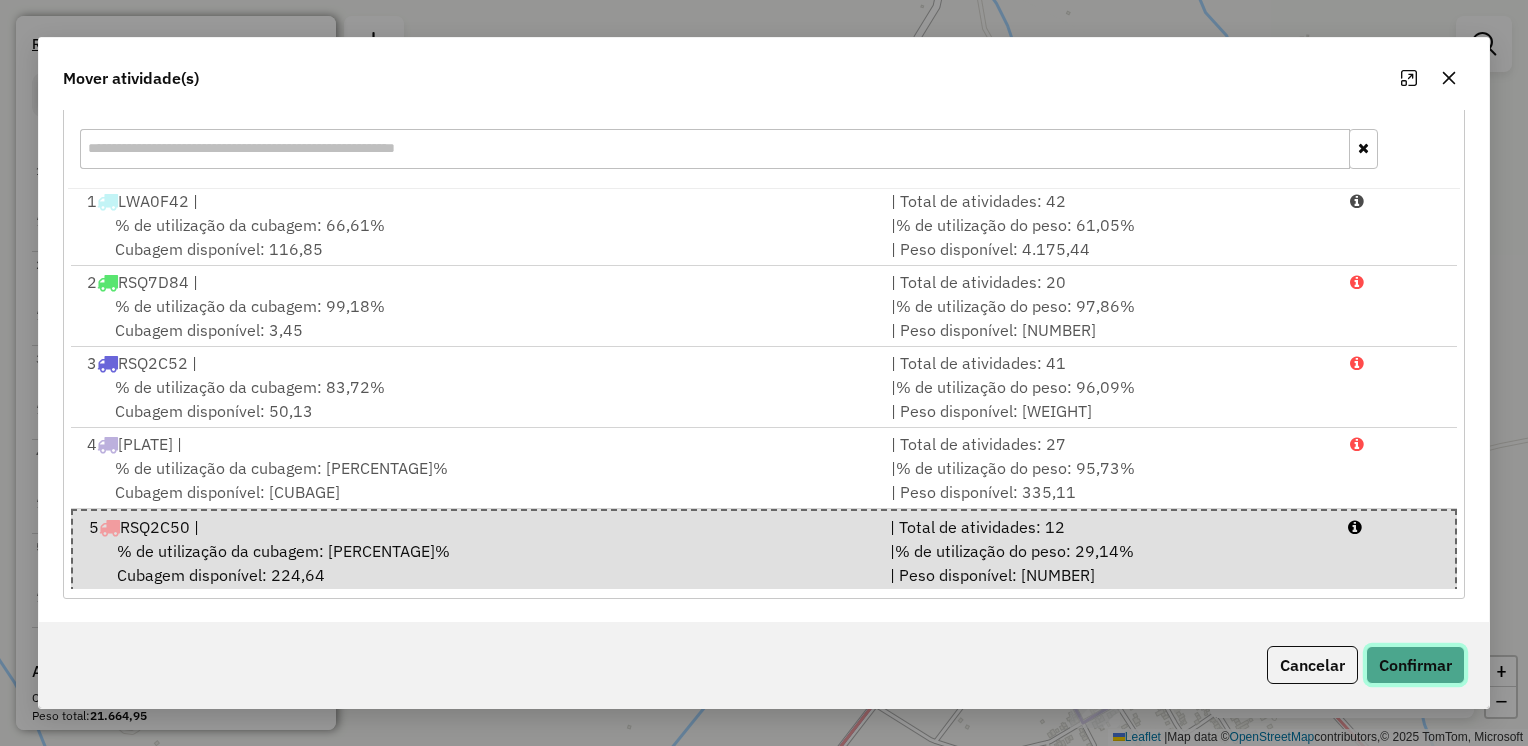 click on "Confirmar" 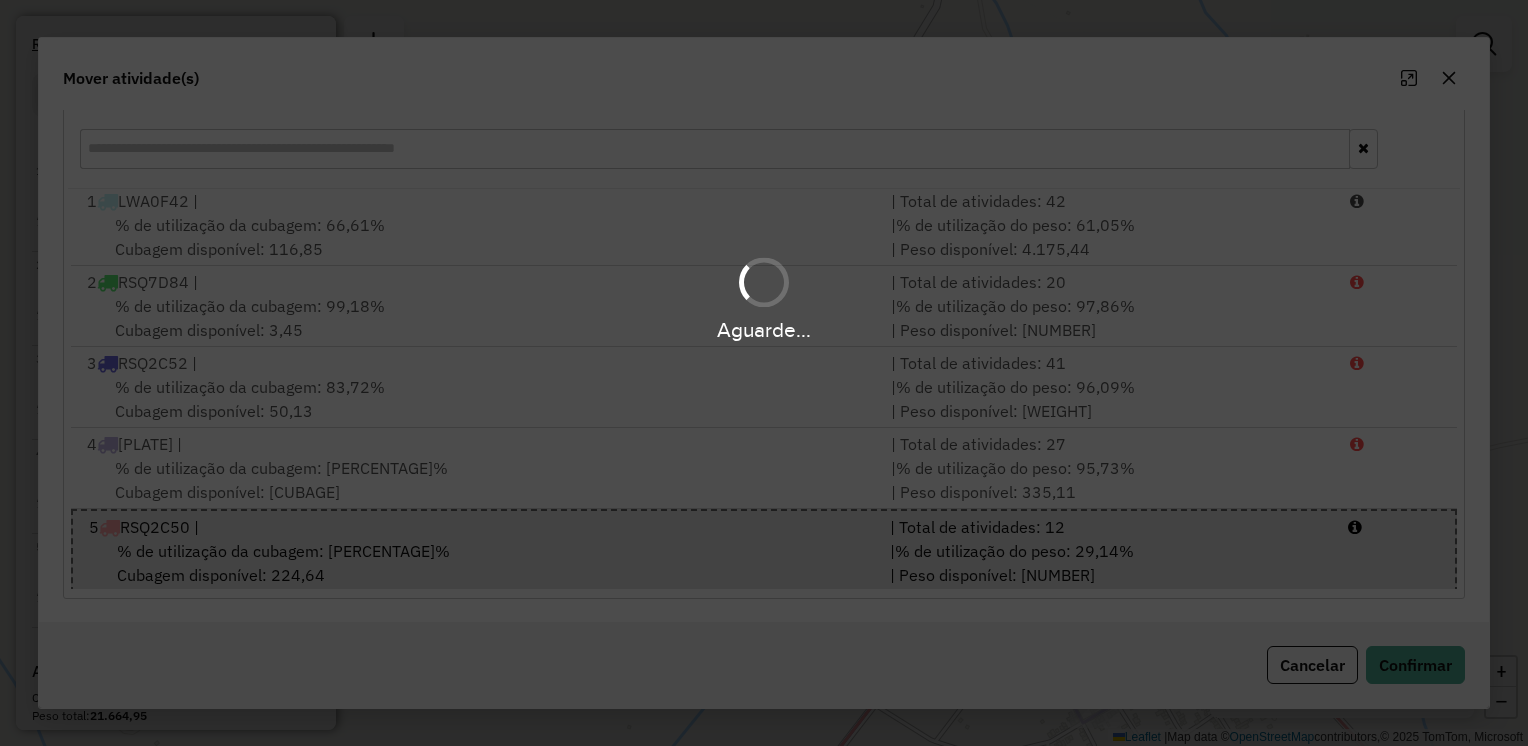scroll, scrollTop: 0, scrollLeft: 0, axis: both 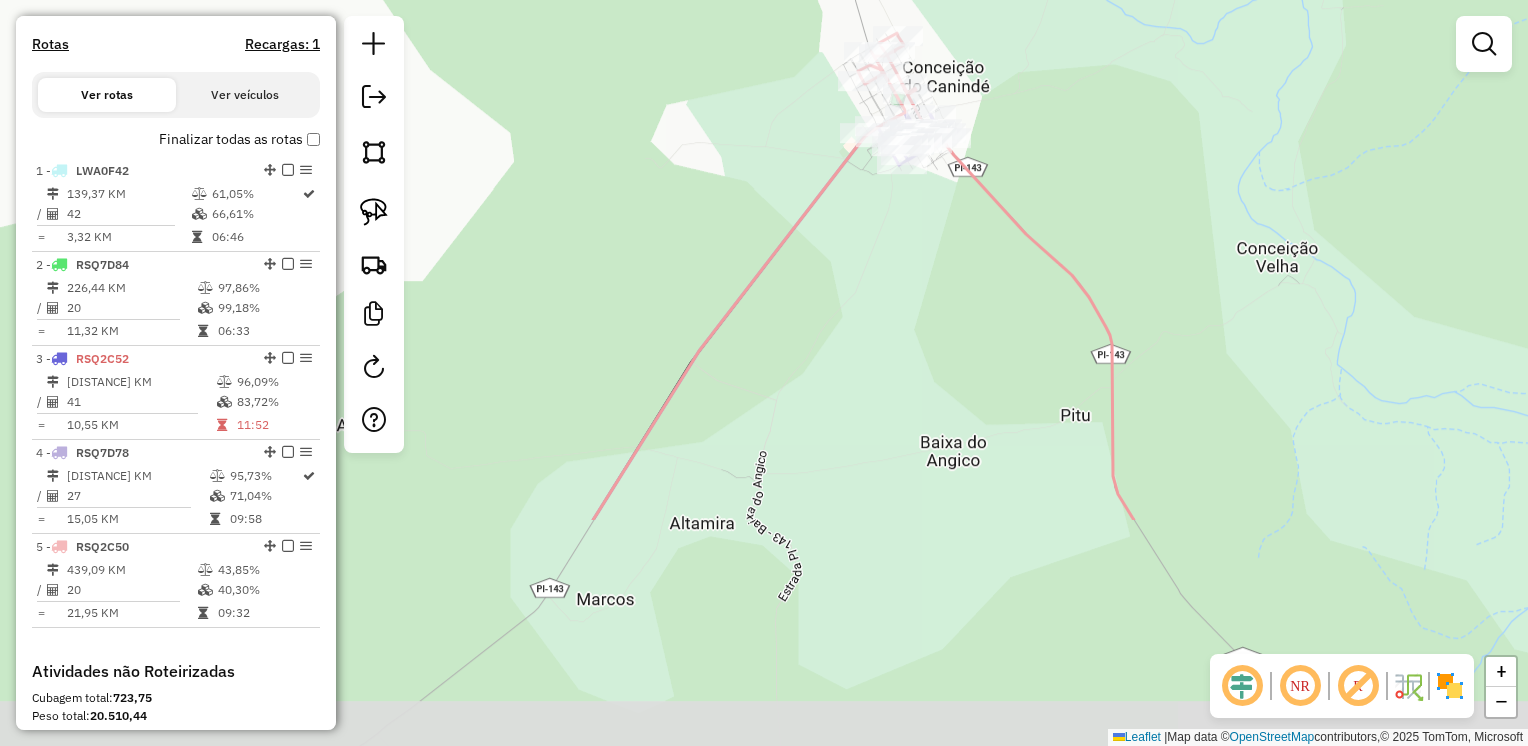 drag, startPoint x: 683, startPoint y: 458, endPoint x: 783, endPoint y: 157, distance: 317.1766 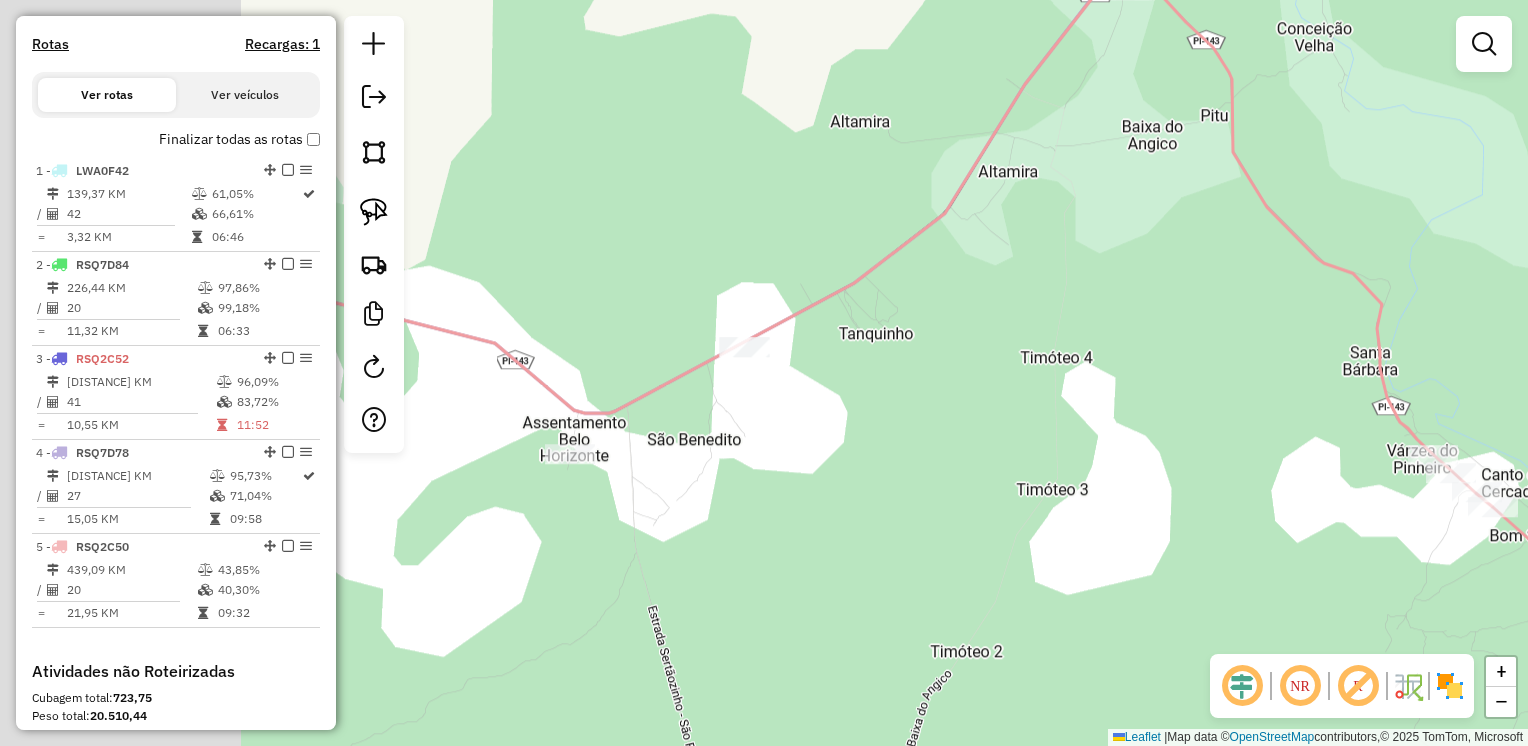drag, startPoint x: 652, startPoint y: 386, endPoint x: 939, endPoint y: 203, distance: 340.3792 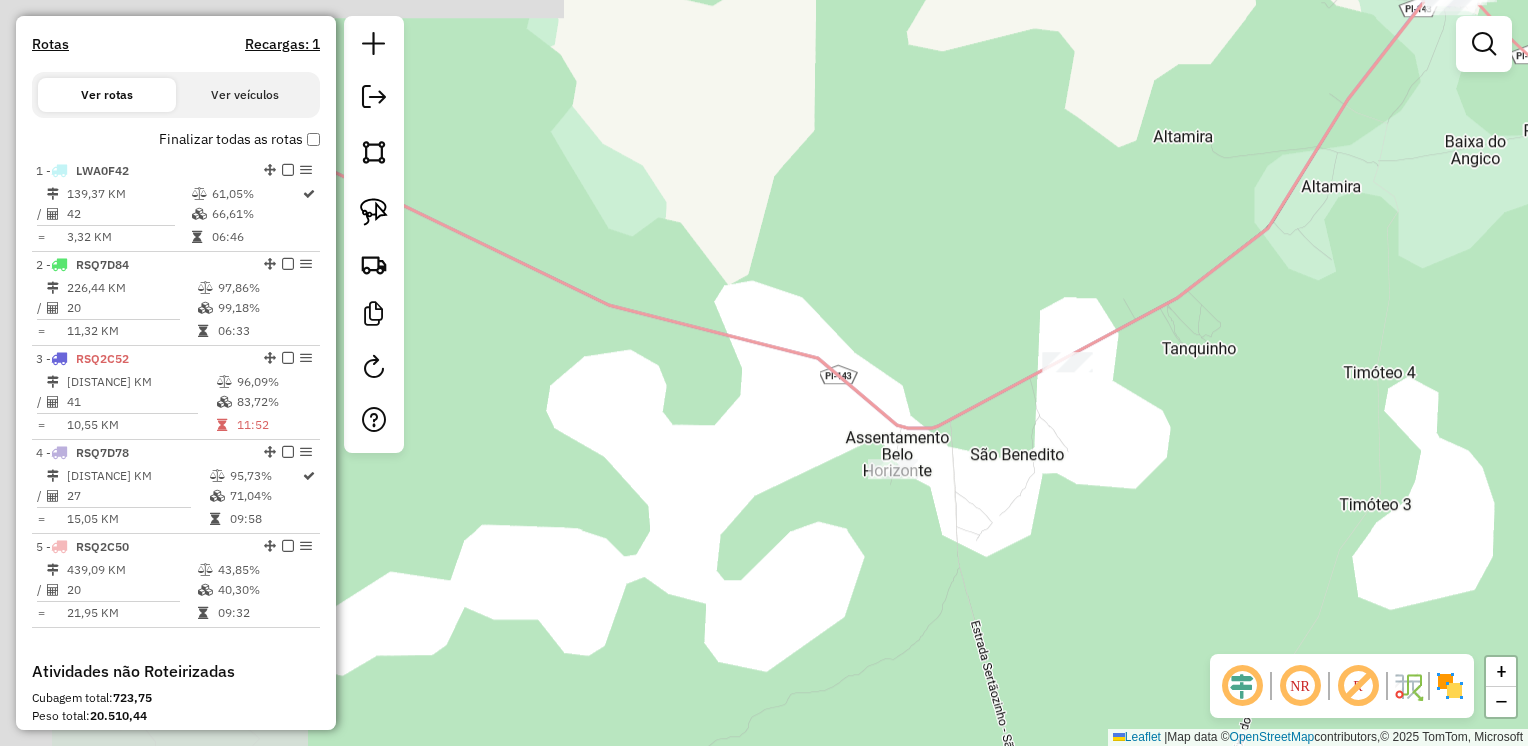 drag, startPoint x: 724, startPoint y: 410, endPoint x: 1038, endPoint y: 428, distance: 314.5155 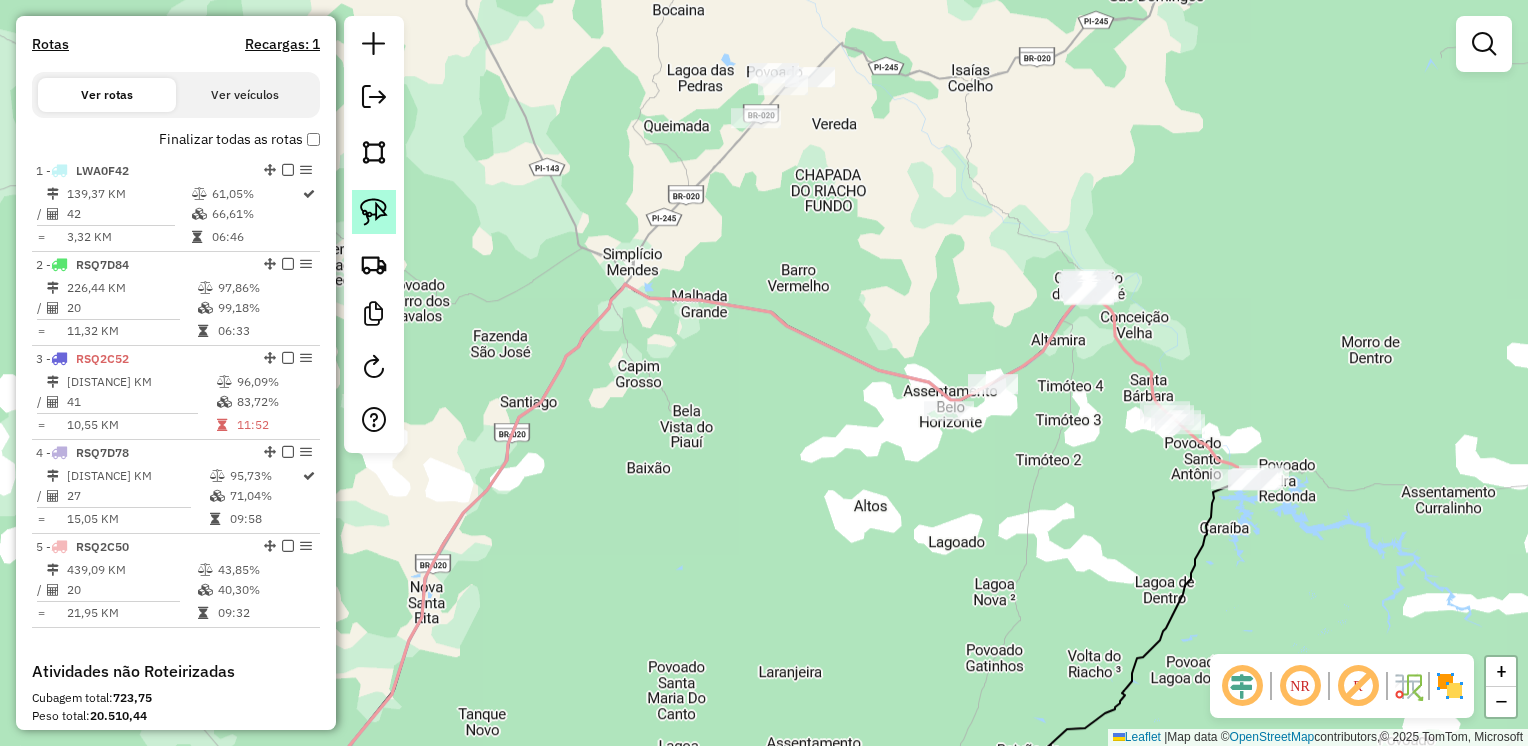 click 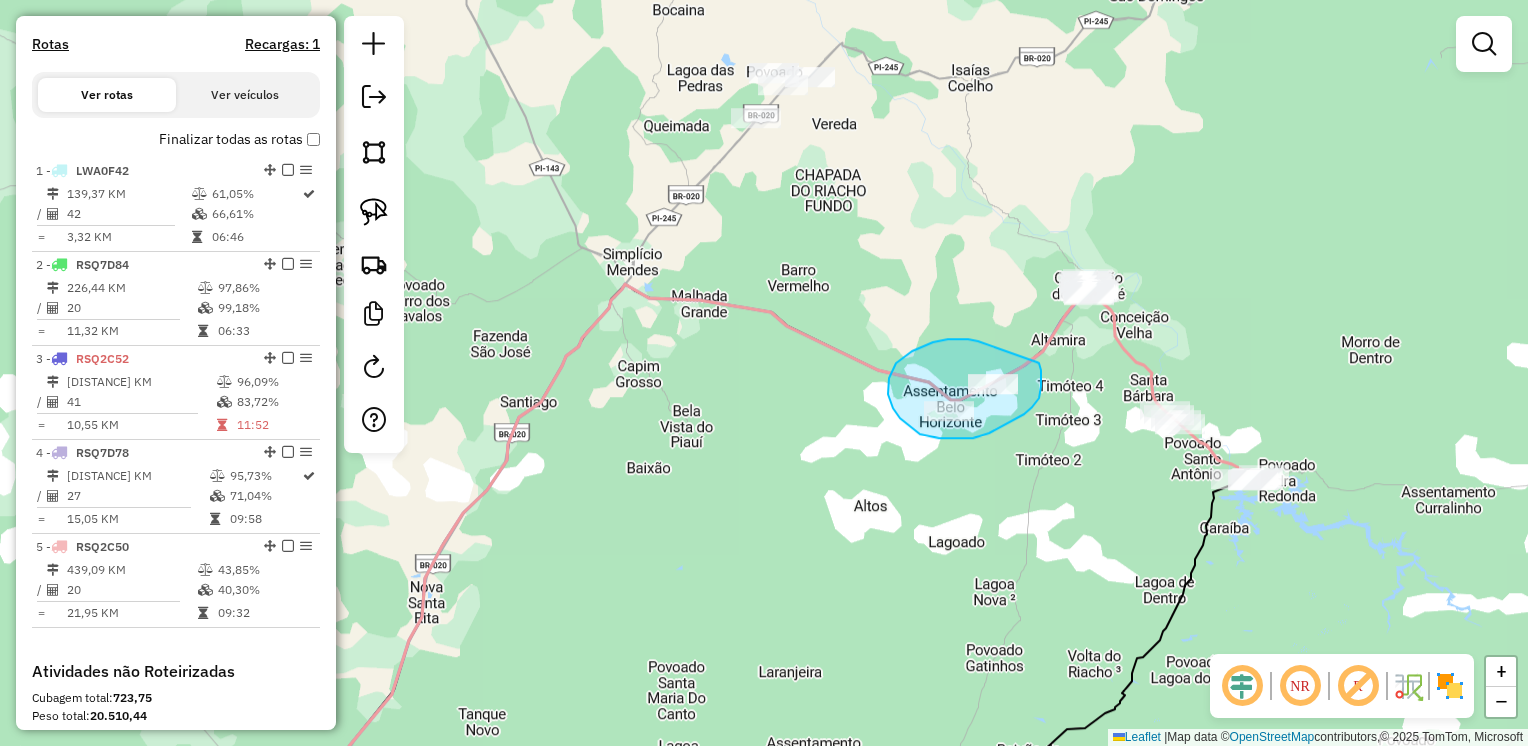 drag, startPoint x: 964, startPoint y: 339, endPoint x: 1037, endPoint y: 362, distance: 76.537575 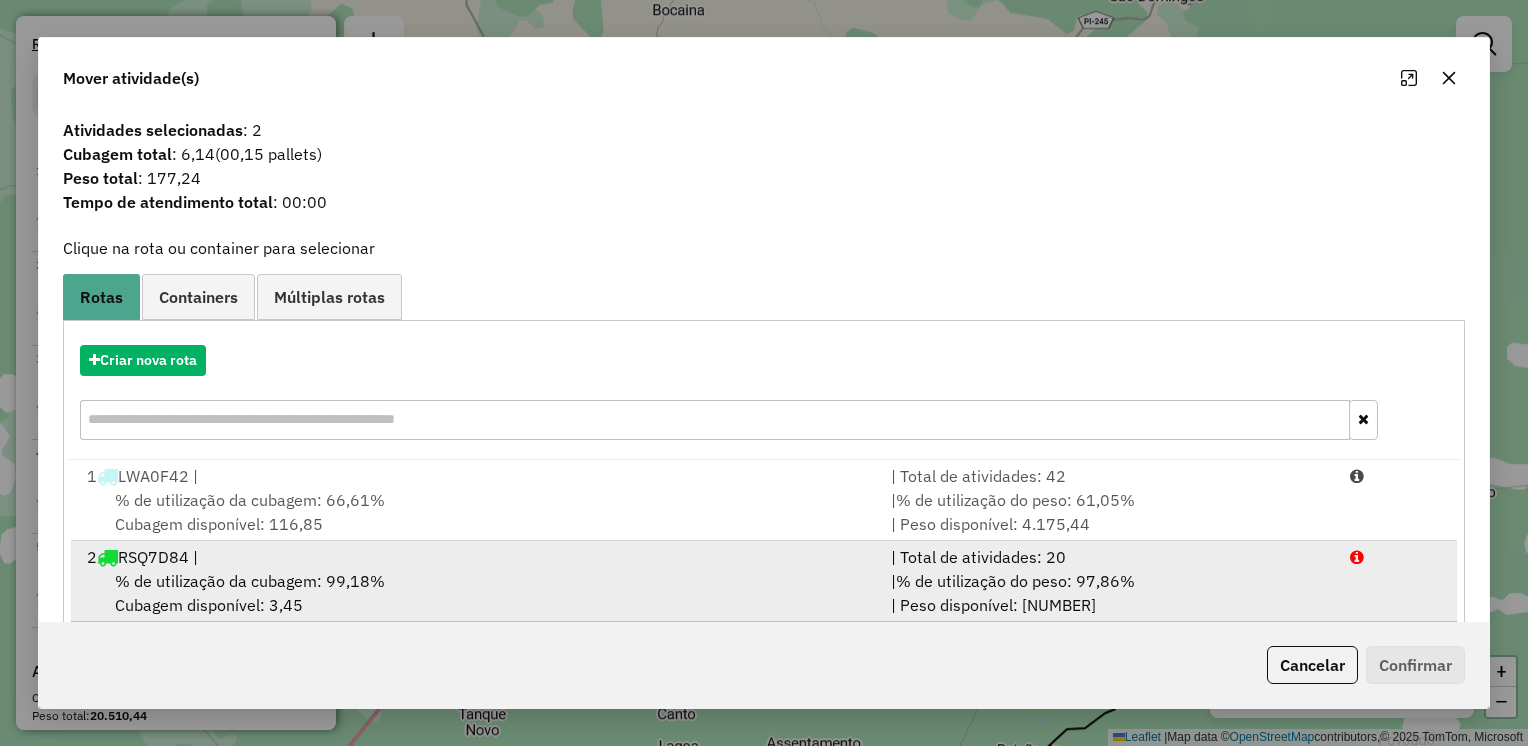 scroll, scrollTop: 4, scrollLeft: 0, axis: vertical 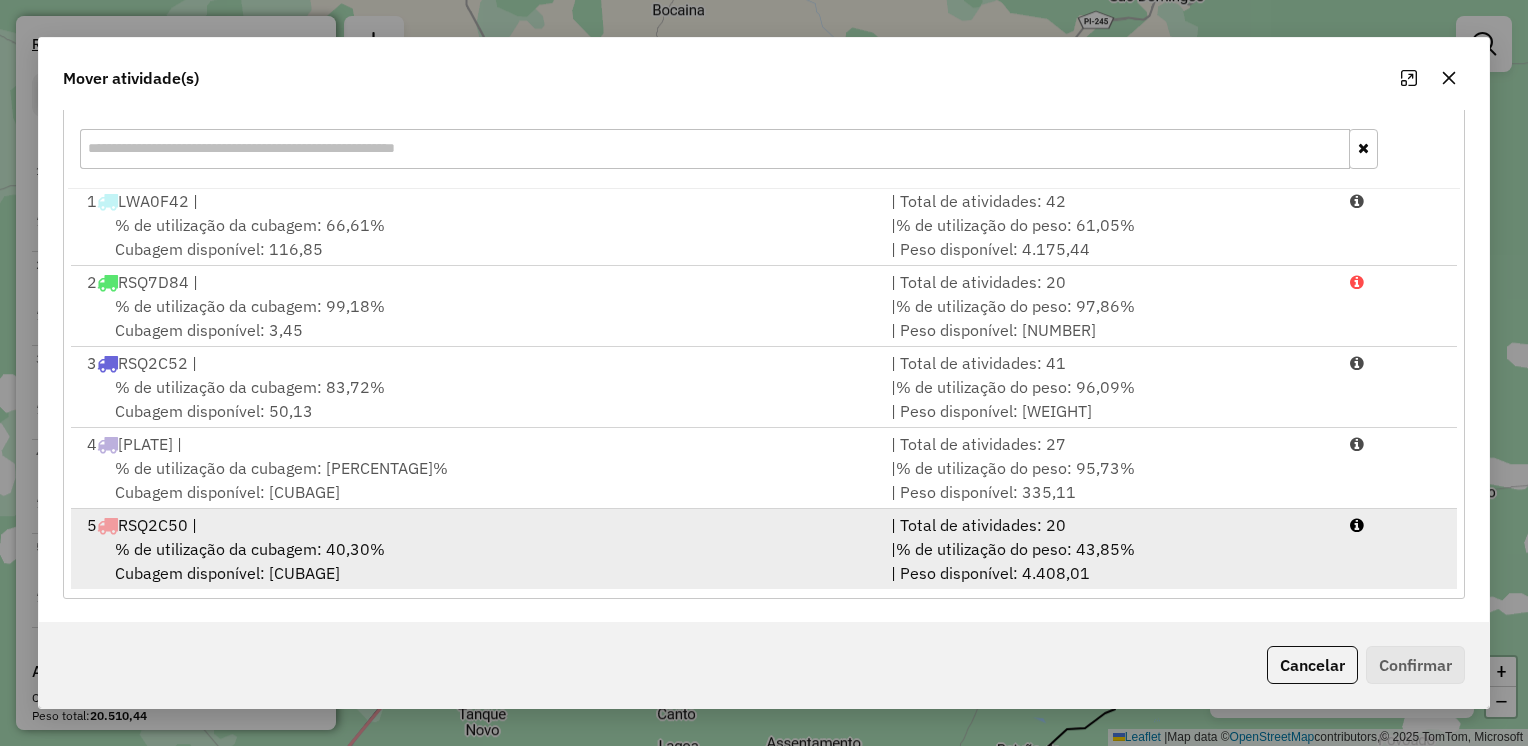 click on "% de utilização da cubagem: 40,30%" at bounding box center [250, 549] 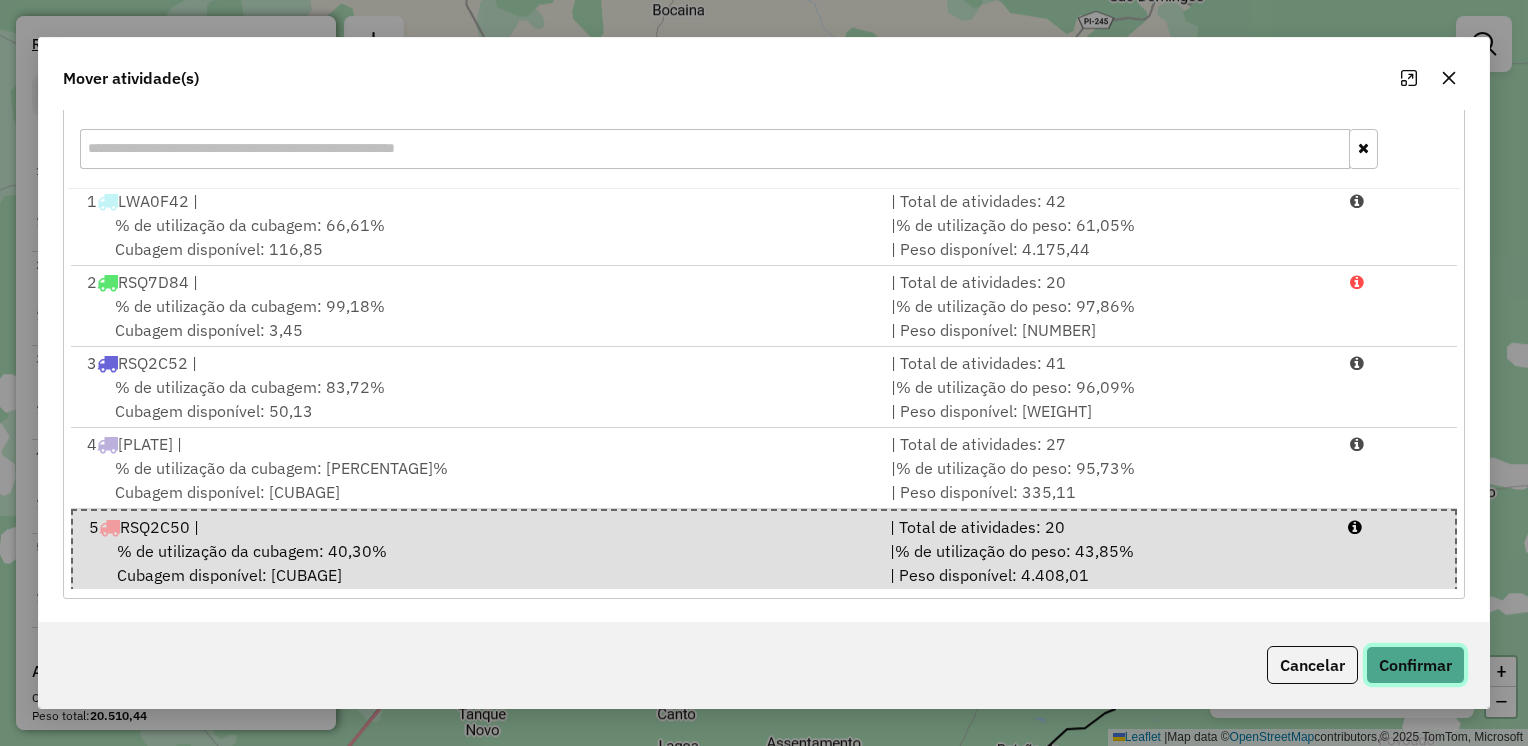 click on "Confirmar" 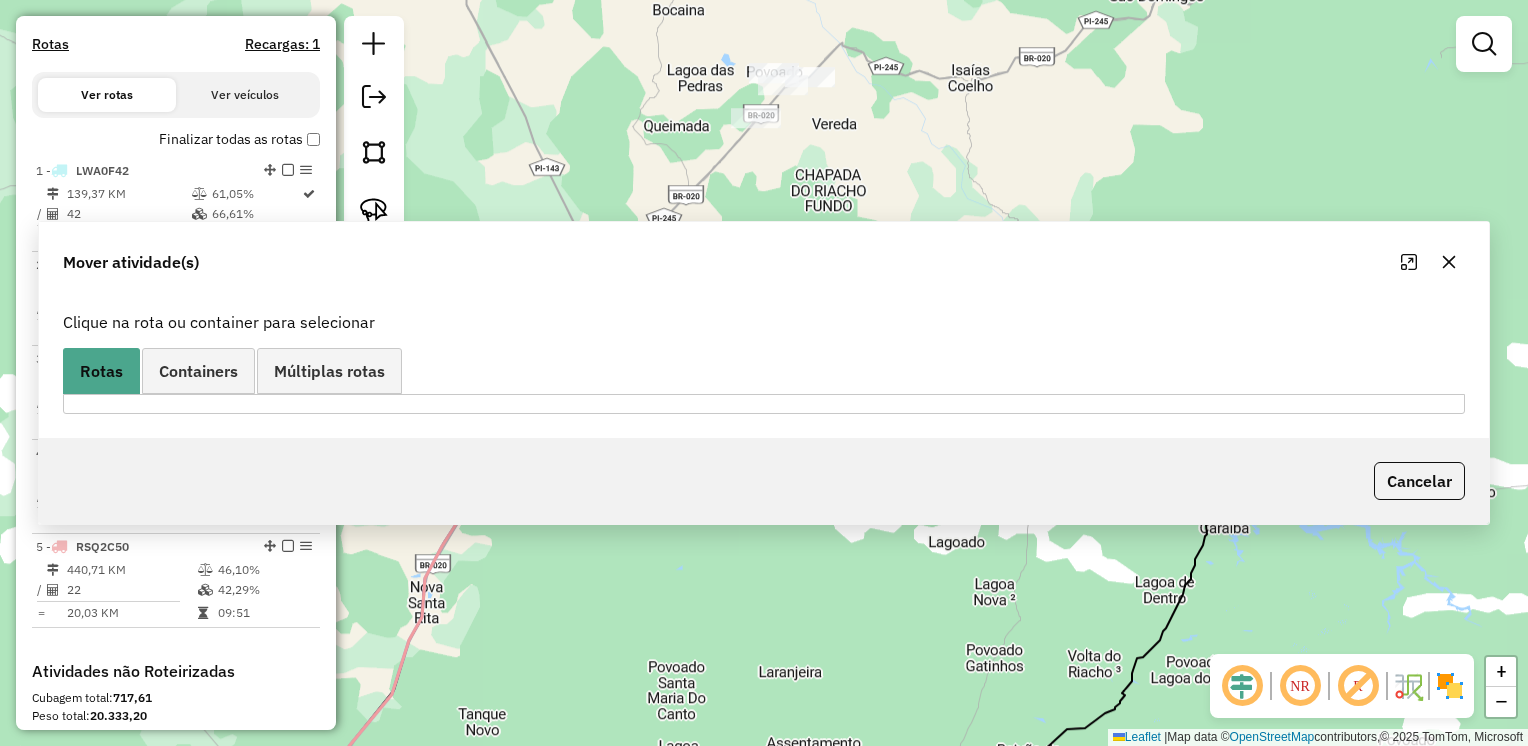 scroll, scrollTop: 0, scrollLeft: 0, axis: both 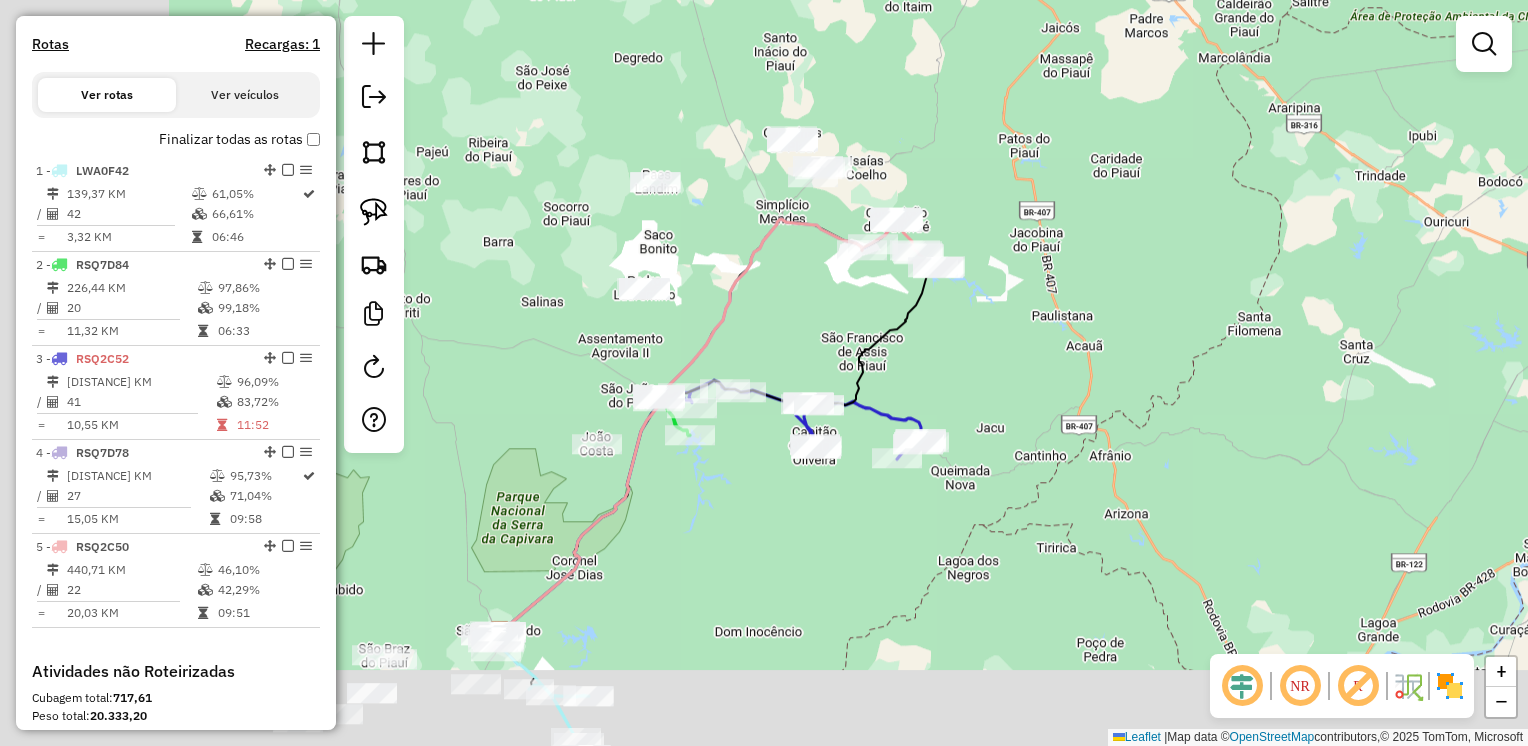 drag, startPoint x: 625, startPoint y: 434, endPoint x: 851, endPoint y: 338, distance: 245.5443 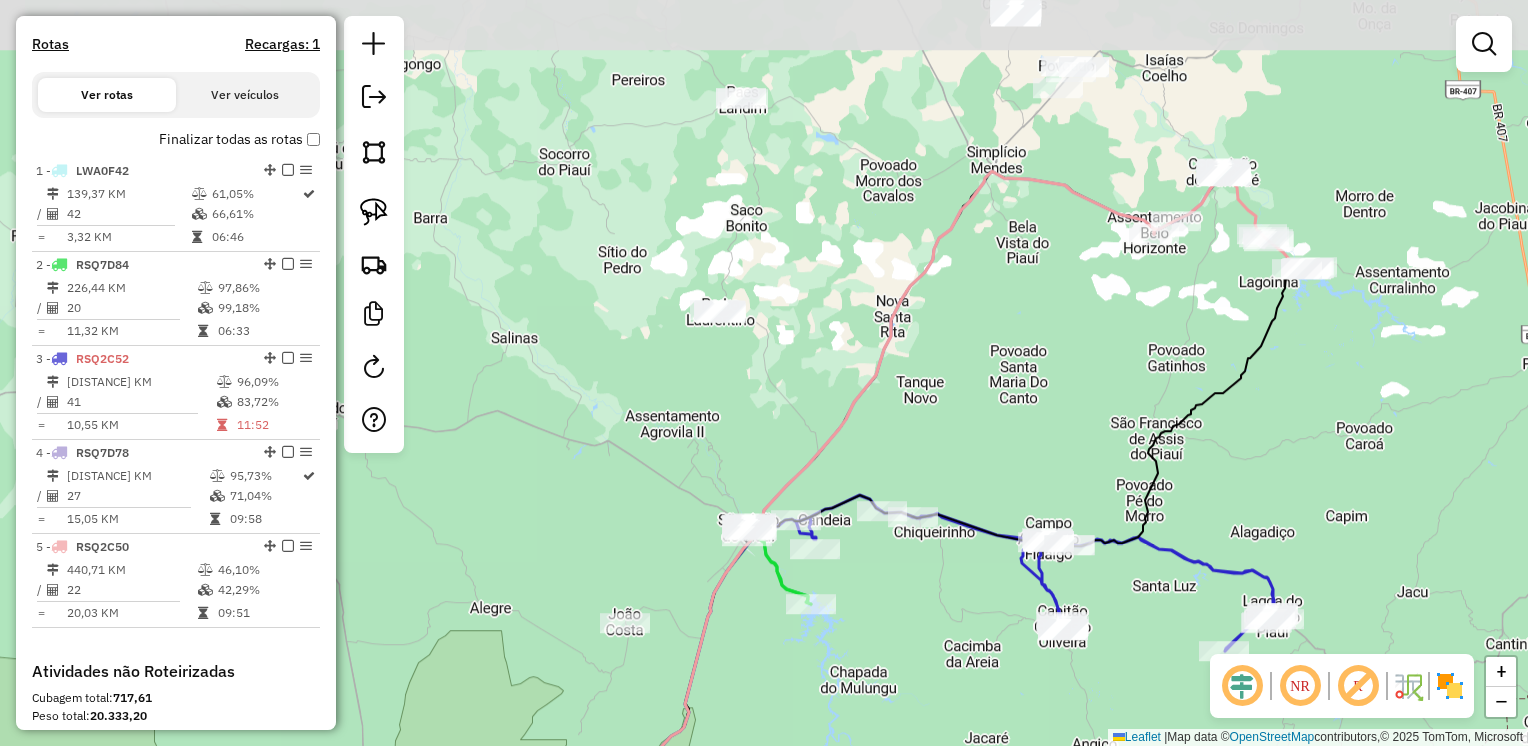 drag, startPoint x: 693, startPoint y: 338, endPoint x: 559, endPoint y: 450, distance: 174.64249 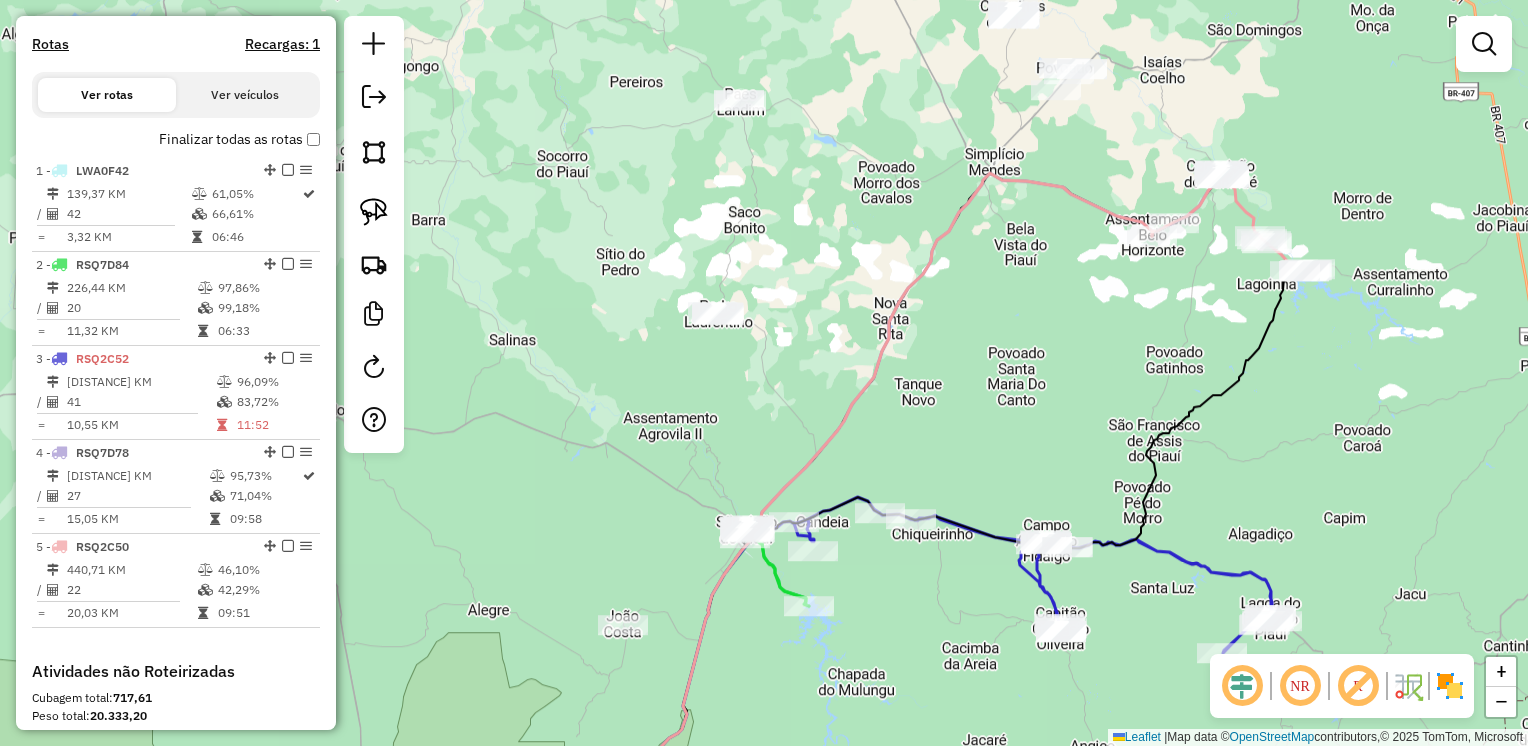 drag, startPoint x: 381, startPoint y: 205, endPoint x: 398, endPoint y: 205, distance: 17 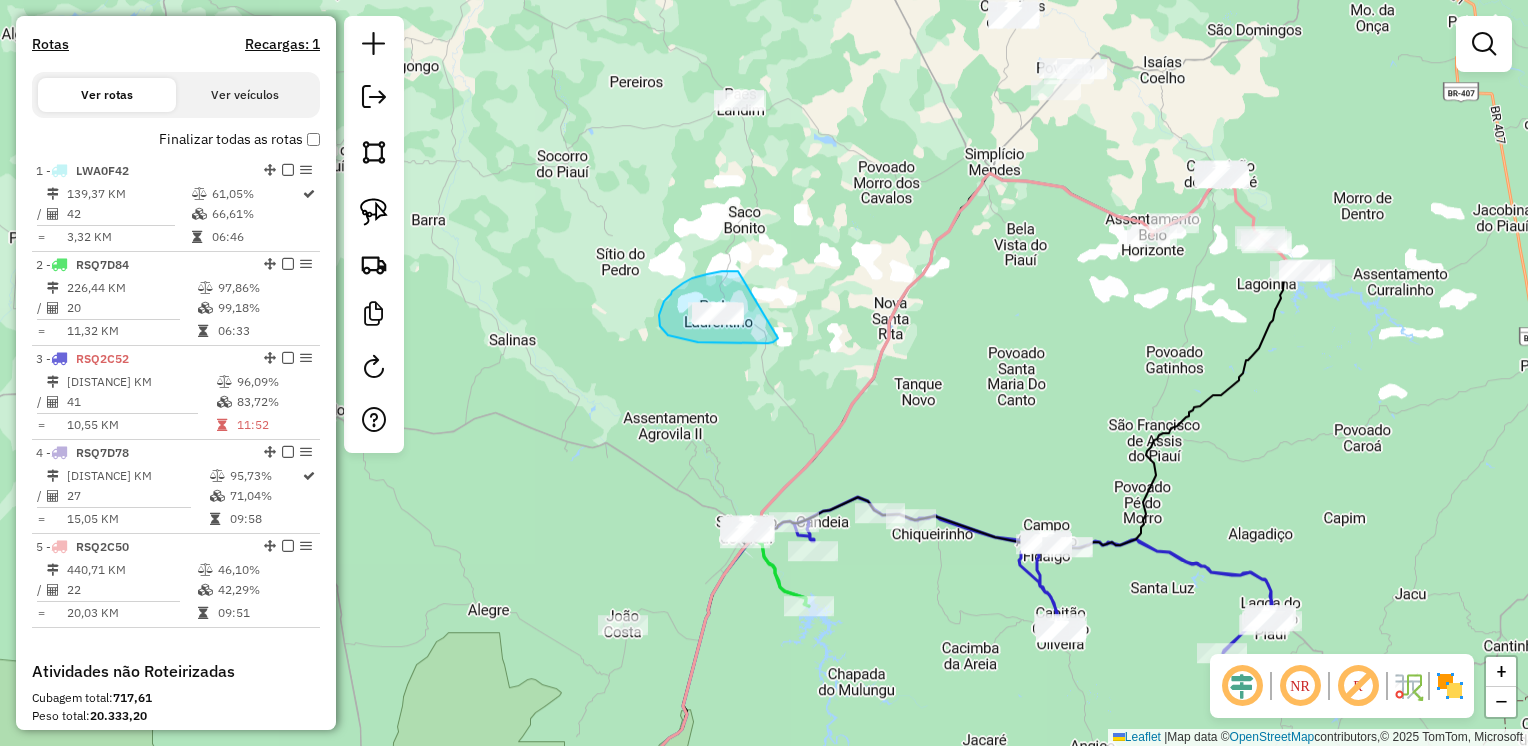 drag, startPoint x: 738, startPoint y: 271, endPoint x: 768, endPoint y: 333, distance: 68.8767 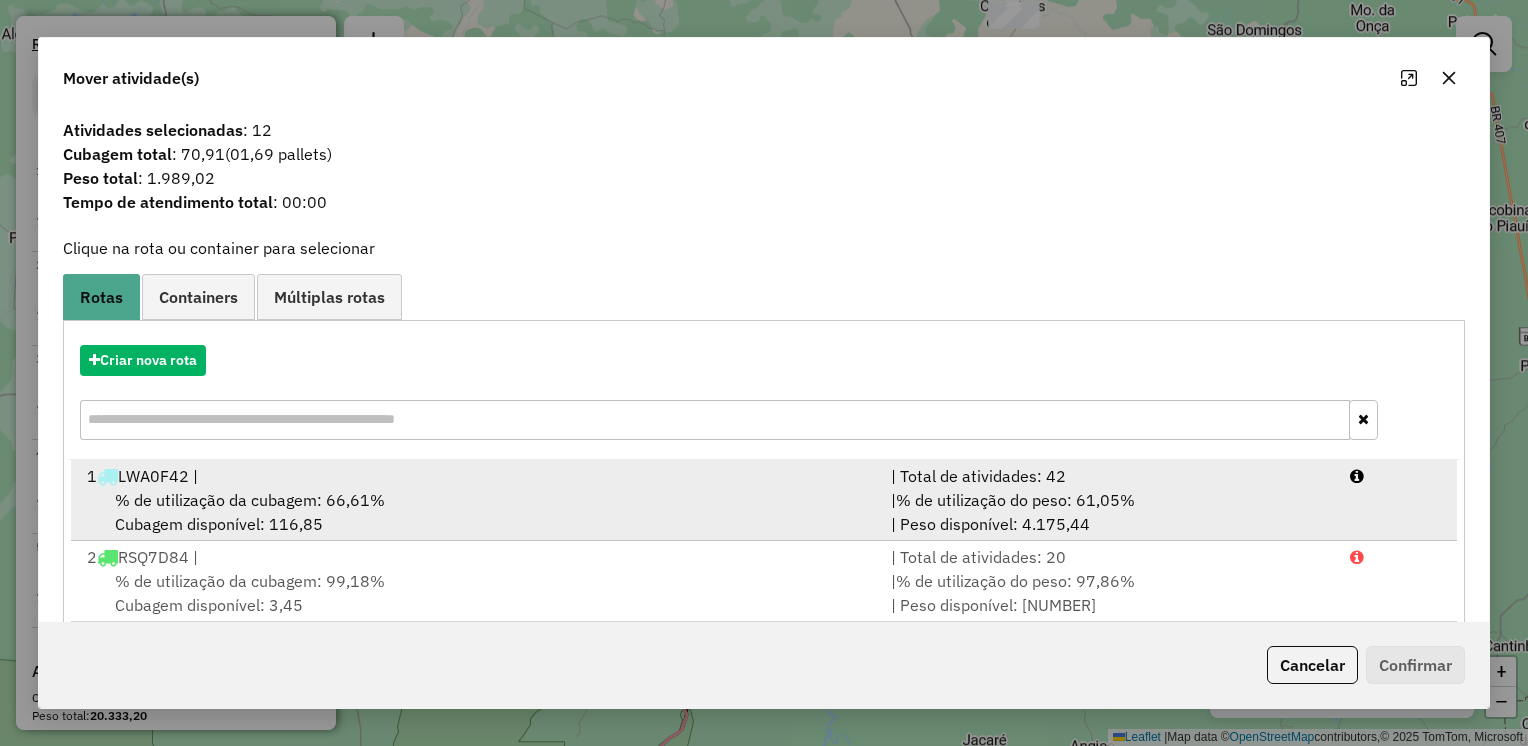 scroll, scrollTop: 4, scrollLeft: 0, axis: vertical 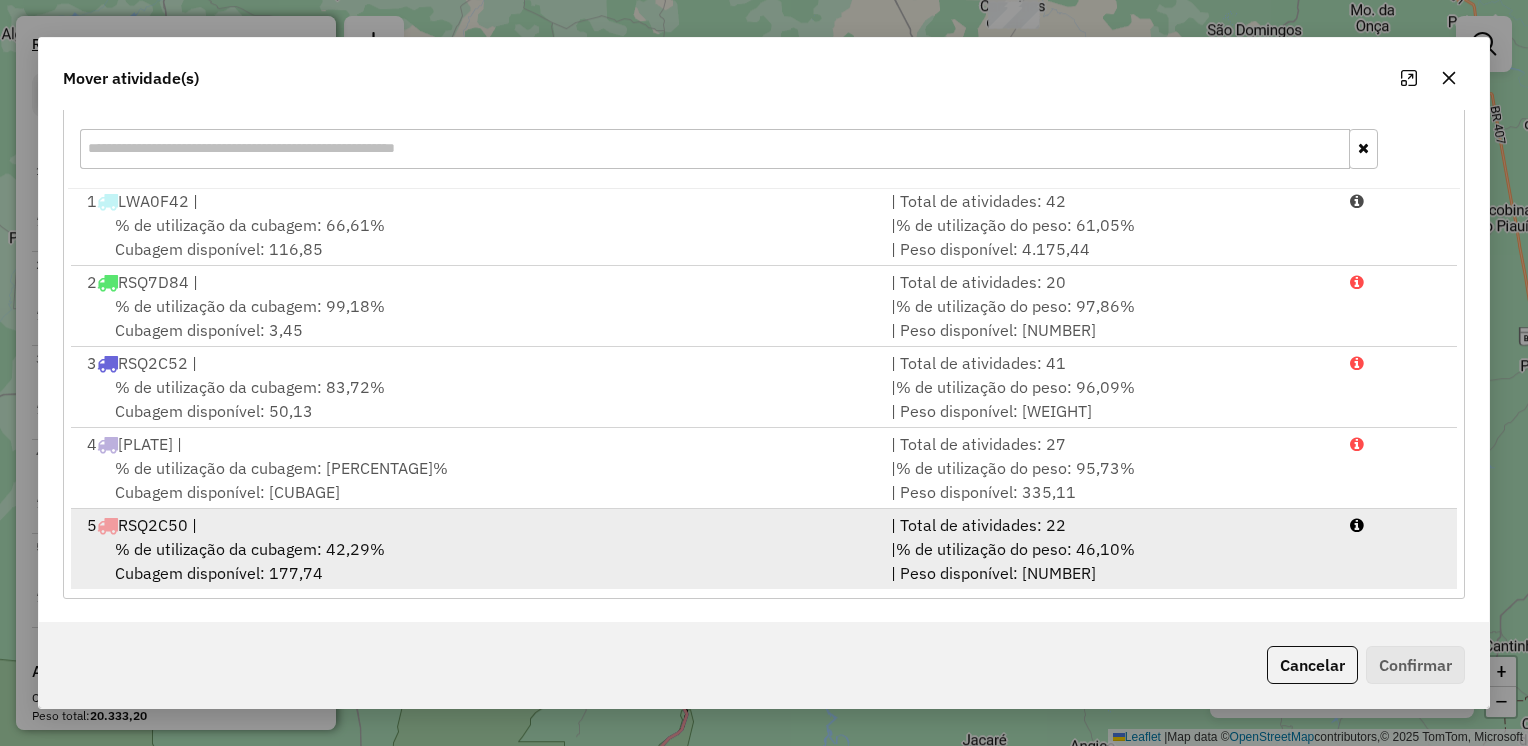 click on "% de utilização da cubagem: 42,29%" at bounding box center [250, 549] 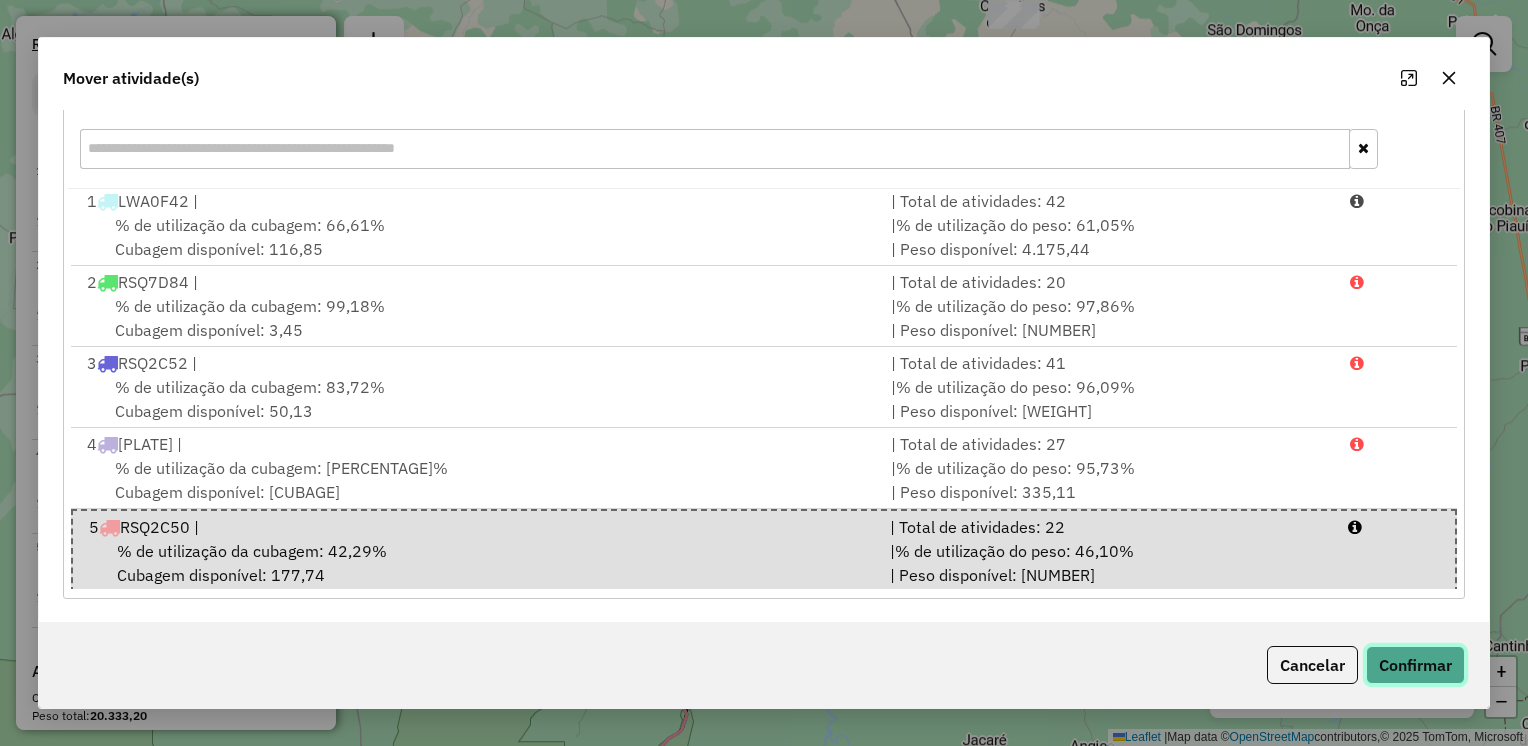 click on "Confirmar" 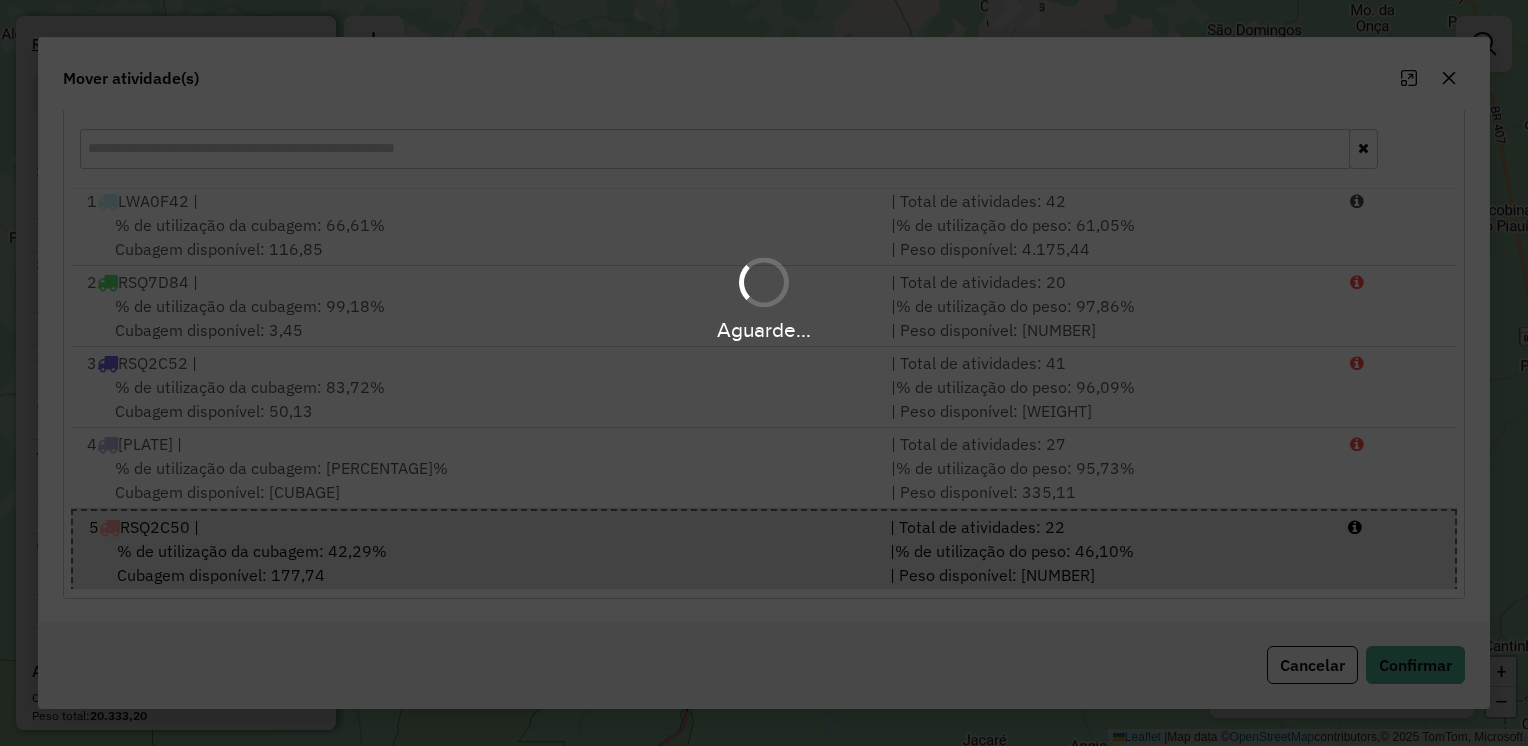 scroll, scrollTop: 0, scrollLeft: 0, axis: both 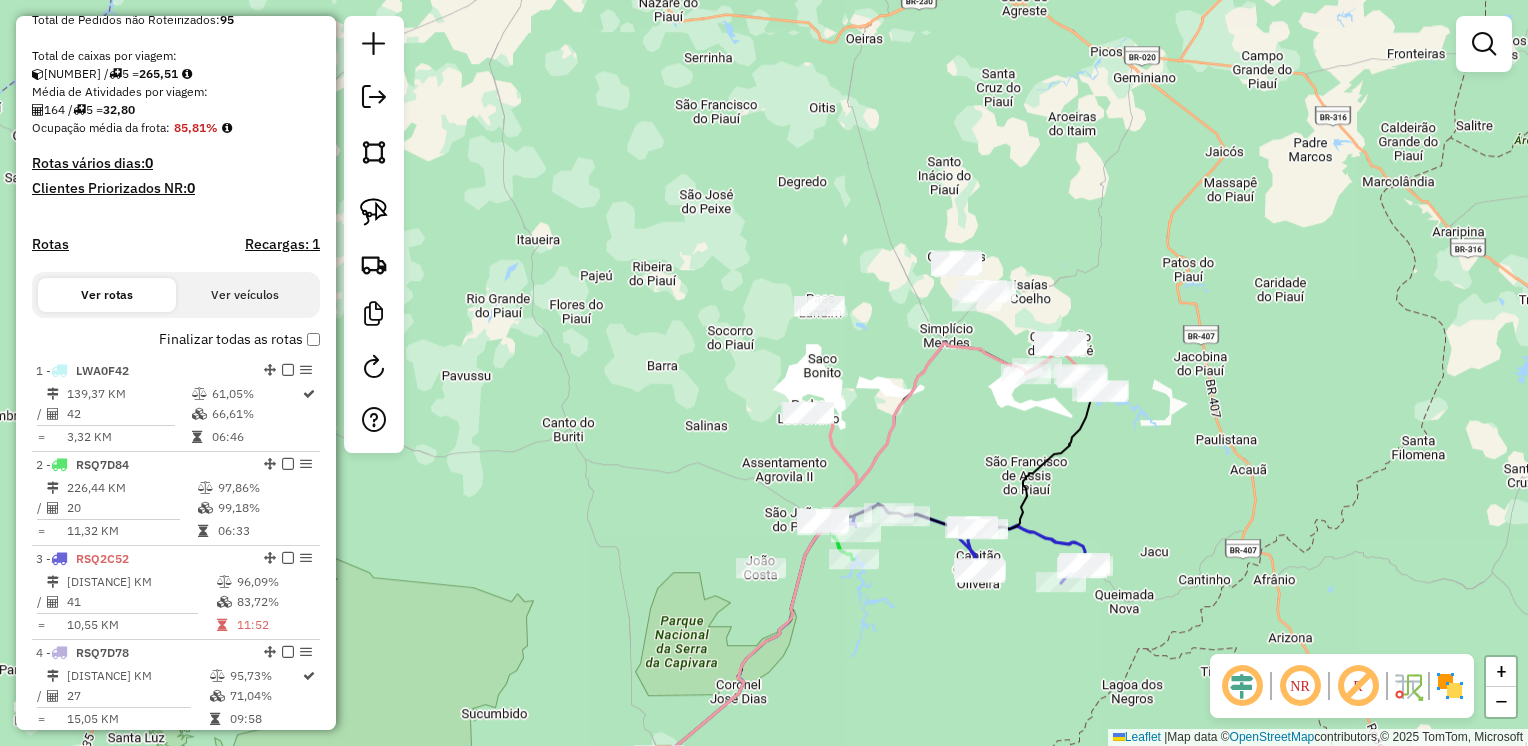 drag, startPoint x: 922, startPoint y: 423, endPoint x: 912, endPoint y: 446, distance: 25.079872 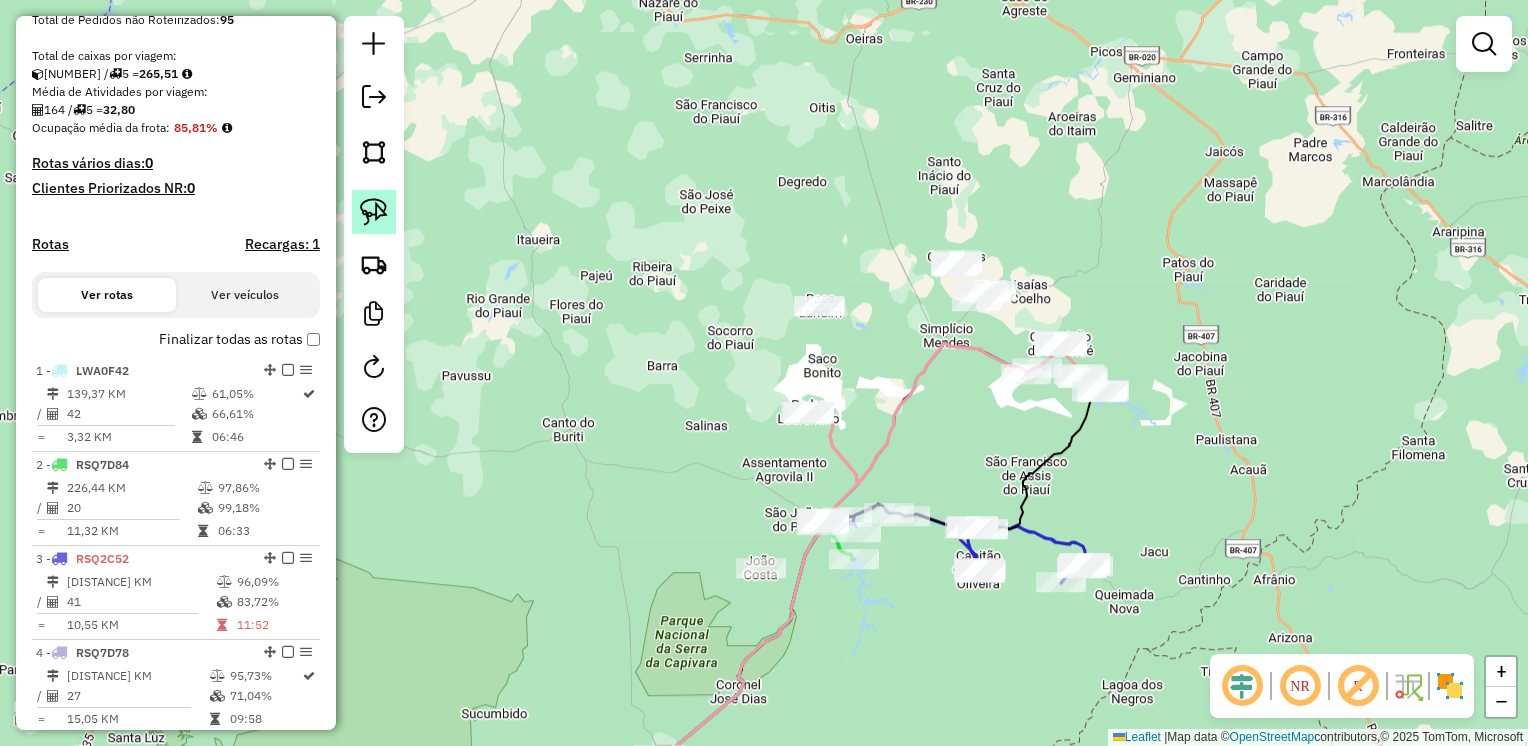 click 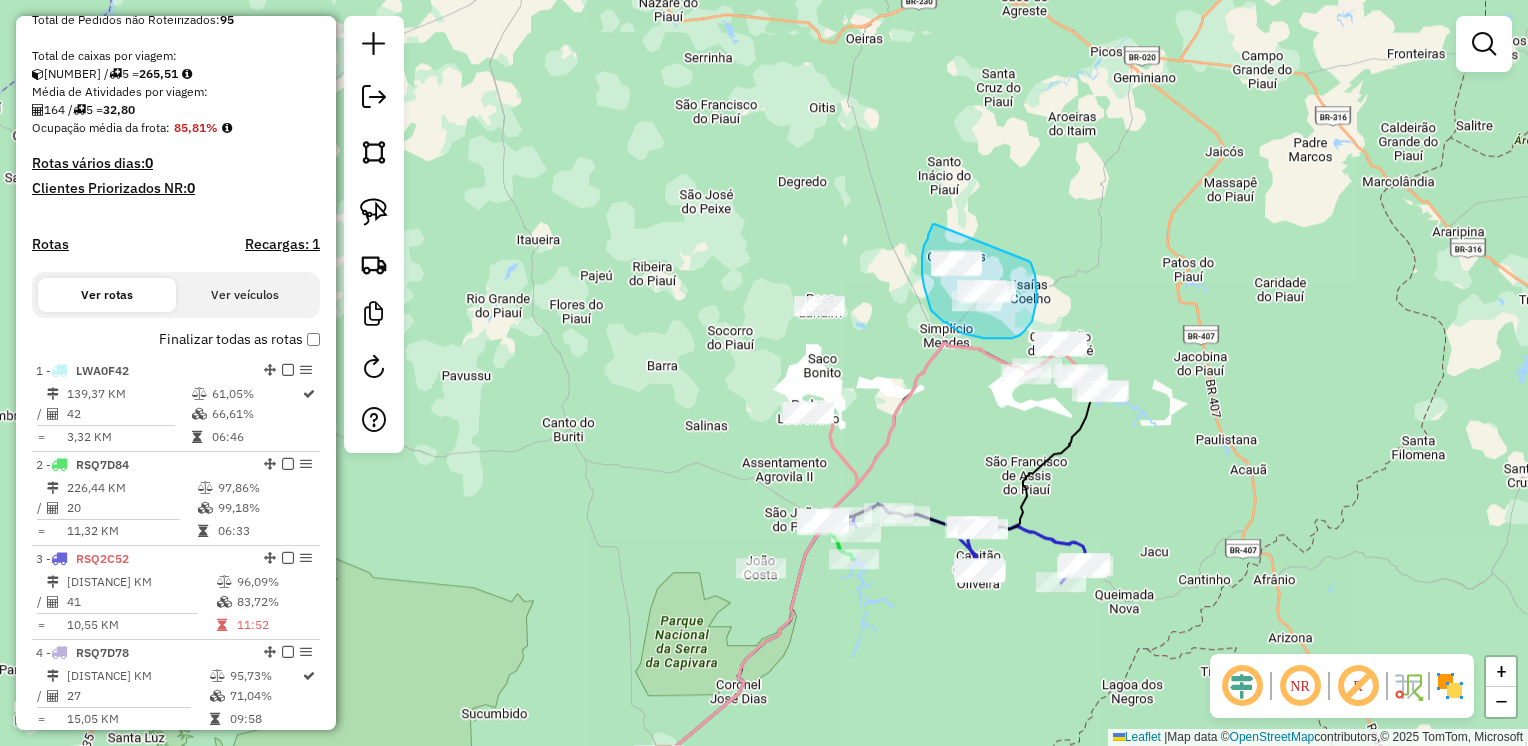 drag, startPoint x: 935, startPoint y: 224, endPoint x: 1012, endPoint y: 241, distance: 78.854294 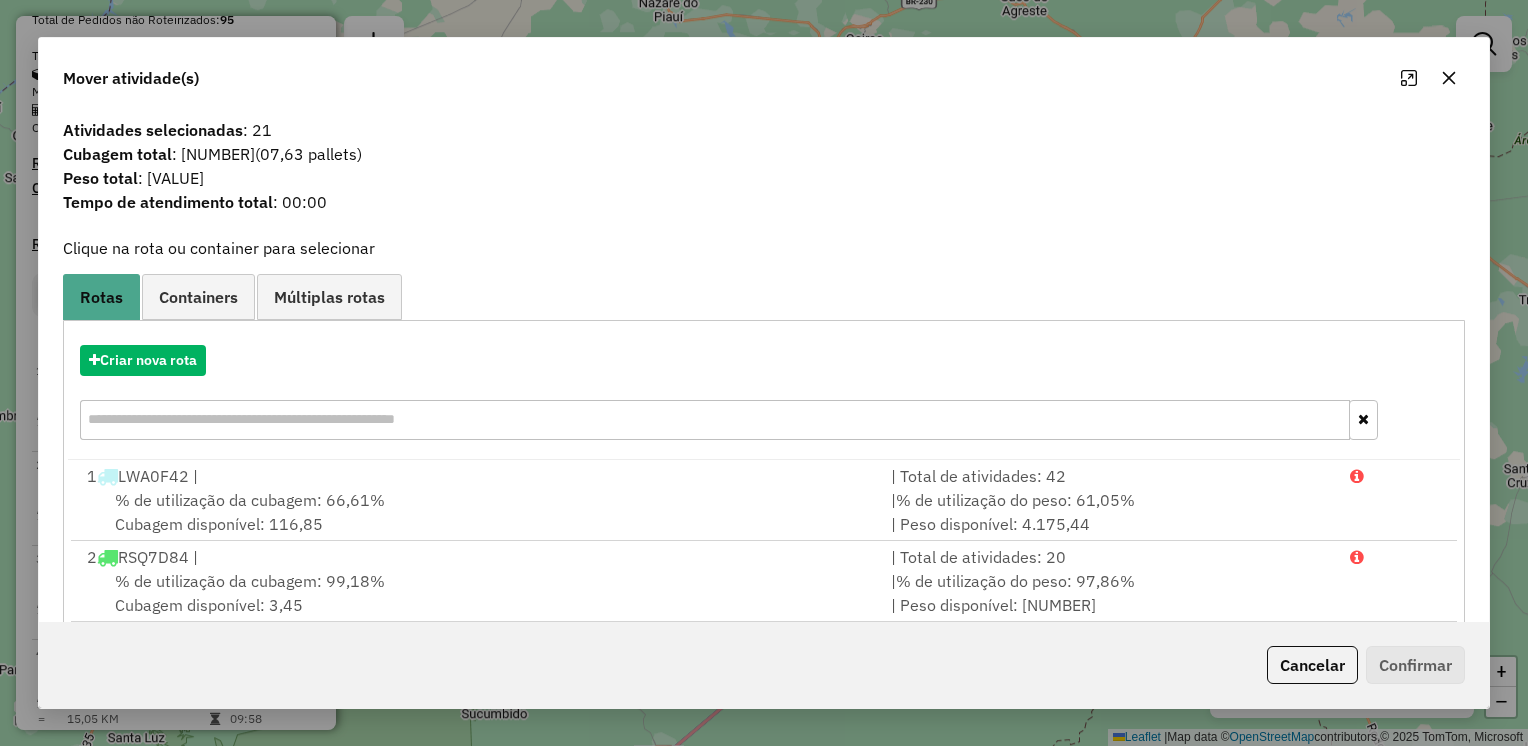 click 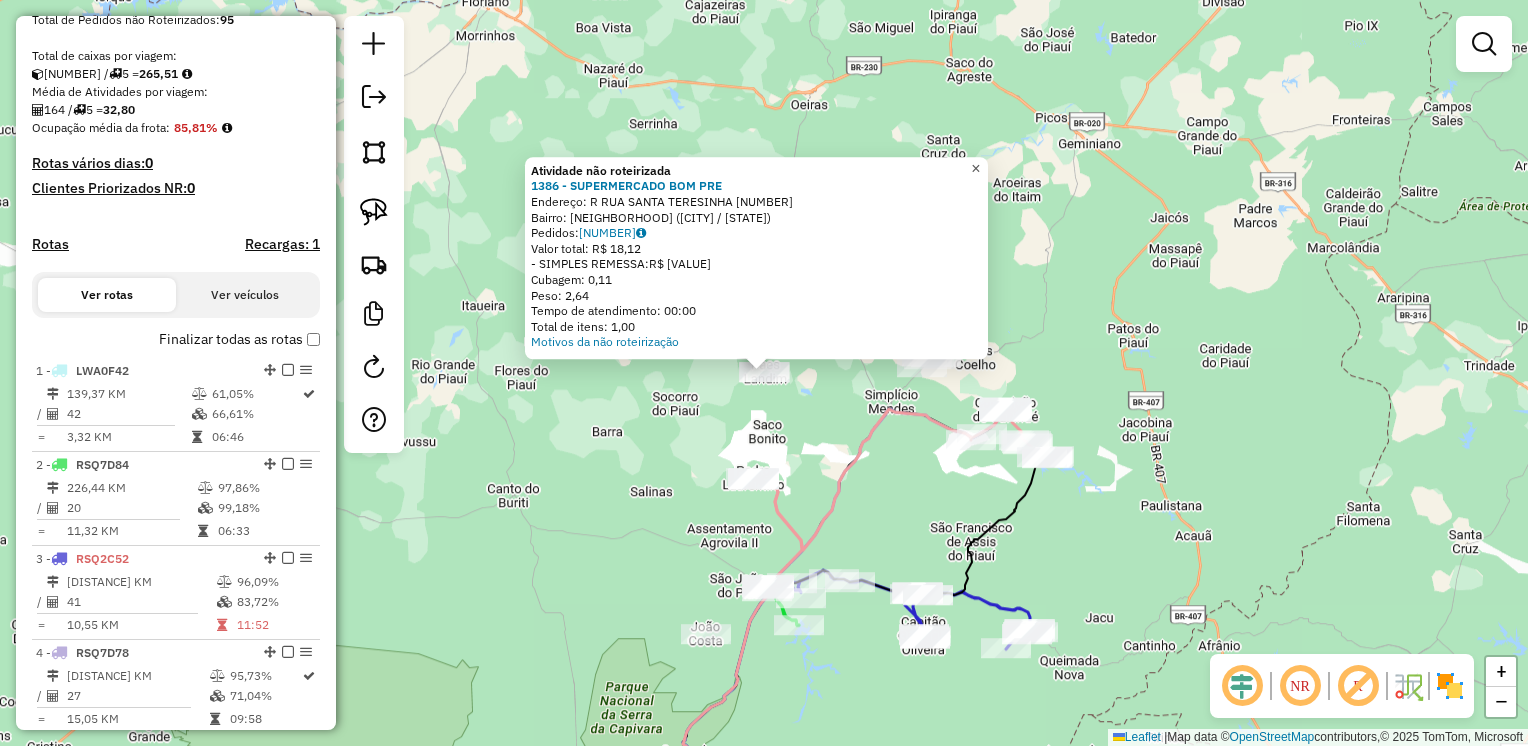 click on "×" 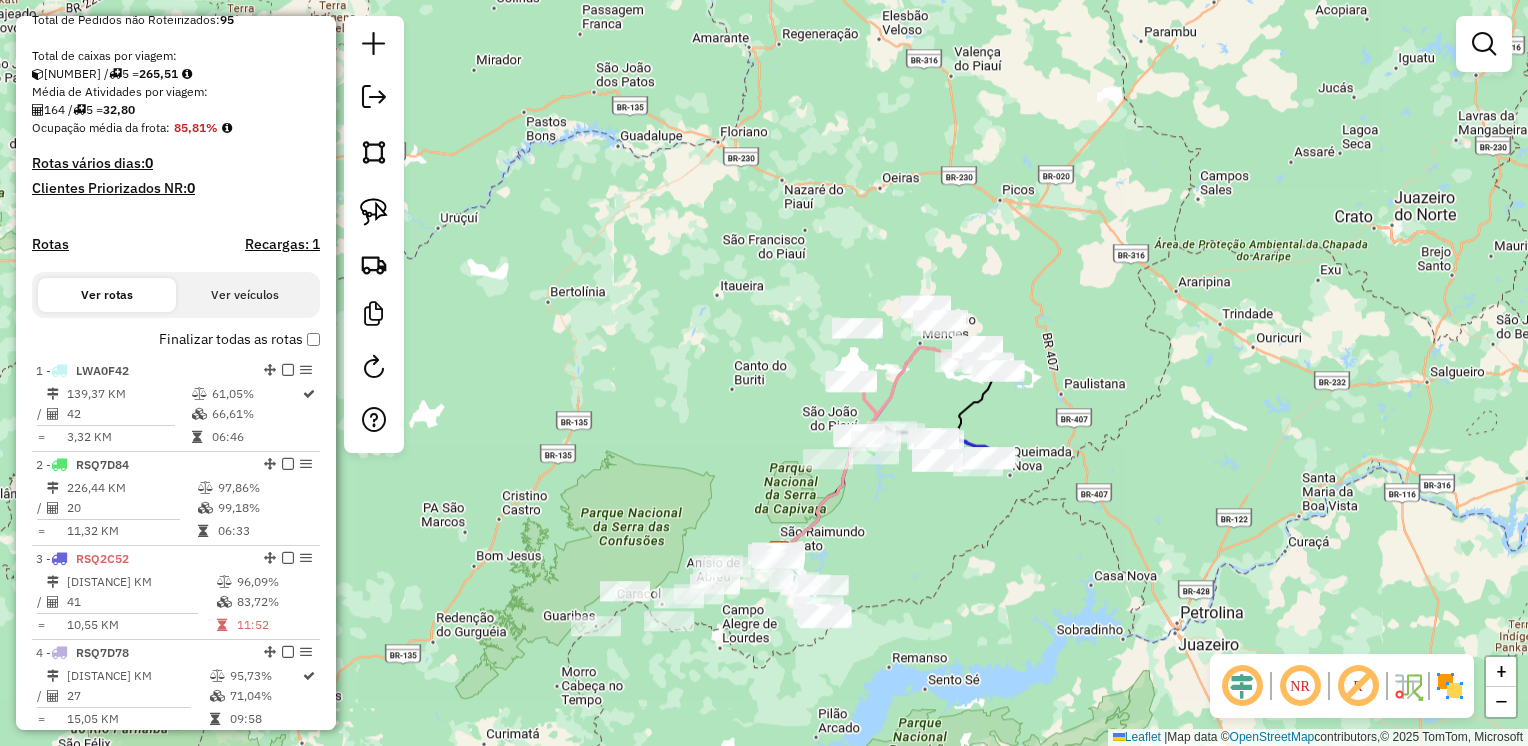 drag, startPoint x: 885, startPoint y: 579, endPoint x: 716, endPoint y: 551, distance: 171.30382 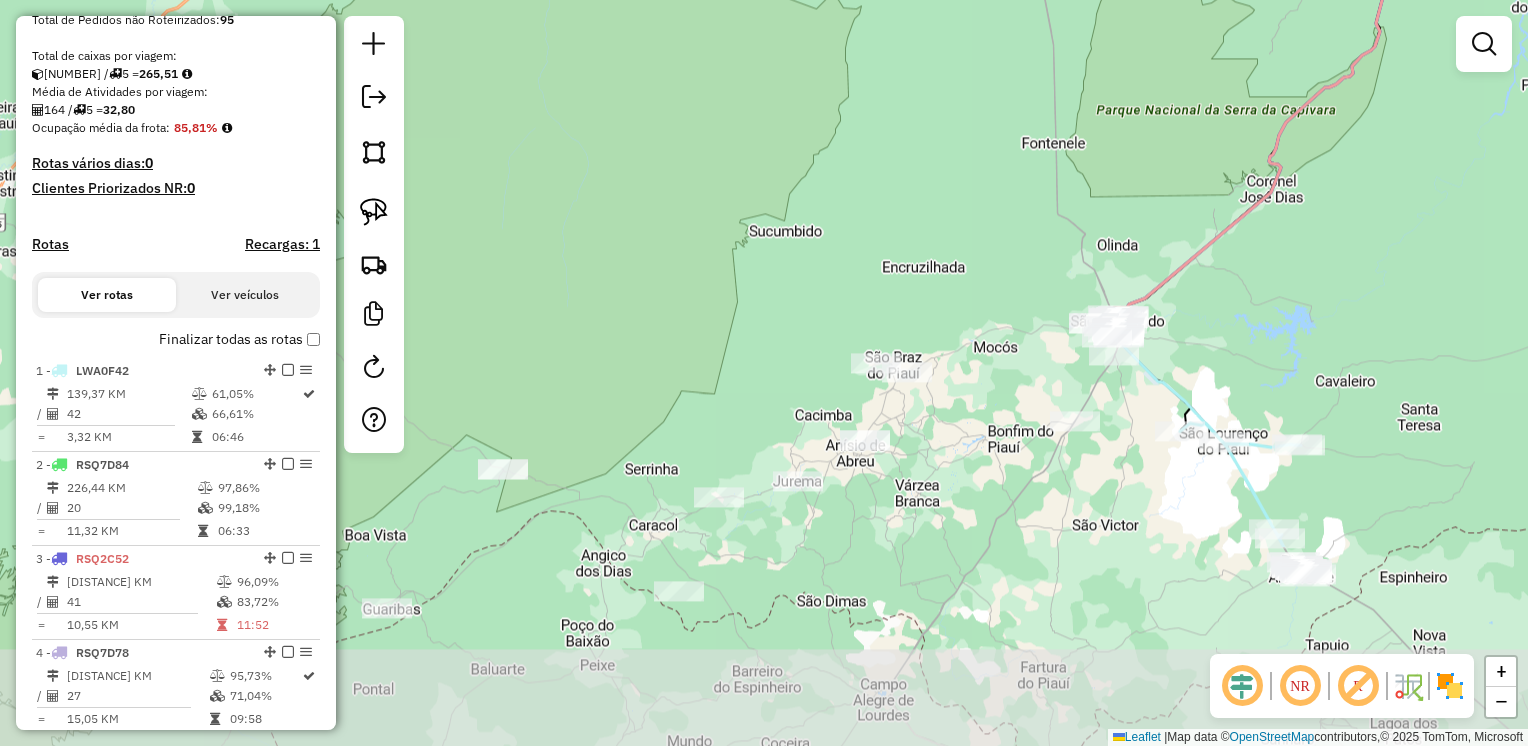 drag, startPoint x: 725, startPoint y: 540, endPoint x: 833, endPoint y: 267, distance: 293.58646 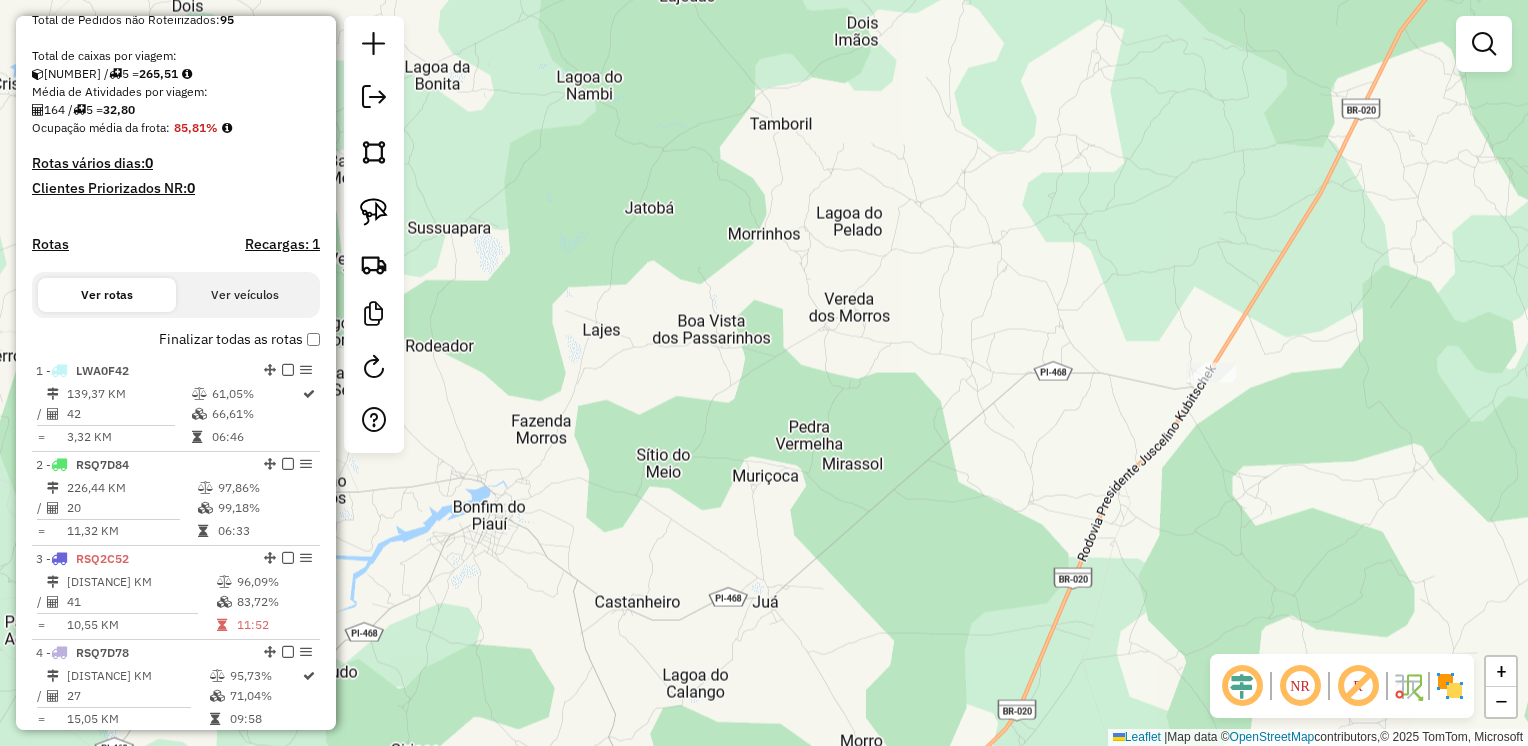 drag, startPoint x: 1293, startPoint y: 523, endPoint x: 1140, endPoint y: 328, distance: 247.85883 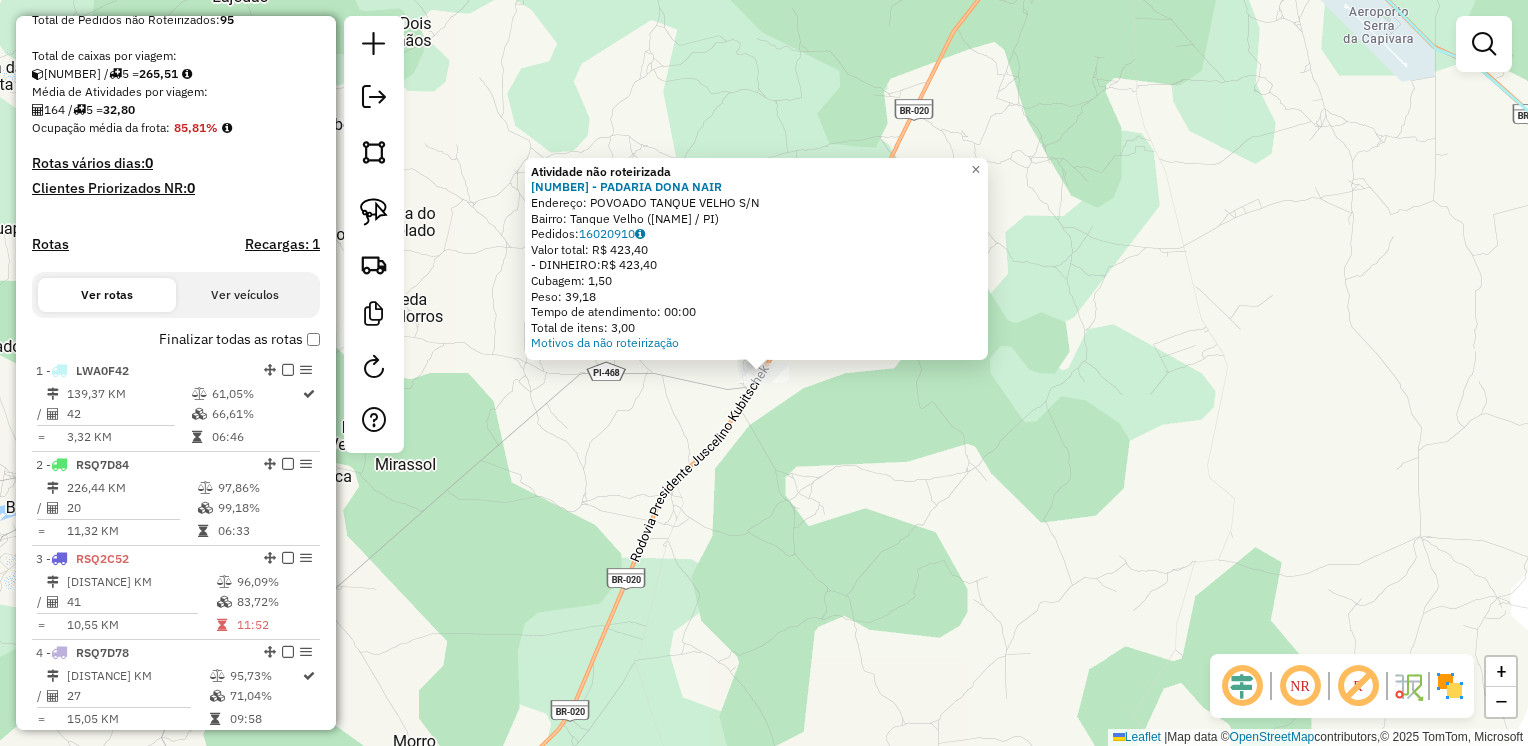 click on "Atividade não roteirizada [NUMBER] - [NAME] Endereço: [NEIGHBORHOOD] [NUMBER] Bairro: [NEIGHBORHOOD] ([CITY] / [STATE]) Pedidos: [NUMBER] Valor total: [CURRENCY] [AMOUNT] - DINHEIRO: [CURRENCY] [AMOUNT] Cubagem: [VOLUME] Peso: [WEIGHT] Tempo de atendimento: [TIME] Total de itens: [NUMBER] Motivos da não roteirização × Janela de atendimento Grade de atendimento Capacidade Transportadoras Veículos Cliente Pedidos Rotas Selecione os dias de semana para filtrar as janelas de atendimento Seg Ter Qua Qui Sex Sáb Dom Informe o período da janela de atendimento: De: Até: Filtrar exatamente a janela do cliente Considerar janela de atendimento padrão Selecione os dias de semana para filtrar as grades de atendimento Seg Ter Qua Qui Sex Sáb Dom Considerar clientes sem dia de atendimento cadastrado Clientes fora do dia de atendimento selecionado Filtrar as atividades entre os valores definidos abaixo: Peso mínimo: Peso máximo: Cubagem mínima: Cubagem máxima: De:" 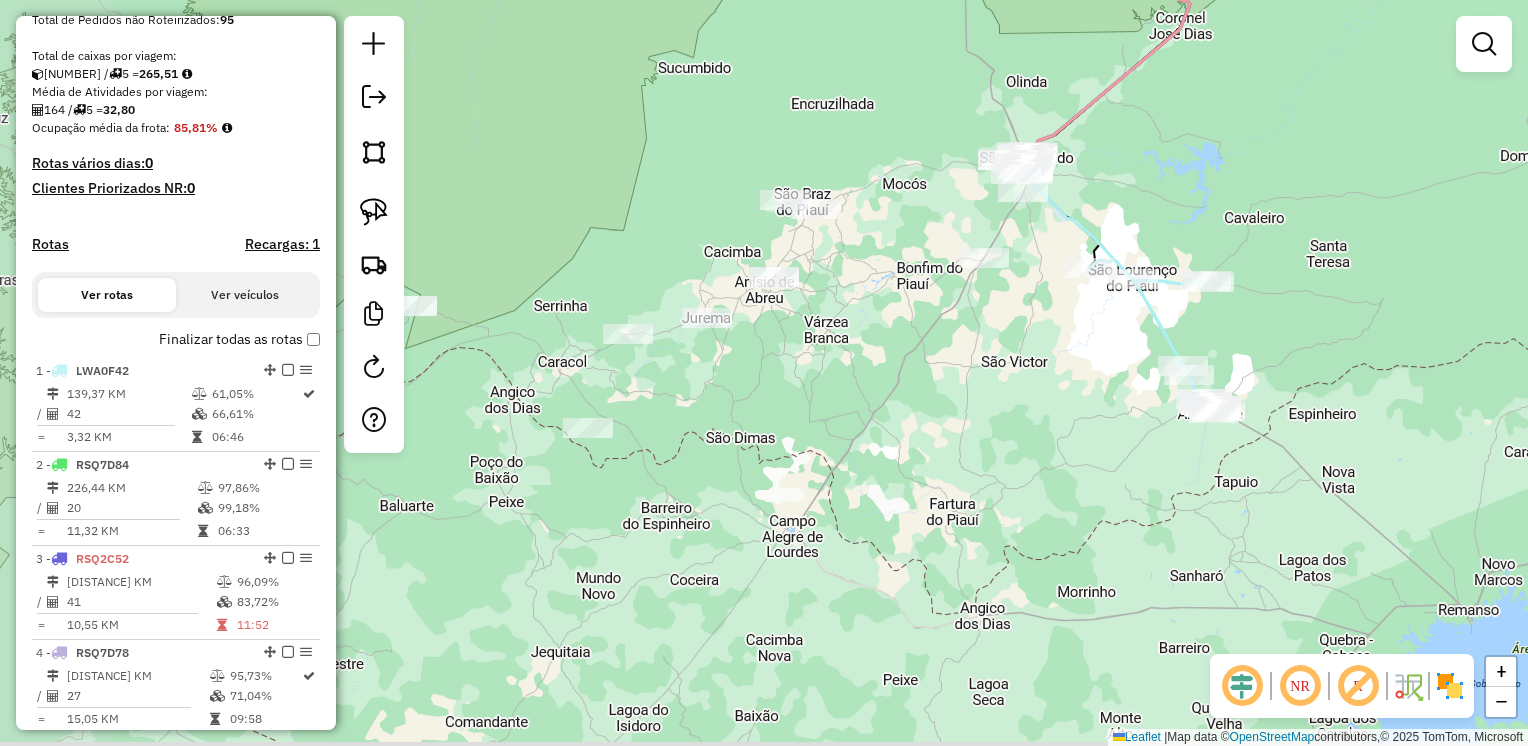 drag, startPoint x: 696, startPoint y: 403, endPoint x: 823, endPoint y: 350, distance: 137.6154 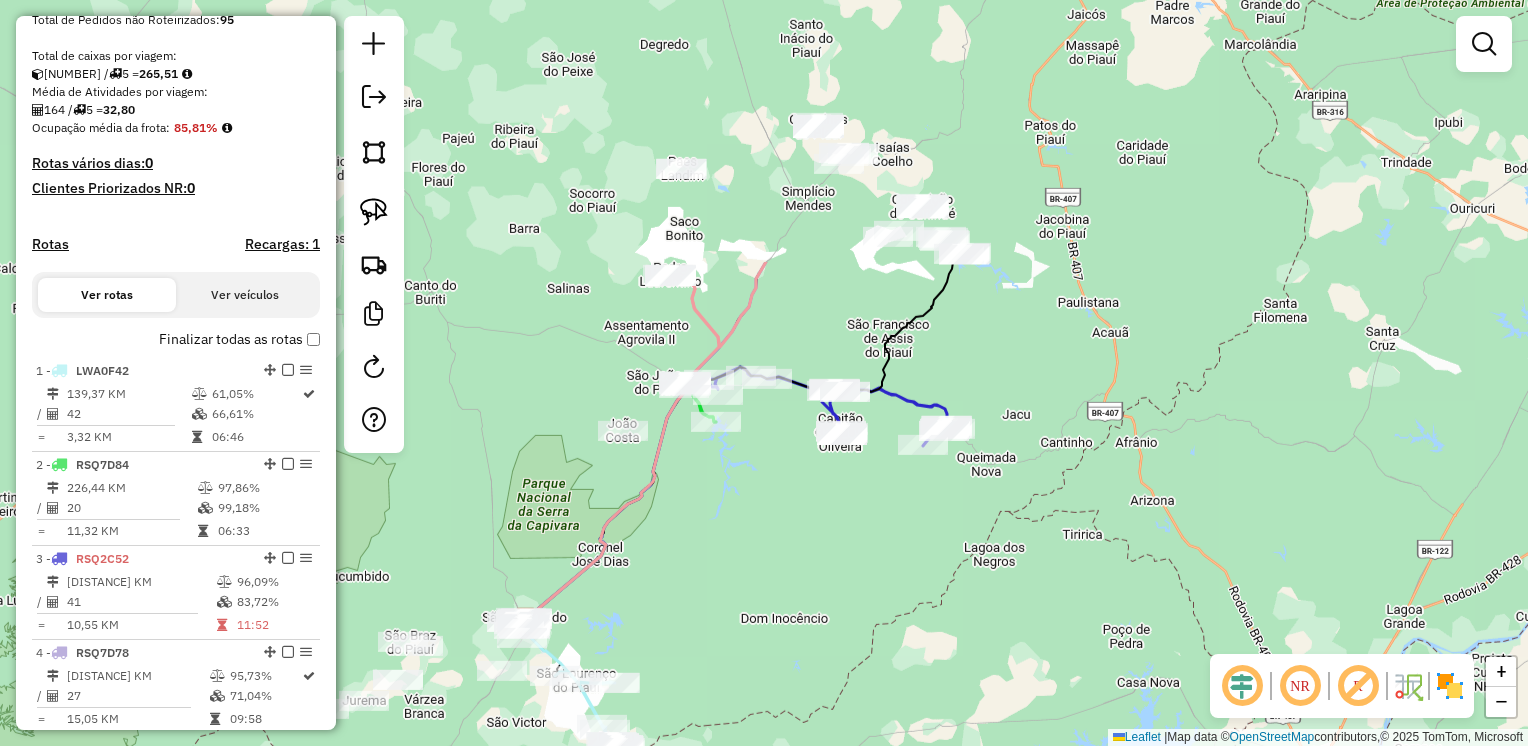 drag, startPoint x: 896, startPoint y: 181, endPoint x: 667, endPoint y: 518, distance: 407.44324 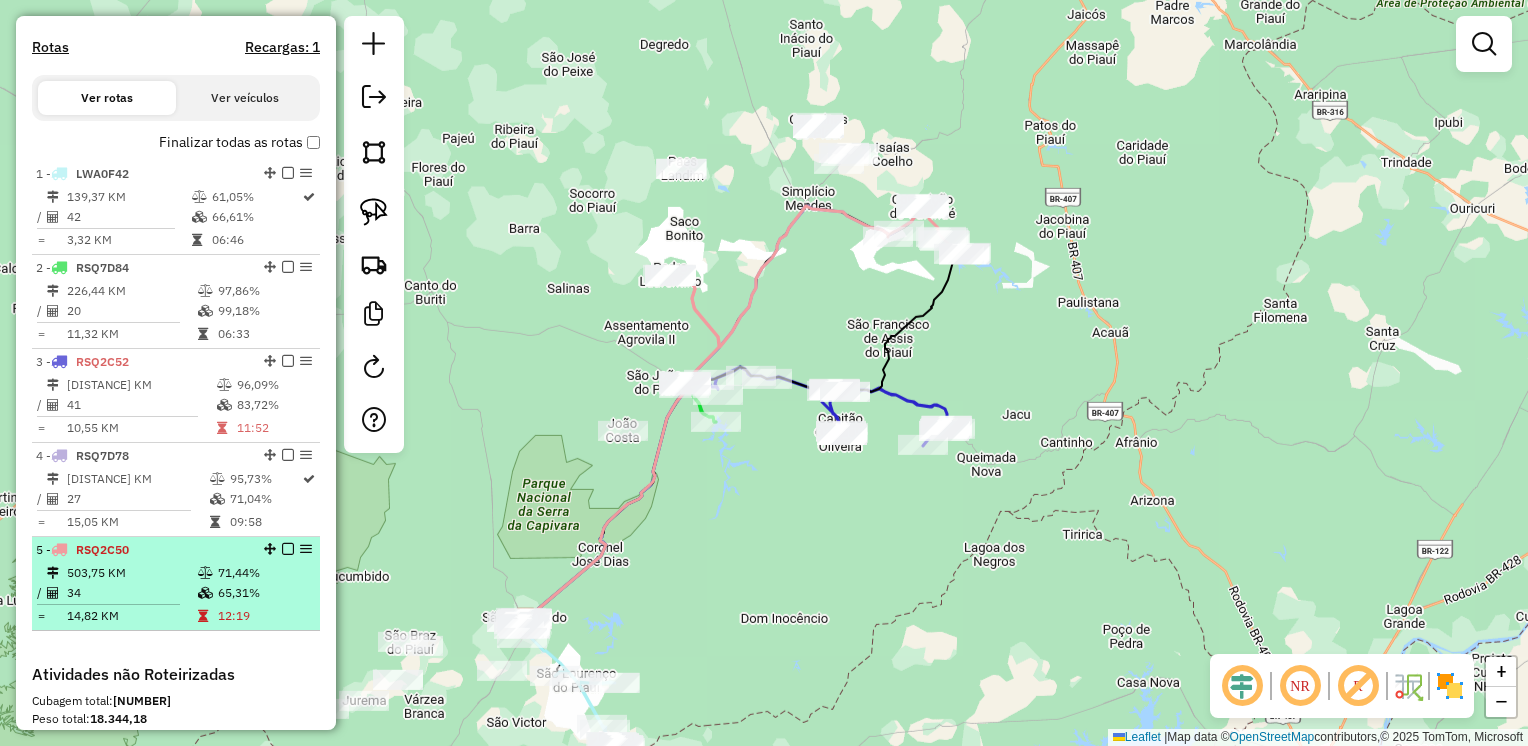 scroll, scrollTop: 608, scrollLeft: 0, axis: vertical 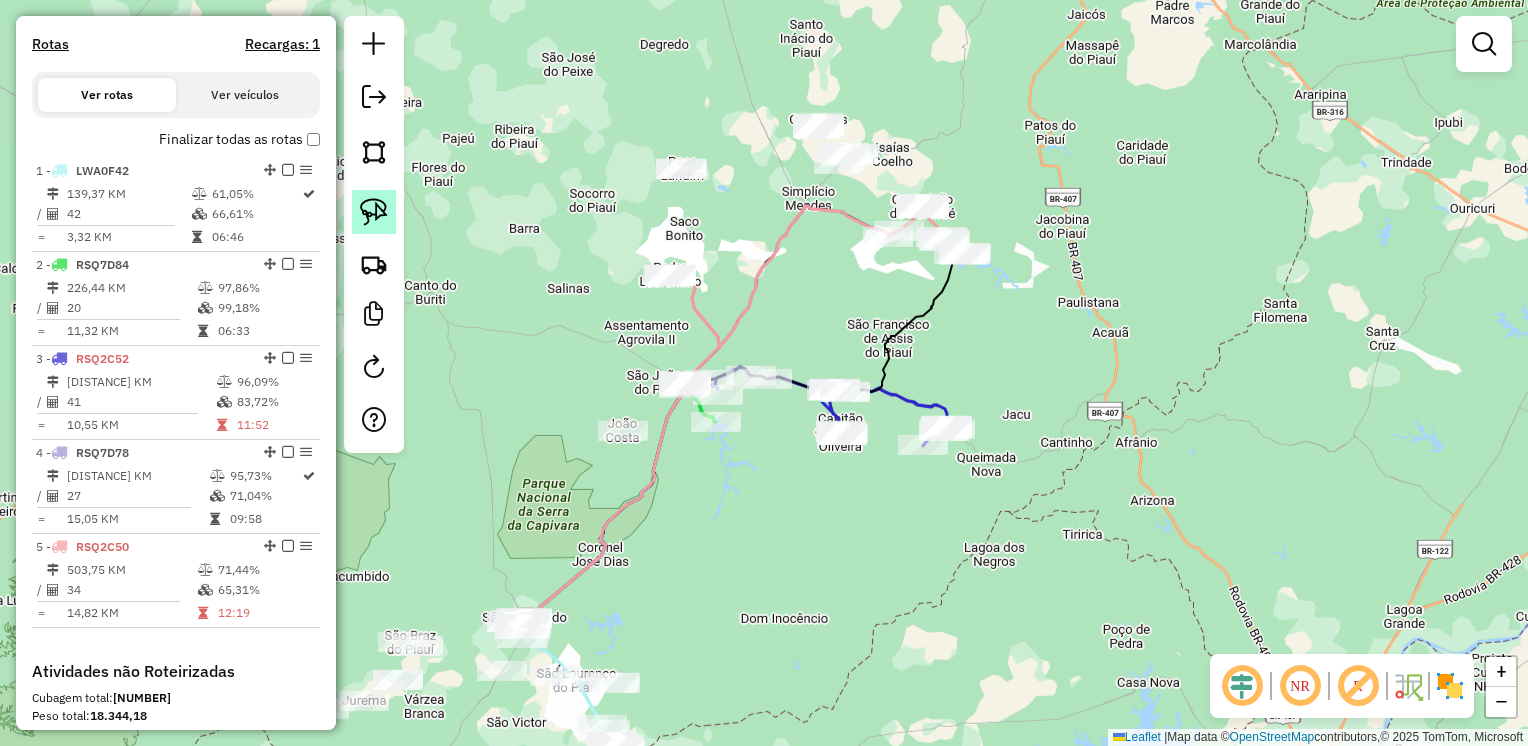 click 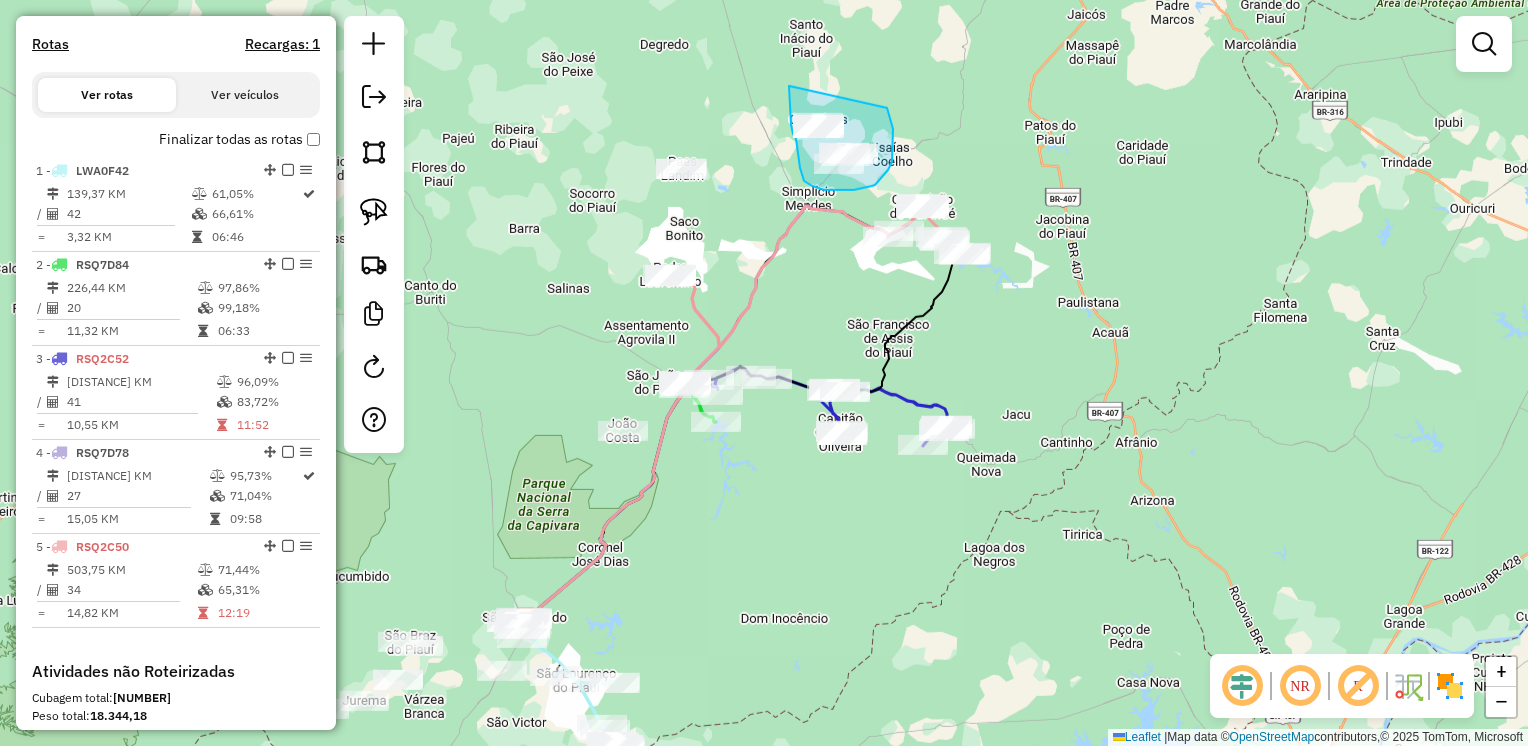 drag, startPoint x: 789, startPoint y: 86, endPoint x: 882, endPoint y: 108, distance: 95.566734 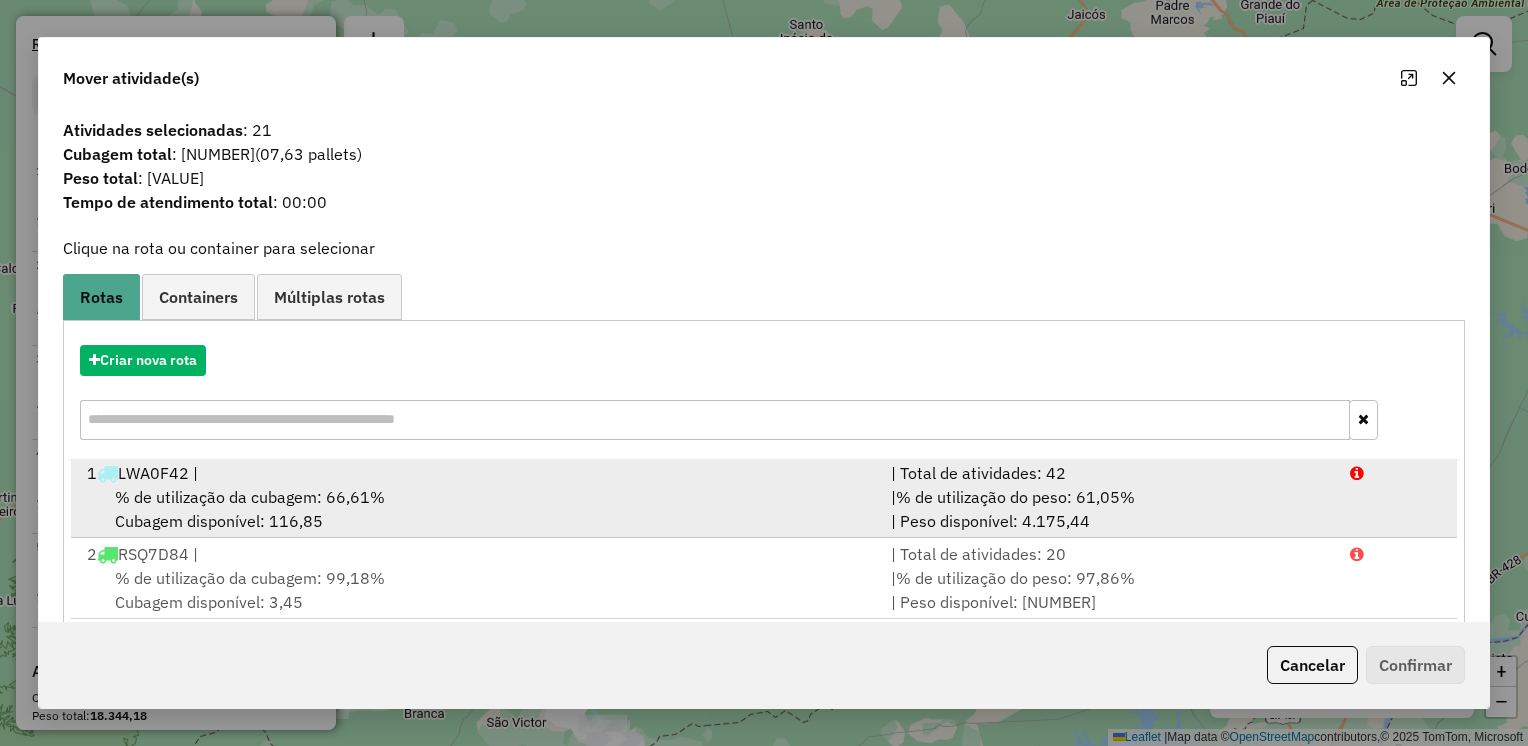 scroll, scrollTop: 4, scrollLeft: 0, axis: vertical 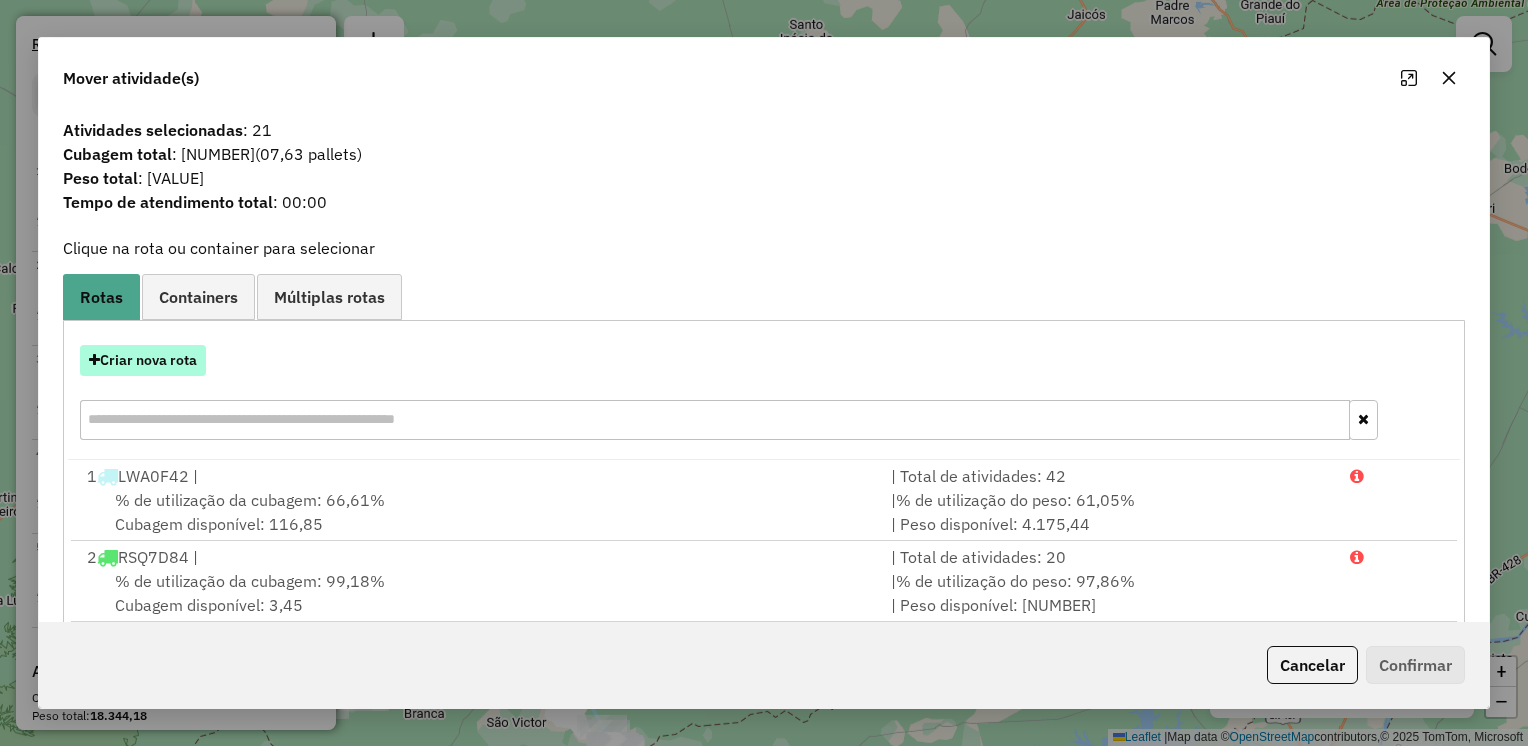 click on "Criar nova rota" at bounding box center [143, 360] 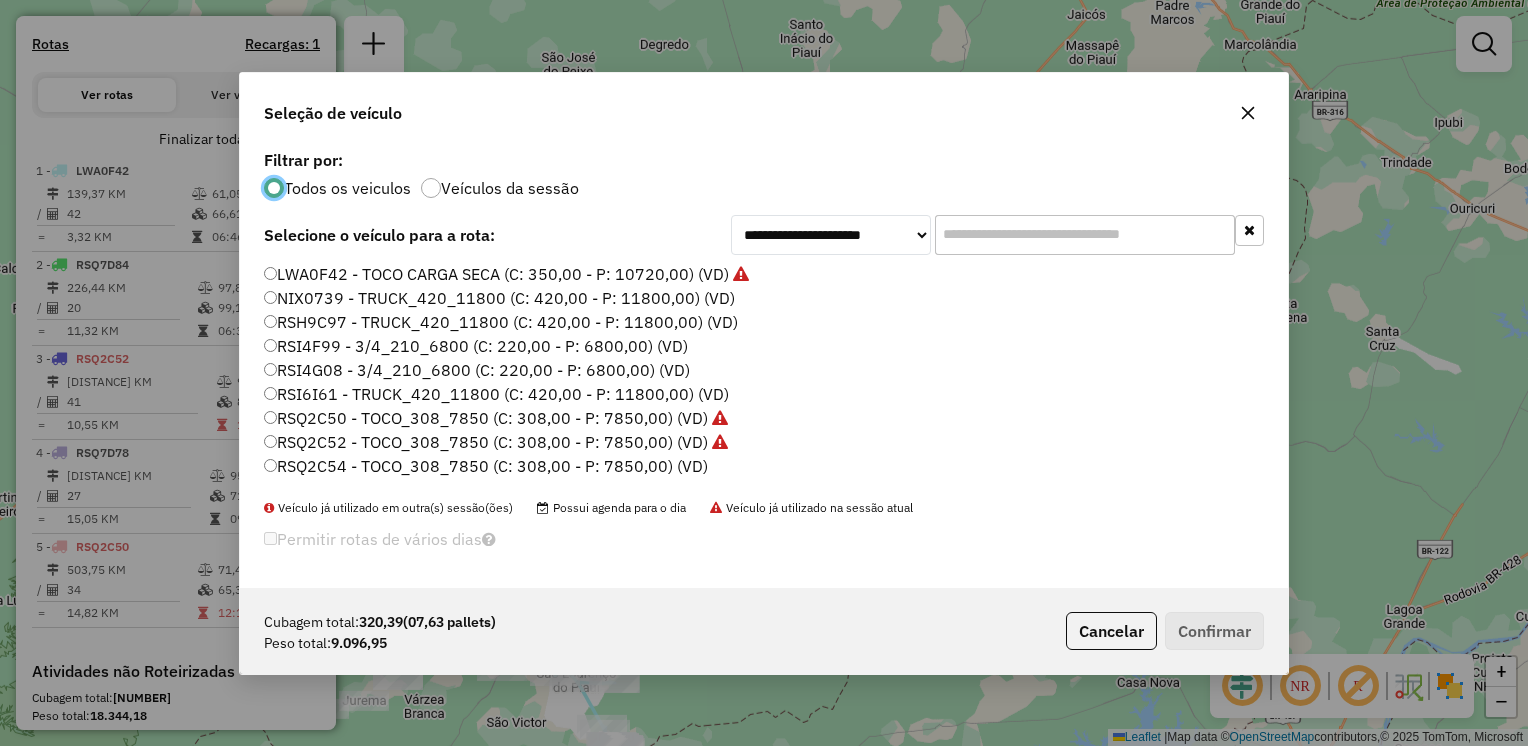 scroll, scrollTop: 10, scrollLeft: 6, axis: both 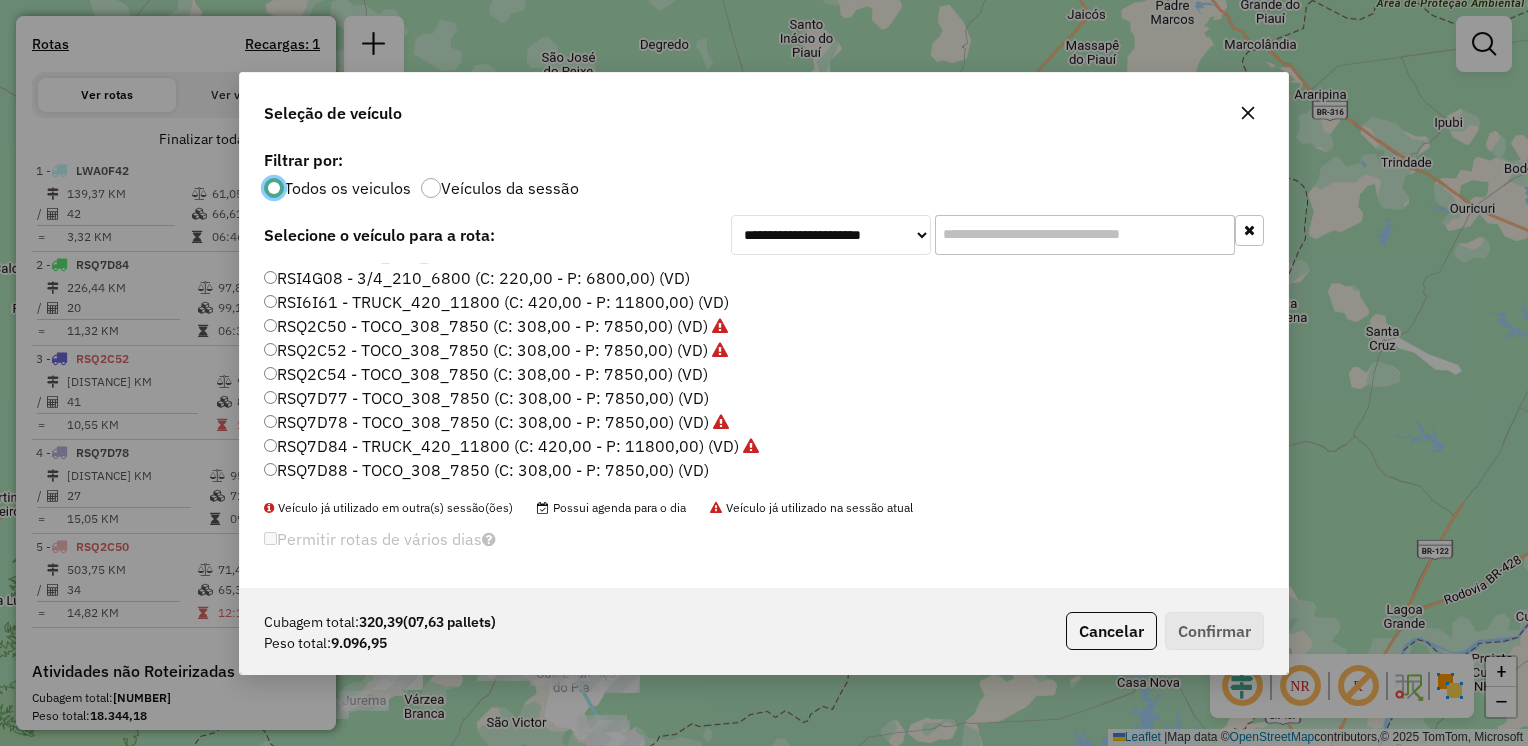 click on "RSQ7D77 - TOCO_308_7850 (C: 308,00 - P: 7850,00) (VD)" 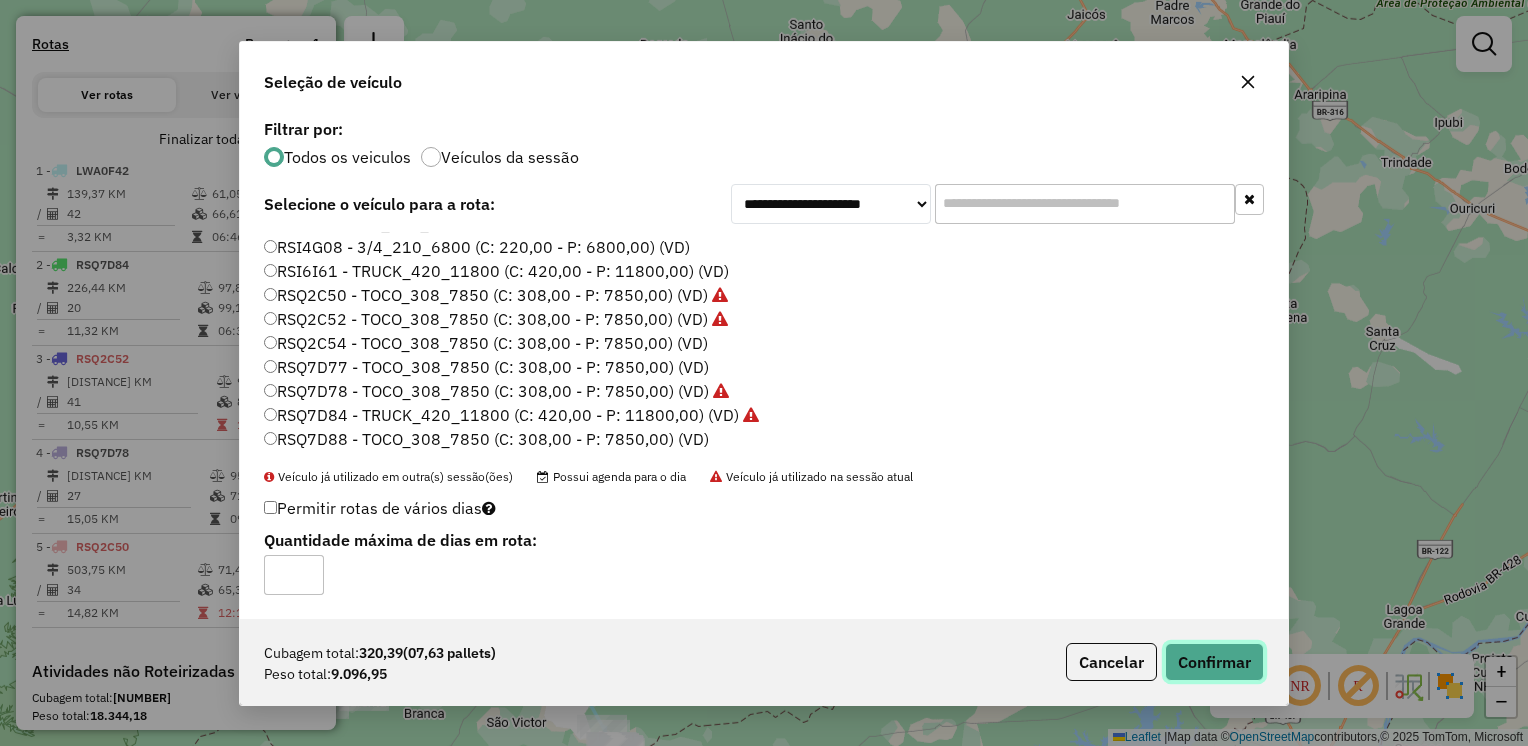 click on "Confirmar" 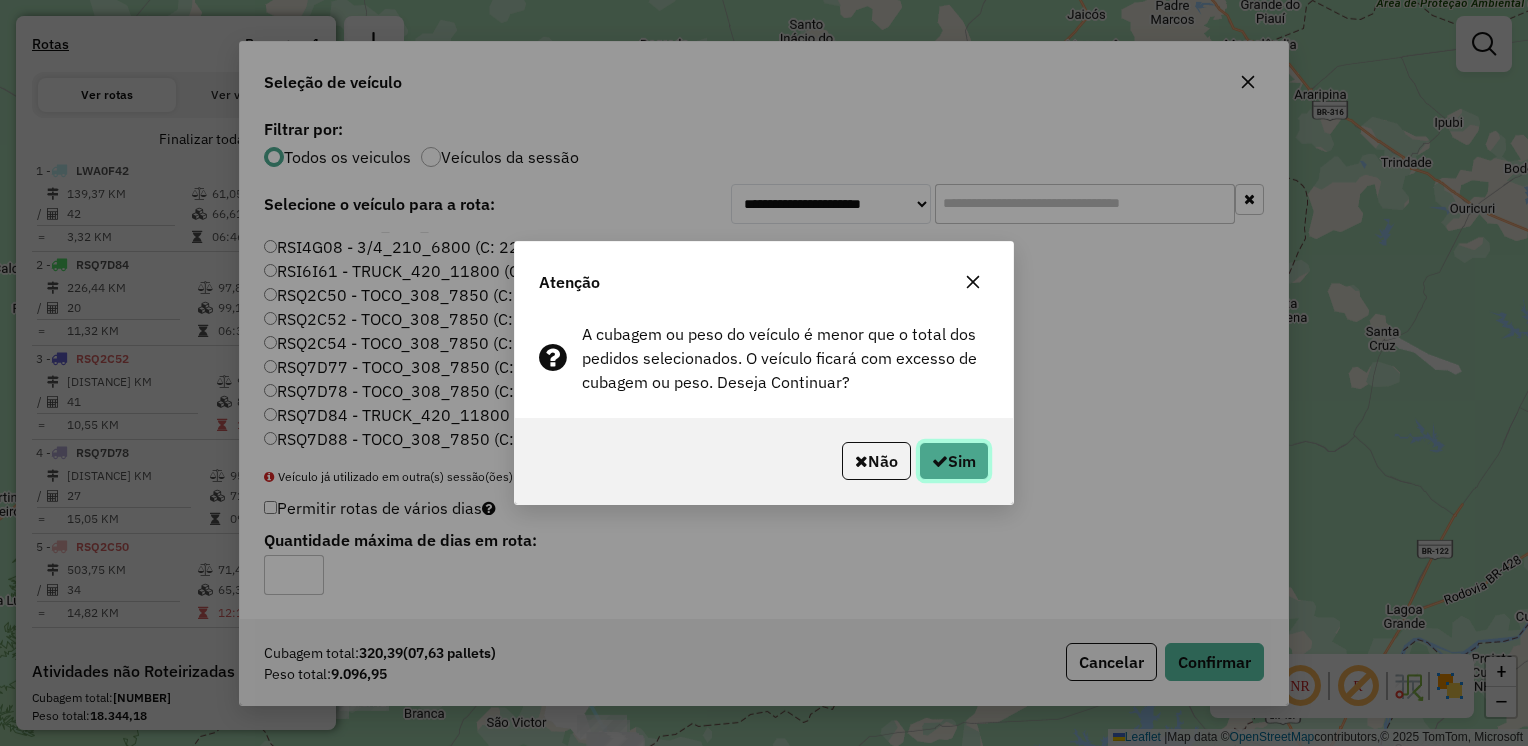 click on "Sim" 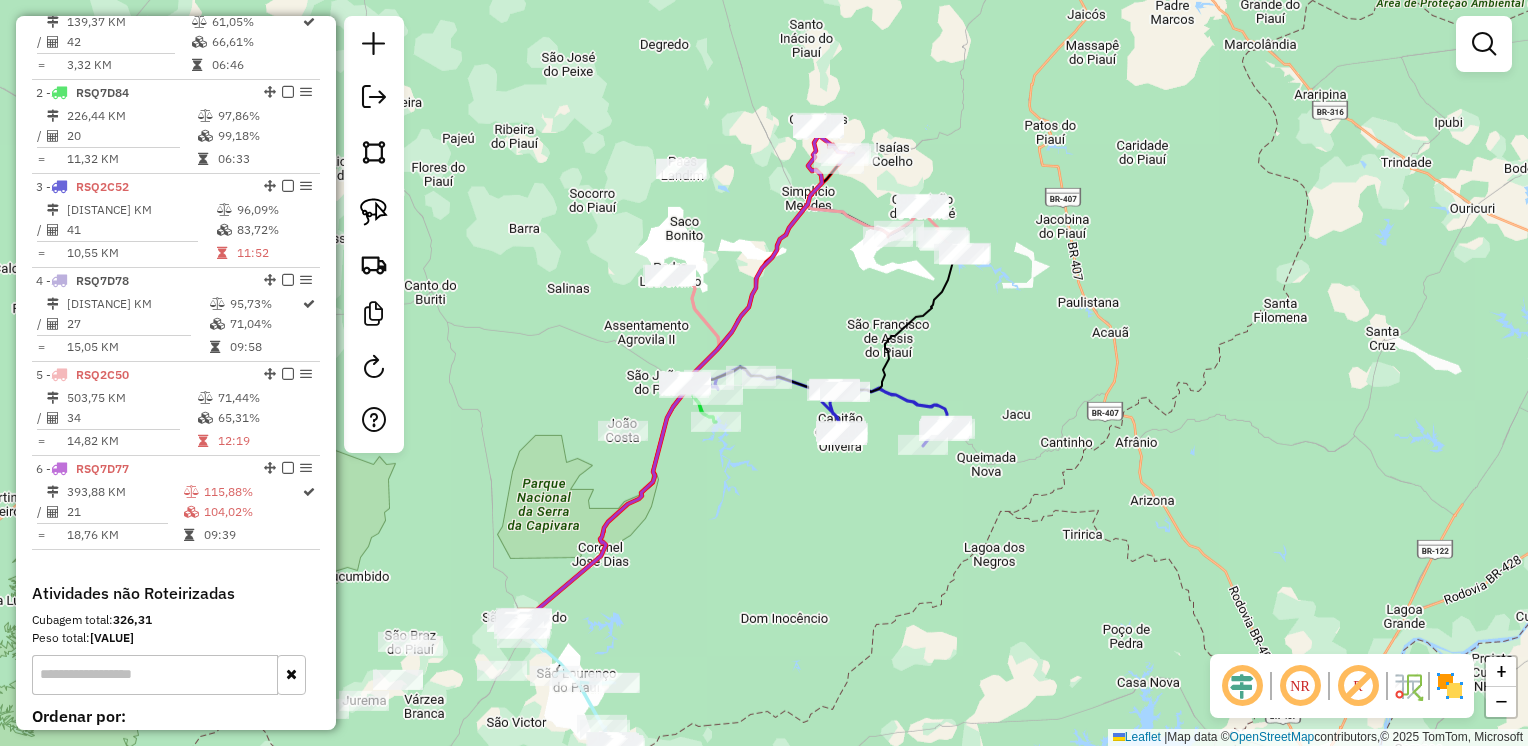 scroll, scrollTop: 908, scrollLeft: 0, axis: vertical 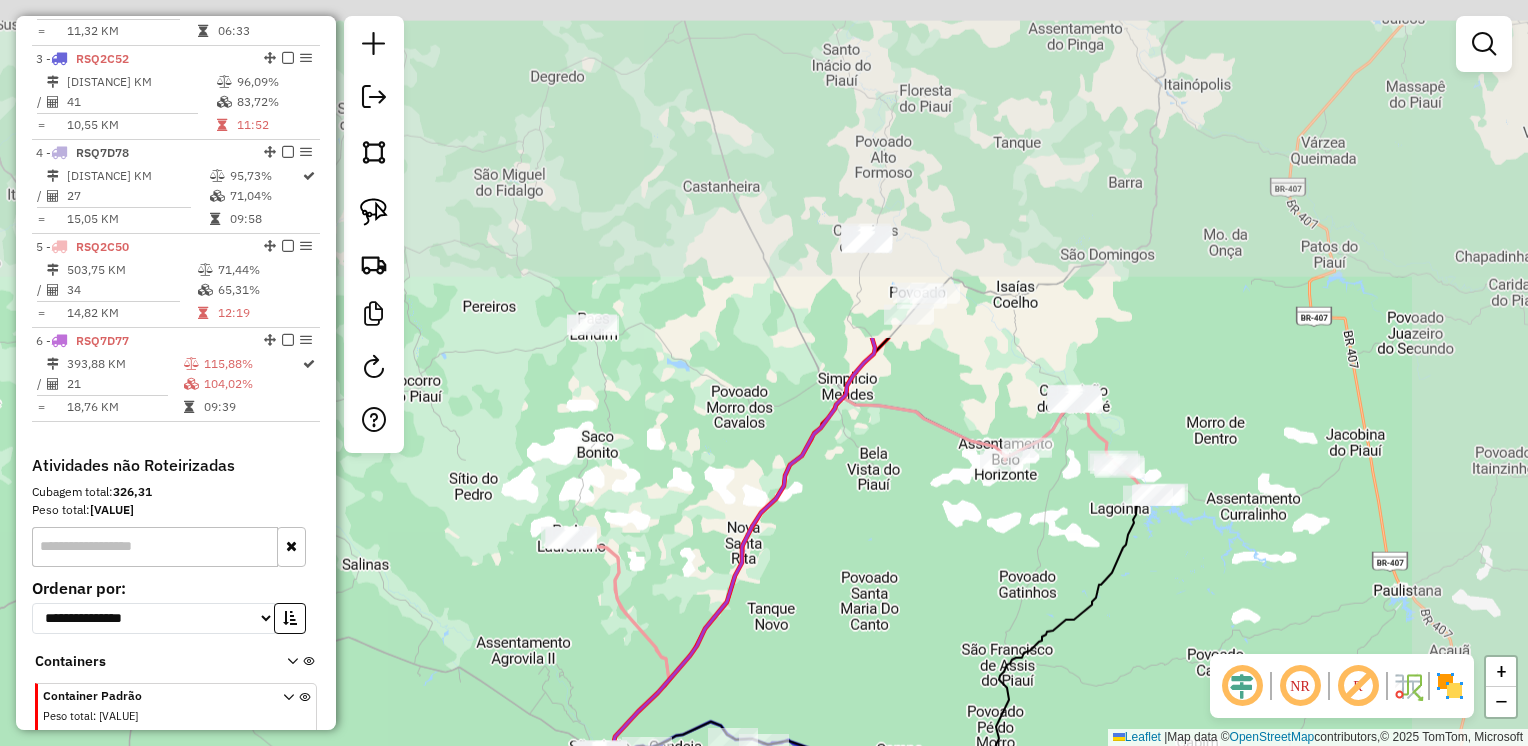 drag, startPoint x: 968, startPoint y: 196, endPoint x: 816, endPoint y: 580, distance: 412.9891 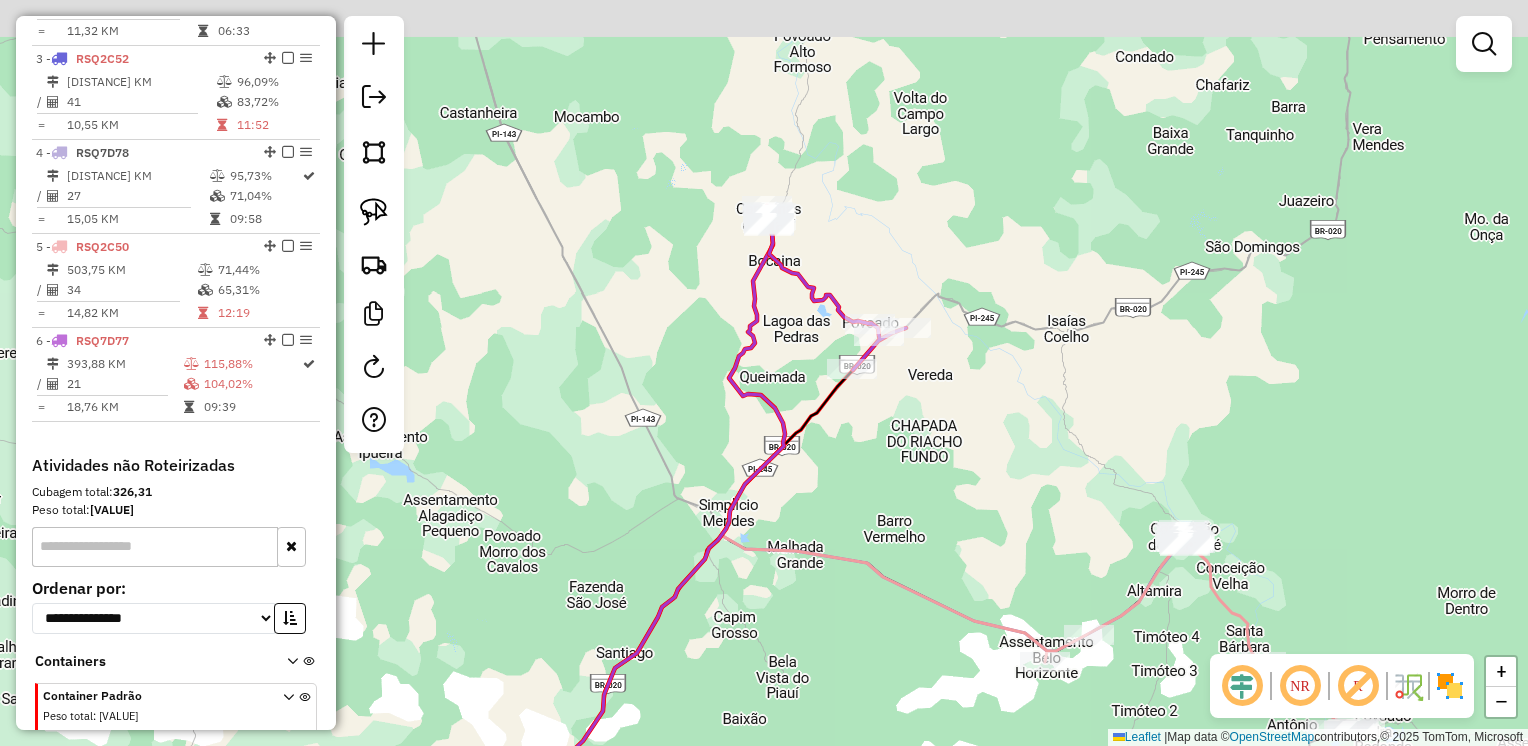 drag, startPoint x: 860, startPoint y: 292, endPoint x: 733, endPoint y: 361, distance: 144.53374 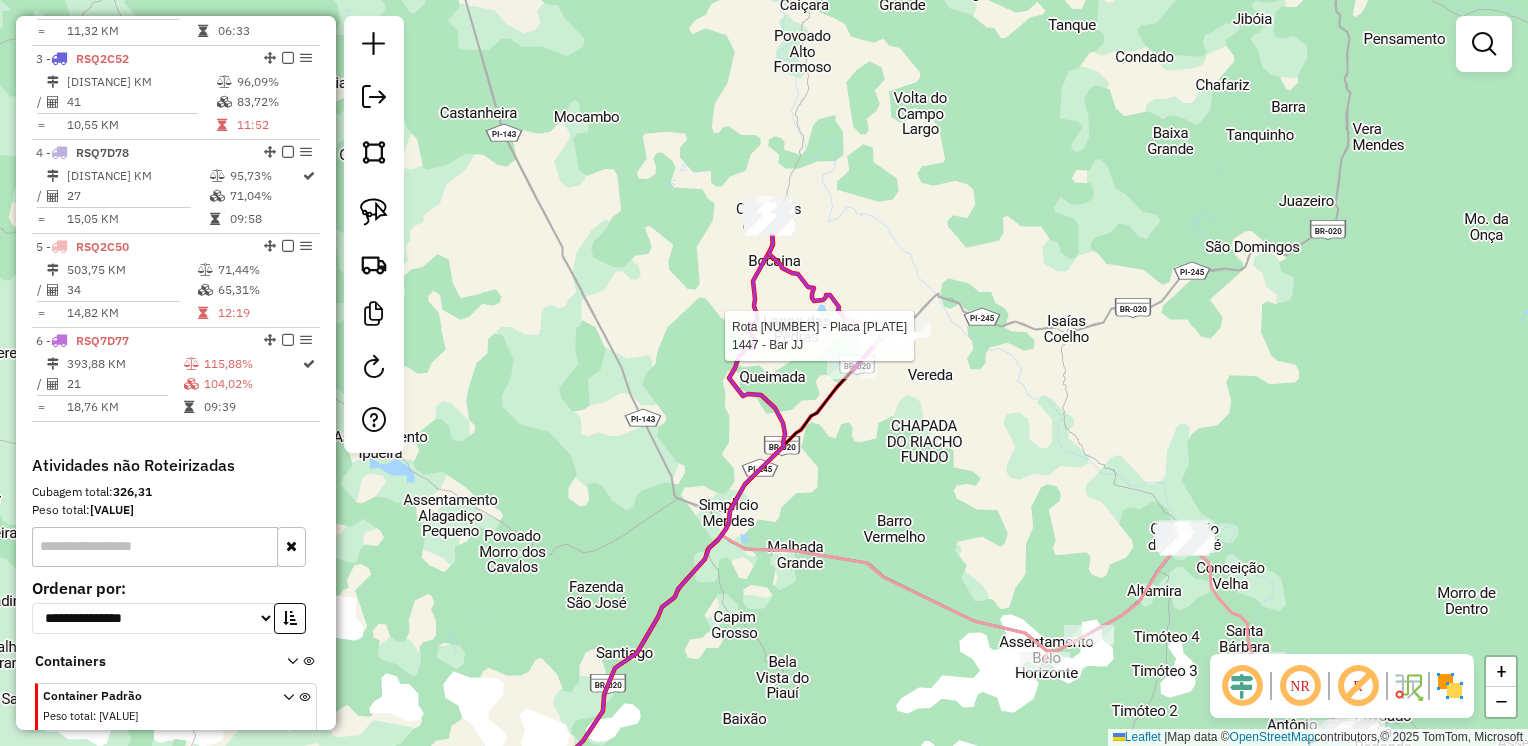 select on "**********" 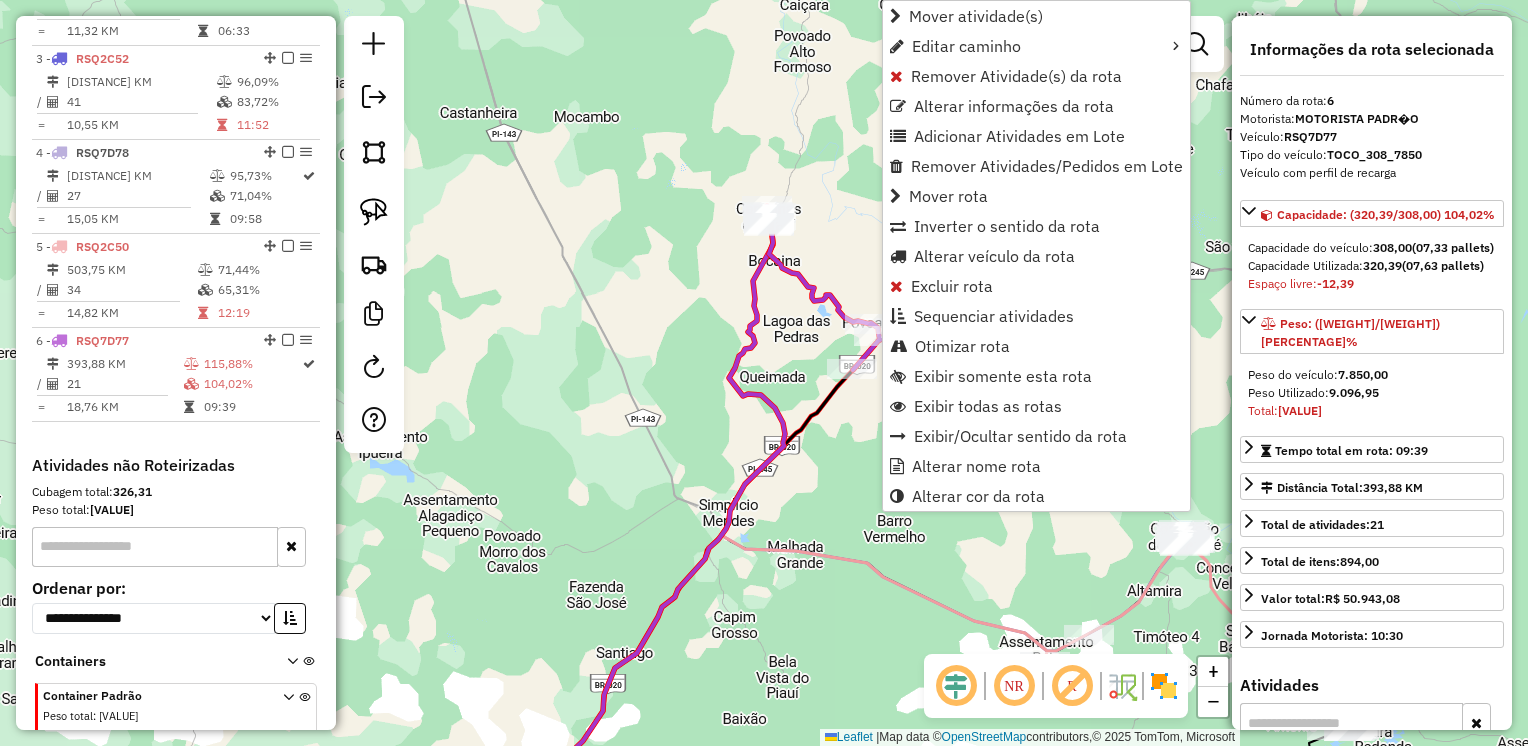 scroll, scrollTop: 990, scrollLeft: 0, axis: vertical 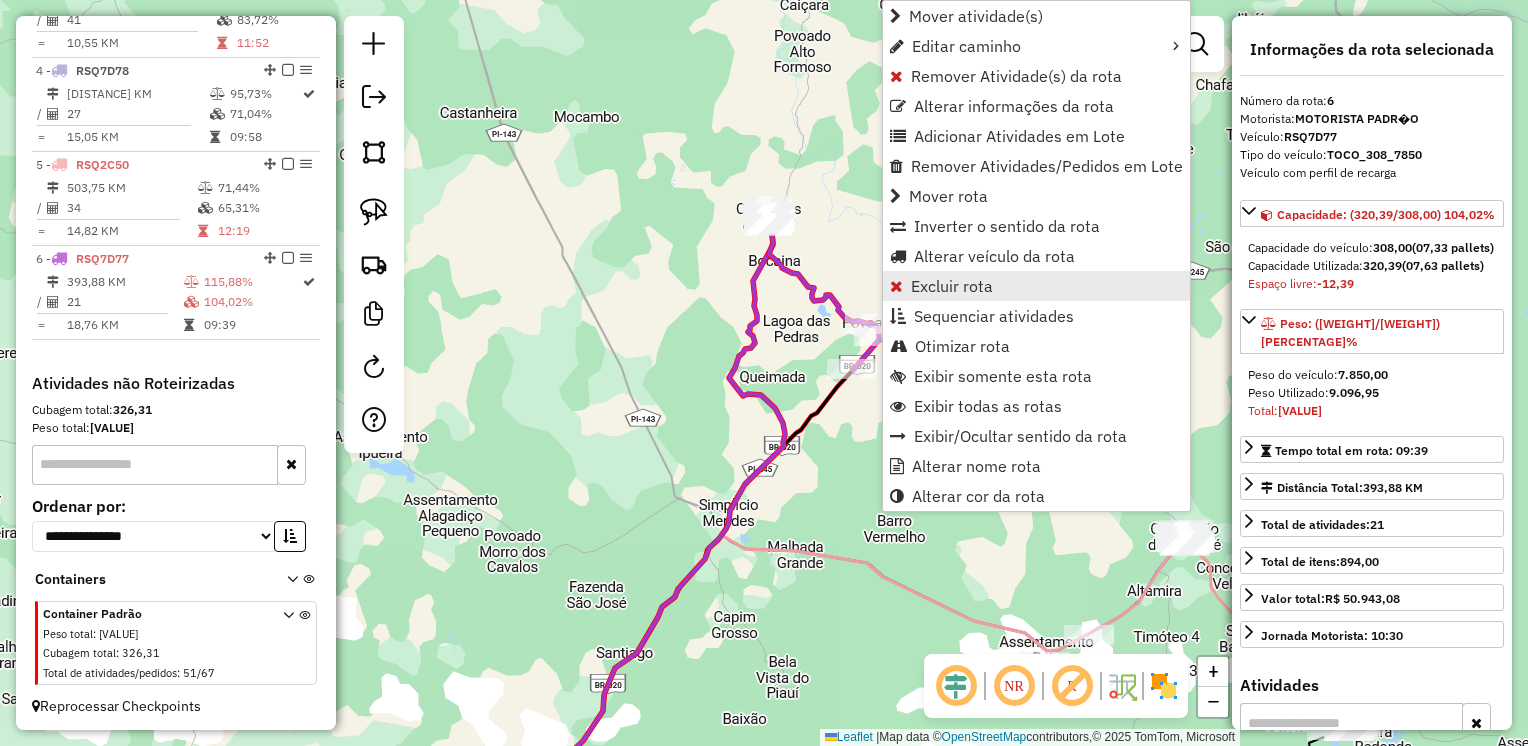 click on "Excluir rota" at bounding box center (952, 286) 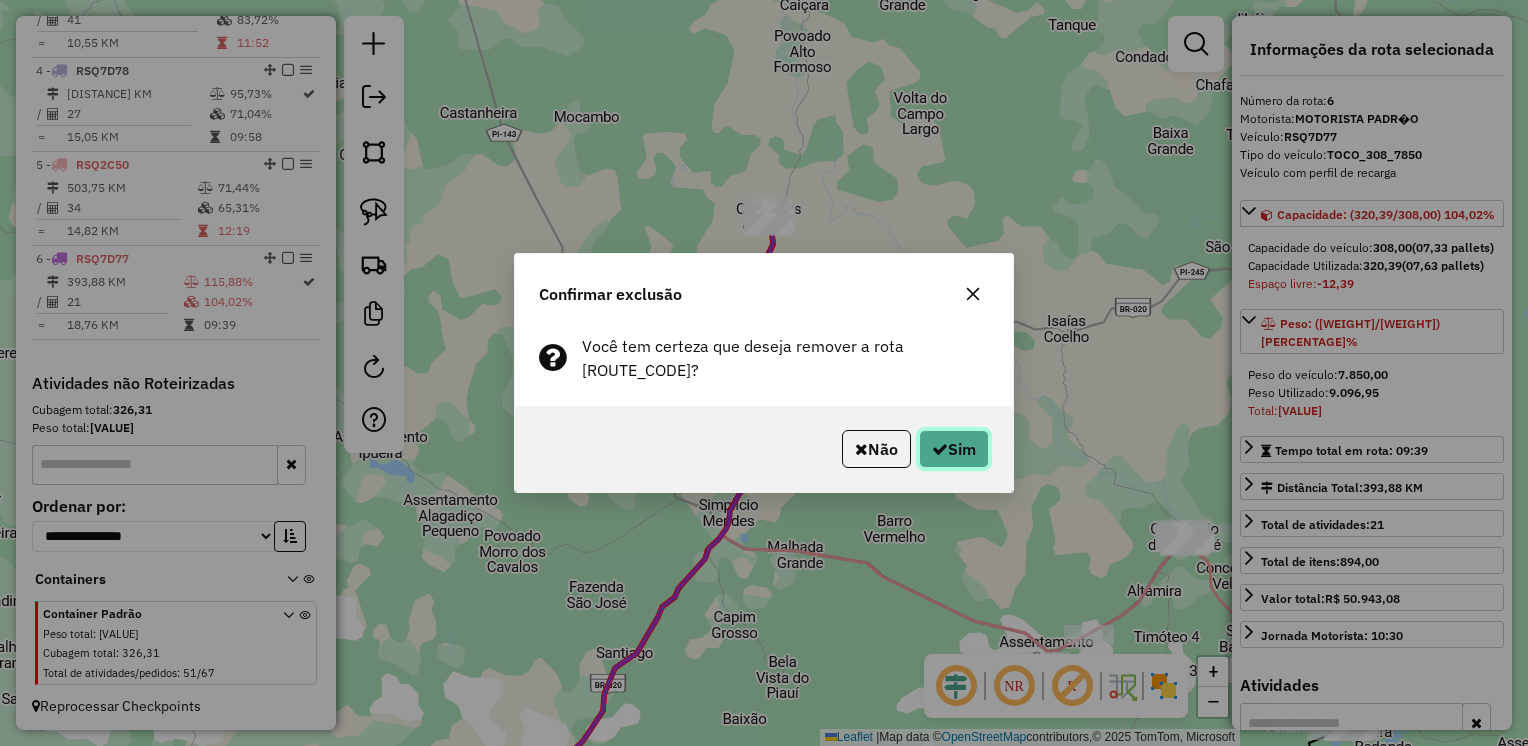 click on "Sim" 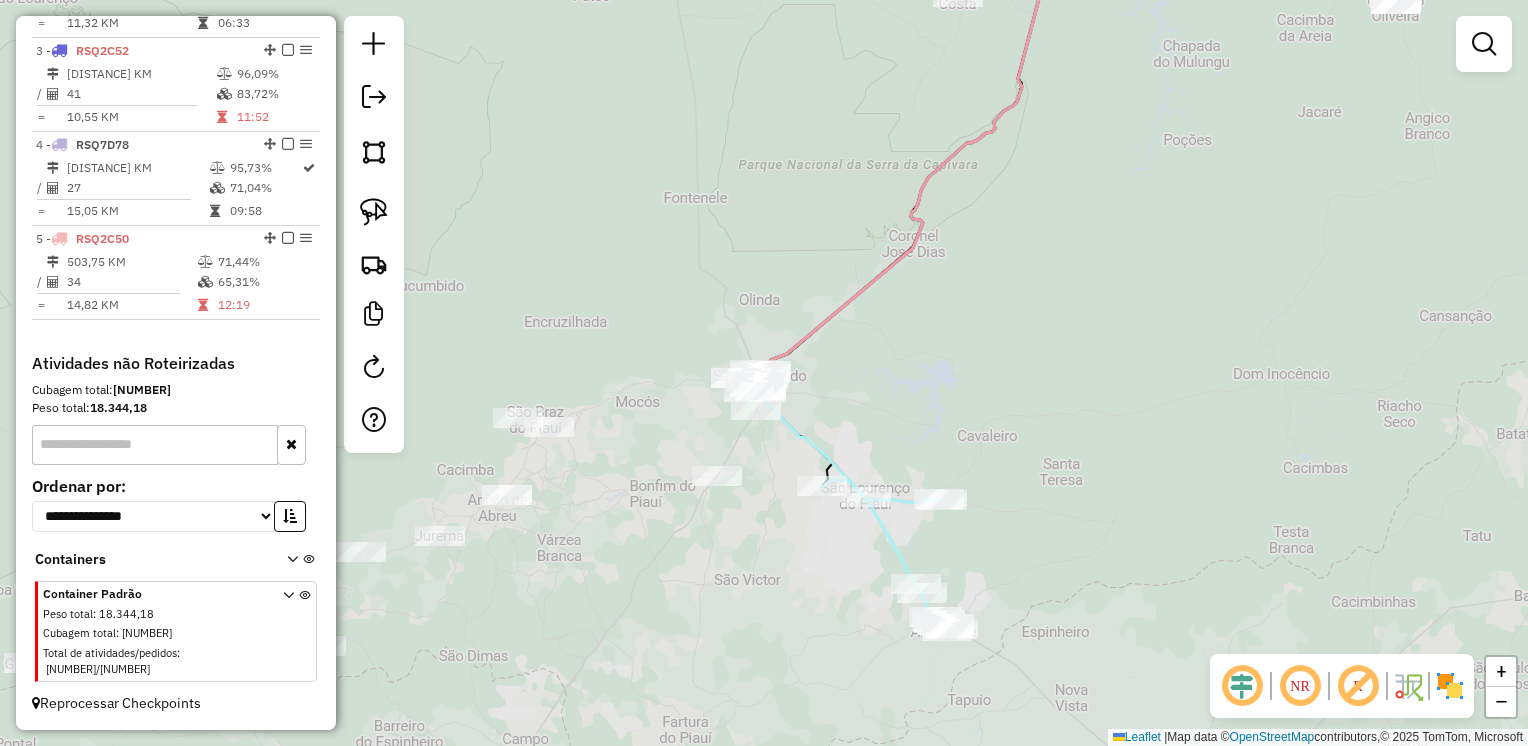 scroll, scrollTop: 896, scrollLeft: 0, axis: vertical 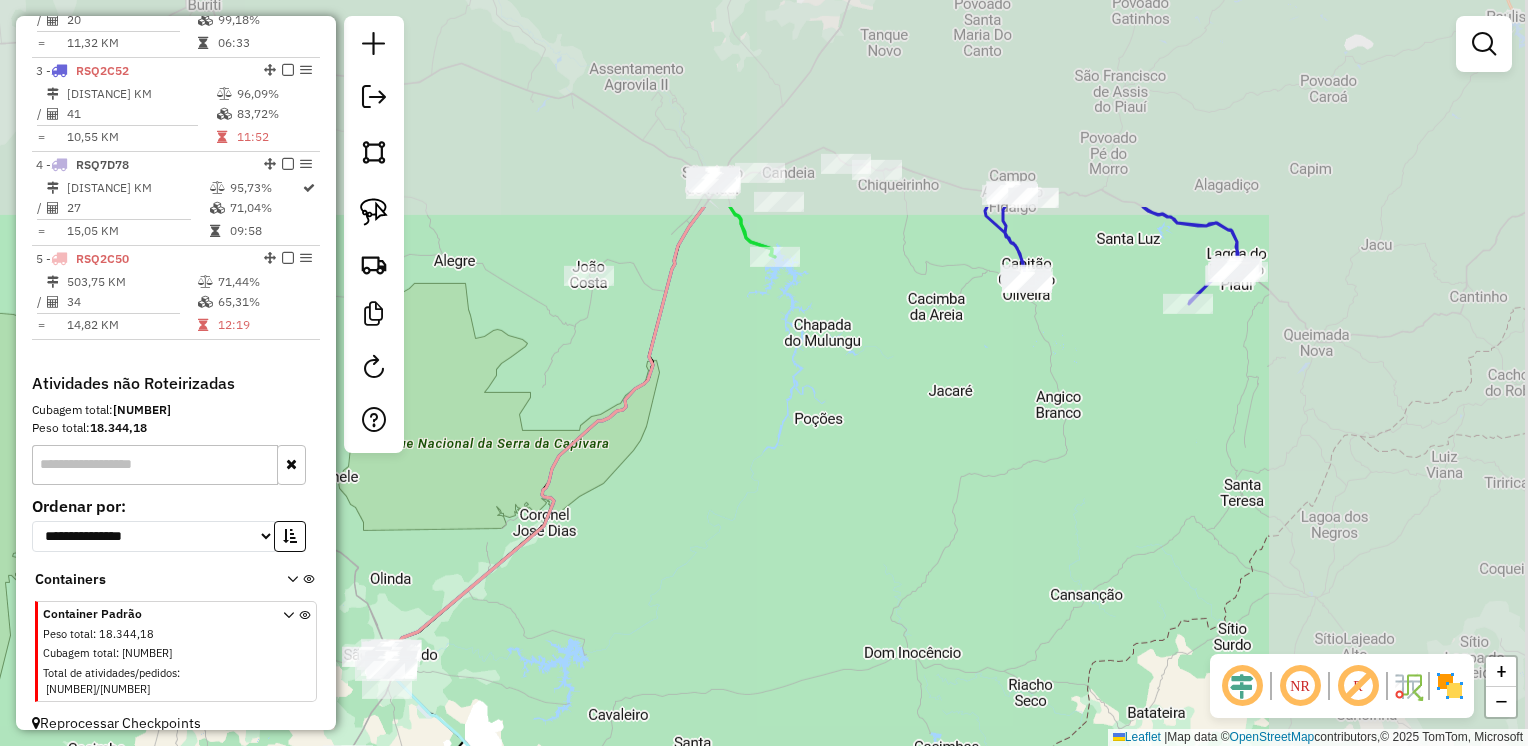 drag, startPoint x: 1012, startPoint y: 302, endPoint x: 713, endPoint y: 534, distance: 378.45078 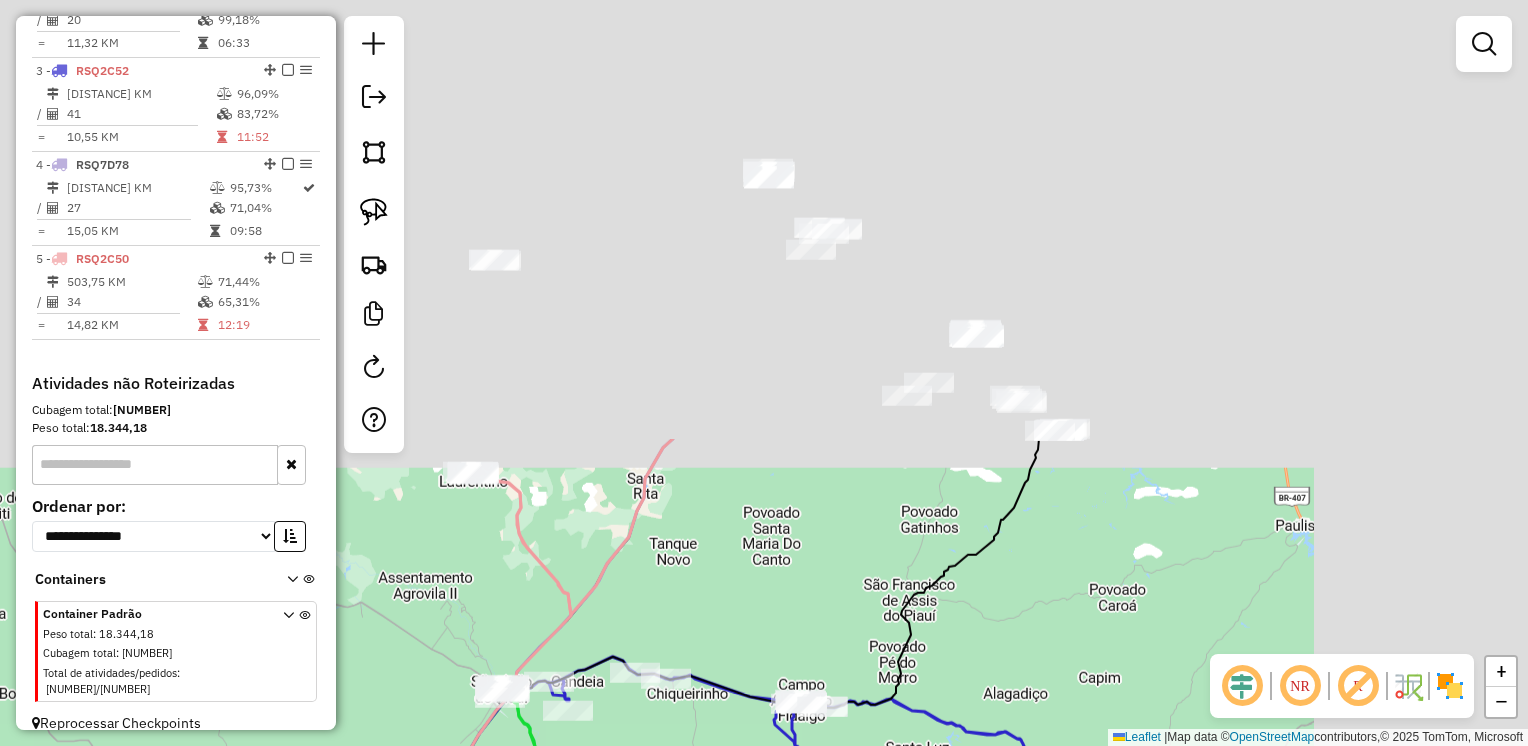 drag, startPoint x: 951, startPoint y: 295, endPoint x: 779, endPoint y: 529, distance: 290.4135 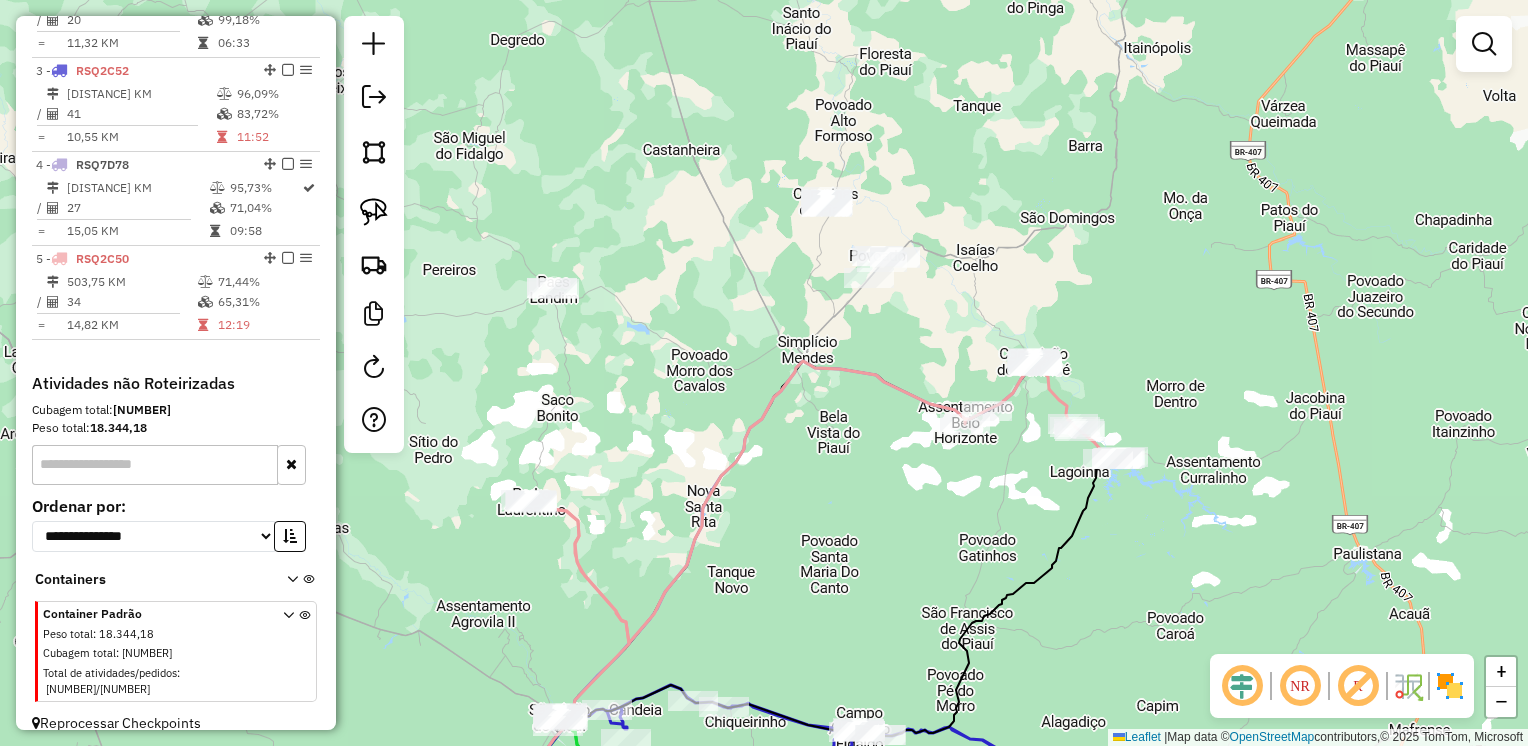 drag, startPoint x: 801, startPoint y: 427, endPoint x: 852, endPoint y: 446, distance: 54.42426 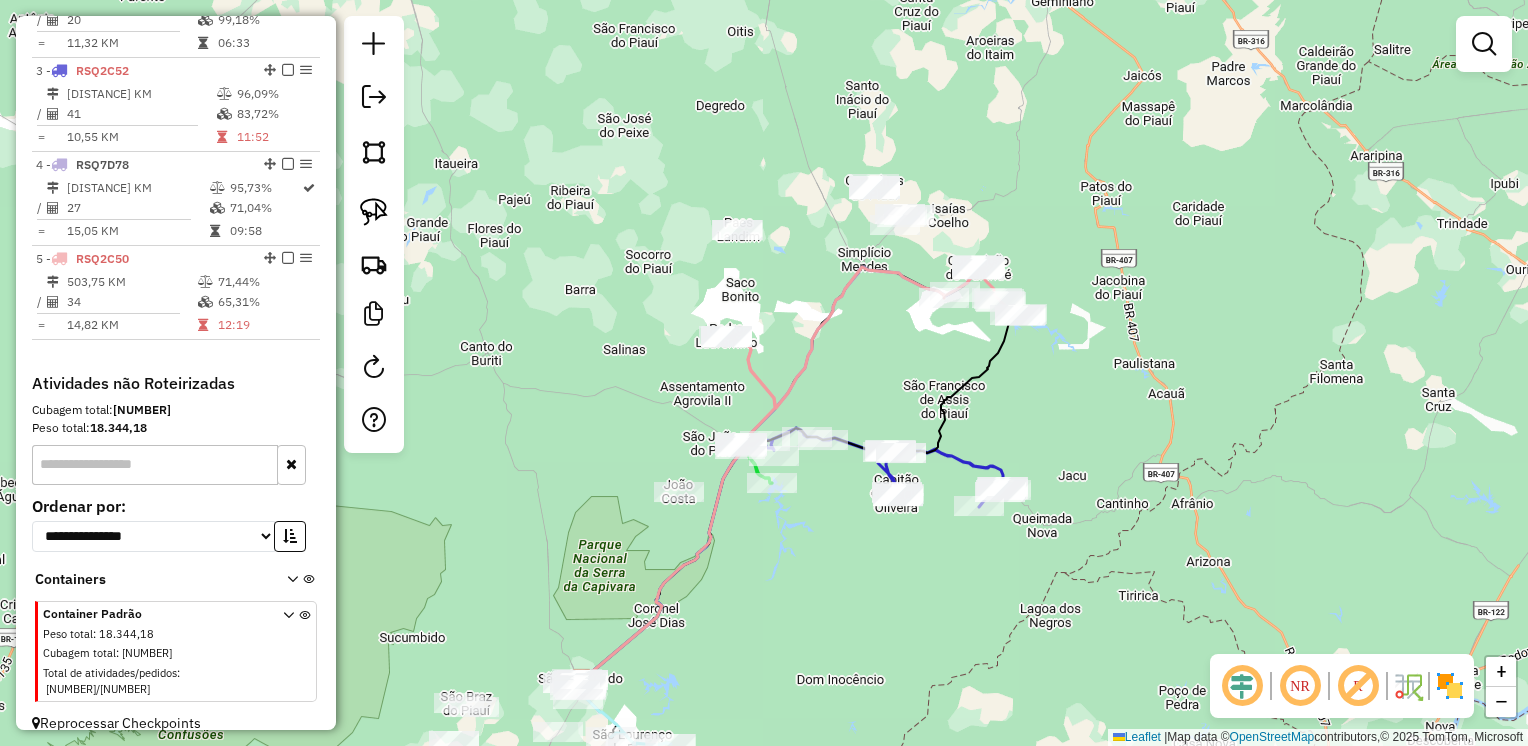 drag, startPoint x: 798, startPoint y: 399, endPoint x: 816, endPoint y: 338, distance: 63.600315 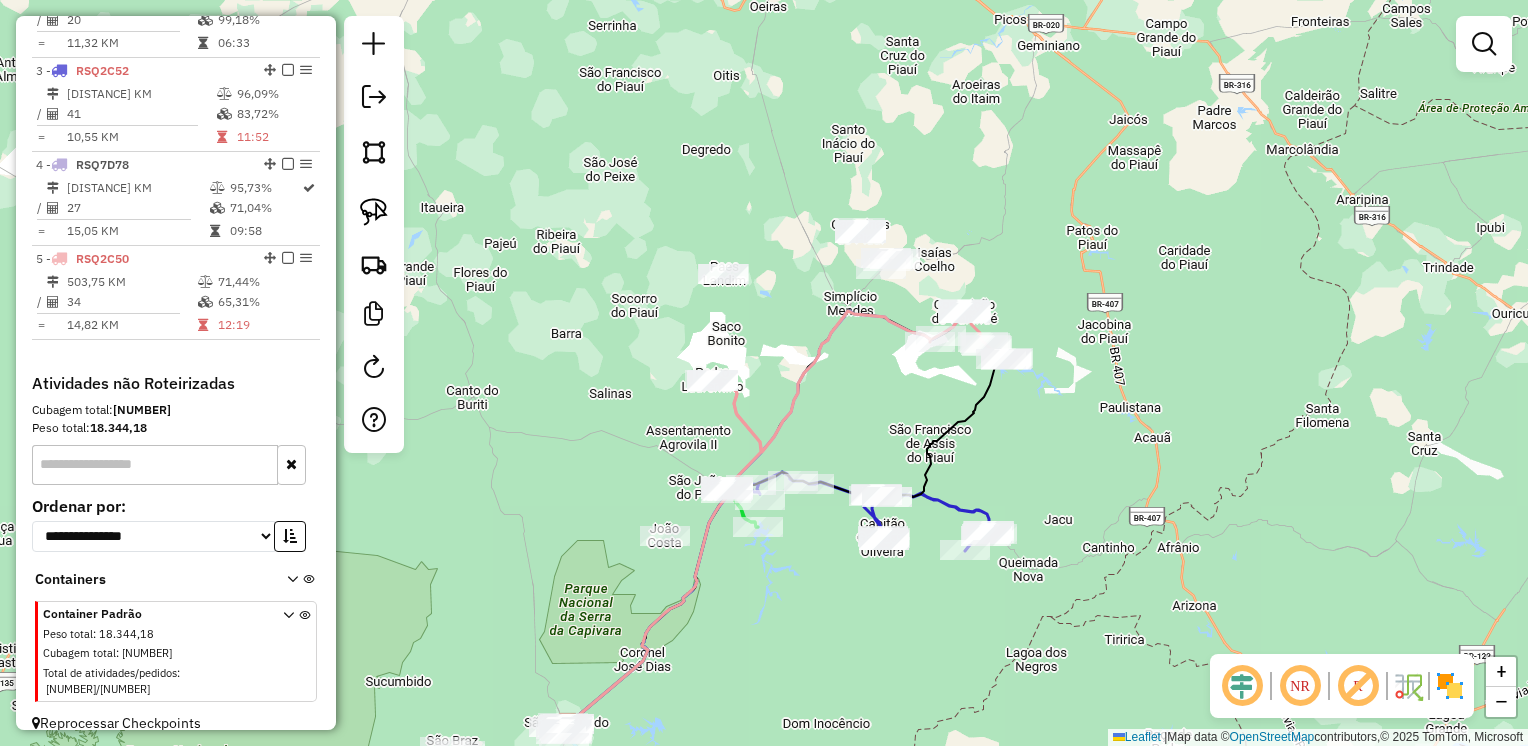drag, startPoint x: 884, startPoint y: 327, endPoint x: 870, endPoint y: 371, distance: 46.173584 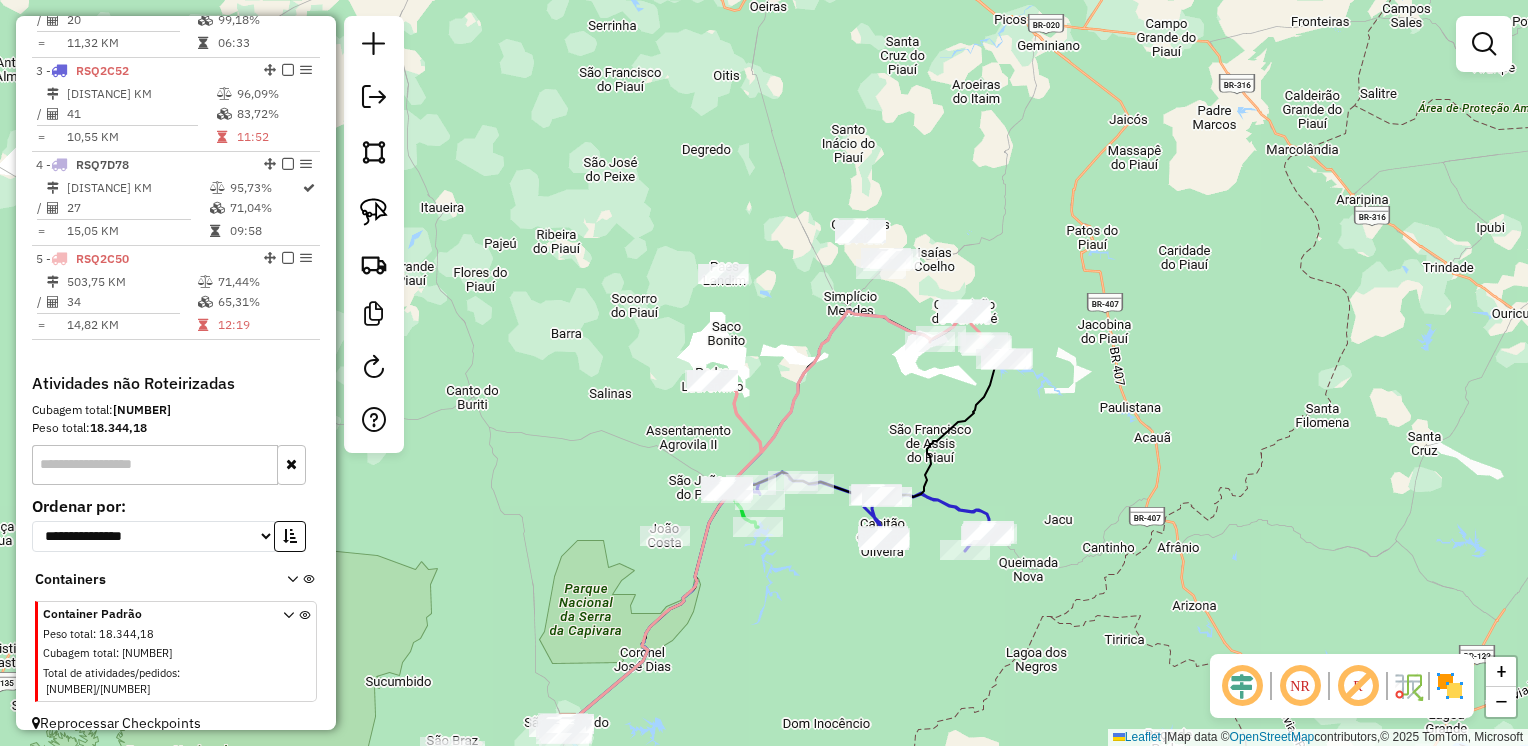 drag, startPoint x: 384, startPoint y: 211, endPoint x: 545, endPoint y: 198, distance: 161.52399 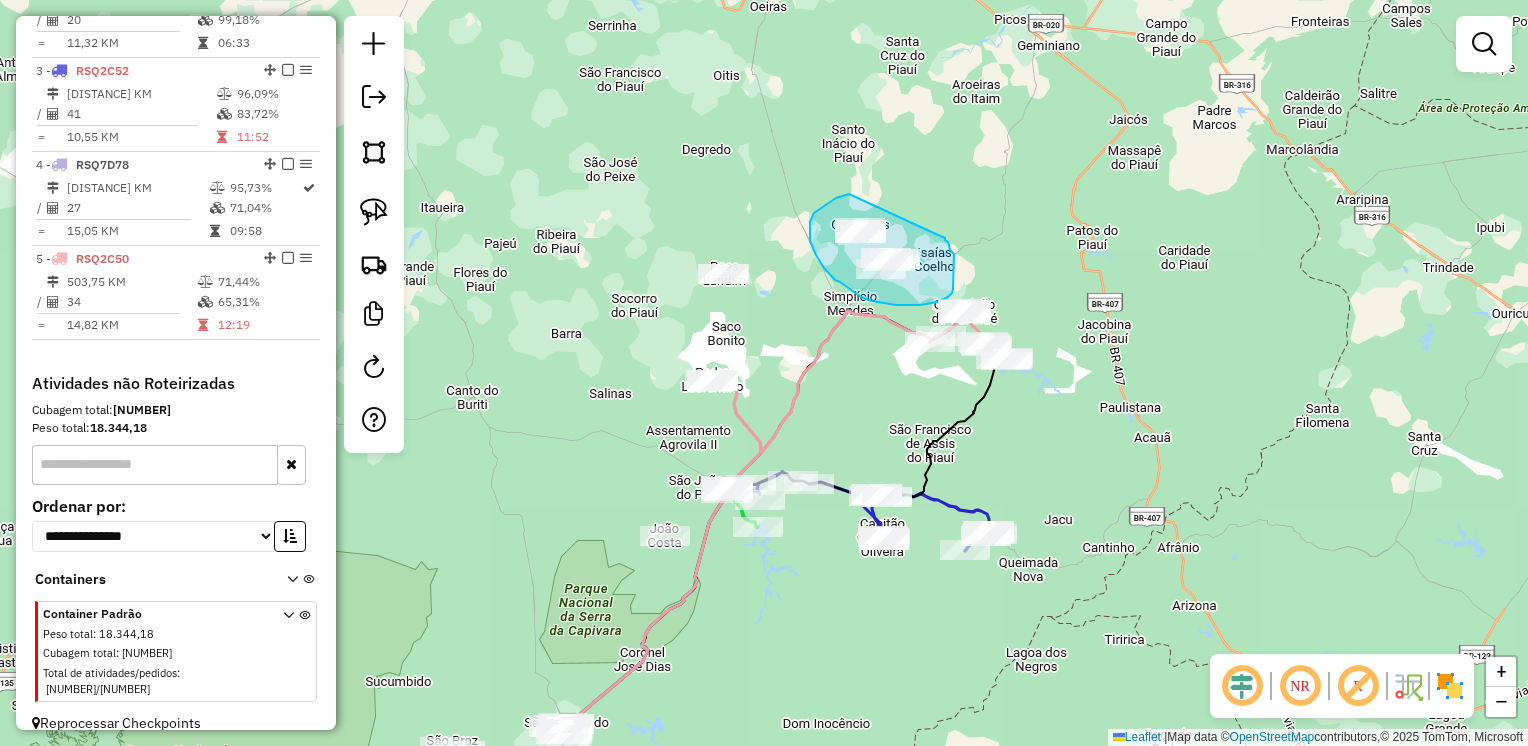 drag, startPoint x: 849, startPoint y: 194, endPoint x: 938, endPoint y: 235, distance: 97.98979 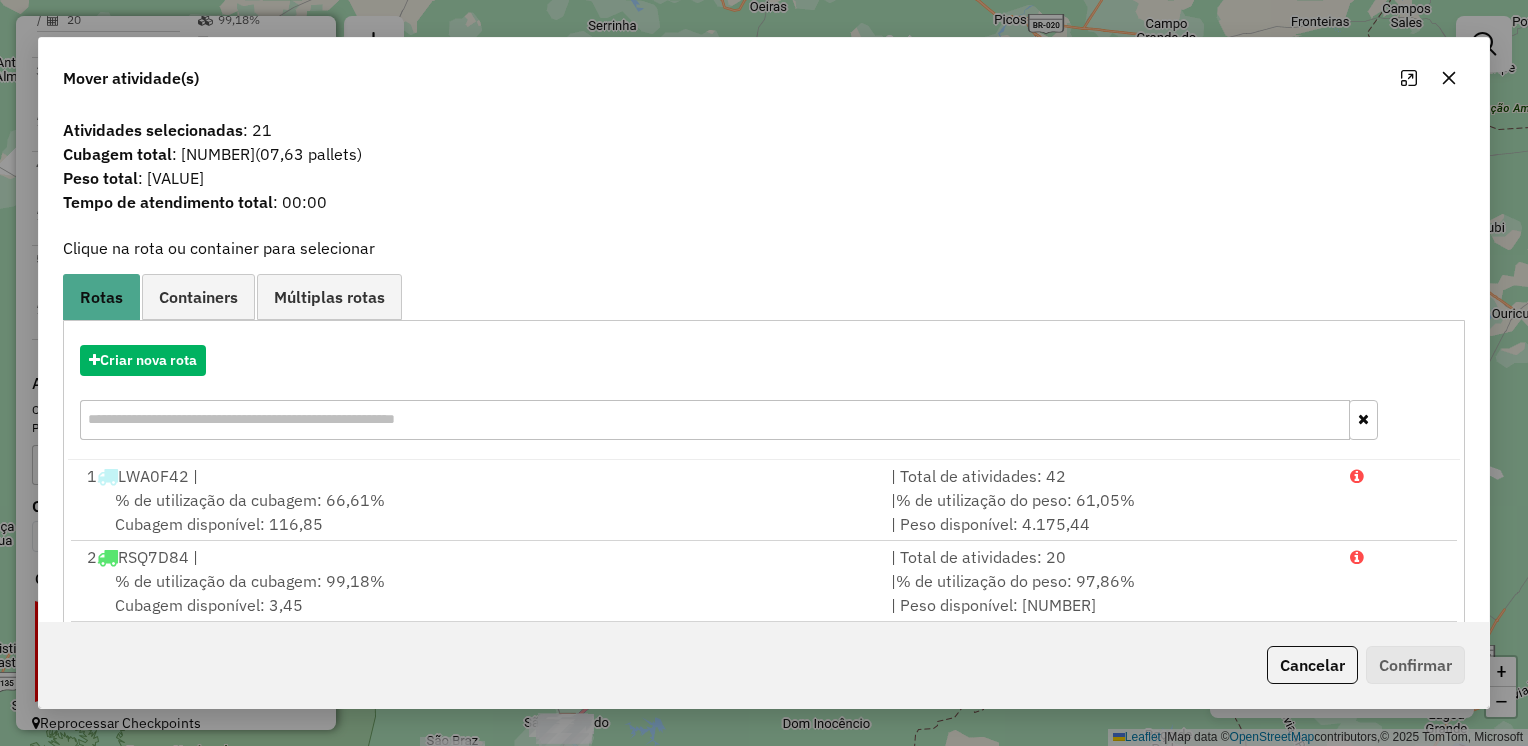 click 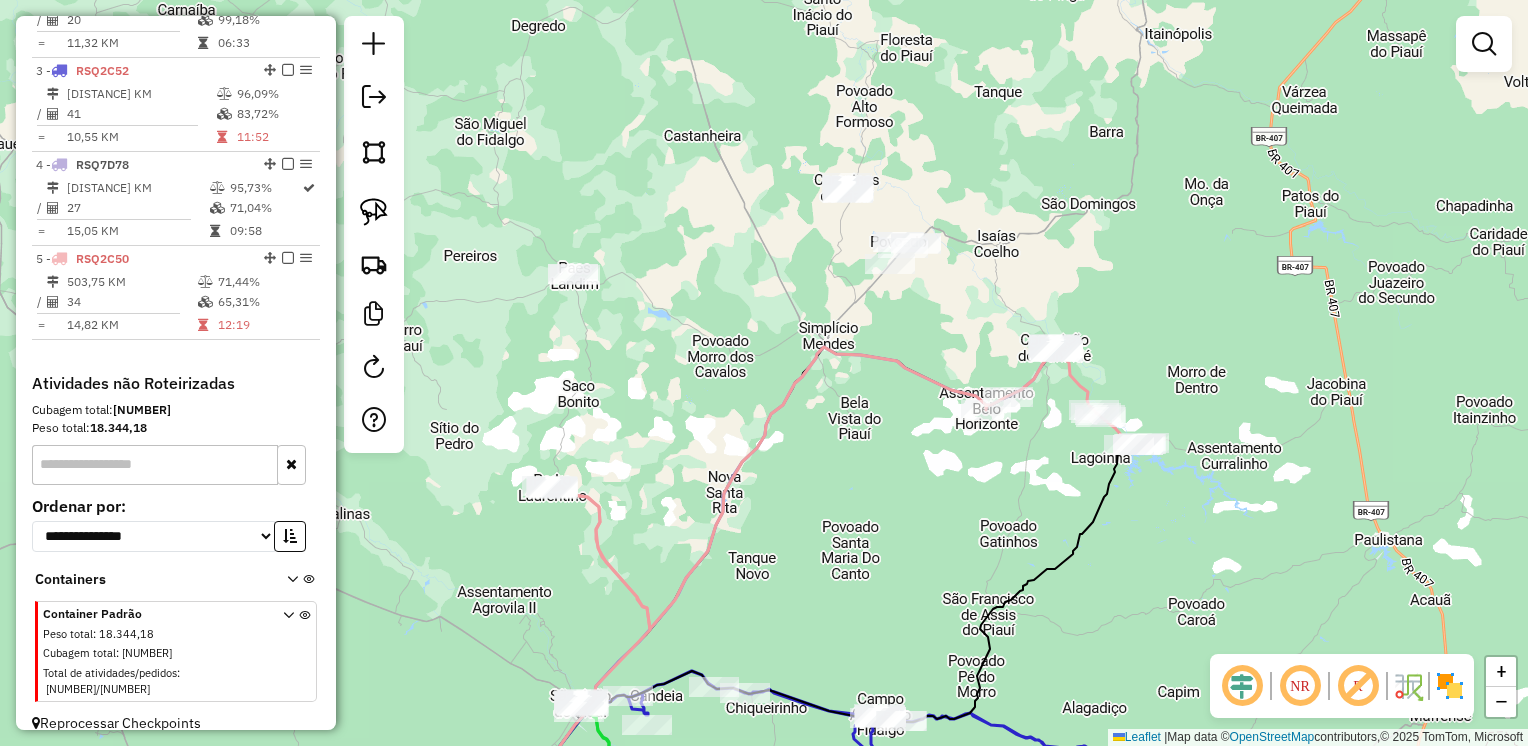drag, startPoint x: 944, startPoint y: 262, endPoint x: 1012, endPoint y: 290, distance: 73.53911 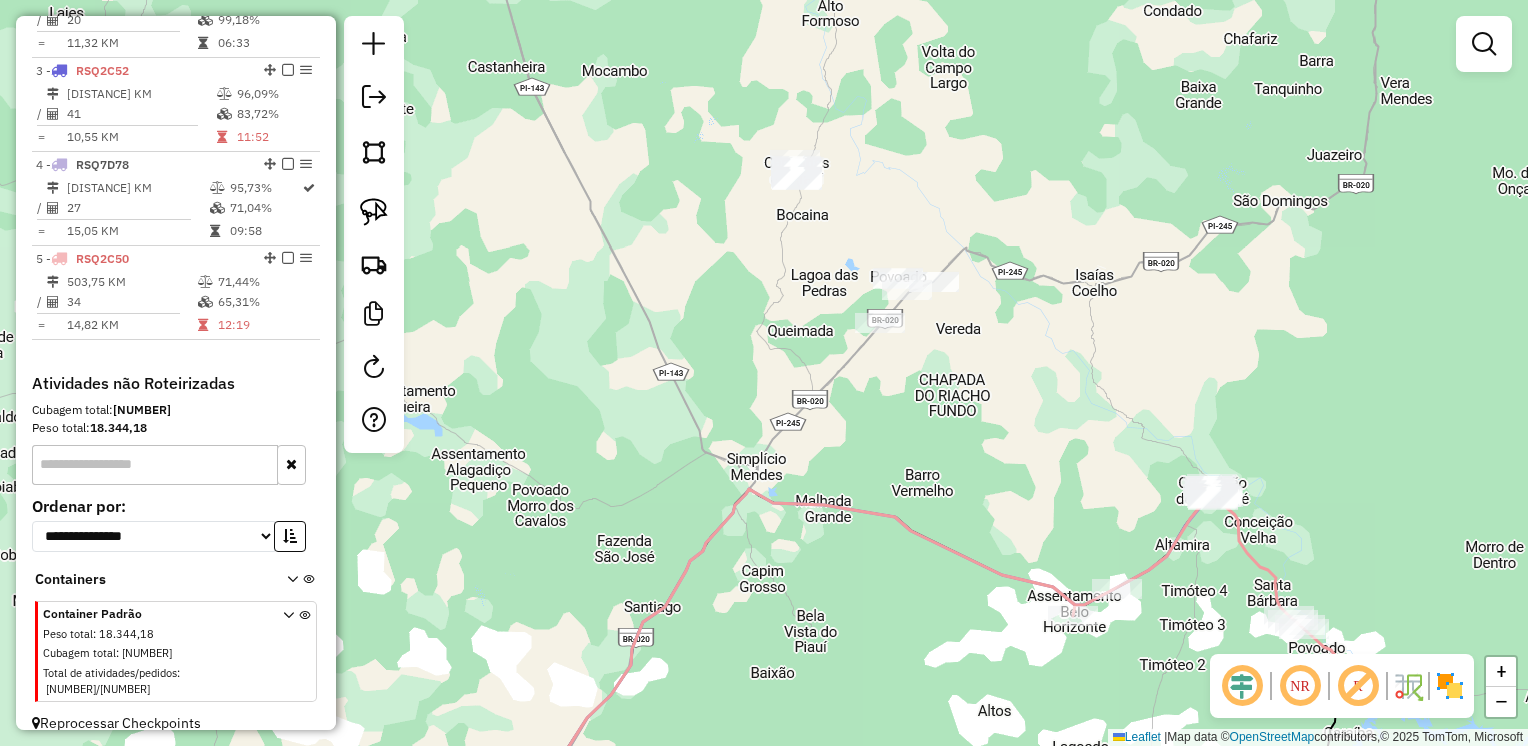 drag, startPoint x: 787, startPoint y: 337, endPoint x: 746, endPoint y: 366, distance: 50.219517 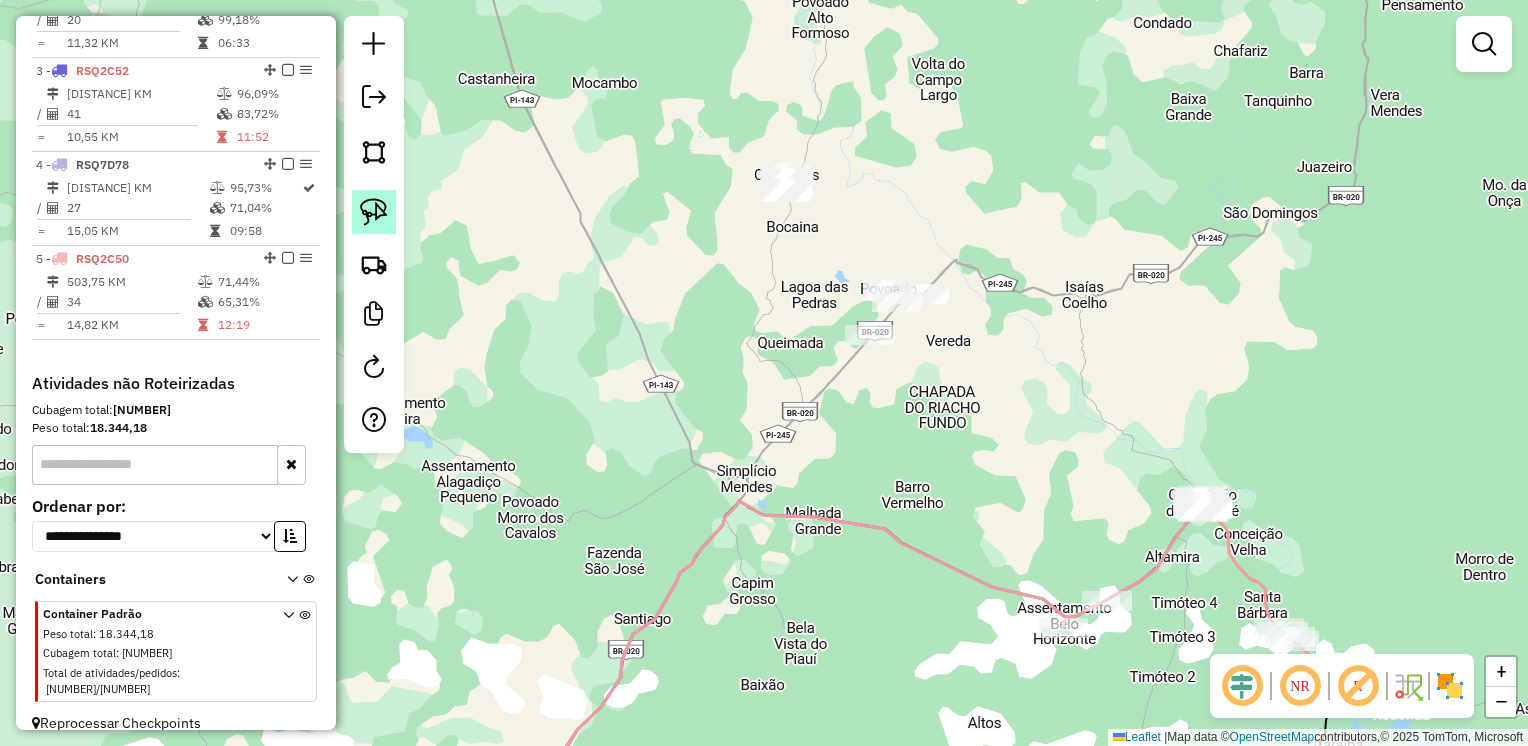 click 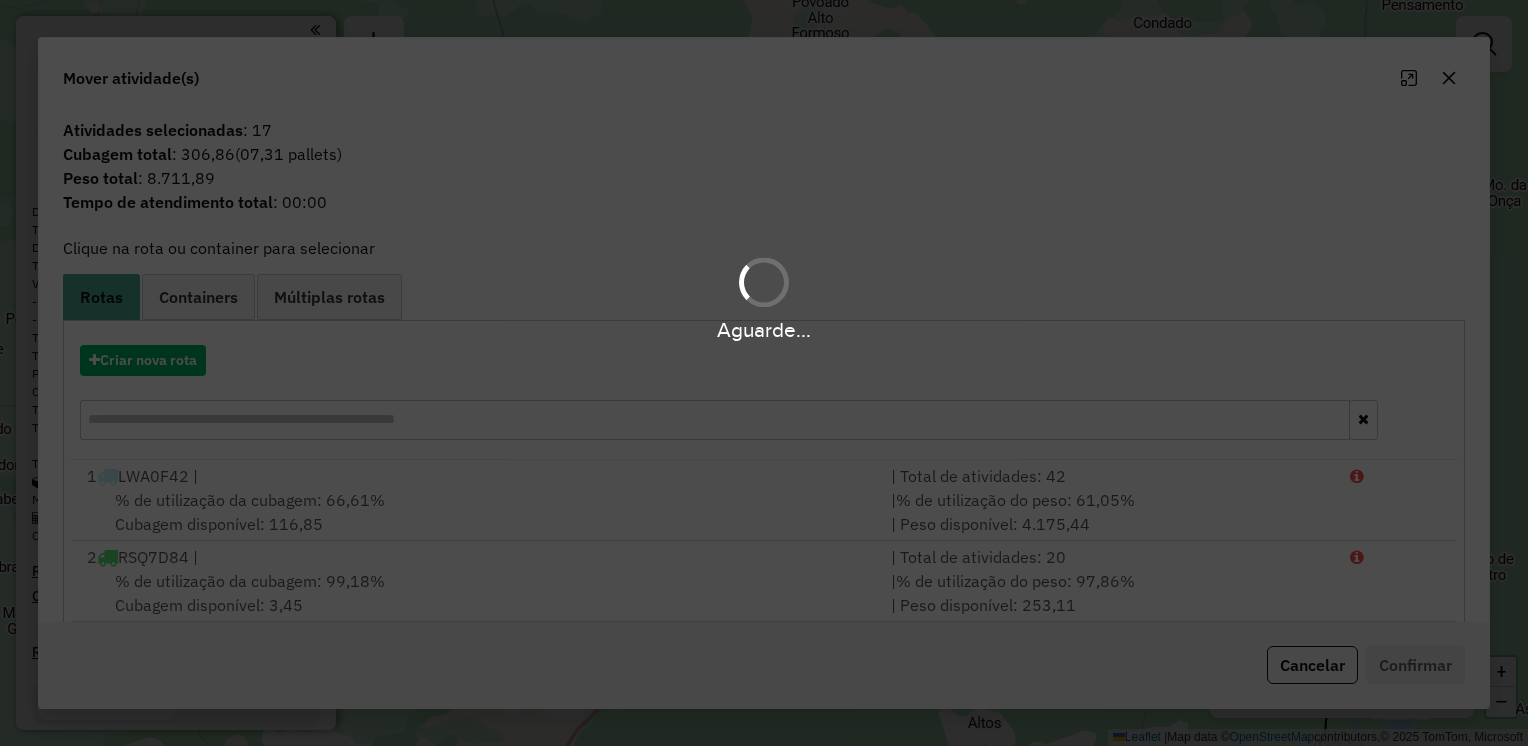 scroll, scrollTop: 0, scrollLeft: 0, axis: both 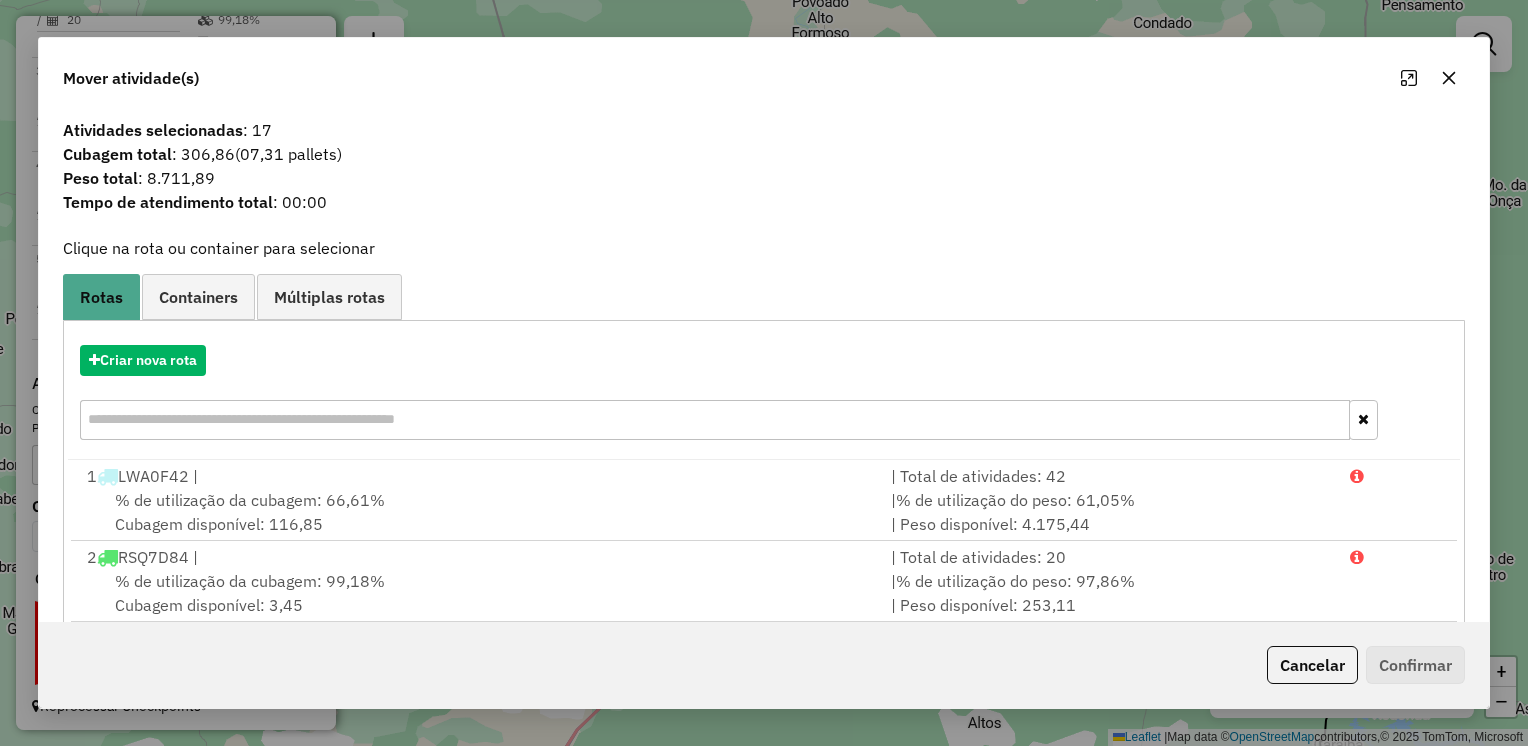 click 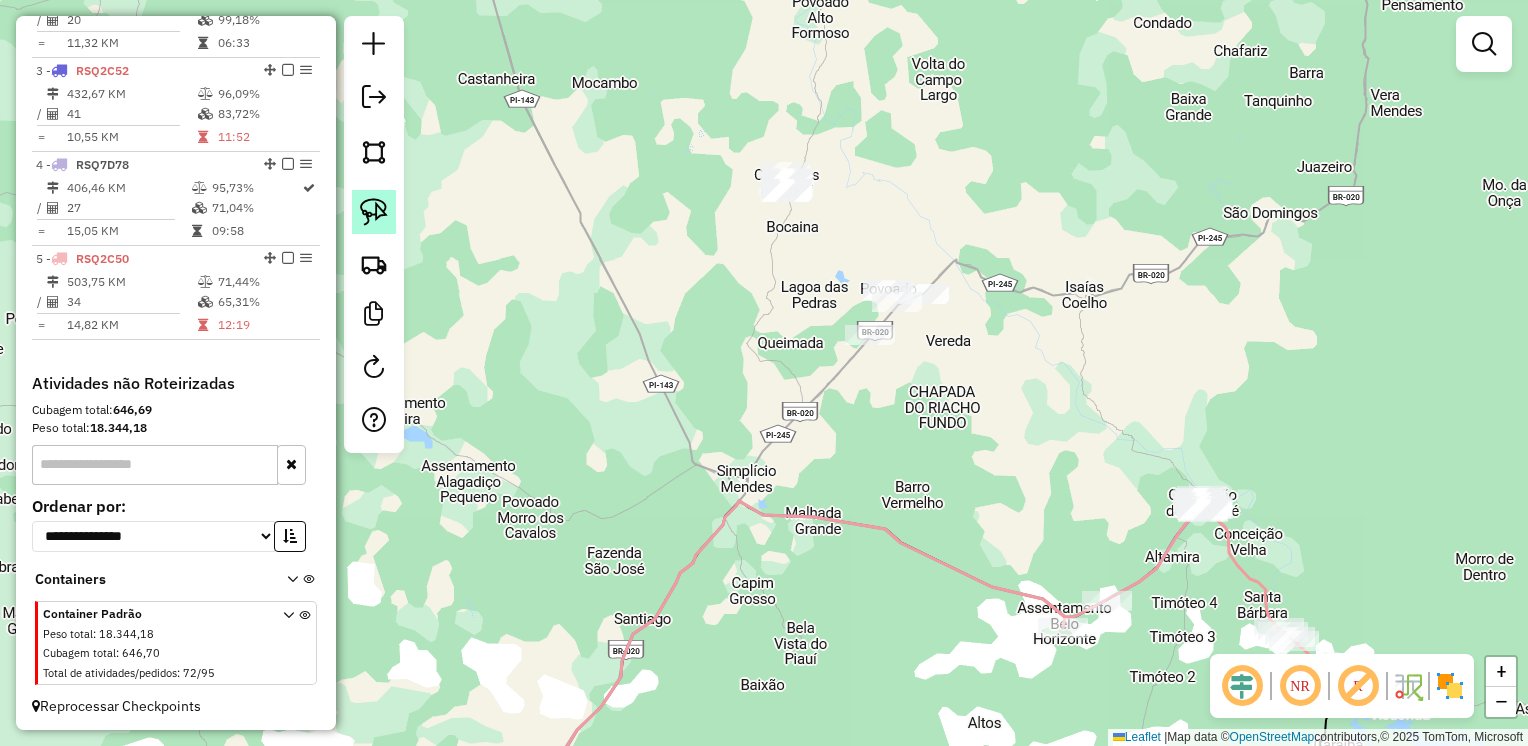click 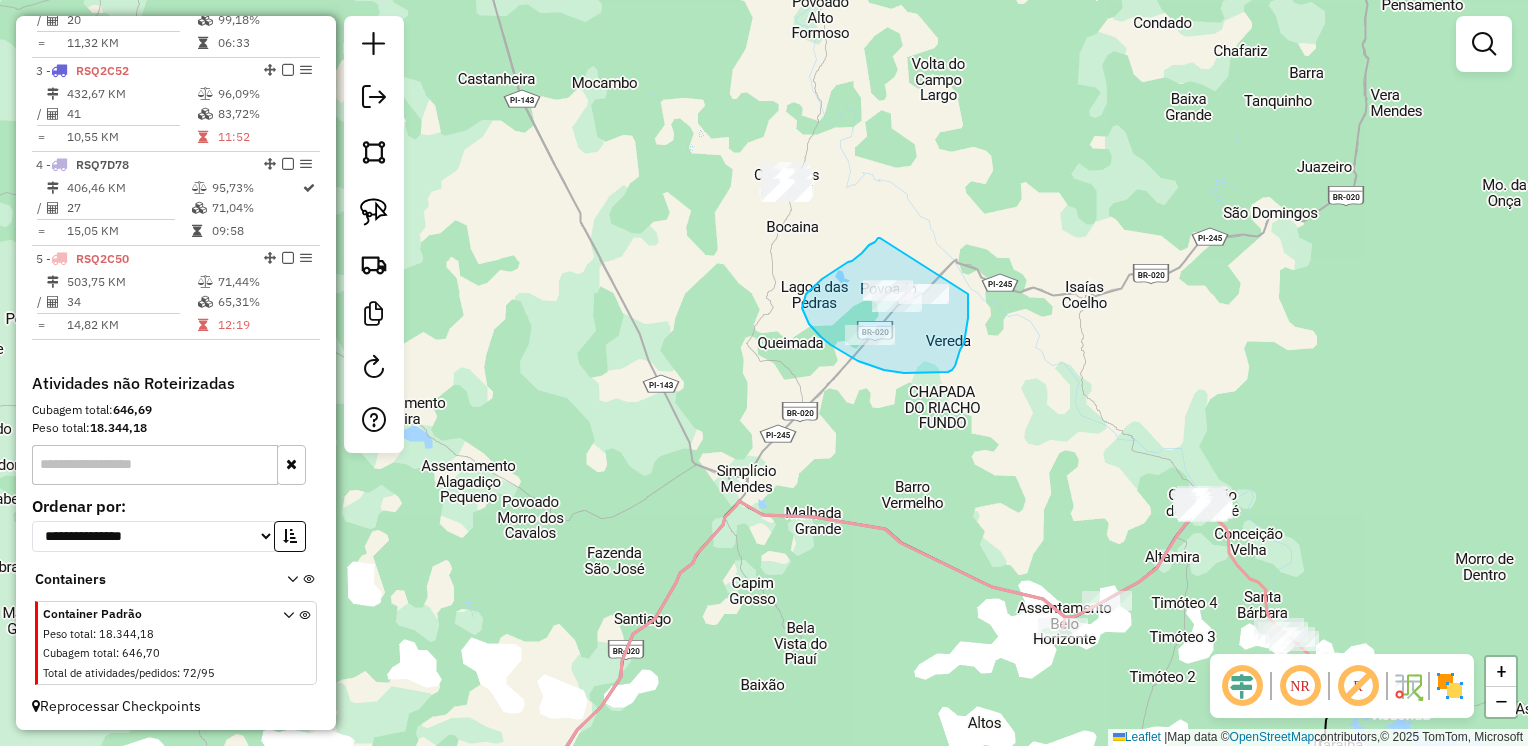 drag, startPoint x: 877, startPoint y: 240, endPoint x: 957, endPoint y: 291, distance: 94.873604 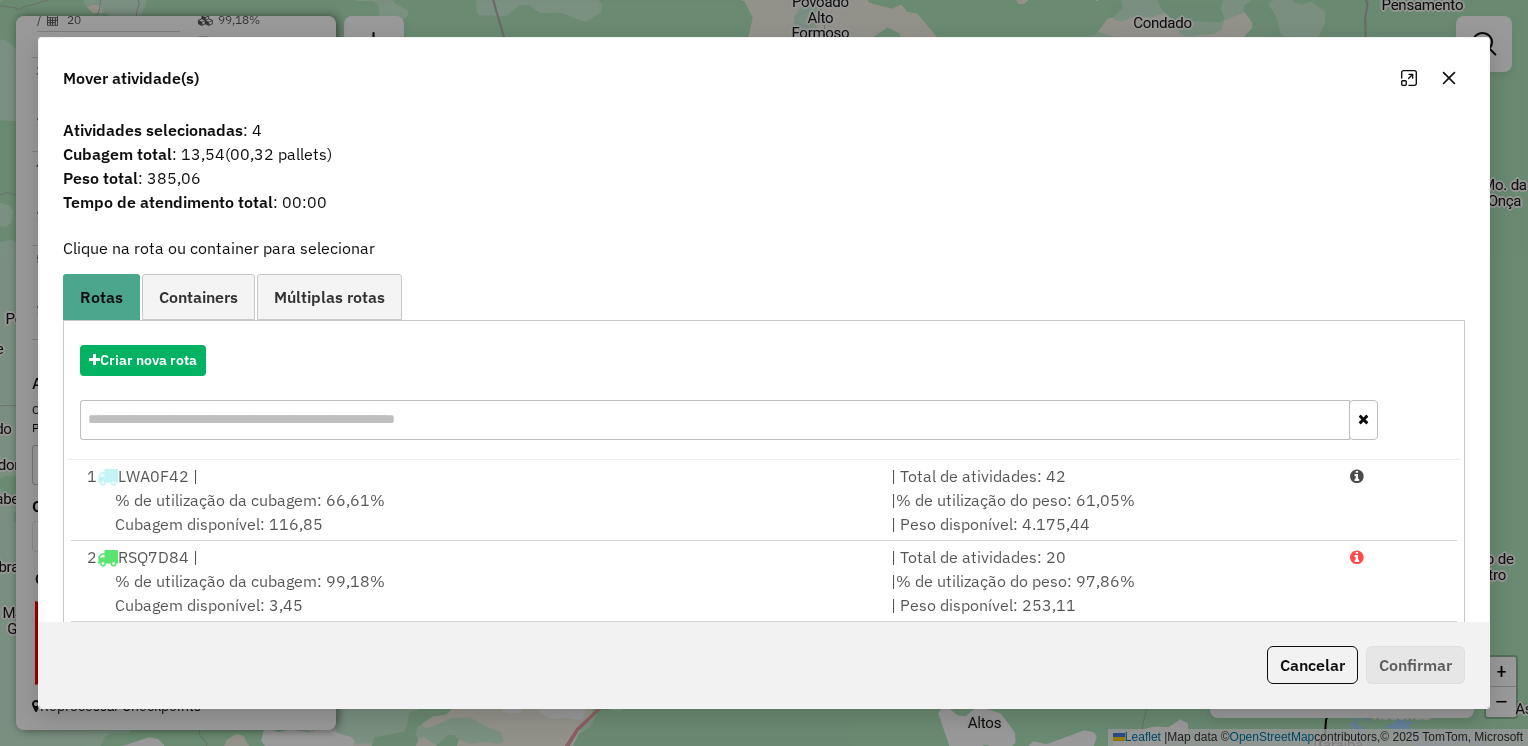 click 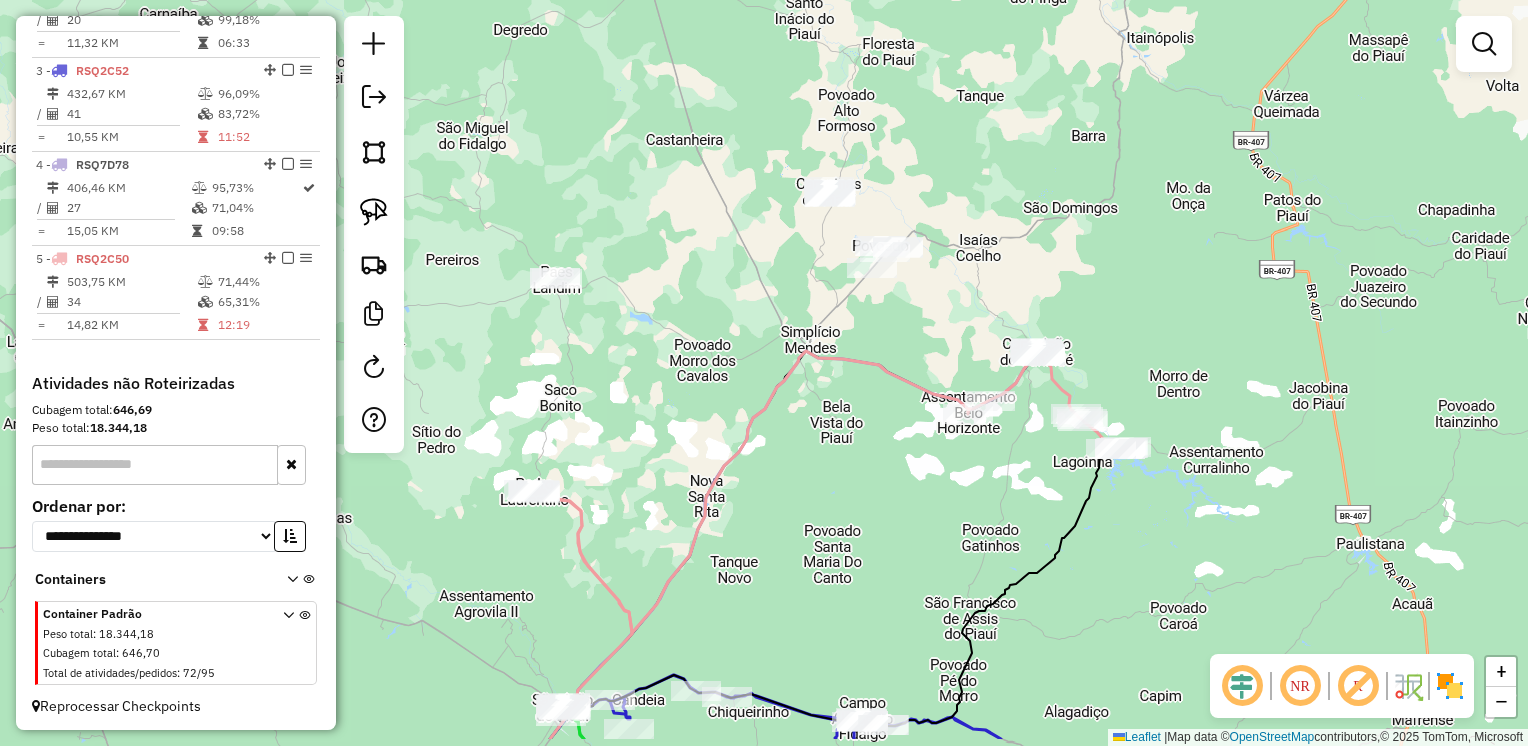 drag, startPoint x: 762, startPoint y: 414, endPoint x: 885, endPoint y: 333, distance: 147.27525 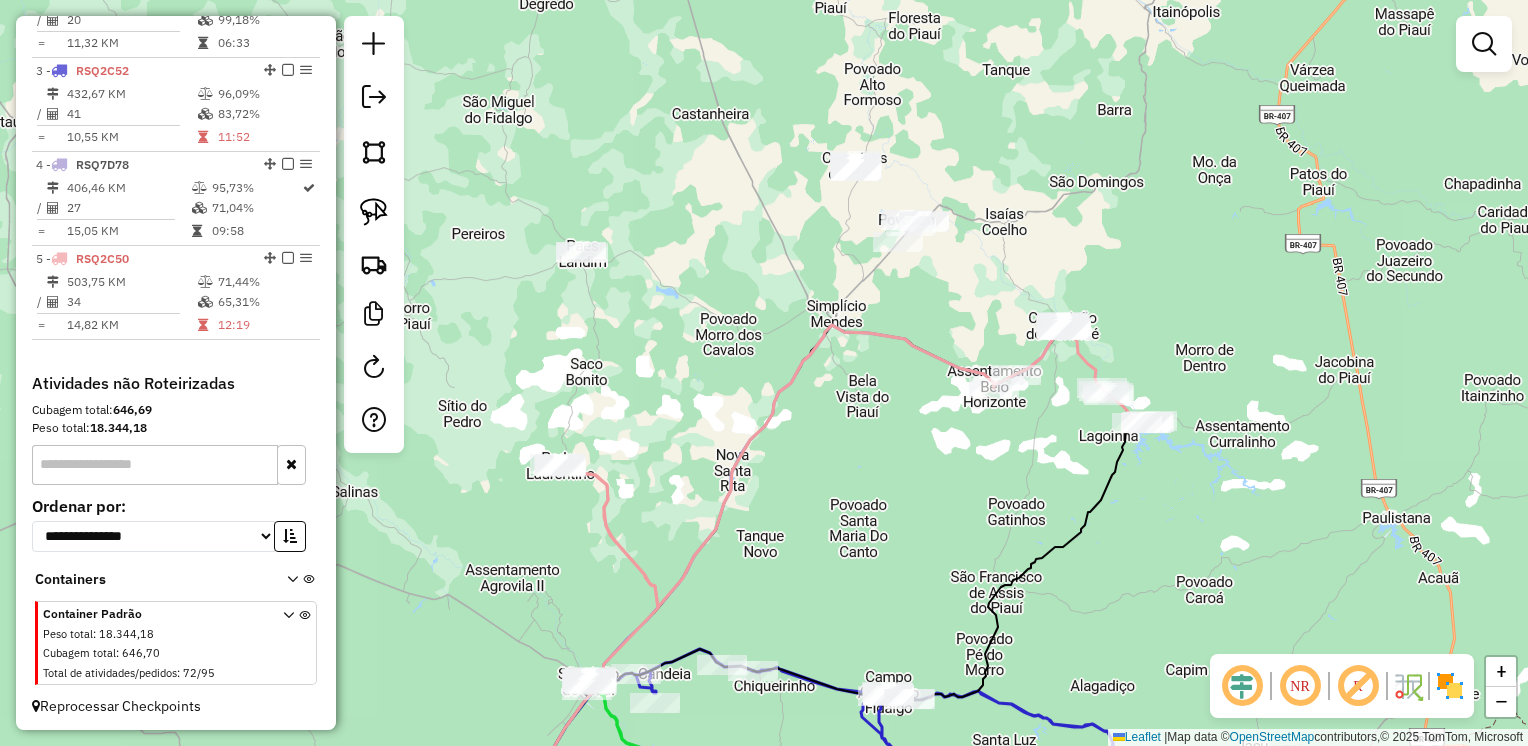drag, startPoint x: 789, startPoint y: 549, endPoint x: 811, endPoint y: 534, distance: 26.627054 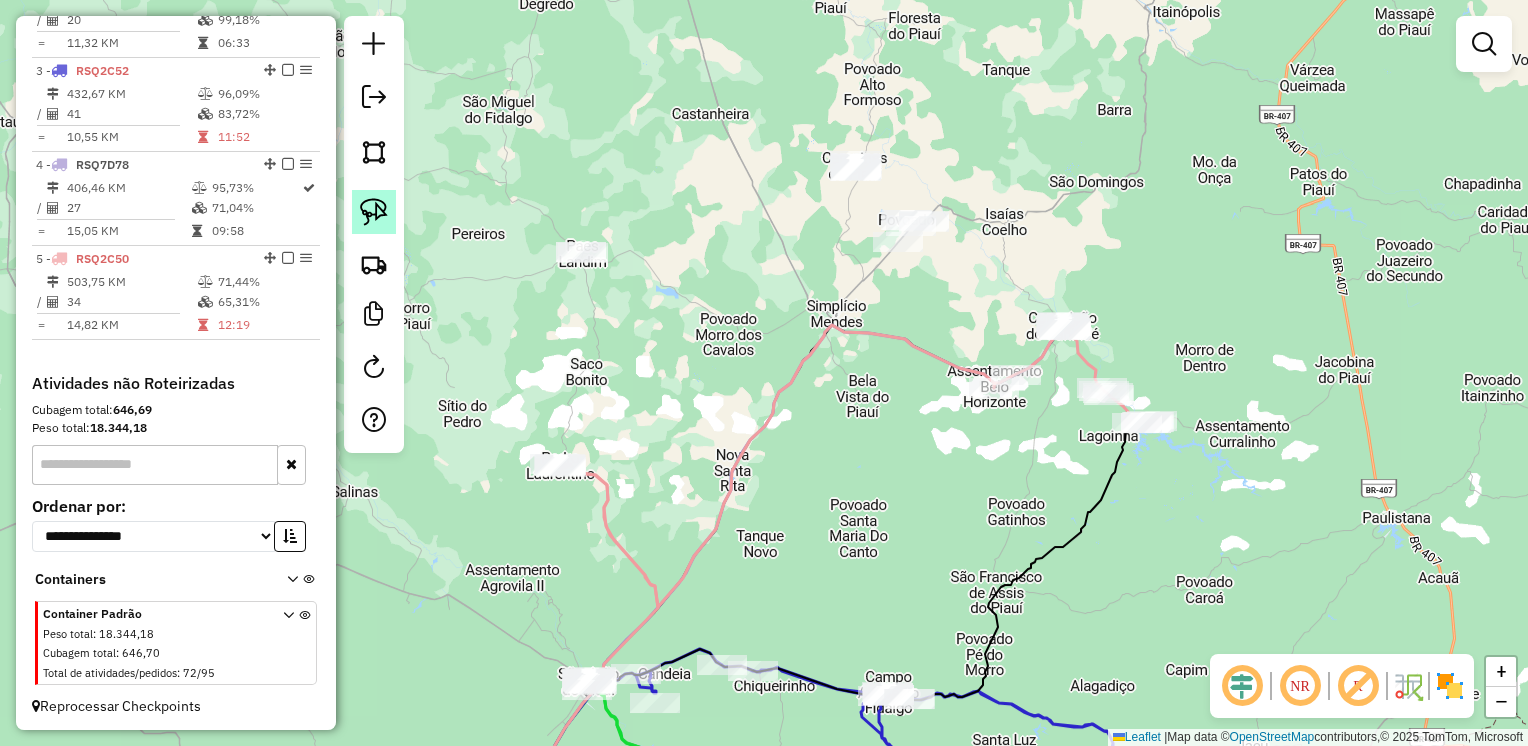 drag, startPoint x: 381, startPoint y: 205, endPoint x: 437, endPoint y: 194, distance: 57.070133 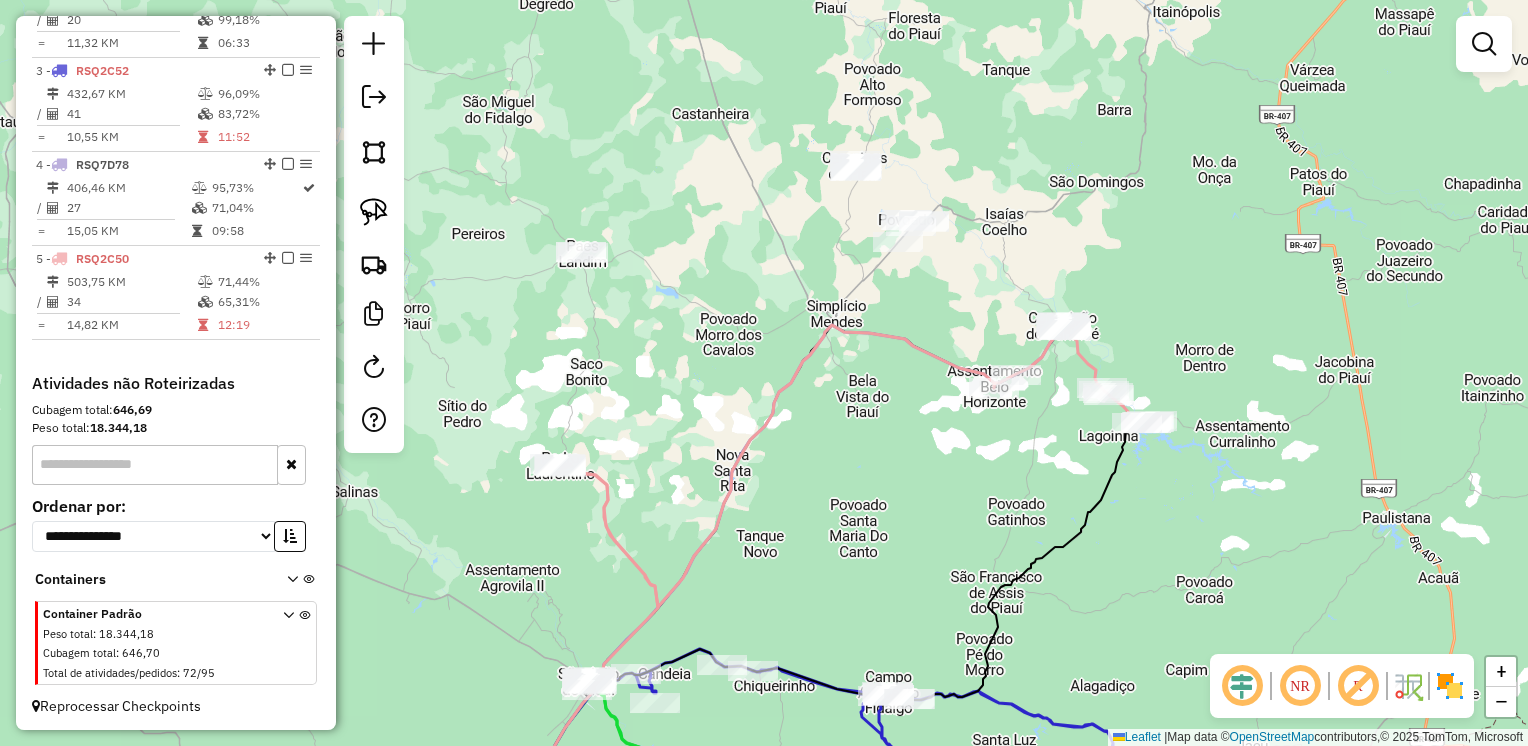 click 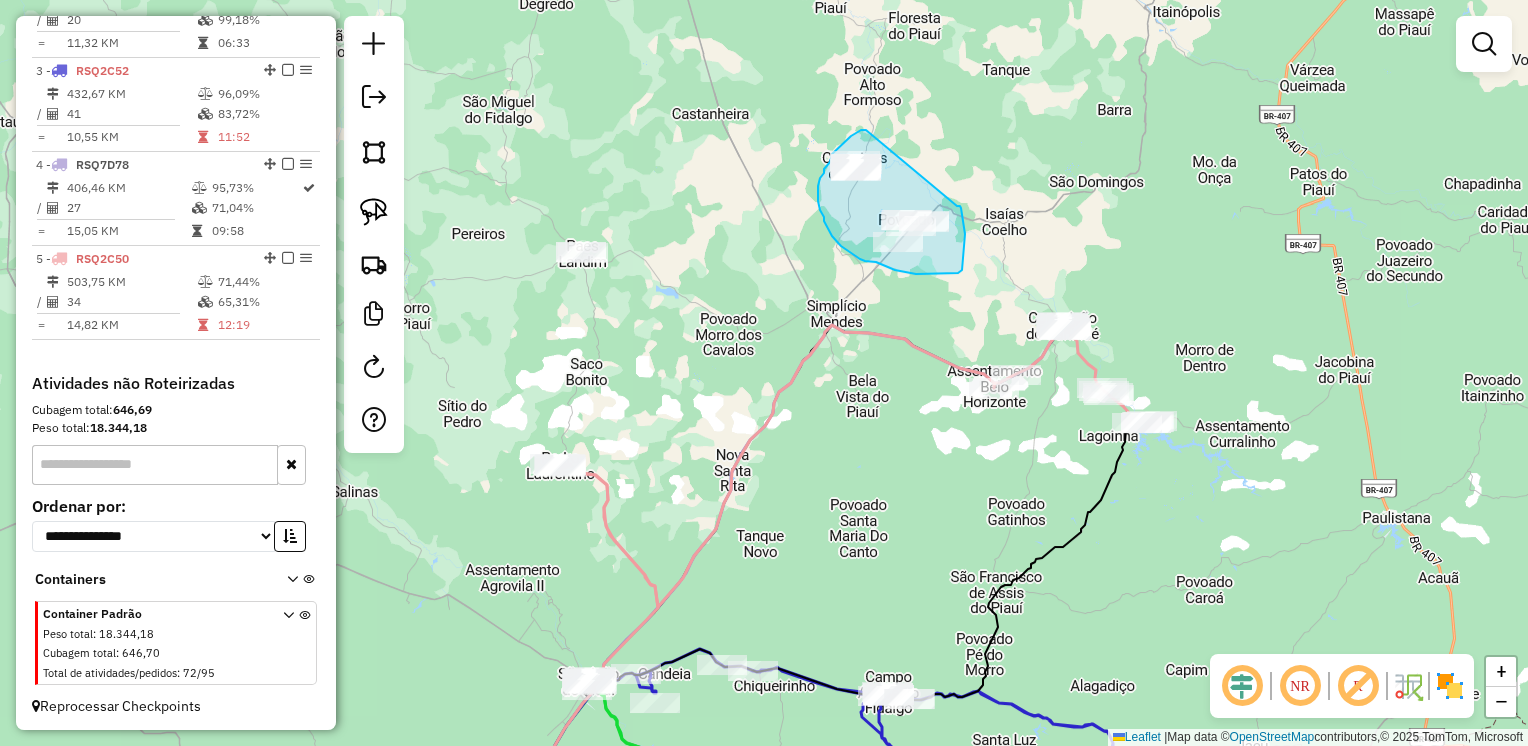 drag, startPoint x: 866, startPoint y: 130, endPoint x: 957, endPoint y: 206, distance: 118.56222 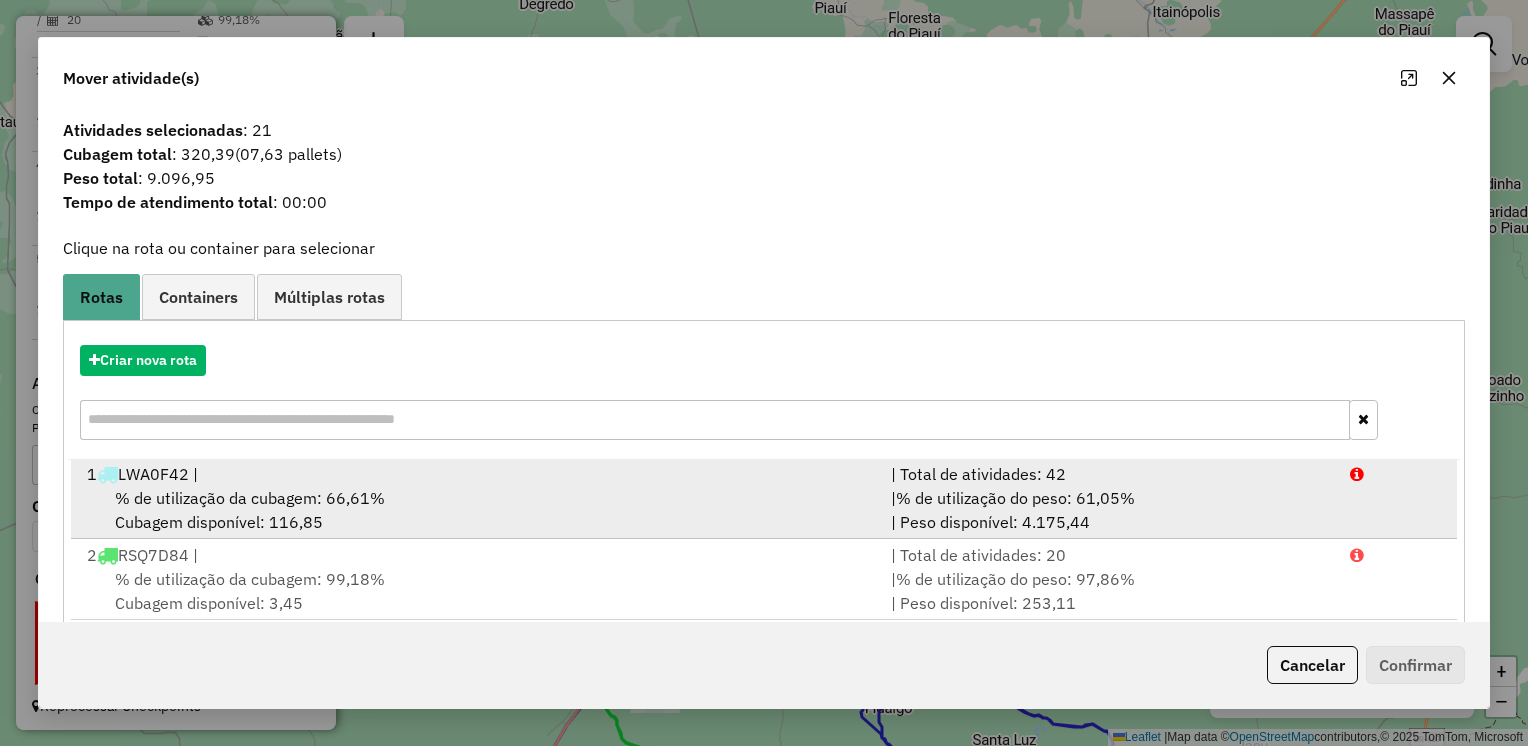 scroll, scrollTop: 4, scrollLeft: 0, axis: vertical 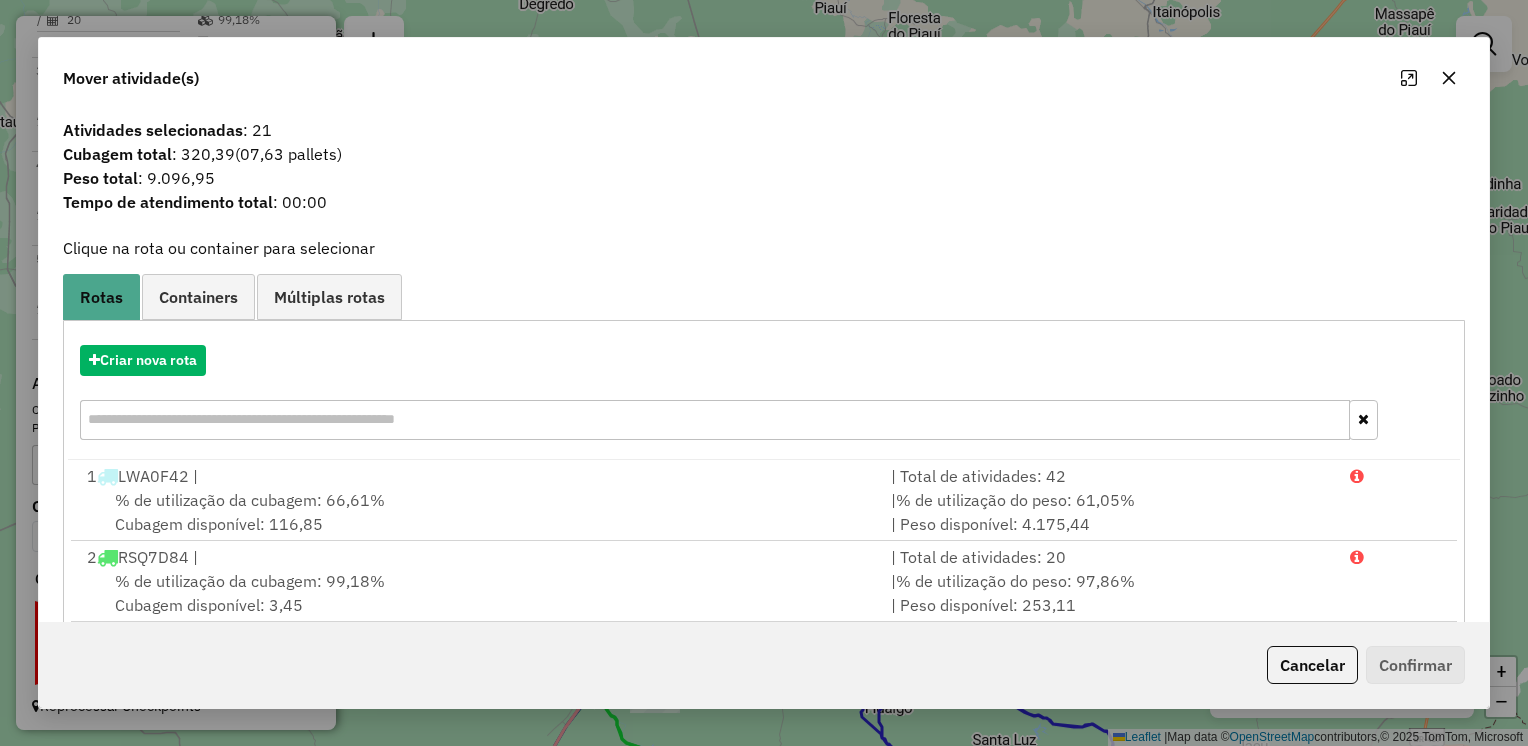 click 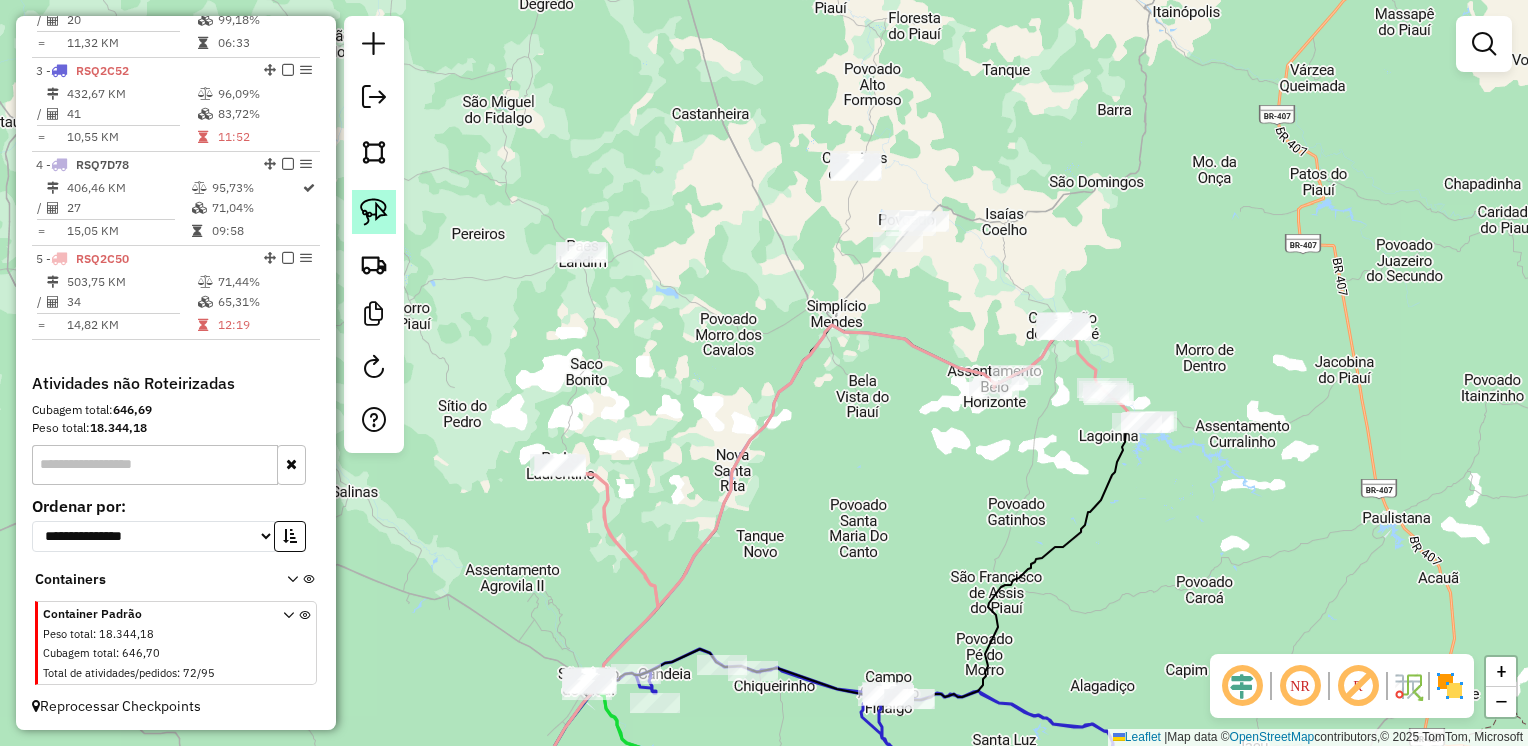 click 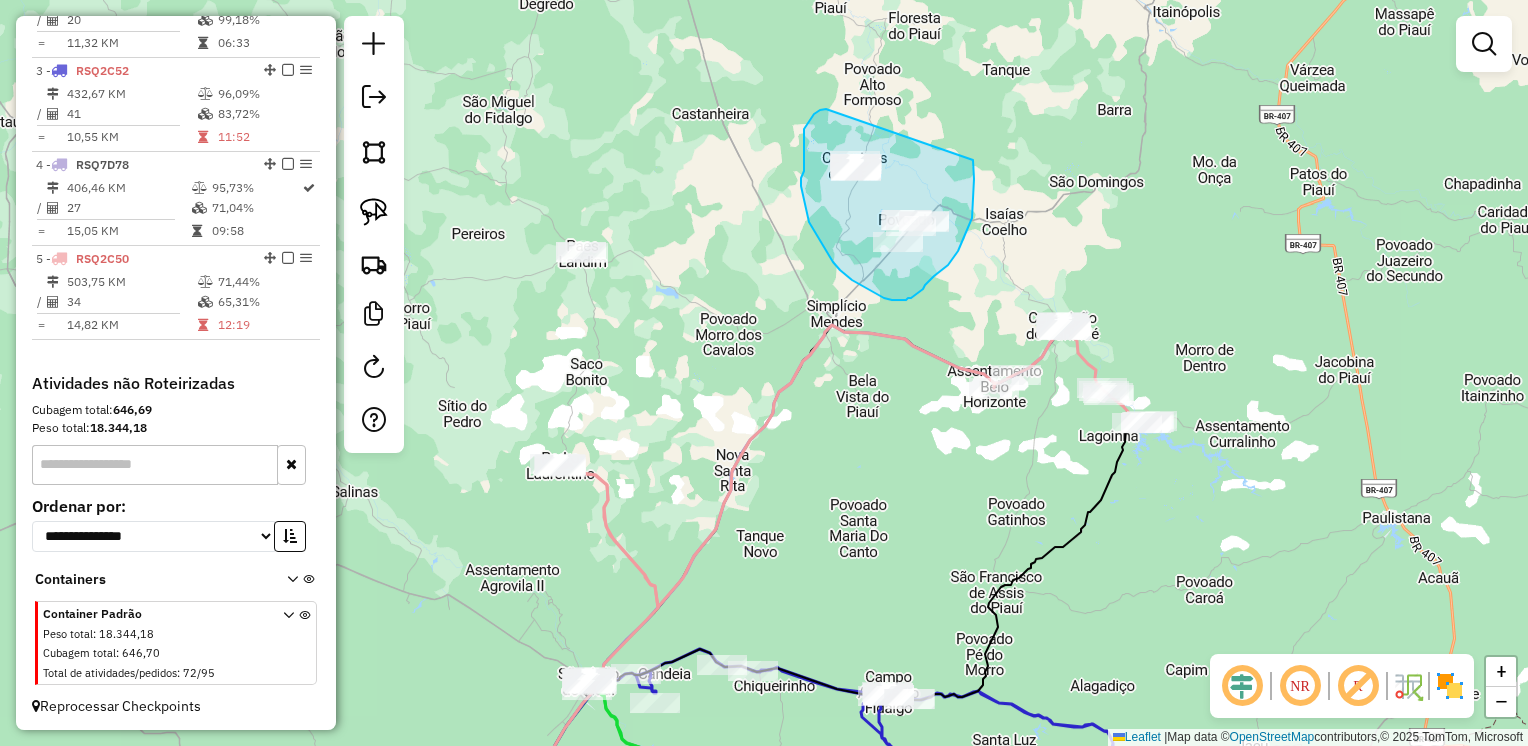 drag, startPoint x: 826, startPoint y: 109, endPoint x: 973, endPoint y: 160, distance: 155.59563 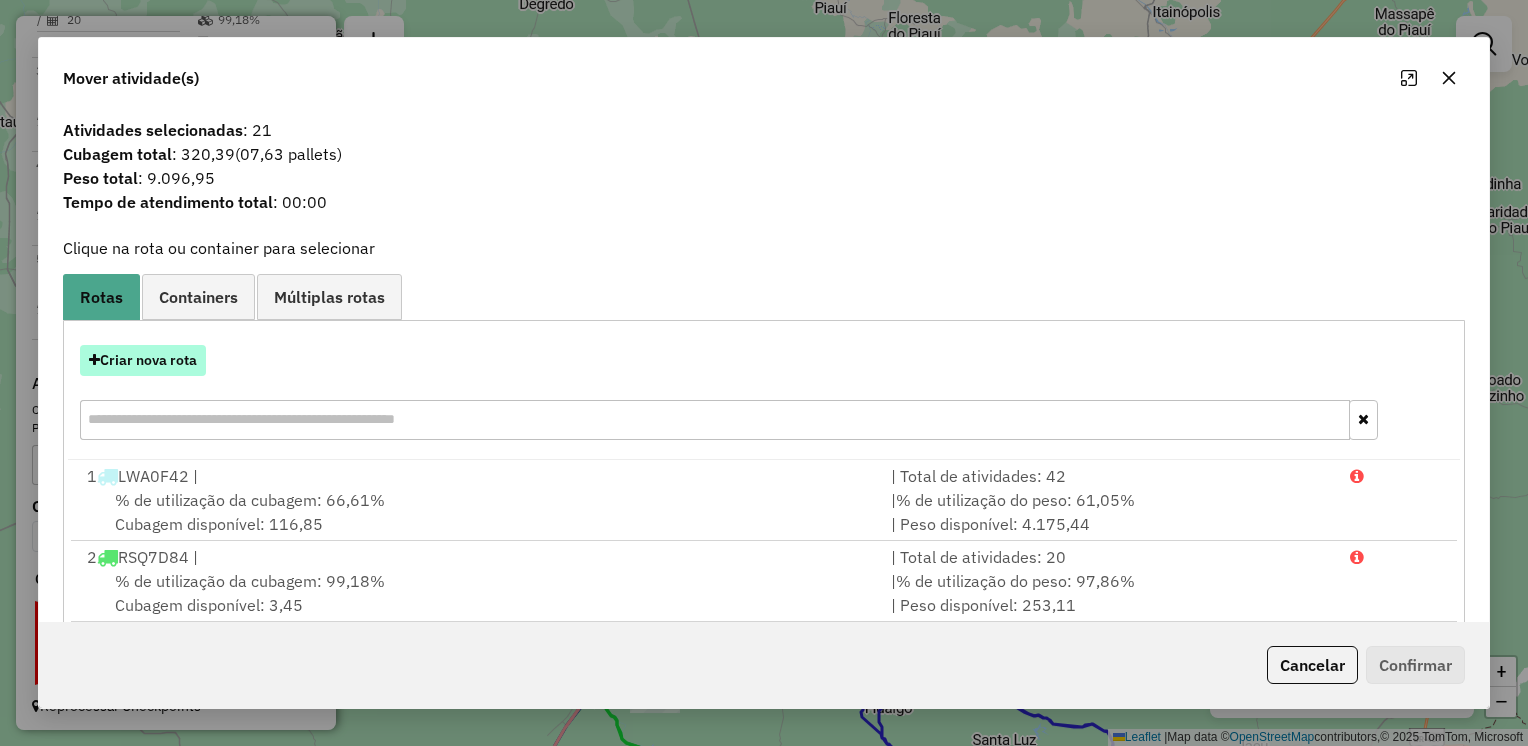 click on "Criar nova rota" at bounding box center [143, 360] 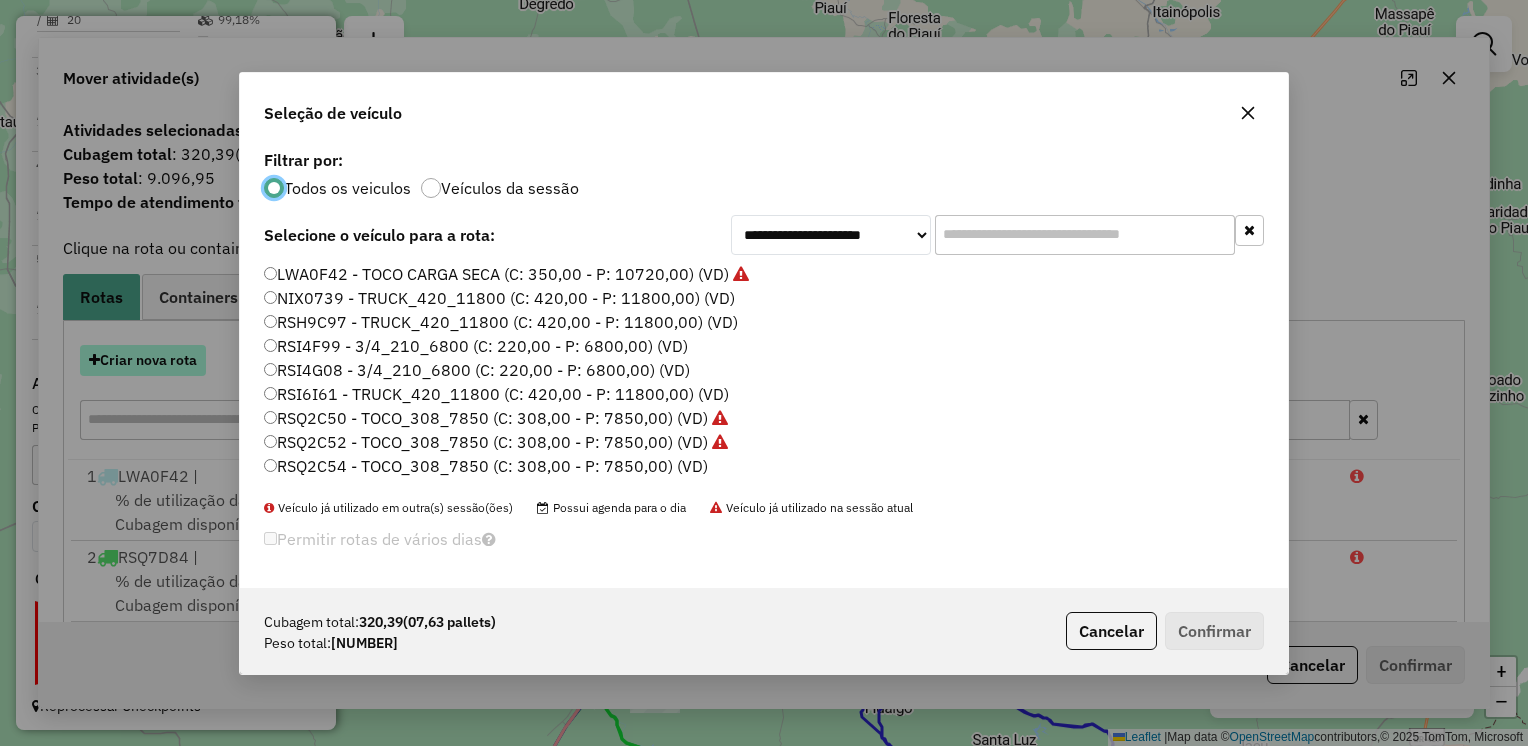 scroll, scrollTop: 10, scrollLeft: 6, axis: both 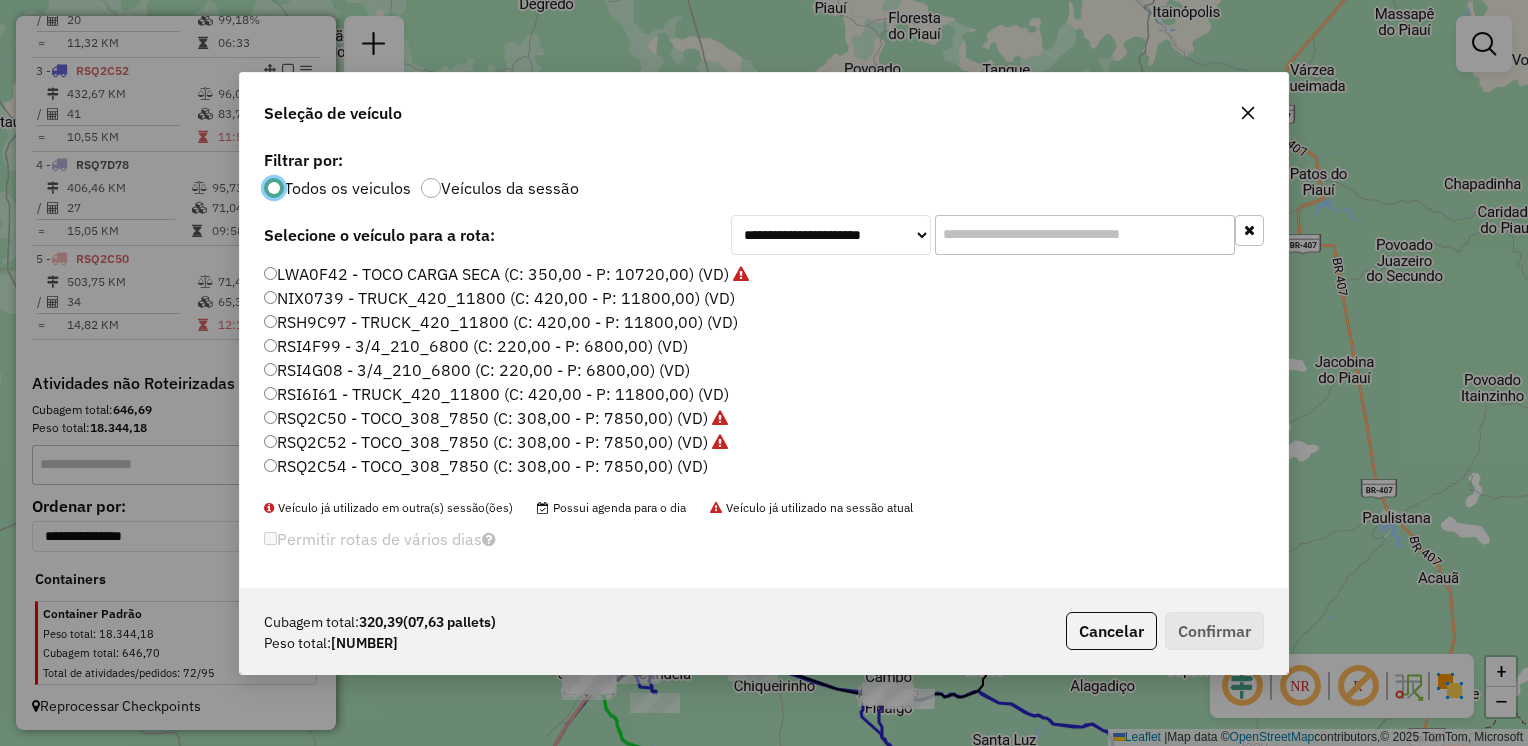 click on "RSI6I61 - TRUCK_420_11800 (C: 420,00 - P: 11800,00) (VD)" 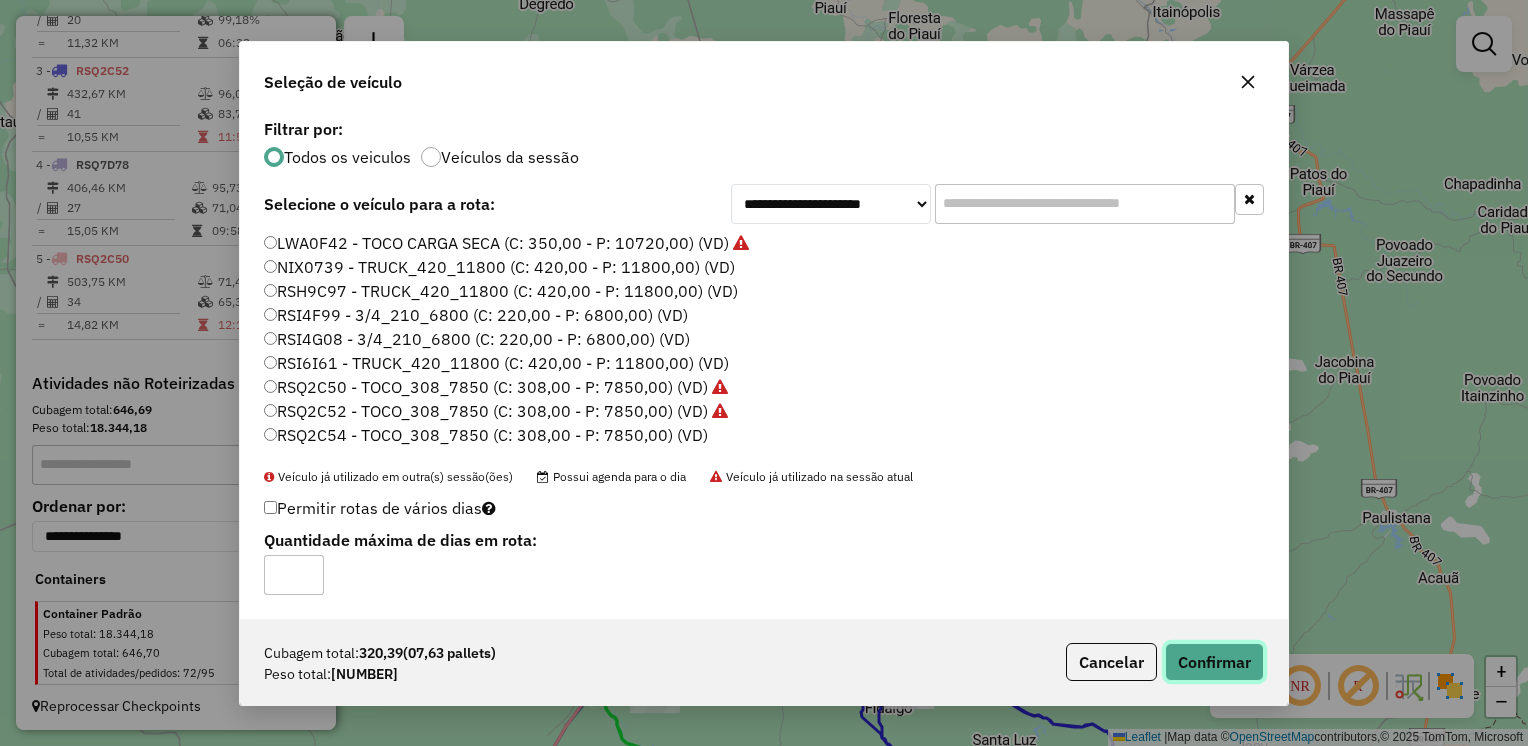 click on "Confirmar" 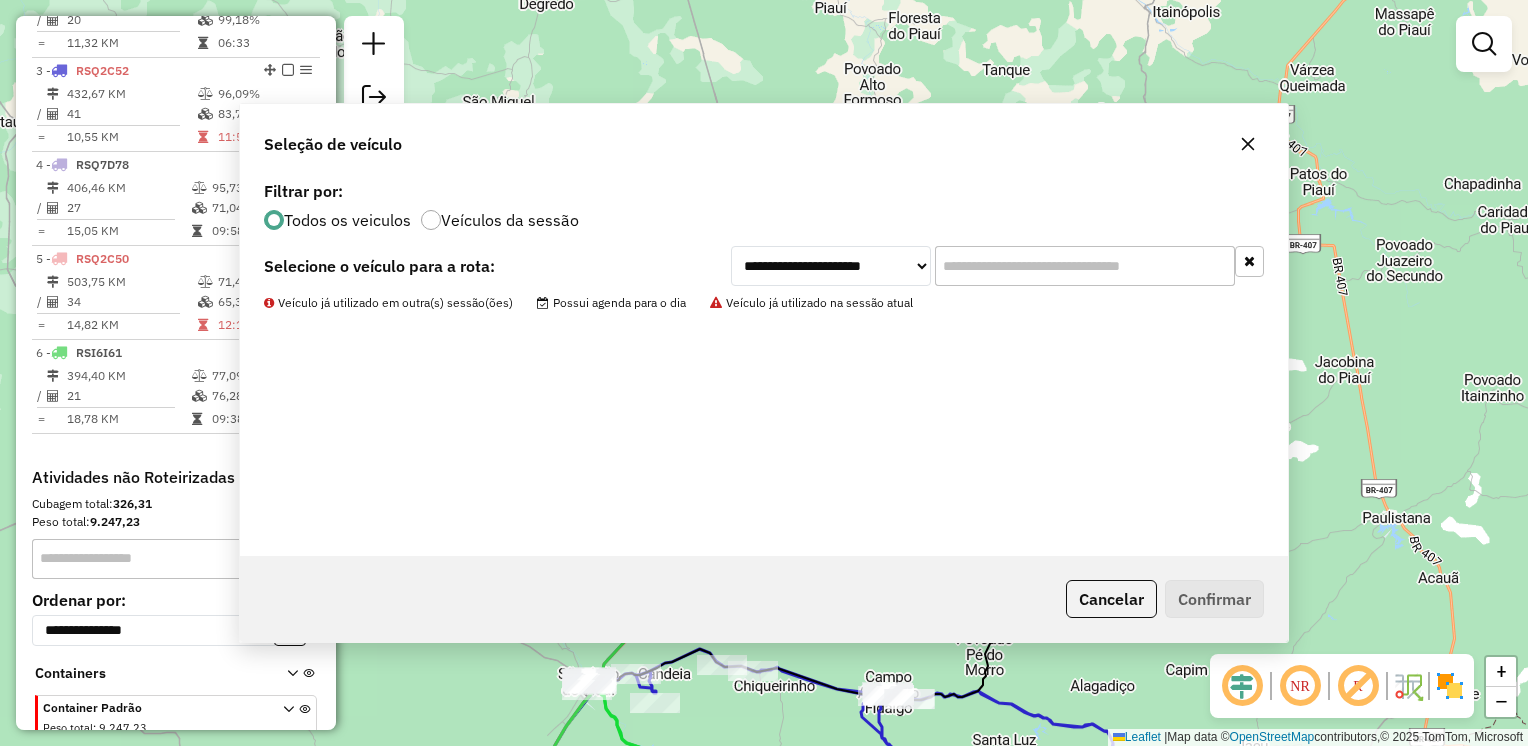 scroll, scrollTop: 990, scrollLeft: 0, axis: vertical 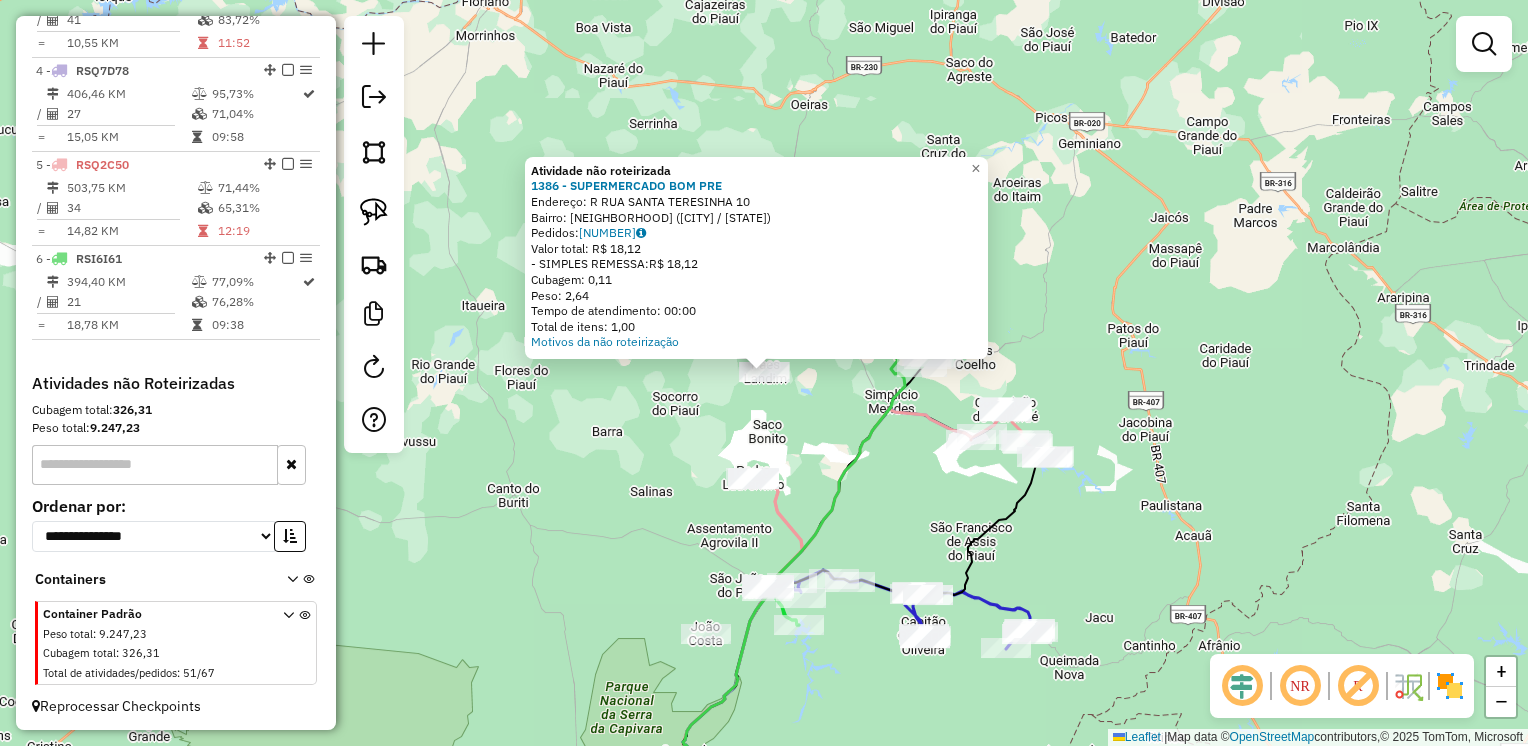 click on "Atividade não roteirizada 1386 - SUPERMERCADO BOM PRE  Endereço:  R RUA SANTA TERESINHA 10   Bairro: Centro (PAES LANDIM / PI)   Pedidos:  16021111   Valor total: R$ 18,12   - SIMPLES REMESSA:  R$ 18,12   Cubagem: 0,11   Peso: 2,64   Tempo de atendimento: 00:00   Total de itens: 1,00  Motivos da não roteirização × Janela de atendimento Grade de atendimento Capacidade Transportadoras Veículos Cliente Pedidos  Rotas Selecione os dias de semana para filtrar as janelas de atendimento  Seg   Ter   Qua   Qui   Sex   Sáb   Dom  Informe o período da janela de atendimento: De: Até:  Filtrar exatamente a janela do cliente  Considerar janela de atendimento padrão  Selecione os dias de semana para filtrar as grades de atendimento  Seg   Ter   Qua   Qui   Sex   Sáb   Dom   Considerar clientes sem dia de atendimento cadastrado  Clientes fora do dia de atendimento selecionado Filtrar as atividades entre os valores definidos abaixo:  Peso mínimo:   Peso máximo:   Cubagem mínima:   Cubagem máxima:   De:   De:" 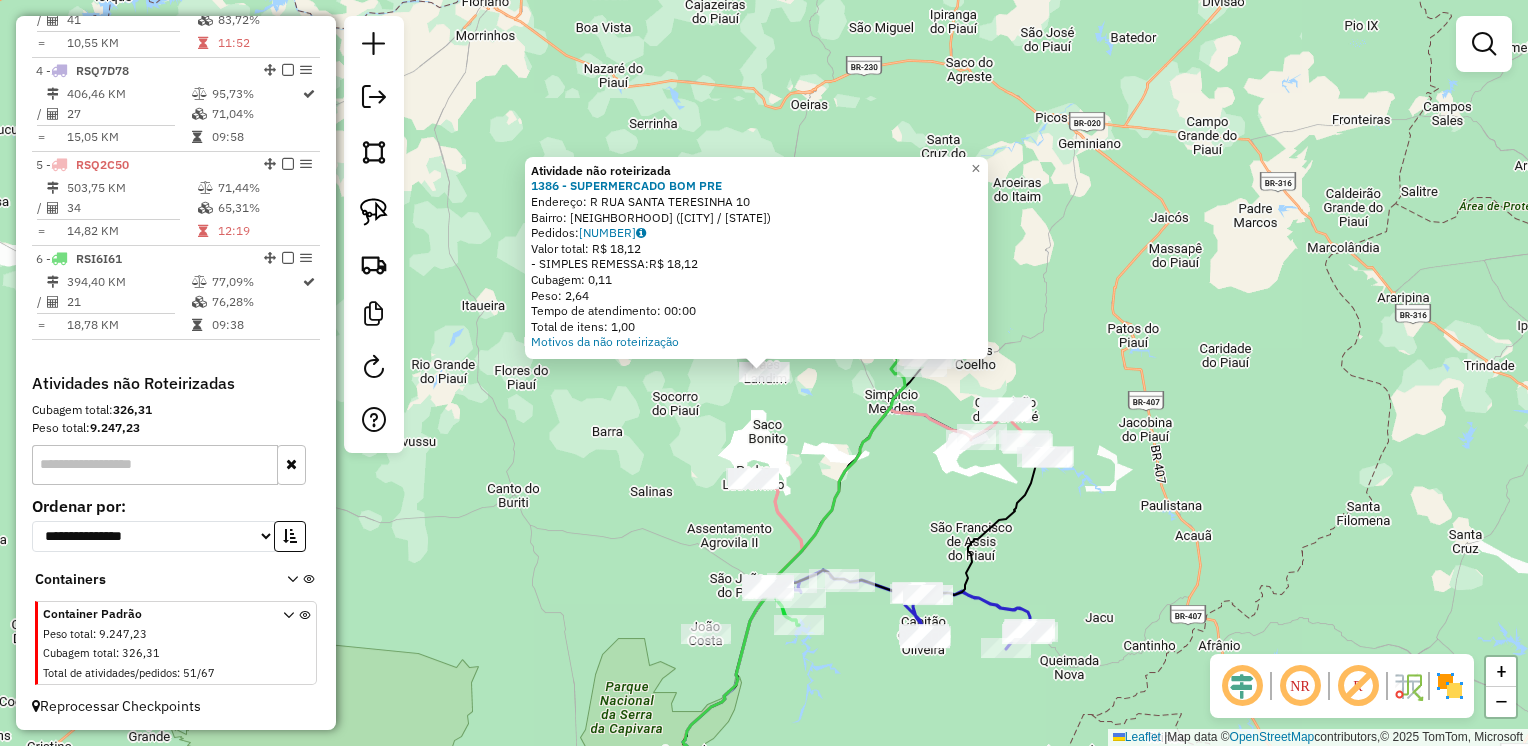 click on "Atividade não roteirizada 1386 - SUPERMERCADO BOM PRE  Endereço:  R RUA SANTA TERESINHA 10   Bairro: Centro (PAES LANDIM / PI)   Pedidos:  16021111   Valor total: R$ 18,12   - SIMPLES REMESSA:  R$ 18,12   Cubagem: 0,11   Peso: 2,64   Tempo de atendimento: 00:00   Total de itens: 1,00  Motivos da não roteirização × Janela de atendimento Grade de atendimento Capacidade Transportadoras Veículos Cliente Pedidos  Rotas Selecione os dias de semana para filtrar as janelas de atendimento  Seg   Ter   Qua   Qui   Sex   Sáb   Dom  Informe o período da janela de atendimento: De: Até:  Filtrar exatamente a janela do cliente  Considerar janela de atendimento padrão  Selecione os dias de semana para filtrar as grades de atendimento  Seg   Ter   Qua   Qui   Sex   Sáb   Dom   Considerar clientes sem dia de atendimento cadastrado  Clientes fora do dia de atendimento selecionado Filtrar as atividades entre os valores definidos abaixo:  Peso mínimo:   Peso máximo:   Cubagem mínima:   Cubagem máxima:   De:   De:" 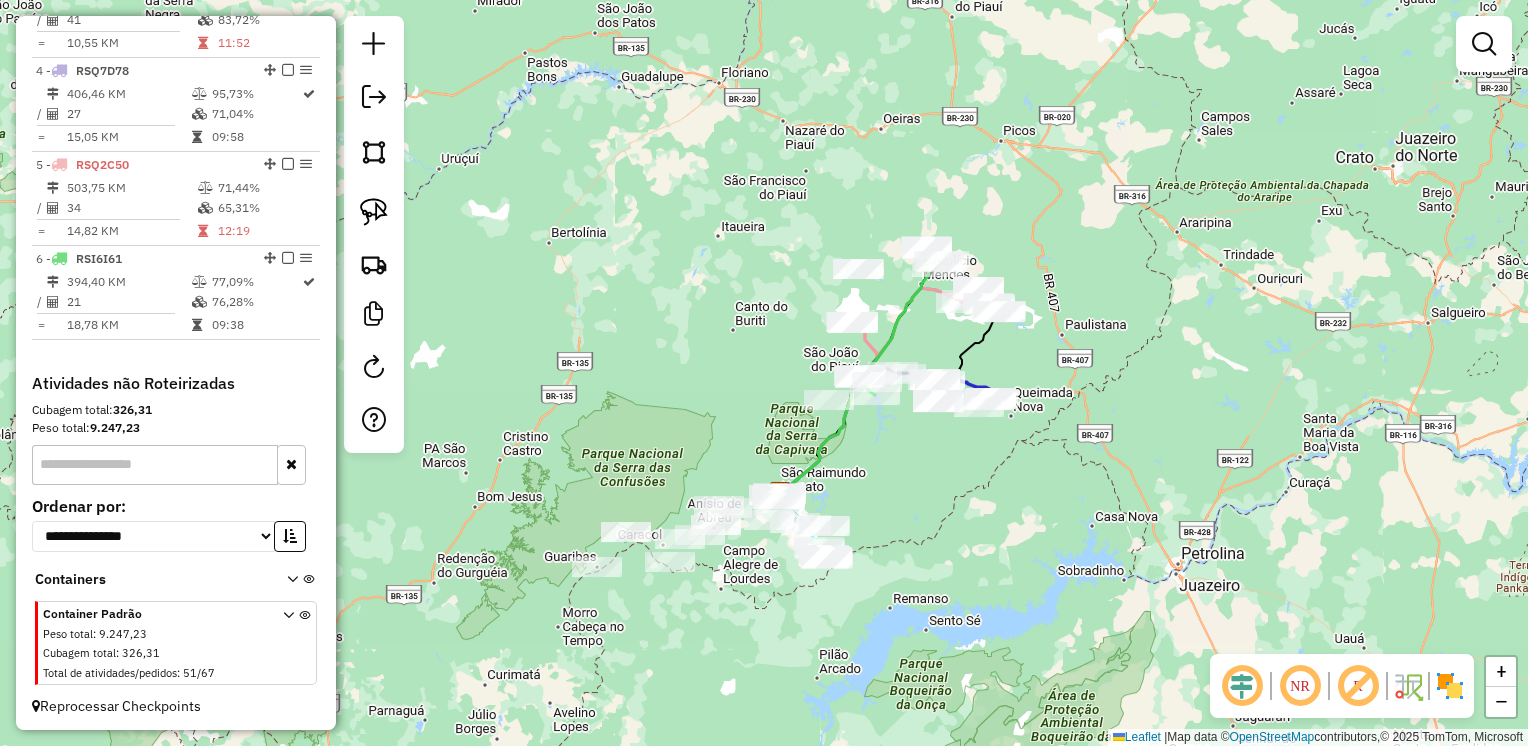 drag, startPoint x: 955, startPoint y: 586, endPoint x: 916, endPoint y: 483, distance: 110.13628 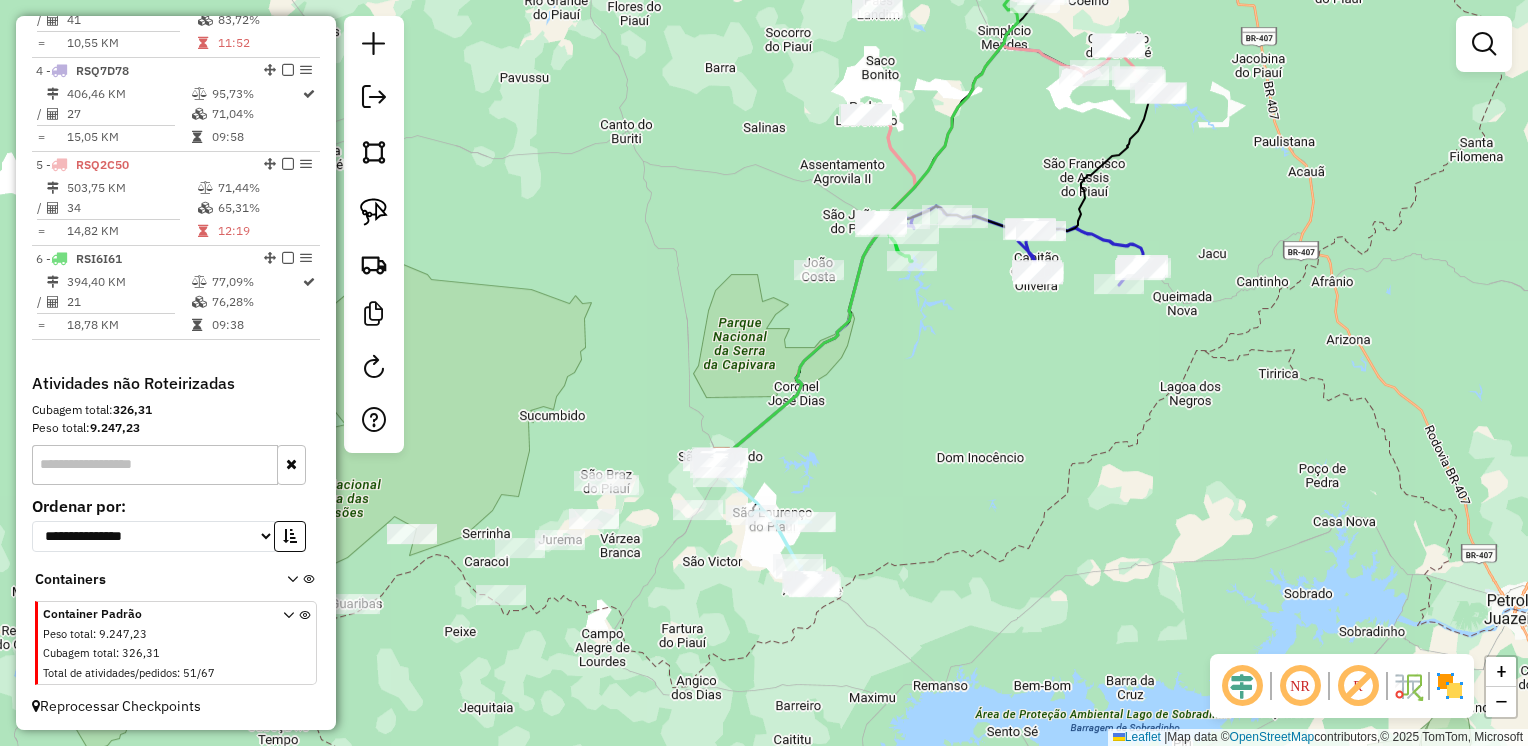 drag, startPoint x: 827, startPoint y: 489, endPoint x: 846, endPoint y: 472, distance: 25.495098 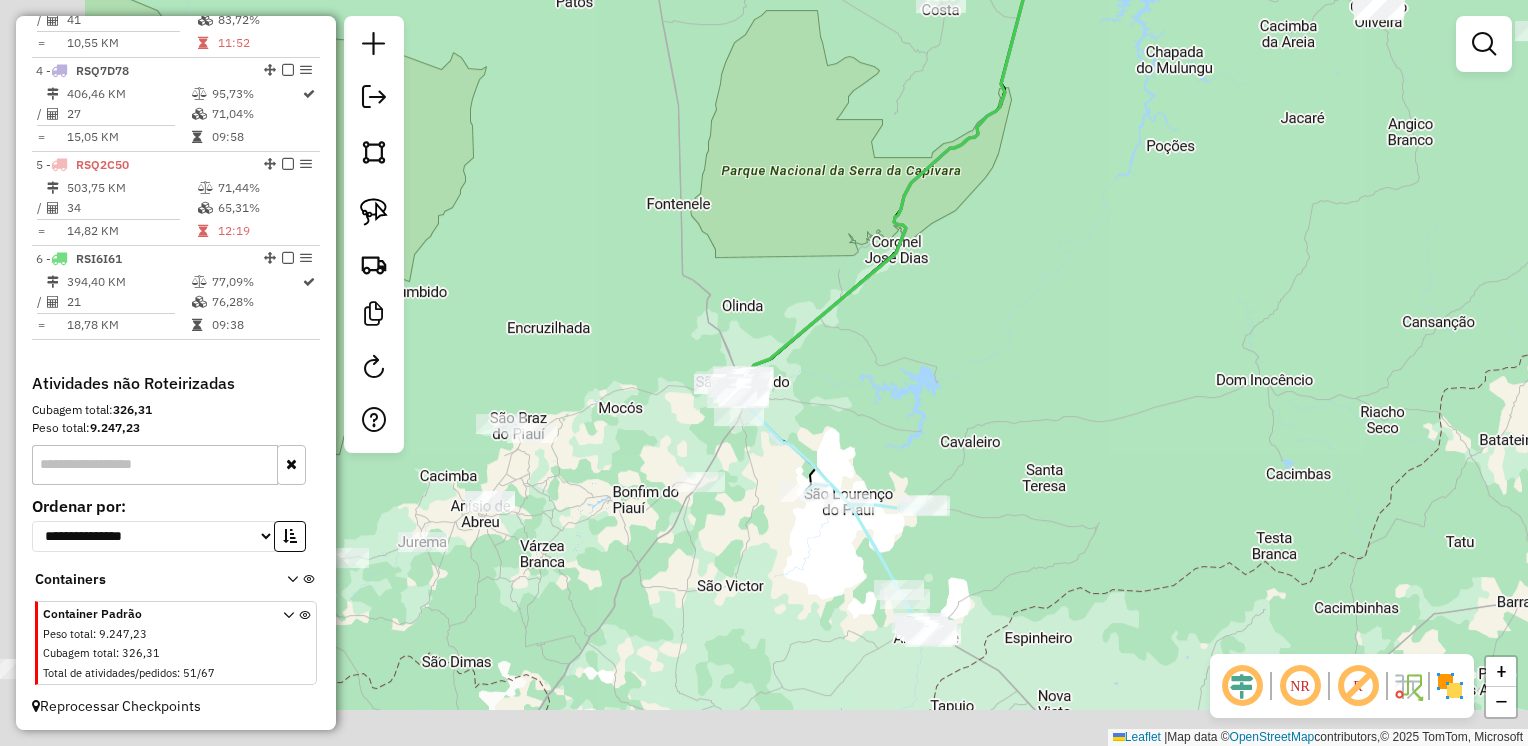 drag, startPoint x: 817, startPoint y: 470, endPoint x: 941, endPoint y: 416, distance: 135.24792 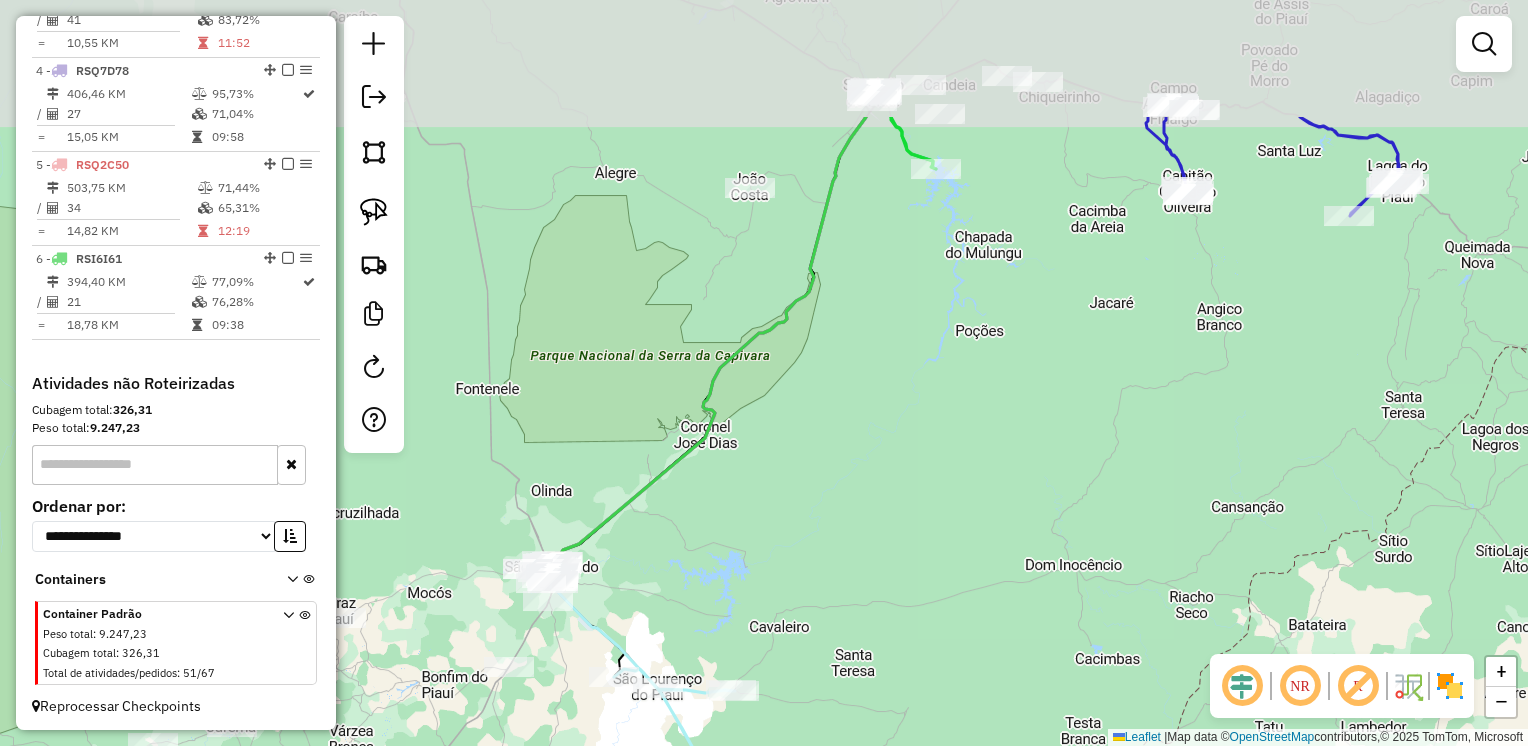 drag, startPoint x: 950, startPoint y: 264, endPoint x: 891, endPoint y: 369, distance: 120.44086 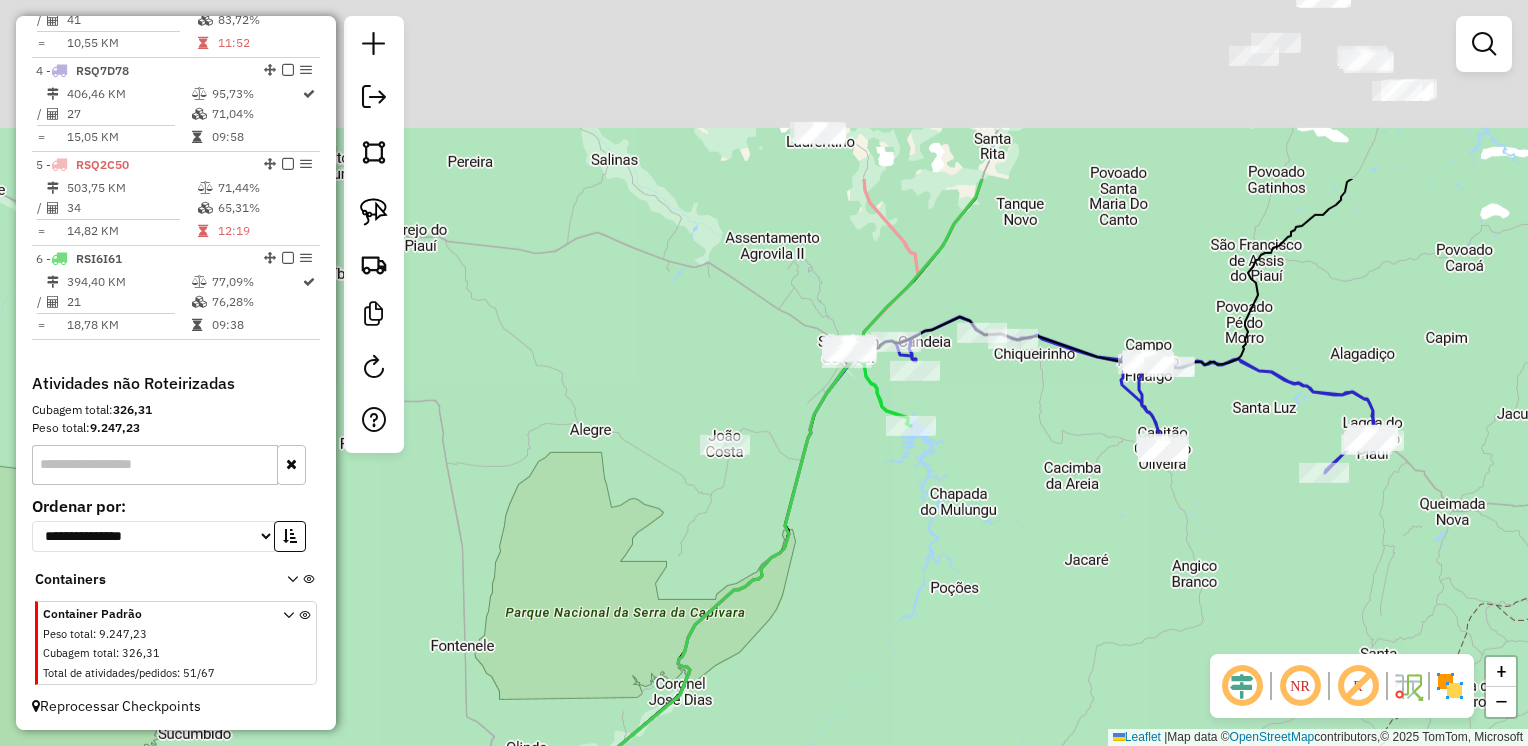 drag, startPoint x: 971, startPoint y: 462, endPoint x: 944, endPoint y: 673, distance: 212.72047 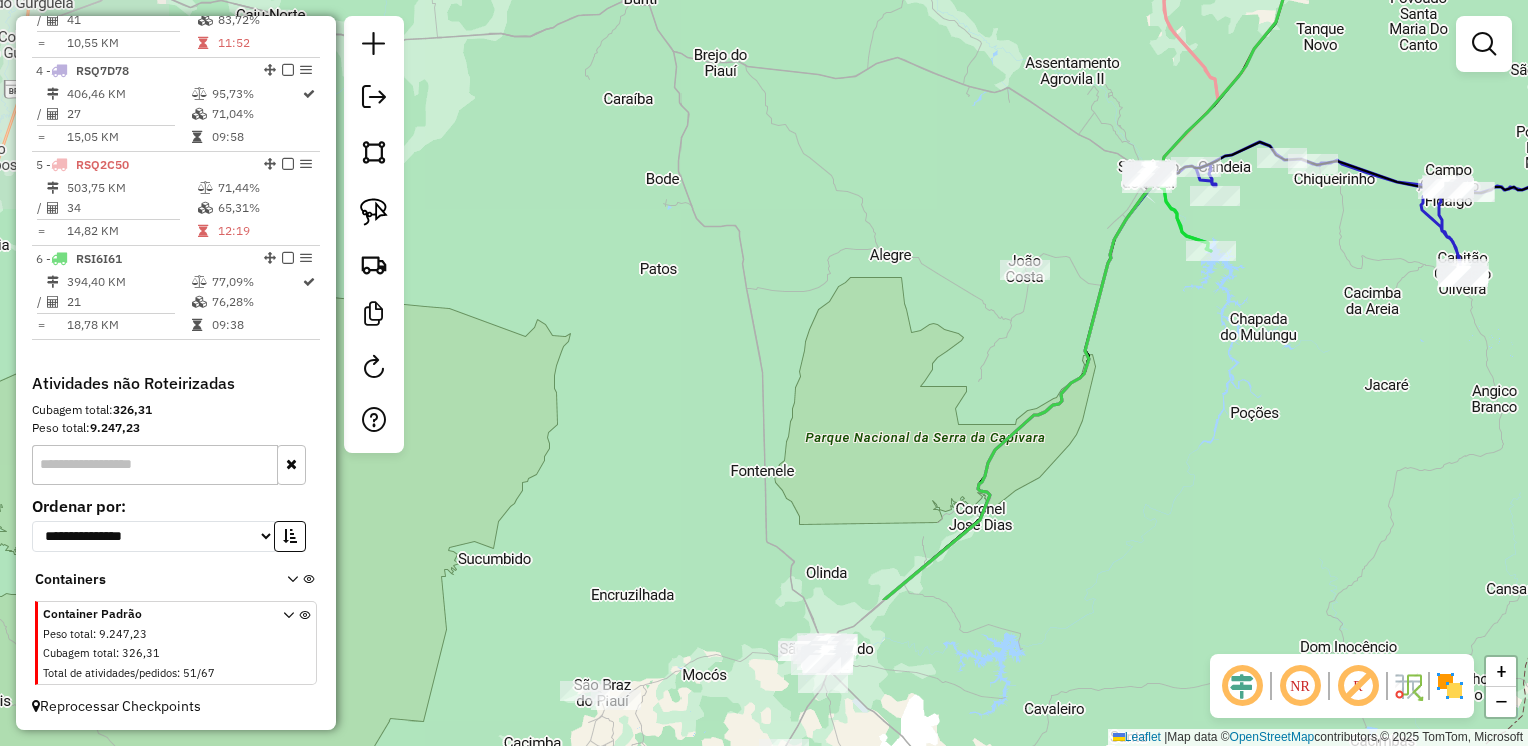 drag, startPoint x: 936, startPoint y: 629, endPoint x: 1212, endPoint y: 425, distance: 343.2084 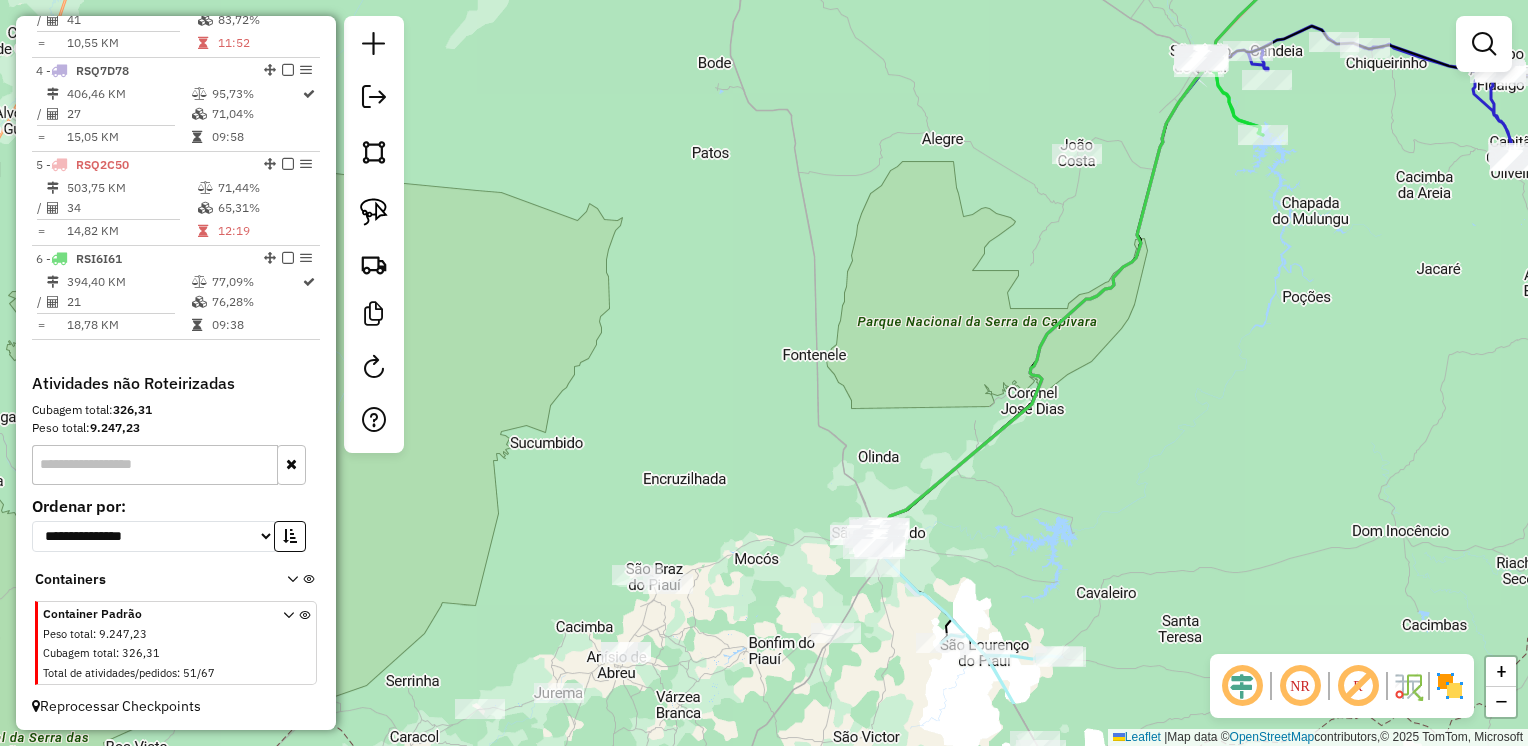 drag, startPoint x: 1020, startPoint y: 611, endPoint x: 1148, endPoint y: 345, distance: 295.19485 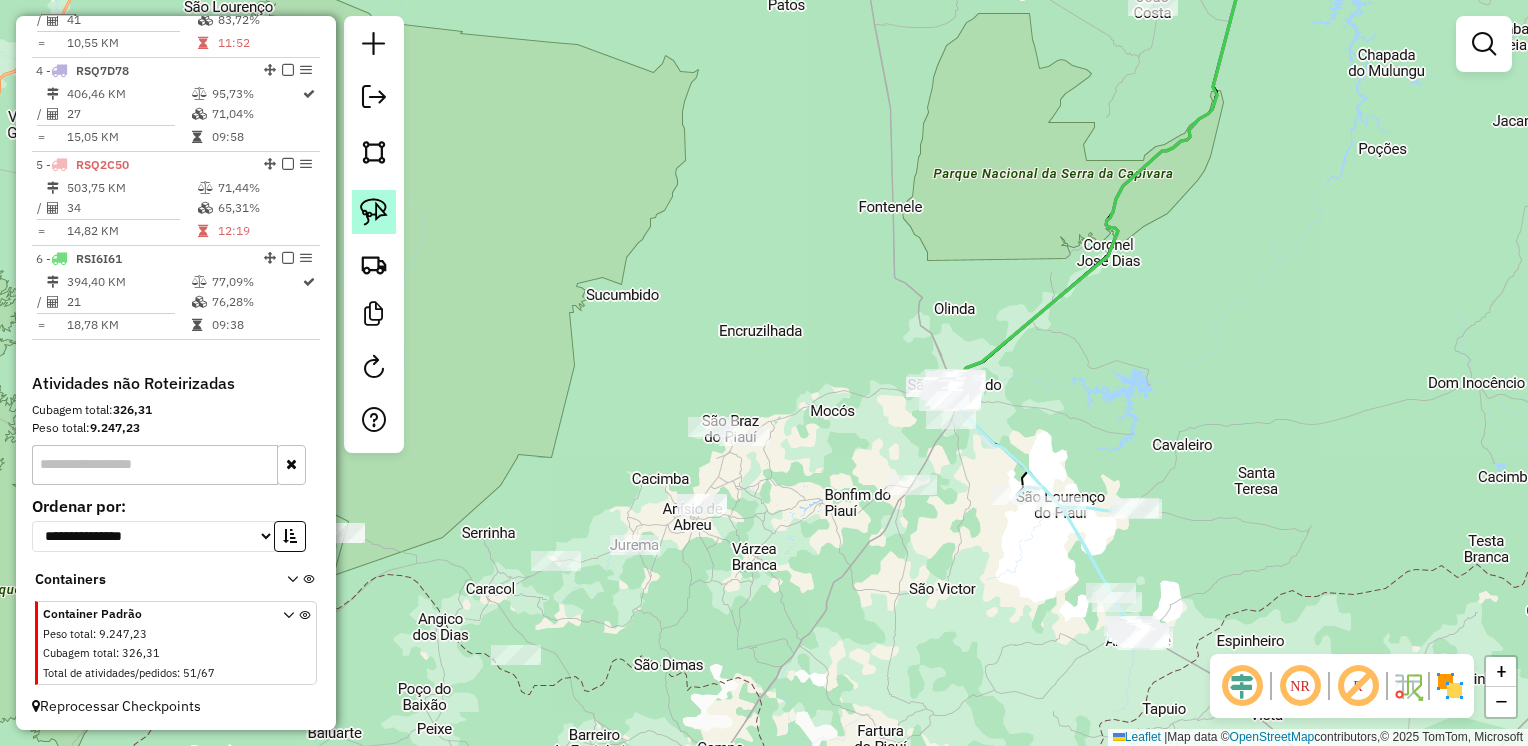 click 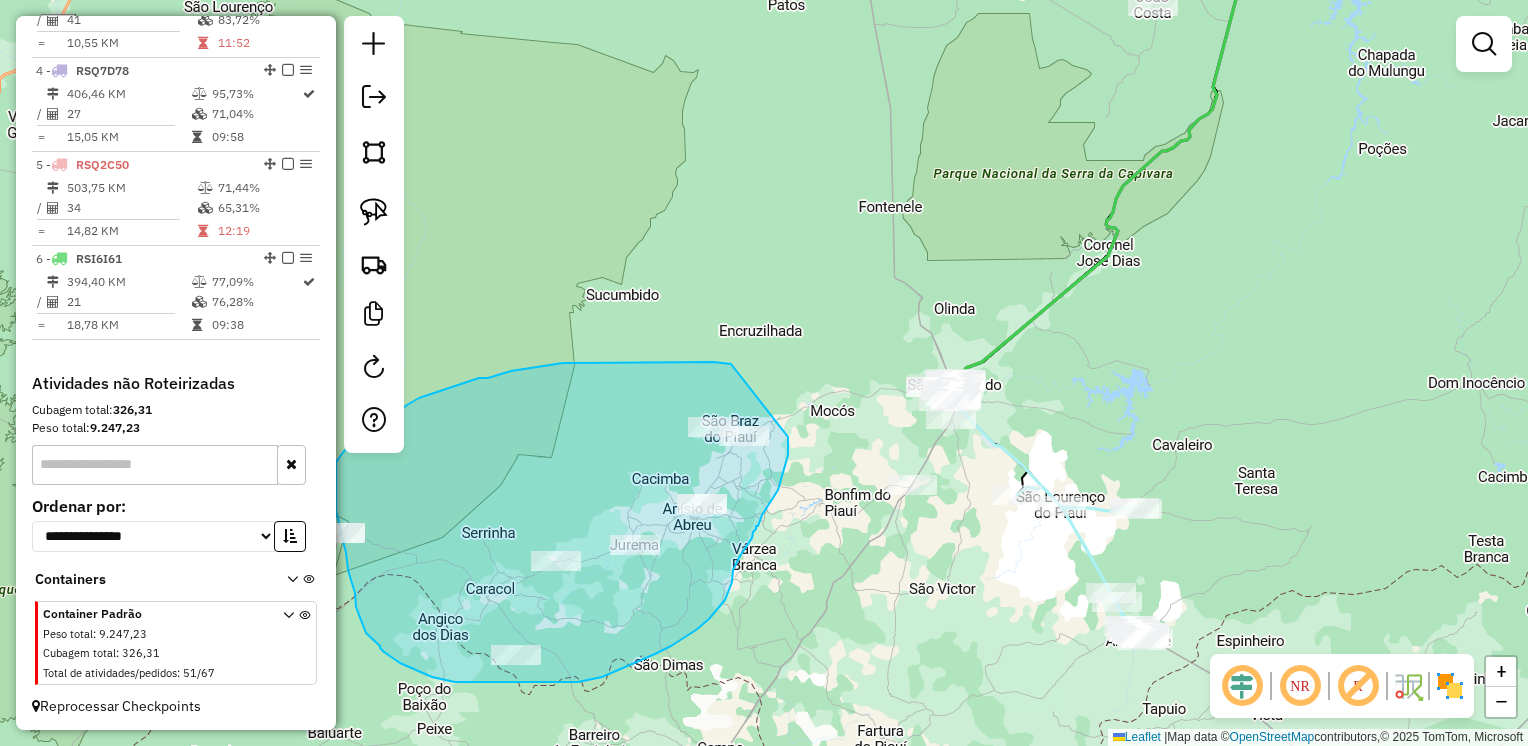 drag, startPoint x: 731, startPoint y: 364, endPoint x: 791, endPoint y: 426, distance: 86.27862 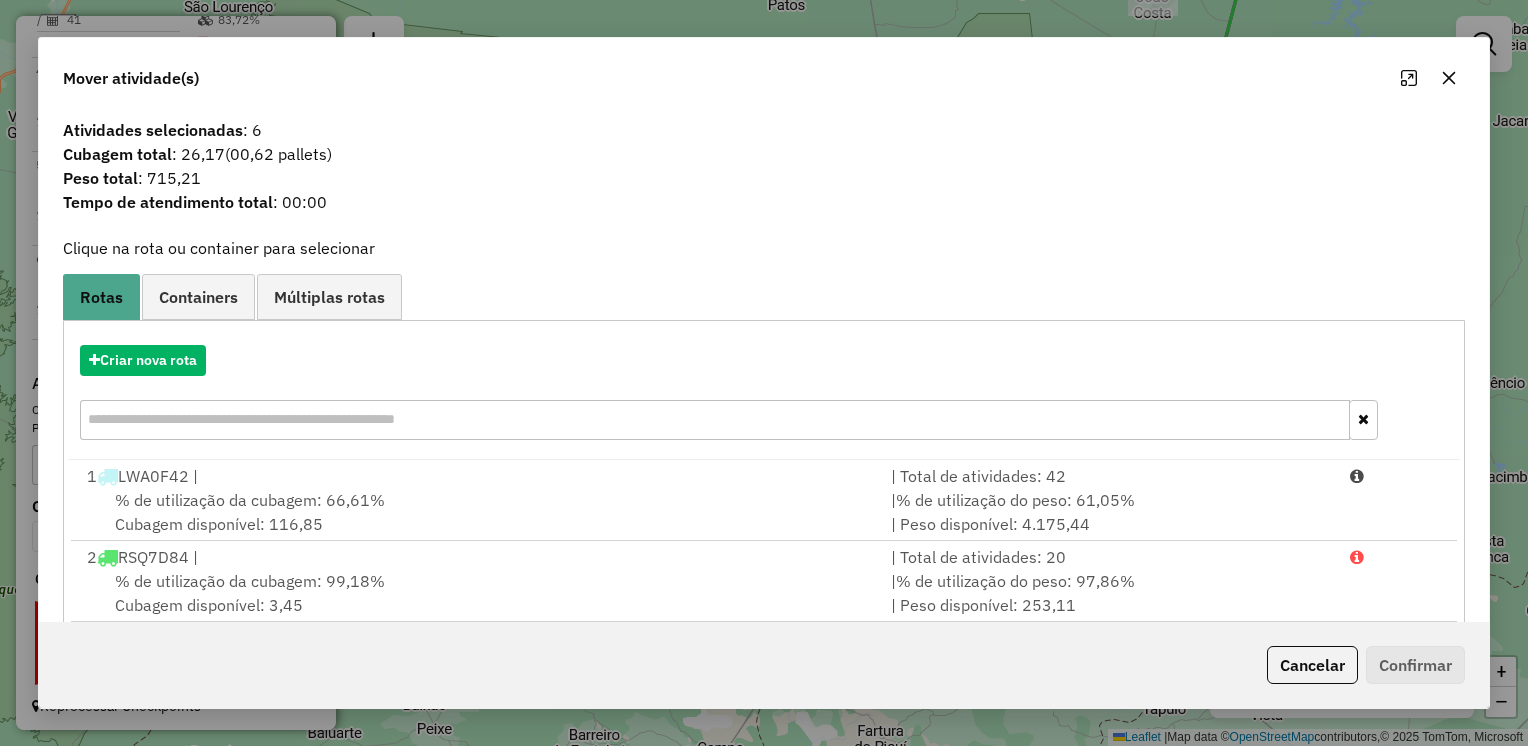 click 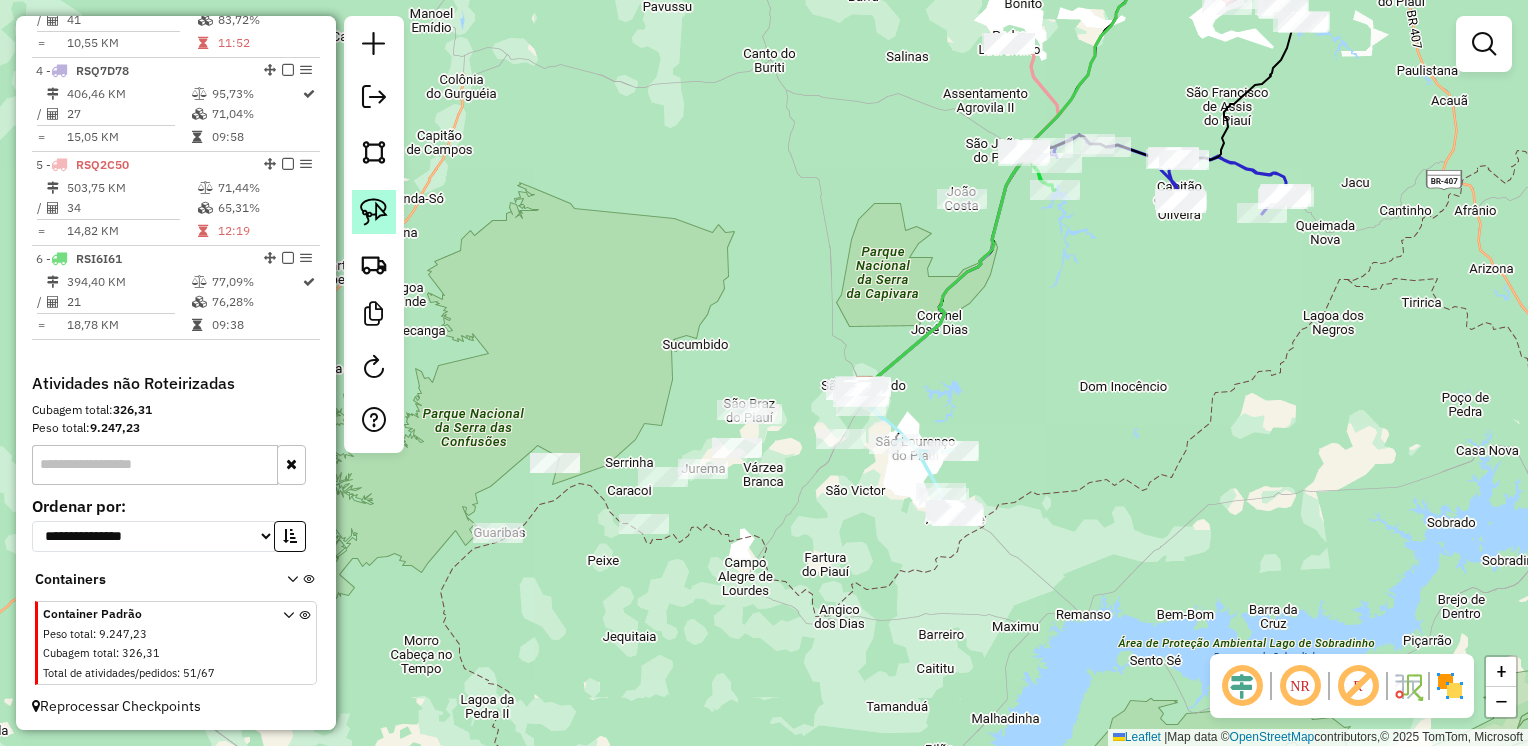 click 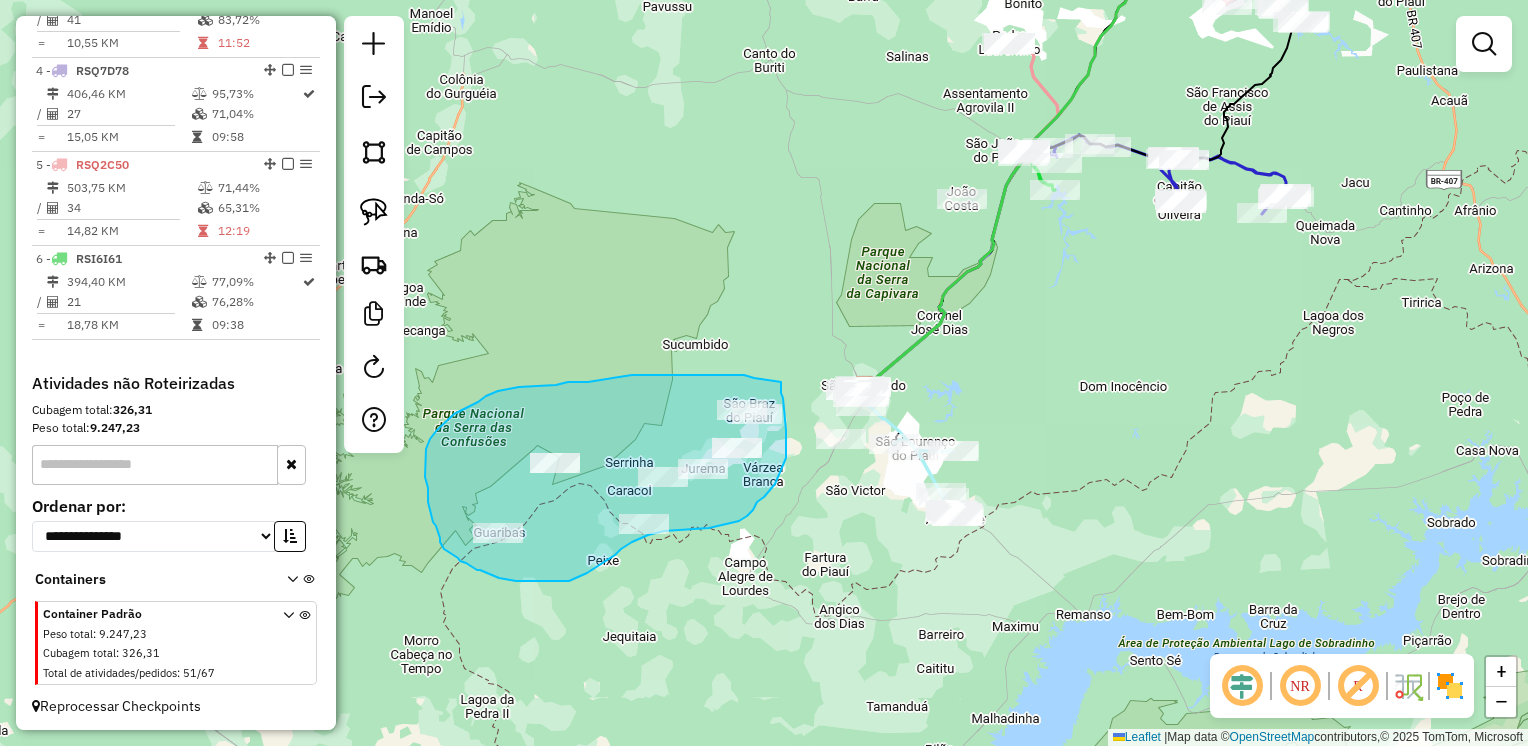 drag, startPoint x: 737, startPoint y: 375, endPoint x: 781, endPoint y: 382, distance: 44.553337 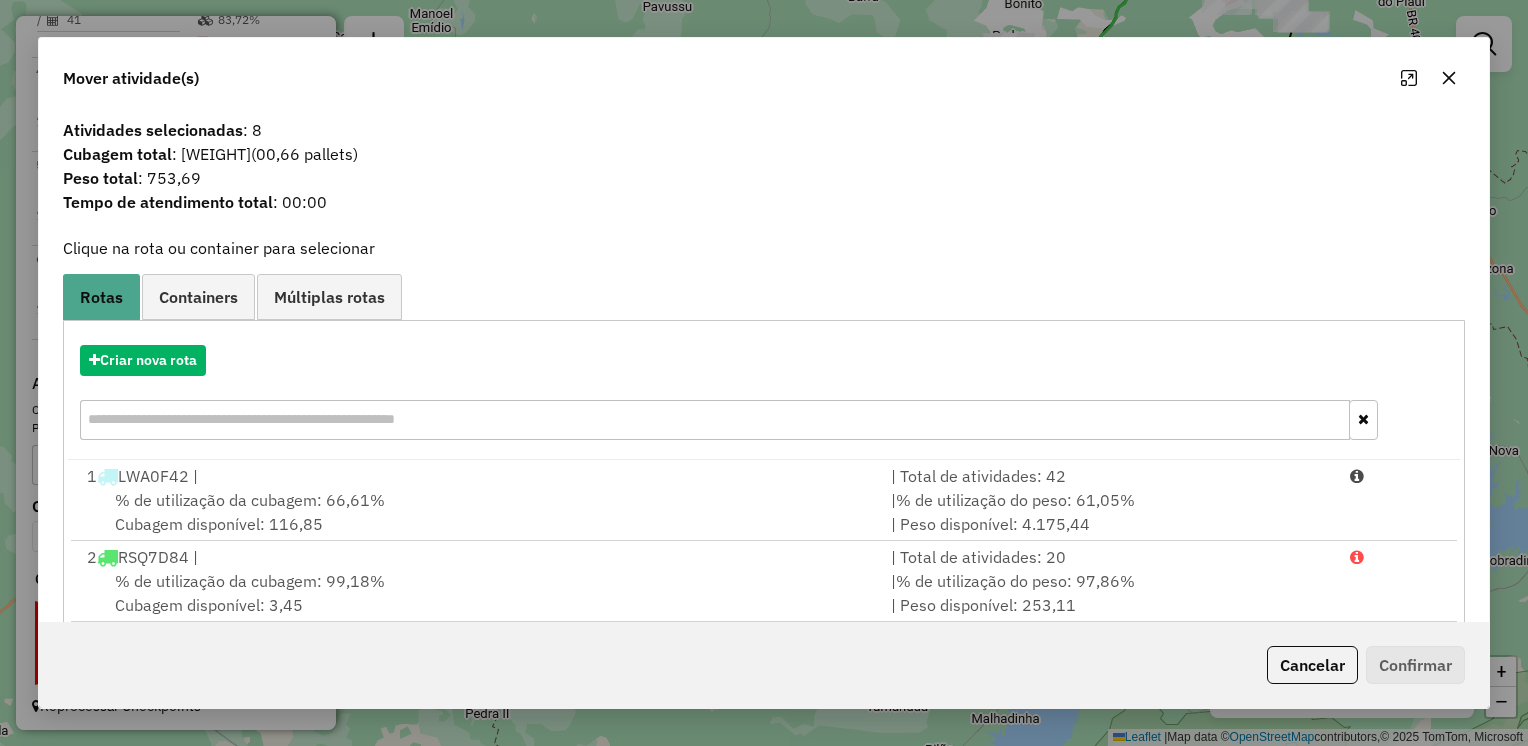 click 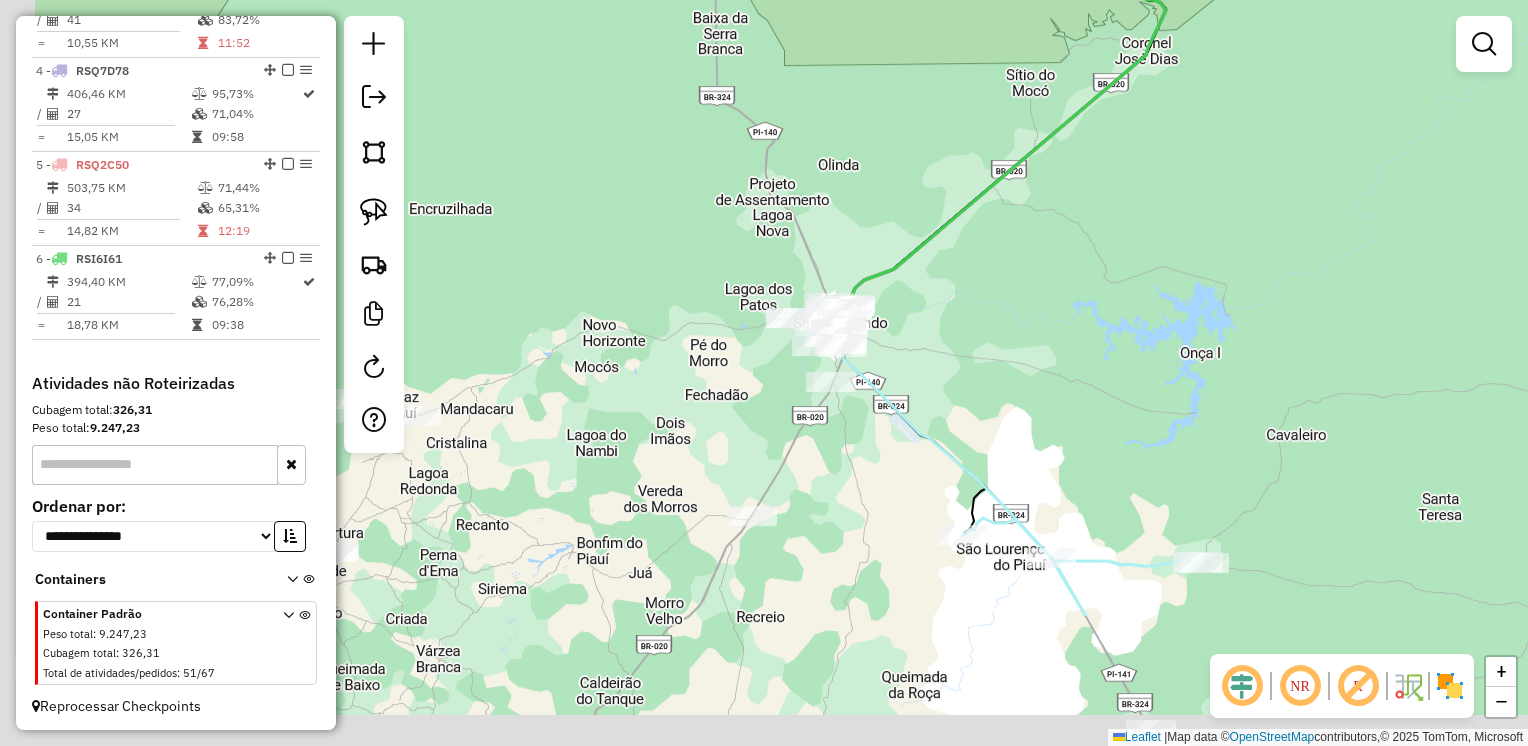 drag, startPoint x: 858, startPoint y: 566, endPoint x: 923, endPoint y: 343, distance: 232.28 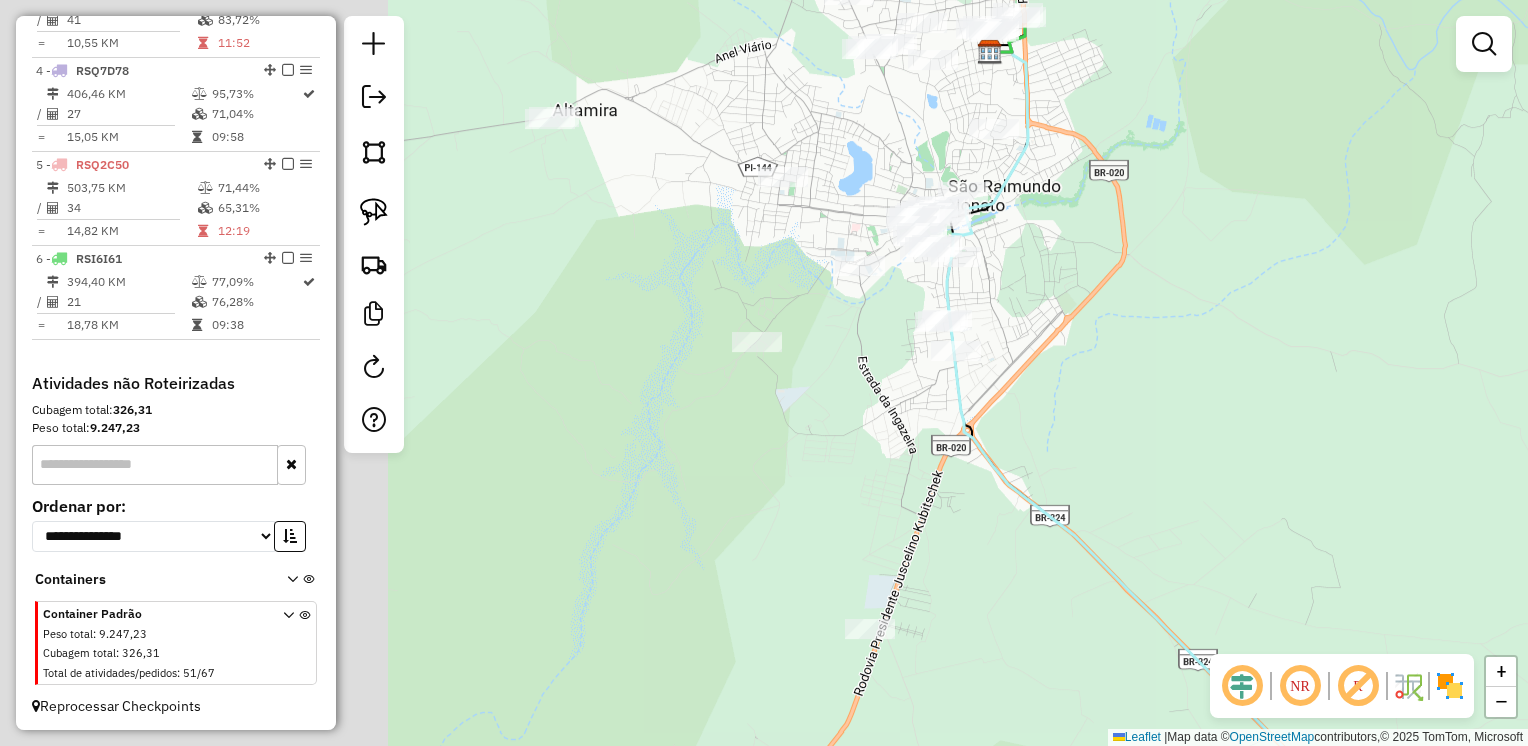 drag, startPoint x: 944, startPoint y: 282, endPoint x: 1305, endPoint y: 349, distance: 367.16483 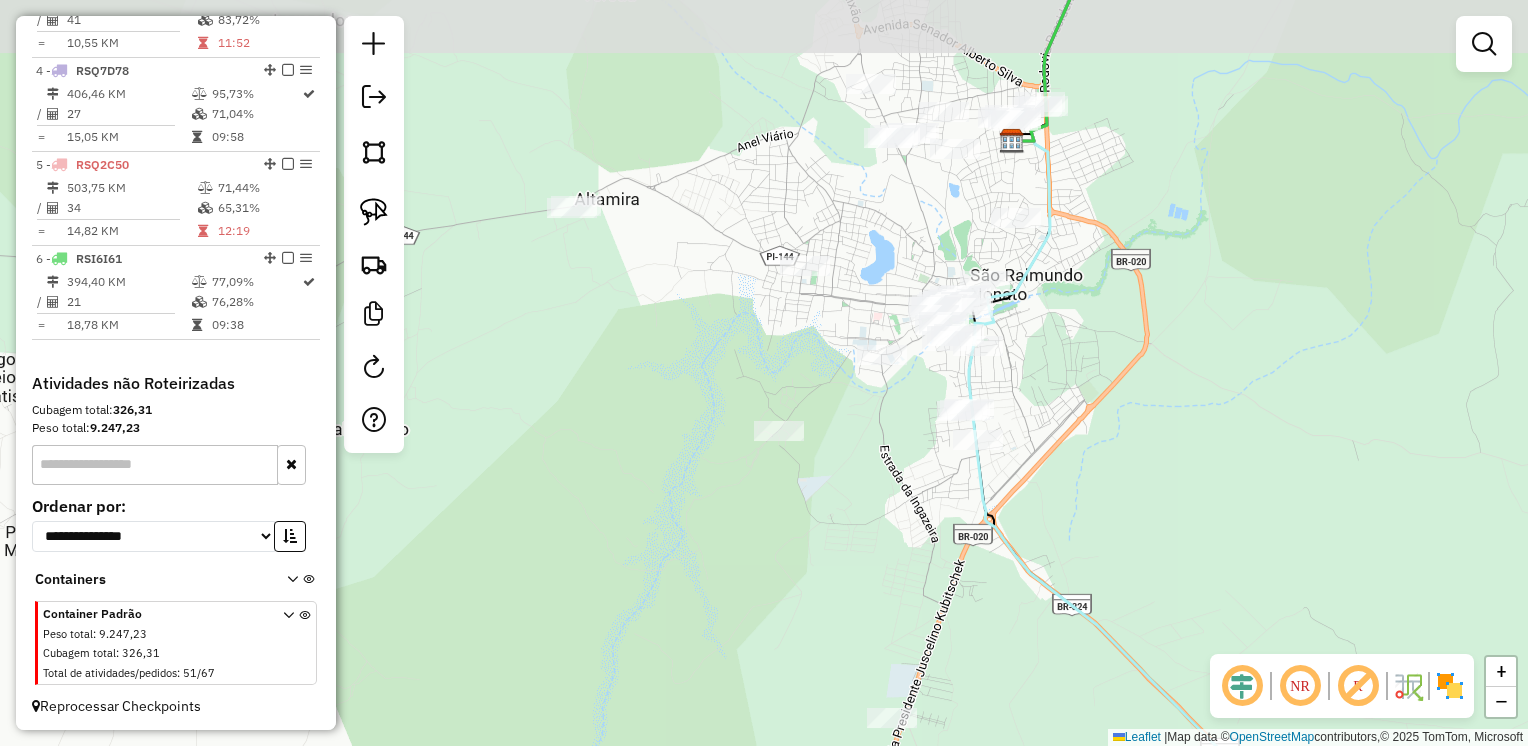 drag, startPoint x: 867, startPoint y: 244, endPoint x: 492, endPoint y: 226, distance: 375.43176 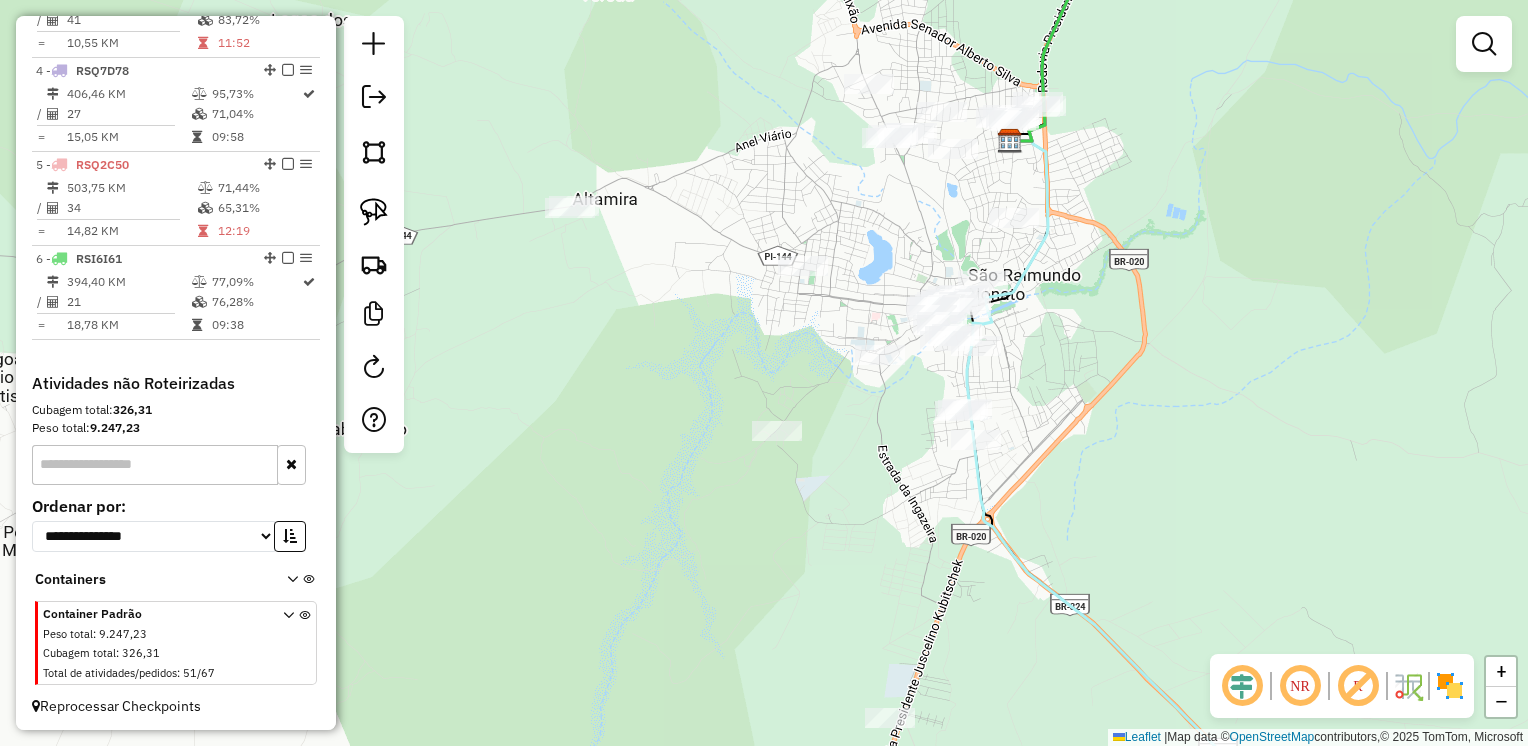 drag, startPoint x: 376, startPoint y: 206, endPoint x: 475, endPoint y: 223, distance: 100.44899 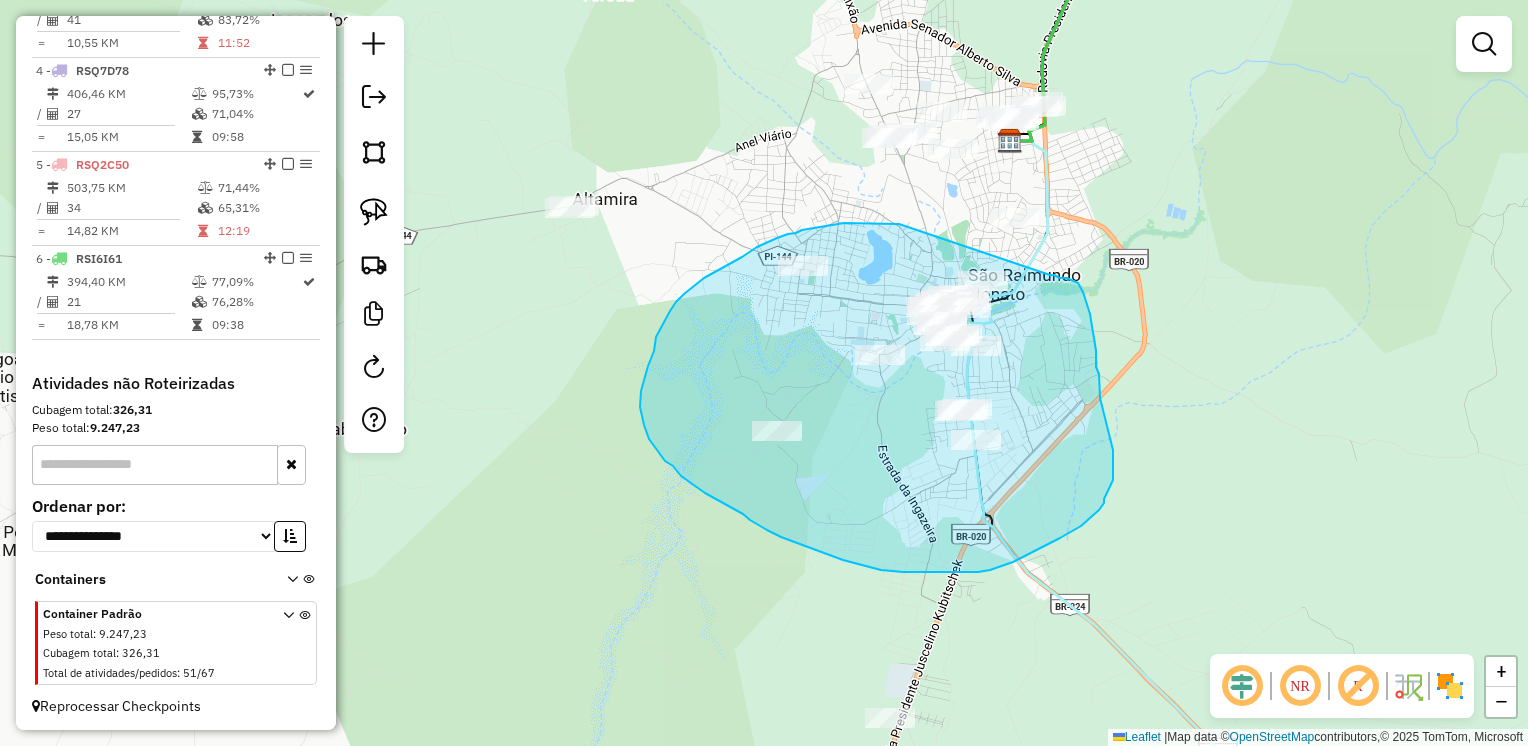 drag, startPoint x: 899, startPoint y: 224, endPoint x: 1046, endPoint y: 275, distance: 155.59563 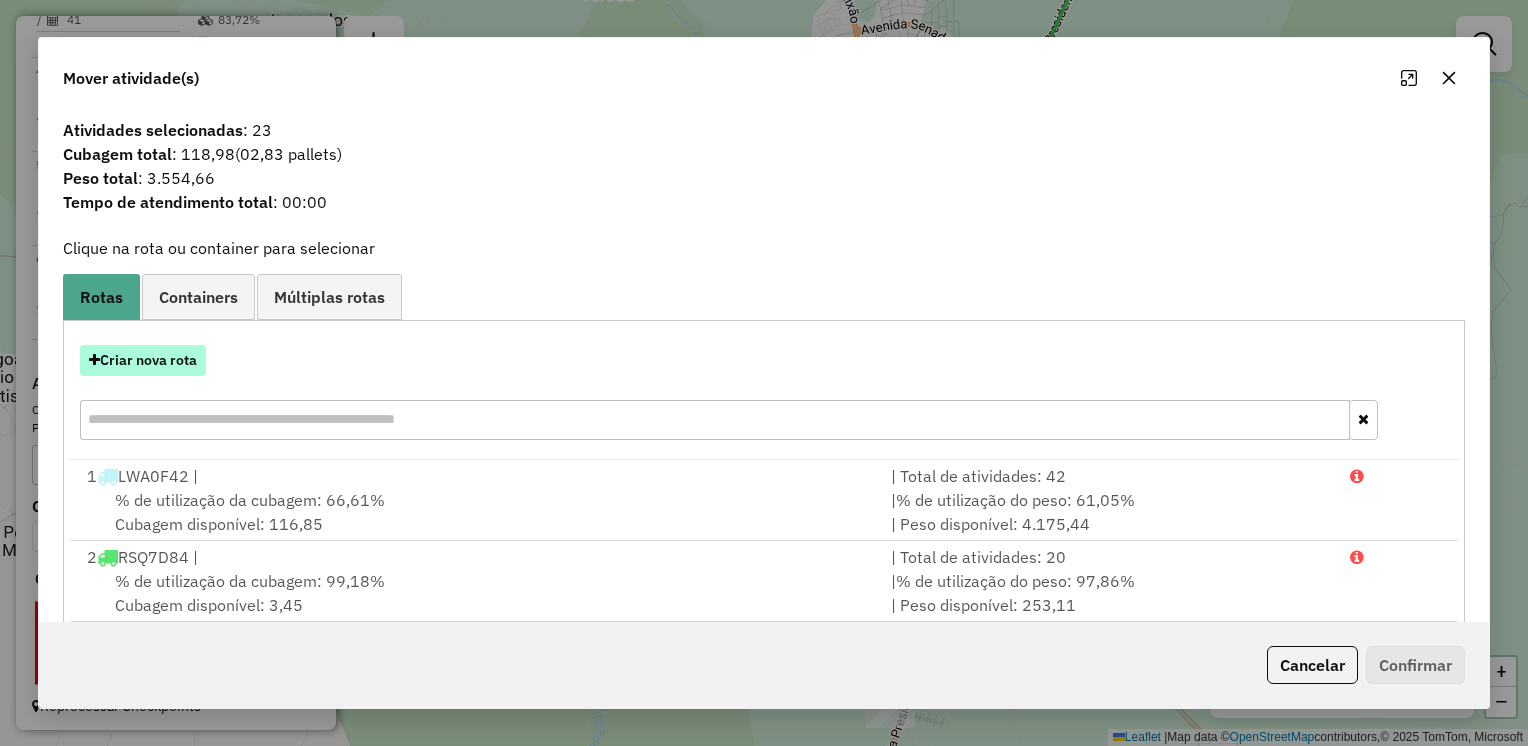 click on "Criar nova rota" at bounding box center (143, 360) 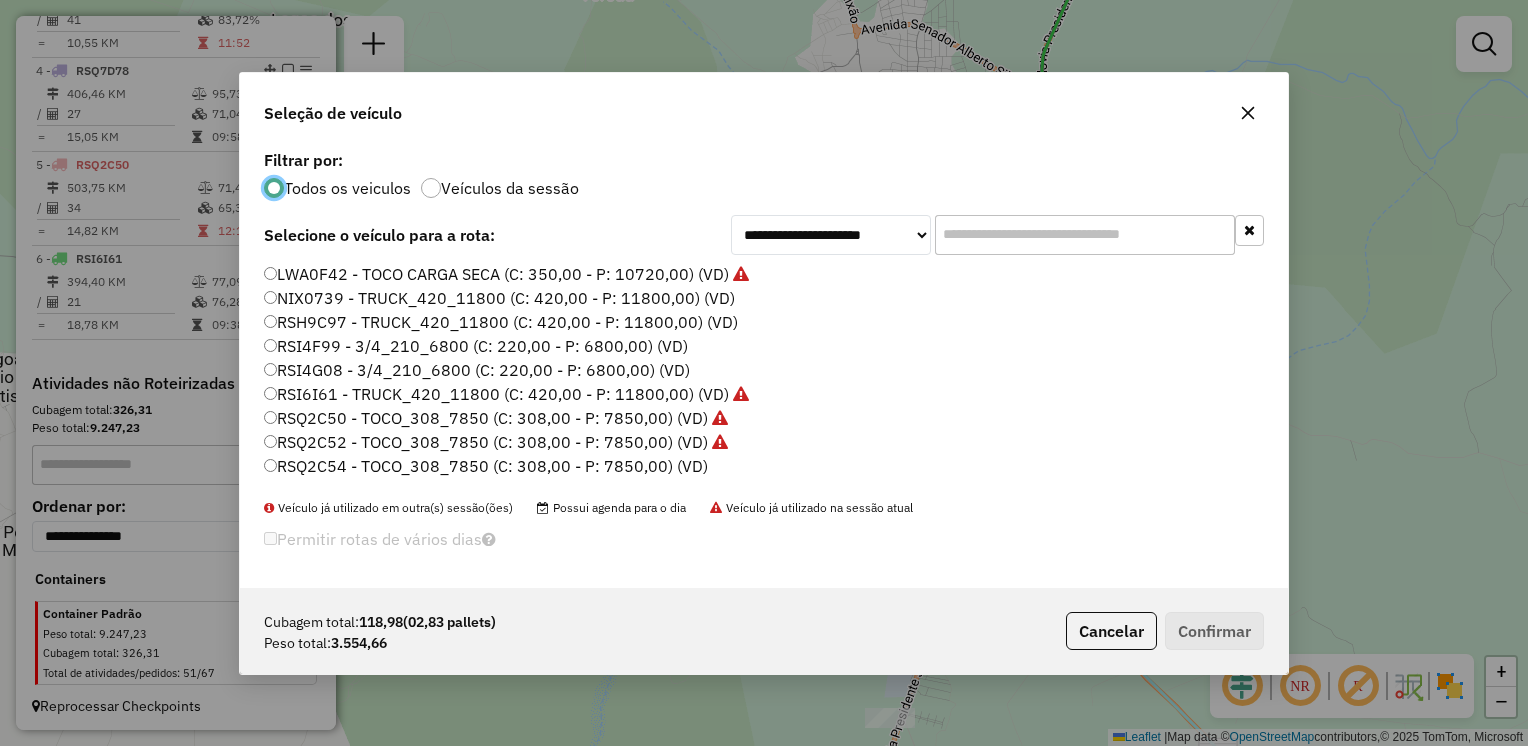 scroll, scrollTop: 10, scrollLeft: 6, axis: both 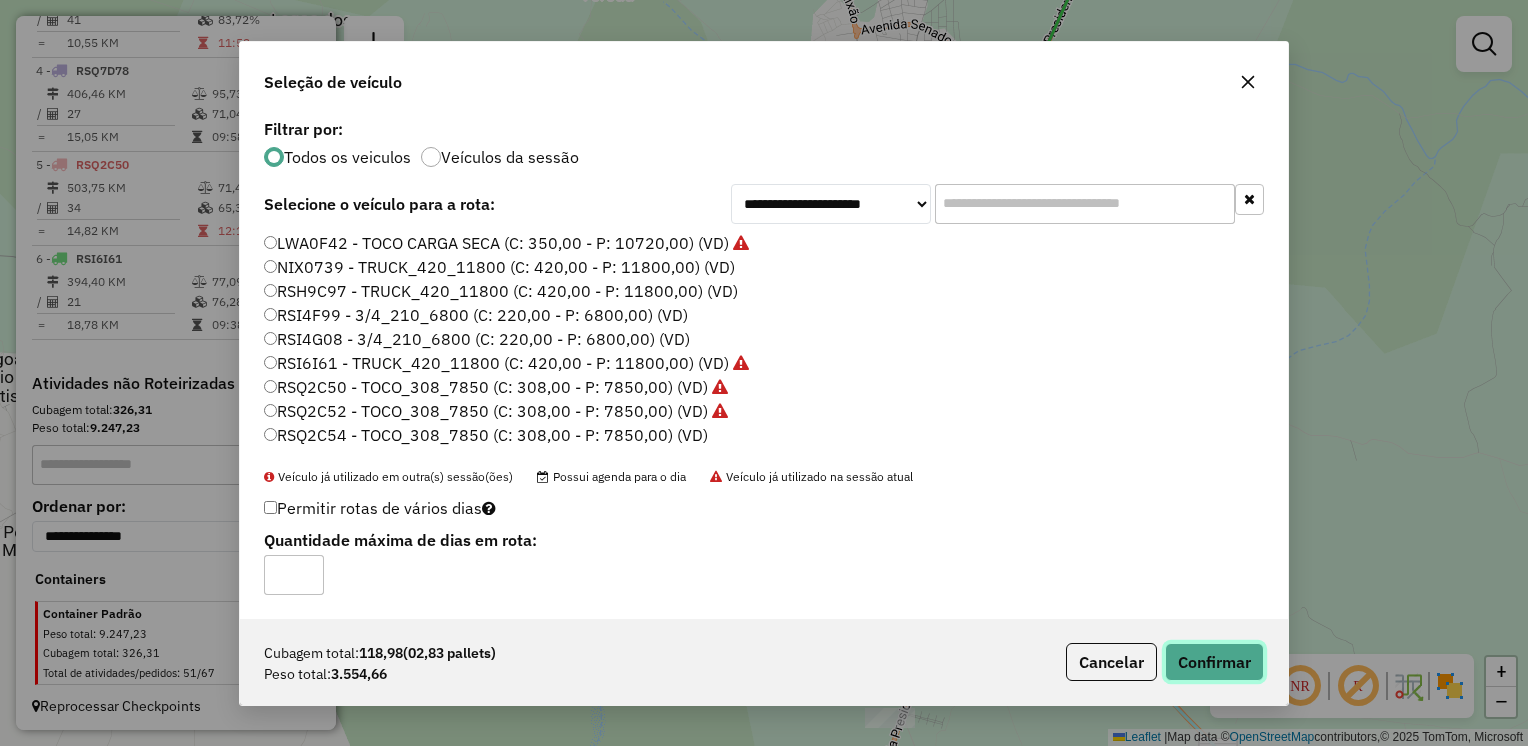 click on "Confirmar" 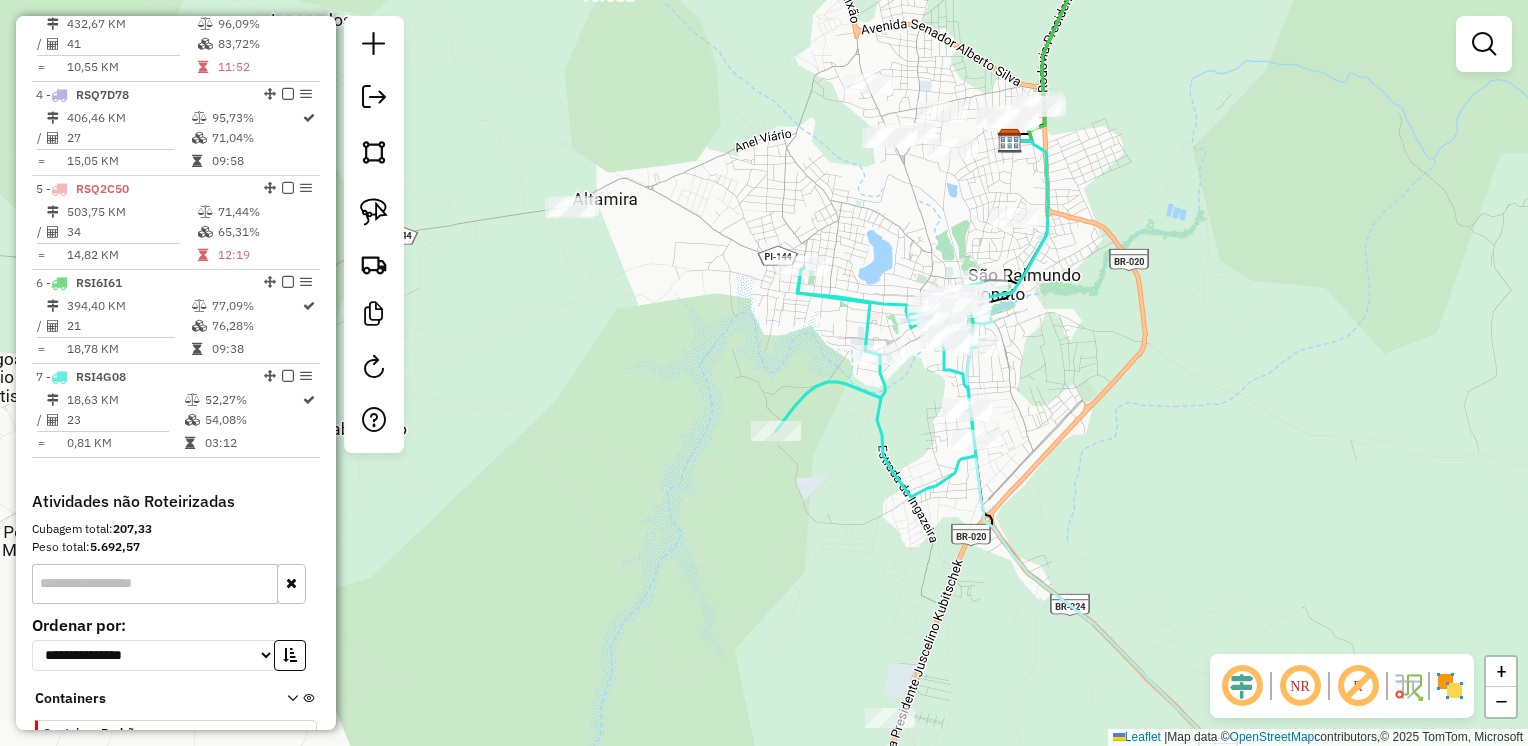 scroll, scrollTop: 1015, scrollLeft: 0, axis: vertical 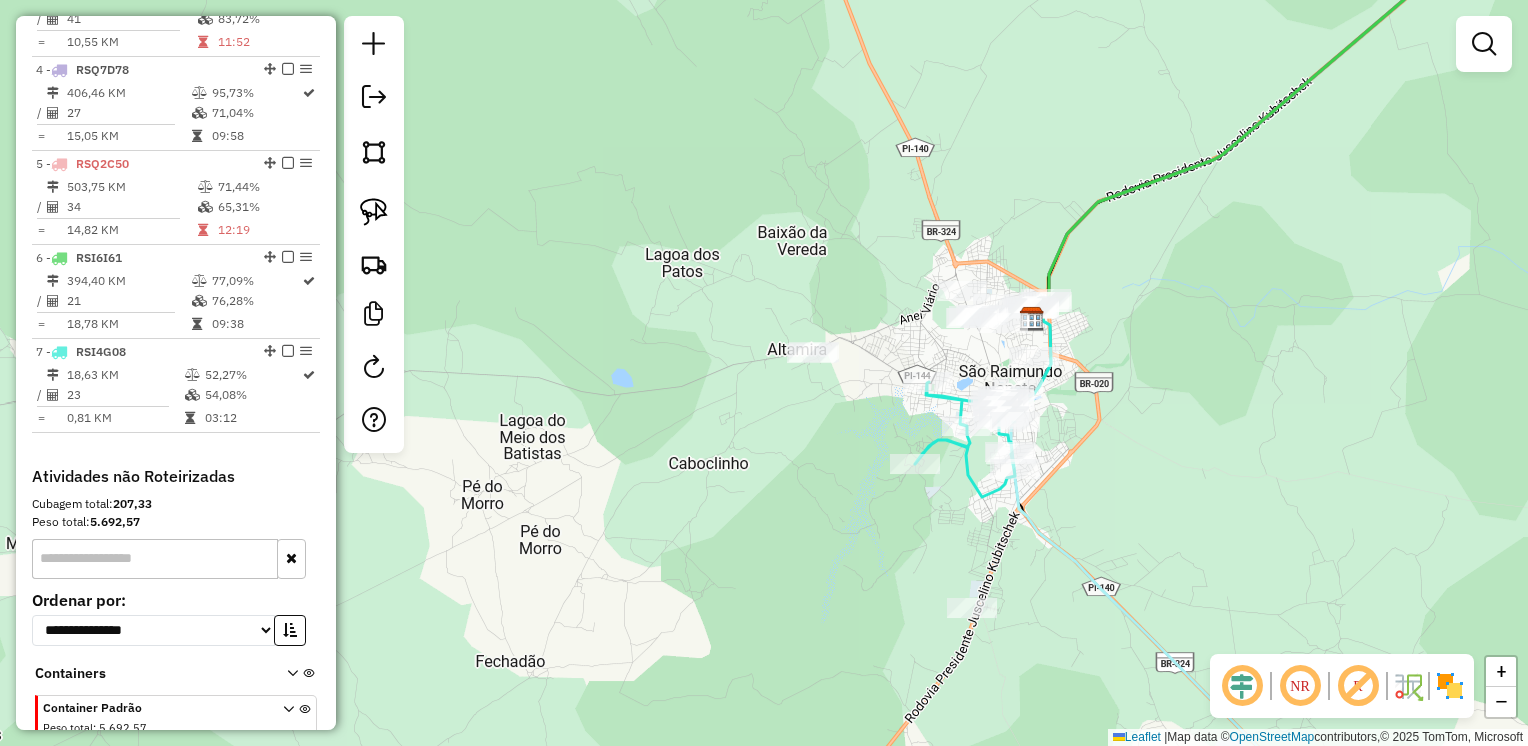 drag, startPoint x: 1049, startPoint y: 572, endPoint x: 1037, endPoint y: 532, distance: 41.761227 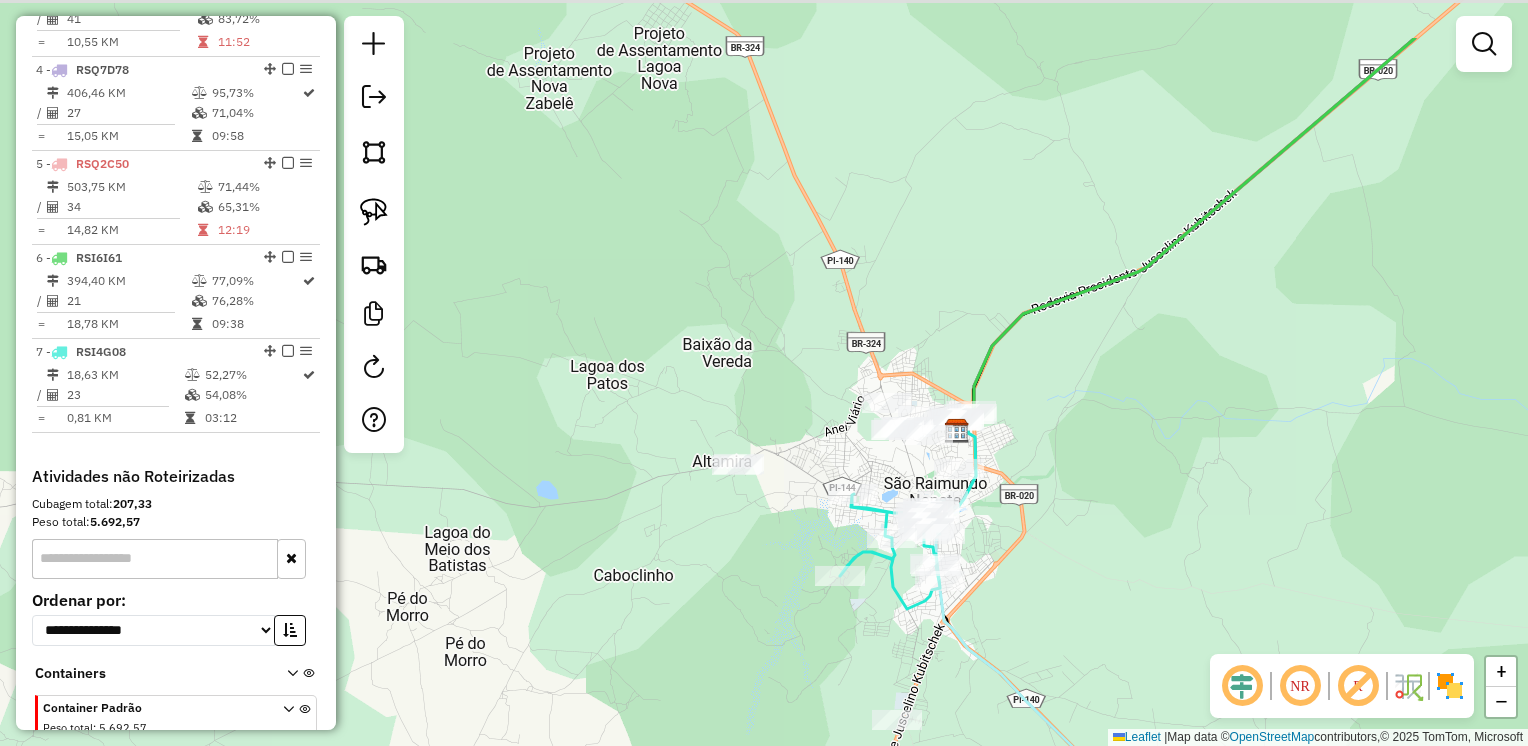 drag, startPoint x: 1088, startPoint y: 447, endPoint x: 1008, endPoint y: 558, distance: 136.8247 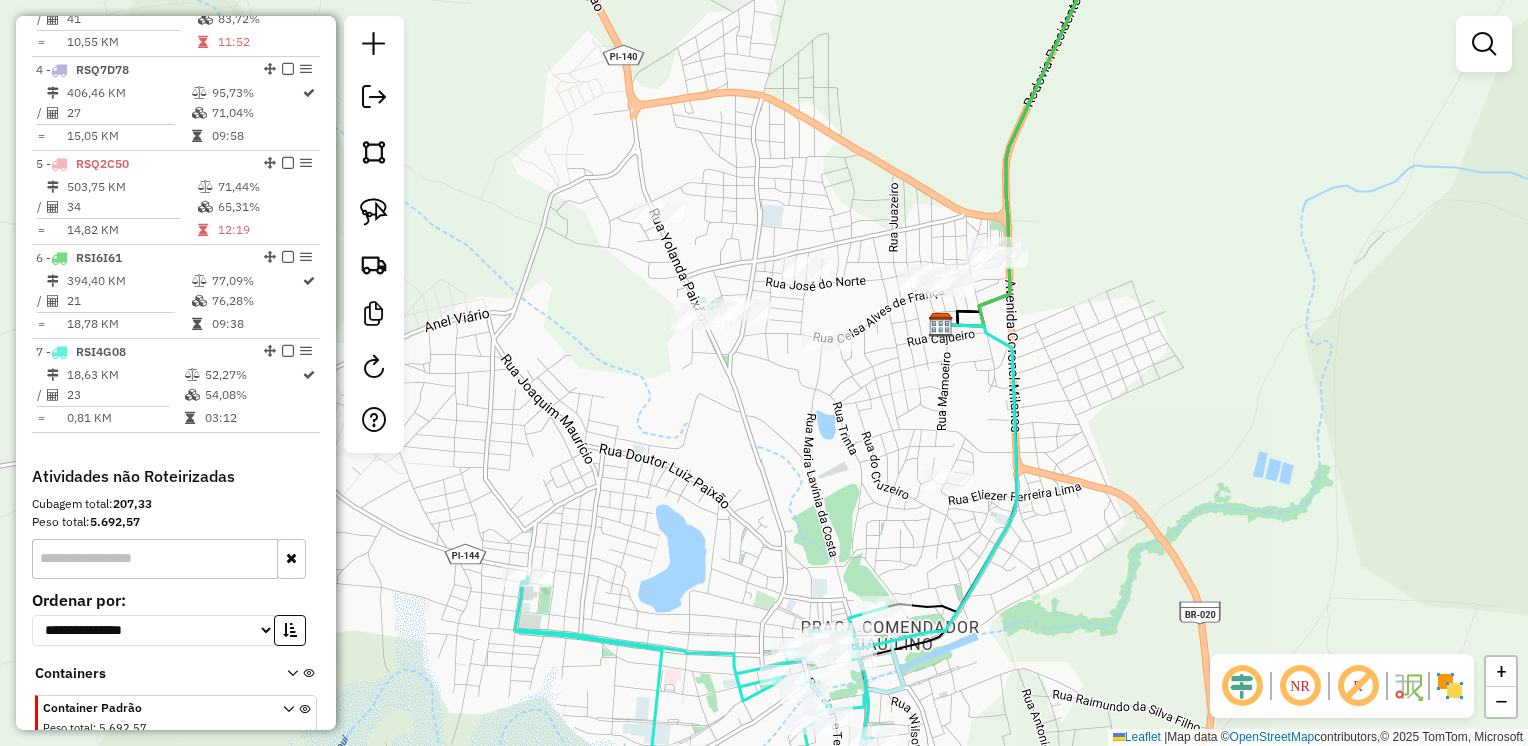 drag, startPoint x: 885, startPoint y: 418, endPoint x: 830, endPoint y: 423, distance: 55.226807 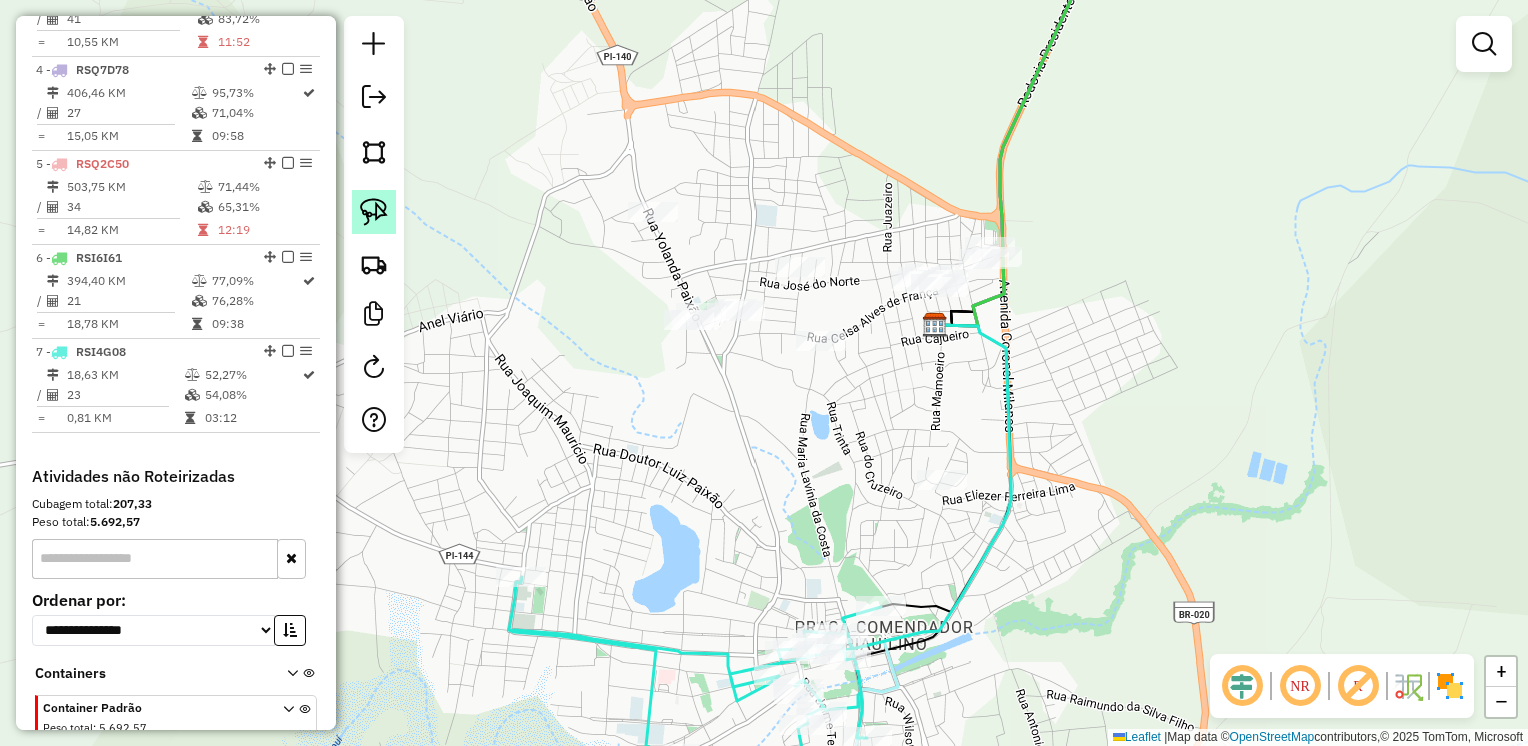 click 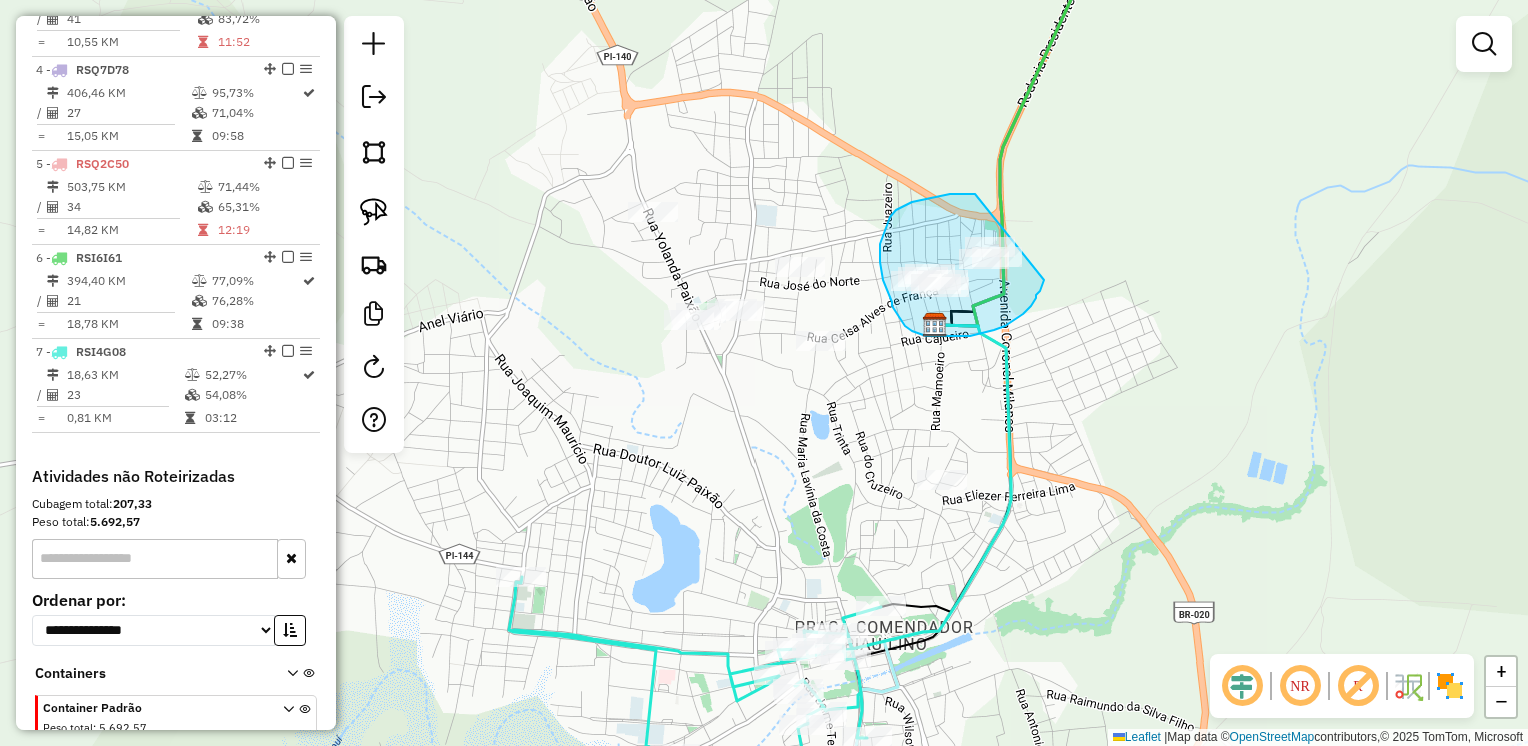 drag, startPoint x: 963, startPoint y: 194, endPoint x: 1044, endPoint y: 280, distance: 118.13975 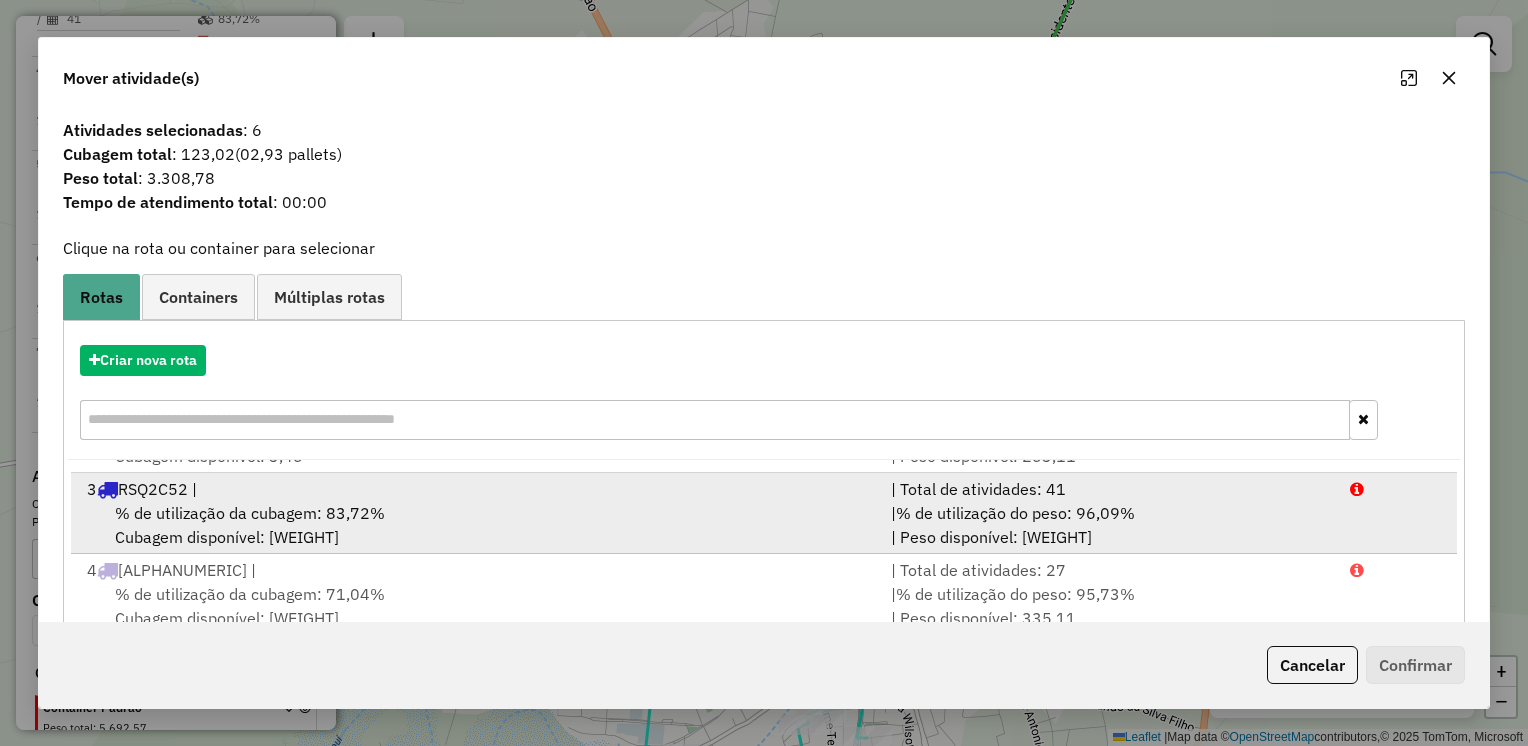 scroll, scrollTop: 165, scrollLeft: 0, axis: vertical 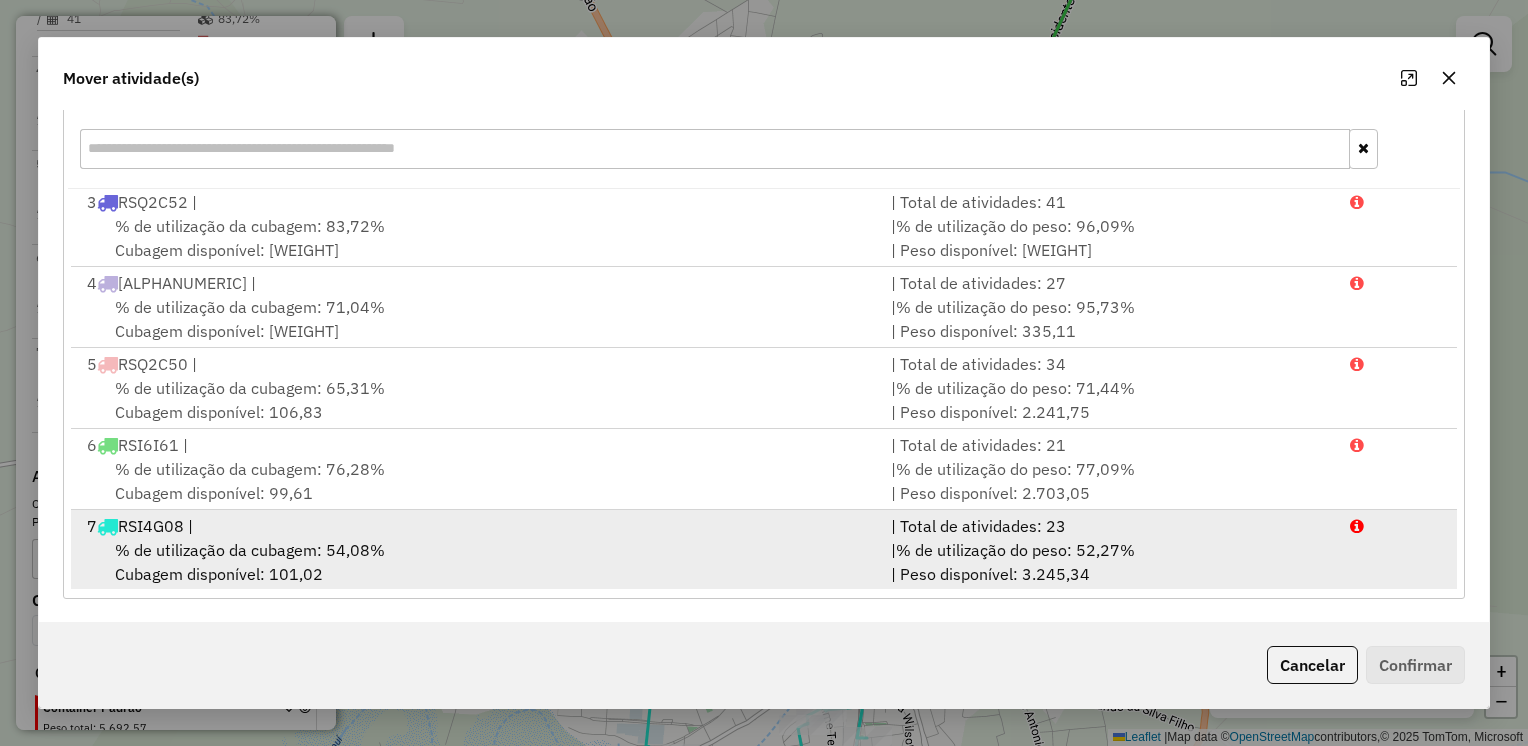 click on "% de utilização da cubagem: 54,08%  Cubagem disponível: 101,02" at bounding box center [477, 562] 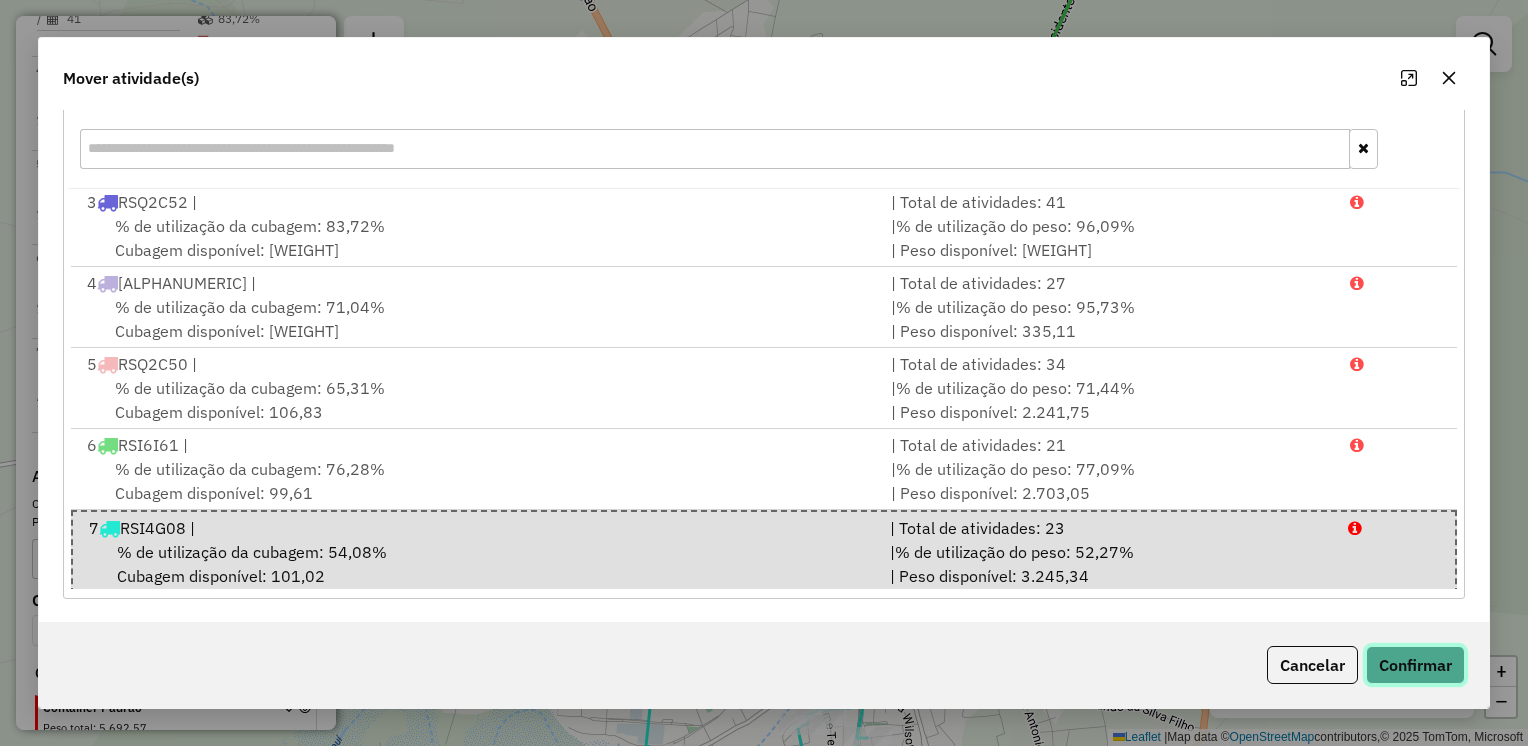 click on "Confirmar" 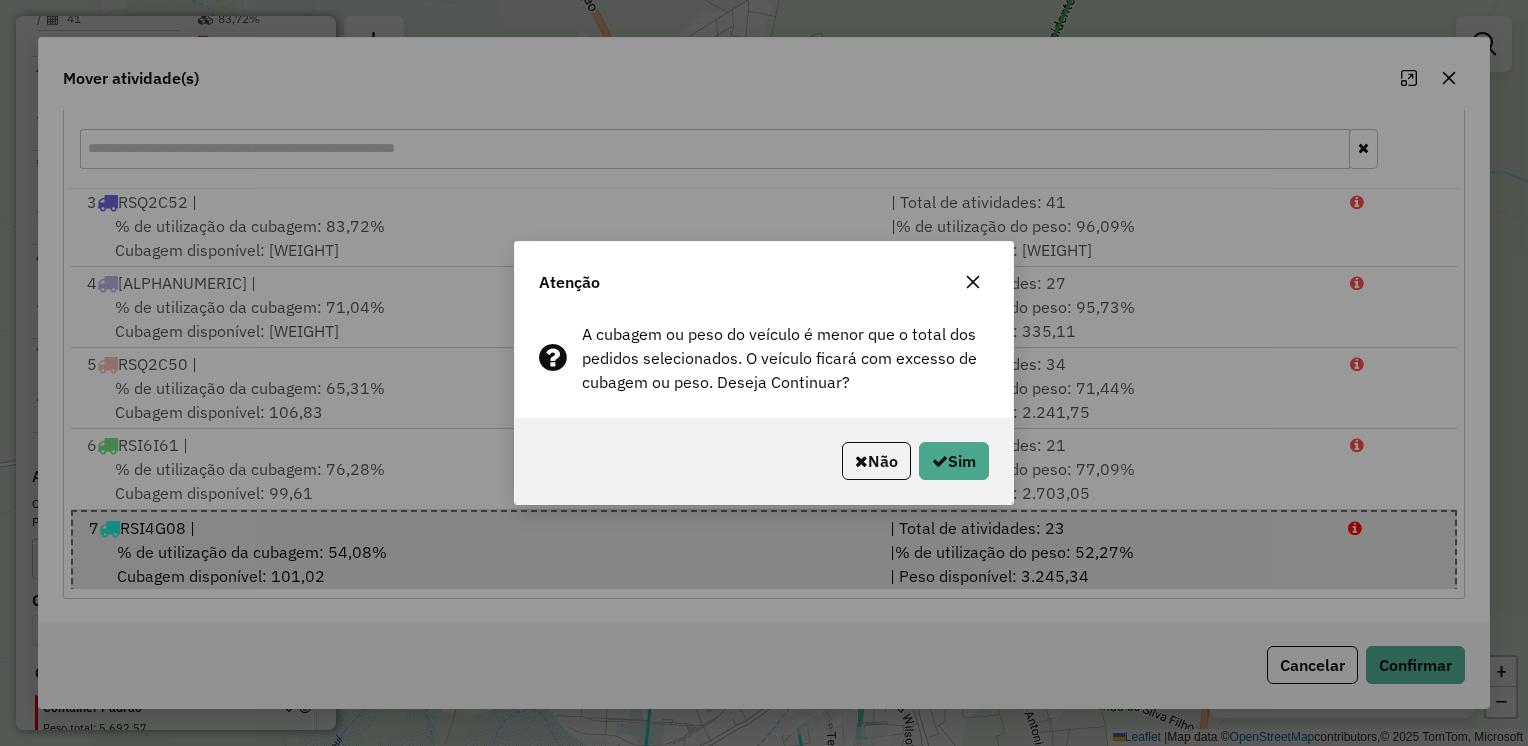 click 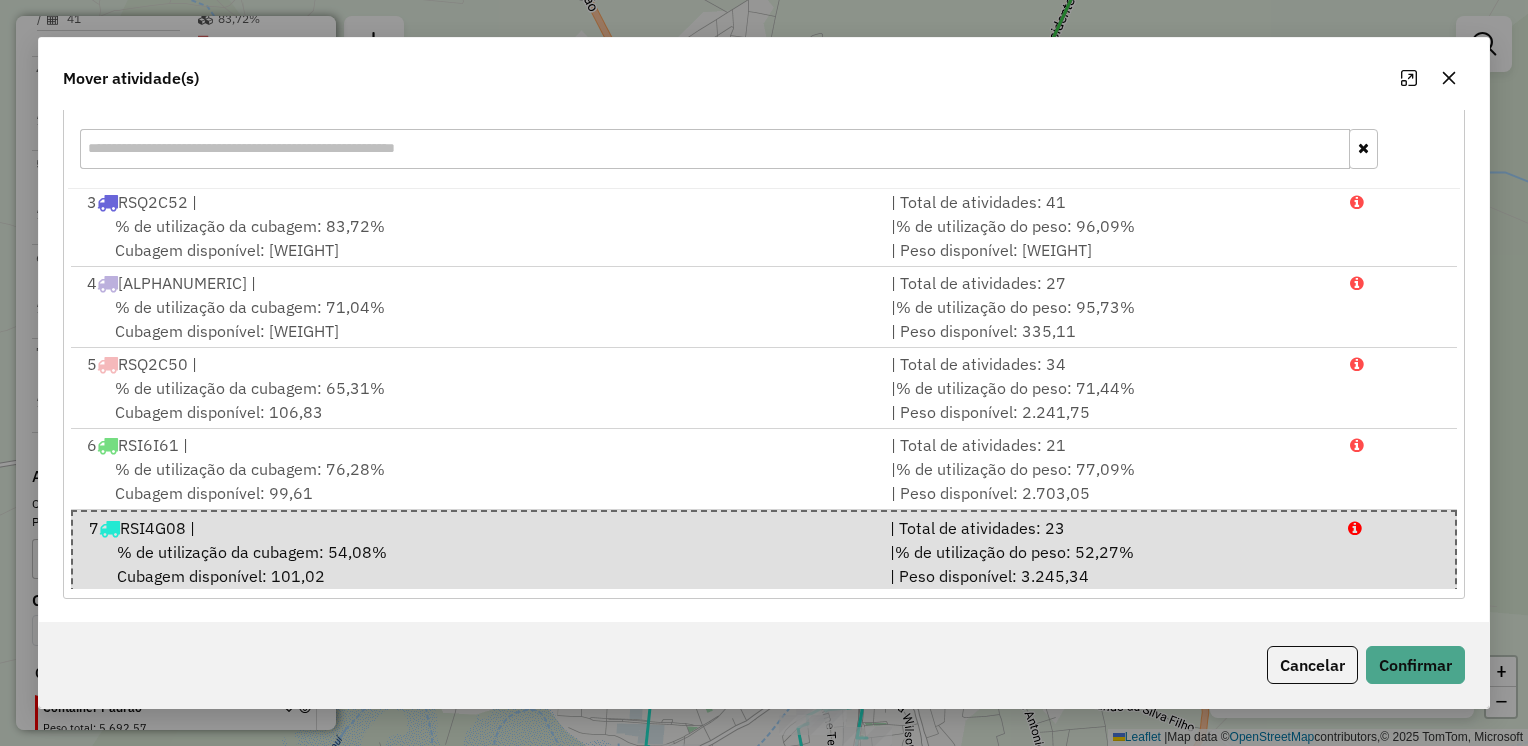 click 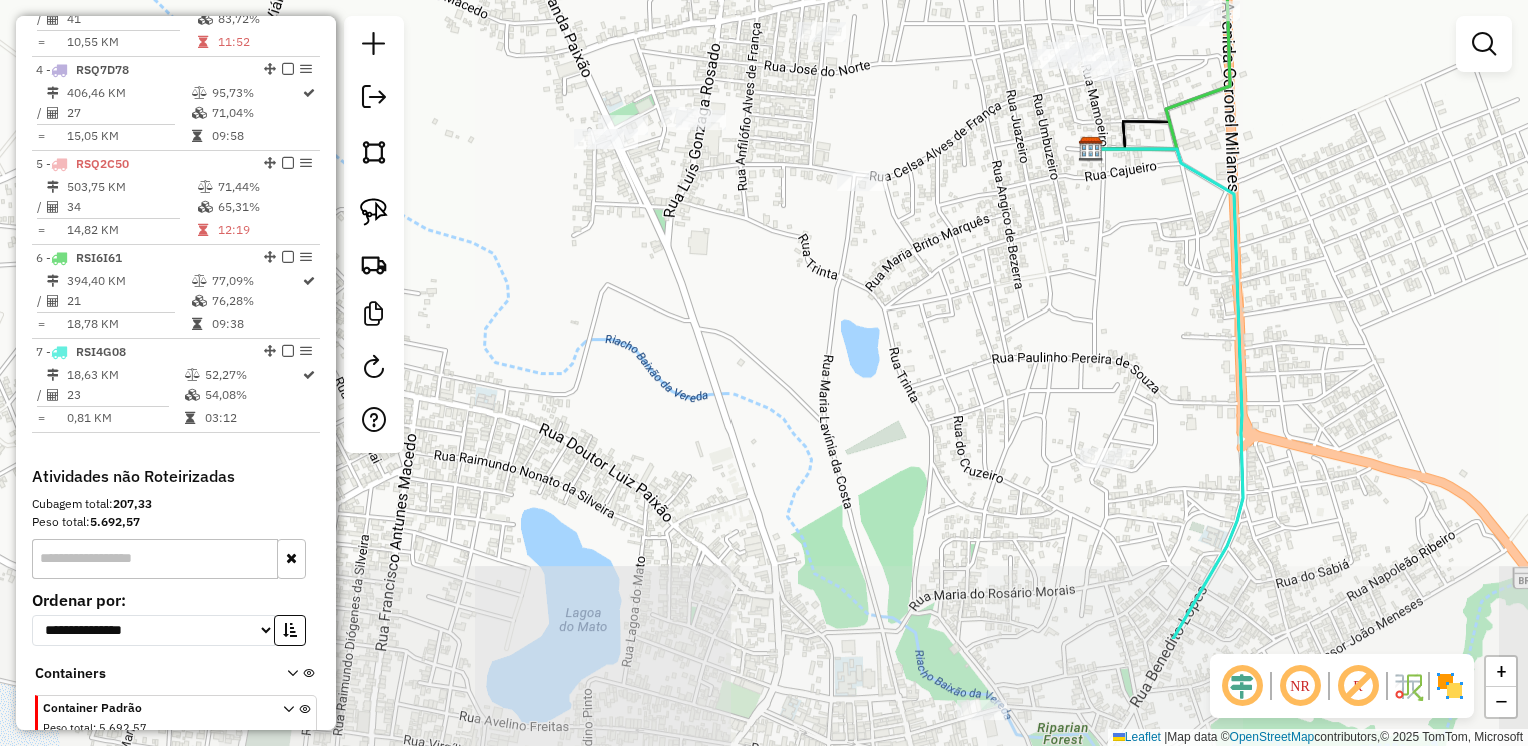 drag, startPoint x: 905, startPoint y: 344, endPoint x: 1168, endPoint y: 154, distance: 324.45184 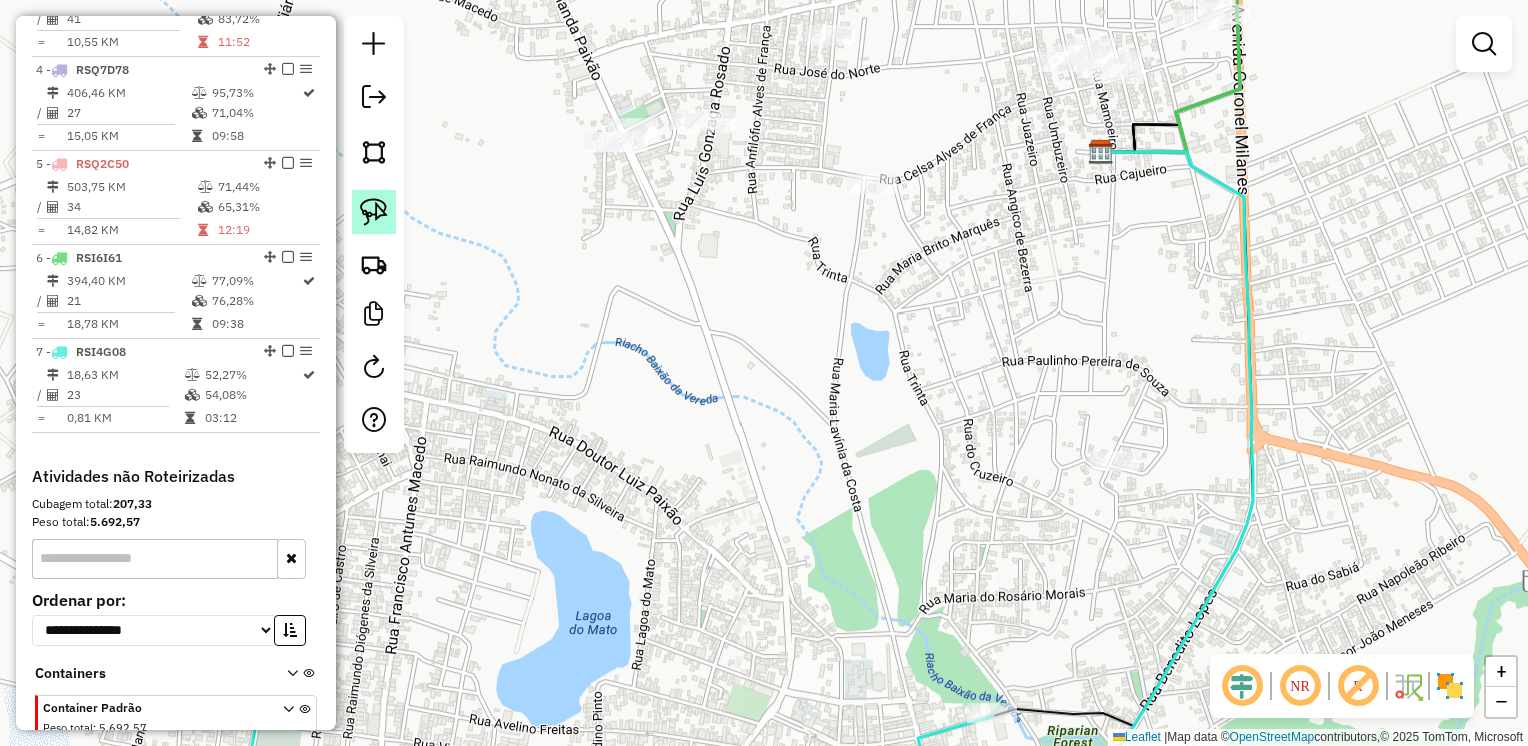 click 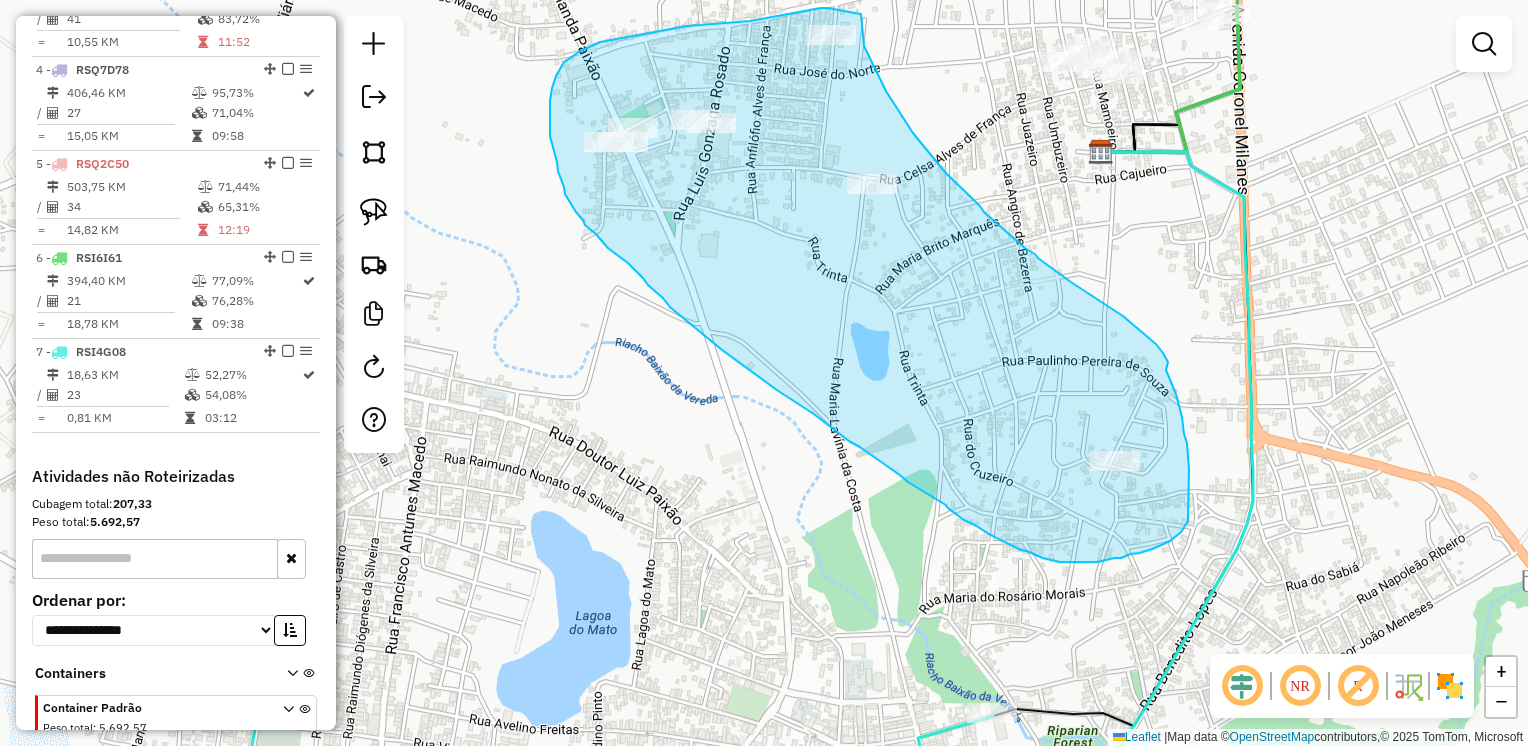 drag, startPoint x: 820, startPoint y: 8, endPoint x: 860, endPoint y: 11, distance: 40.112343 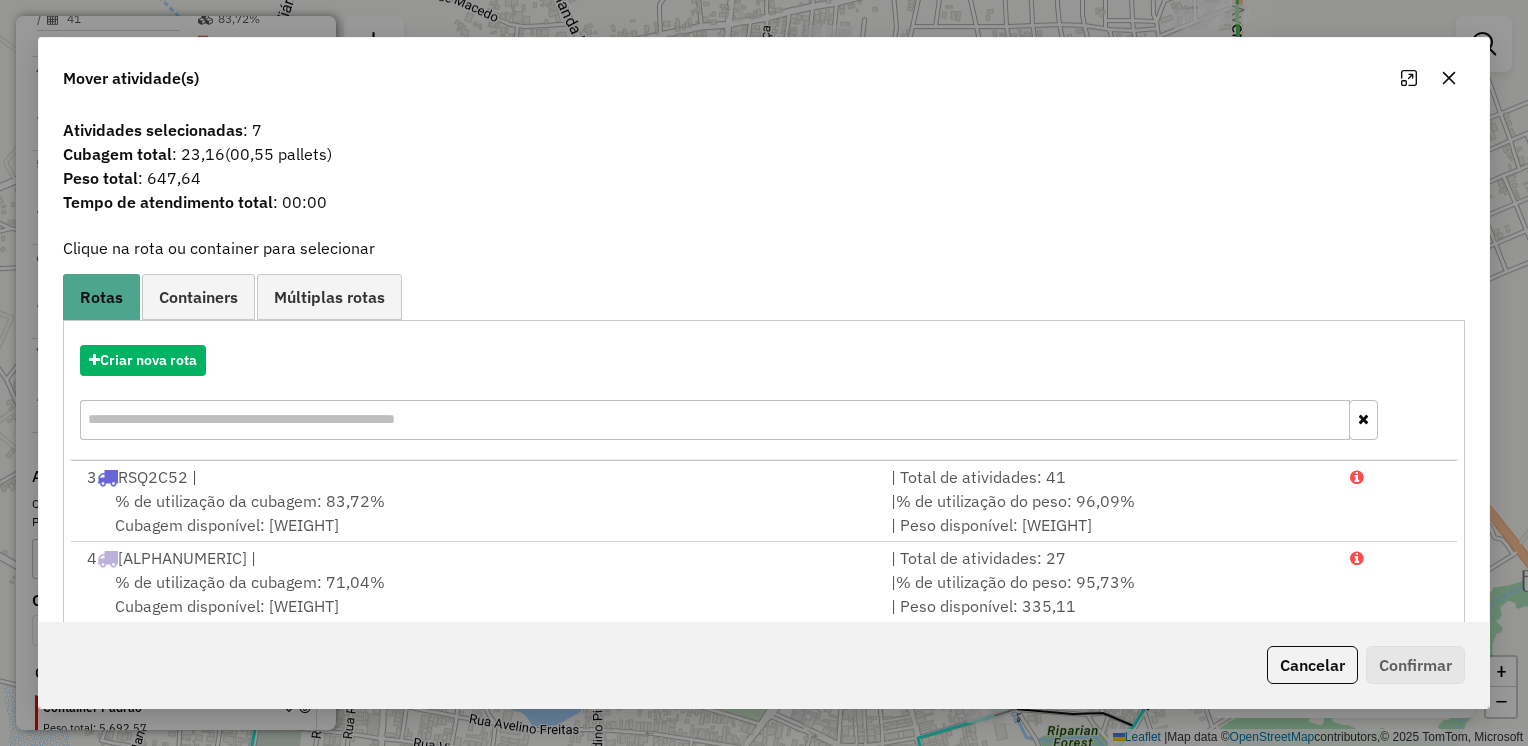 scroll, scrollTop: 165, scrollLeft: 0, axis: vertical 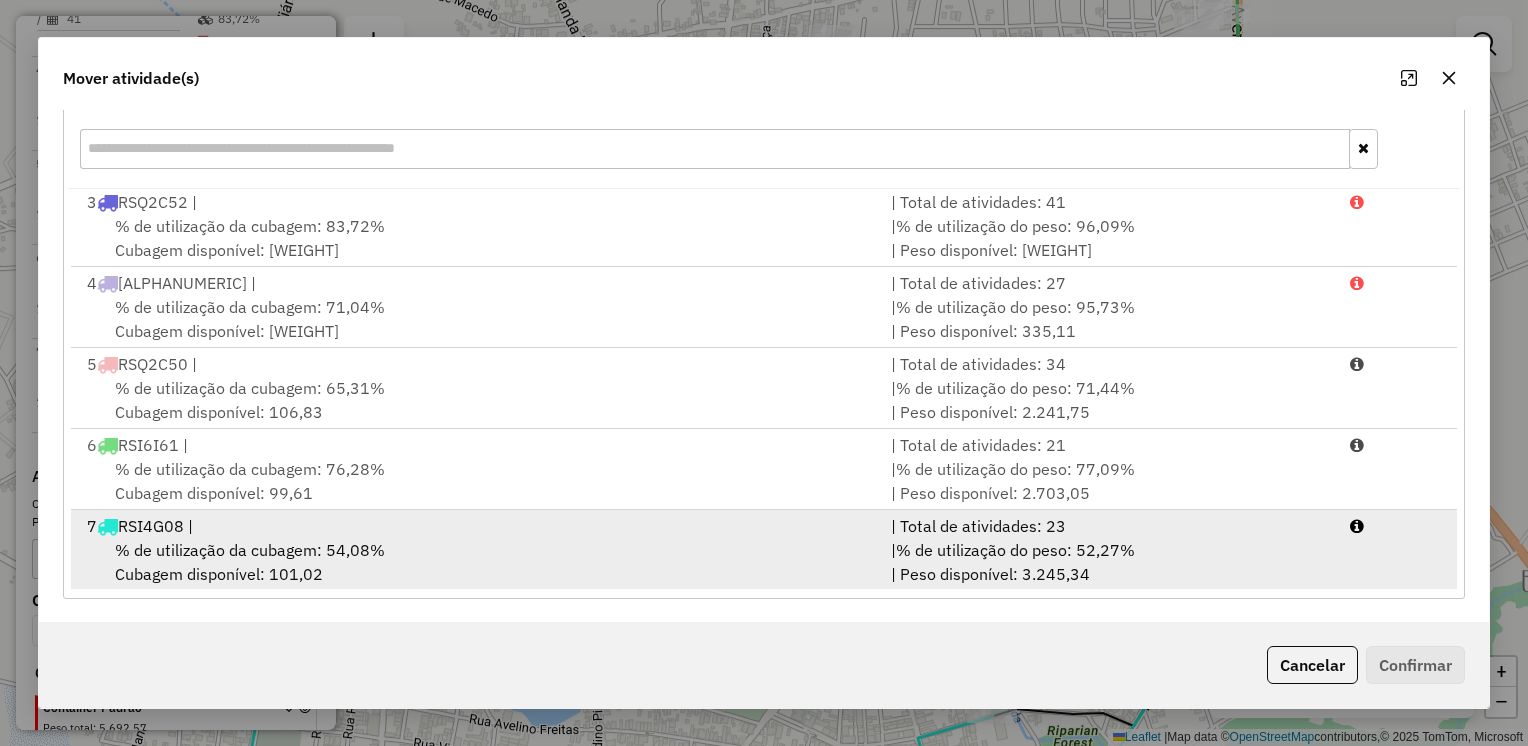 click on "% de utilização da cubagem: 54,08%  Cubagem disponível: 101,02" at bounding box center (477, 562) 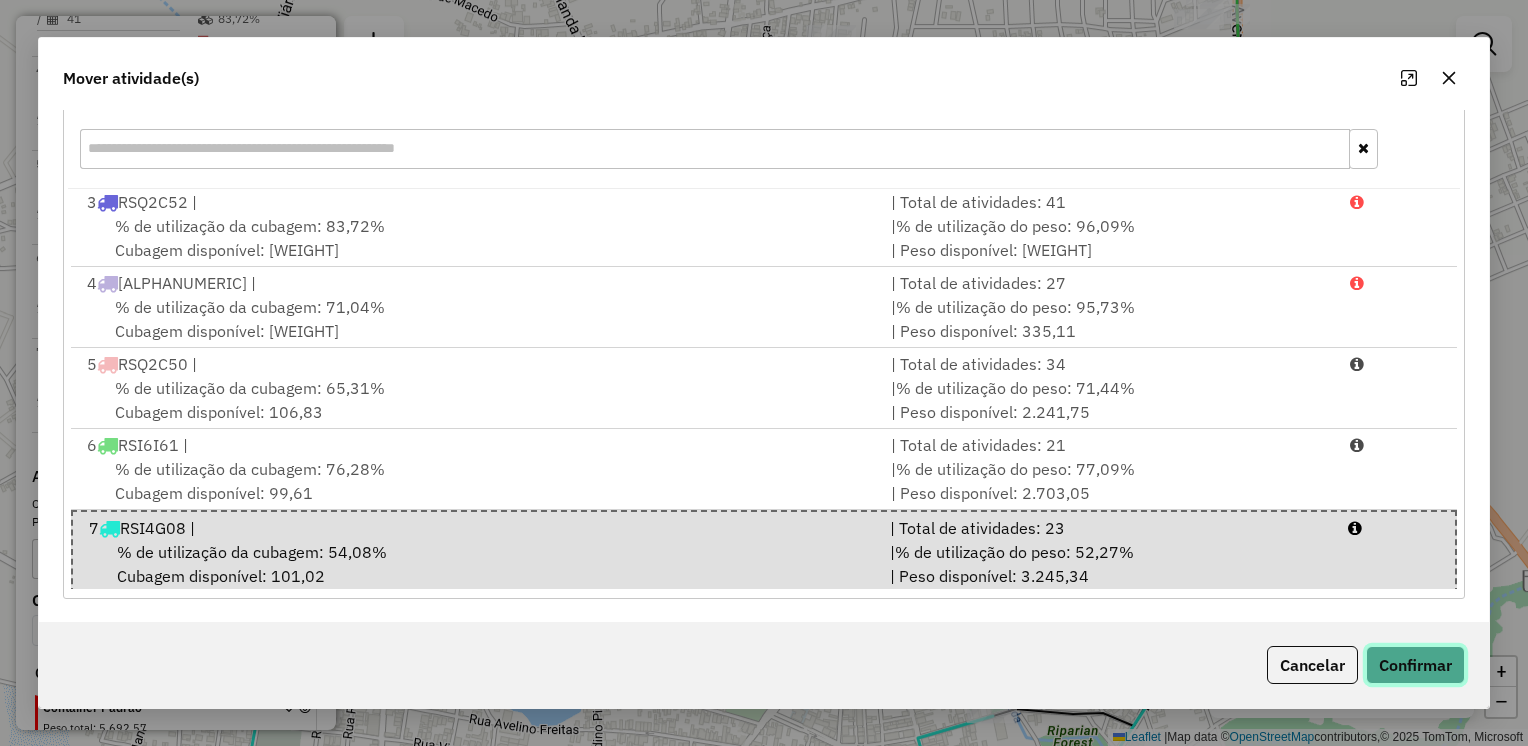 click on "Confirmar" 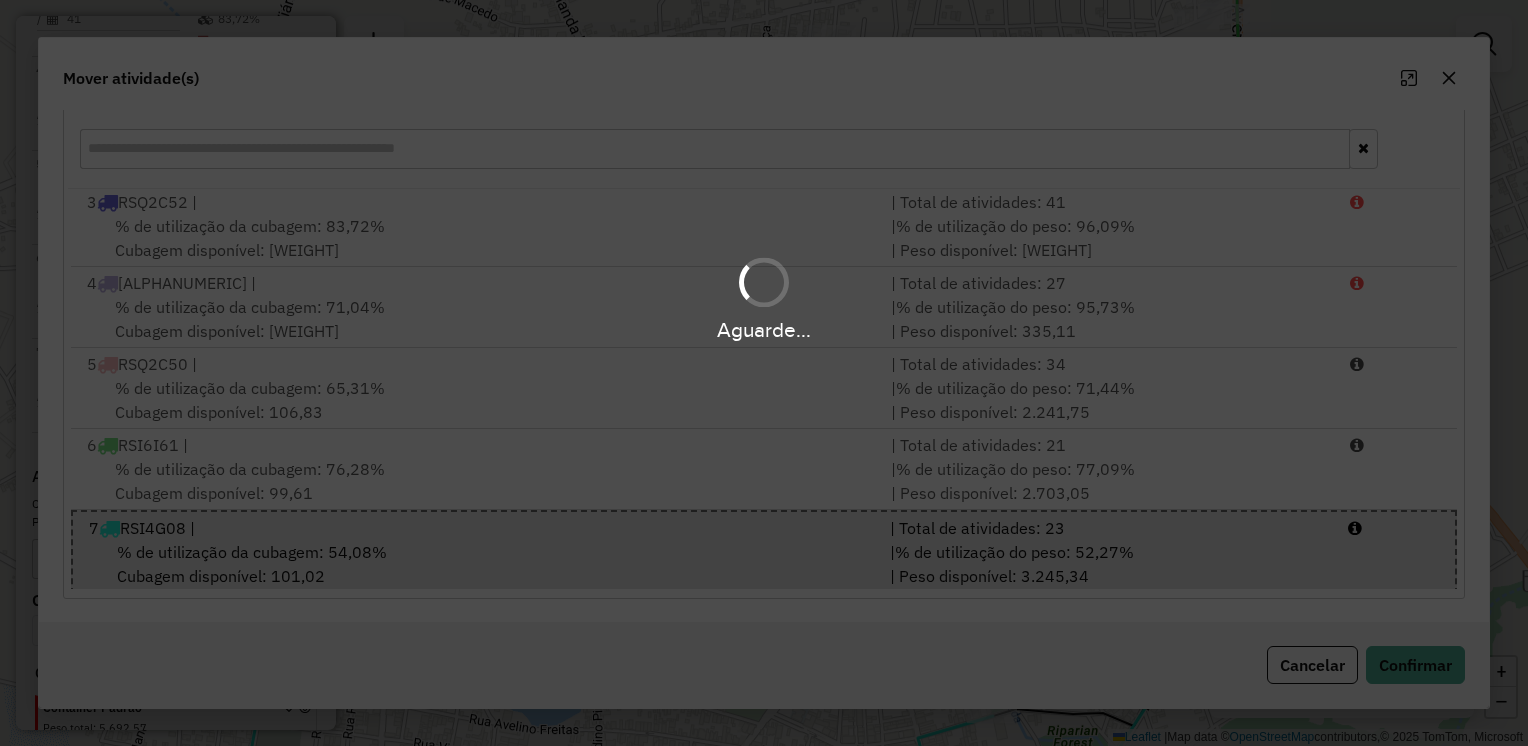 scroll, scrollTop: 0, scrollLeft: 0, axis: both 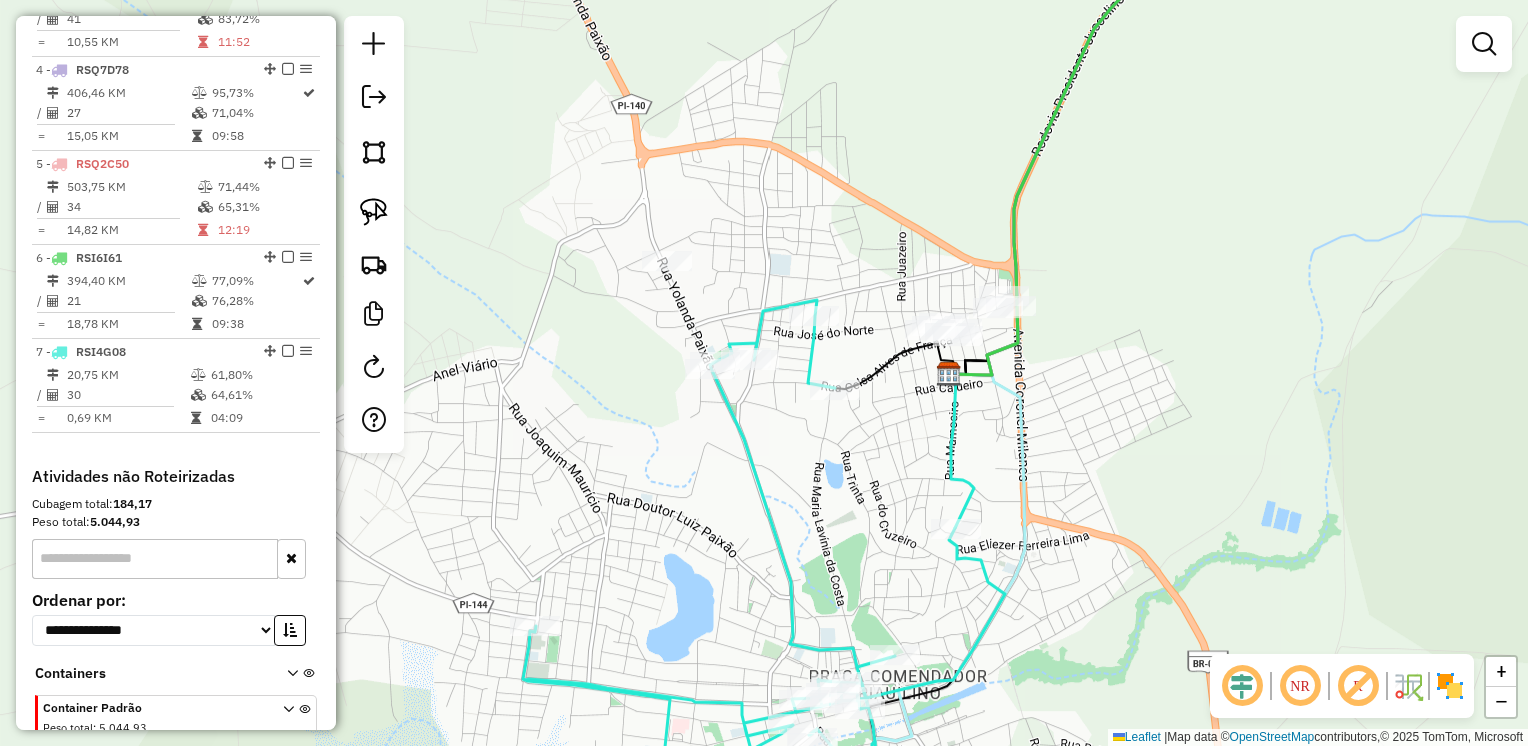 drag, startPoint x: 928, startPoint y: 480, endPoint x: 840, endPoint y: 502, distance: 90.70832 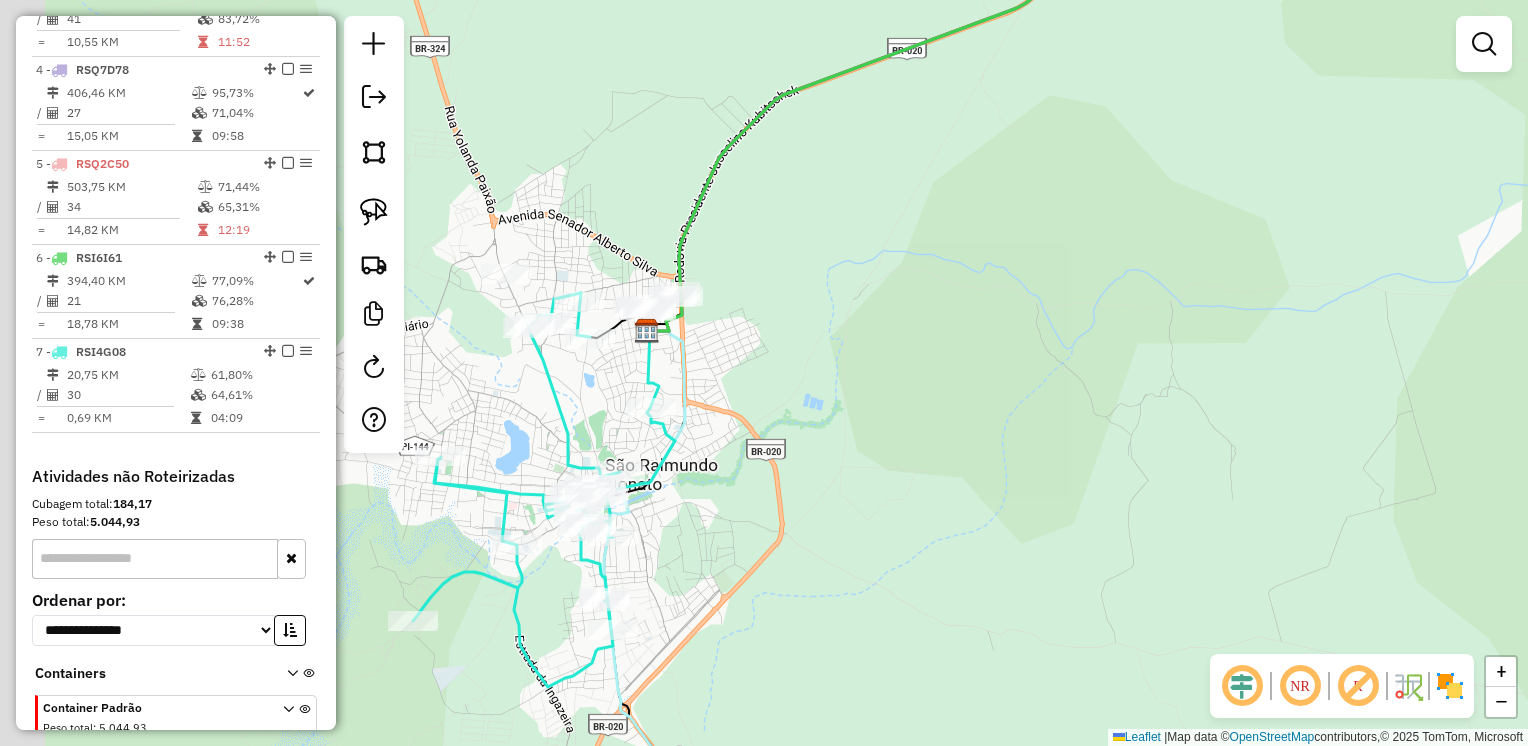drag, startPoint x: 667, startPoint y: 408, endPoint x: 936, endPoint y: 401, distance: 269.09106 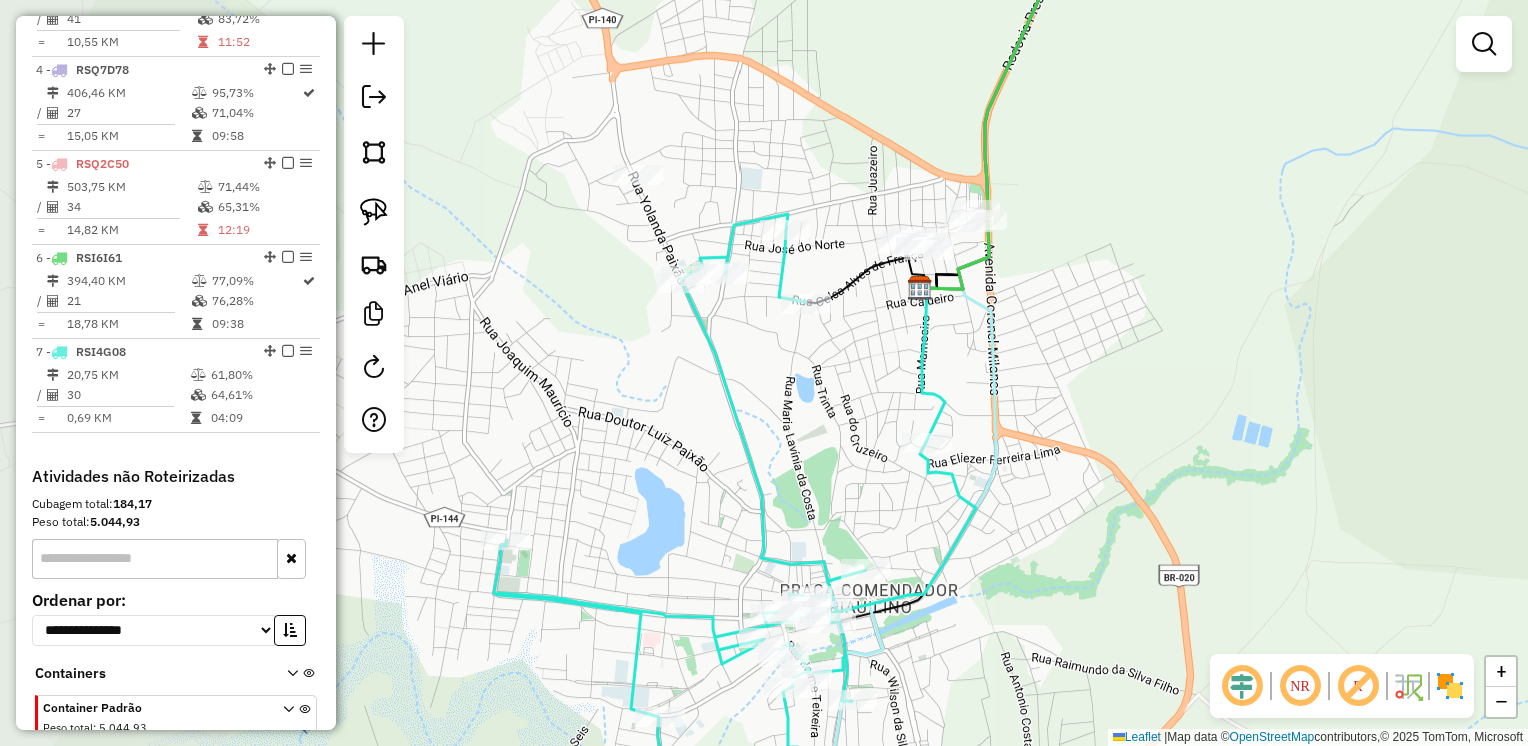 drag, startPoint x: 798, startPoint y: 360, endPoint x: 1039, endPoint y: 359, distance: 241.00208 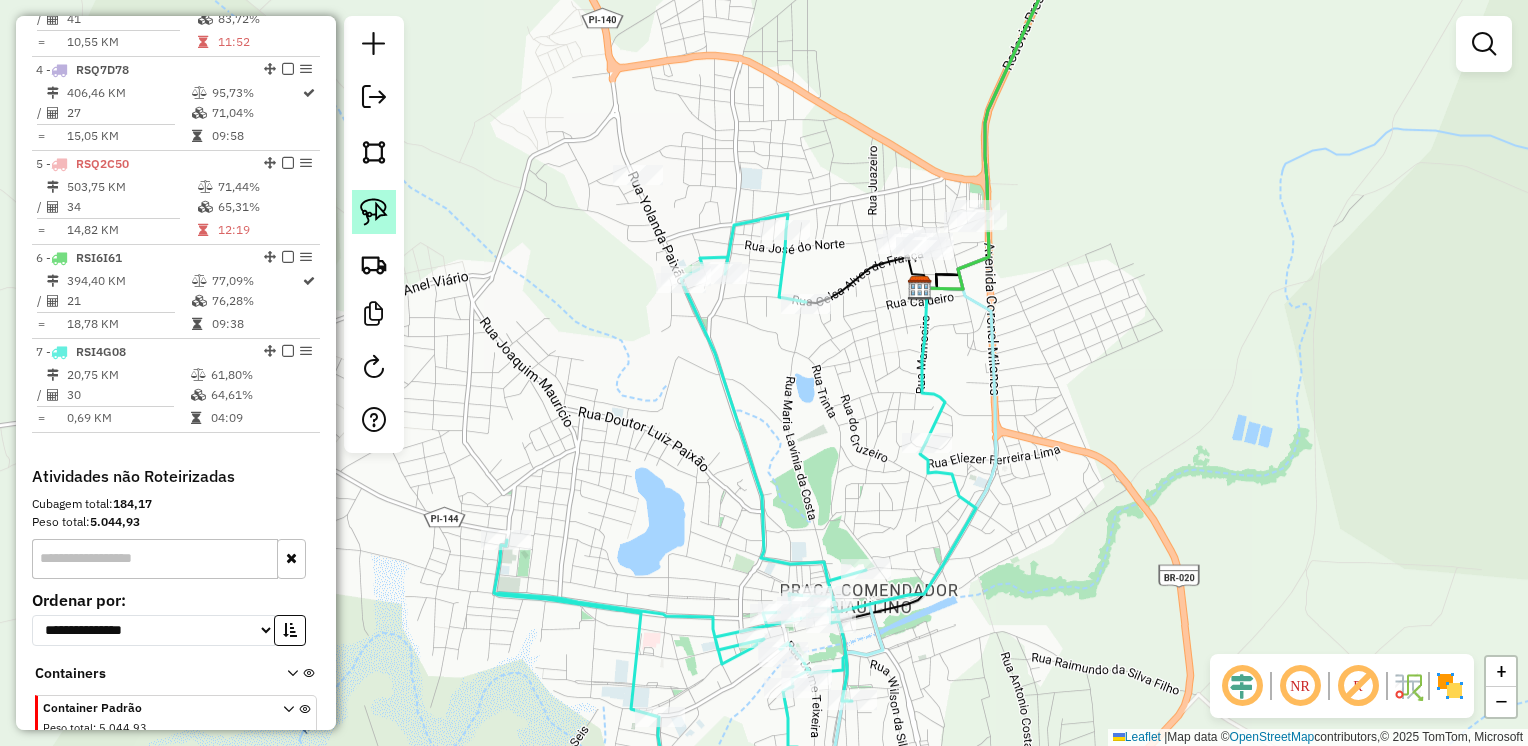 click 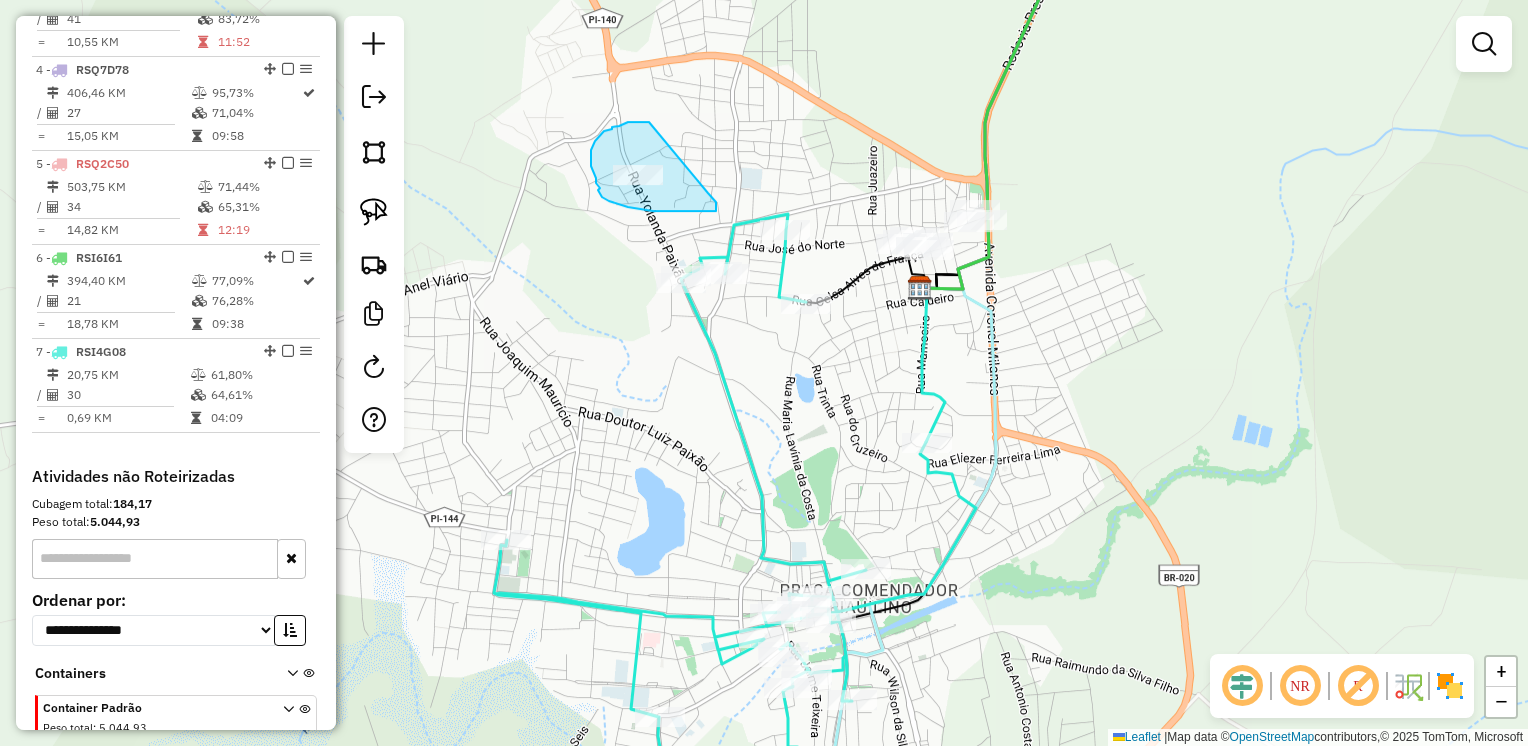 drag, startPoint x: 649, startPoint y: 122, endPoint x: 700, endPoint y: 186, distance: 81.8352 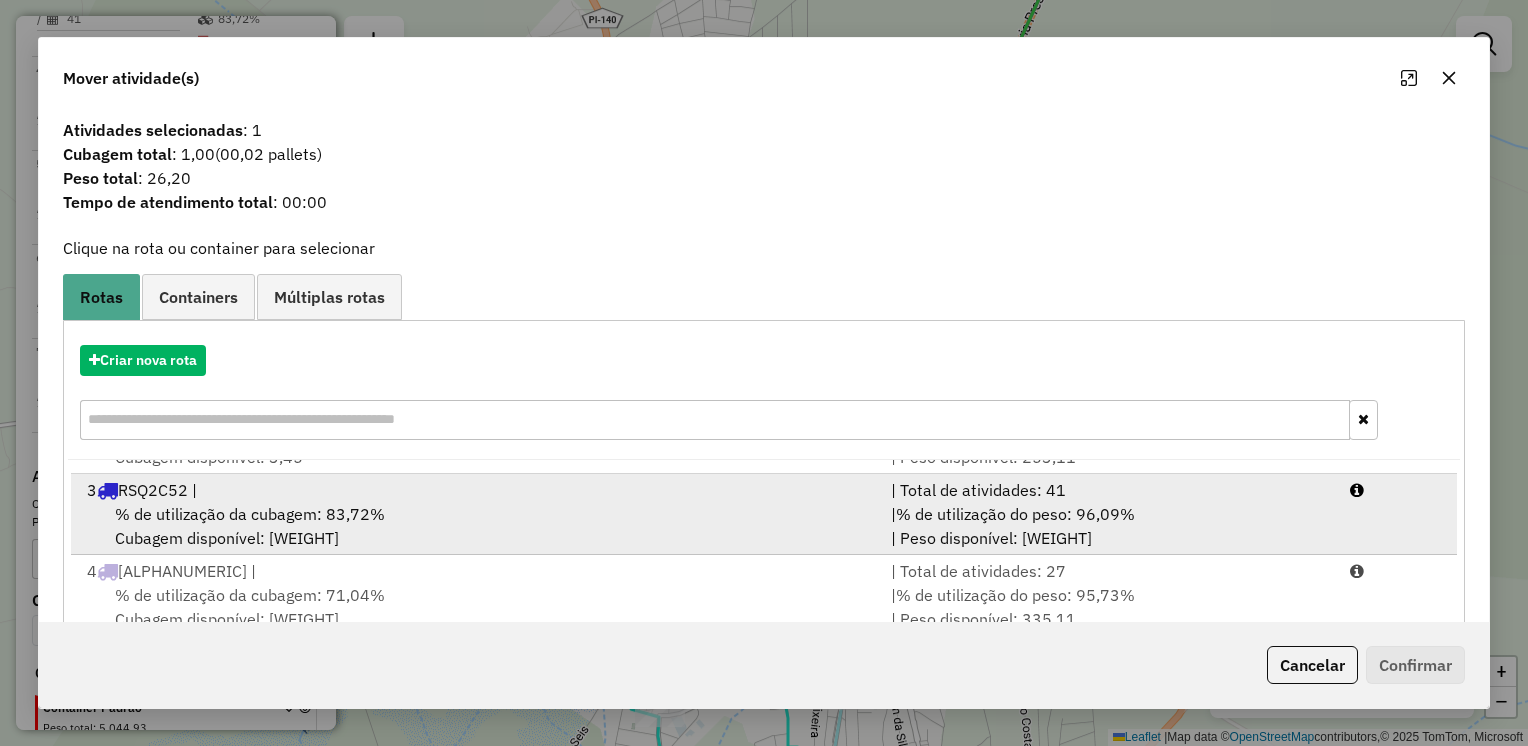 scroll, scrollTop: 165, scrollLeft: 0, axis: vertical 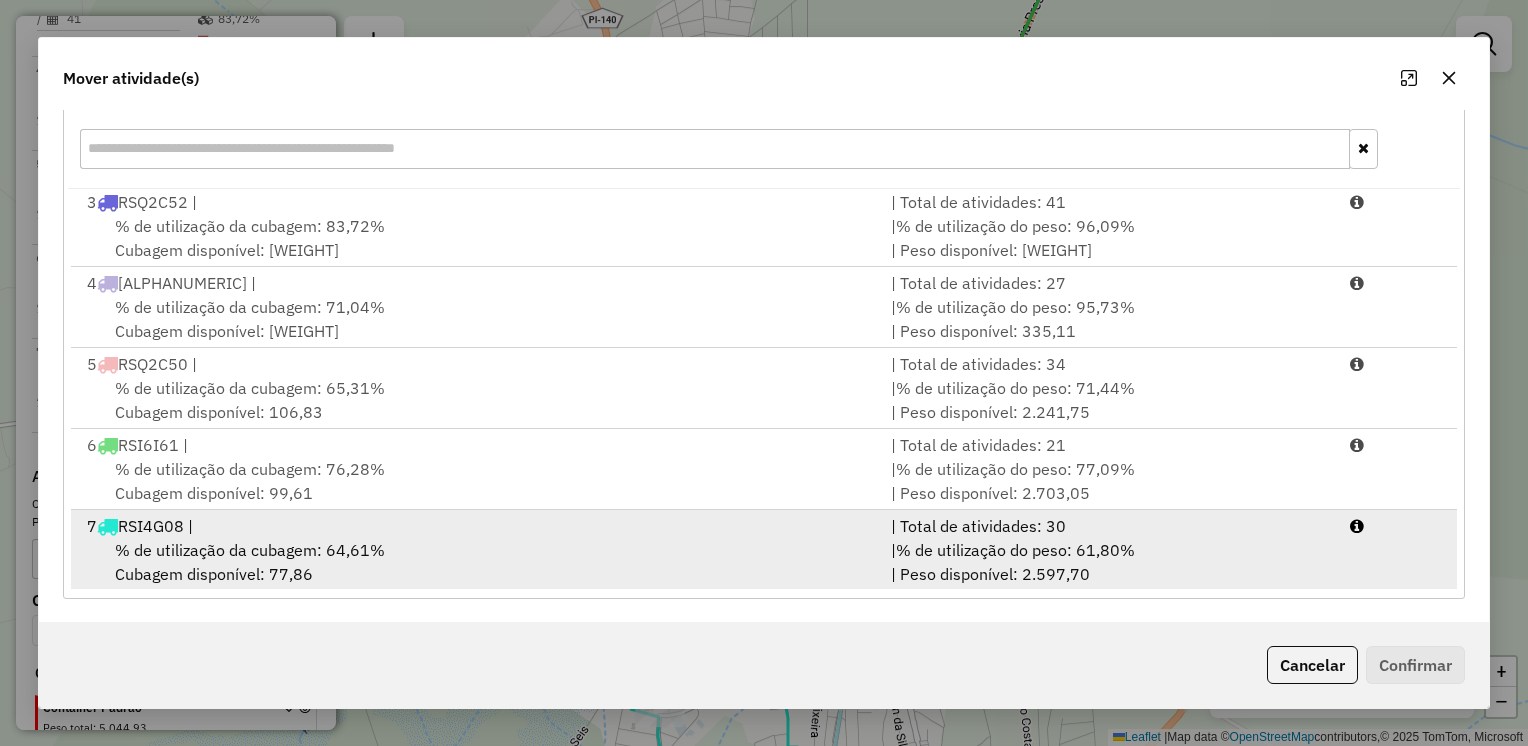 click on "% de utilização da cubagem: 64,61%  Cubagem disponível: 77,86" at bounding box center (477, 562) 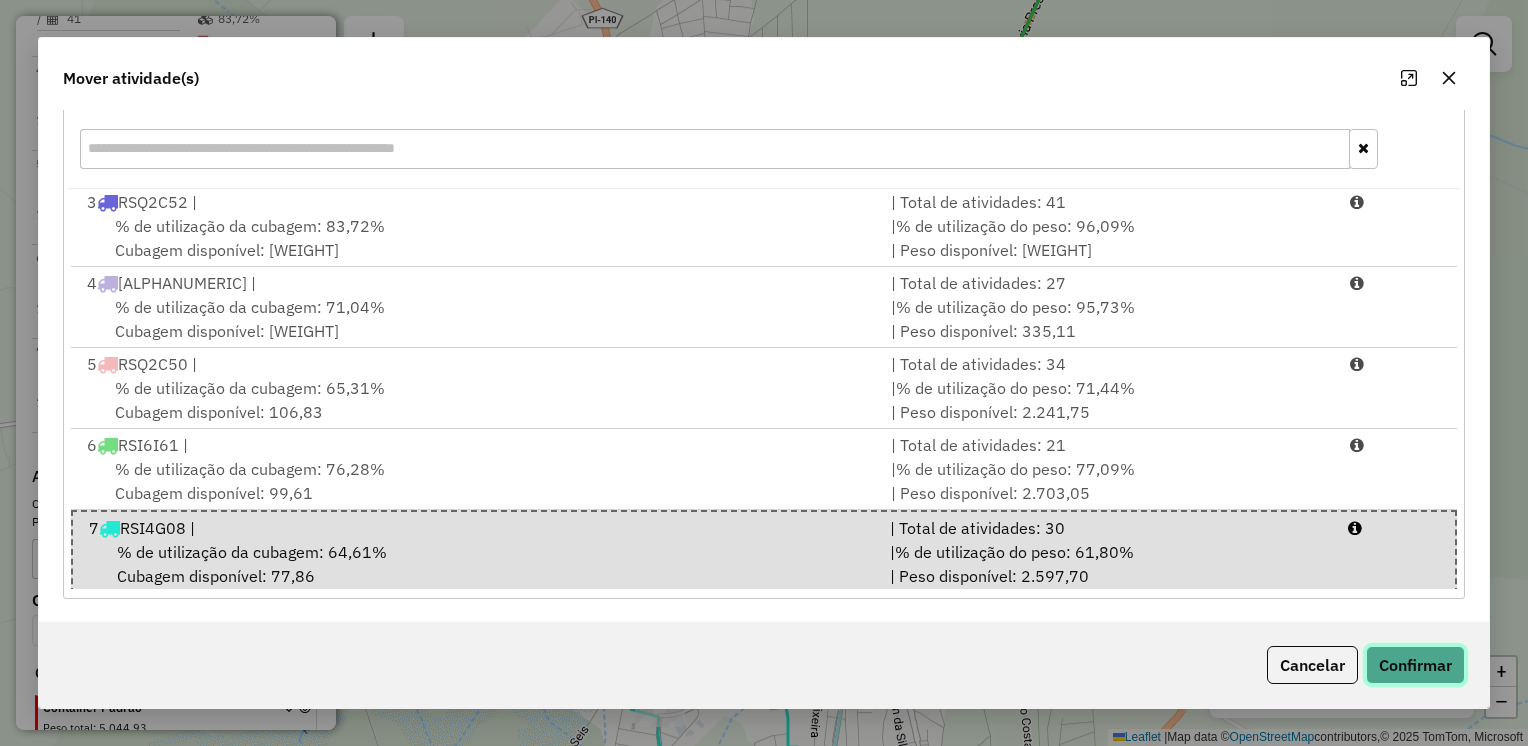 click on "Confirmar" 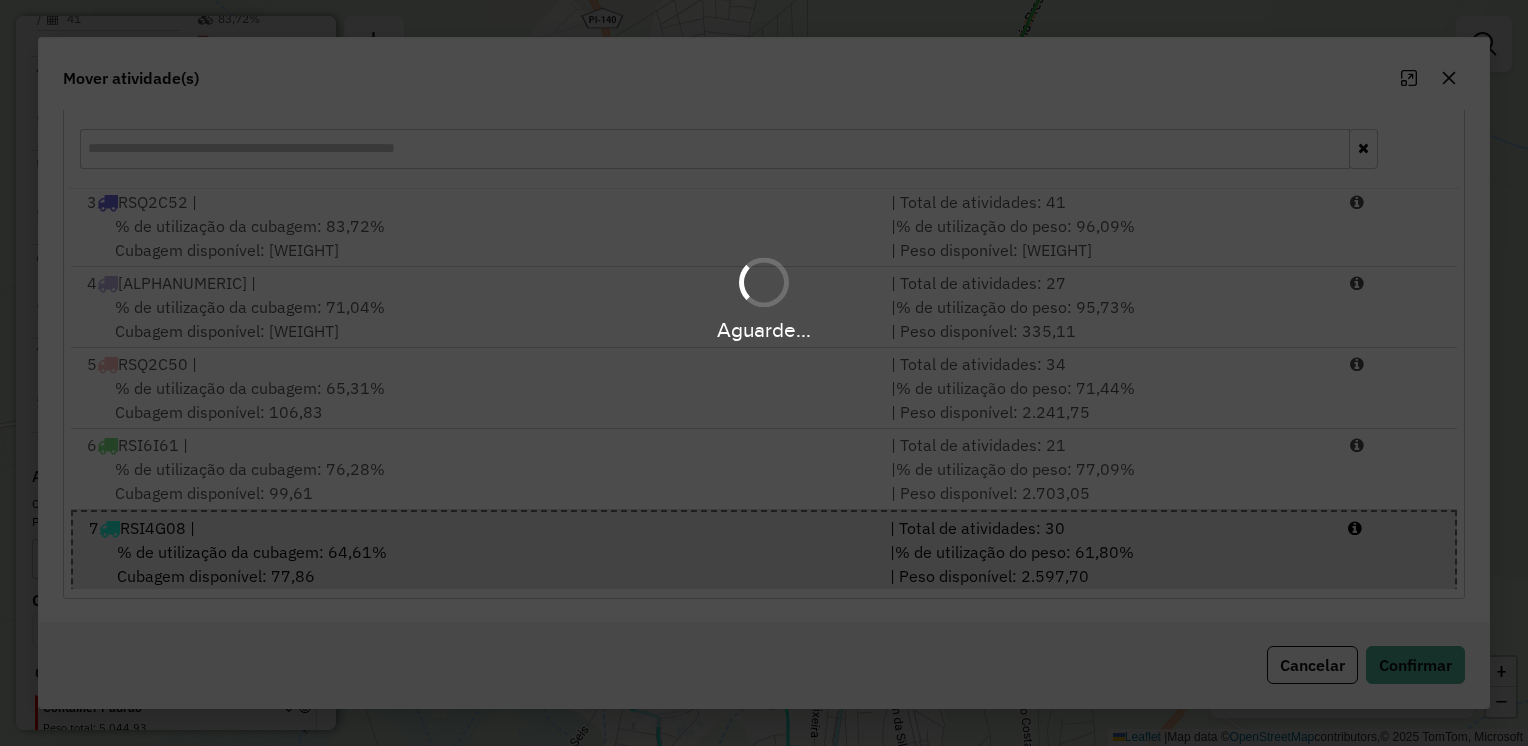 scroll, scrollTop: 0, scrollLeft: 0, axis: both 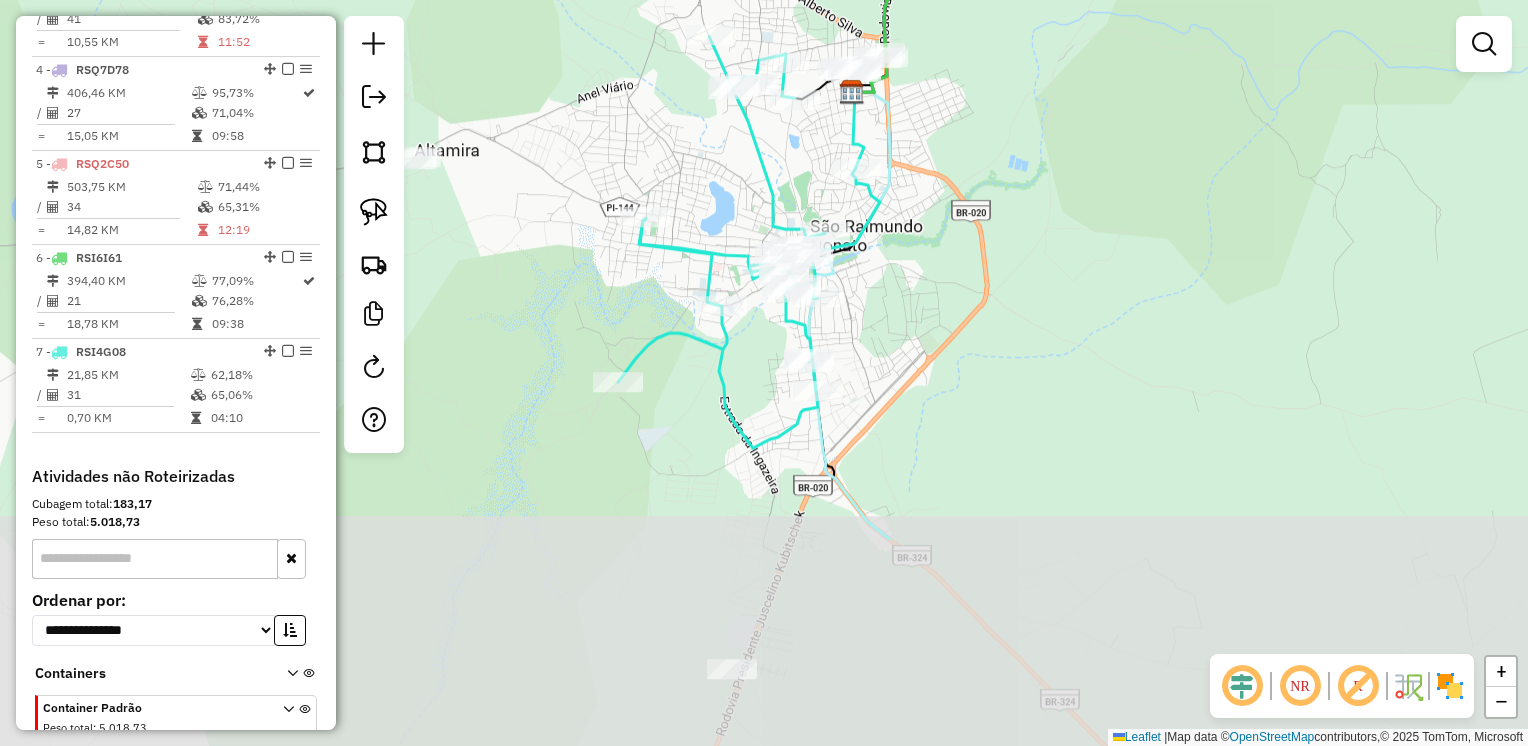 drag, startPoint x: 892, startPoint y: 558, endPoint x: 915, endPoint y: 290, distance: 268.98514 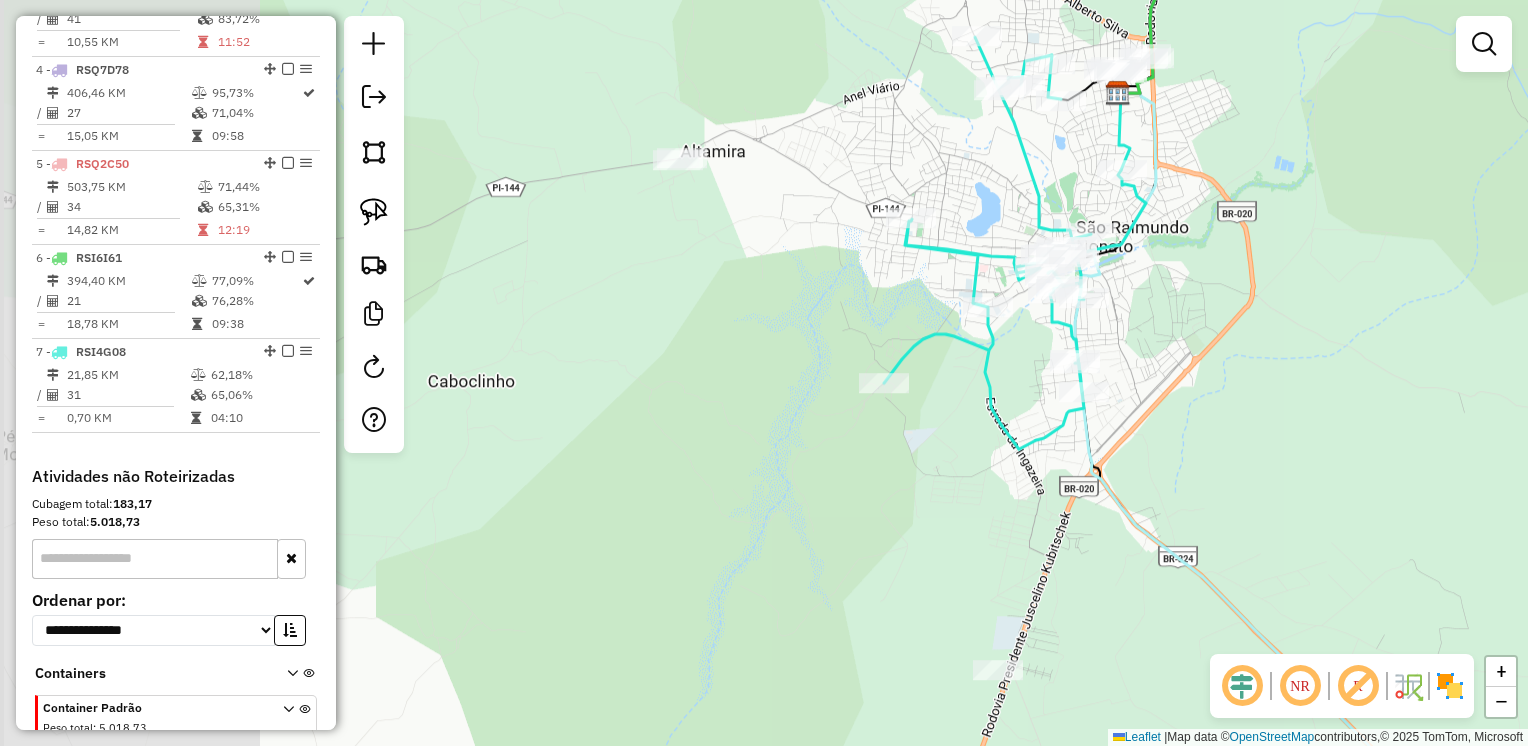 drag, startPoint x: 644, startPoint y: 399, endPoint x: 906, endPoint y: 405, distance: 262.0687 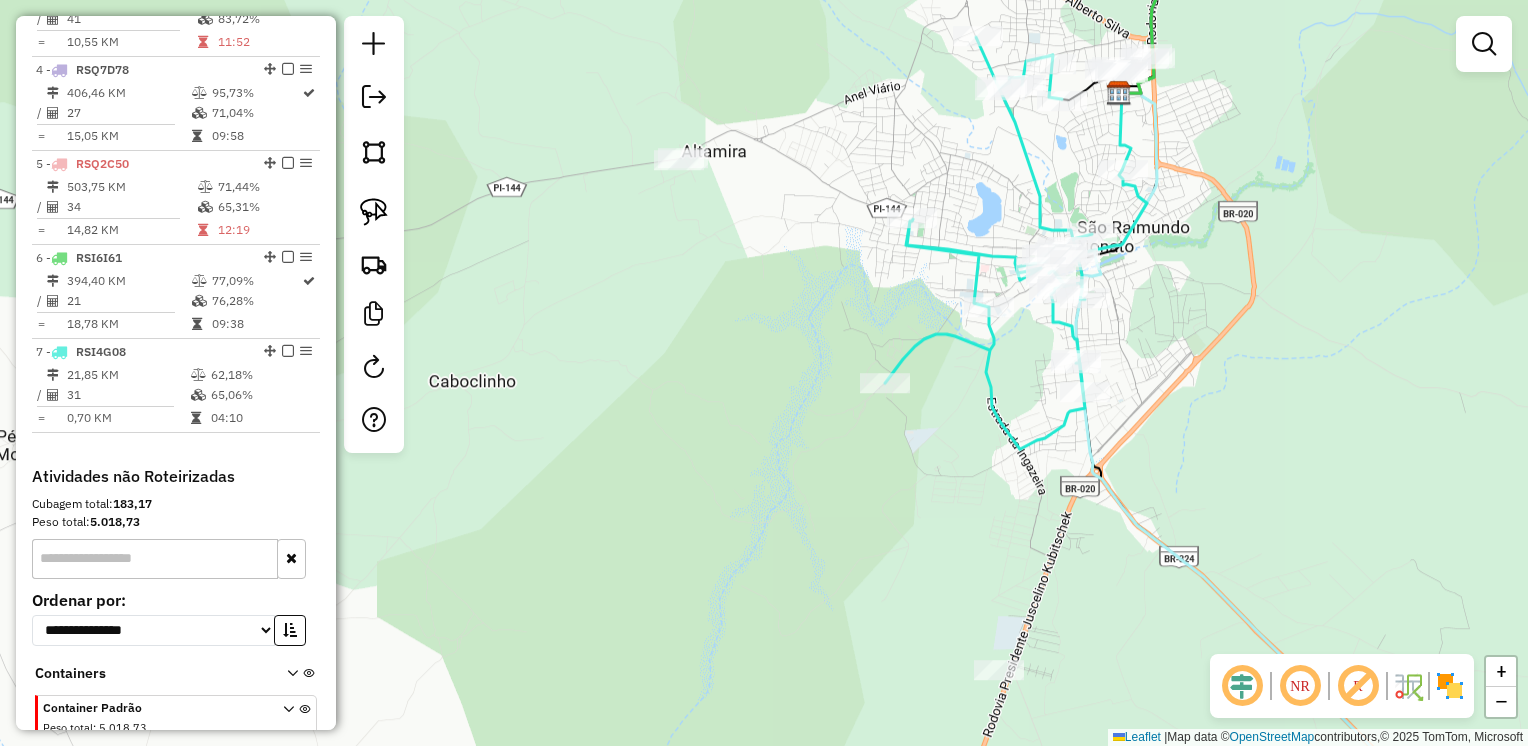 drag, startPoint x: 1026, startPoint y: 151, endPoint x: 1000, endPoint y: 151, distance: 26 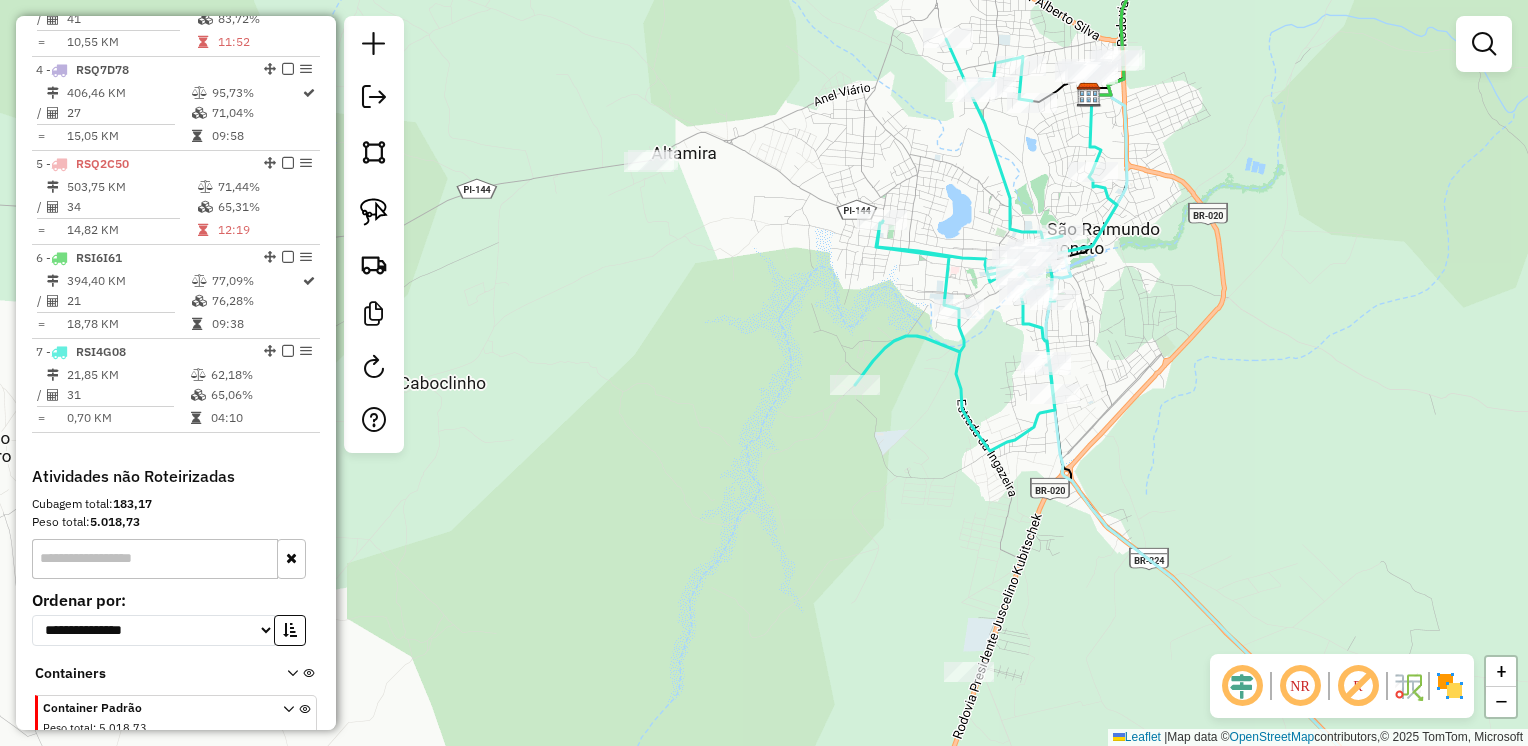 click 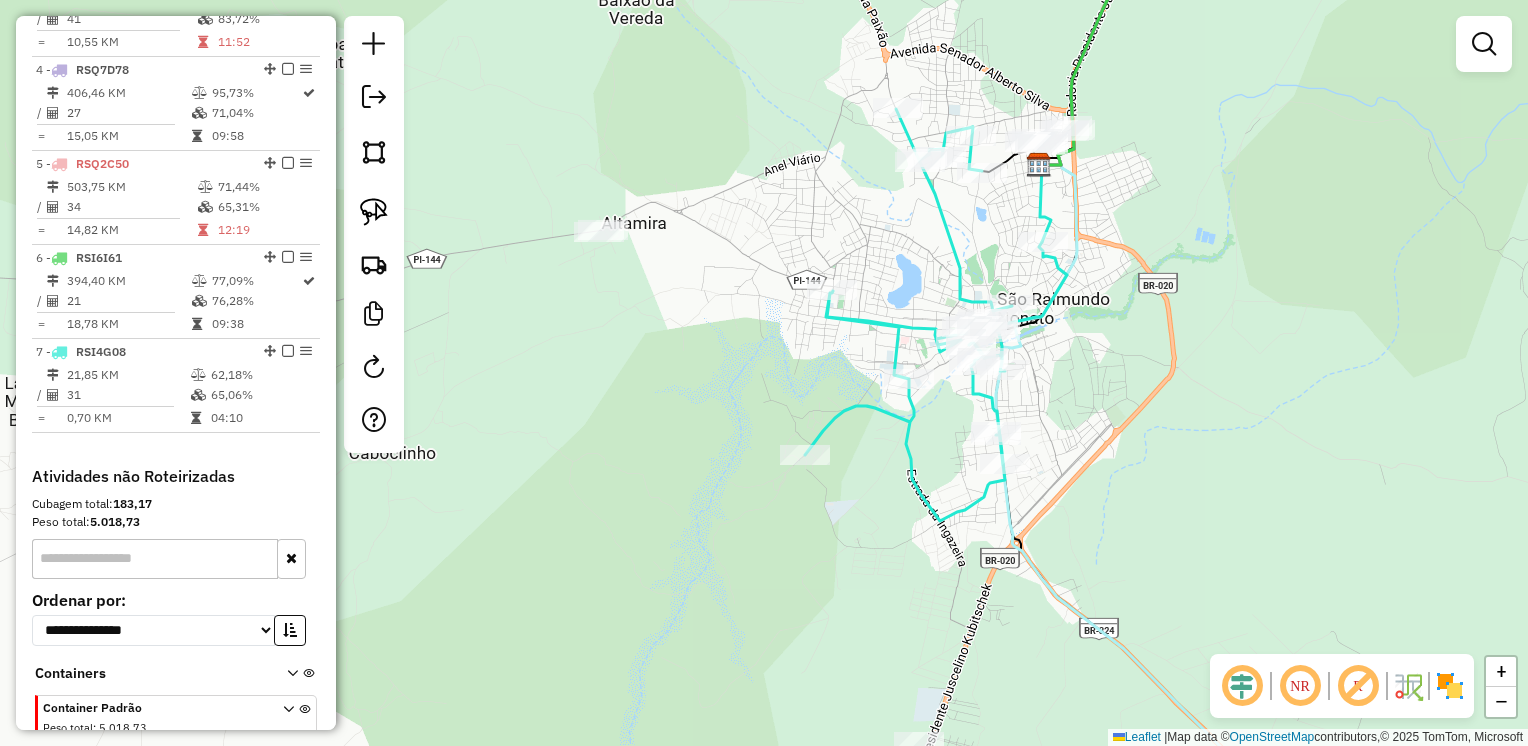 drag, startPoint x: 952, startPoint y: 216, endPoint x: 900, endPoint y: 275, distance: 78.64477 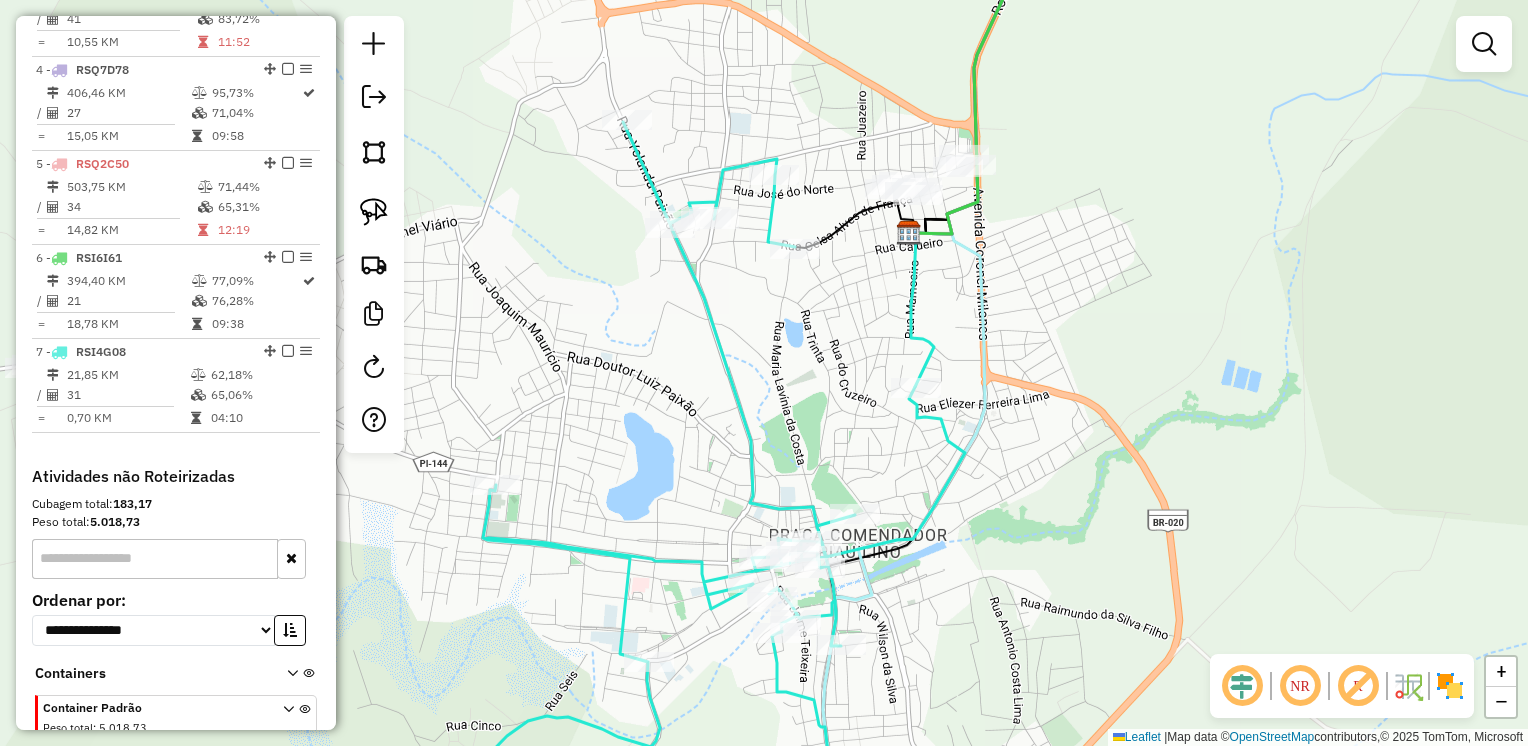 drag, startPoint x: 376, startPoint y: 214, endPoint x: 407, endPoint y: 204, distance: 32.572994 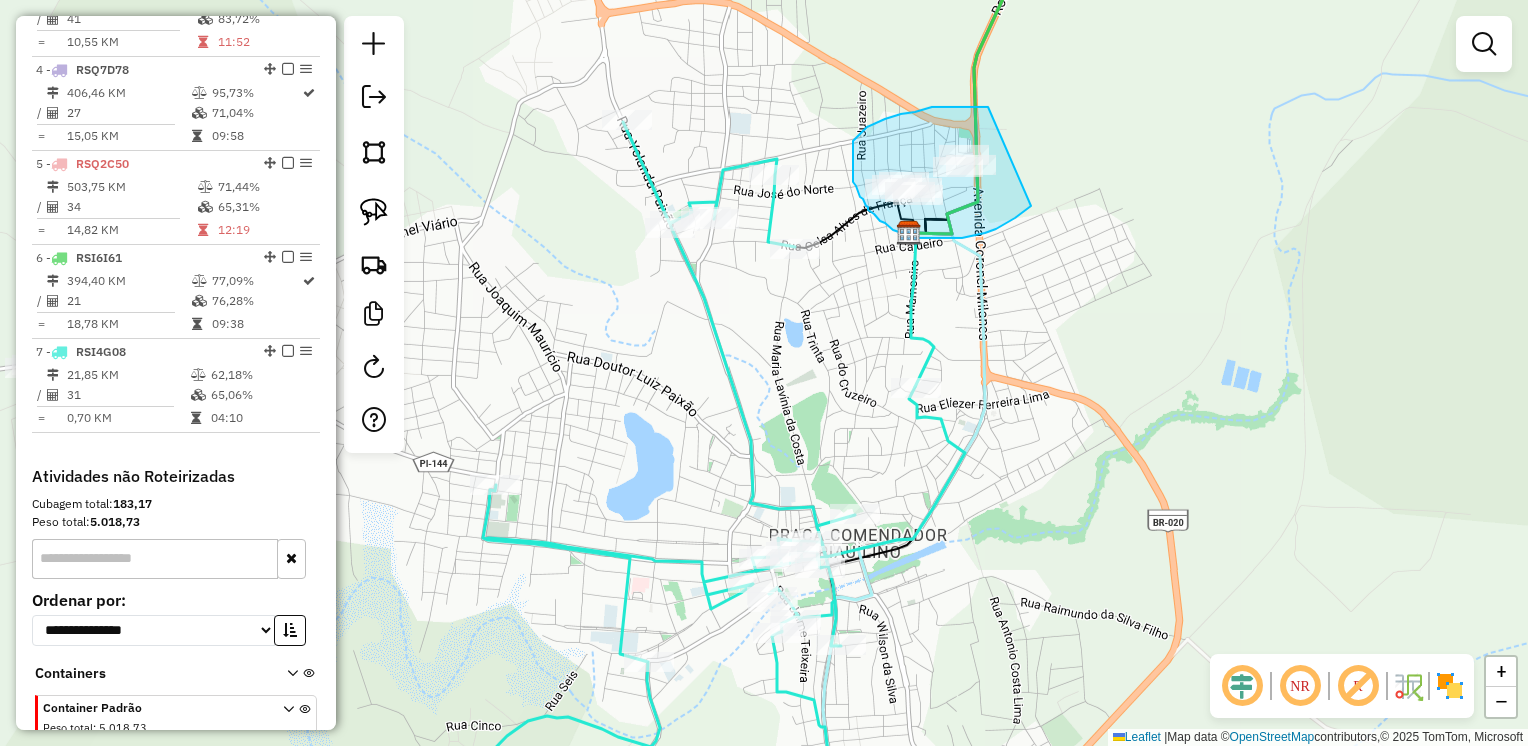 drag, startPoint x: 988, startPoint y: 107, endPoint x: 1032, endPoint y: 205, distance: 107.42439 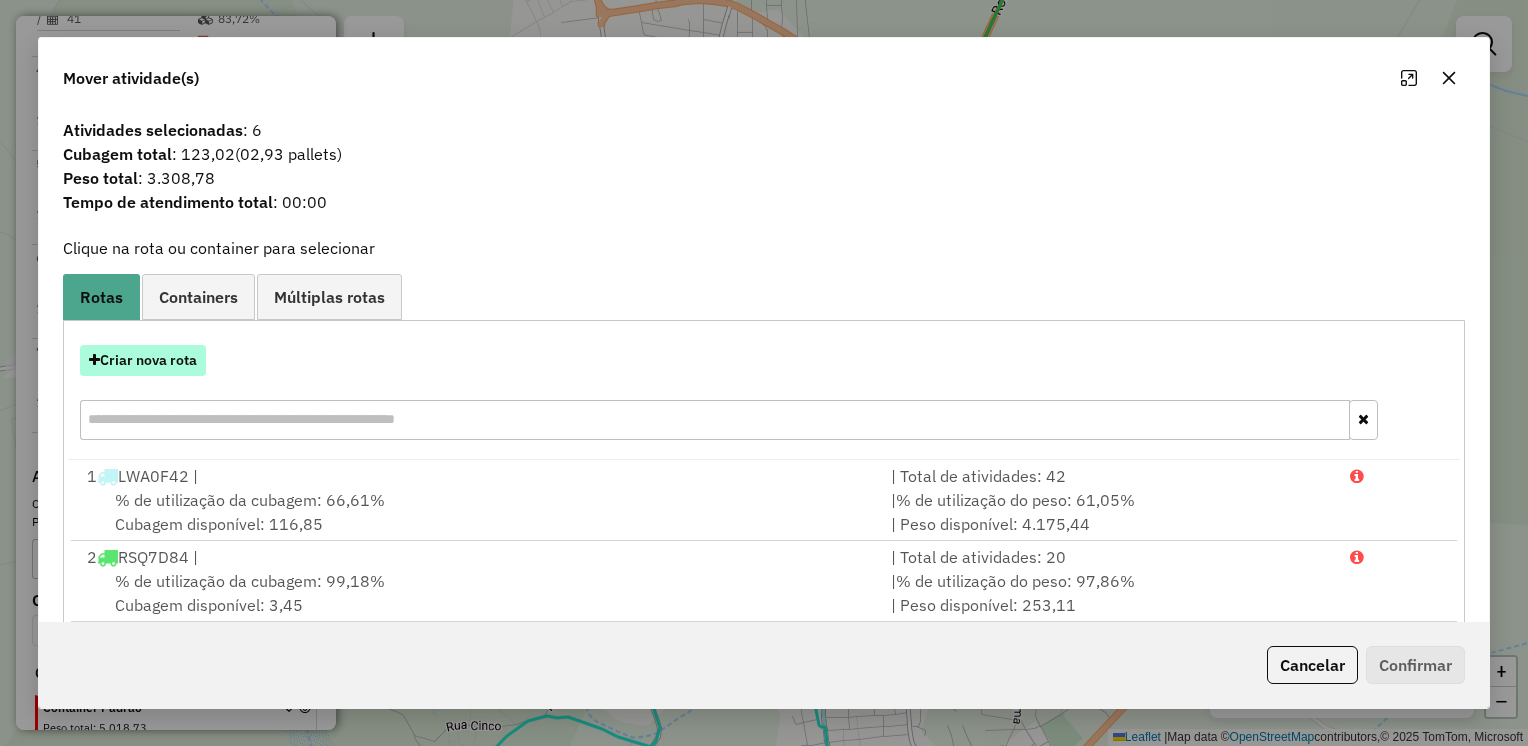 click on "Criar nova rota" at bounding box center (143, 360) 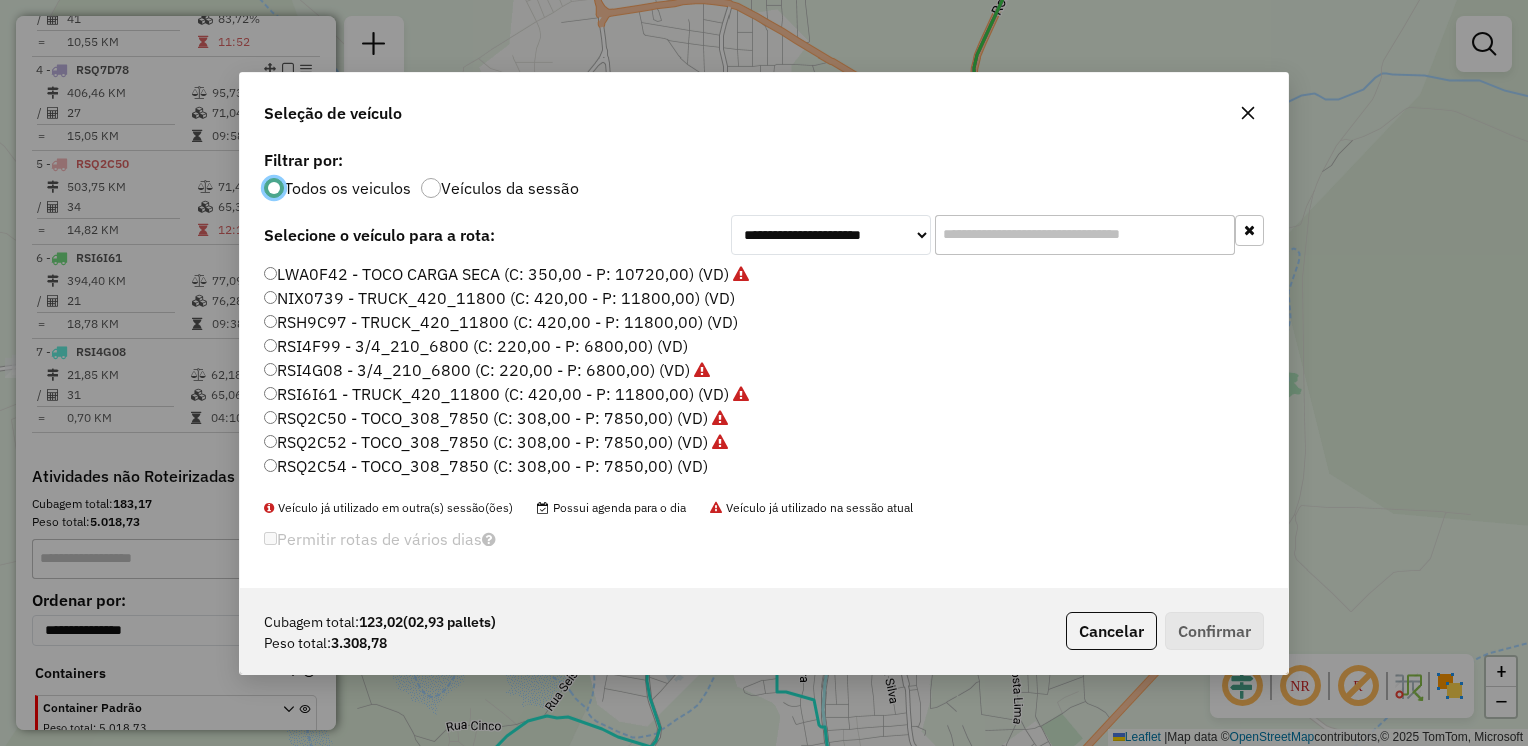 scroll, scrollTop: 10, scrollLeft: 6, axis: both 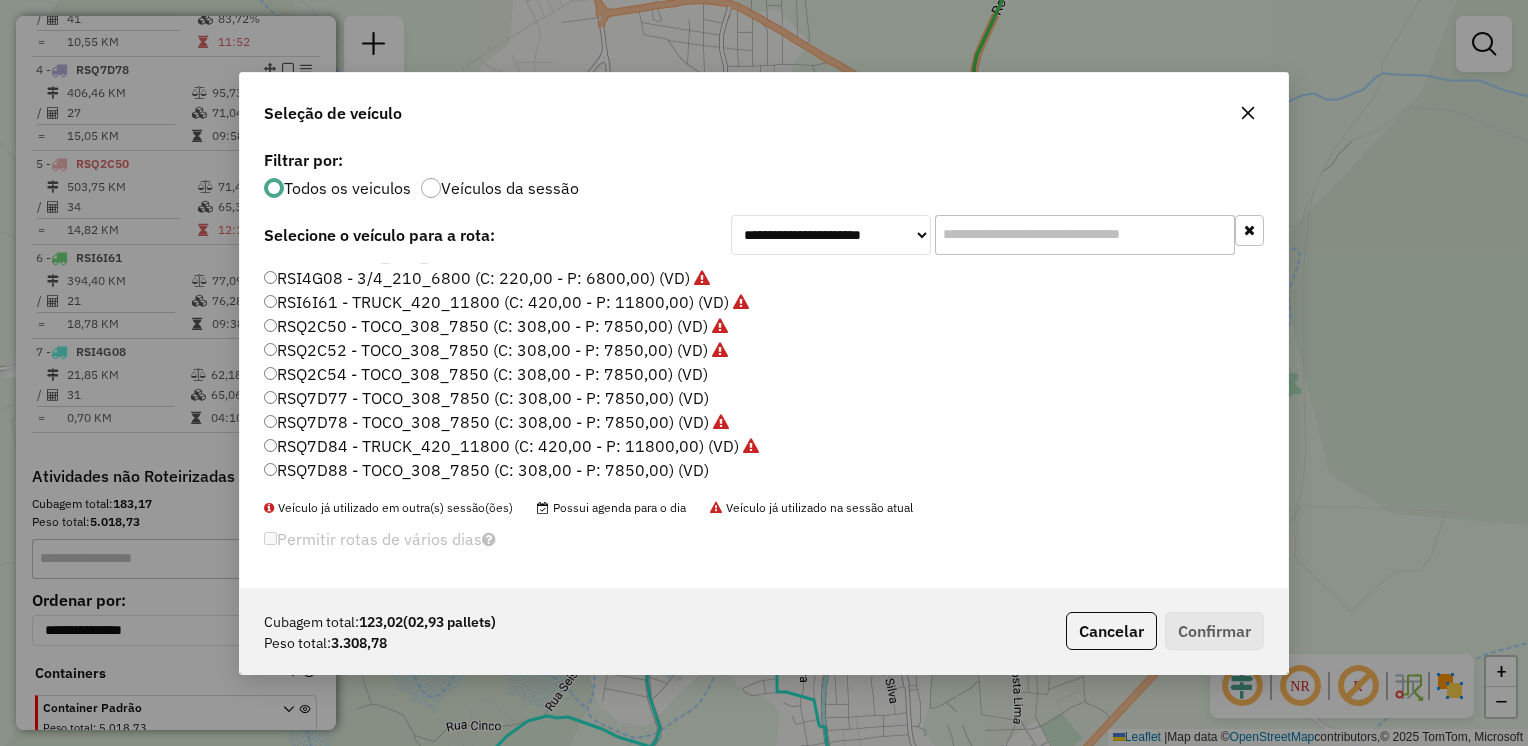 click on "RSQ7D77 - TOCO_308_7850 (C: 308,00 - P: 7850,00) (VD)" 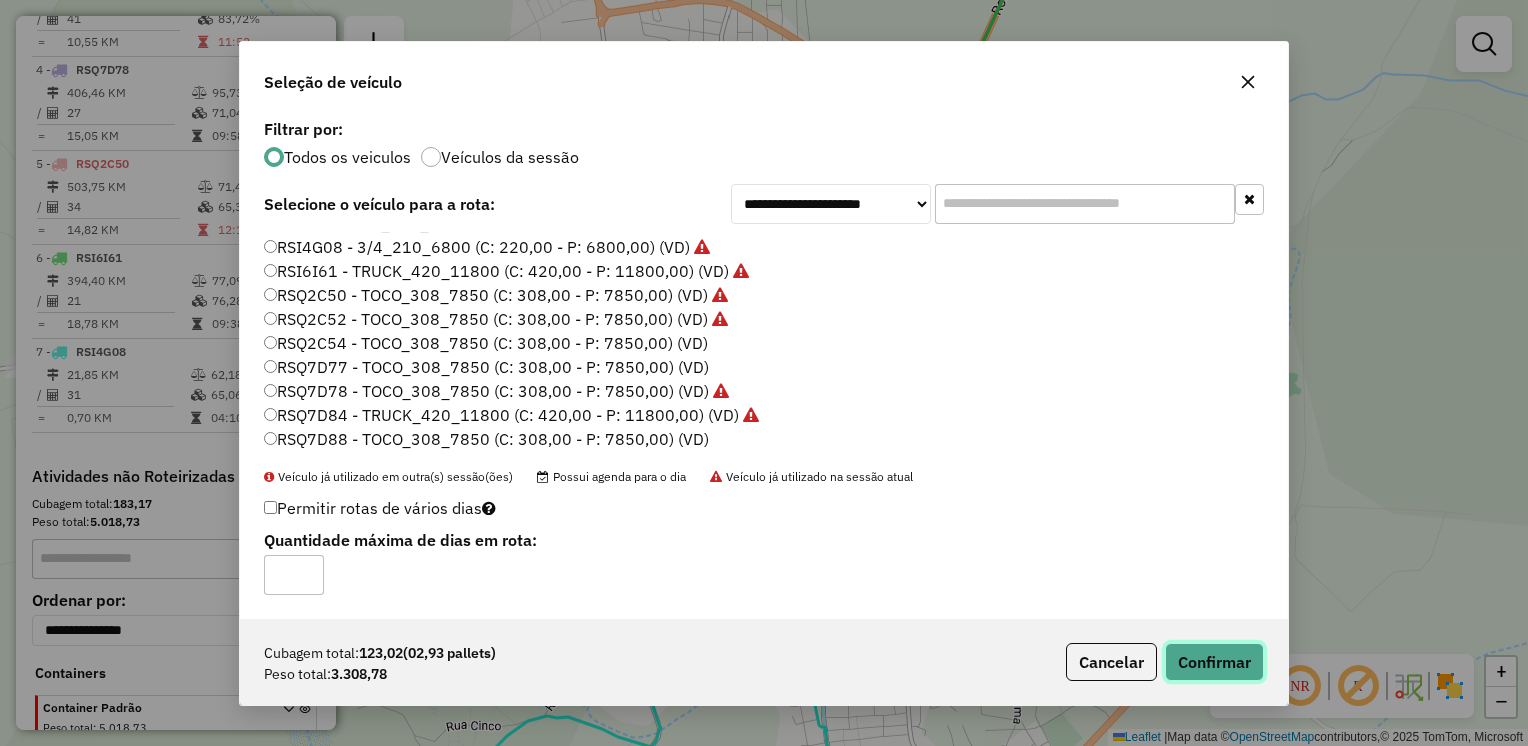 click on "Confirmar" 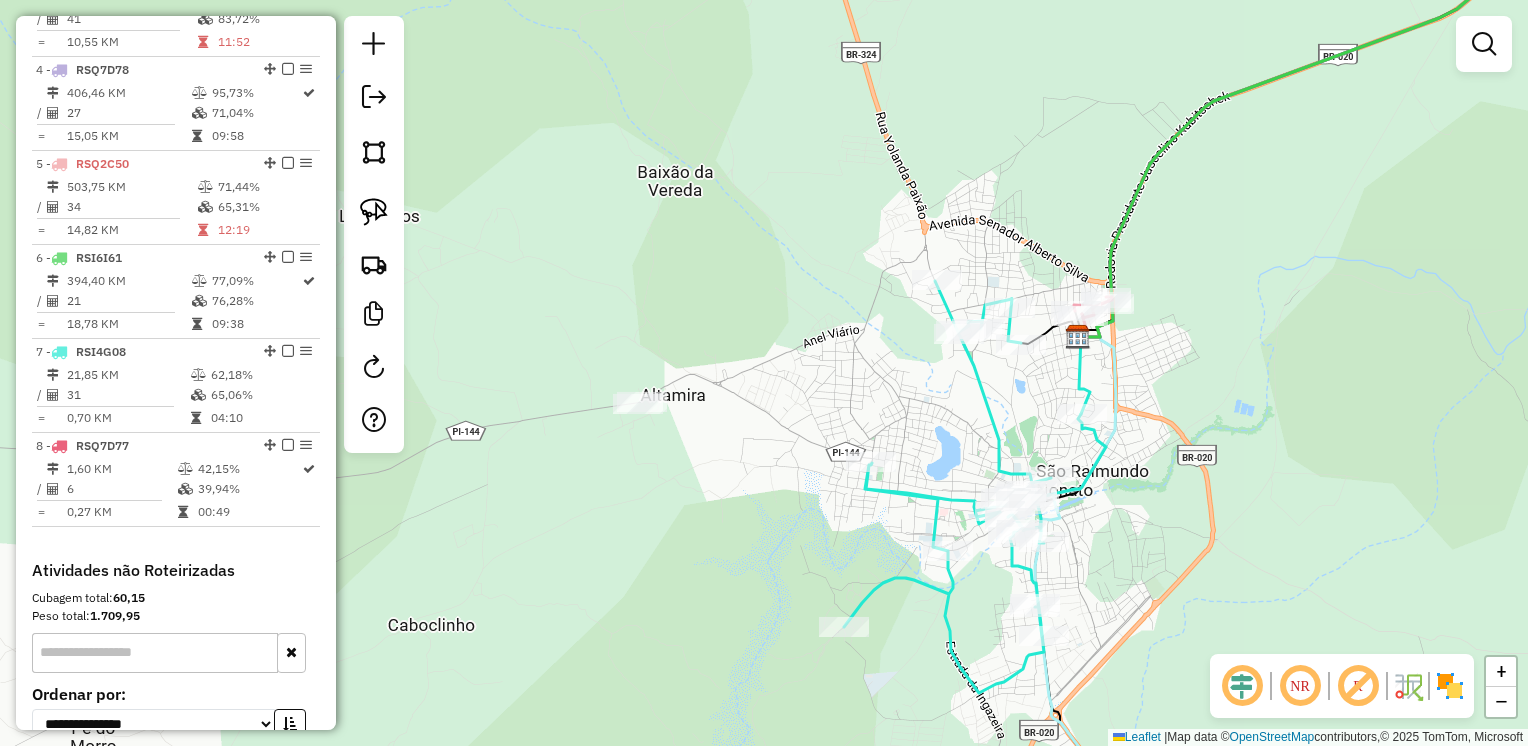 drag, startPoint x: 832, startPoint y: 450, endPoint x: 986, endPoint y: 418, distance: 157.28954 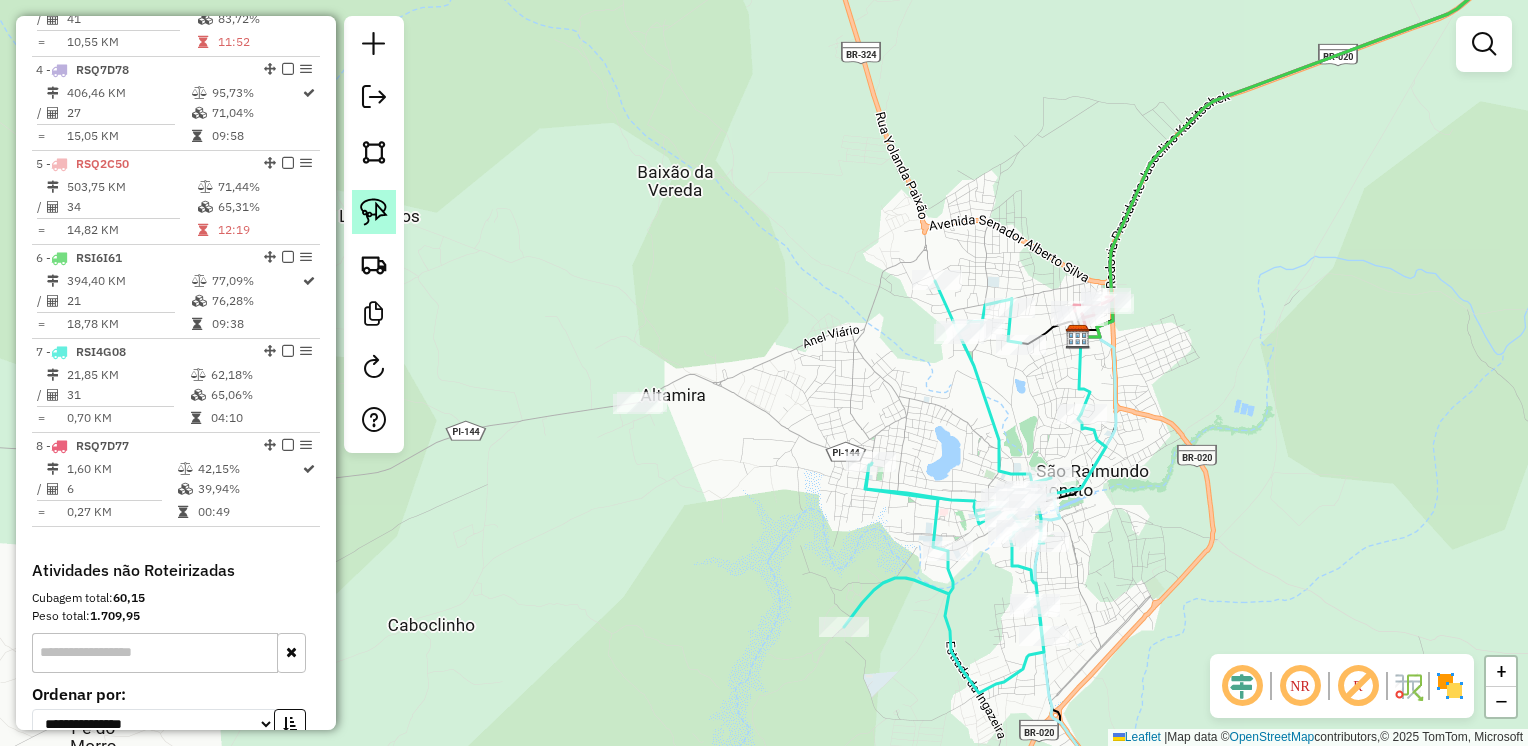 click 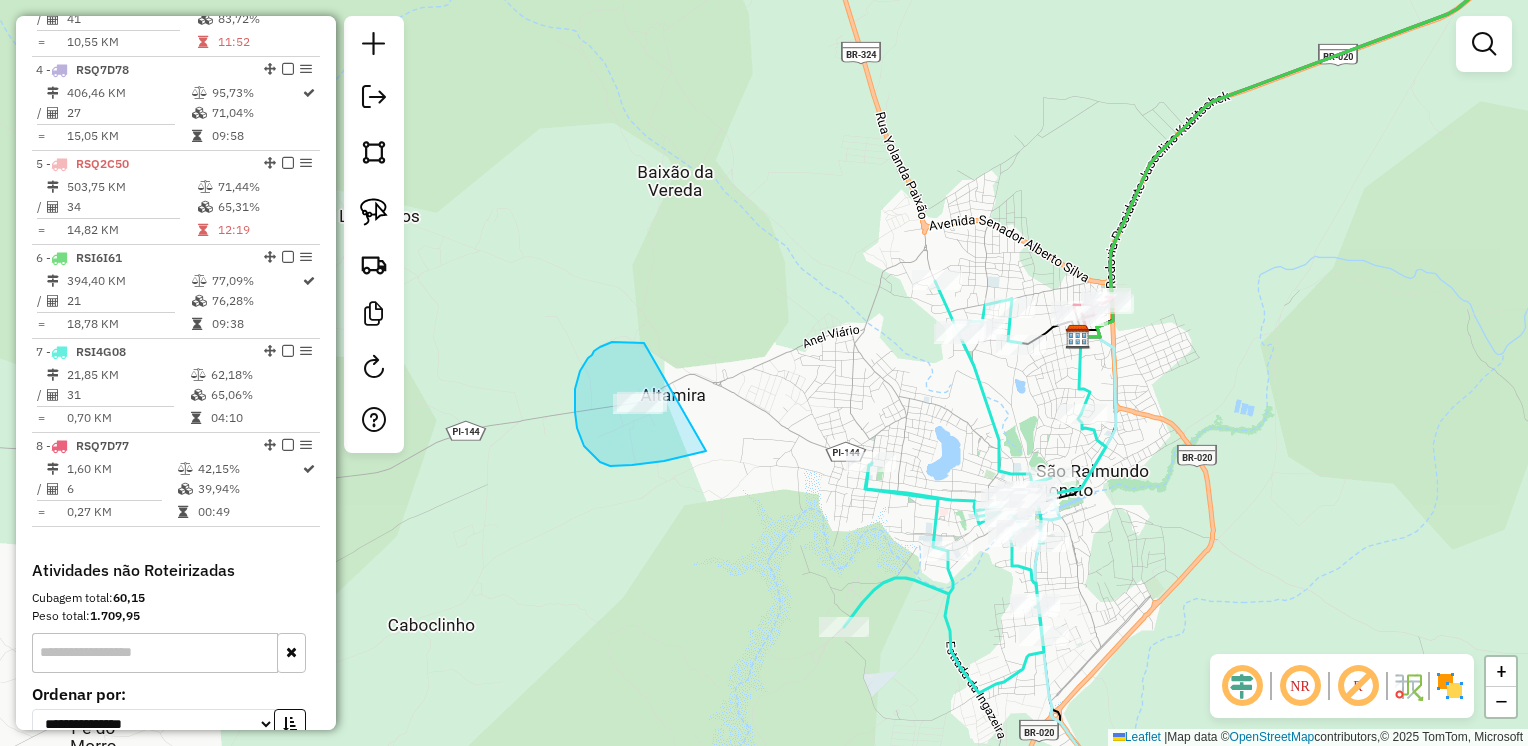 drag, startPoint x: 612, startPoint y: 342, endPoint x: 694, endPoint y: 390, distance: 95.015785 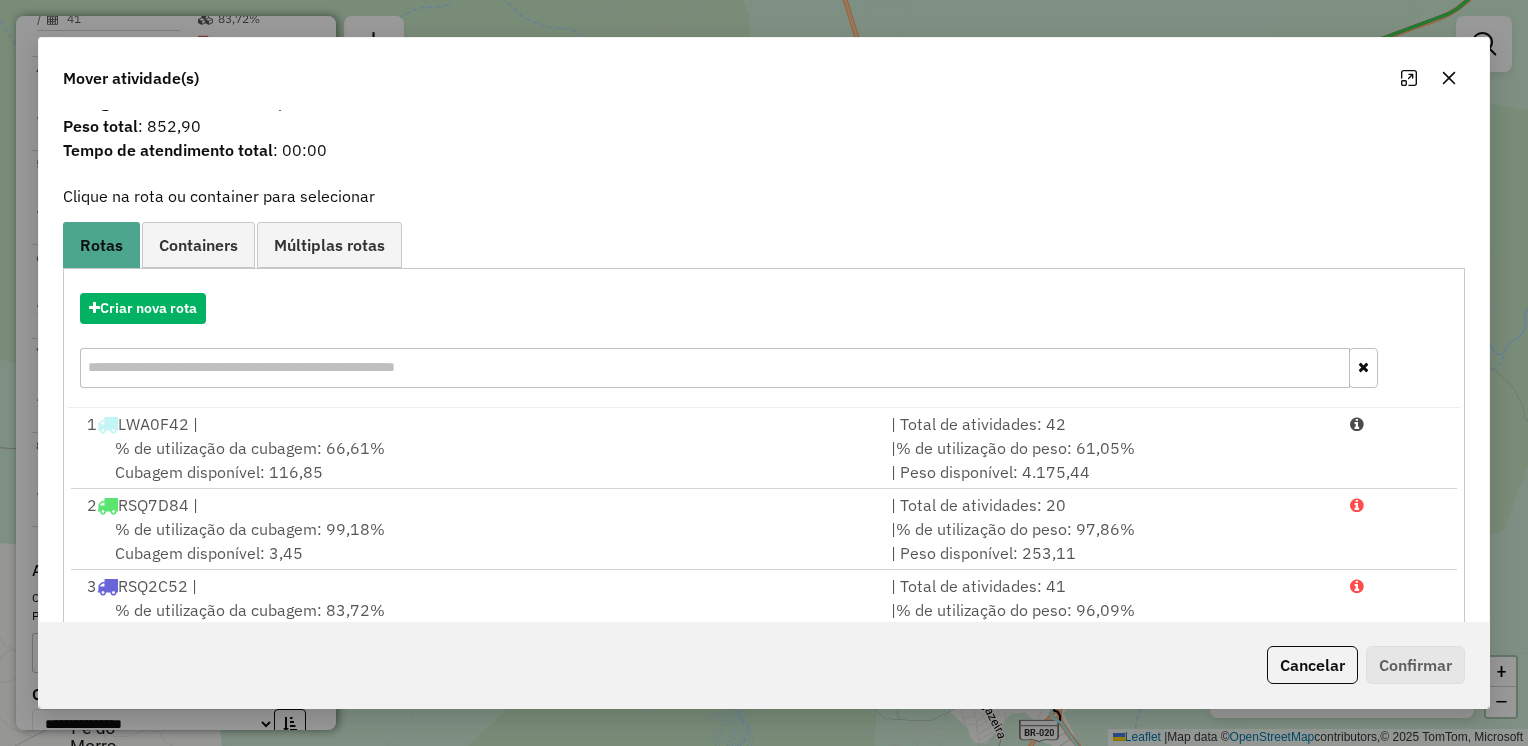 scroll, scrollTop: 271, scrollLeft: 0, axis: vertical 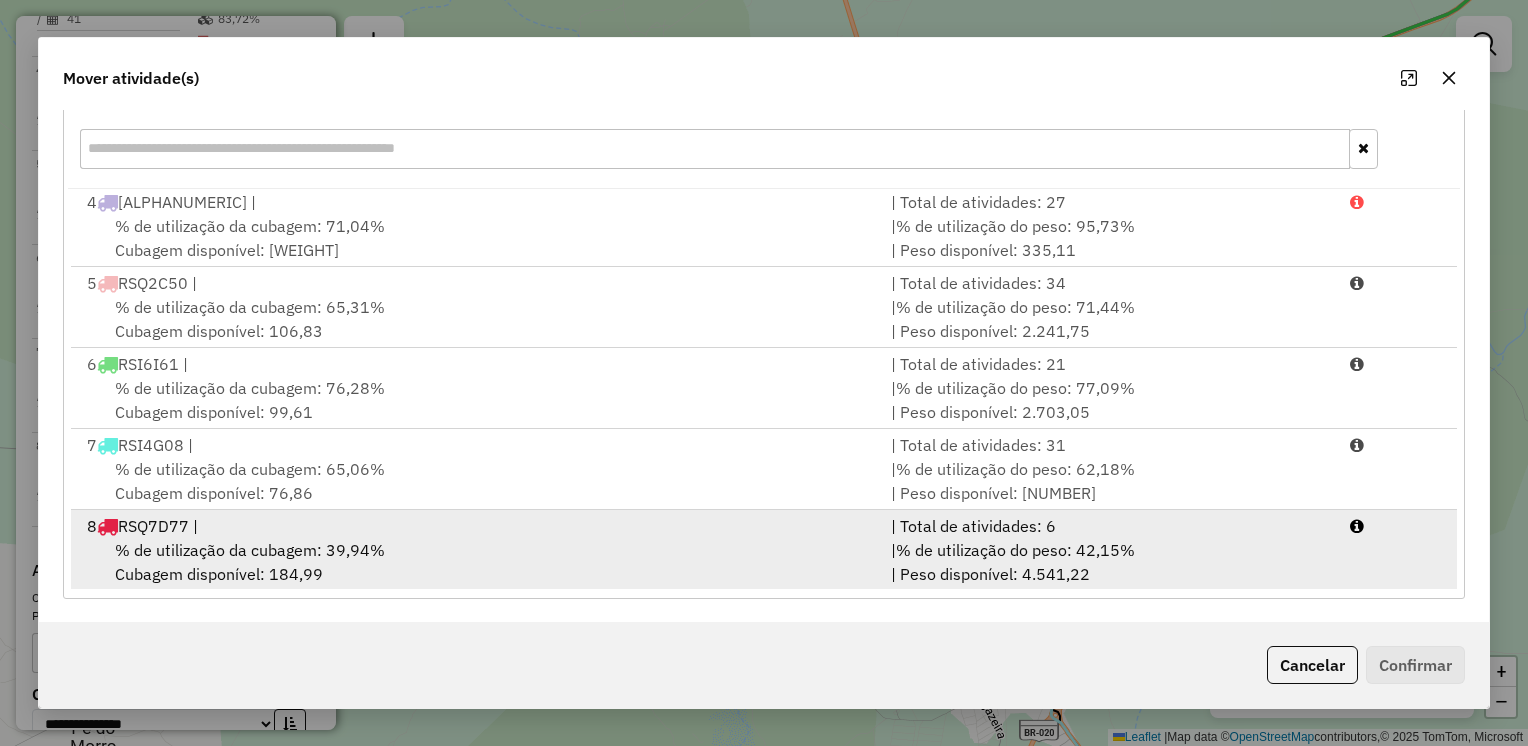 click on "8  RSQ7D77 |" at bounding box center [477, 526] 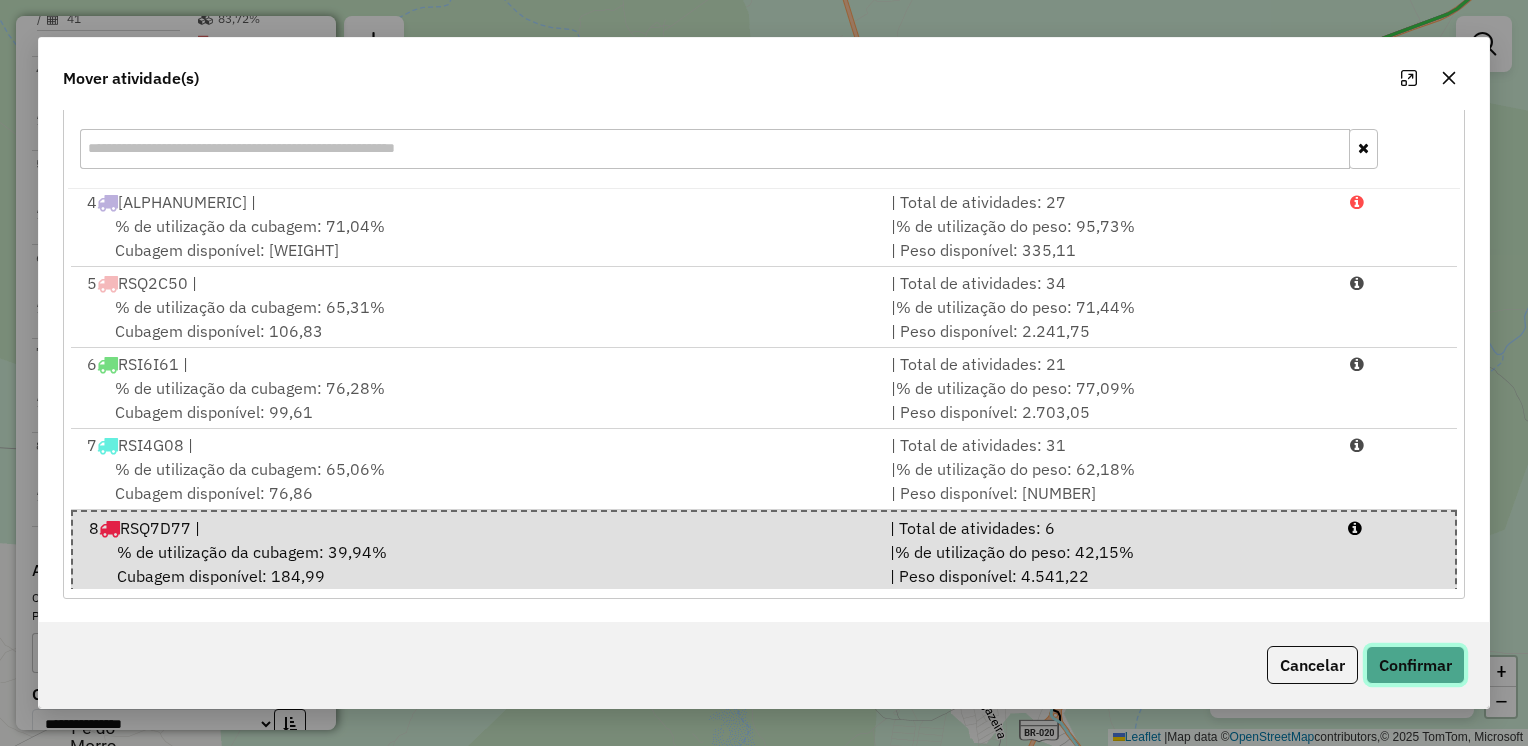 click on "Confirmar" 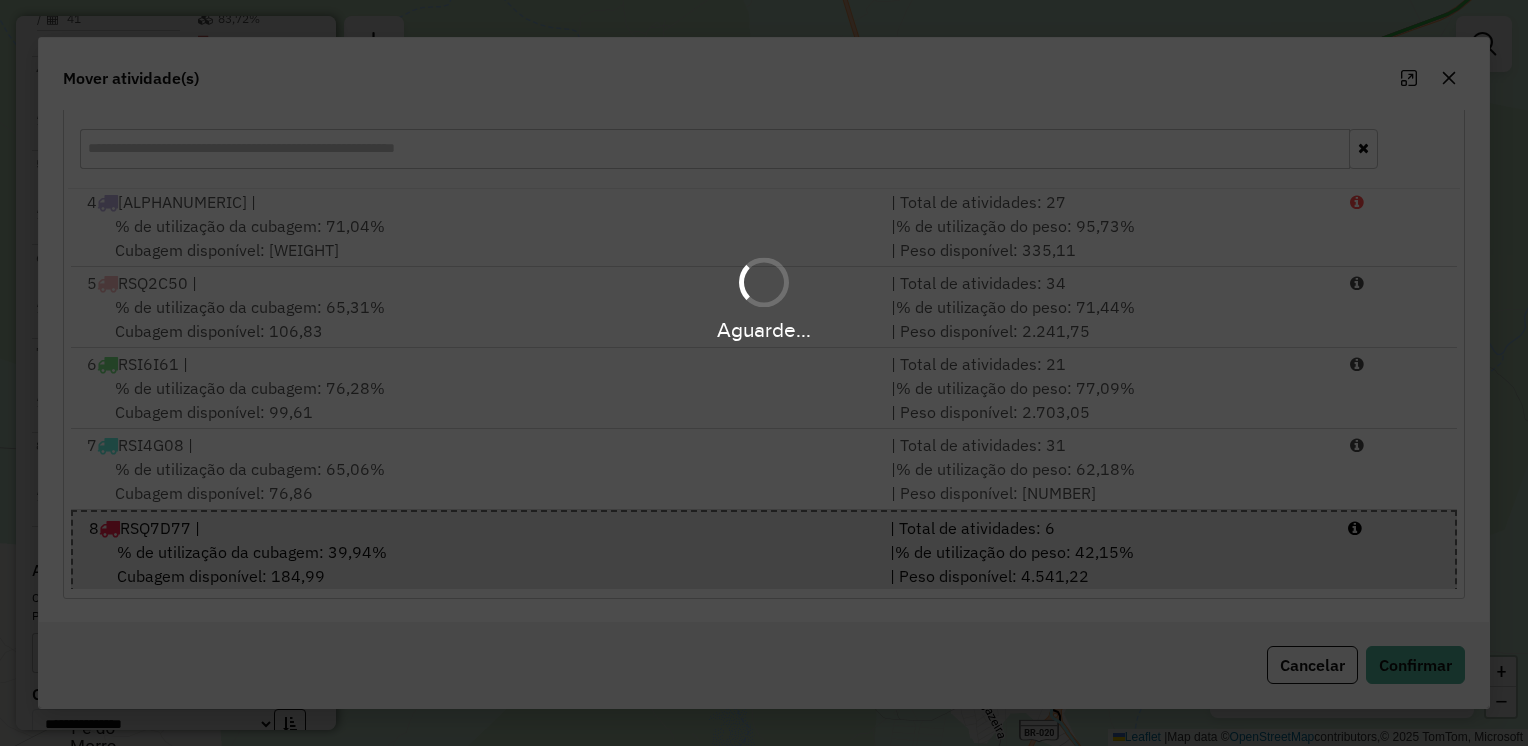 scroll, scrollTop: 0, scrollLeft: 0, axis: both 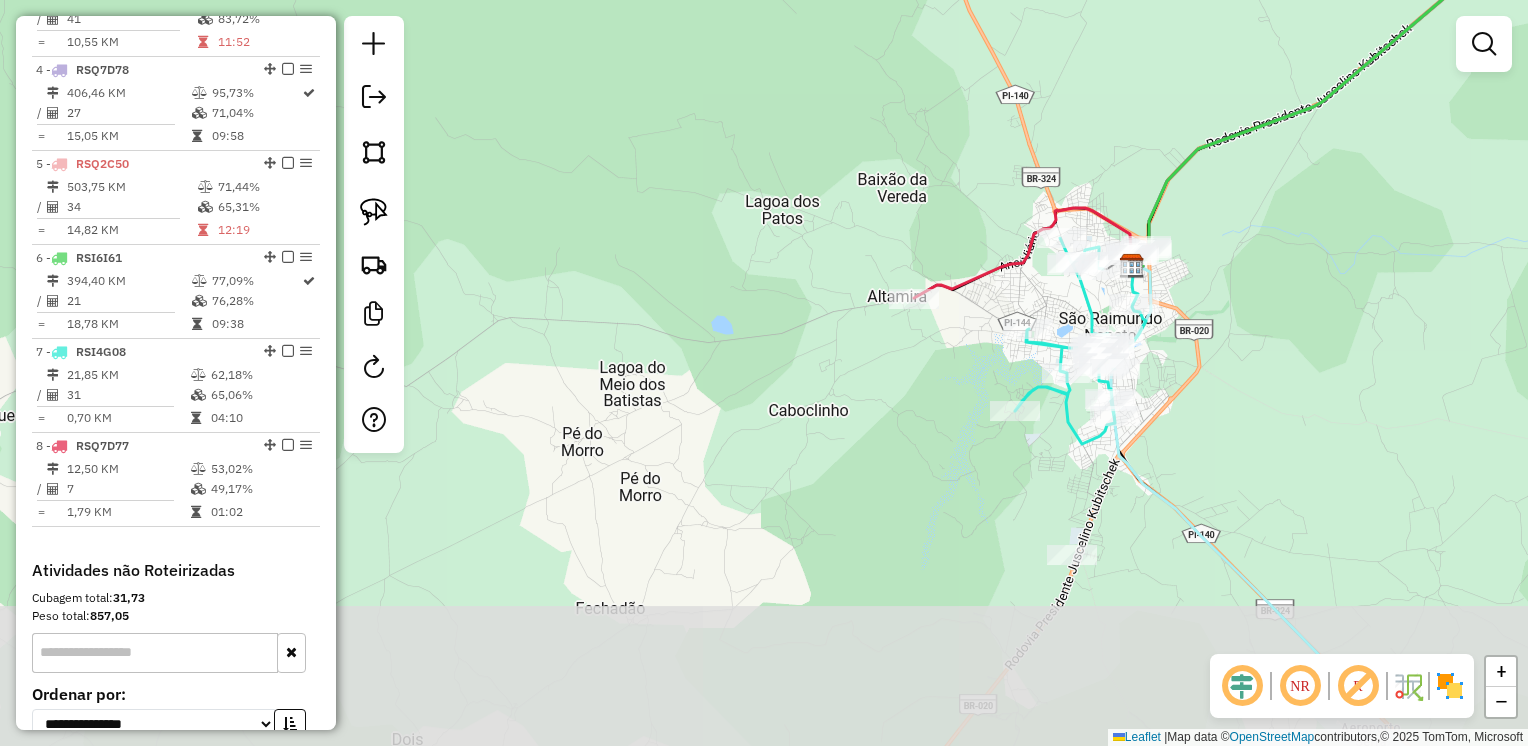drag, startPoint x: 1063, startPoint y: 665, endPoint x: 1035, endPoint y: 496, distance: 171.30382 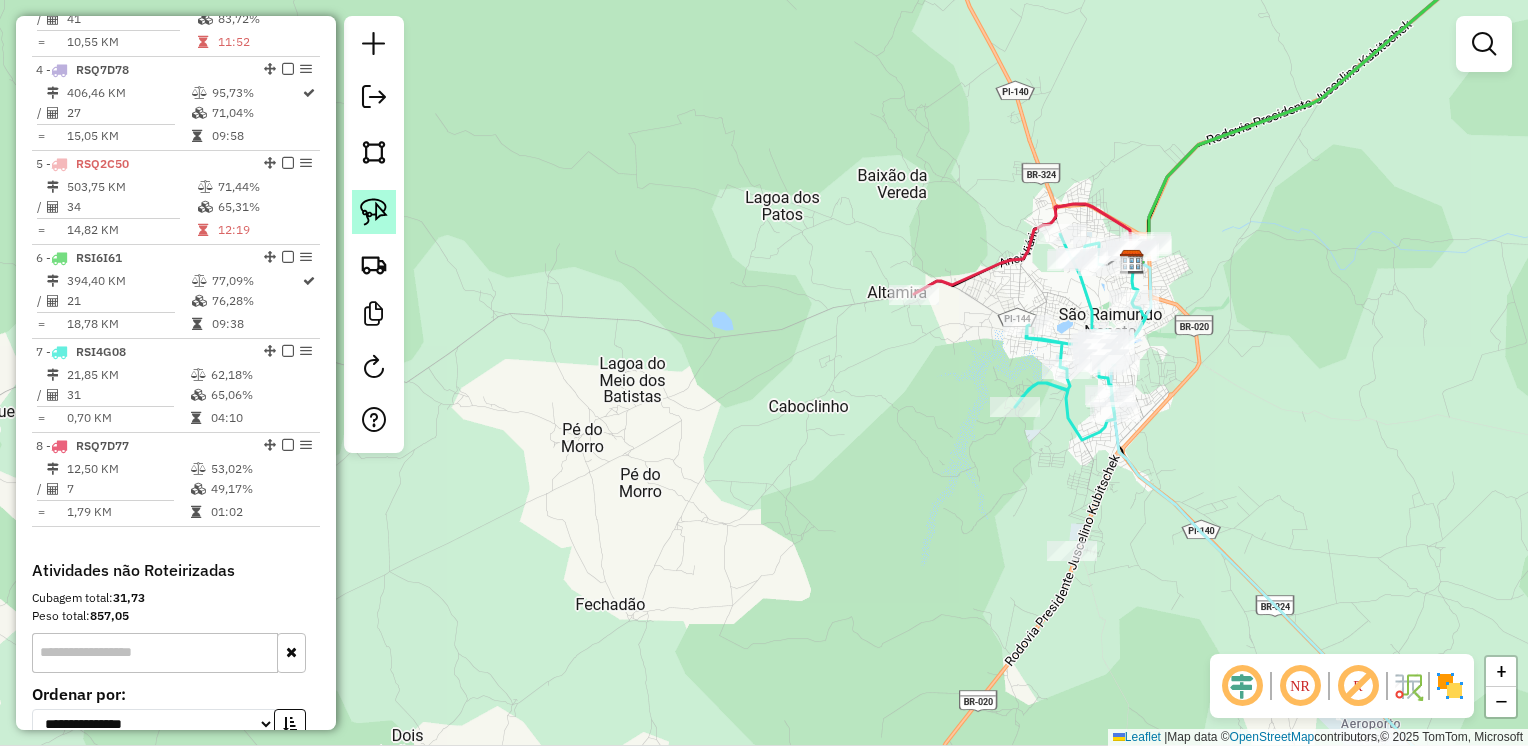 drag, startPoint x: 368, startPoint y: 214, endPoint x: 388, endPoint y: 215, distance: 20.024984 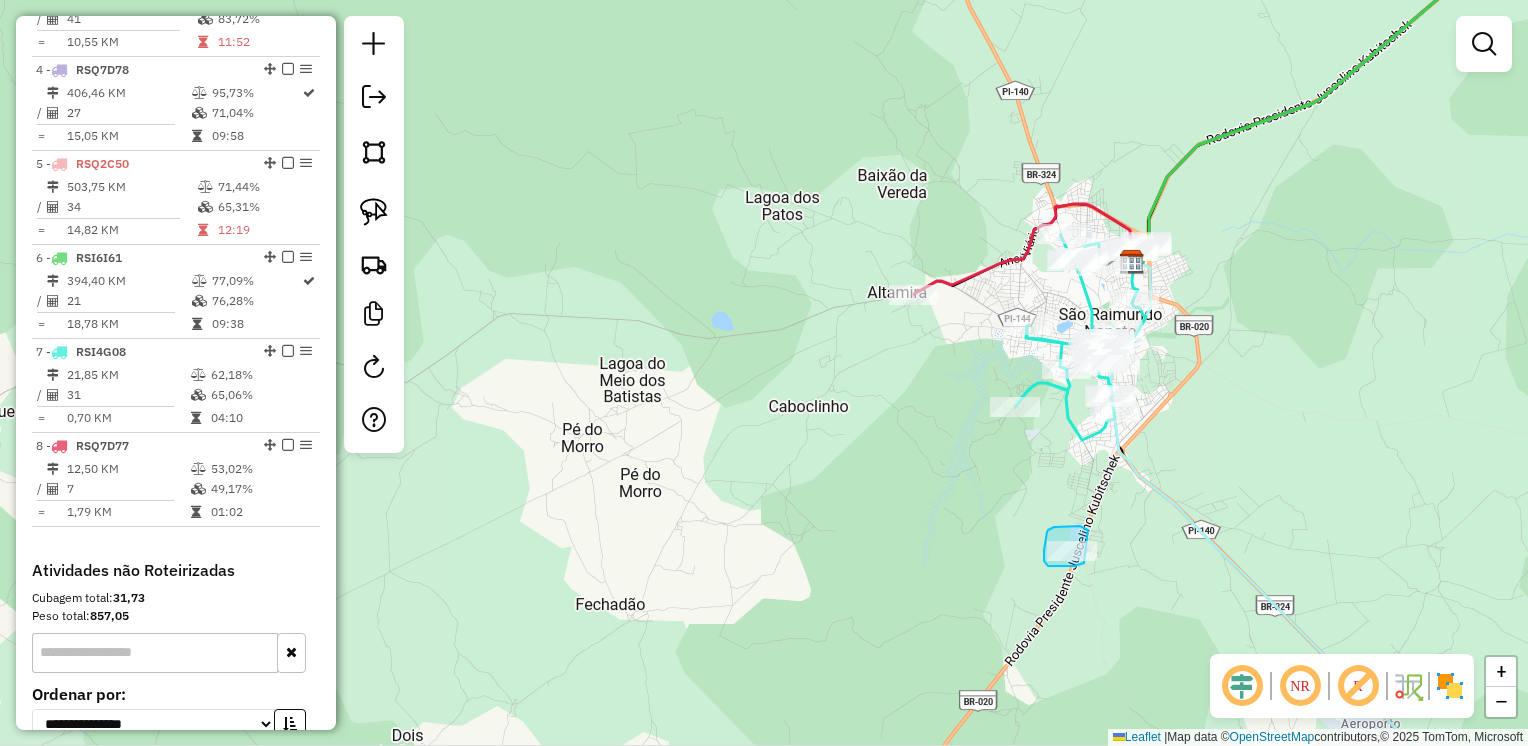 drag, startPoint x: 1088, startPoint y: 530, endPoint x: 1088, endPoint y: 563, distance: 33 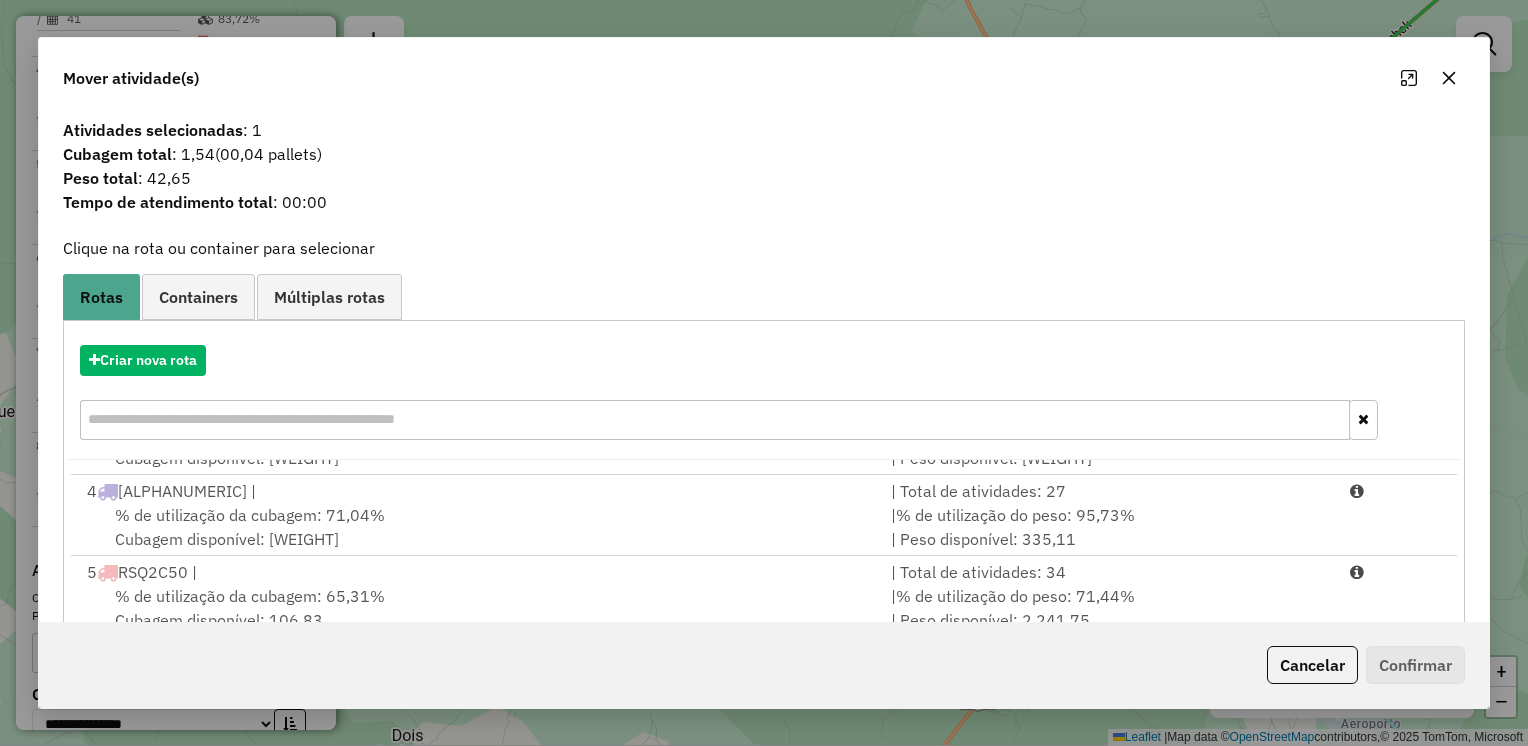 scroll, scrollTop: 246, scrollLeft: 0, axis: vertical 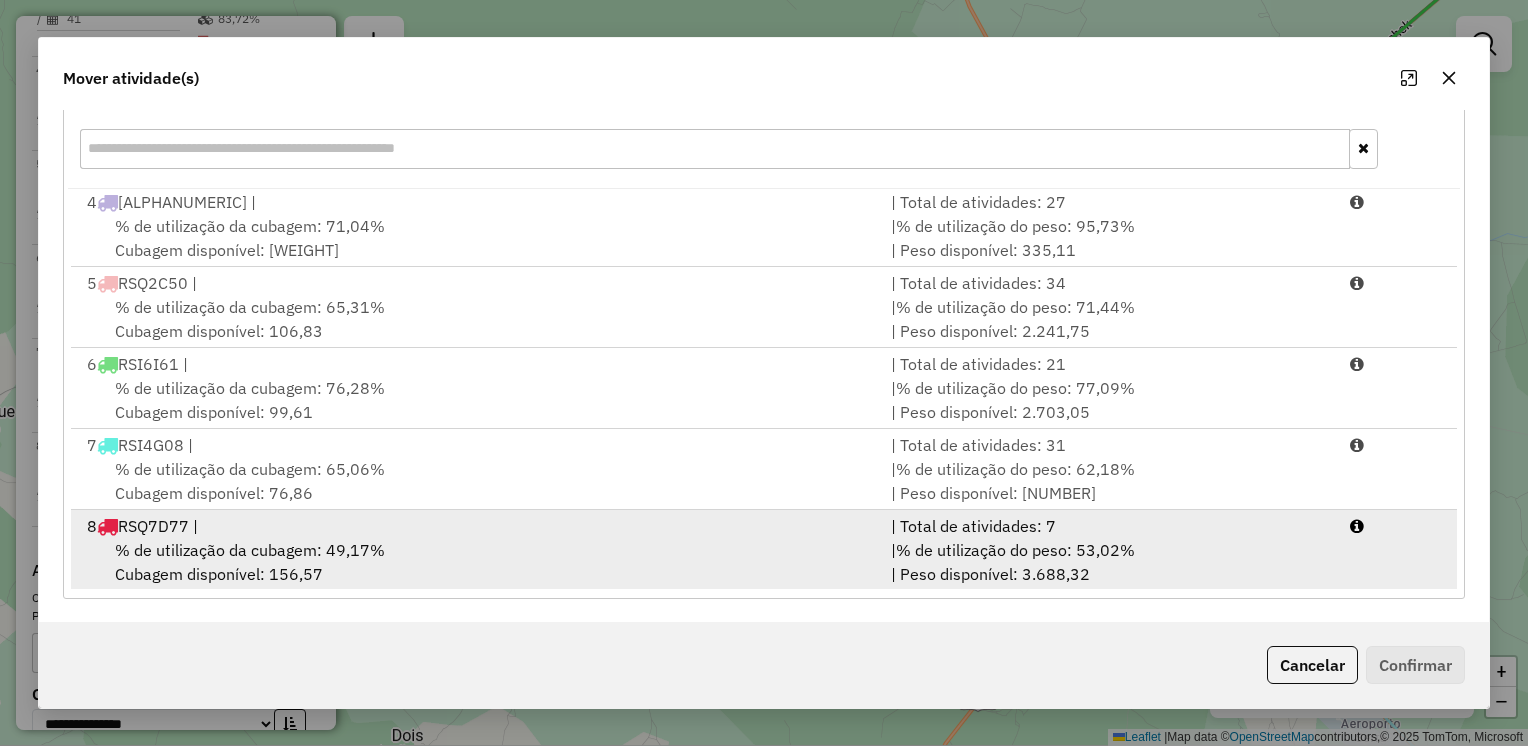 click on "8  RSQ7D77 |" at bounding box center [477, 526] 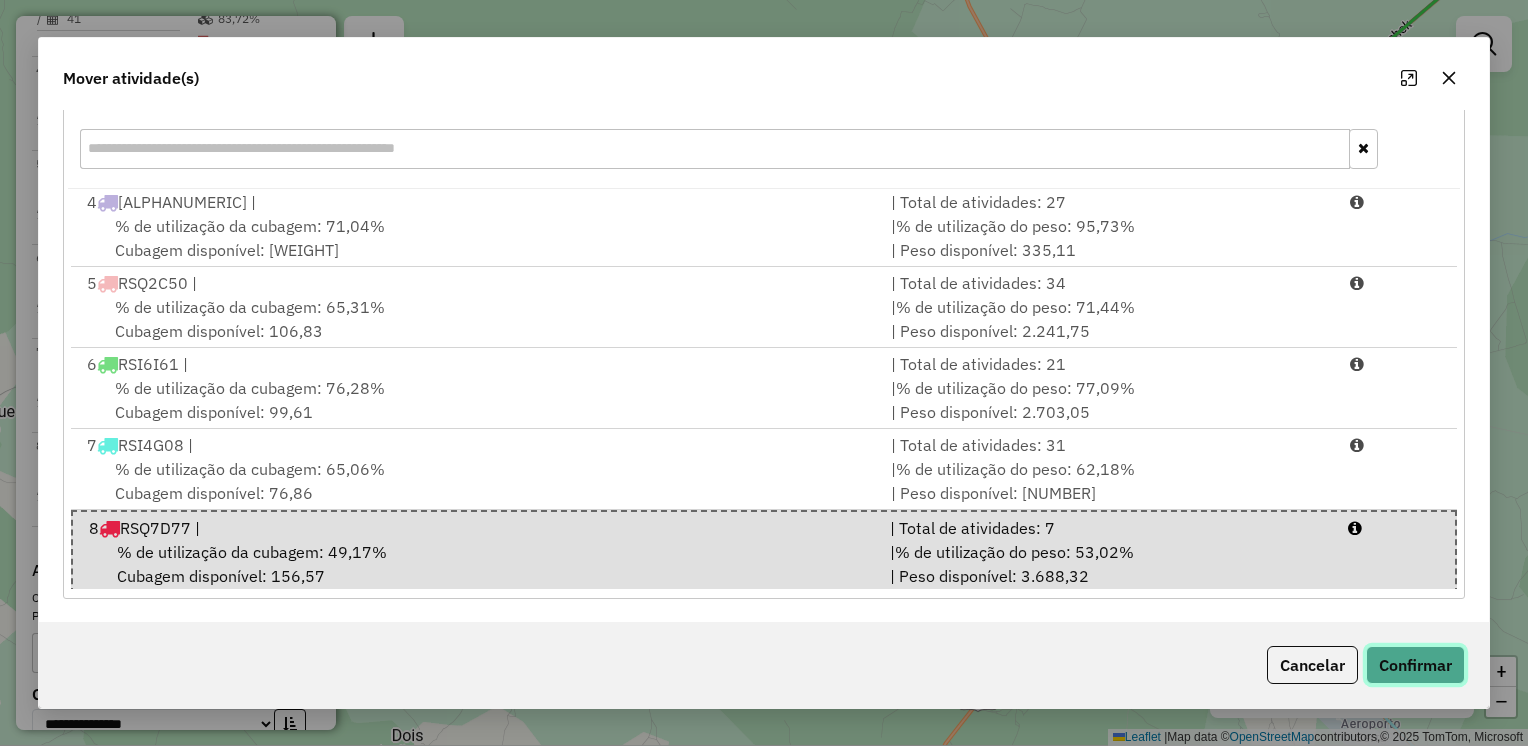 click on "Confirmar" 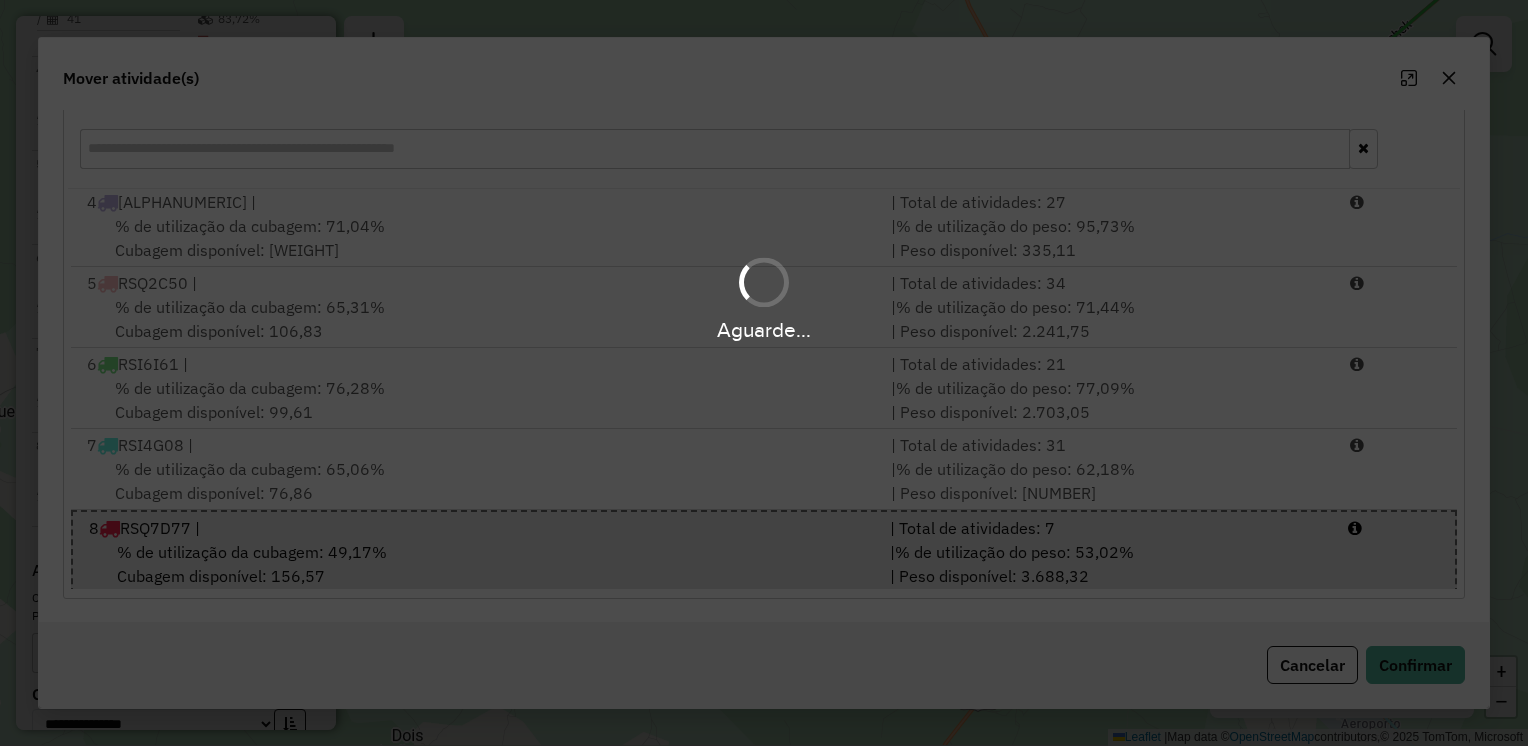 scroll, scrollTop: 0, scrollLeft: 0, axis: both 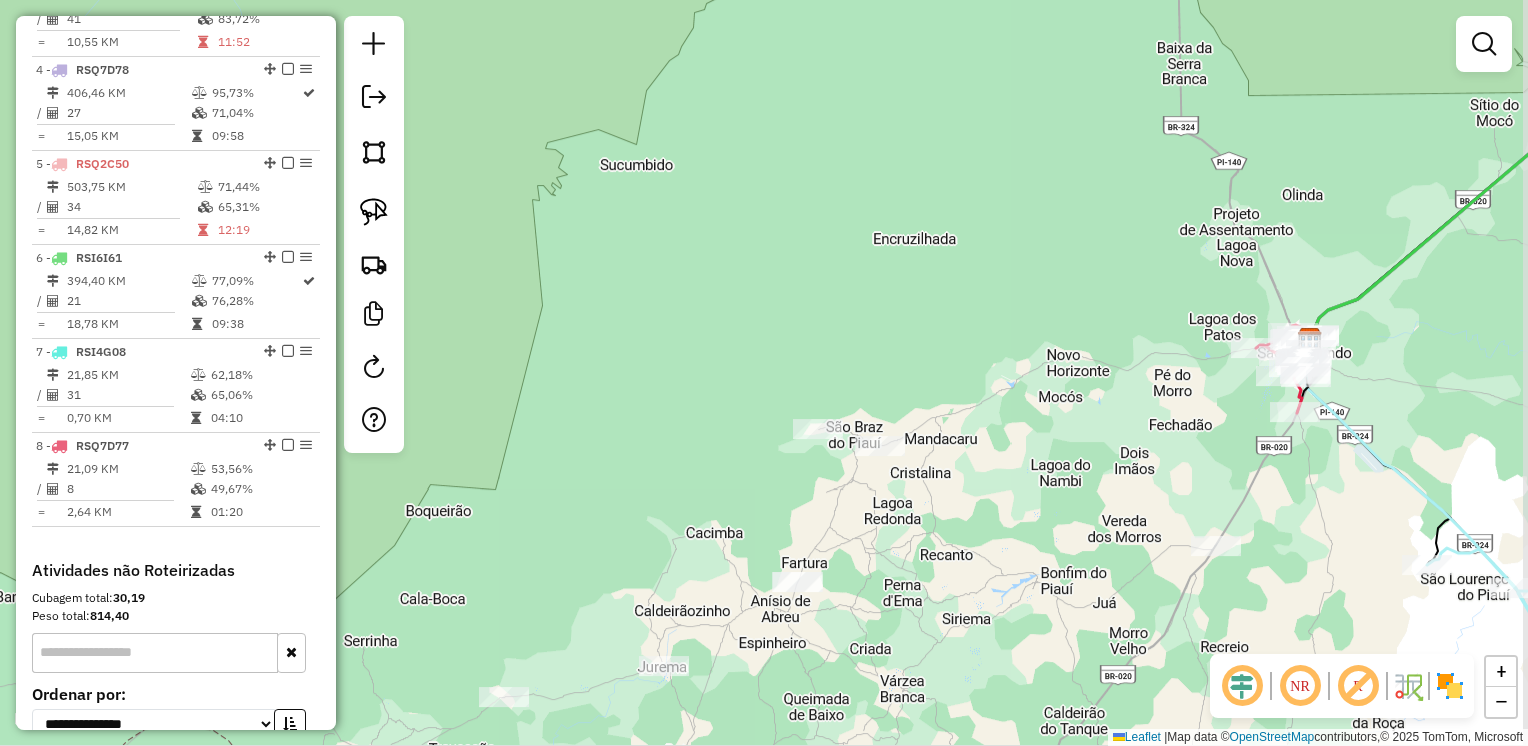 drag, startPoint x: 1131, startPoint y: 560, endPoint x: 1133, endPoint y: 490, distance: 70.028564 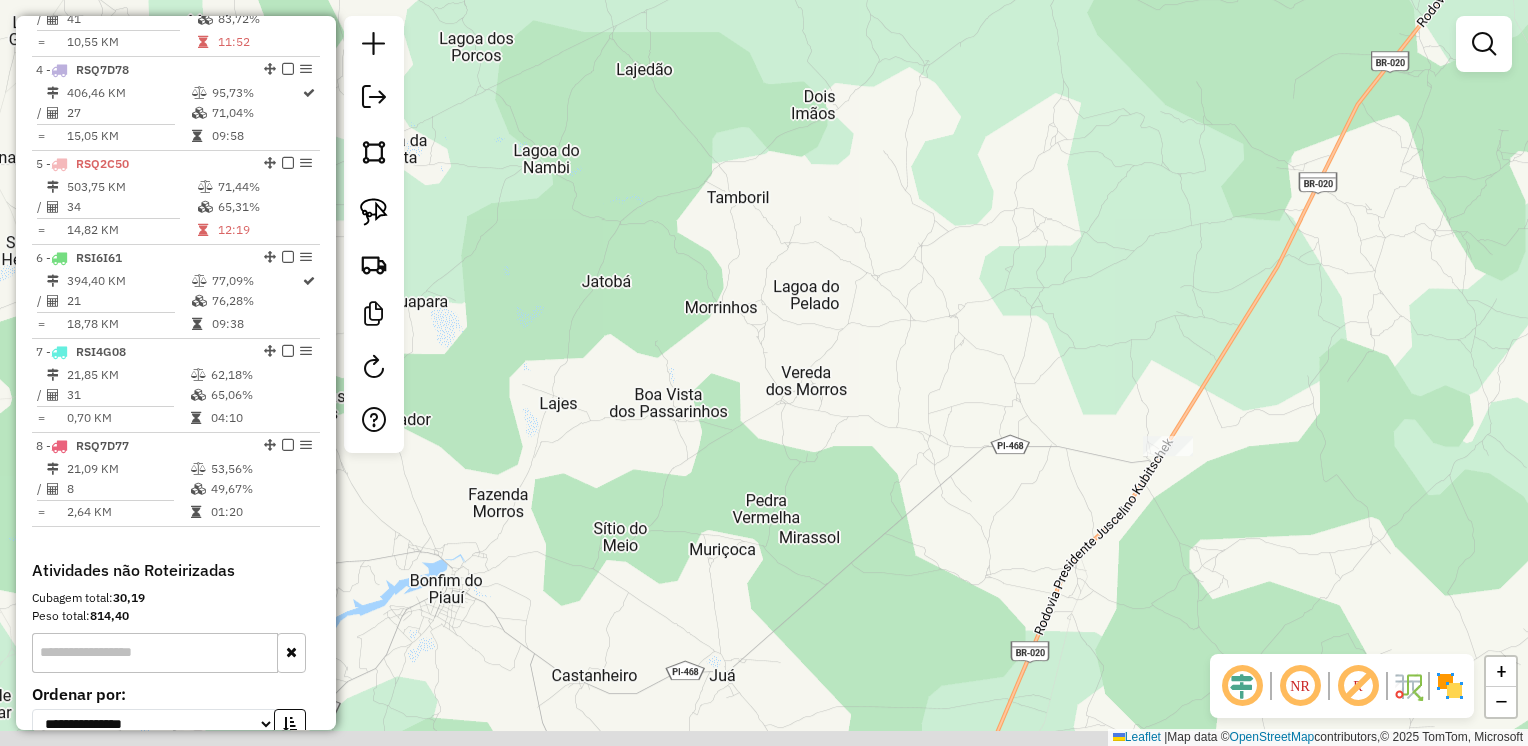 drag, startPoint x: 1236, startPoint y: 546, endPoint x: 1228, endPoint y: 527, distance: 20.615528 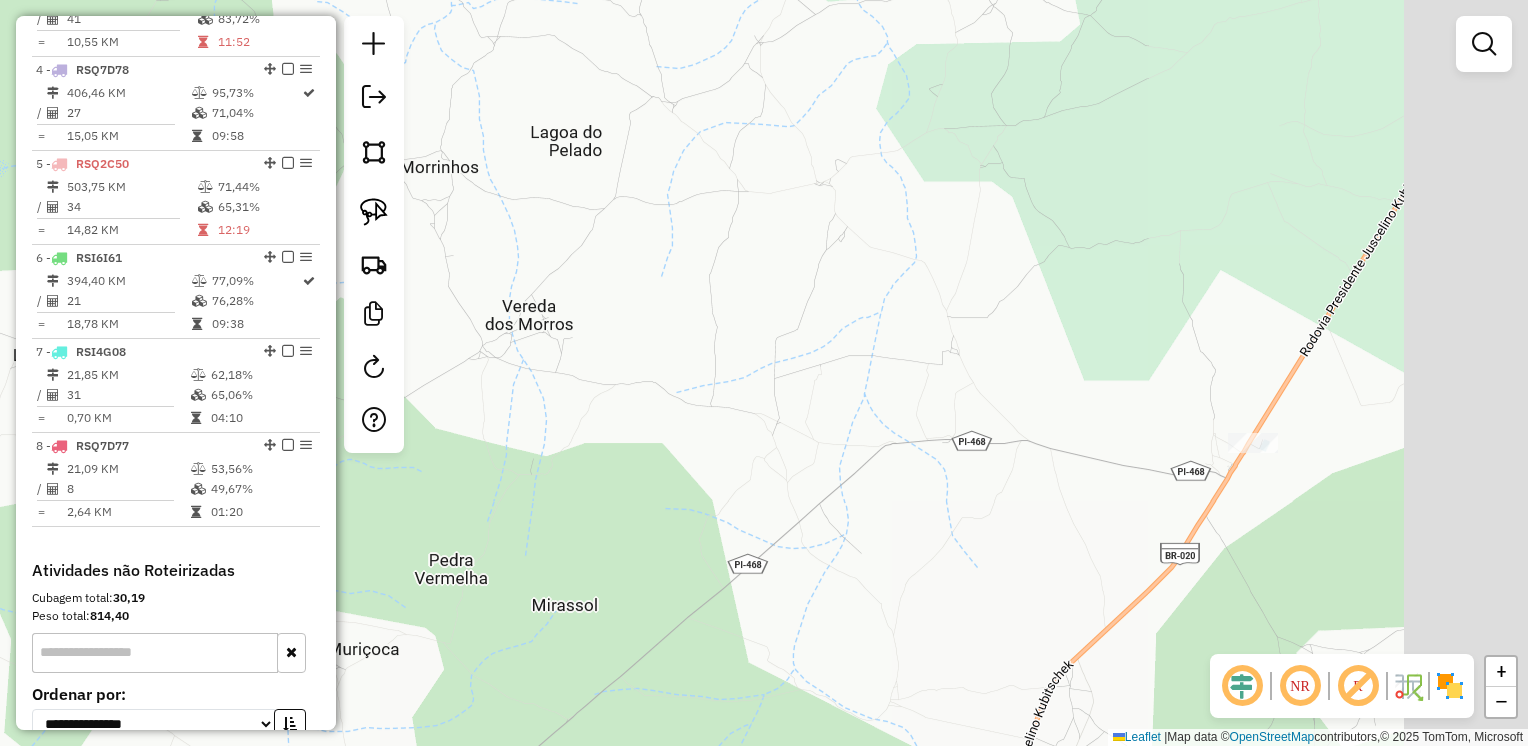 drag, startPoint x: 1170, startPoint y: 475, endPoint x: 1000, endPoint y: 444, distance: 172.80336 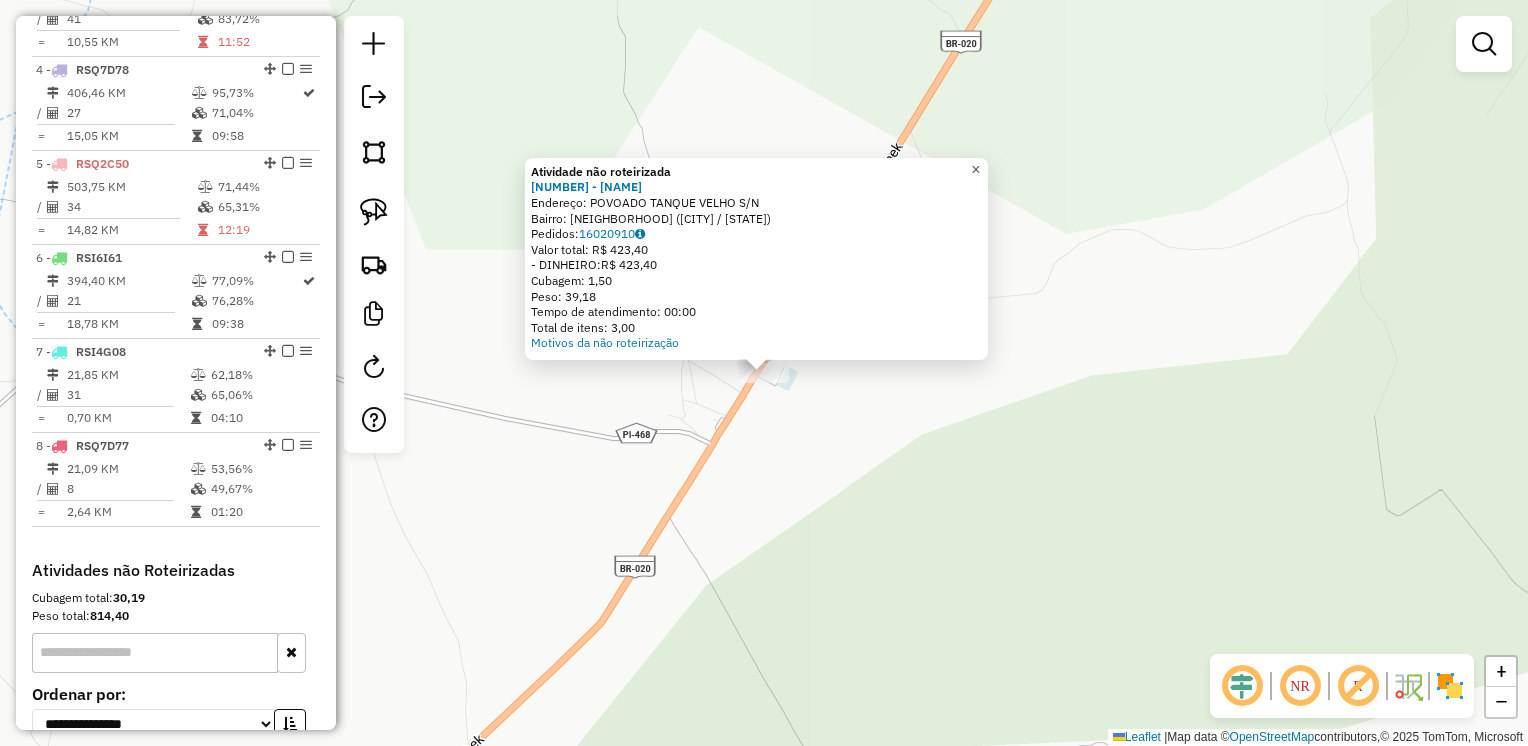 click on "×" 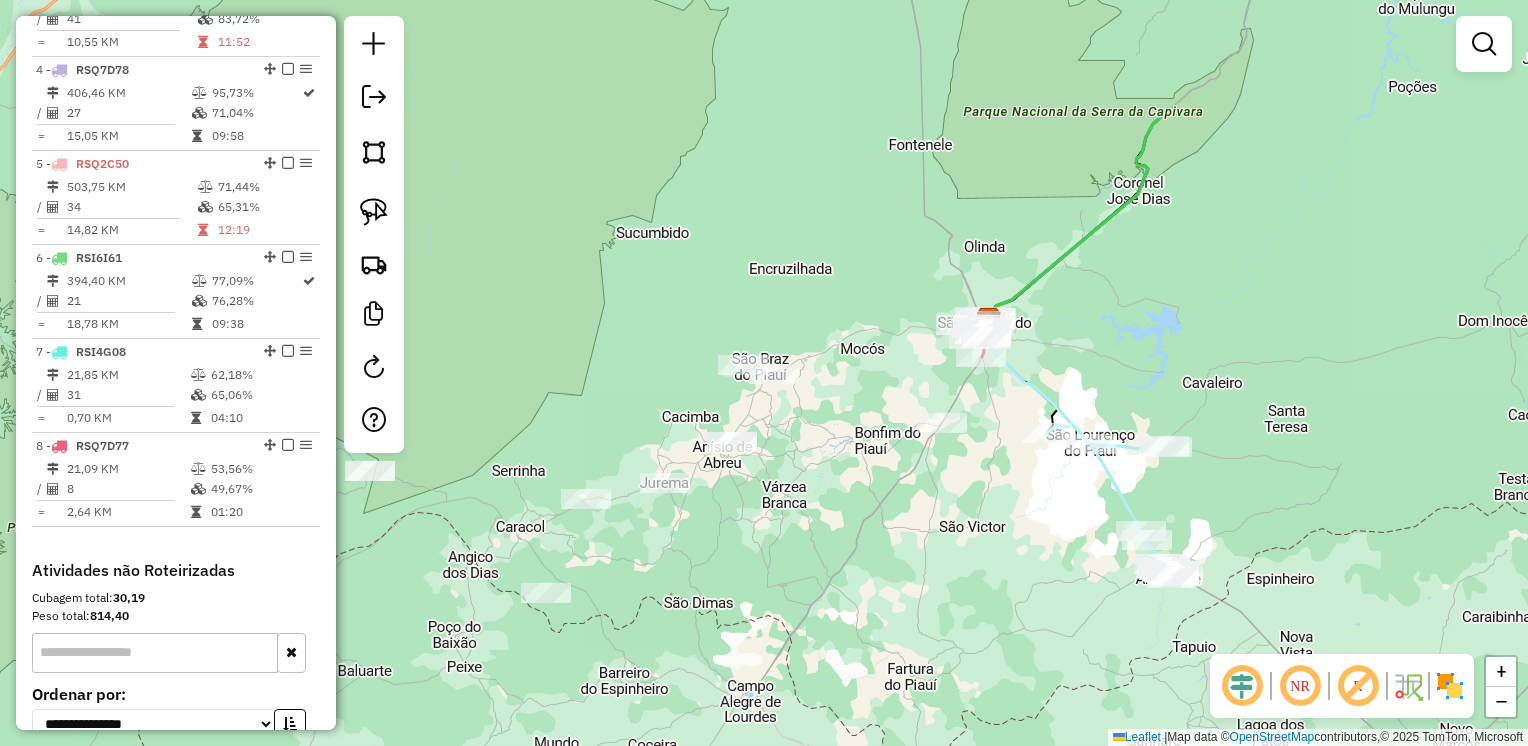 drag, startPoint x: 1207, startPoint y: 251, endPoint x: 1069, endPoint y: 394, distance: 198.72845 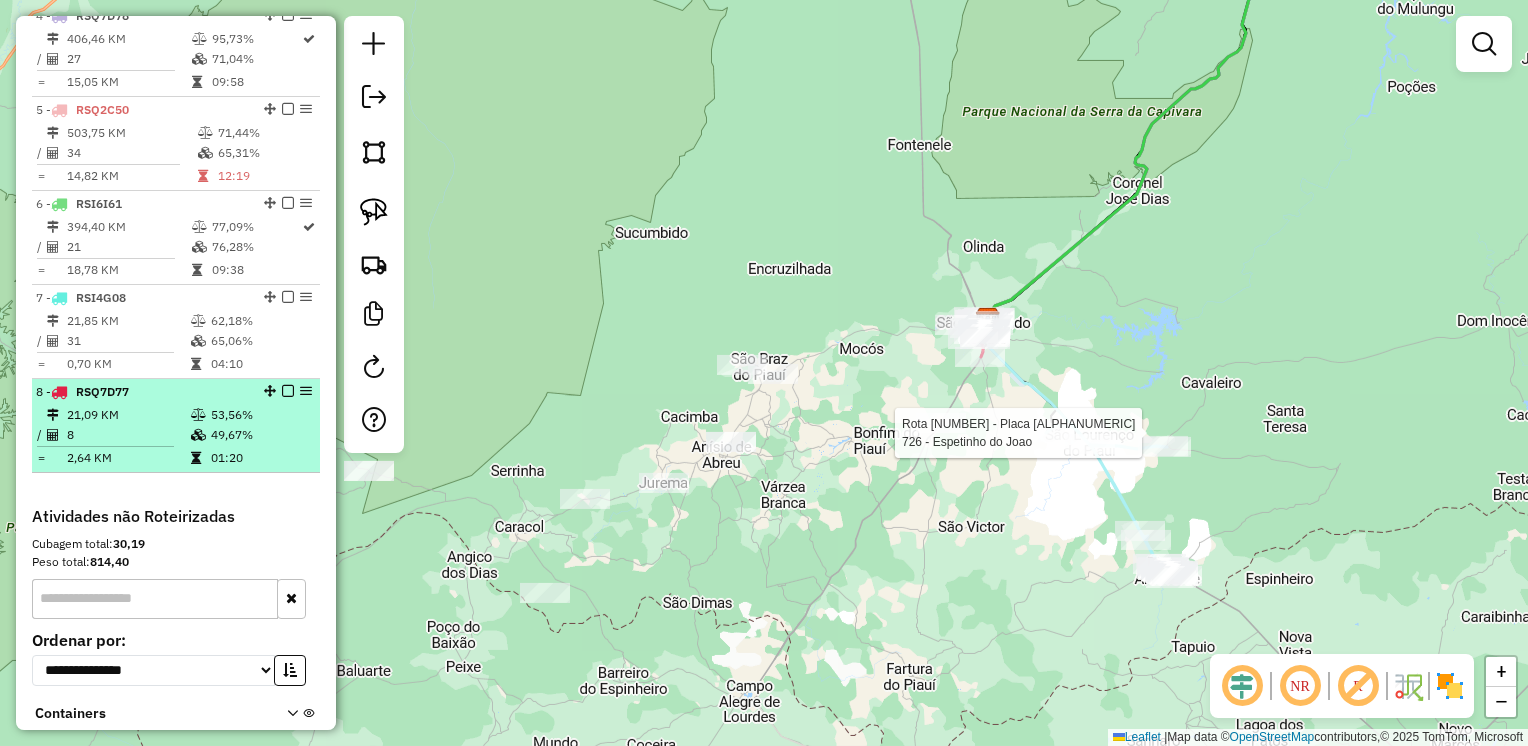 scroll, scrollTop: 1103, scrollLeft: 0, axis: vertical 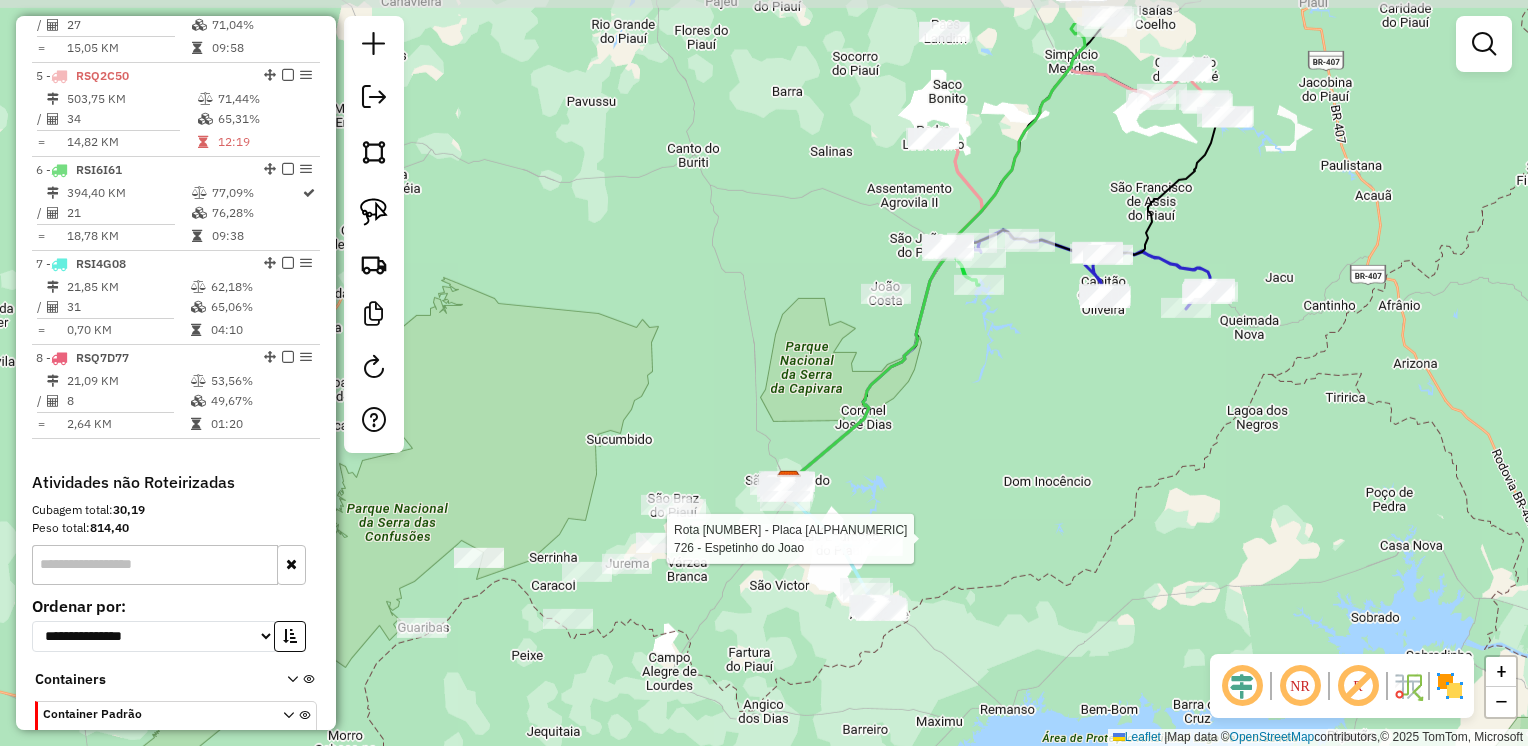 drag, startPoint x: 1052, startPoint y: 296, endPoint x: 1060, endPoint y: 387, distance: 91.350975 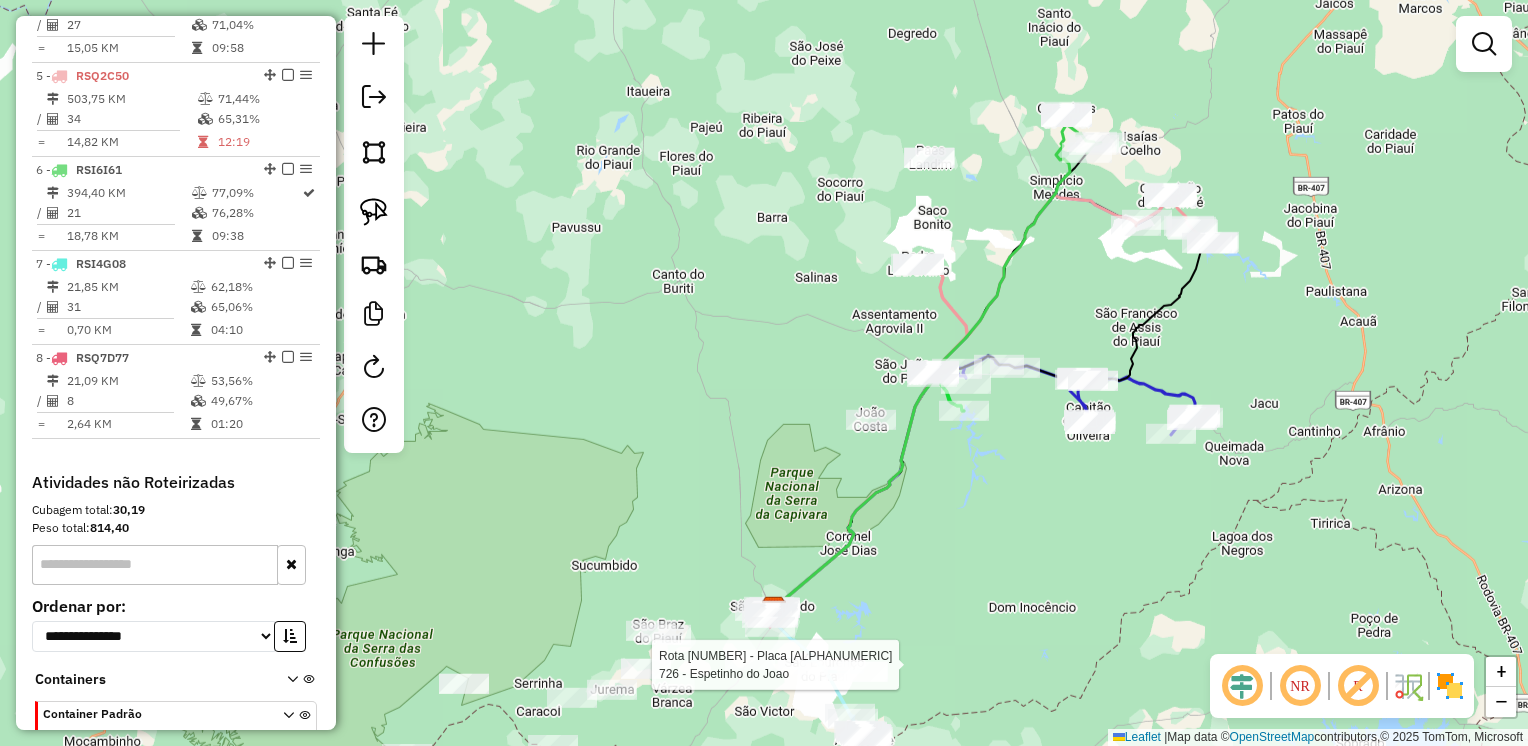drag, startPoint x: 1082, startPoint y: 127, endPoint x: 1067, endPoint y: 254, distance: 127.88276 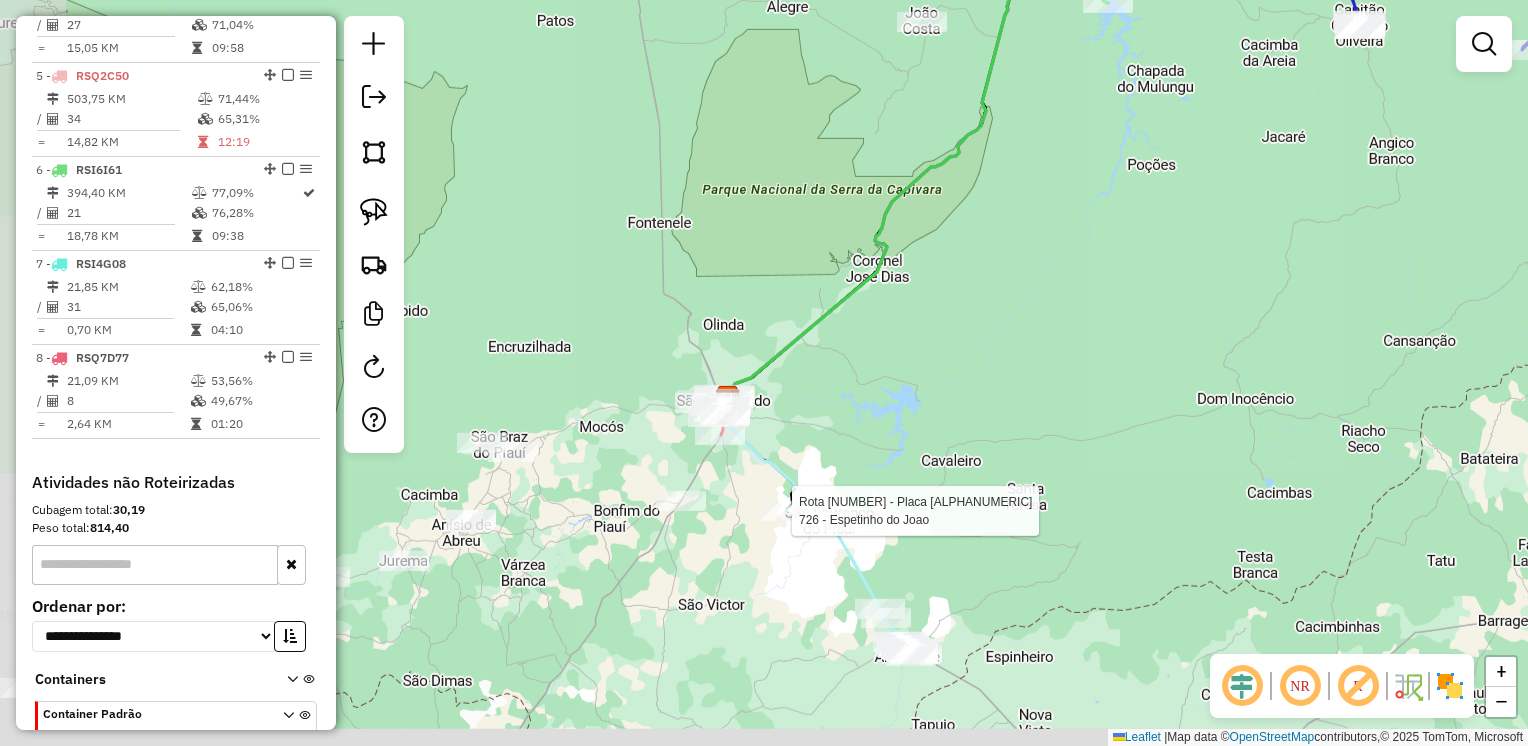 drag, startPoint x: 758, startPoint y: 499, endPoint x: 845, endPoint y: 414, distance: 121.630585 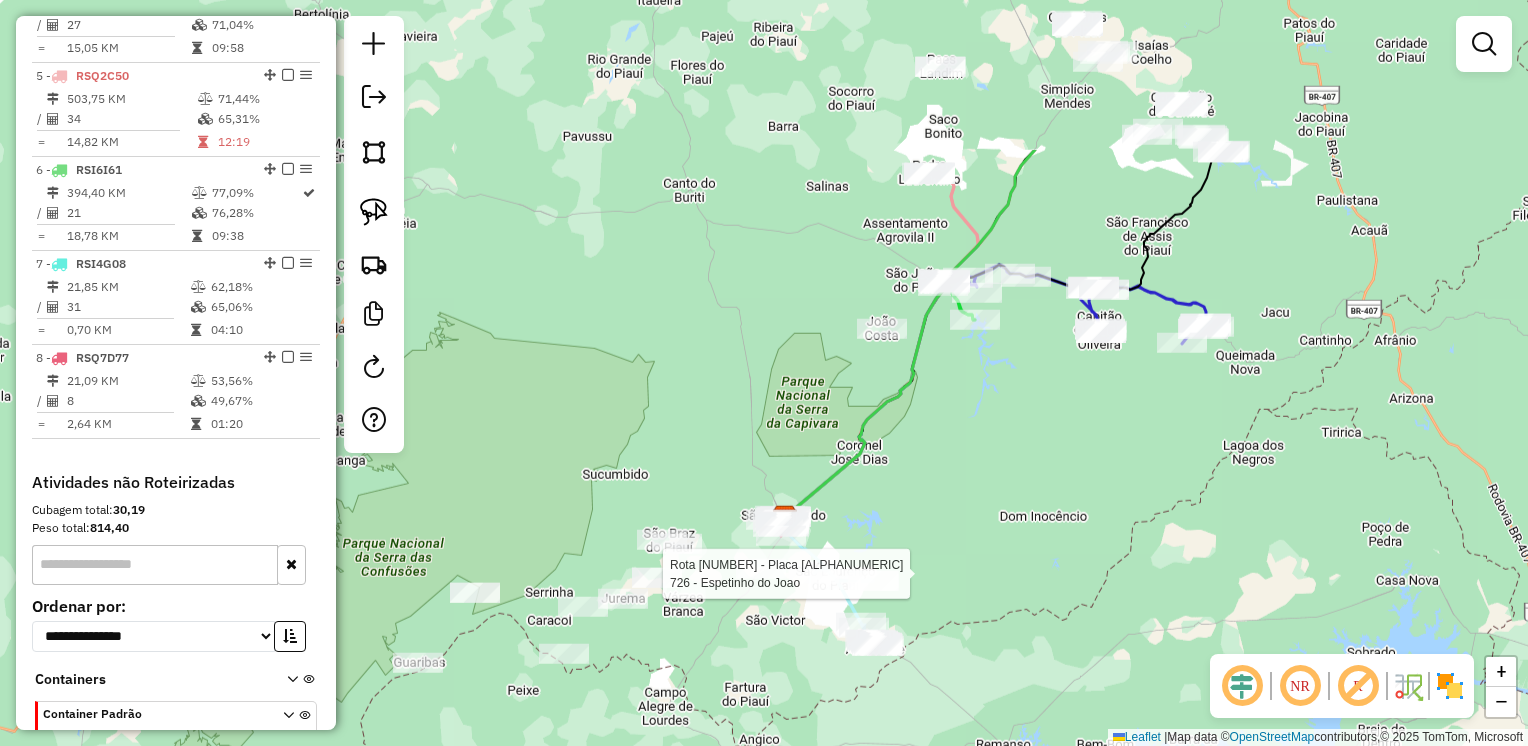 drag, startPoint x: 1237, startPoint y: 219, endPoint x: 1084, endPoint y: 443, distance: 271.26556 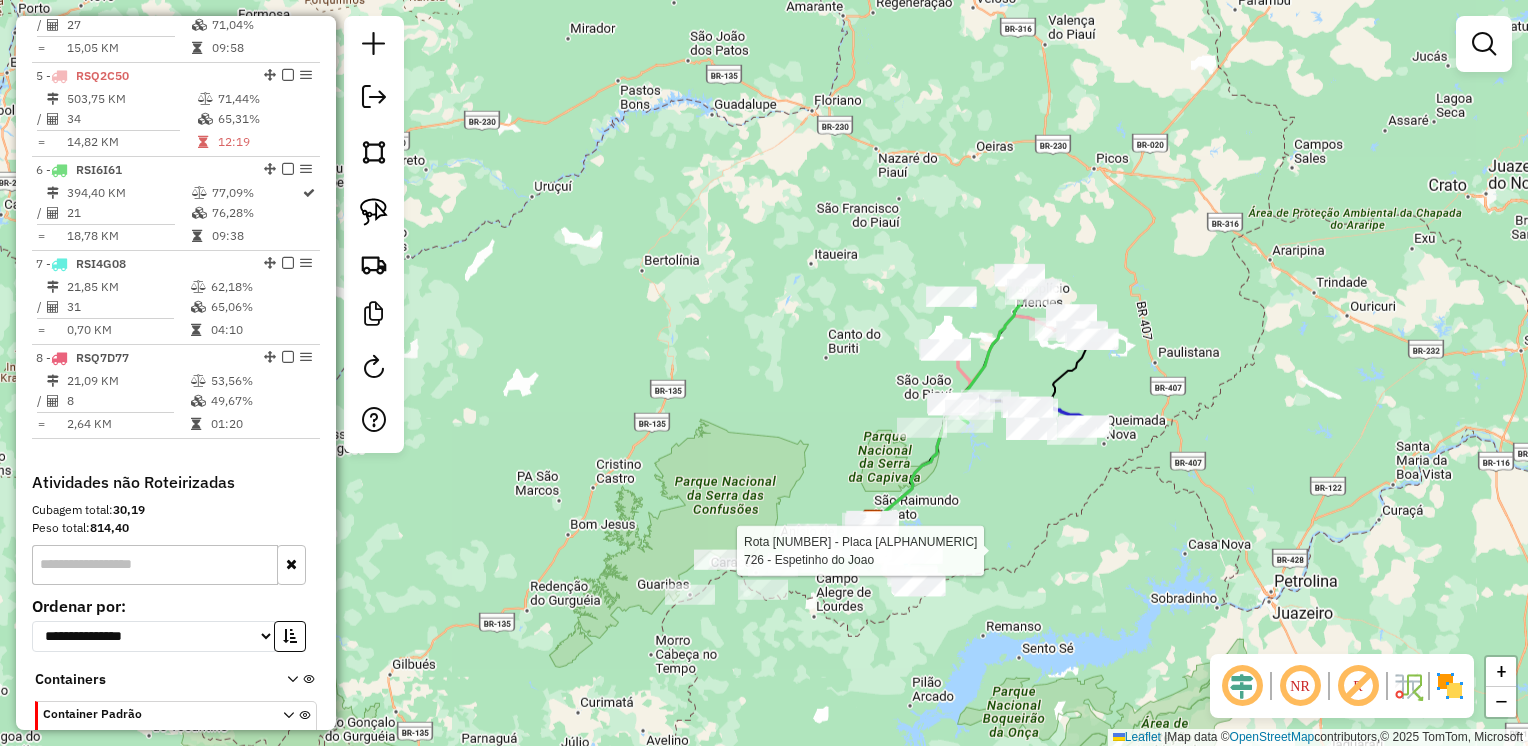 drag, startPoint x: 1084, startPoint y: 502, endPoint x: 1054, endPoint y: 500, distance: 30.066593 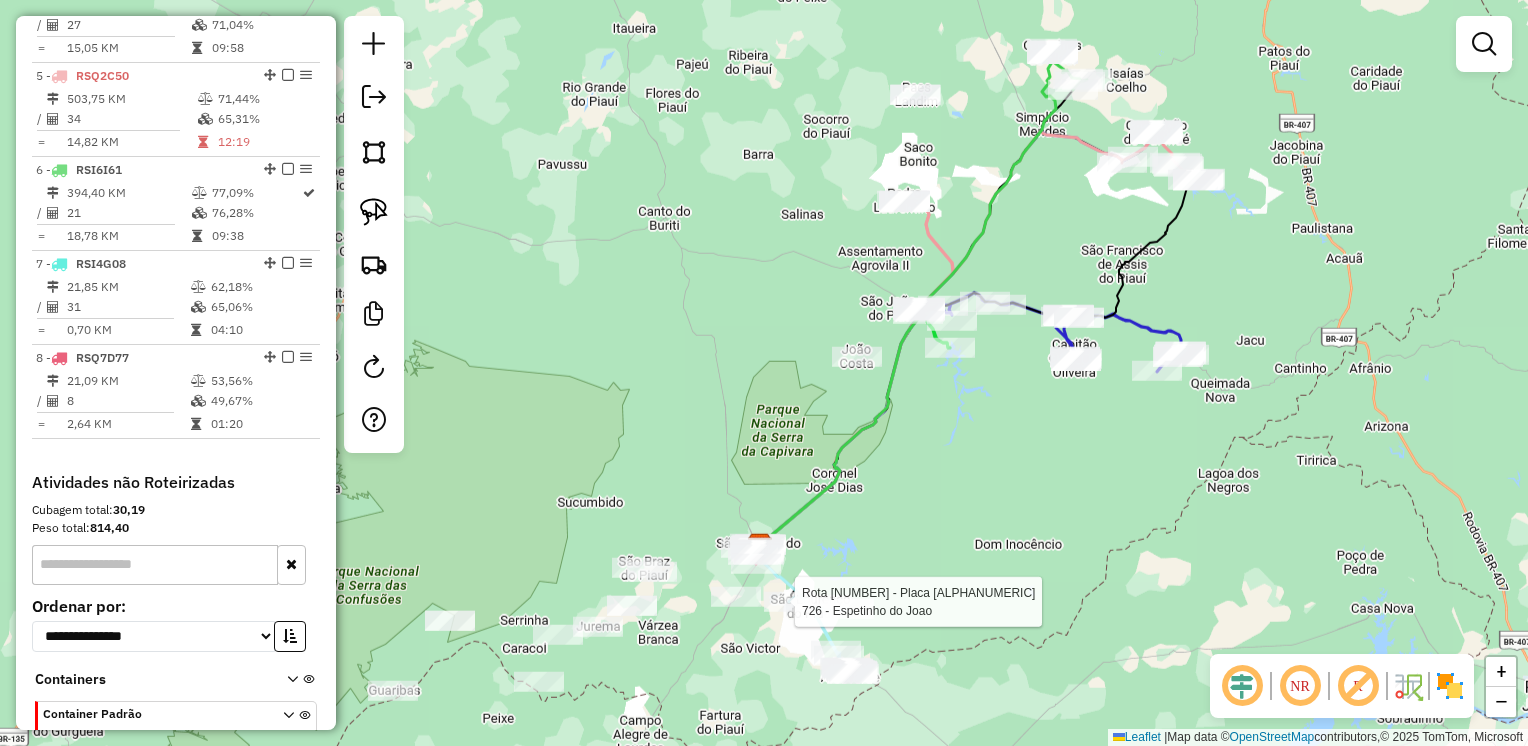 drag, startPoint x: 1036, startPoint y: 480, endPoint x: 1103, endPoint y: 464, distance: 68.88396 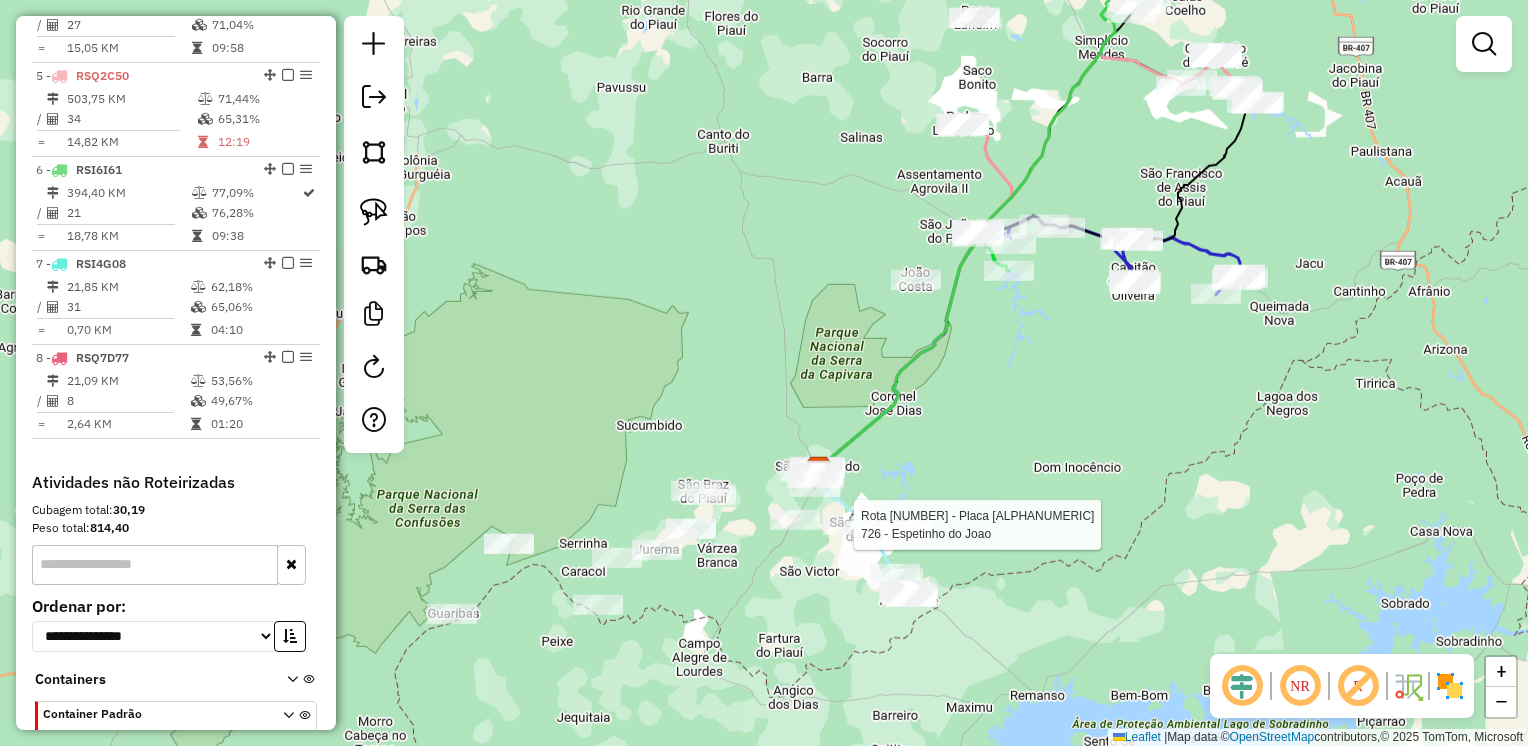 drag, startPoint x: 1077, startPoint y: 480, endPoint x: 1151, endPoint y: 373, distance: 130.09612 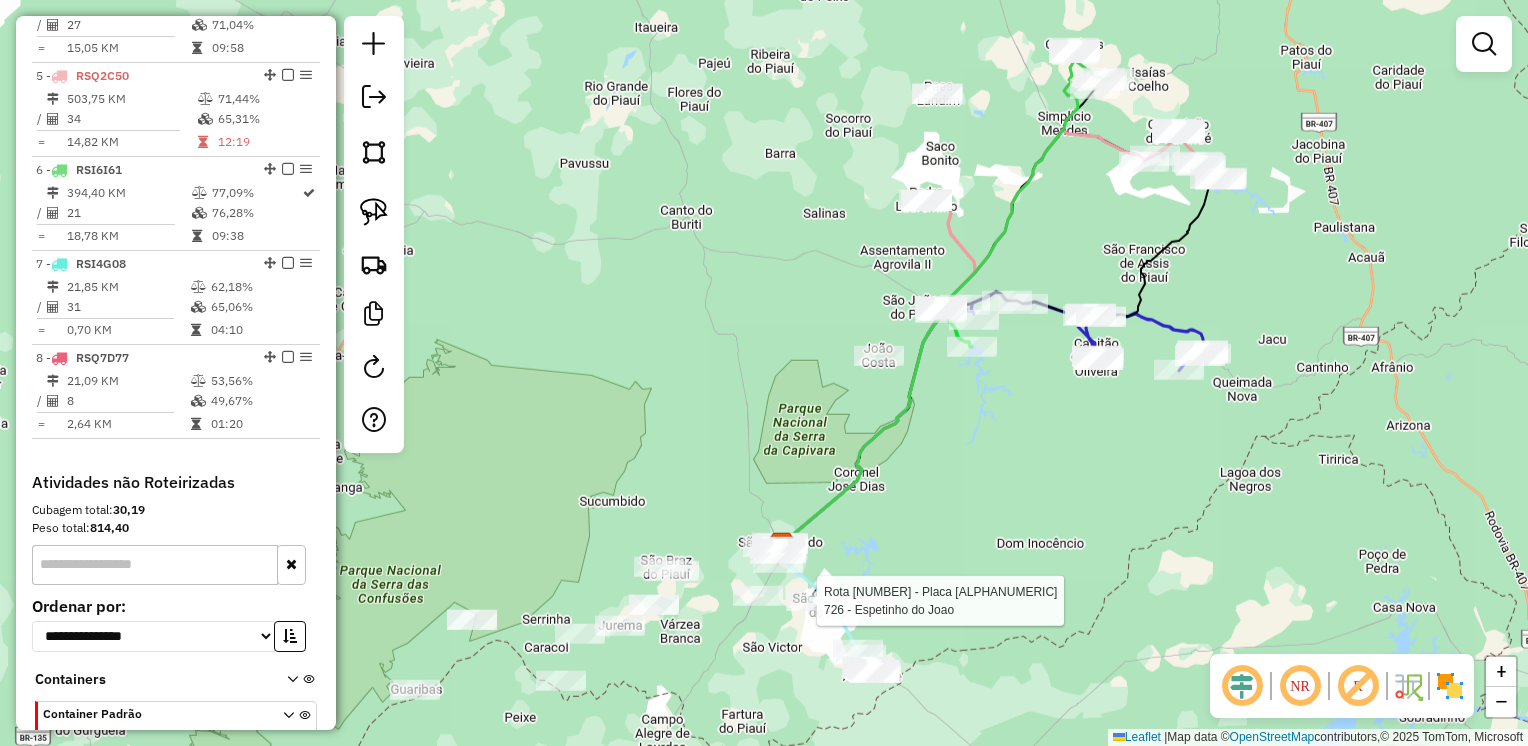 drag, startPoint x: 1113, startPoint y: 390, endPoint x: 1076, endPoint y: 466, distance: 84.5281 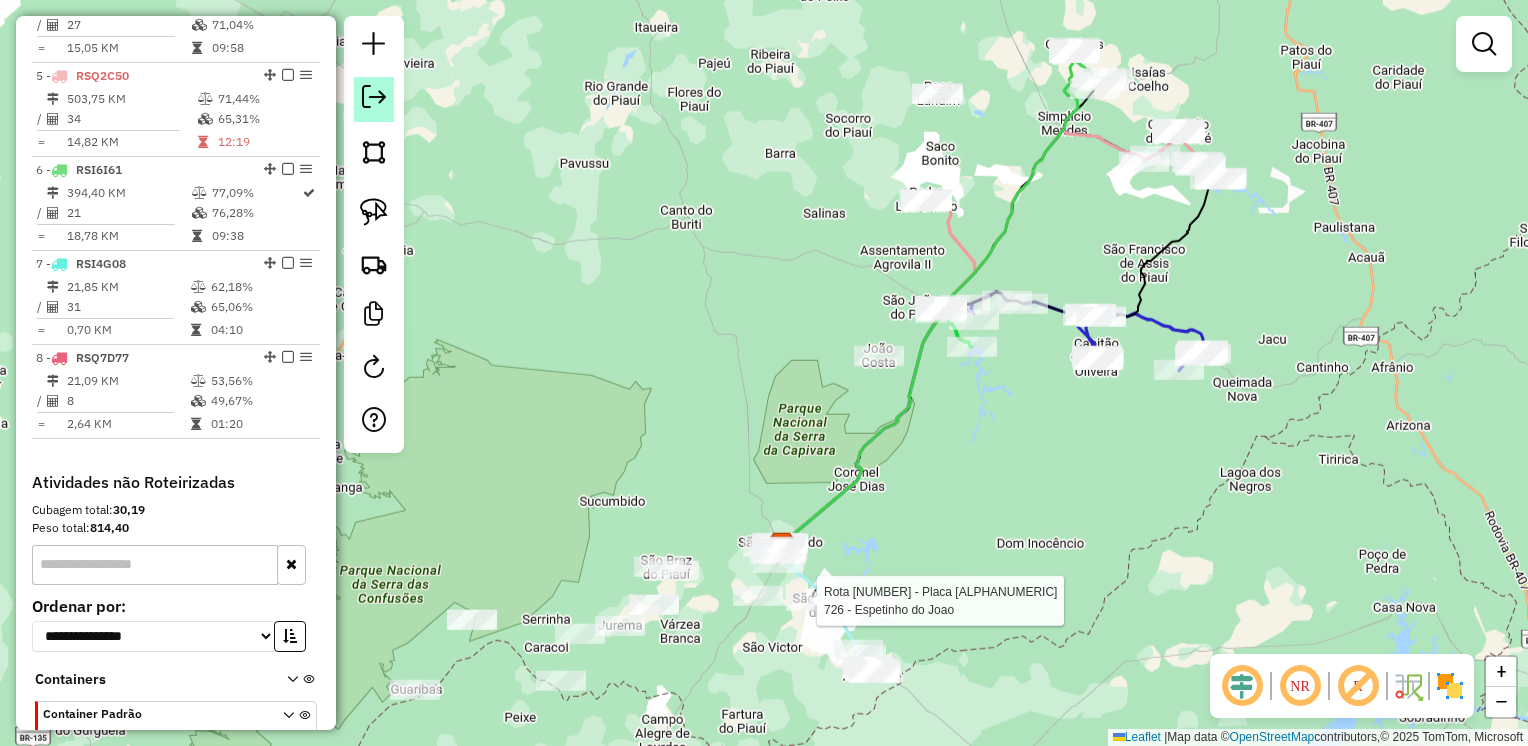 click 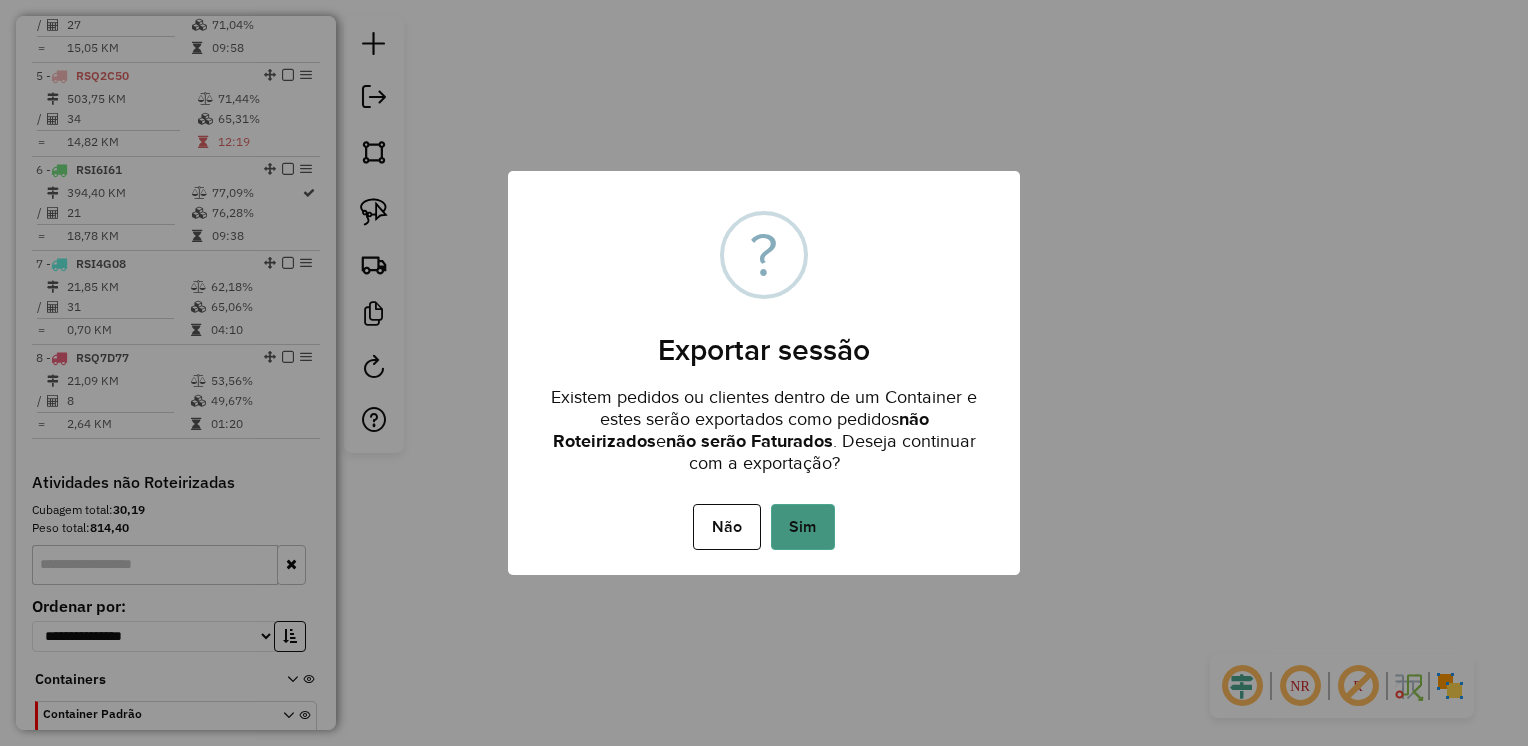 click on "Sim" at bounding box center (803, 527) 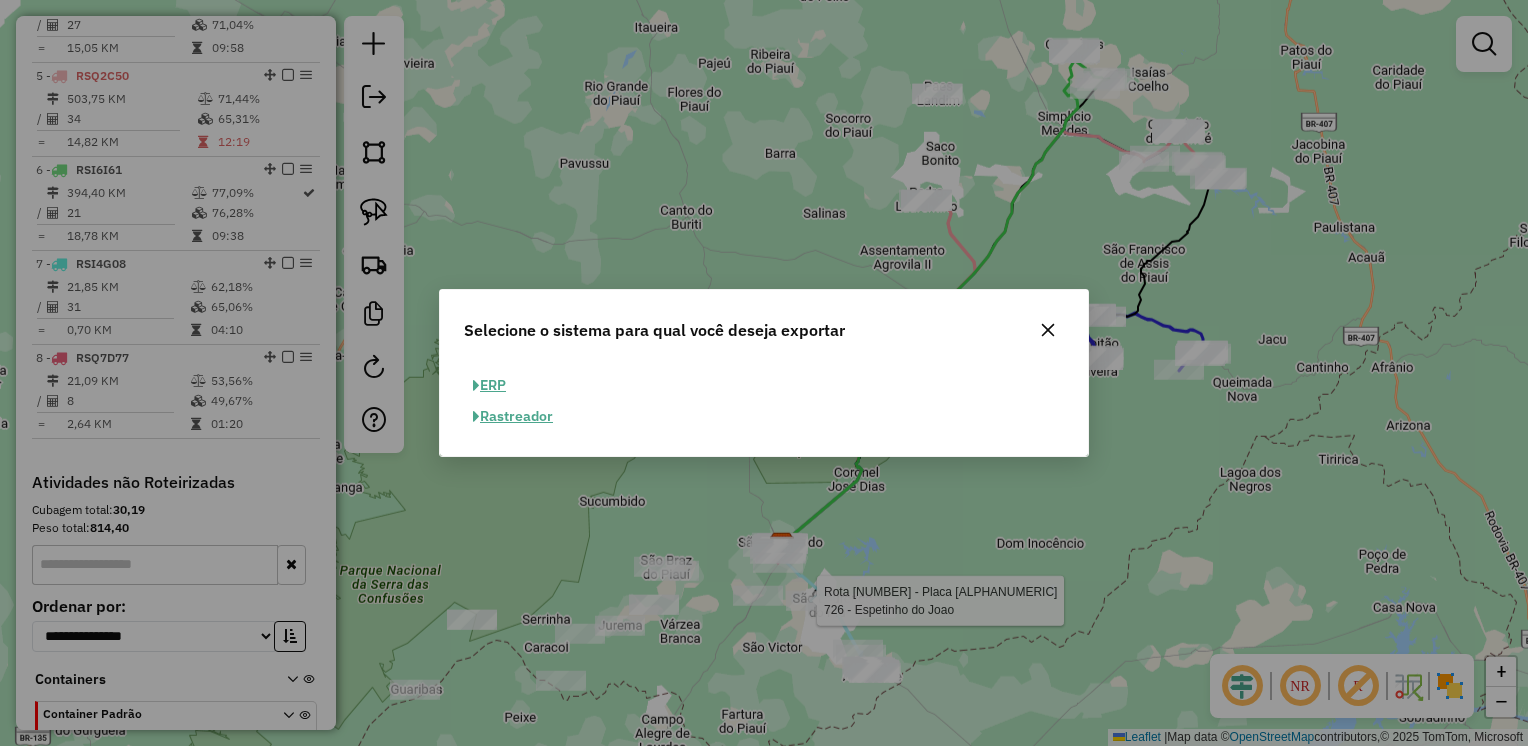 click on "ERP" 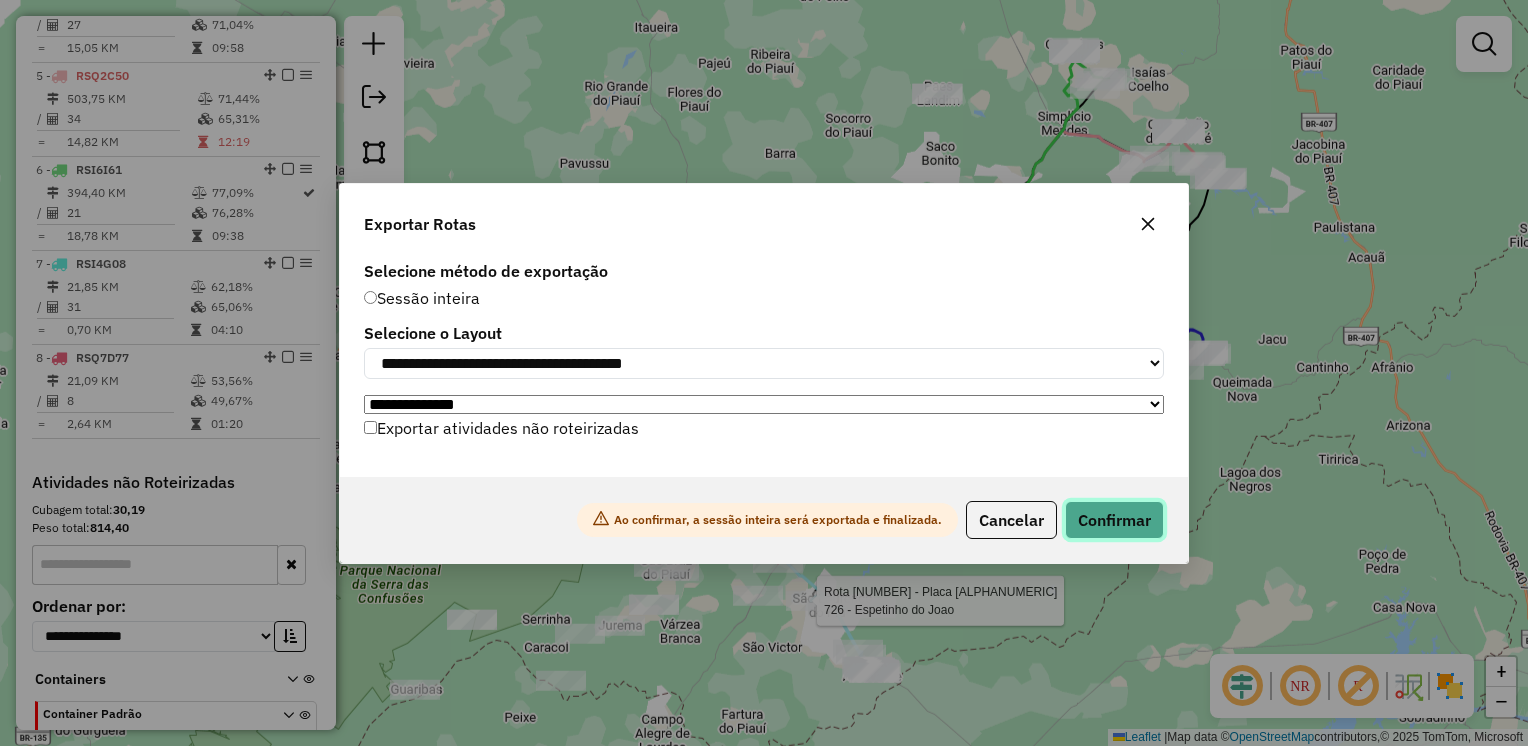 click on "Confirmar" 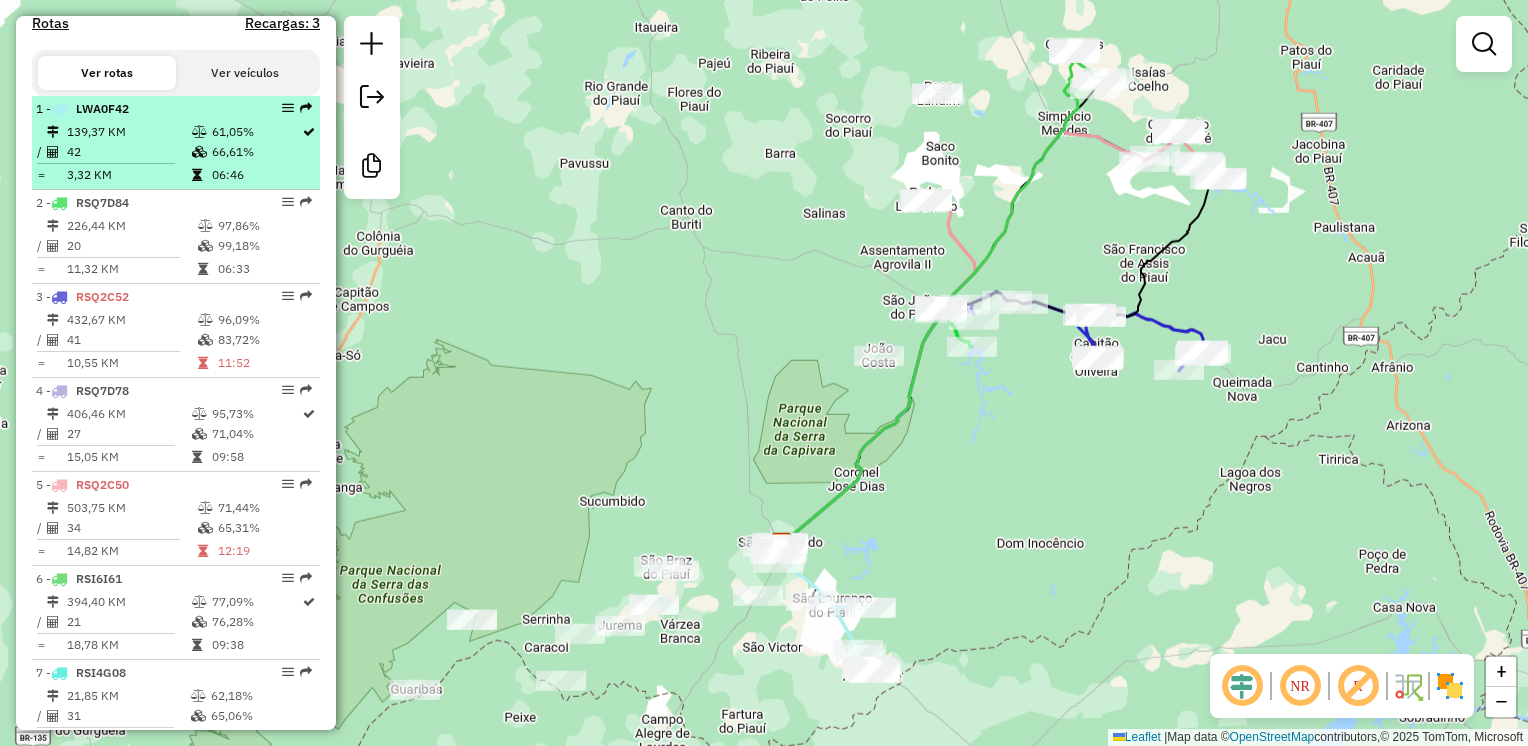 scroll, scrollTop: 716, scrollLeft: 0, axis: vertical 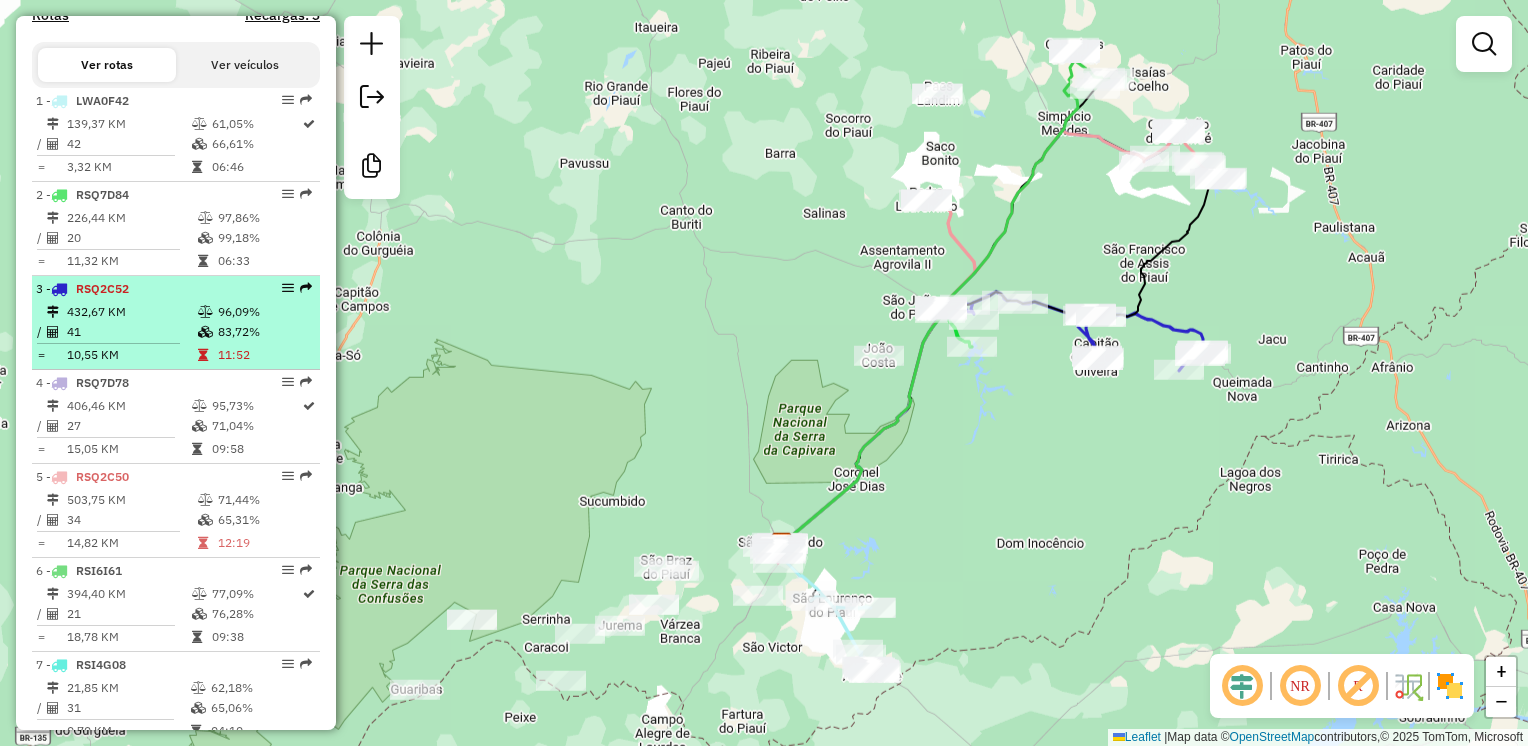 click on "41" at bounding box center [131, 332] 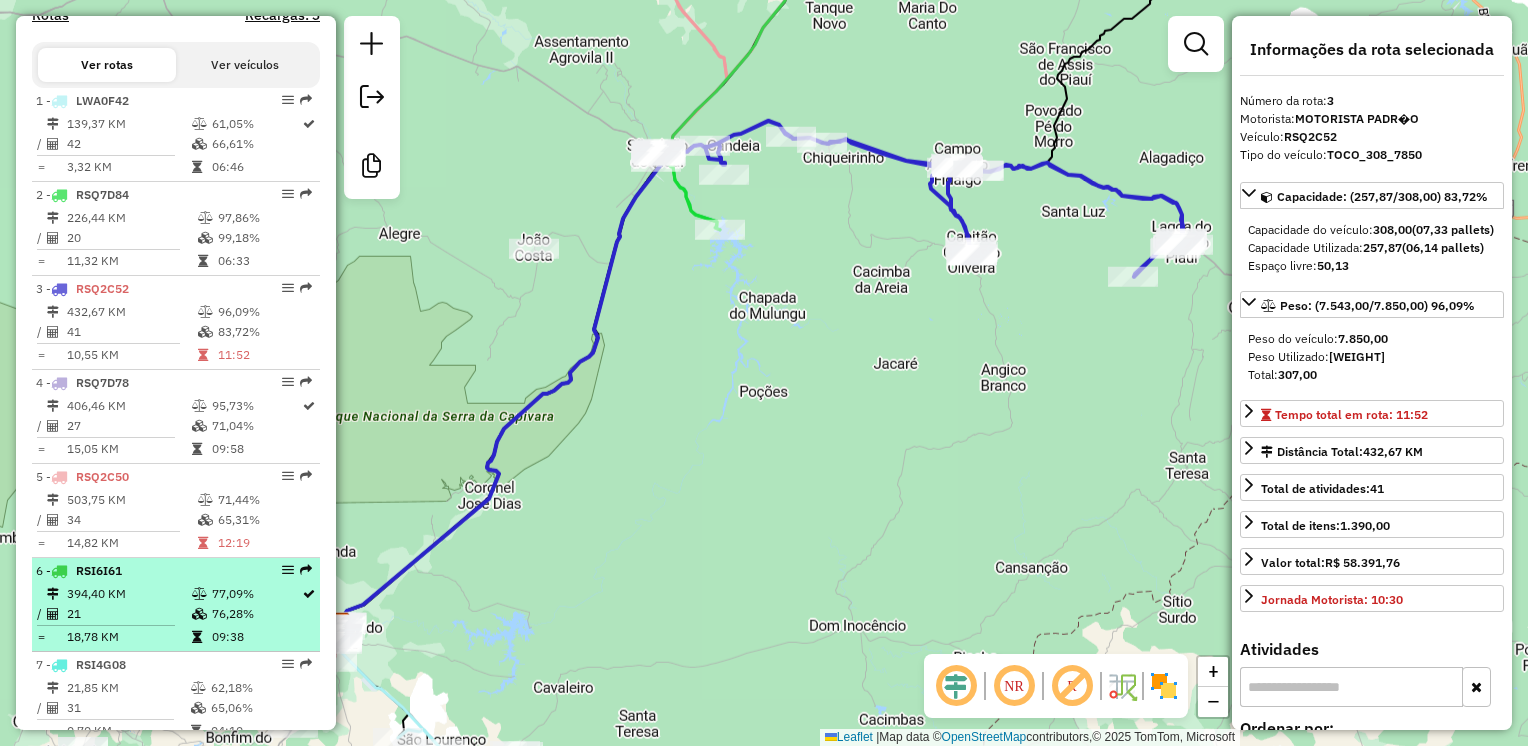drag, startPoint x: 187, startPoint y: 600, endPoint x: 174, endPoint y: 593, distance: 14.764823 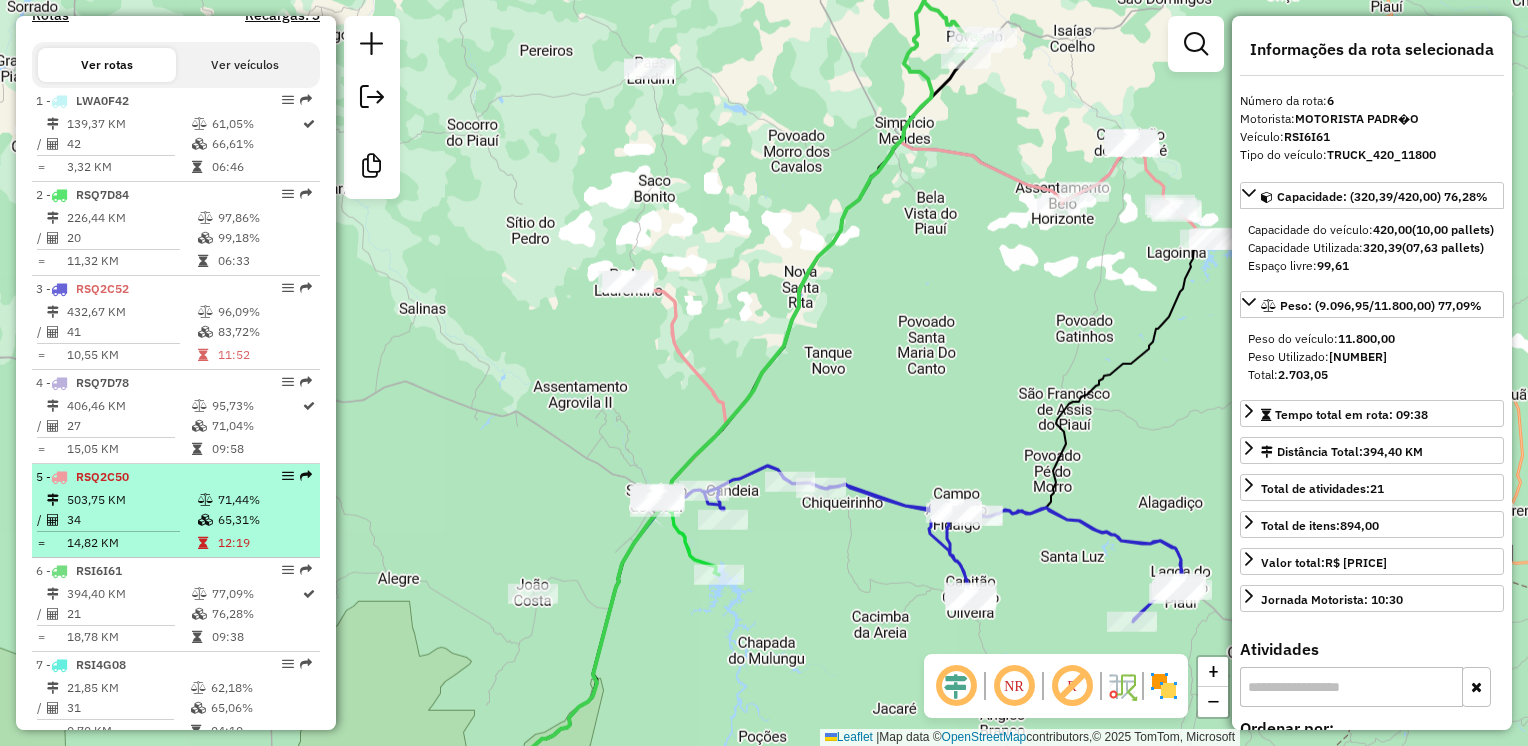 click on "503,75 KM" at bounding box center (131, 500) 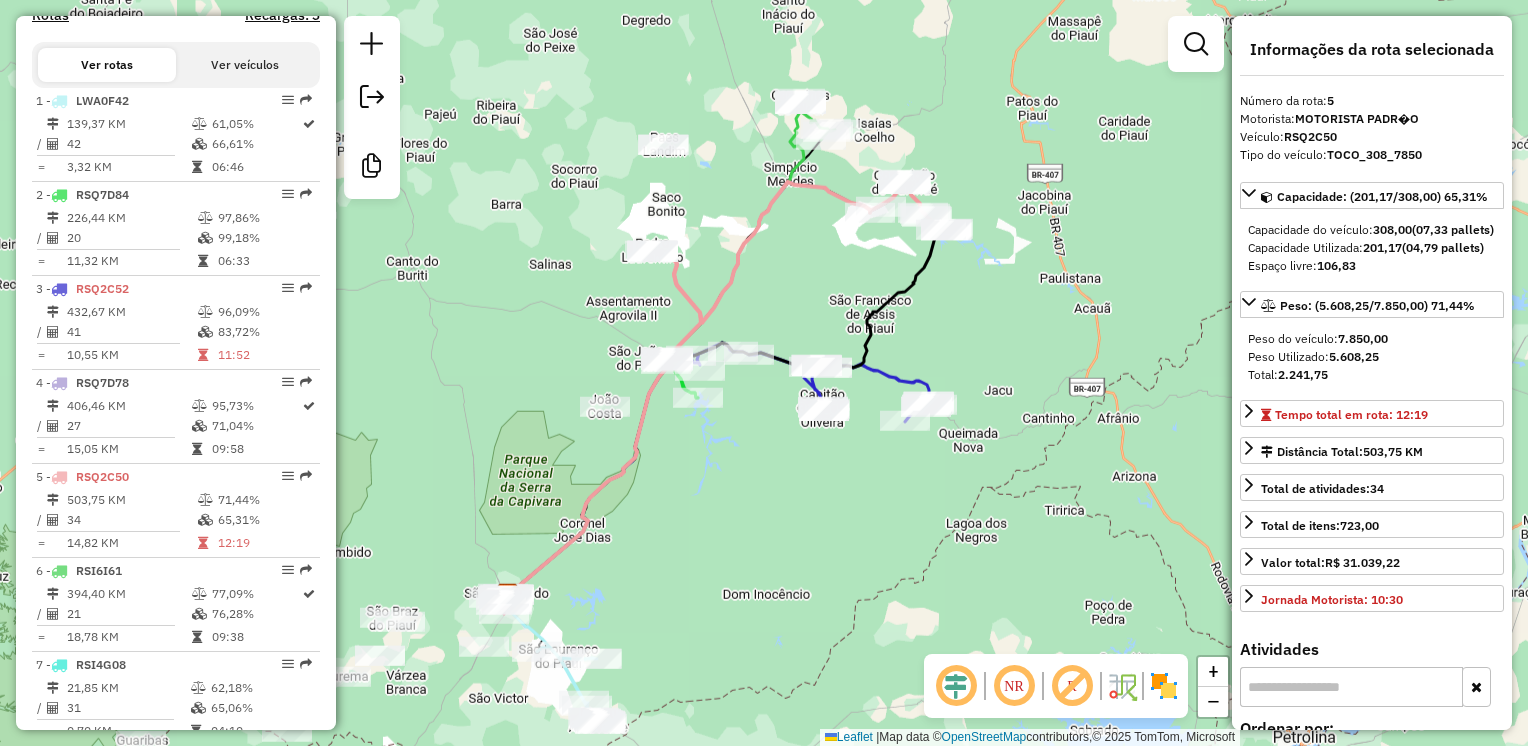 drag, startPoint x: 830, startPoint y: 254, endPoint x: 768, endPoint y: 286, distance: 69.77106 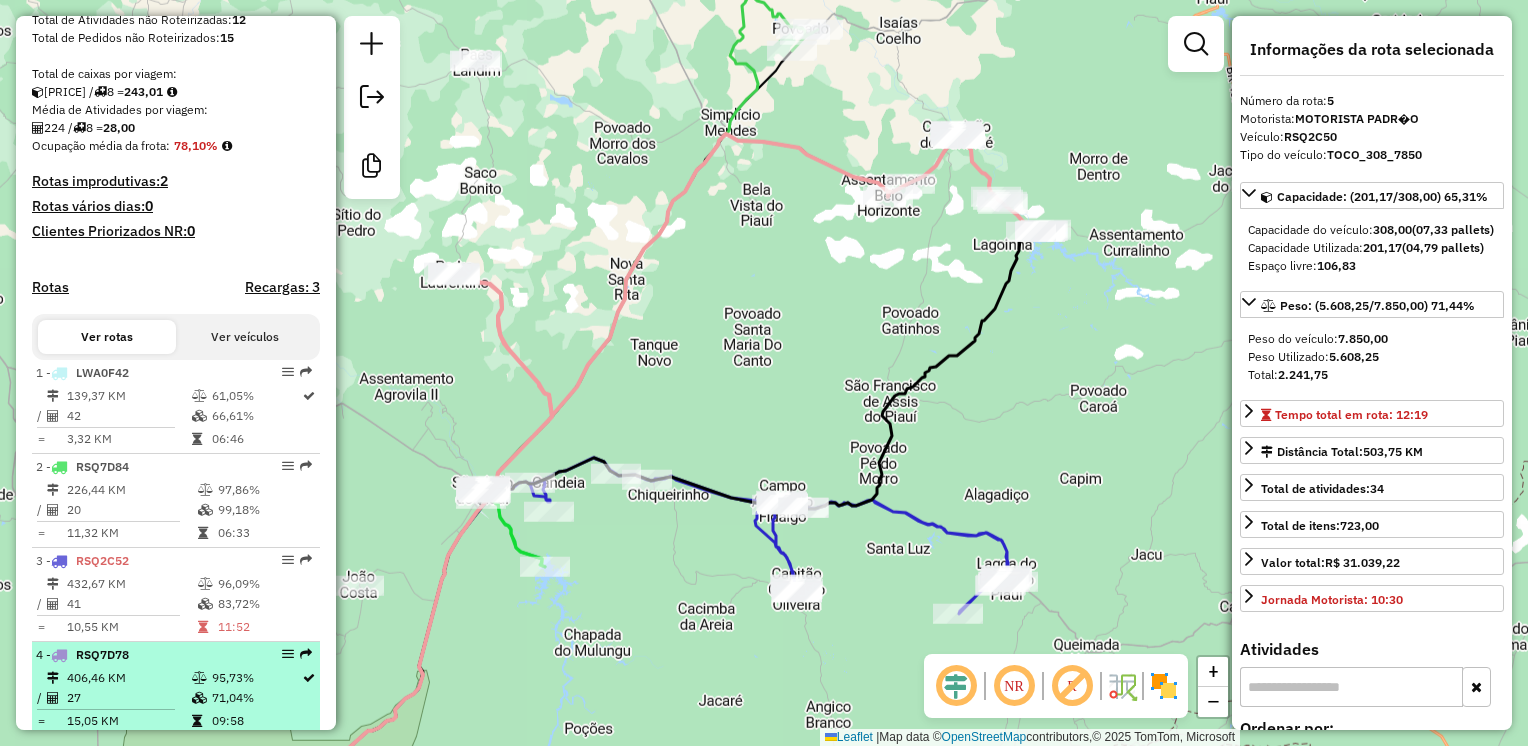 scroll, scrollTop: 671, scrollLeft: 0, axis: vertical 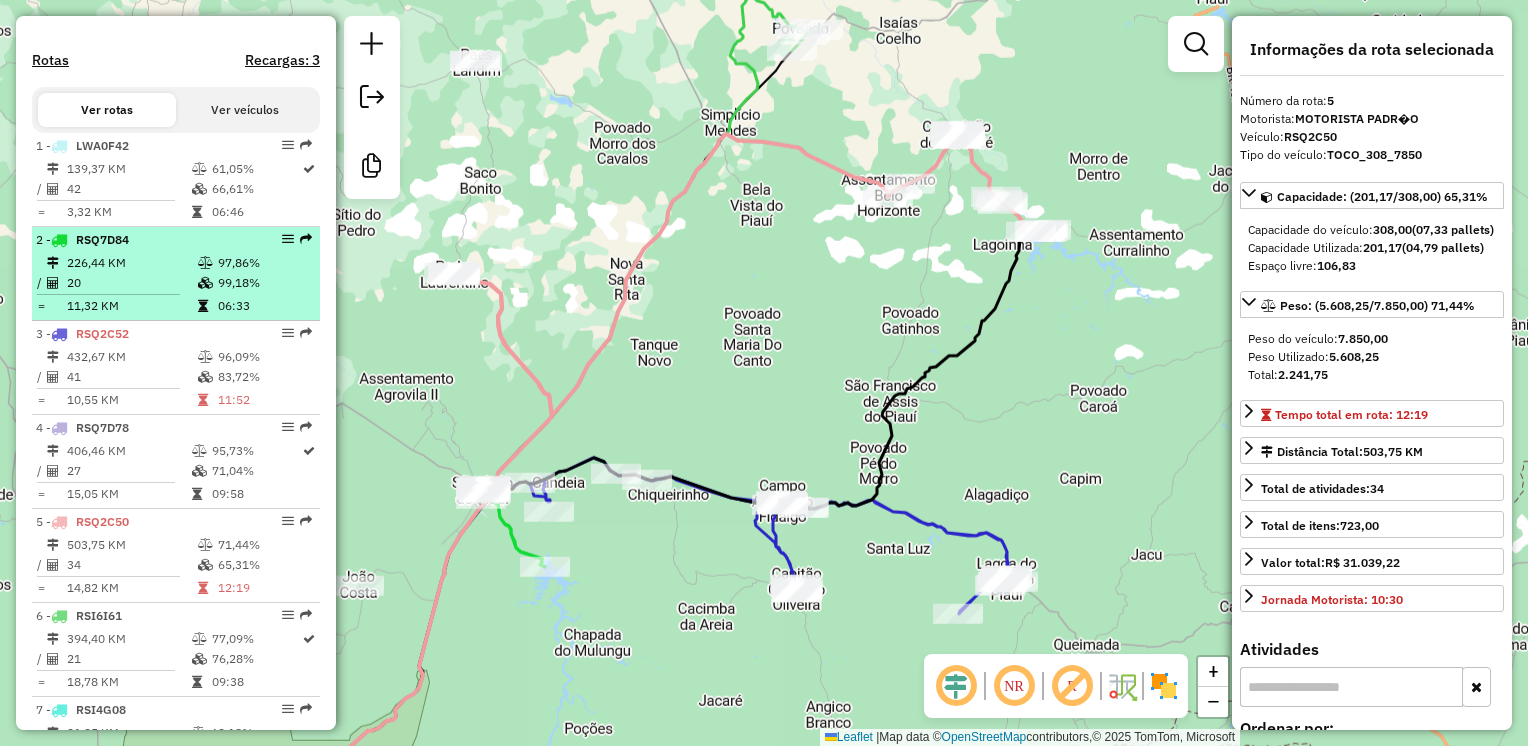click on "226,44 KM" at bounding box center (131, 263) 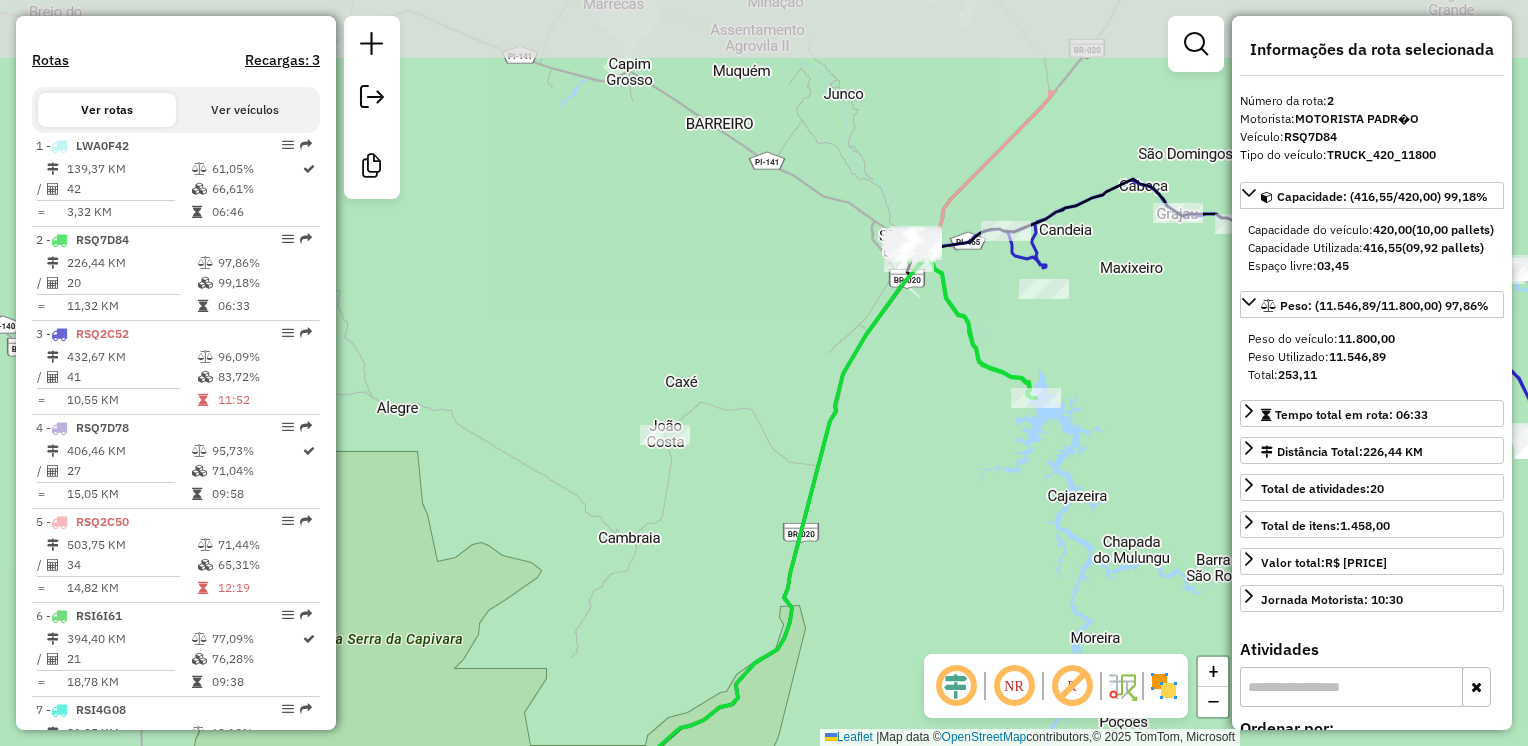 drag, startPoint x: 915, startPoint y: 218, endPoint x: 923, endPoint y: 381, distance: 163.1962 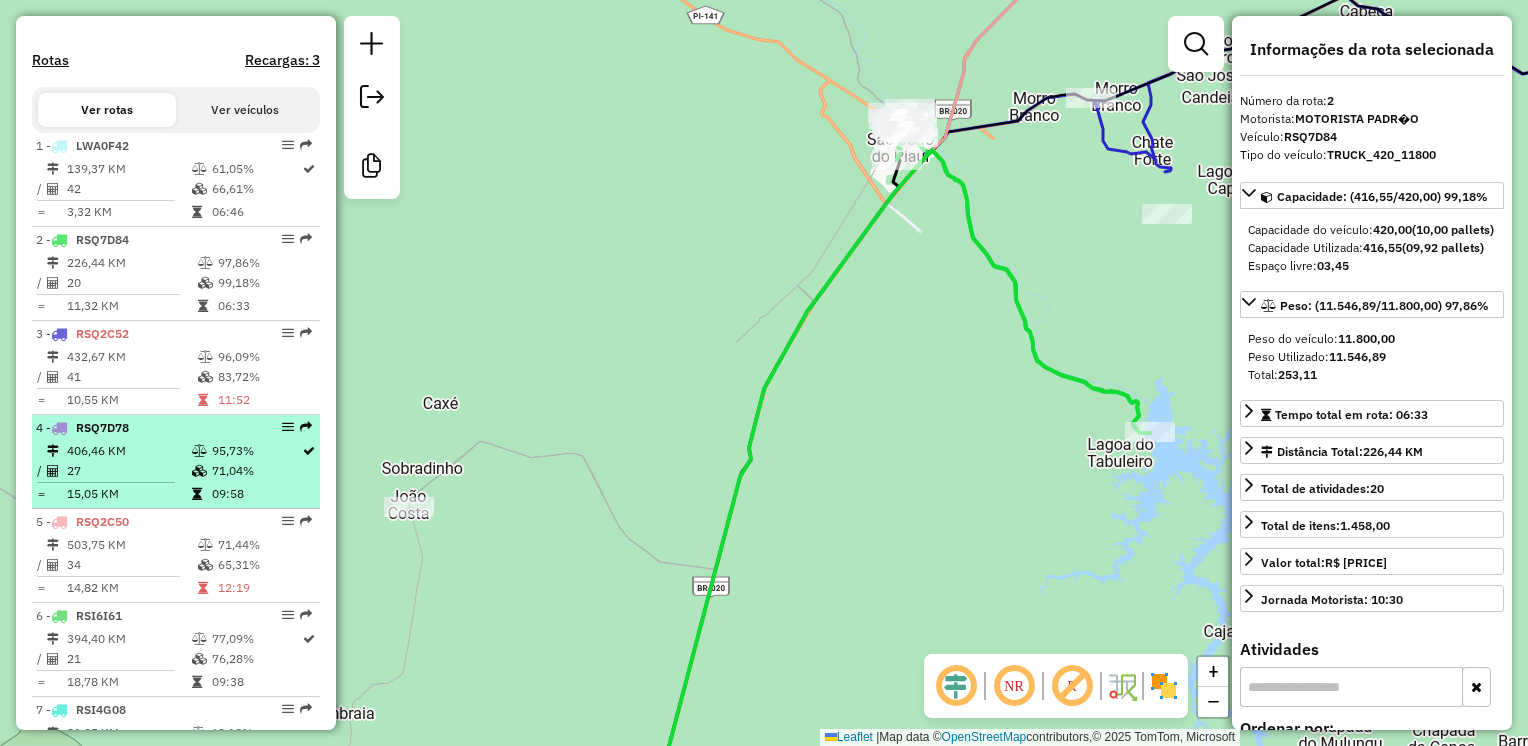 click on "[DISTANCE] KM" at bounding box center [128, 451] 